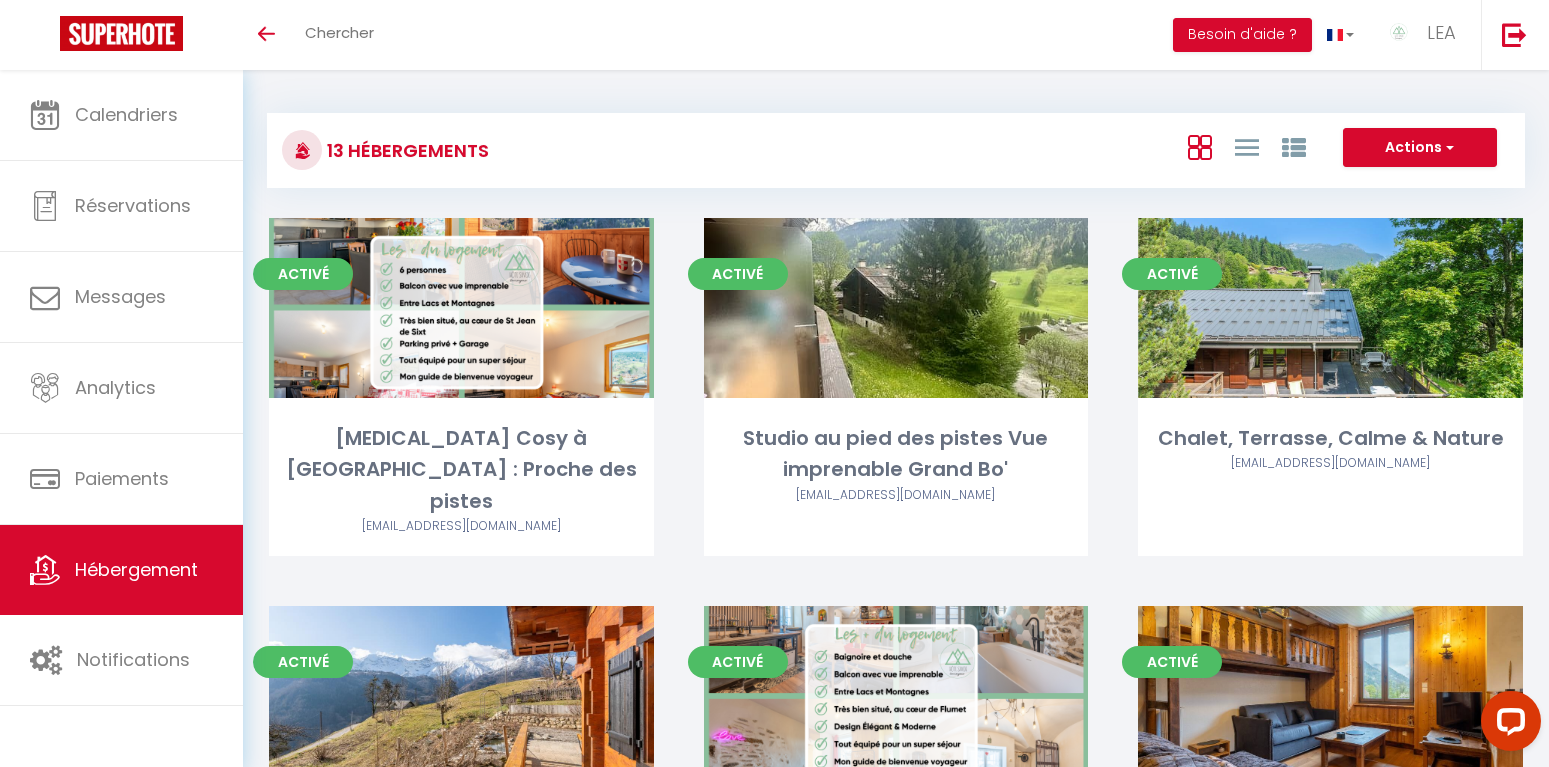 scroll, scrollTop: 0, scrollLeft: 0, axis: both 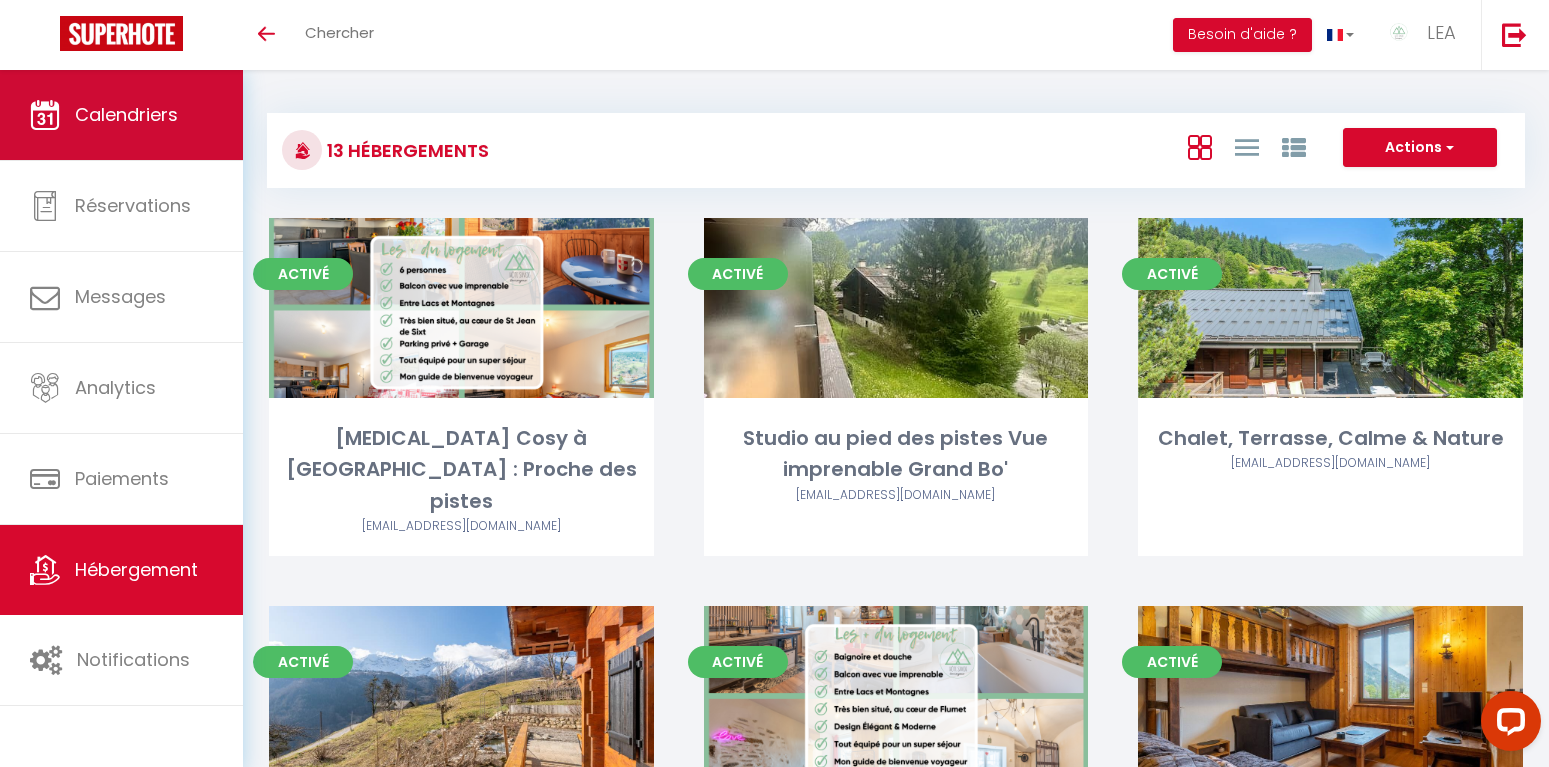 click on "Calendriers" at bounding box center (126, 114) 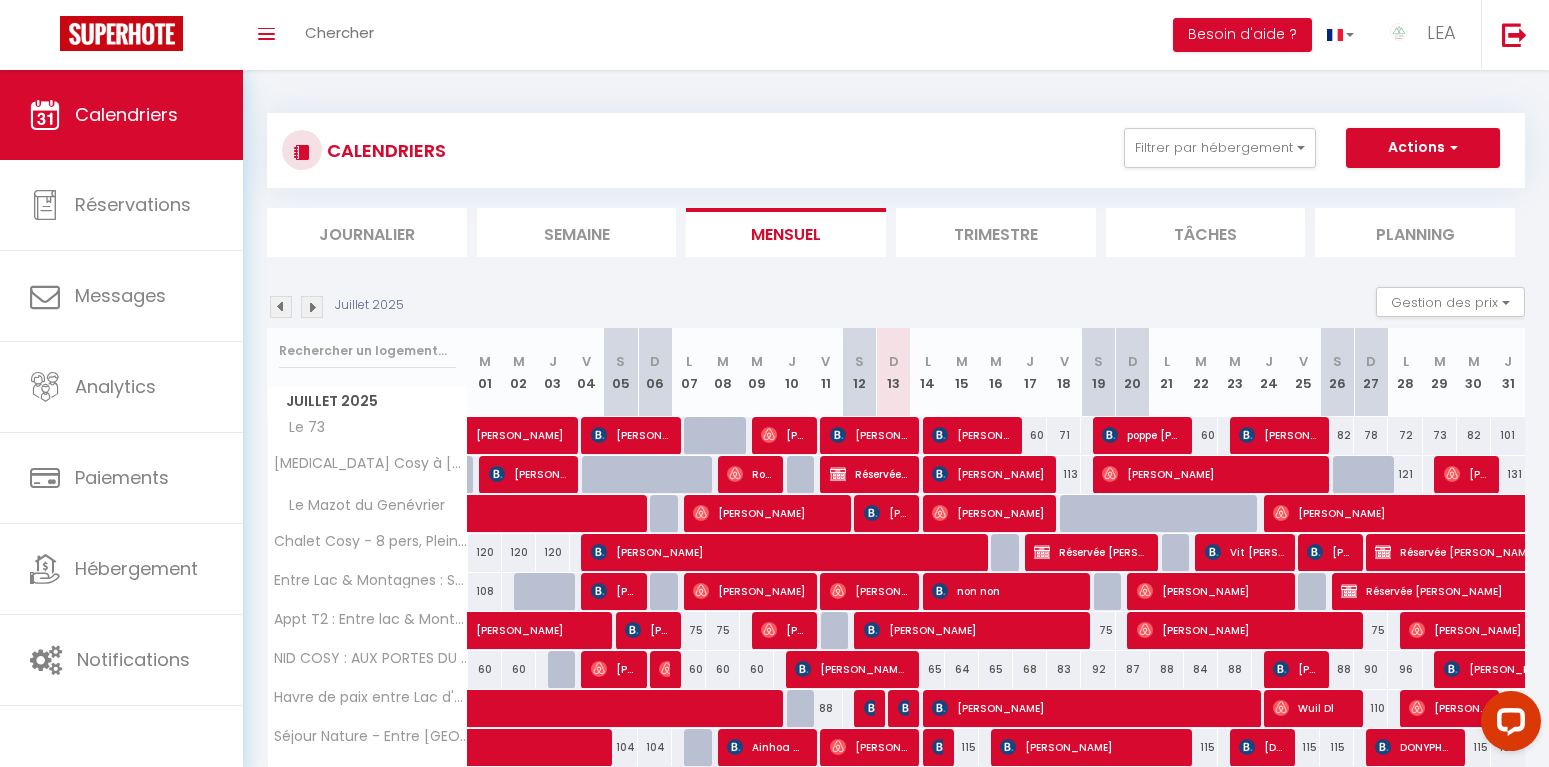 click at bounding box center (312, 307) 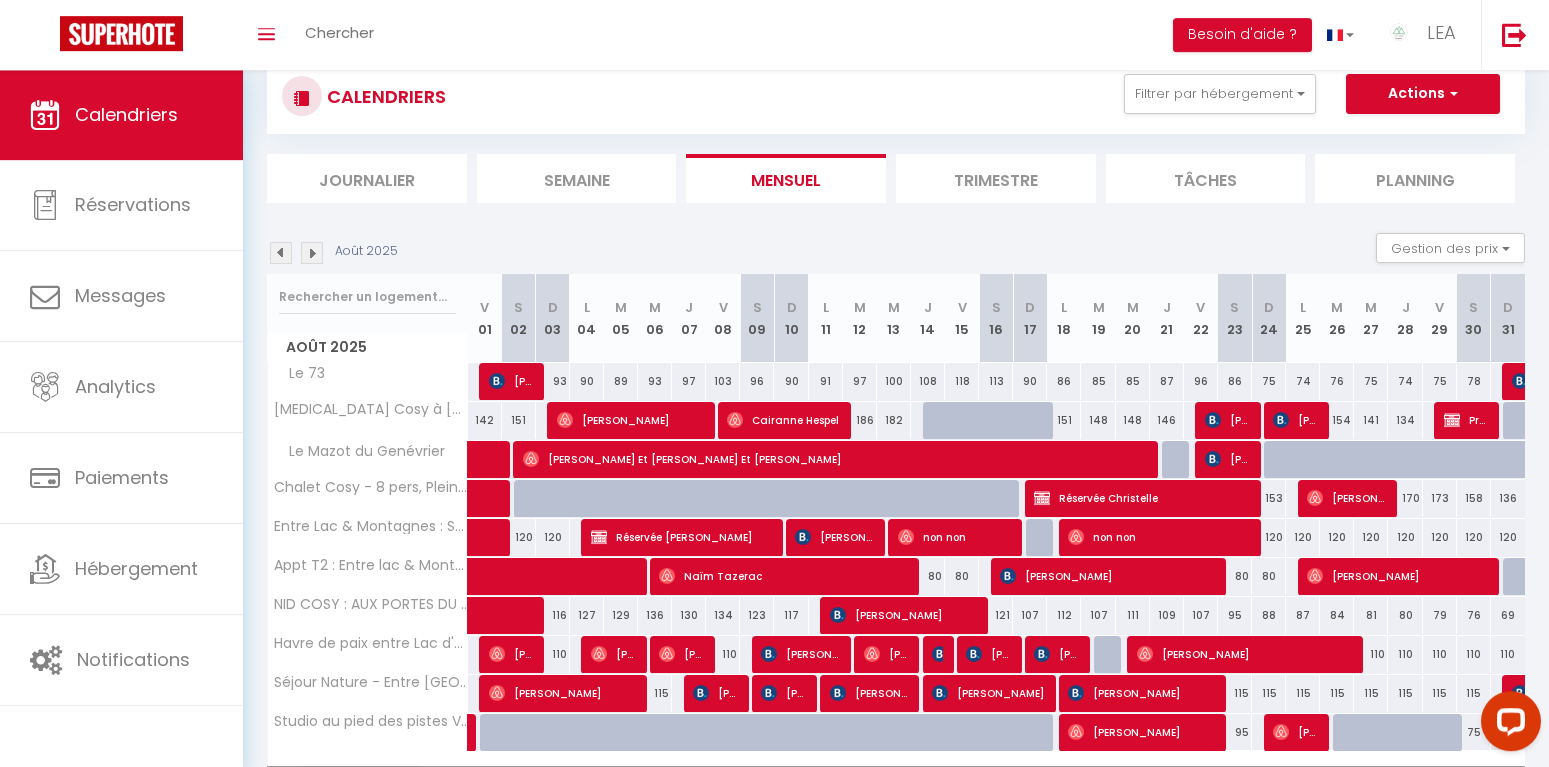 scroll, scrollTop: 102, scrollLeft: 0, axis: vertical 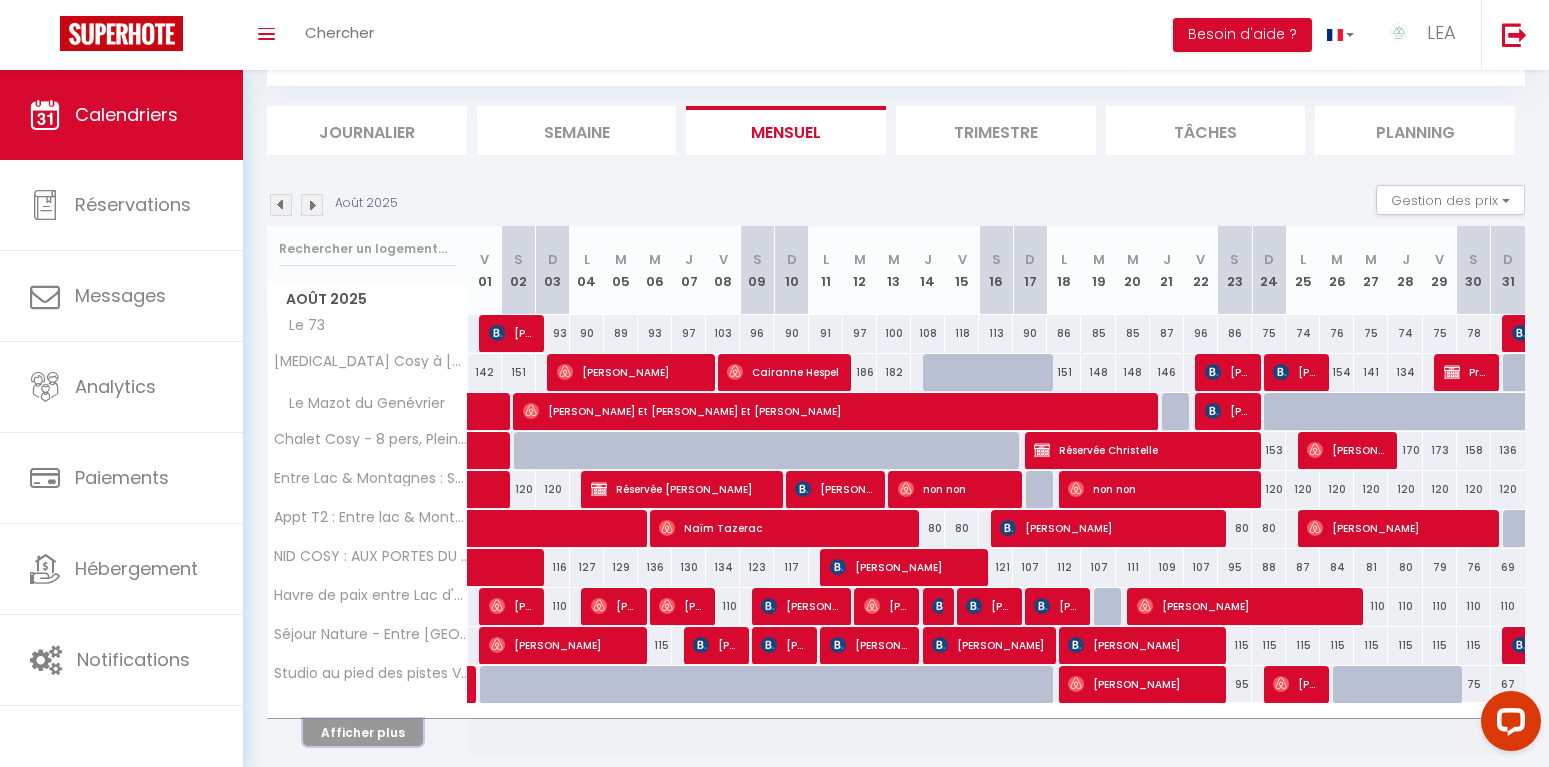 click on "Afficher plus" at bounding box center [363, 732] 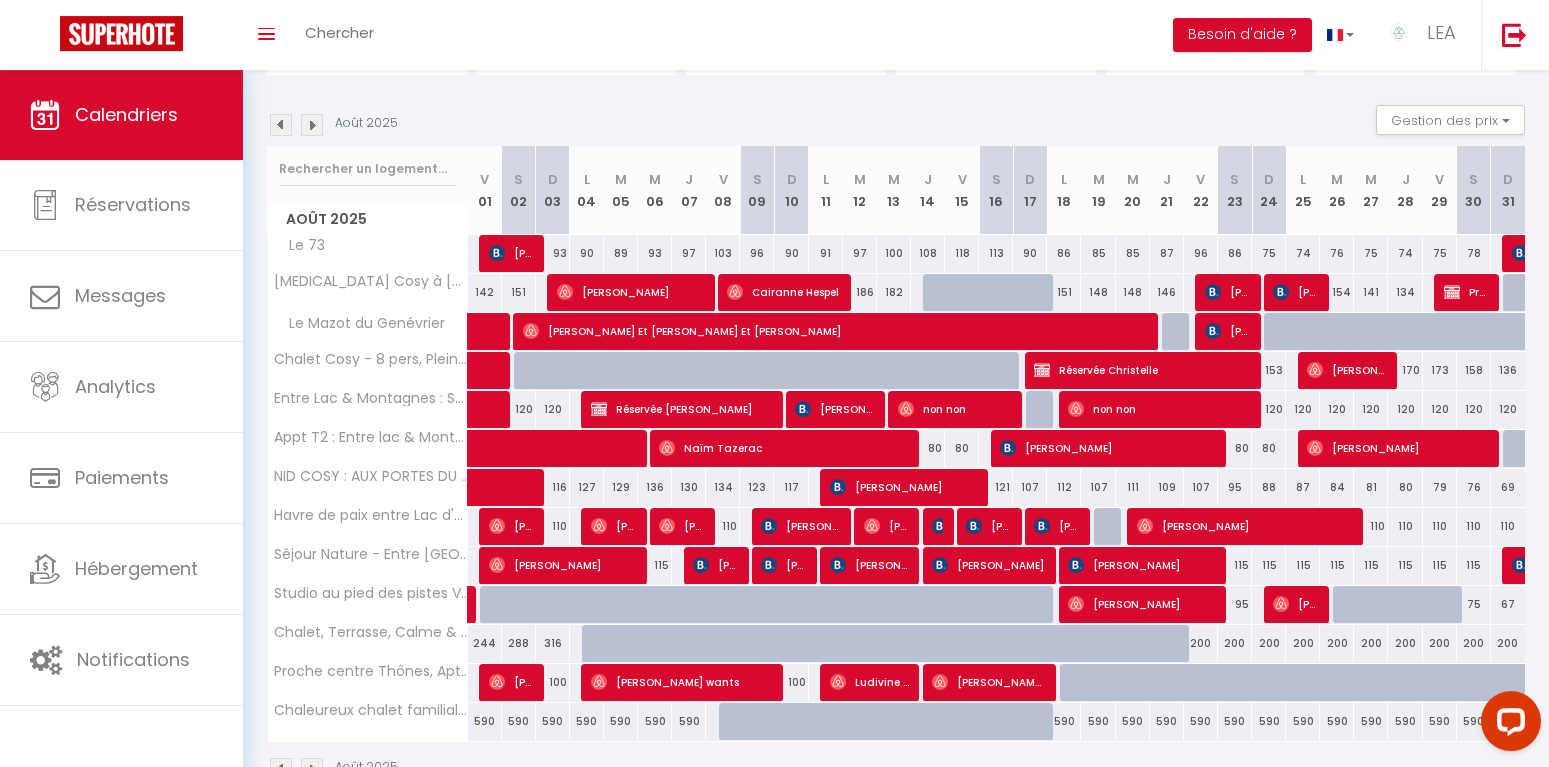 scroll, scrollTop: 204, scrollLeft: 0, axis: vertical 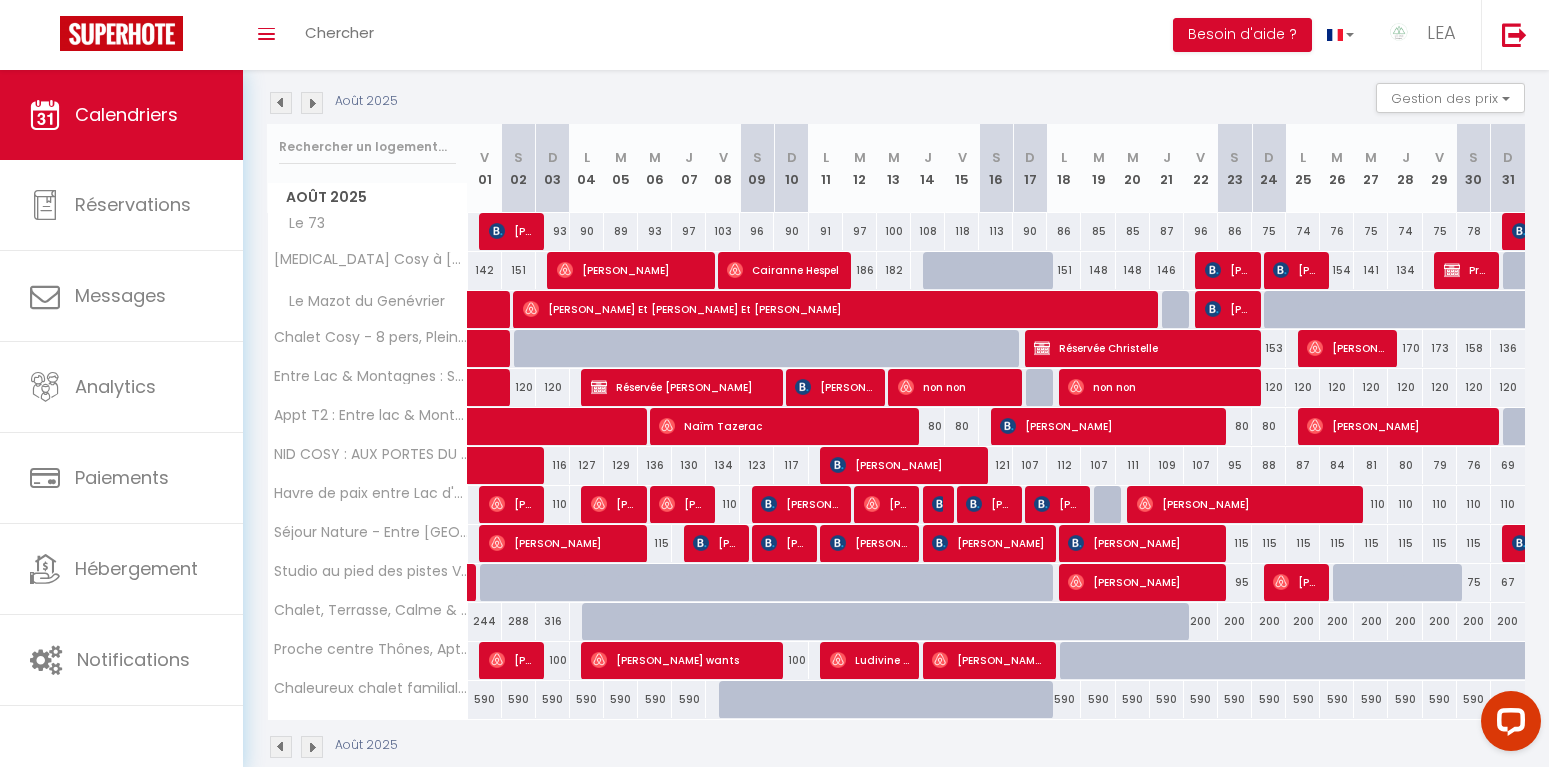 click at bounding box center (281, 103) 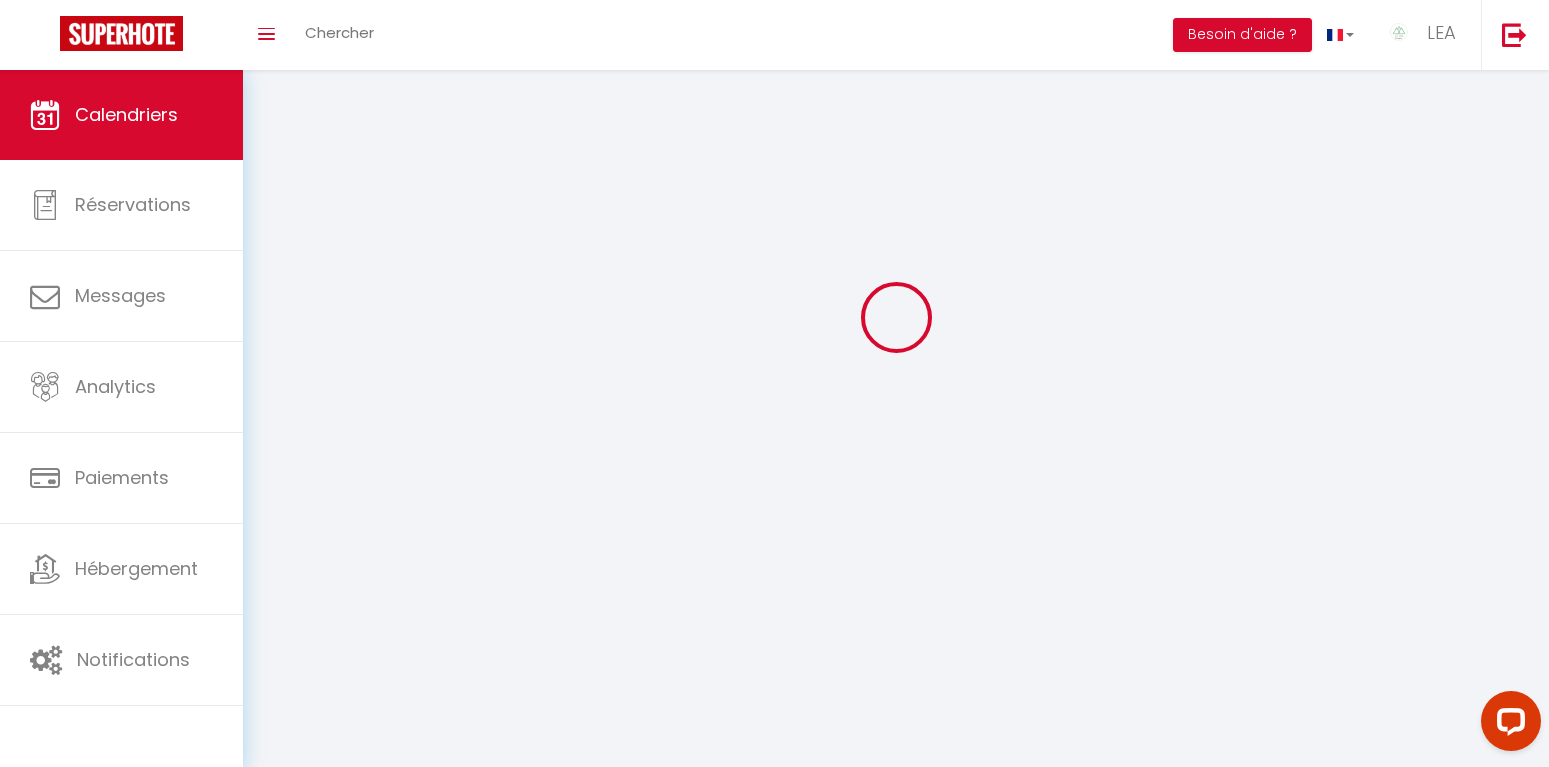 scroll, scrollTop: 70, scrollLeft: 0, axis: vertical 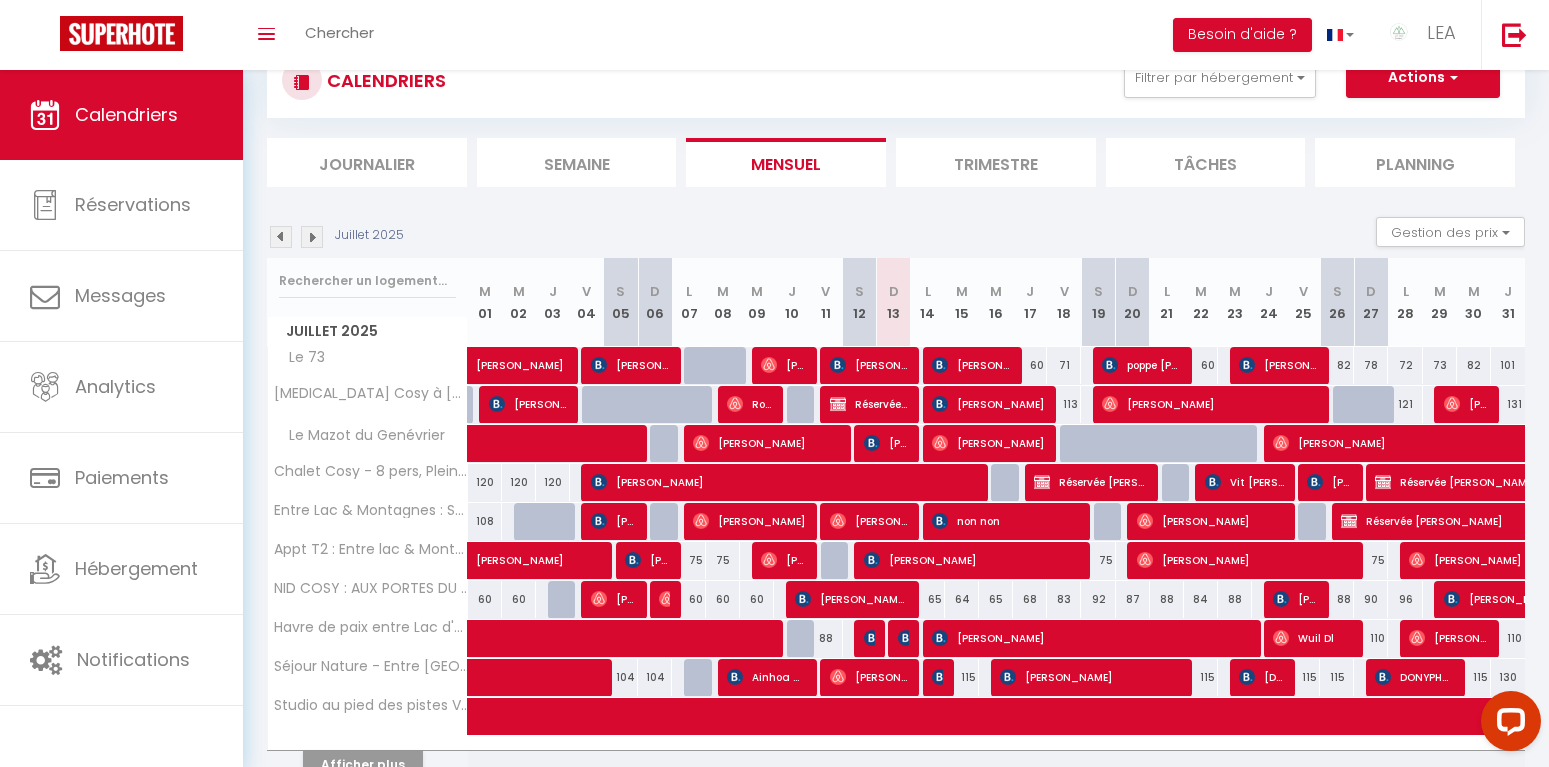 click at bounding box center [940, 677] 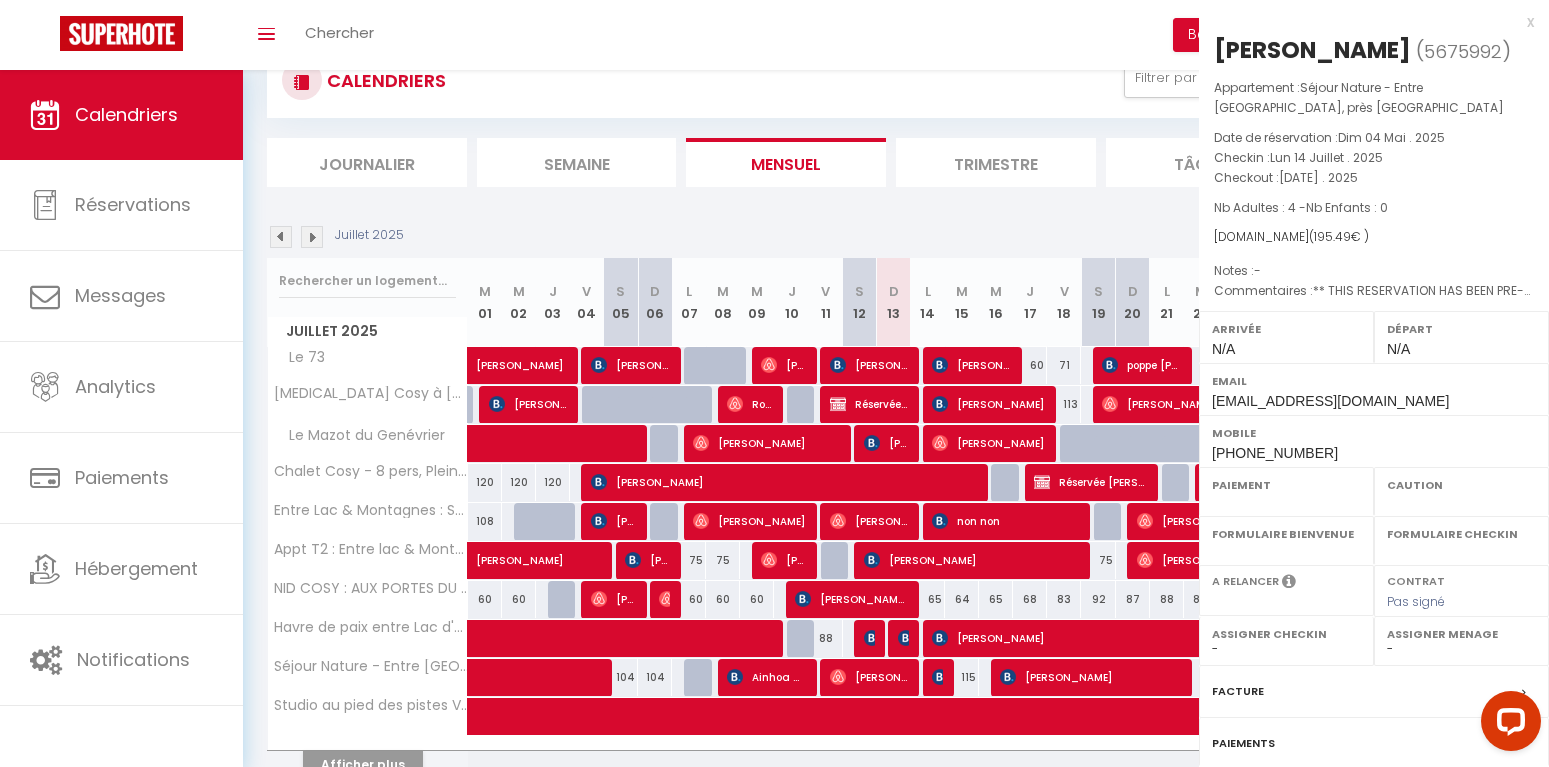 select on "OK" 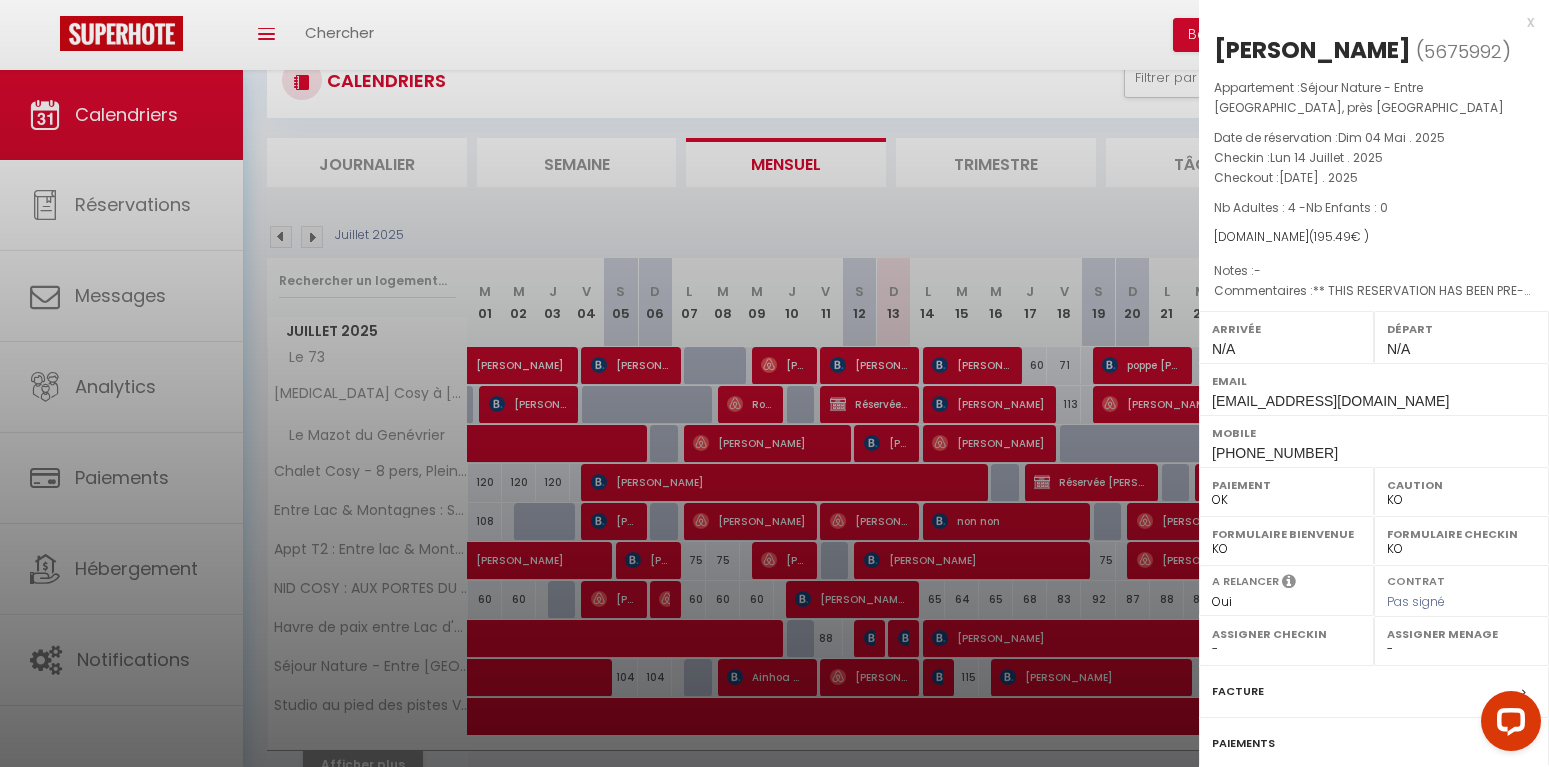 select on "37091" 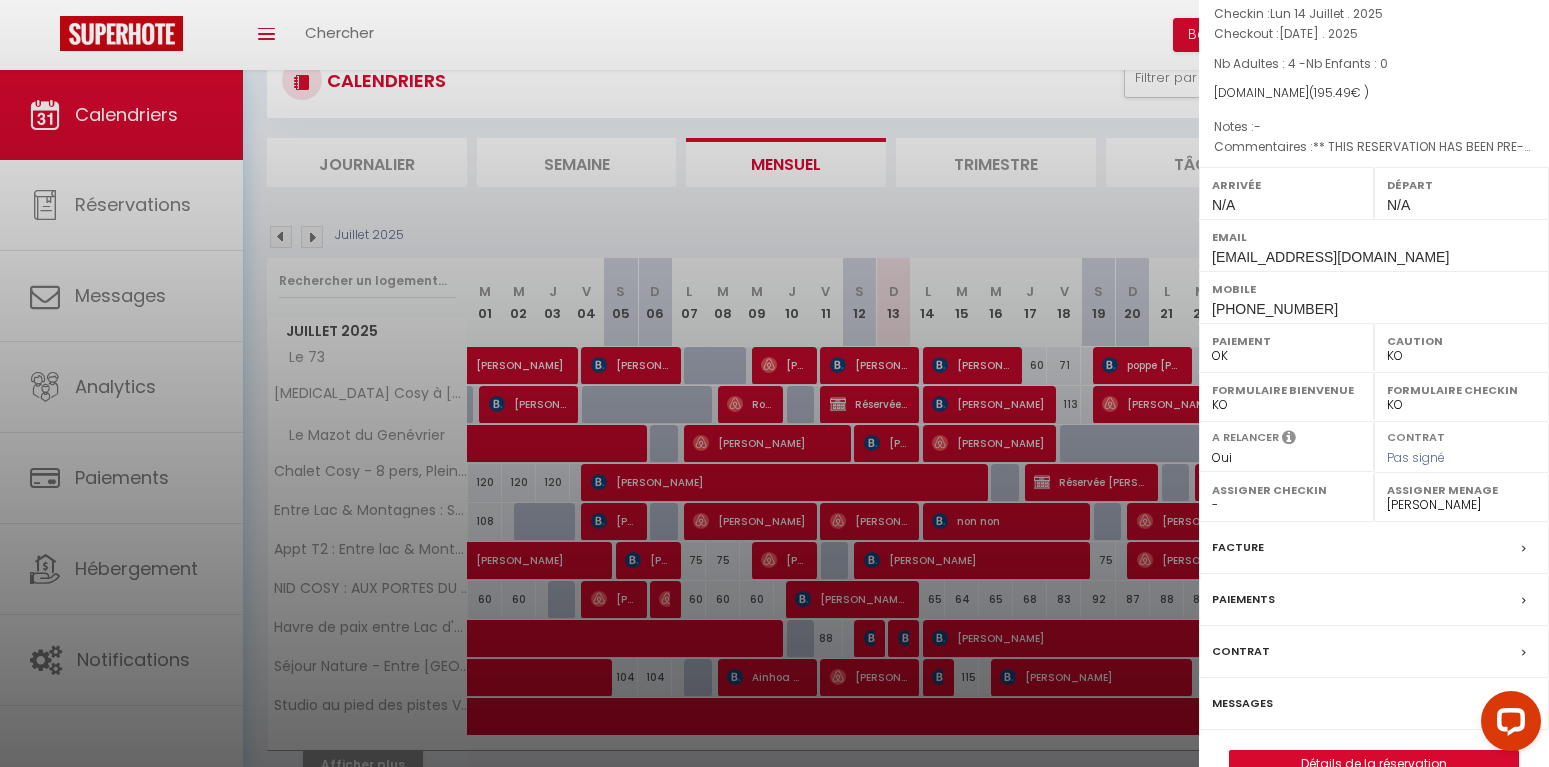 scroll, scrollTop: 185, scrollLeft: 0, axis: vertical 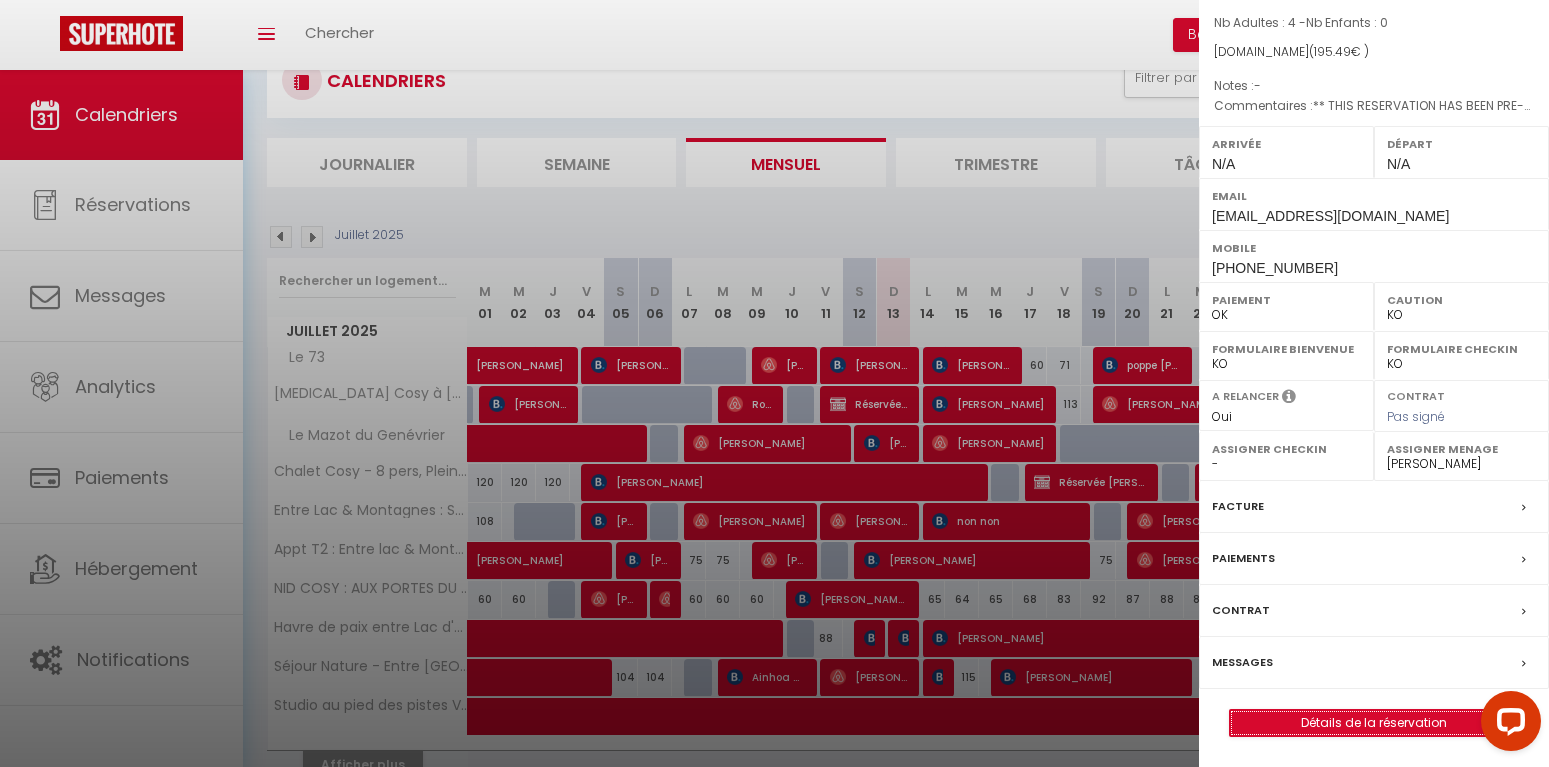 click on "Détails de la réservation" at bounding box center (1374, 723) 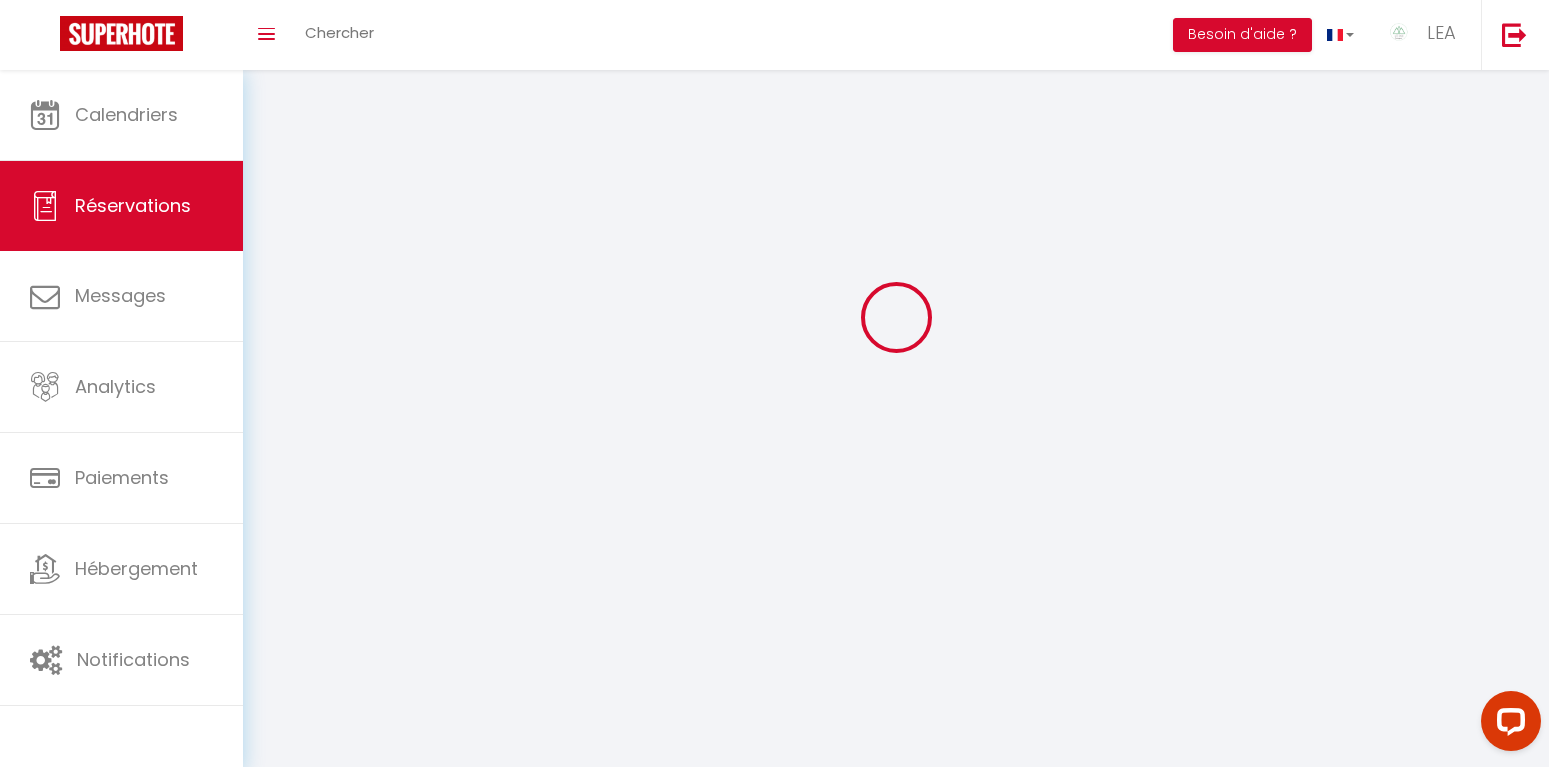 scroll, scrollTop: 0, scrollLeft: 0, axis: both 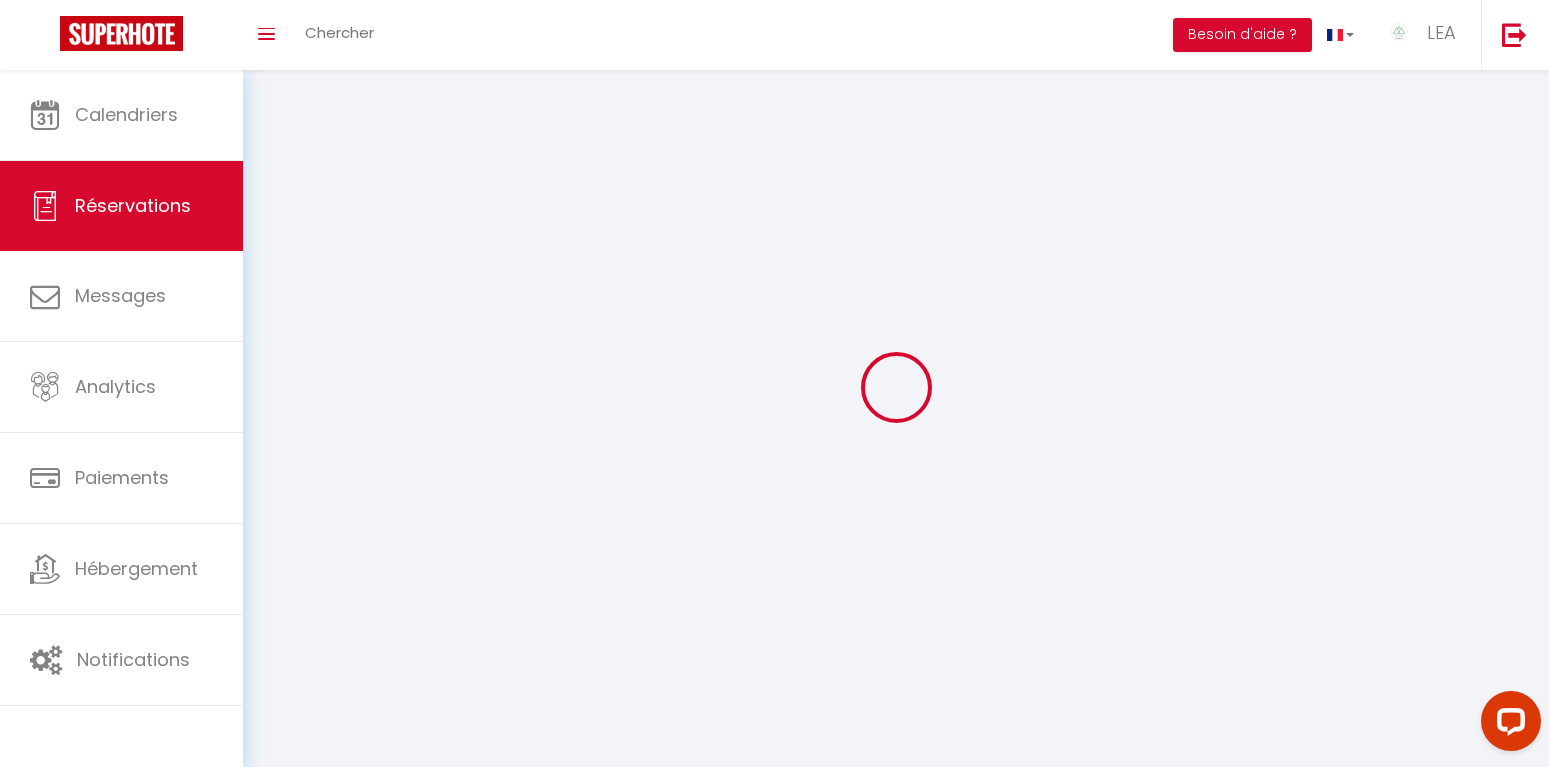 type on "[PERSON_NAME]" 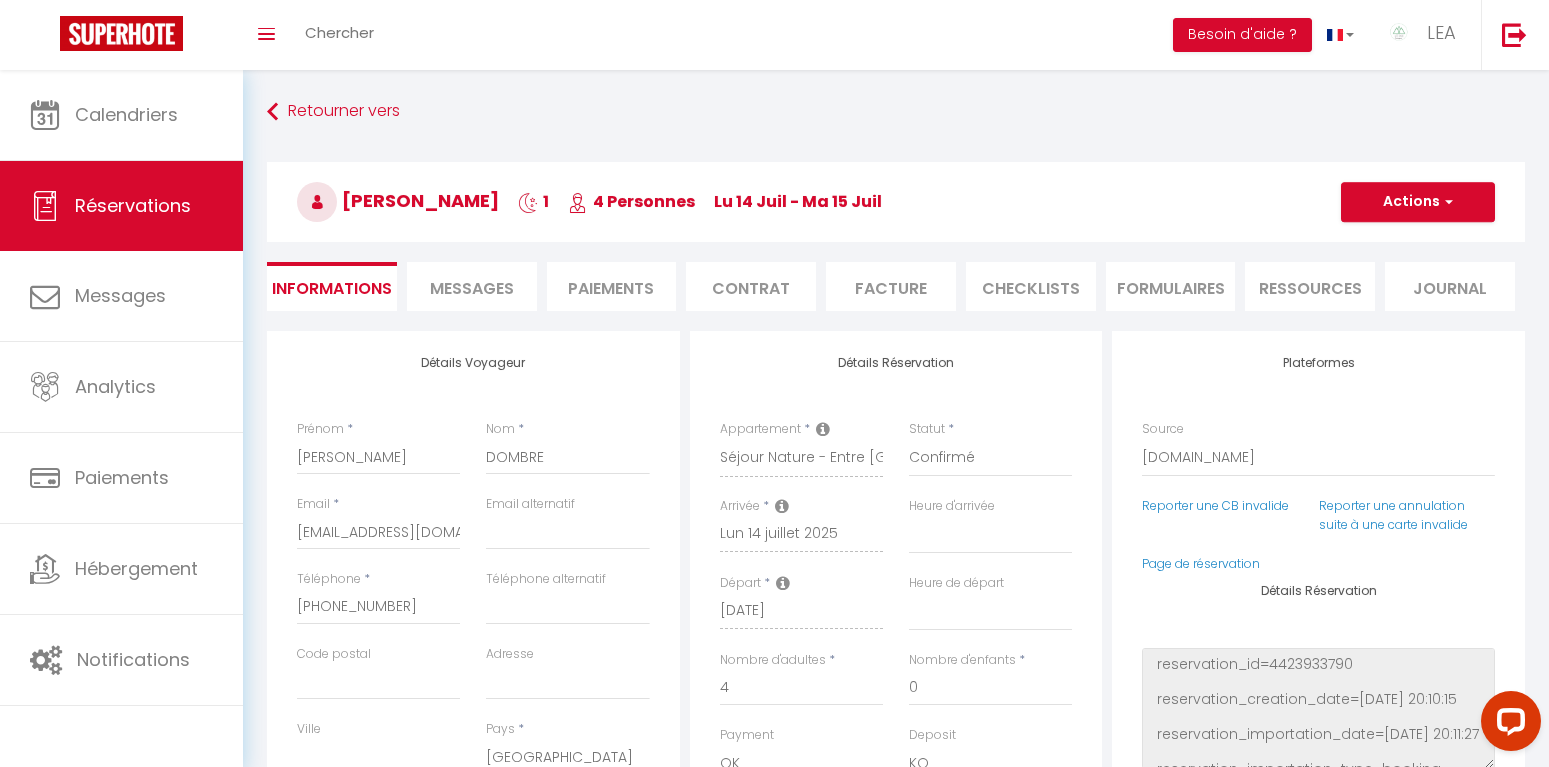 select 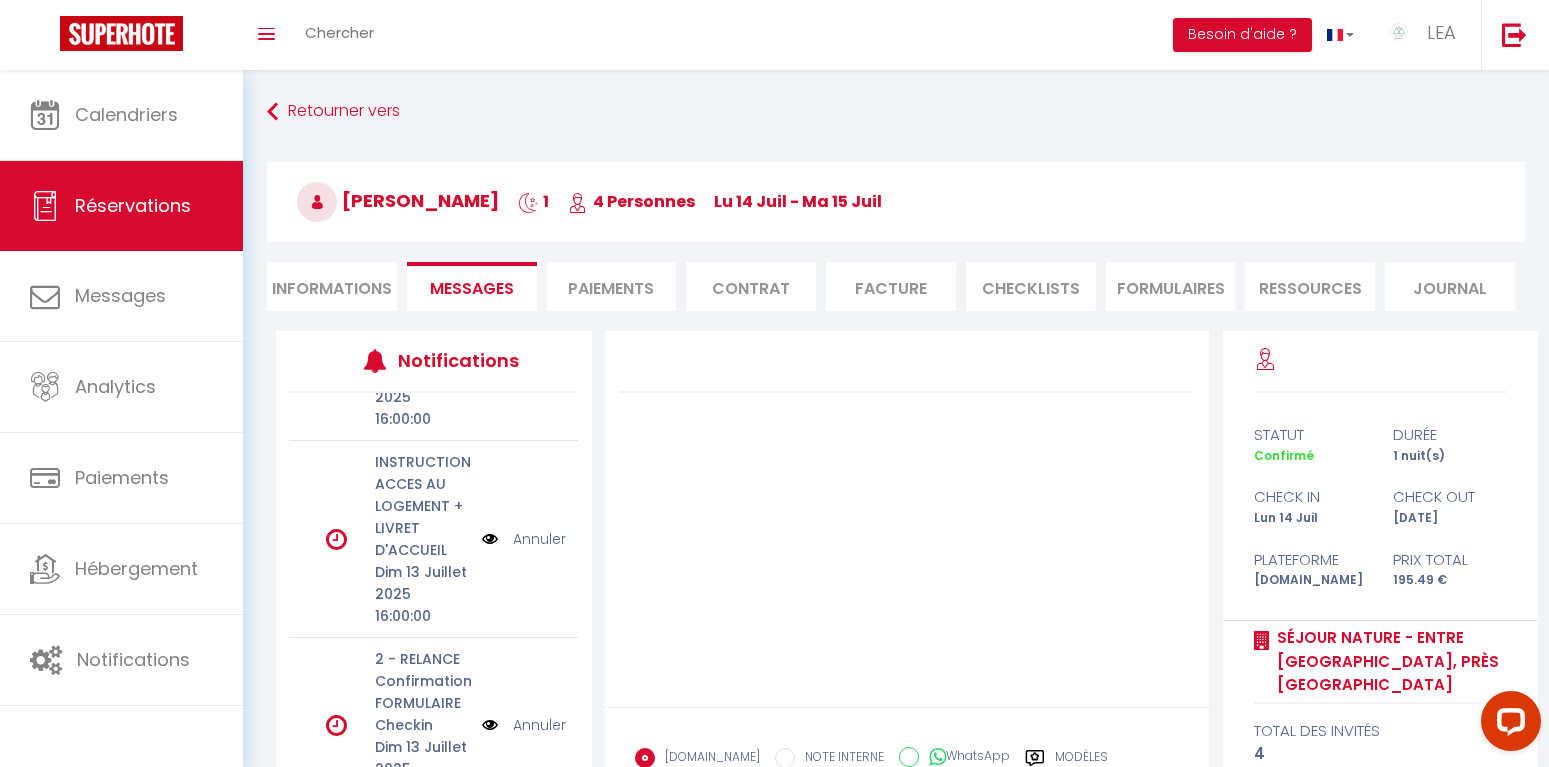 scroll, scrollTop: 375, scrollLeft: 0, axis: vertical 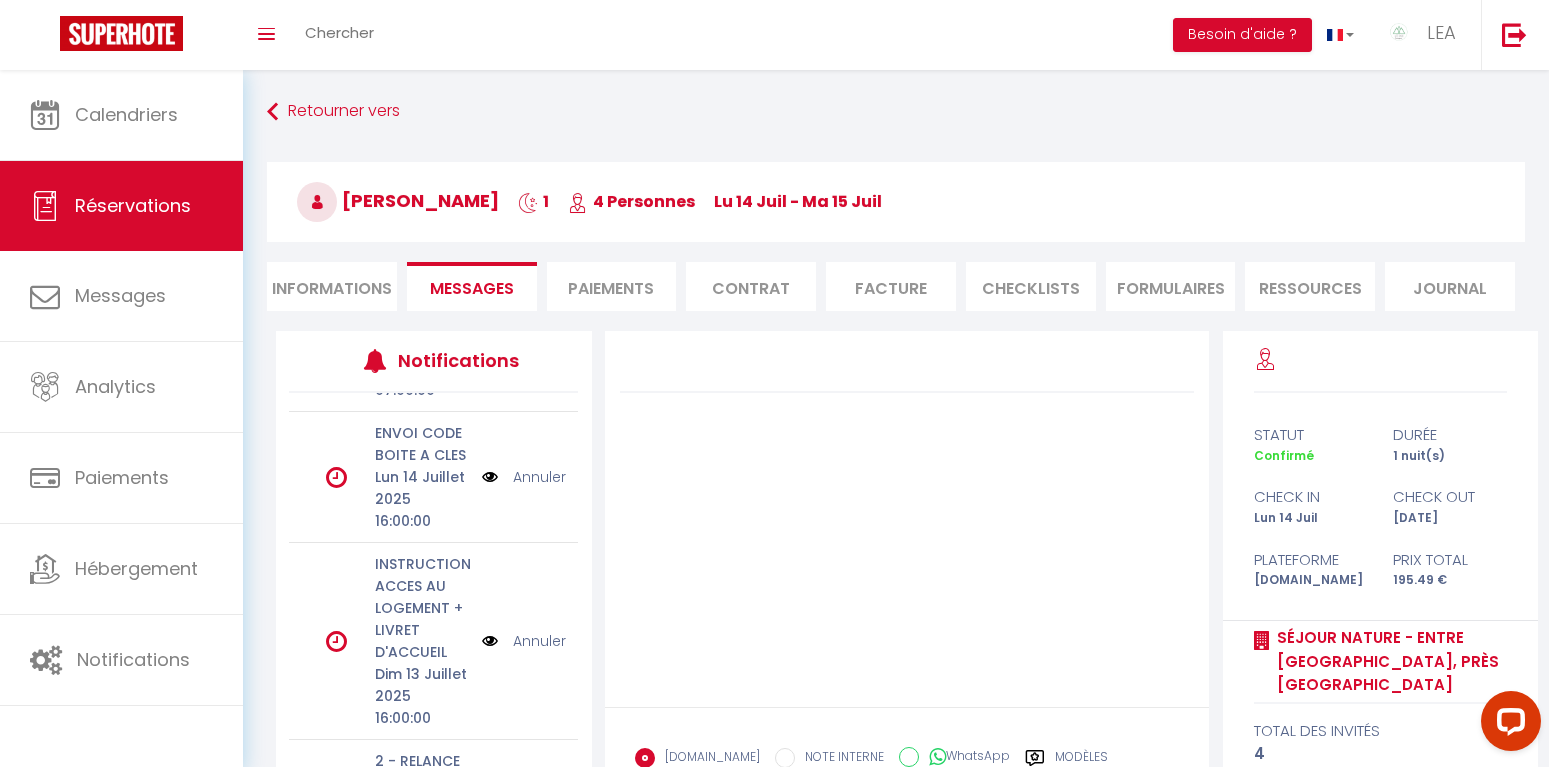 click at bounding box center (490, 641) 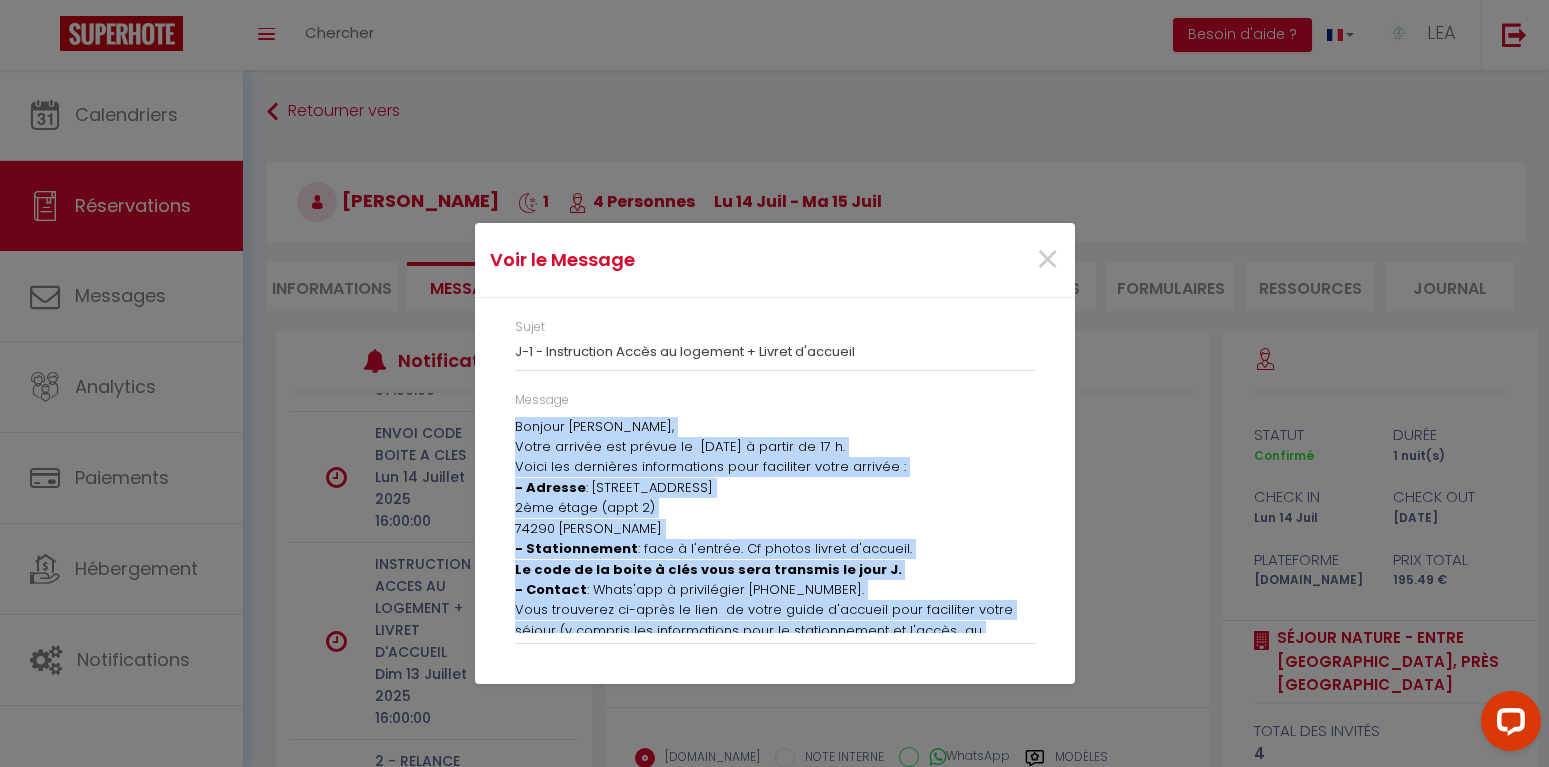 scroll, scrollTop: 111, scrollLeft: 0, axis: vertical 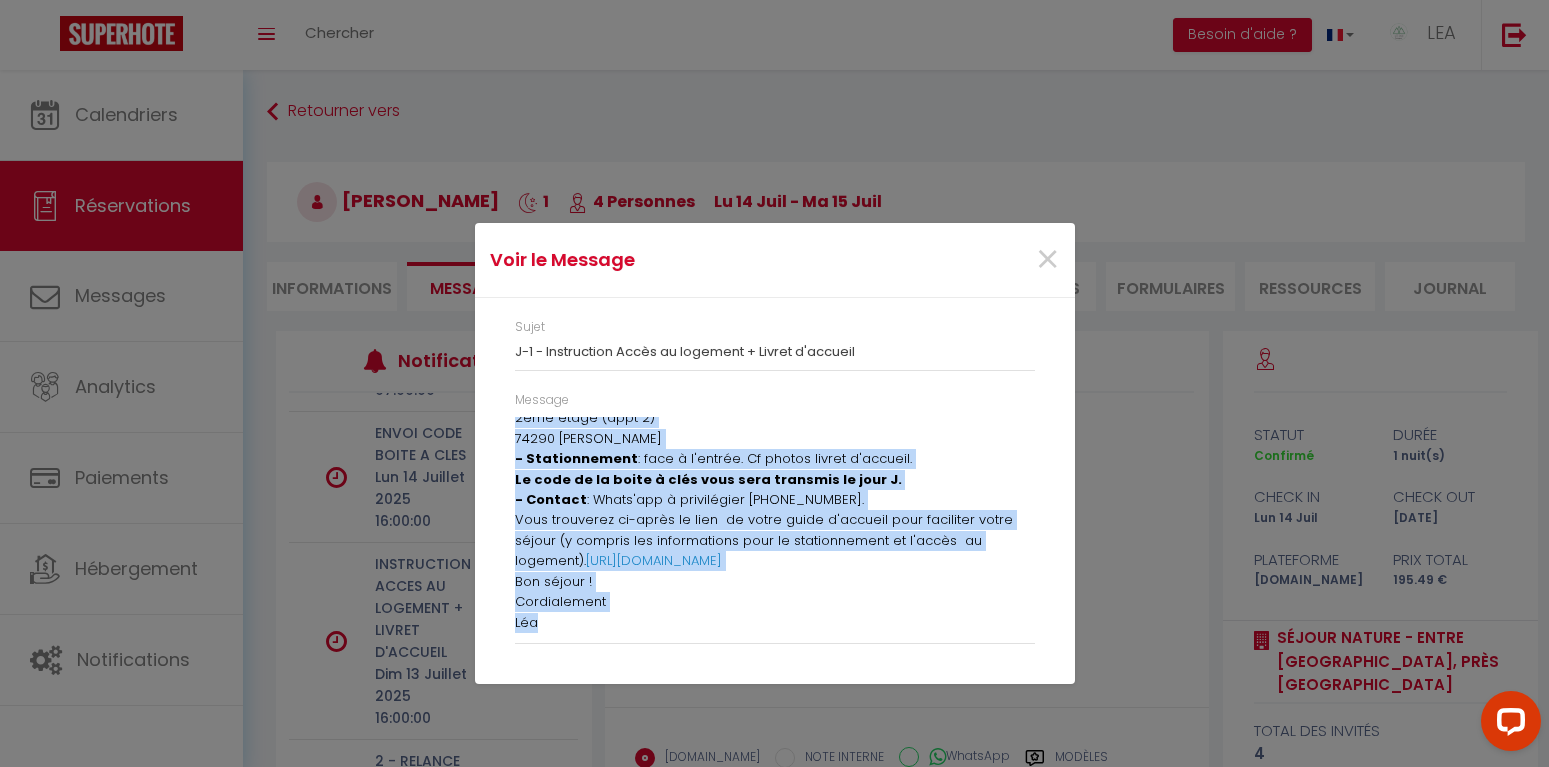 drag, startPoint x: 516, startPoint y: 428, endPoint x: 901, endPoint y: 733, distance: 491.17206 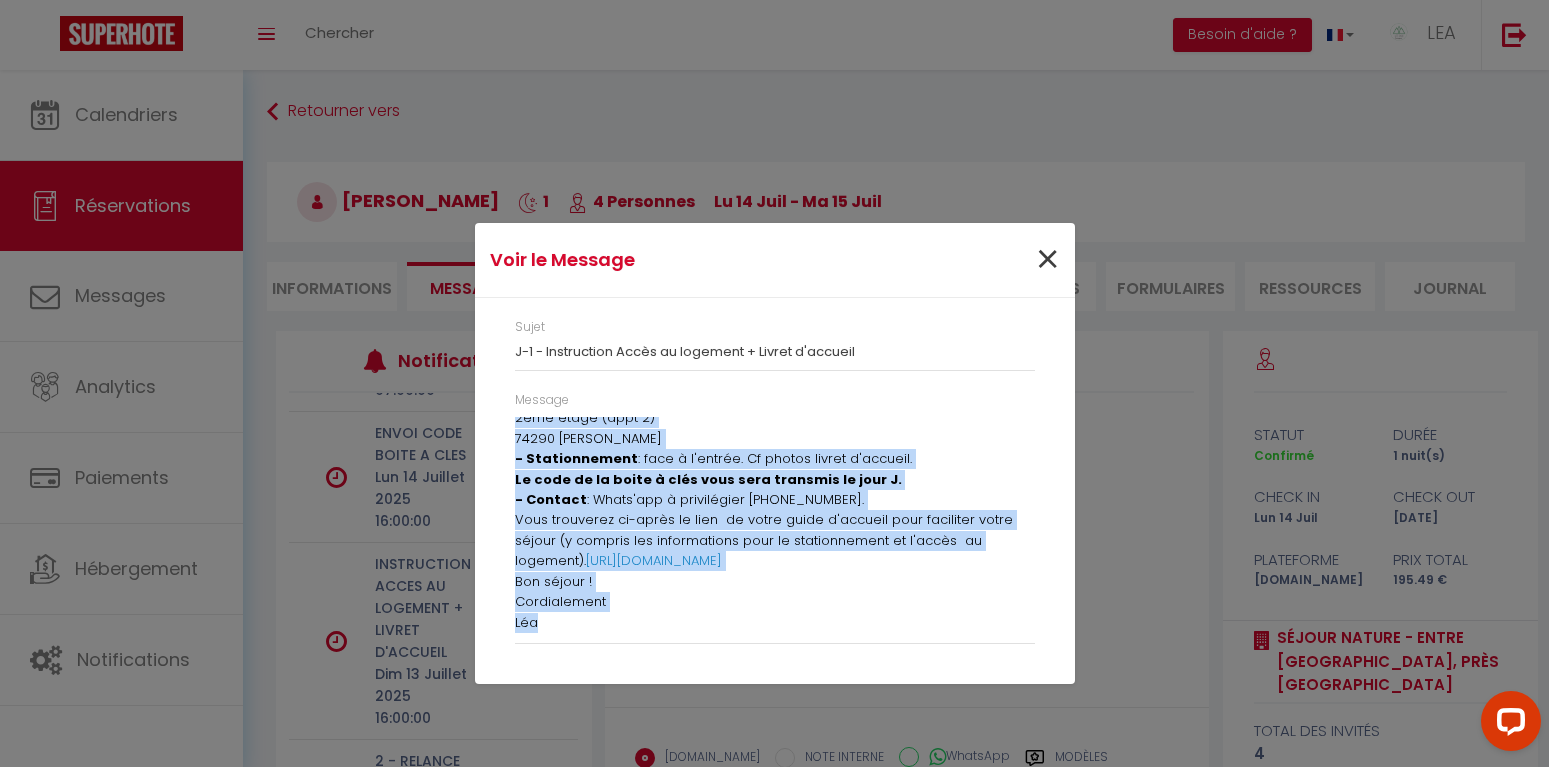 select 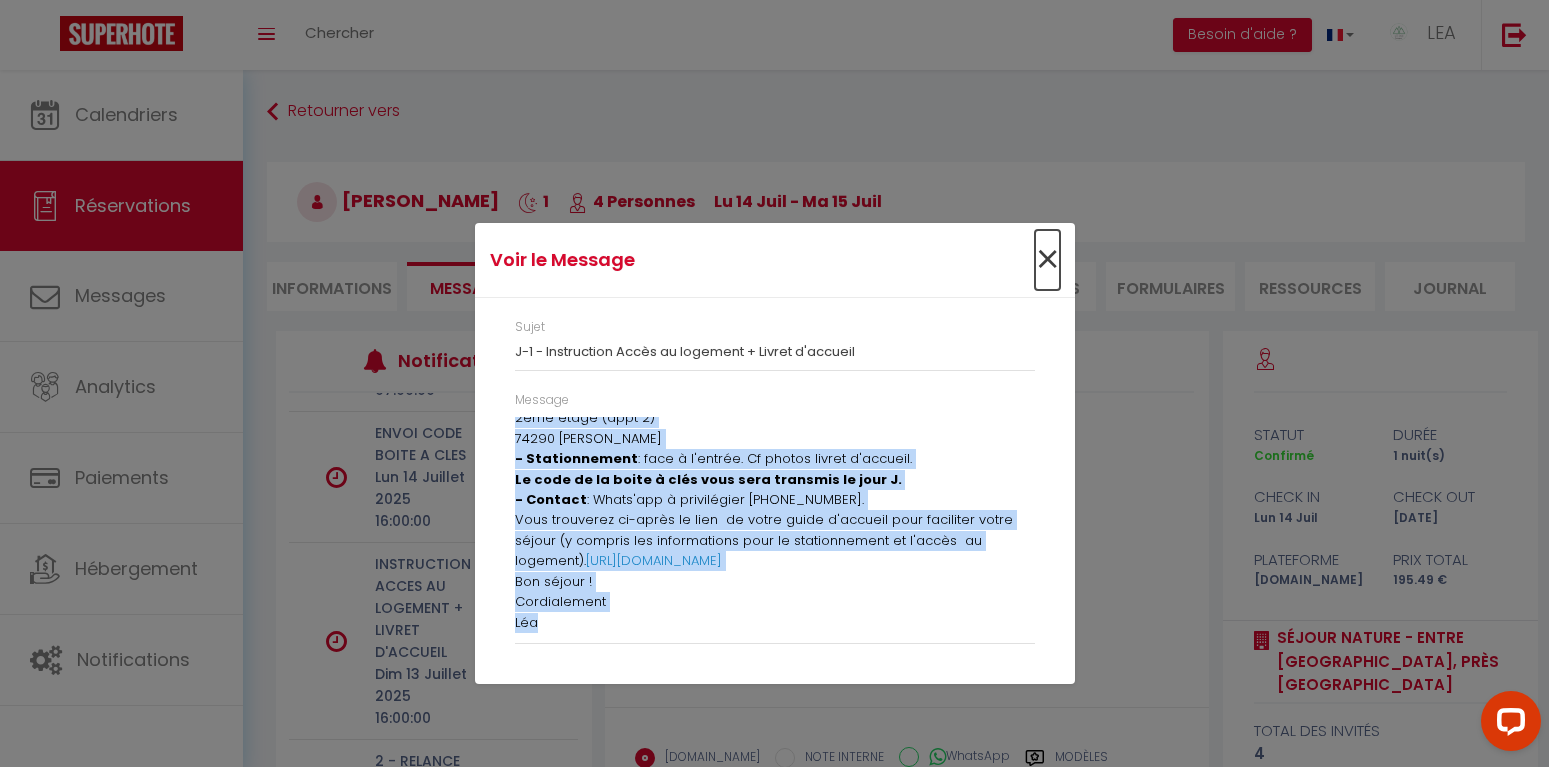 click on "×" at bounding box center [1047, 260] 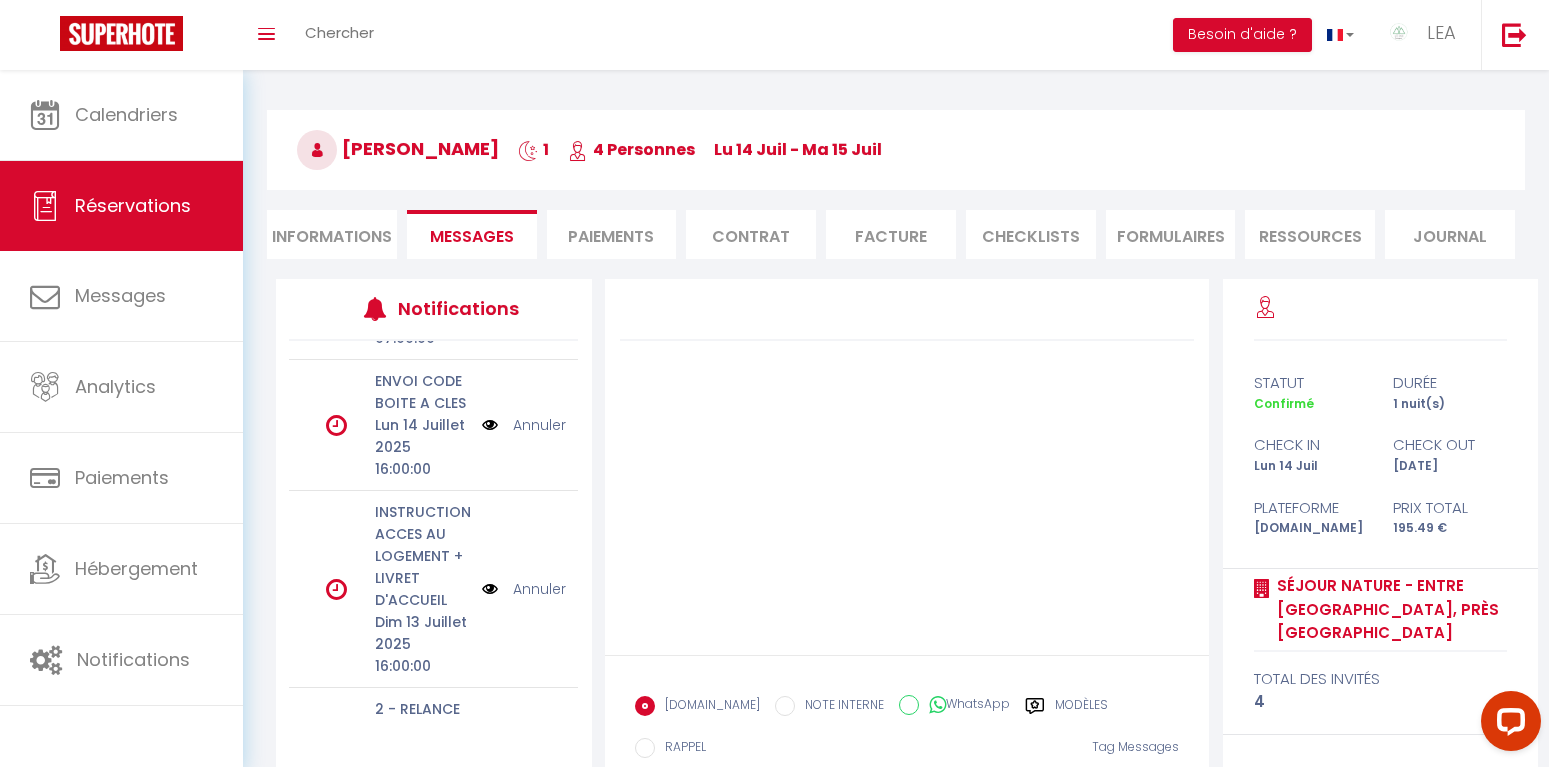 scroll, scrollTop: 102, scrollLeft: 0, axis: vertical 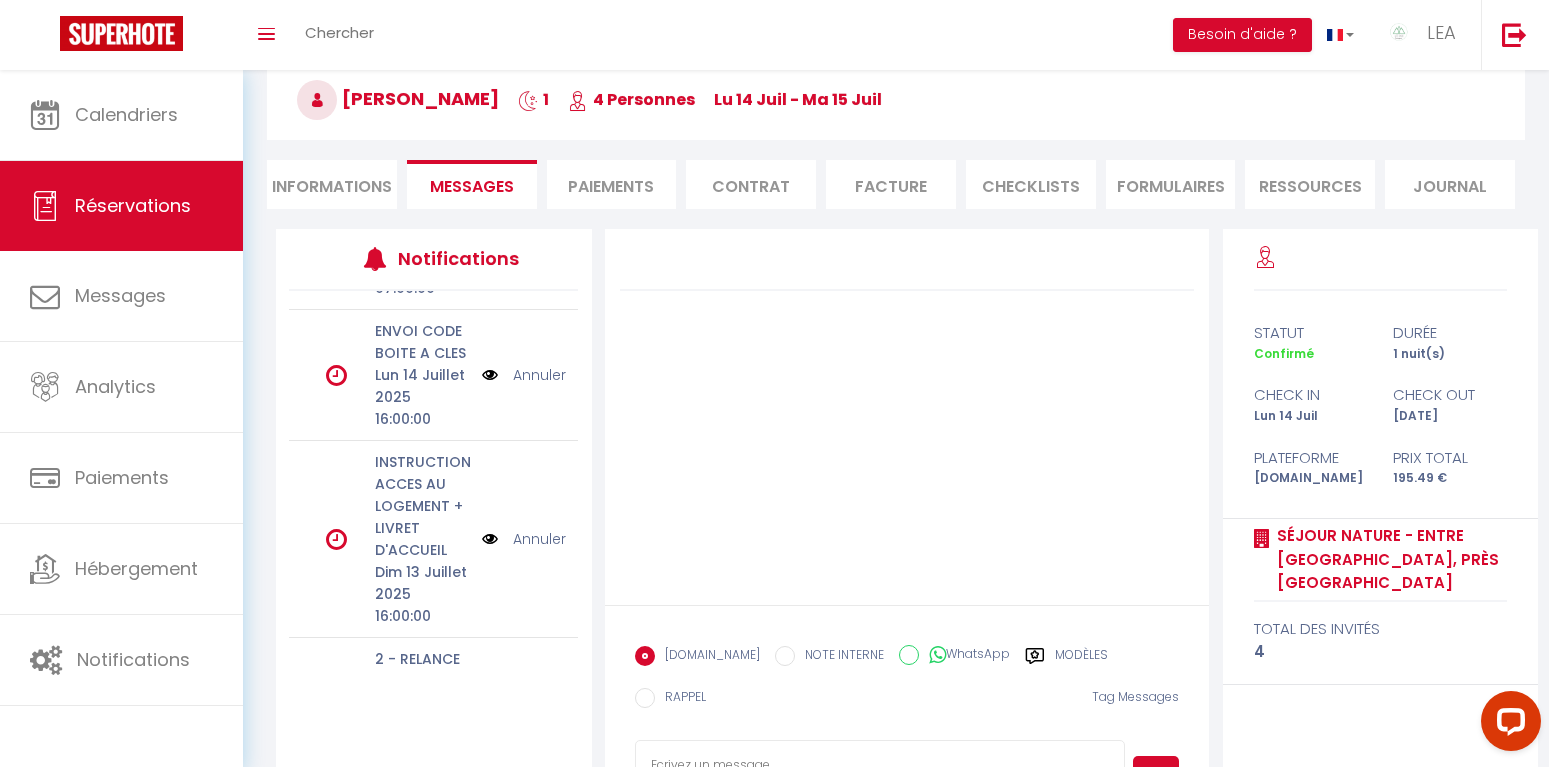 click on "Informations" at bounding box center [332, 184] 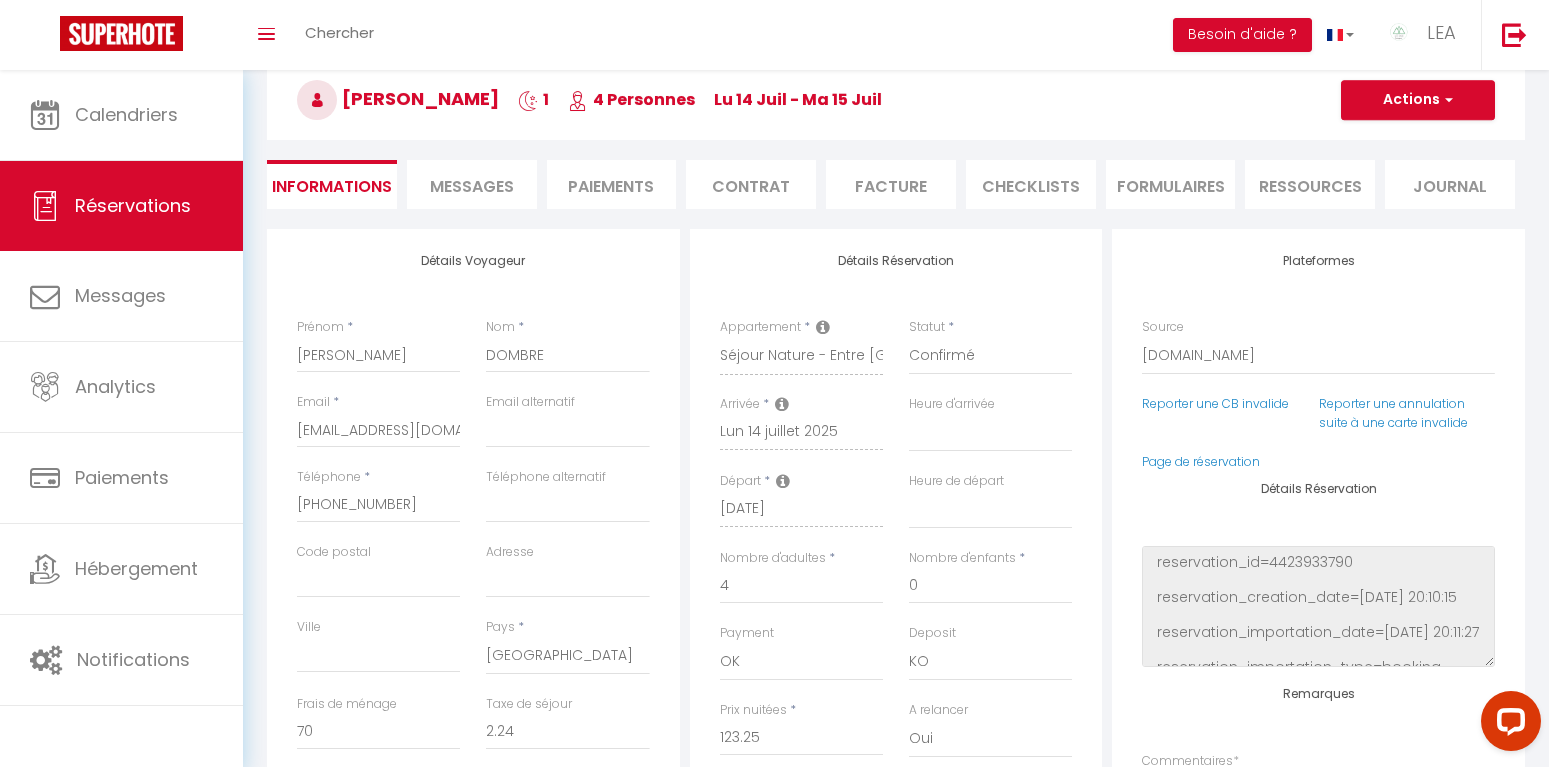 select 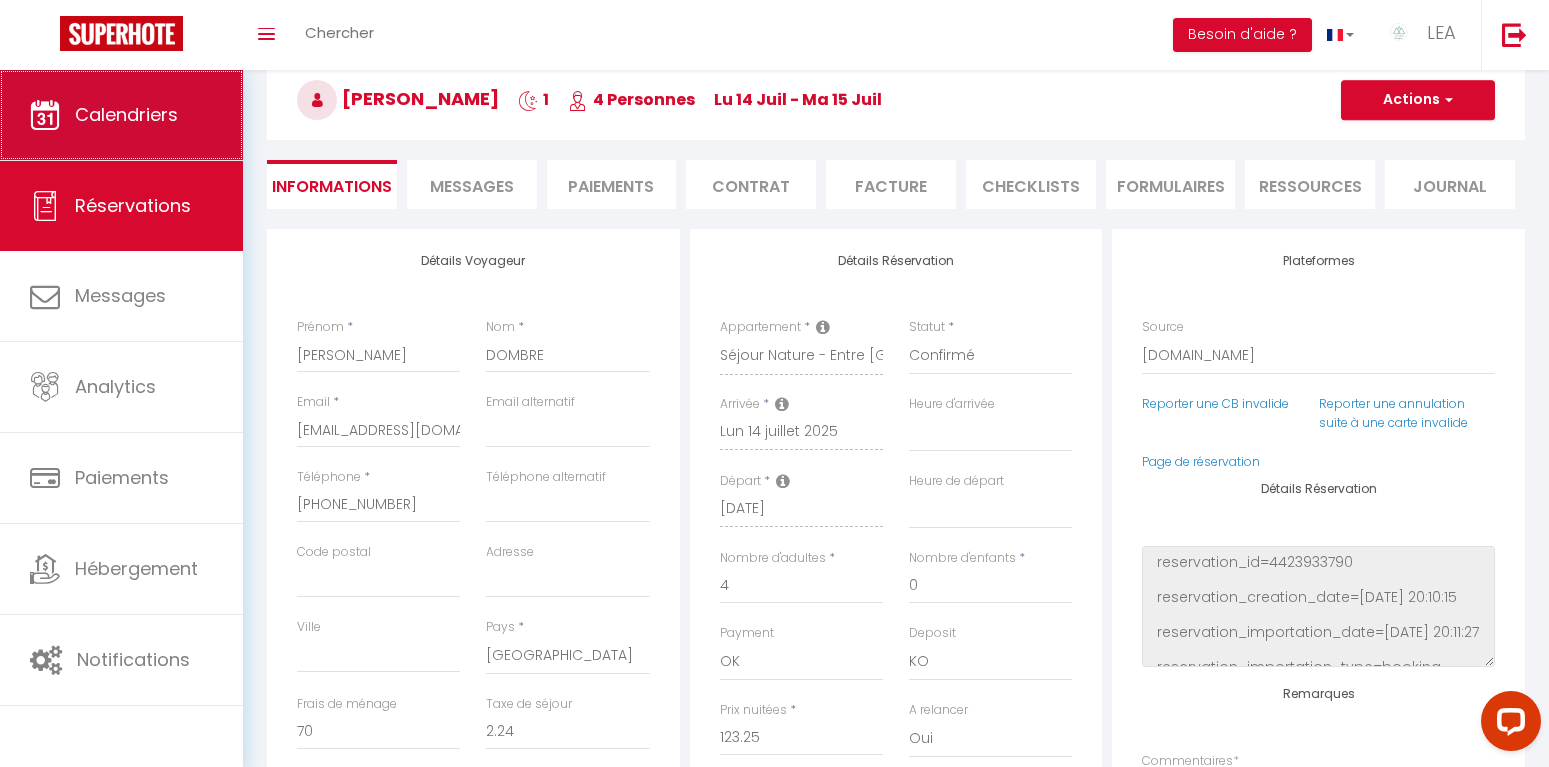click on "Calendriers" at bounding box center (126, 114) 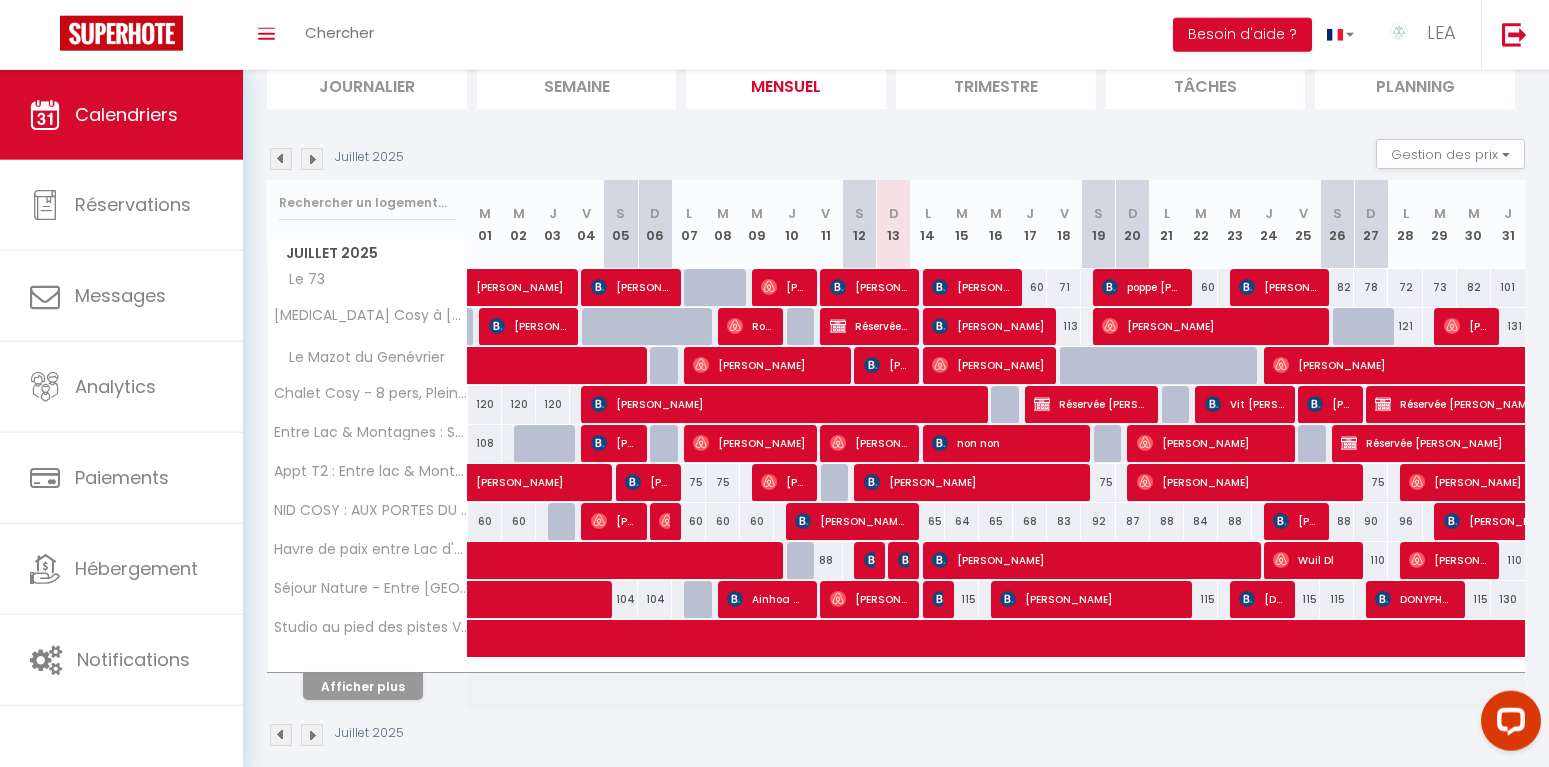scroll, scrollTop: 171, scrollLeft: 0, axis: vertical 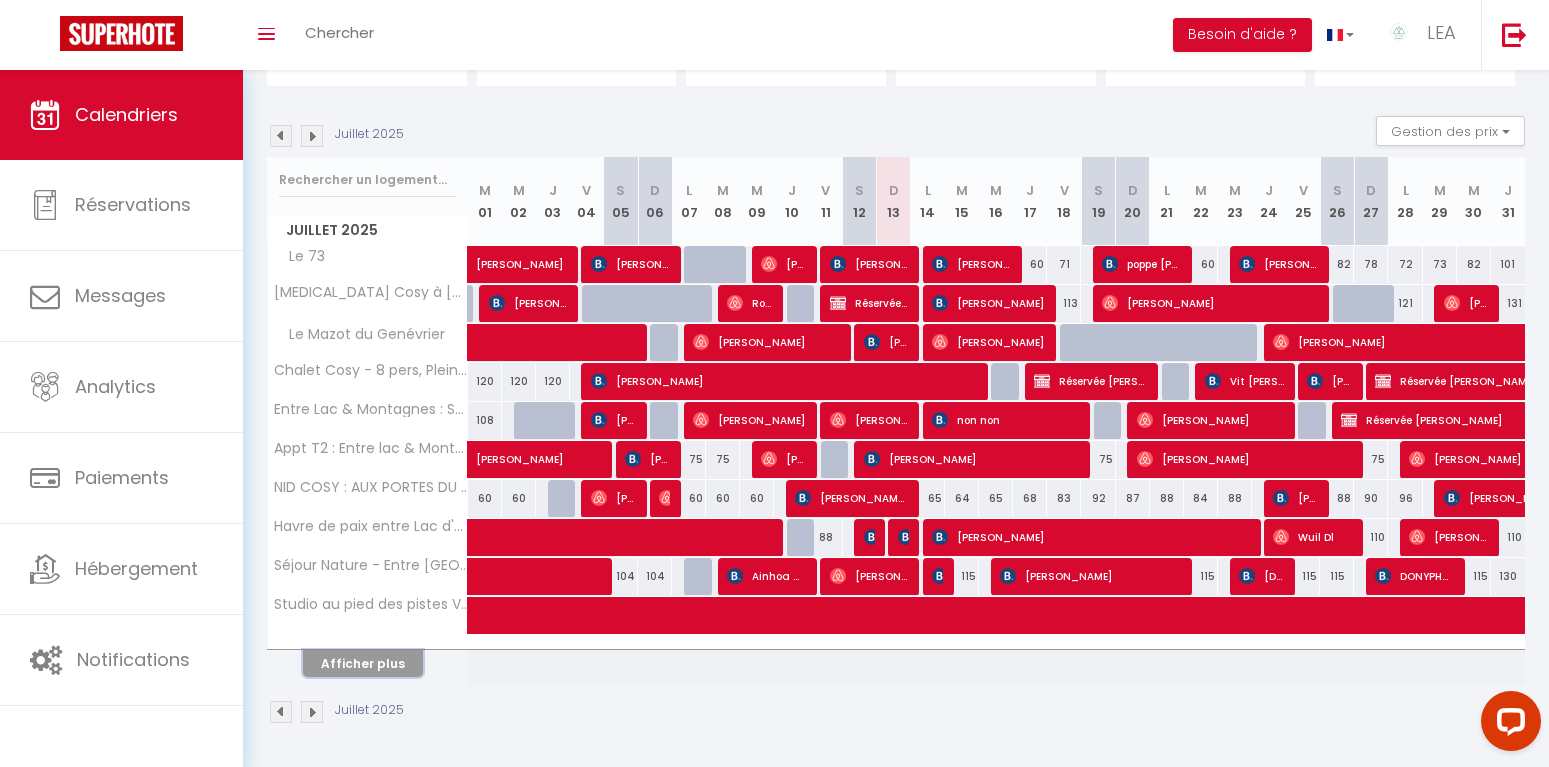 click on "Afficher plus" at bounding box center [363, 663] 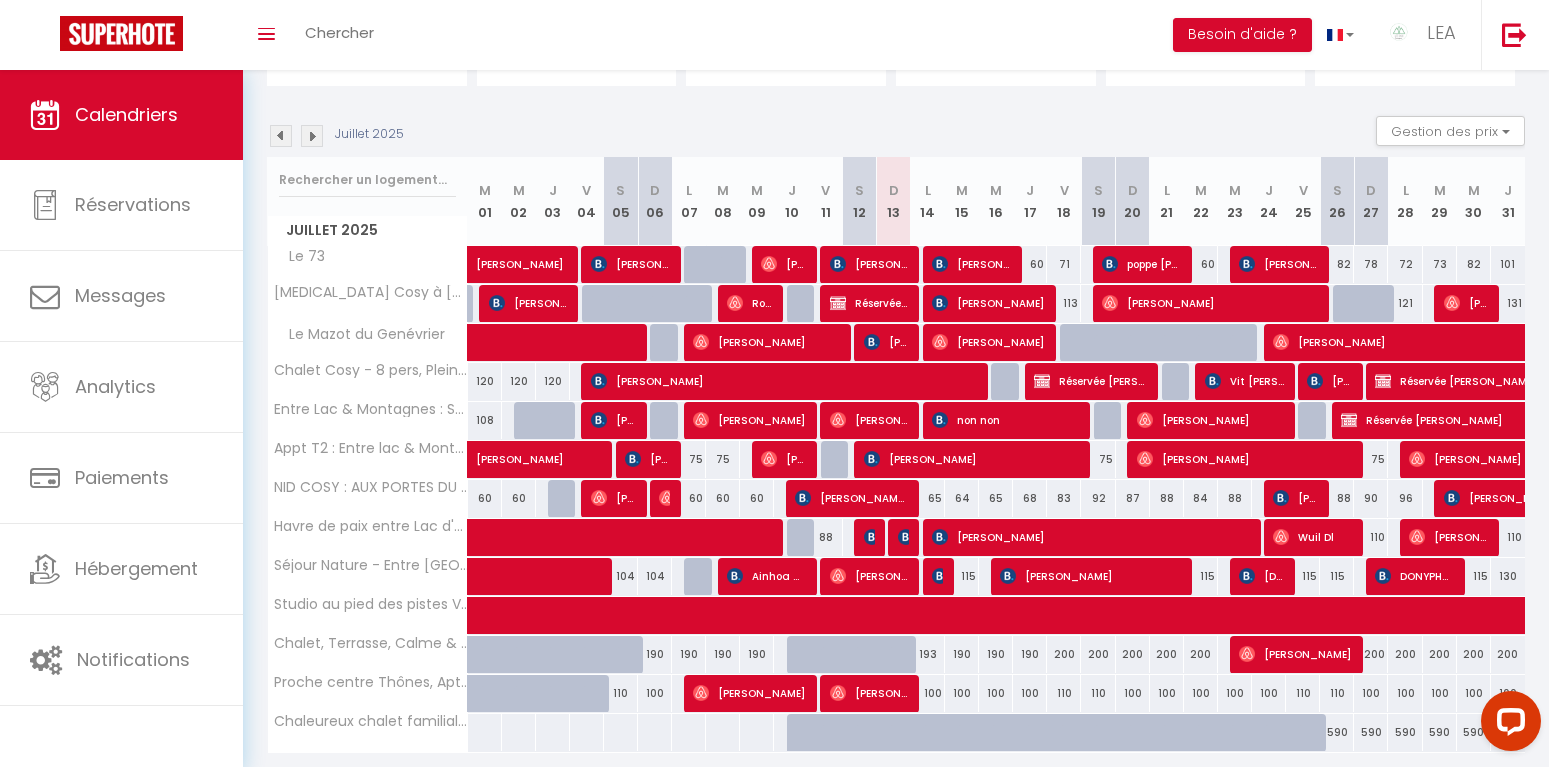click at bounding box center (312, 136) 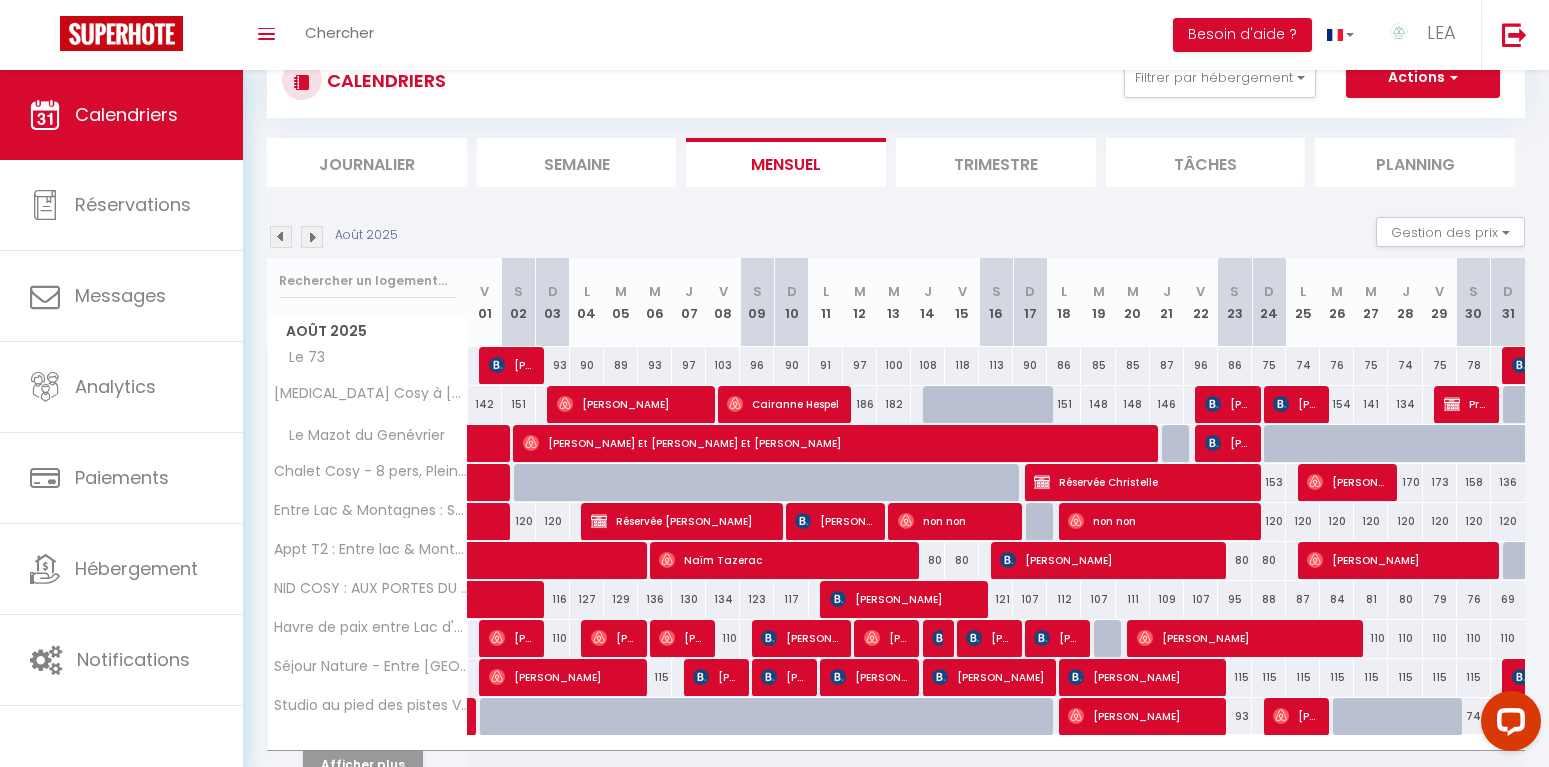 scroll, scrollTop: 171, scrollLeft: 0, axis: vertical 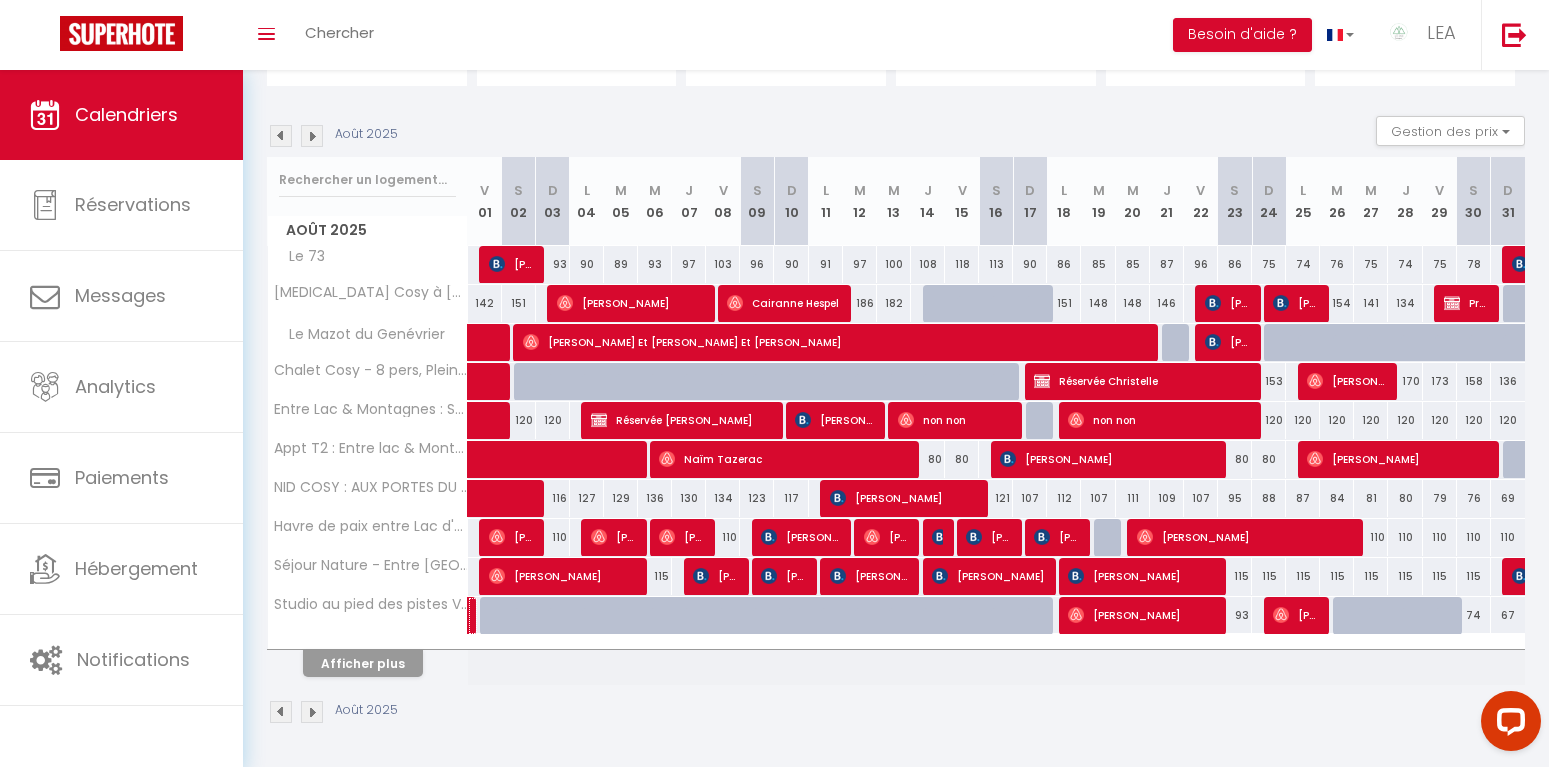 click at bounding box center (473, 616) 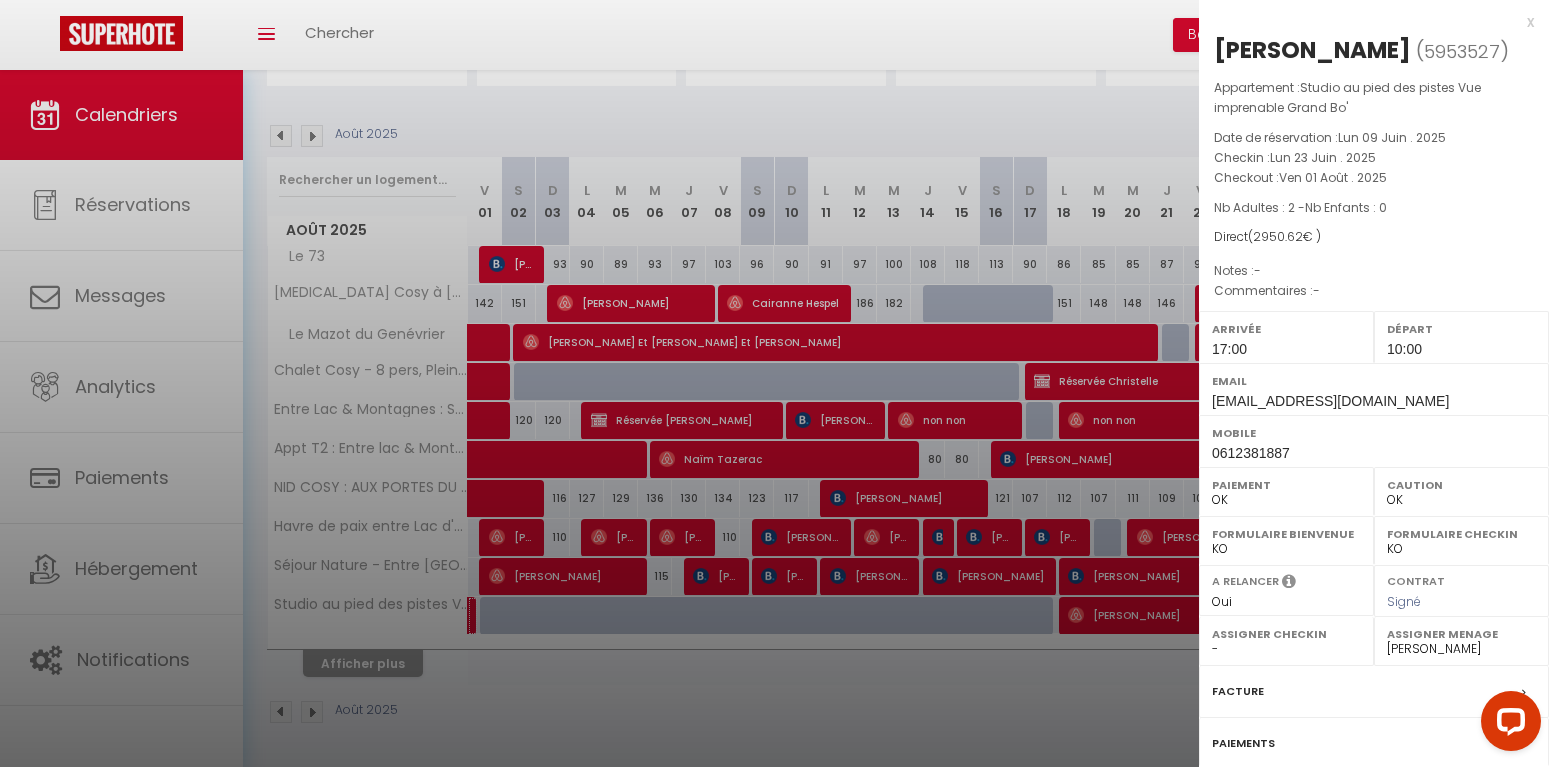 scroll, scrollTop: 185, scrollLeft: 0, axis: vertical 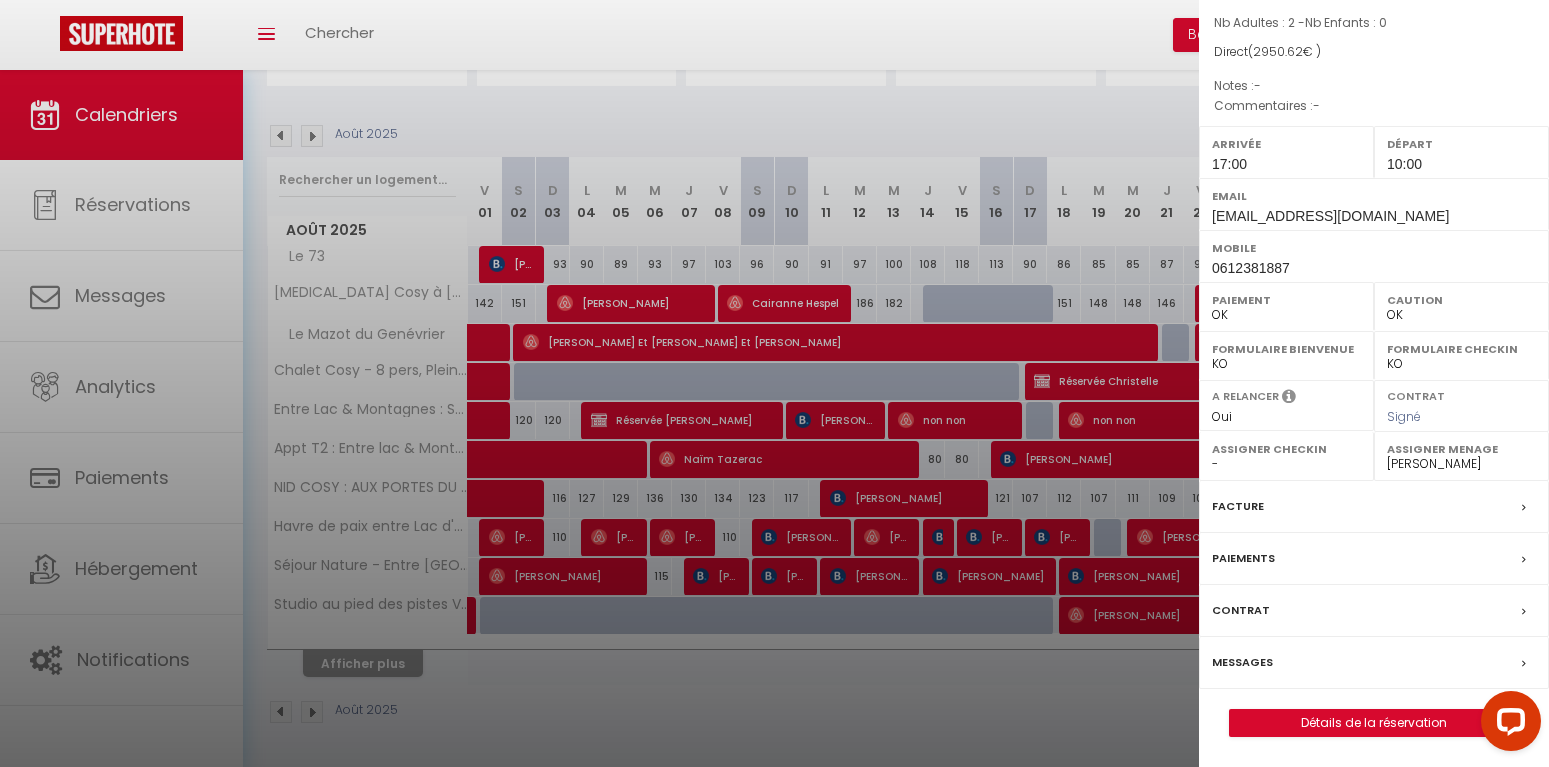 drag, startPoint x: 1416, startPoint y: 247, endPoint x: 1237, endPoint y: 251, distance: 179.0447 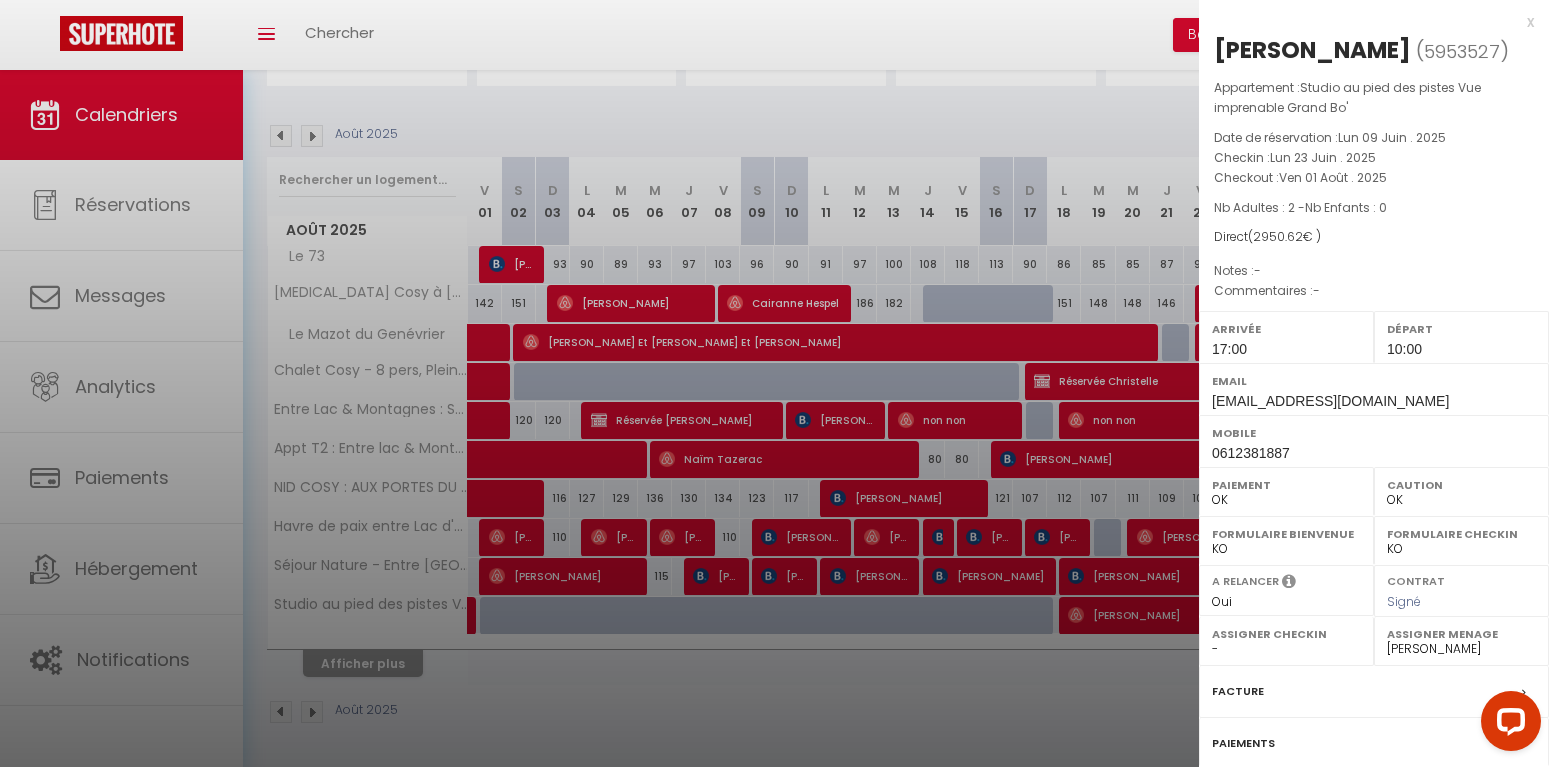 click on "x" at bounding box center (1366, 22) 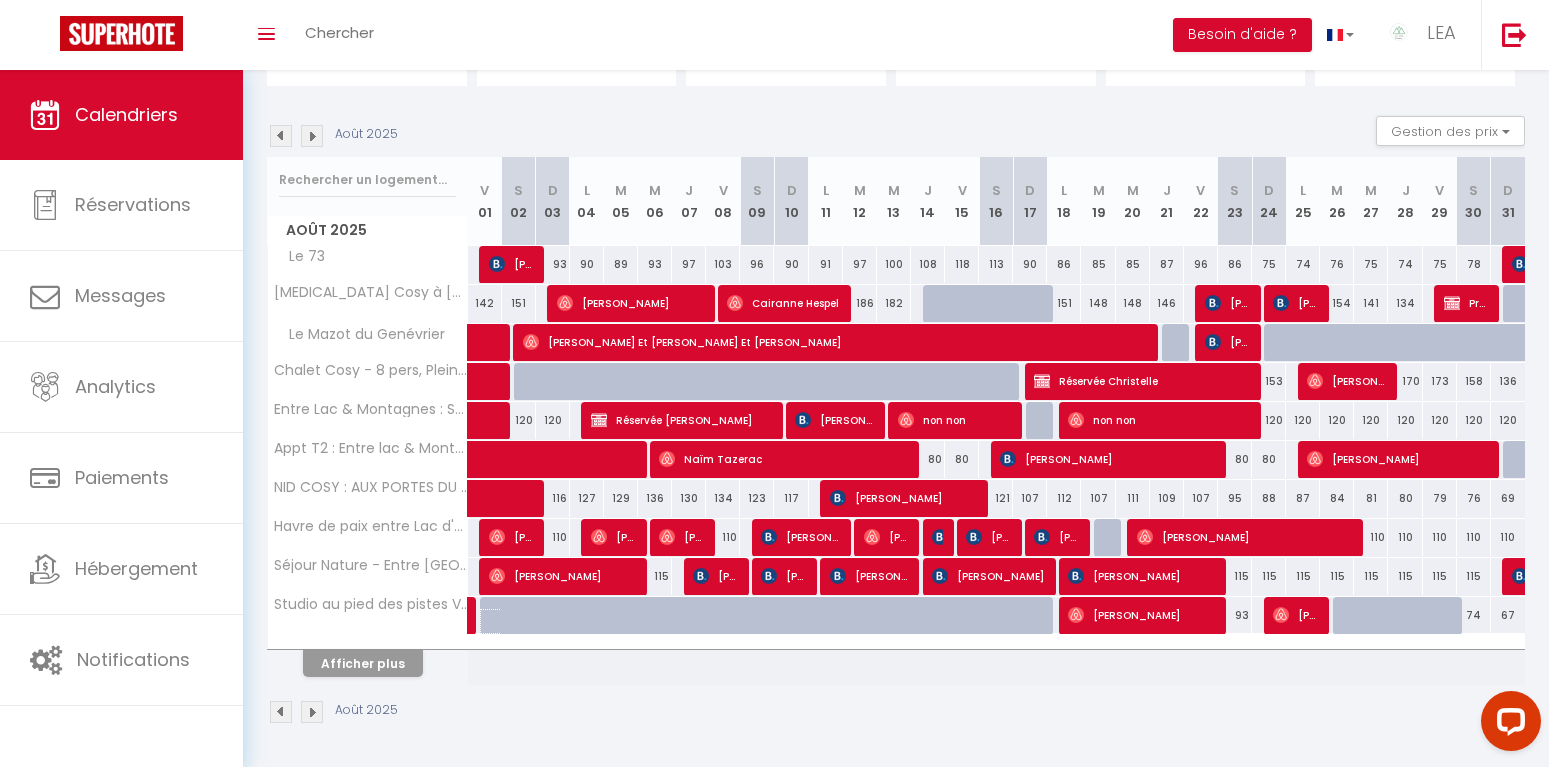 click at bounding box center [496, 621] 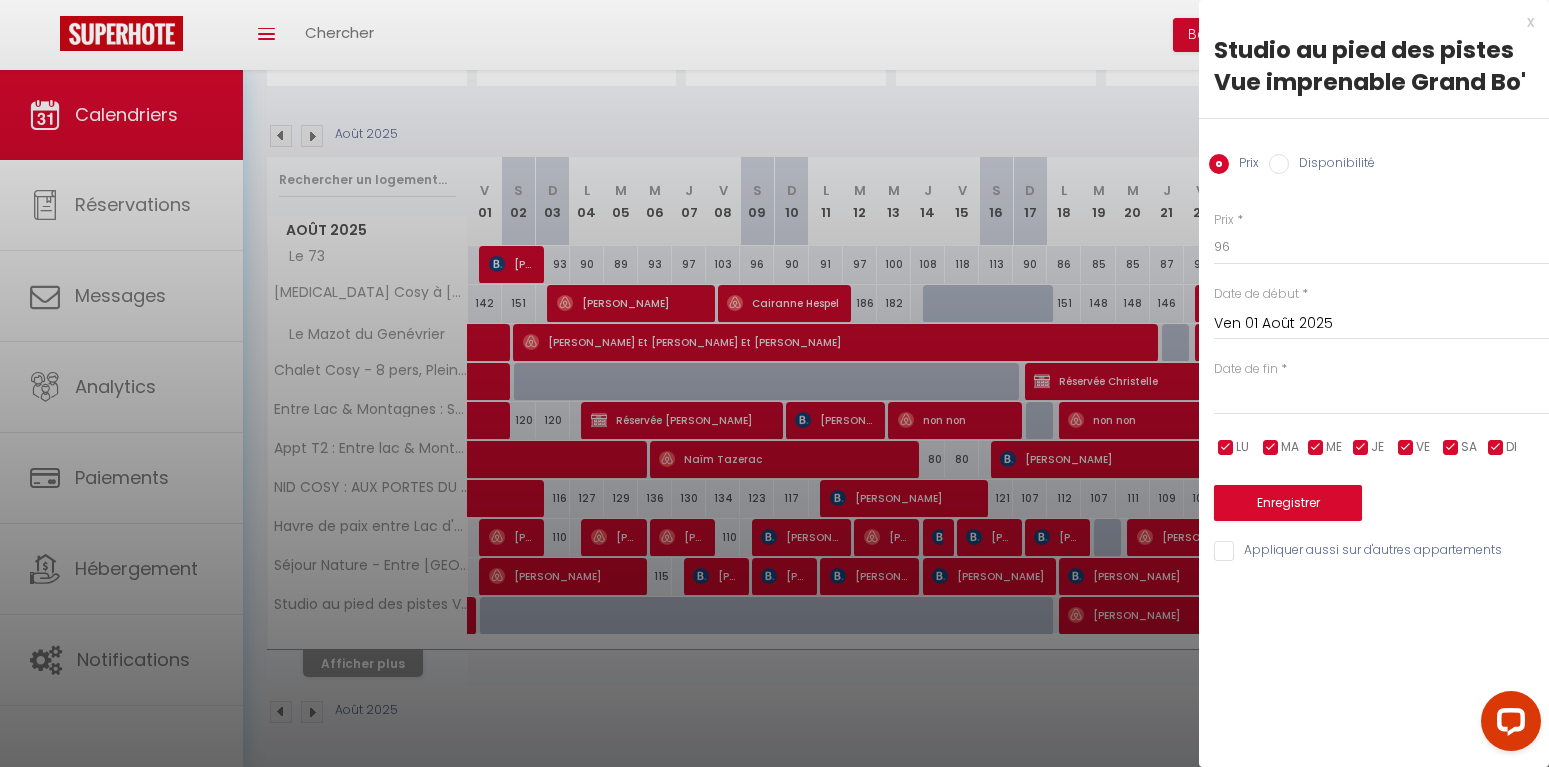 click on "Disponibilité" at bounding box center (1279, 164) 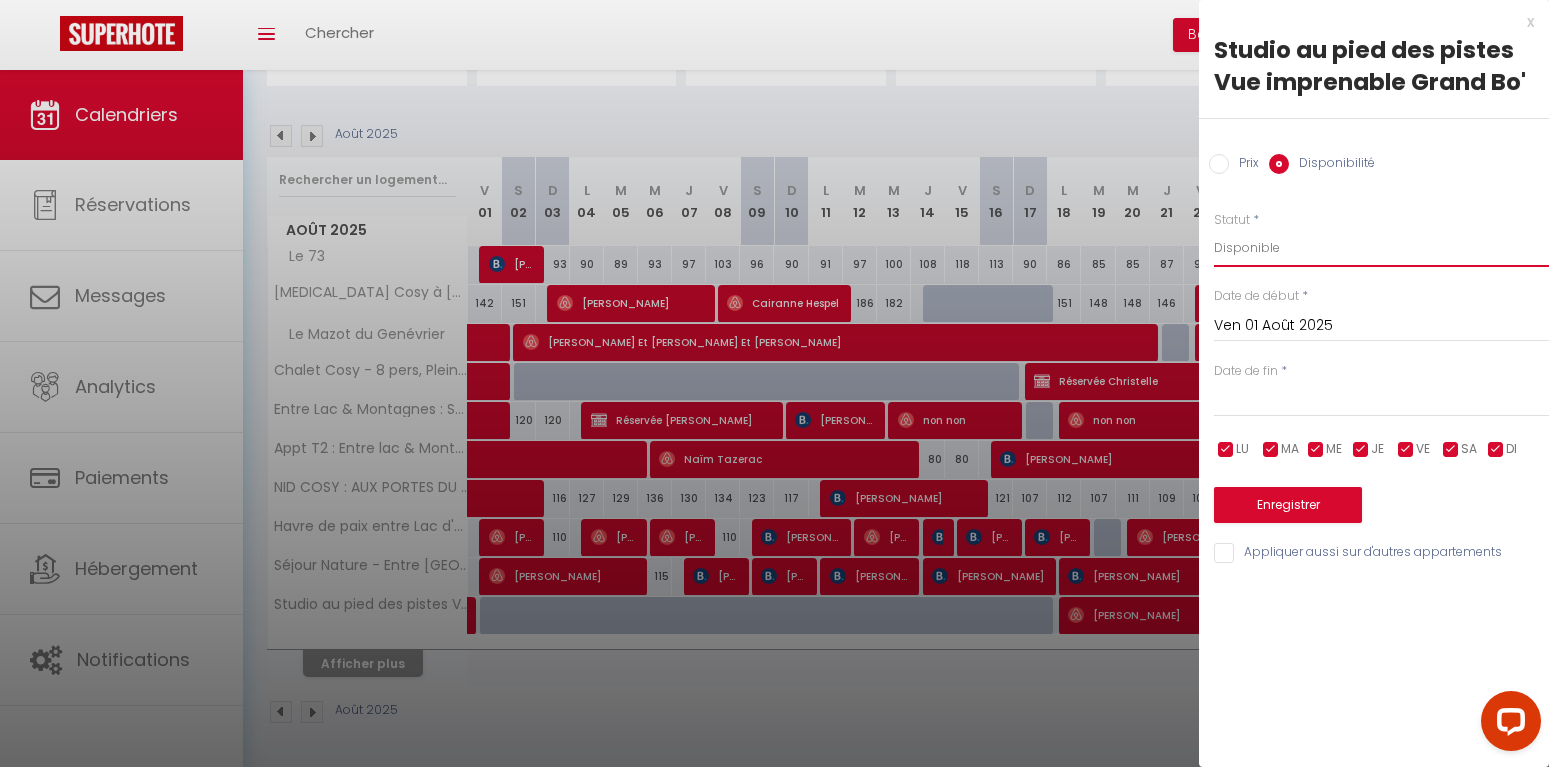 click on "Disponible" at bounding box center [0, 0] 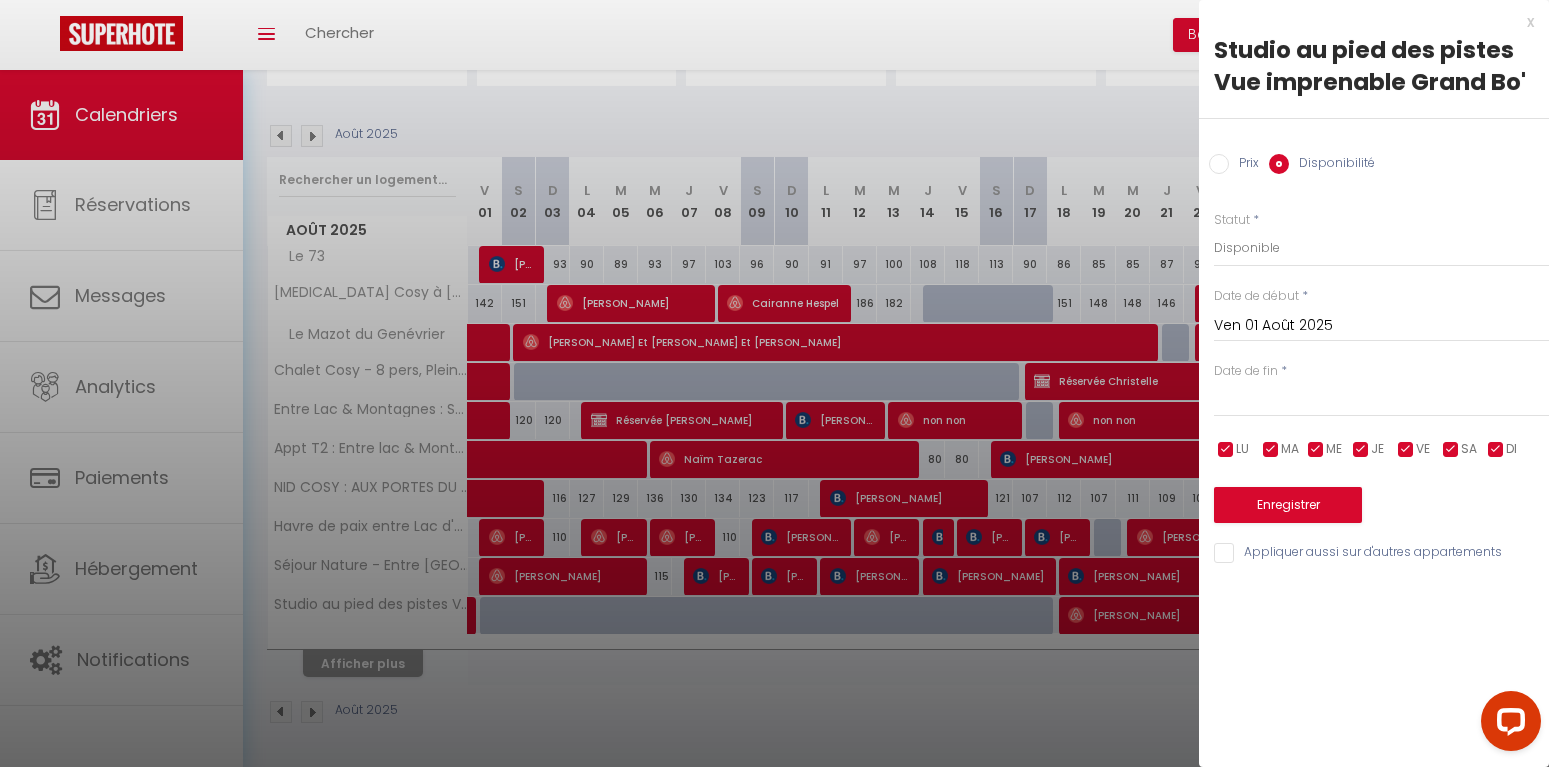 click on "Ven 01 Août 2025" at bounding box center [1381, 326] 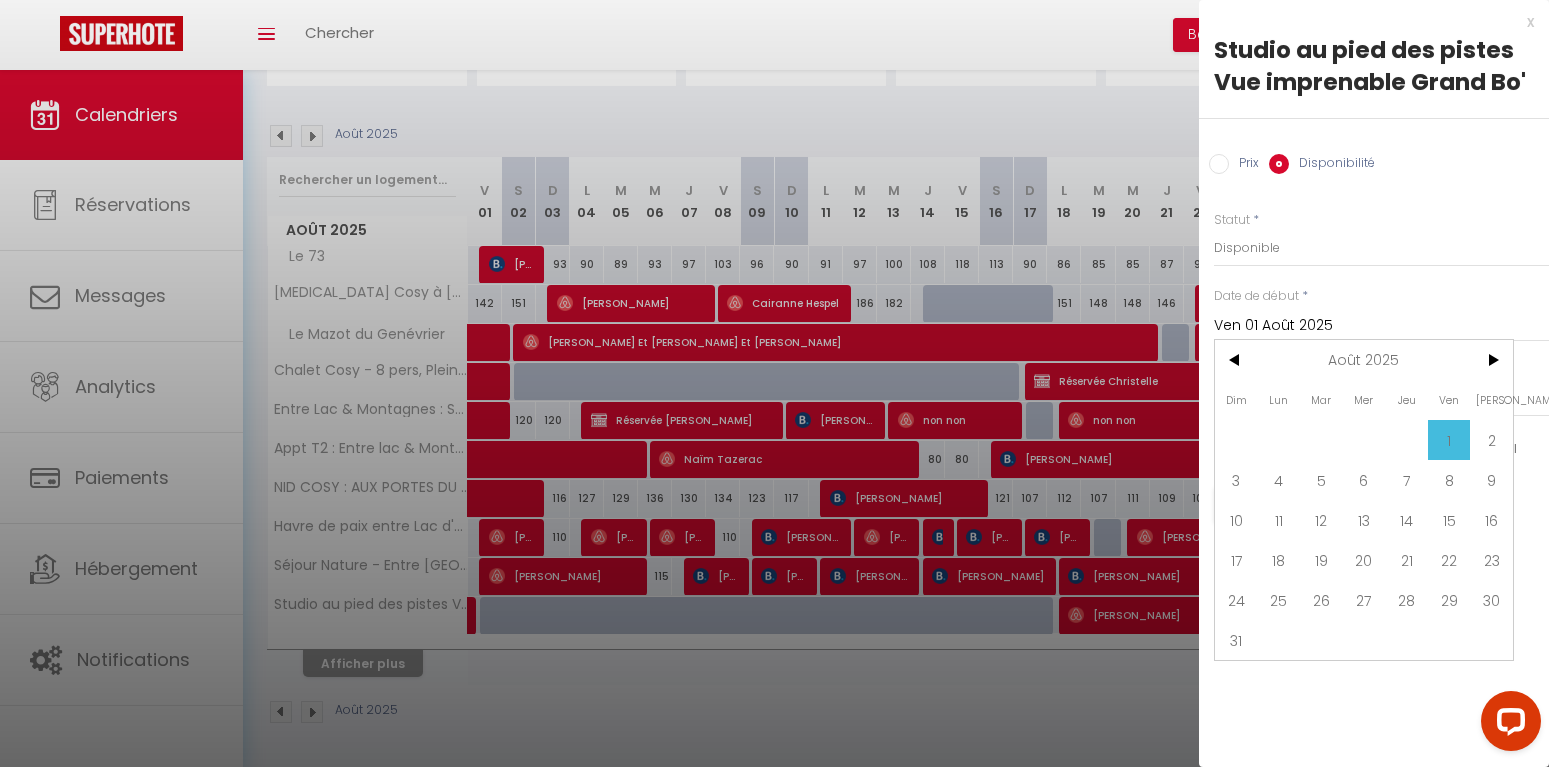 click on "Ven 01 Août 2025" at bounding box center (1381, 326) 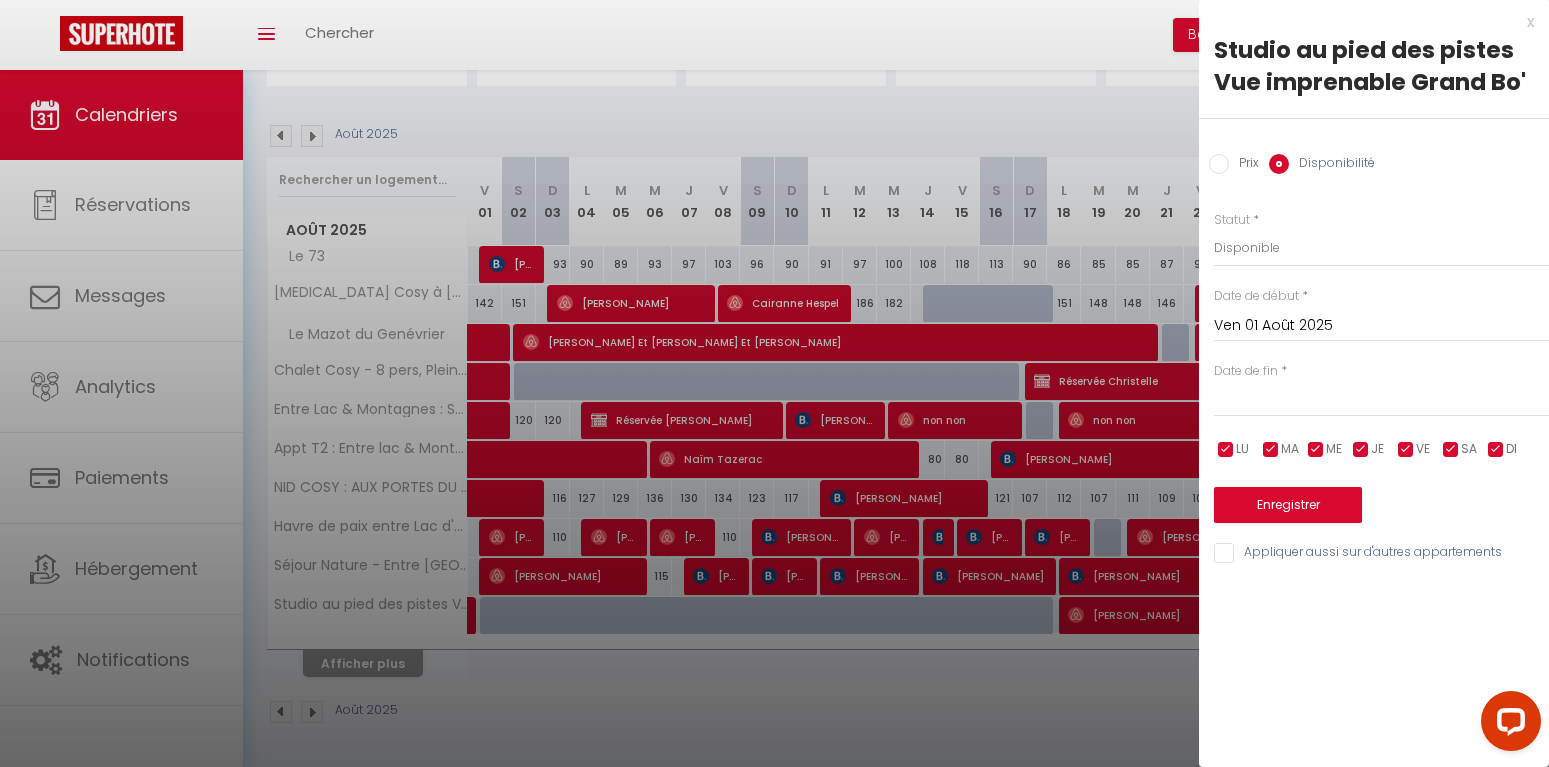 click on "Date de fin" at bounding box center [1246, 371] 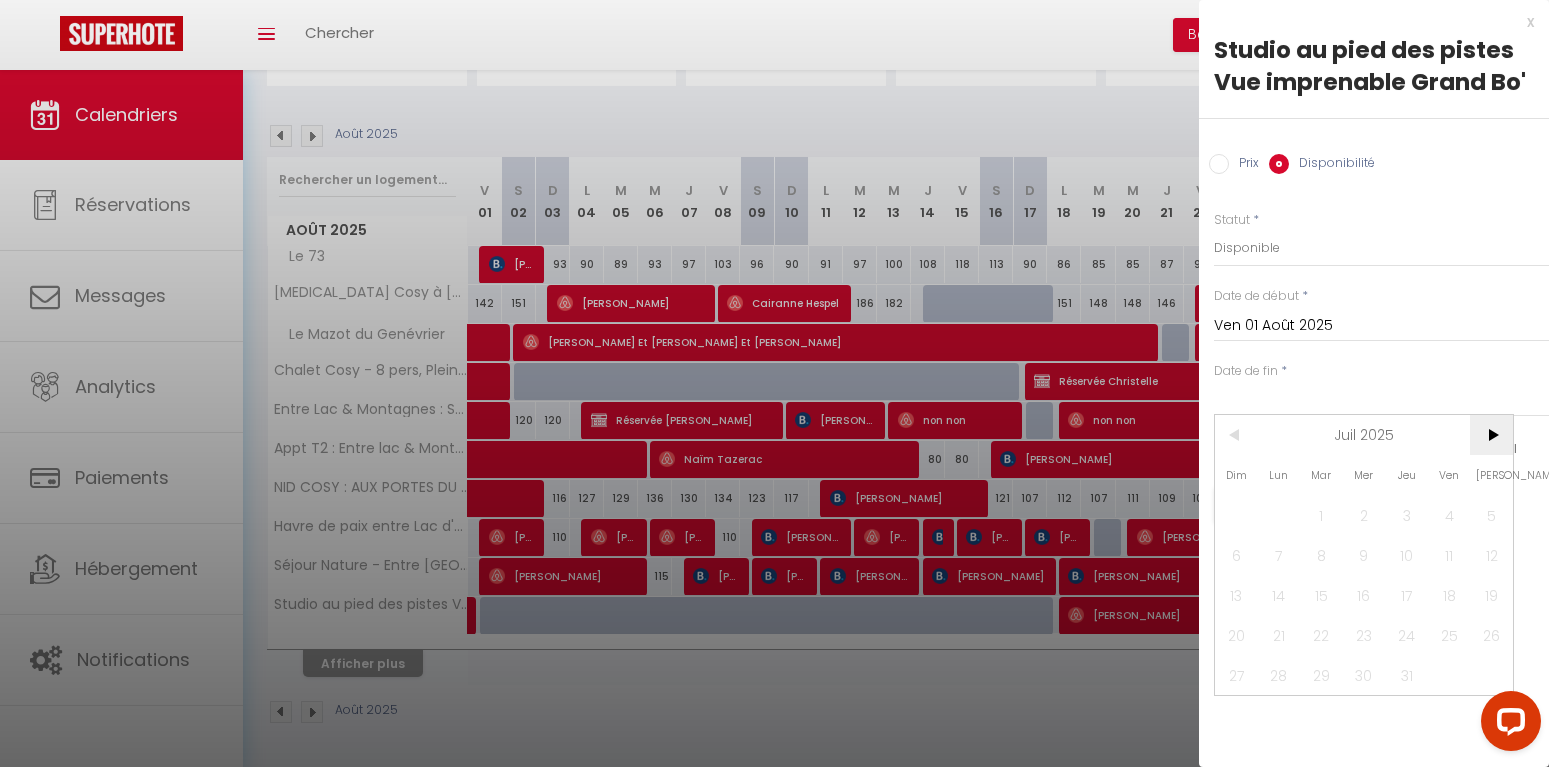 click on ">" at bounding box center (1491, 435) 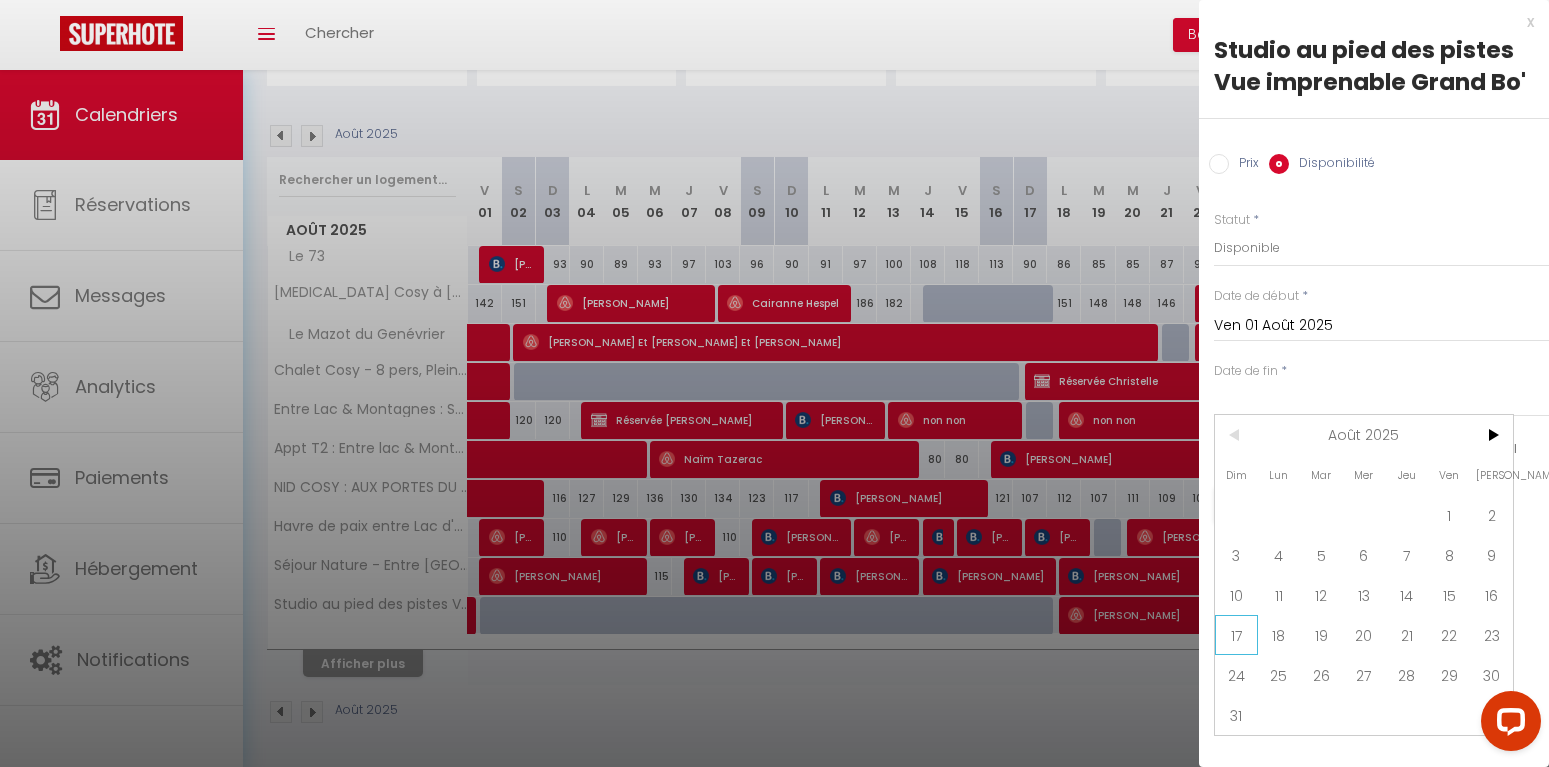 click on "17" at bounding box center [1236, 635] 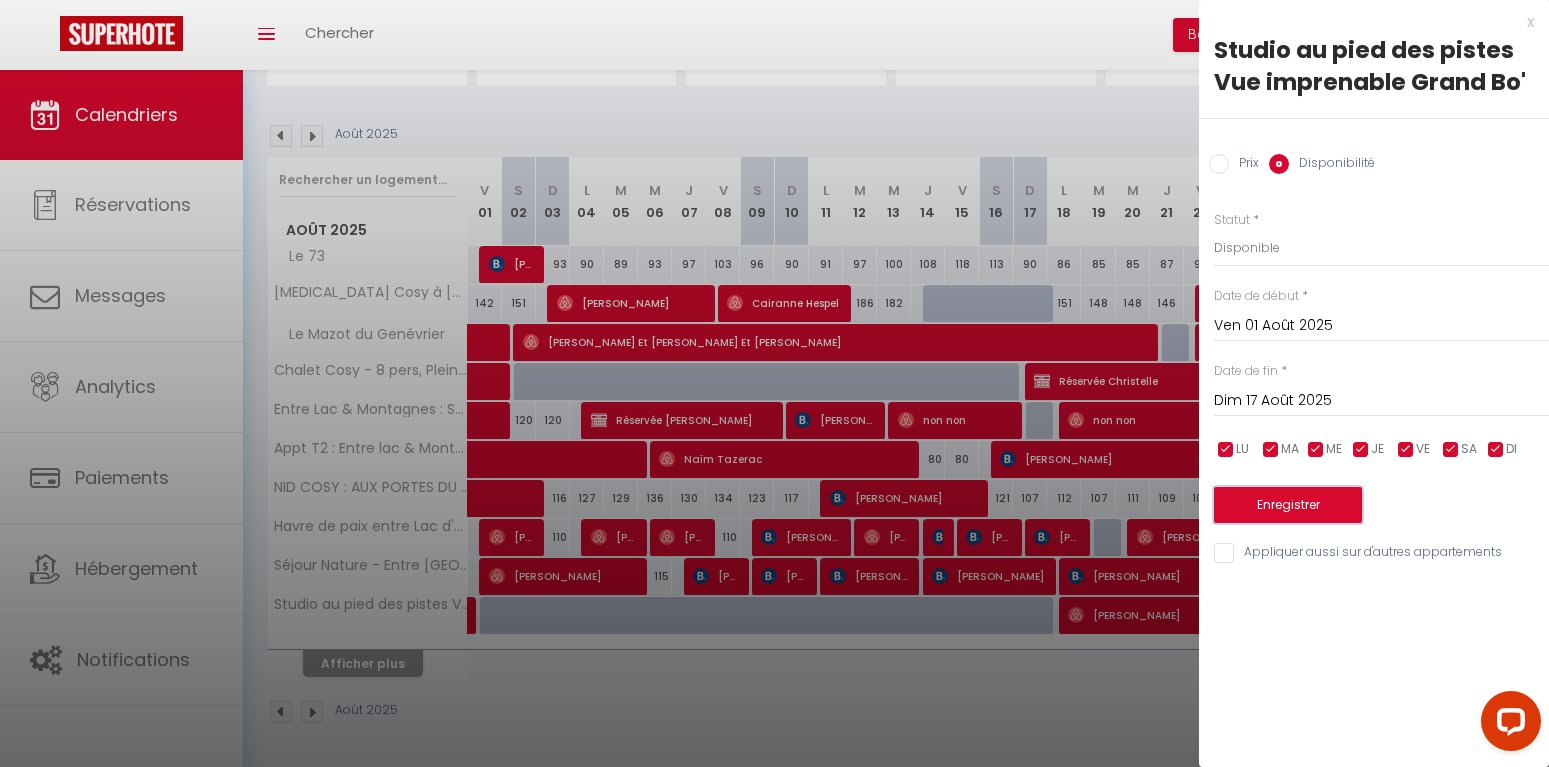 click on "Enregistrer" at bounding box center (1288, 505) 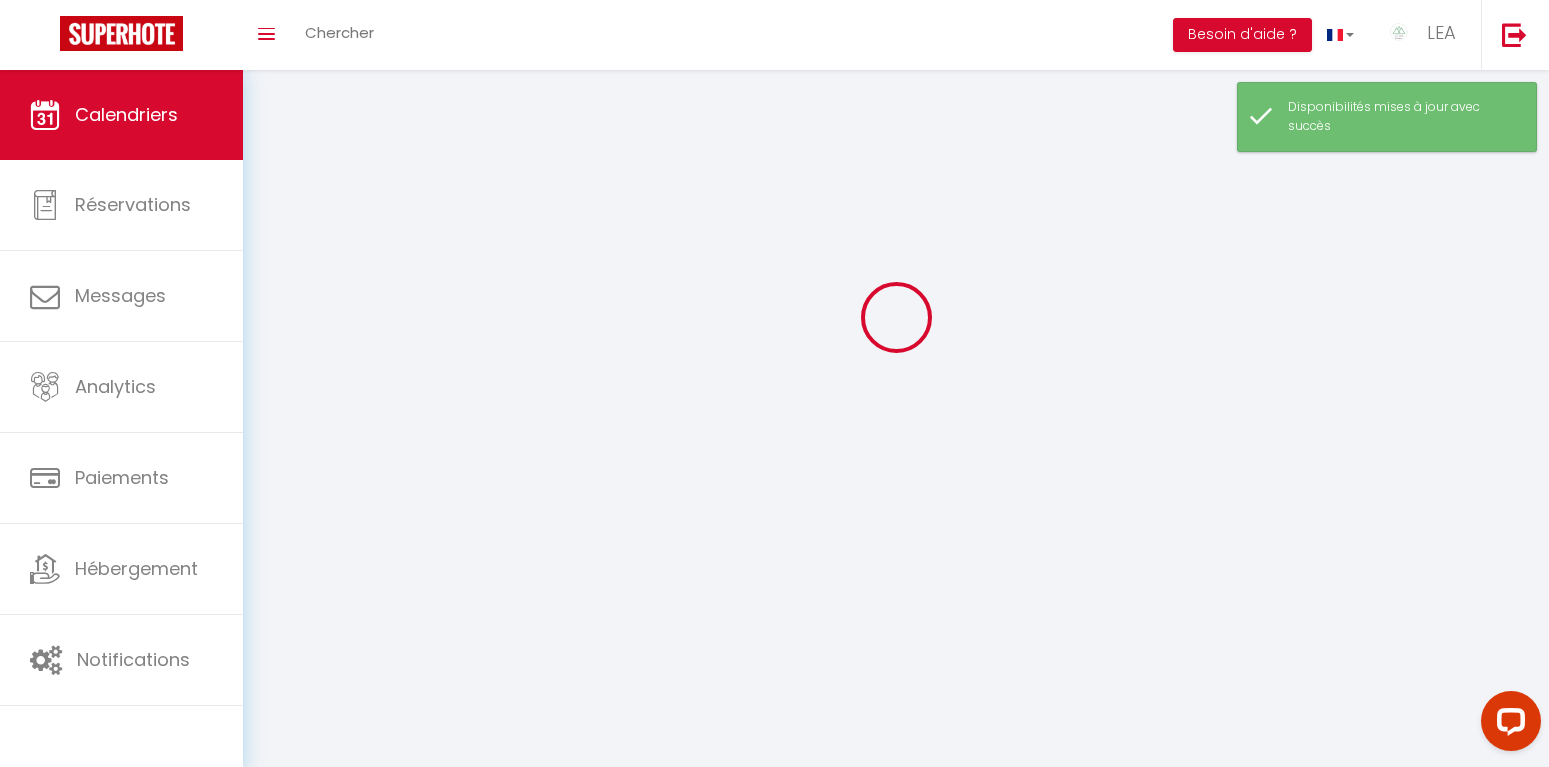 scroll, scrollTop: 70, scrollLeft: 0, axis: vertical 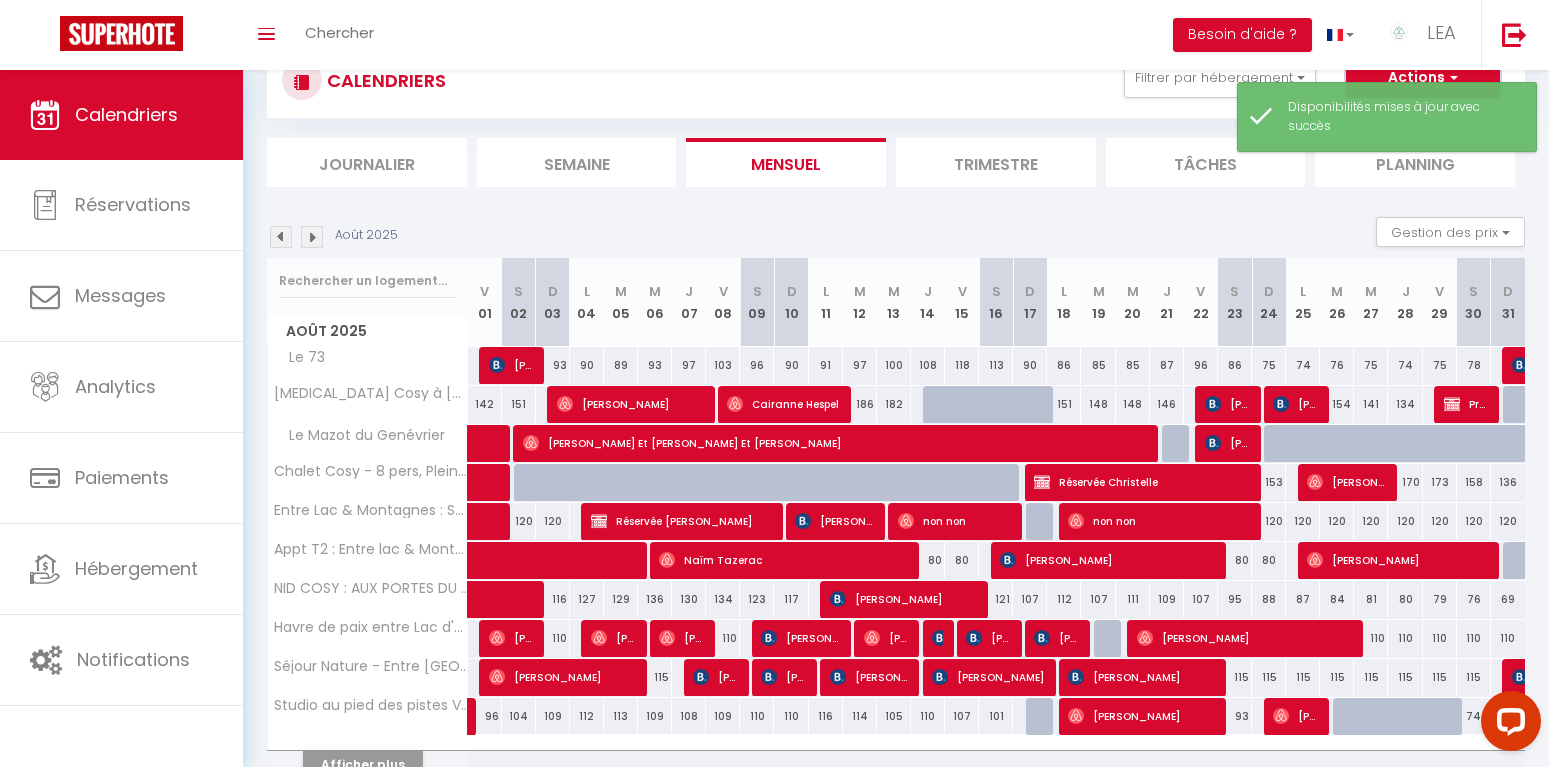 click on "Actions" at bounding box center [1423, 78] 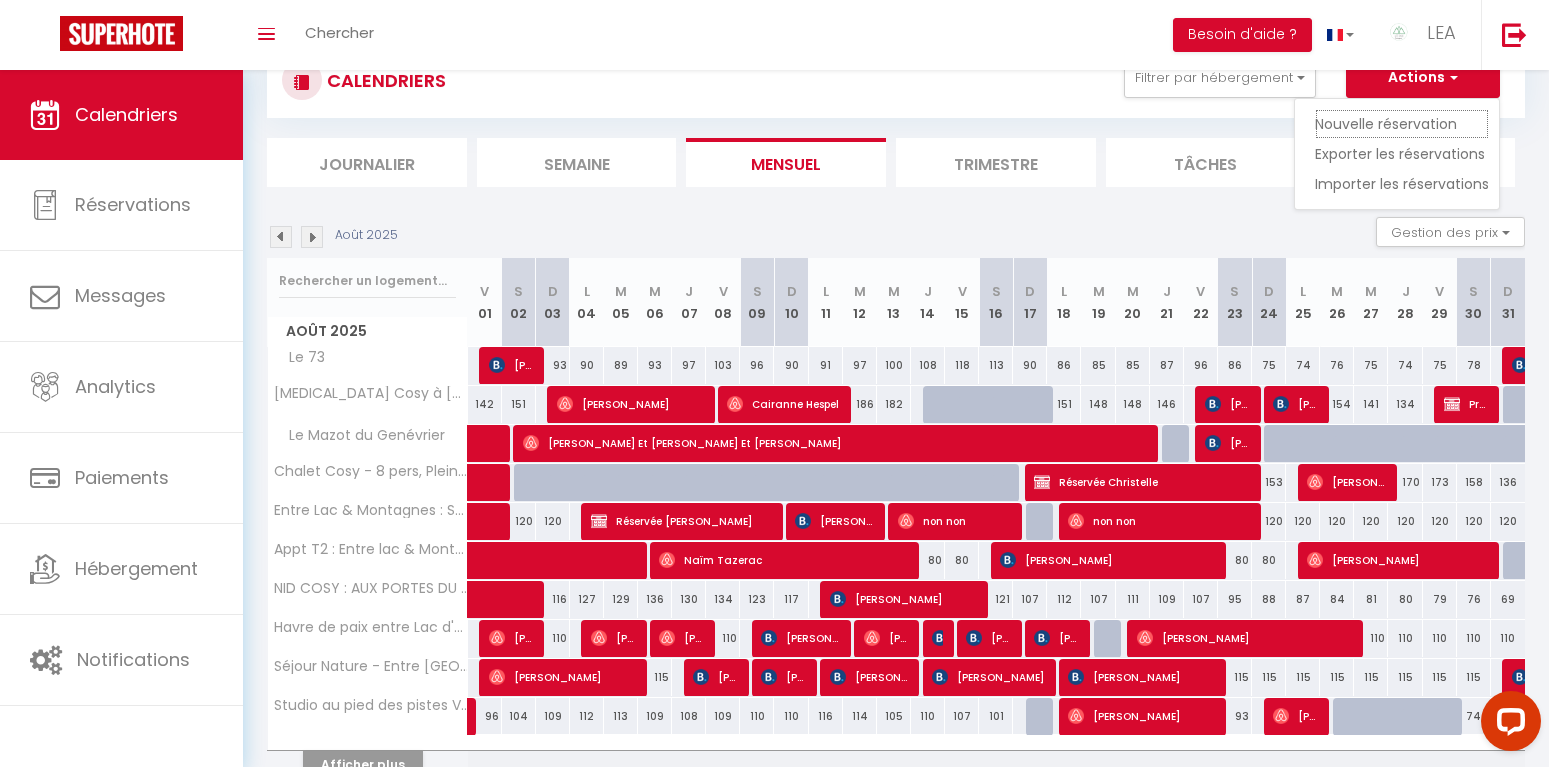 click on "Nouvelle réservation" at bounding box center (1402, 124) 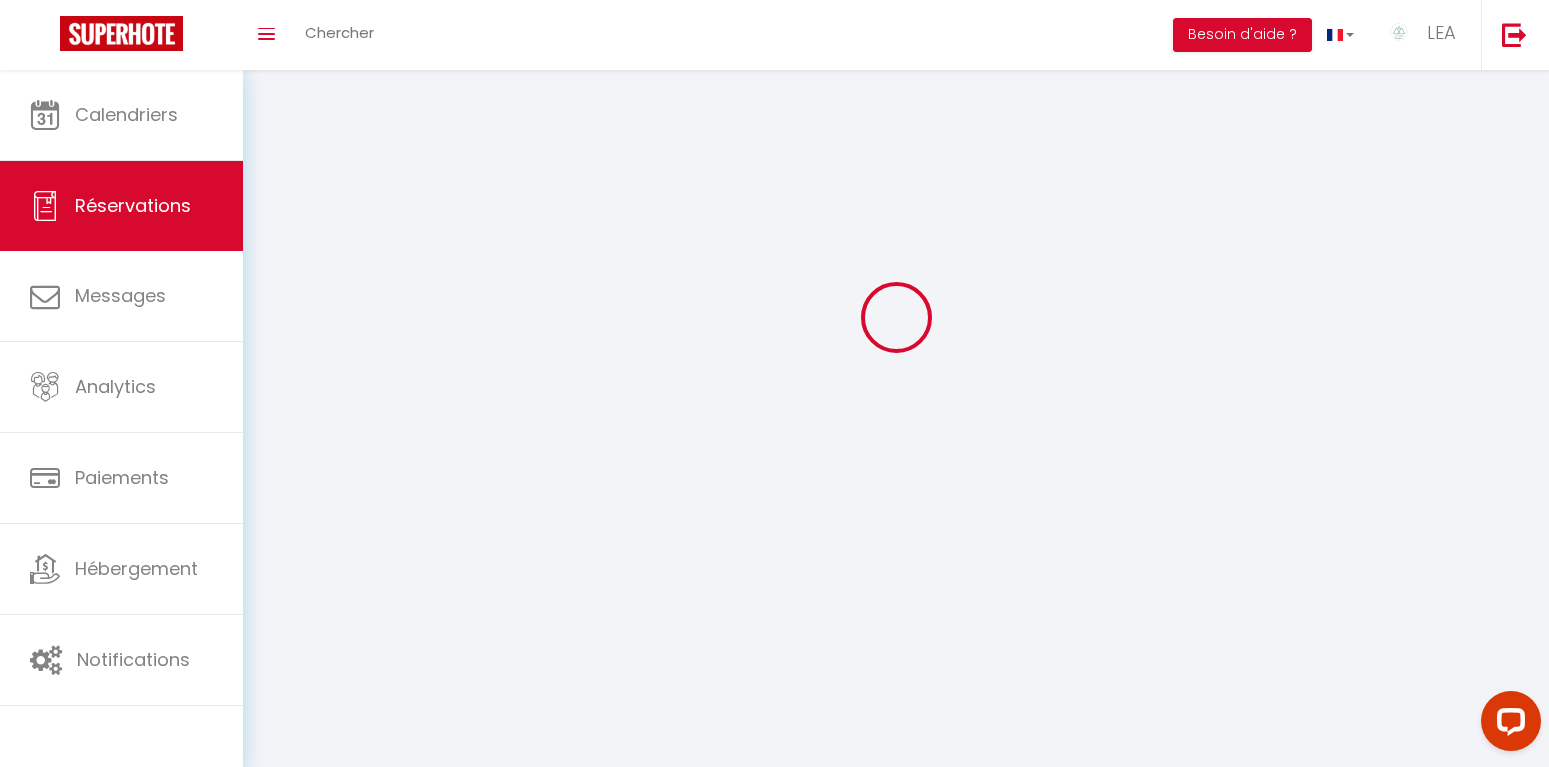 scroll, scrollTop: 0, scrollLeft: 0, axis: both 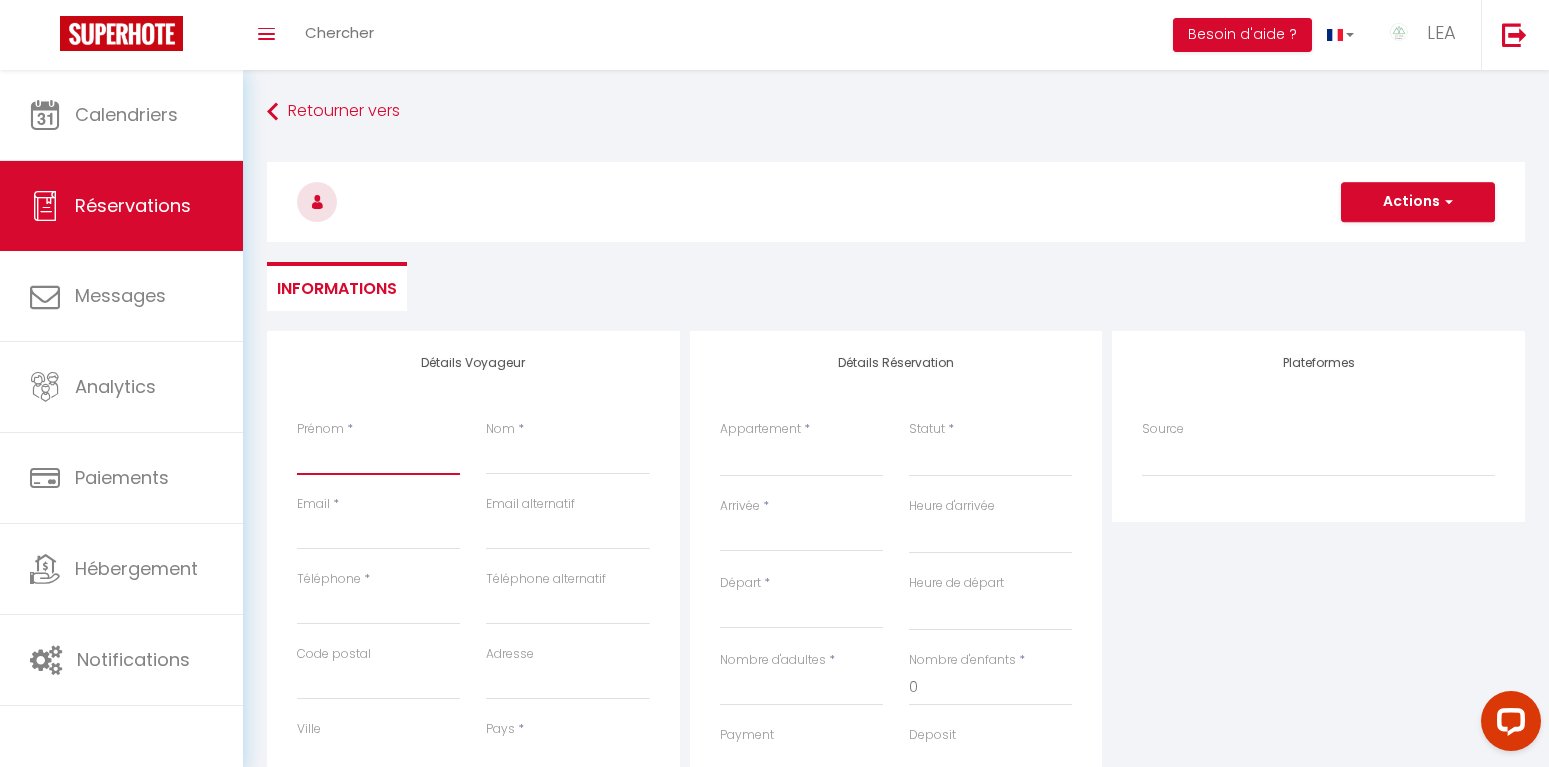 click on "Prénom" at bounding box center [378, 457] 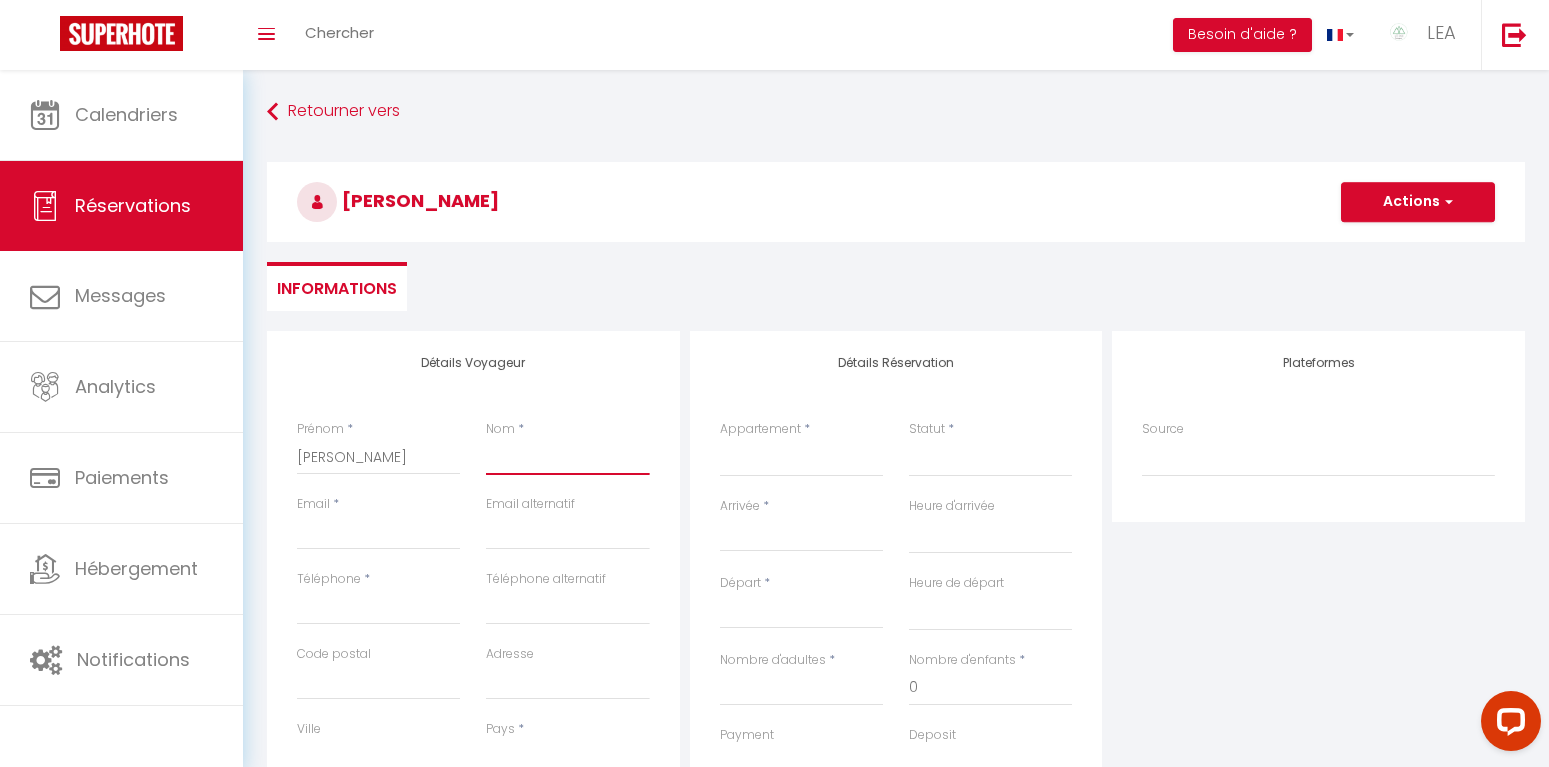 click on "Nom" at bounding box center [567, 457] 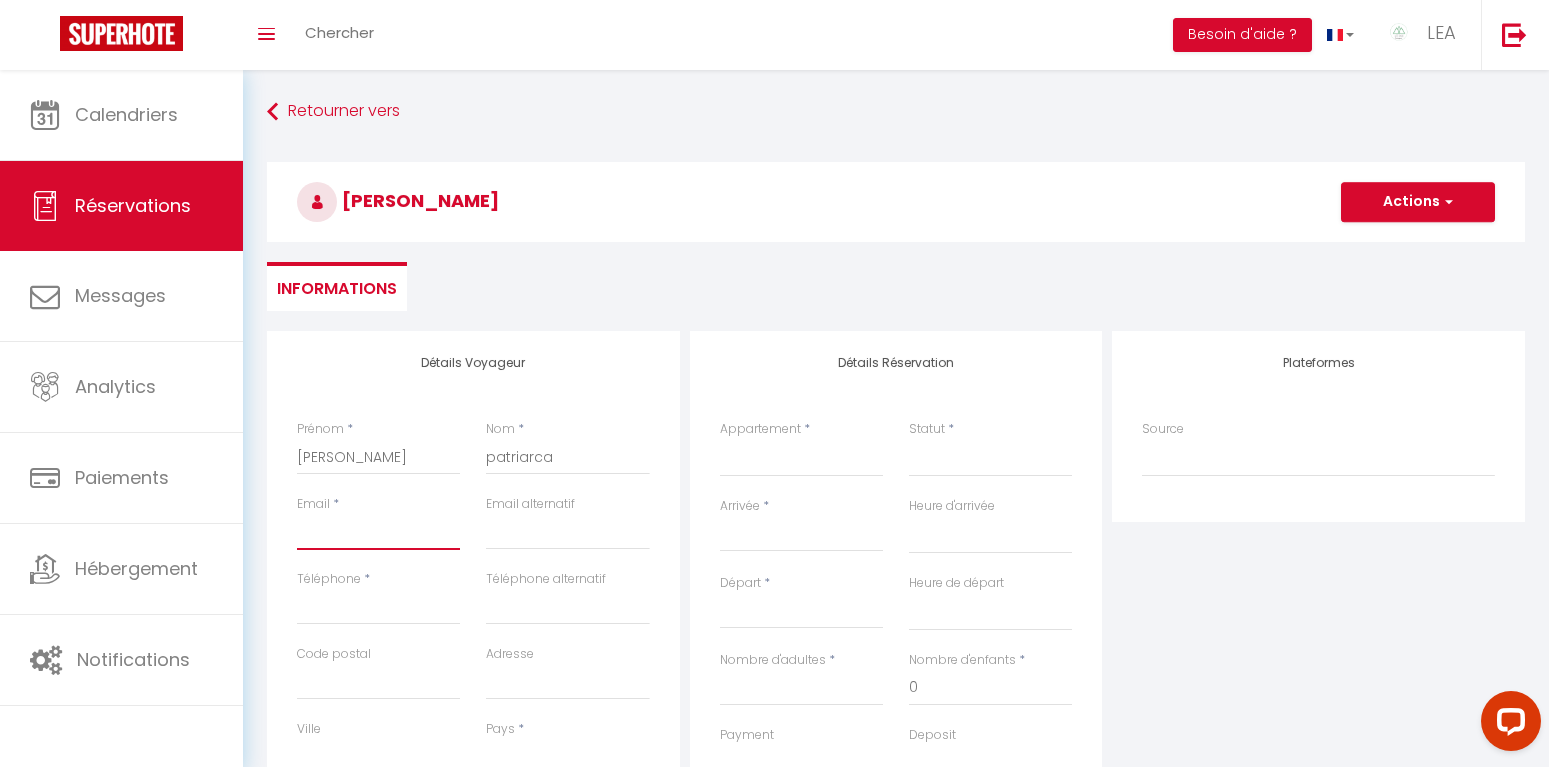 click on "Email client" at bounding box center [378, 532] 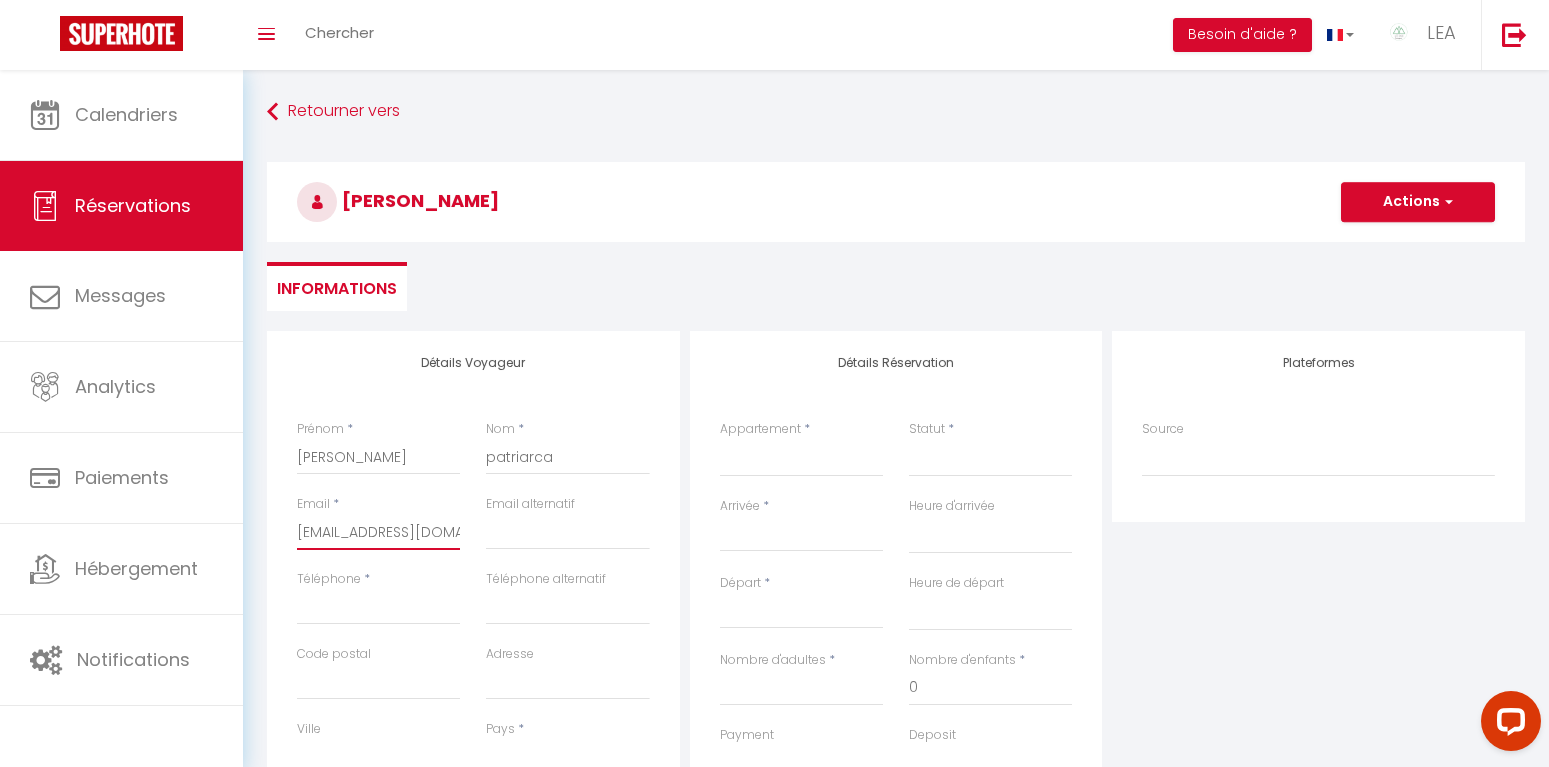 scroll, scrollTop: 0, scrollLeft: 58, axis: horizontal 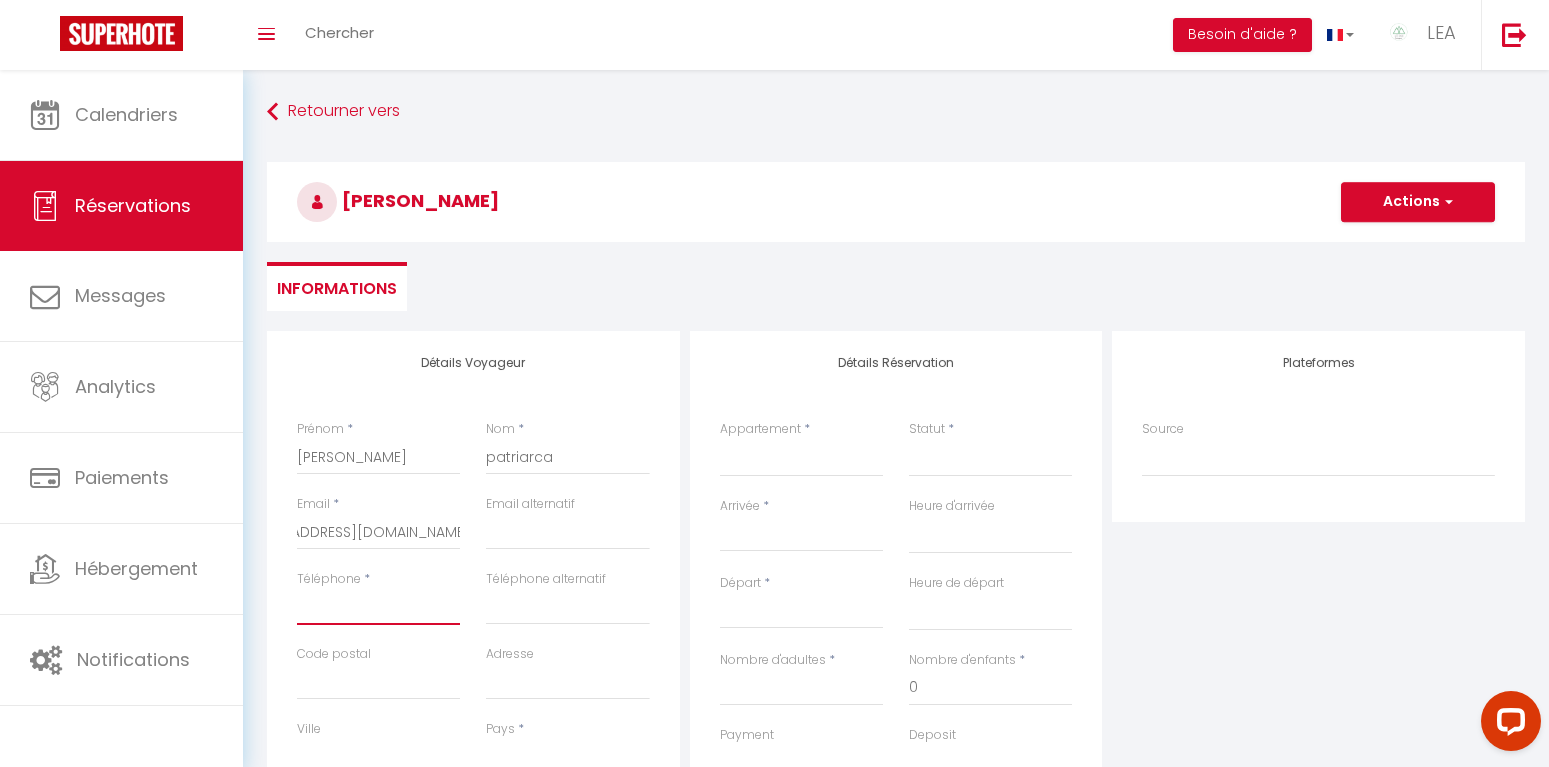click on "Téléphone" at bounding box center (378, 607) 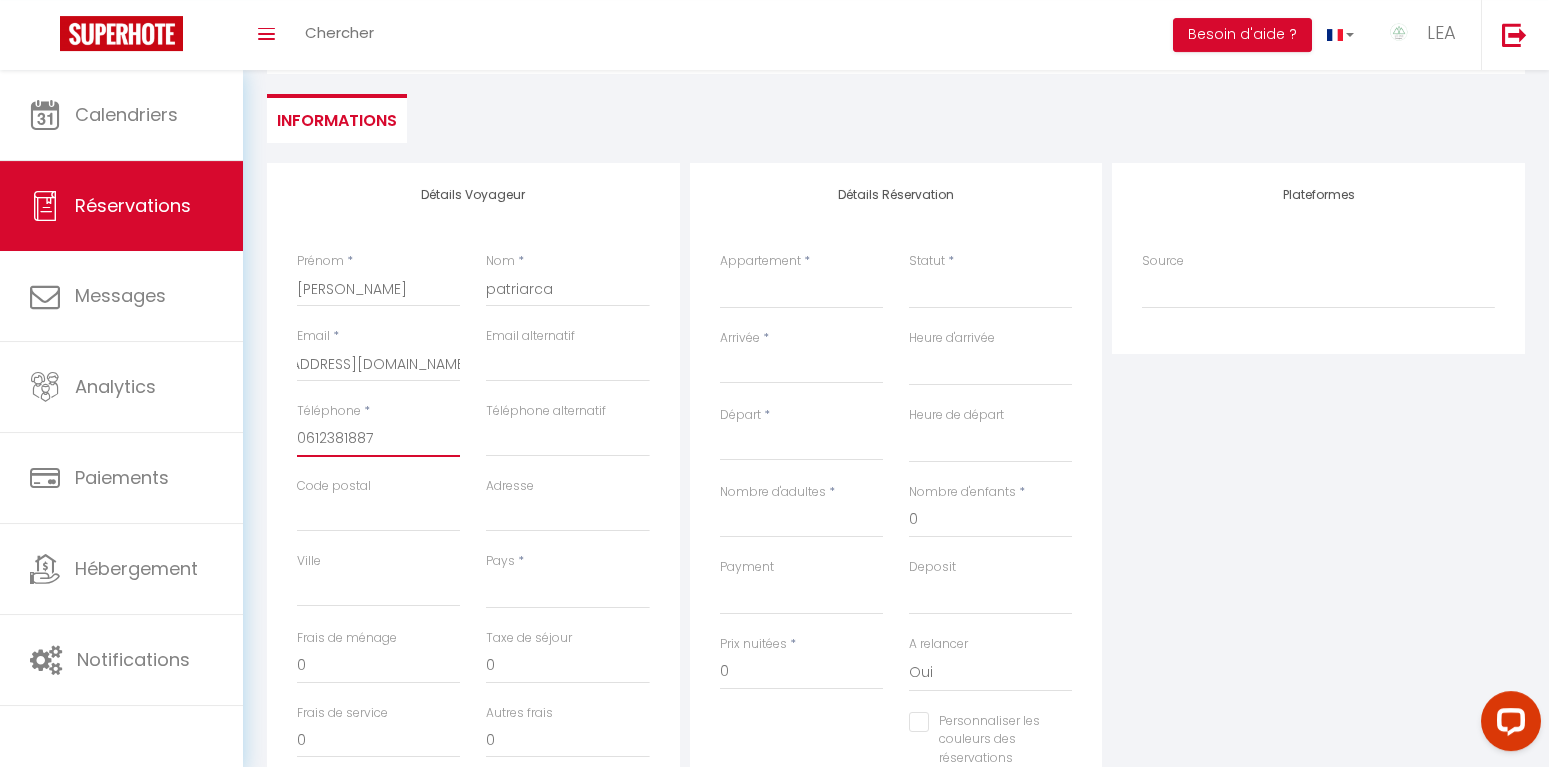 scroll, scrollTop: 204, scrollLeft: 0, axis: vertical 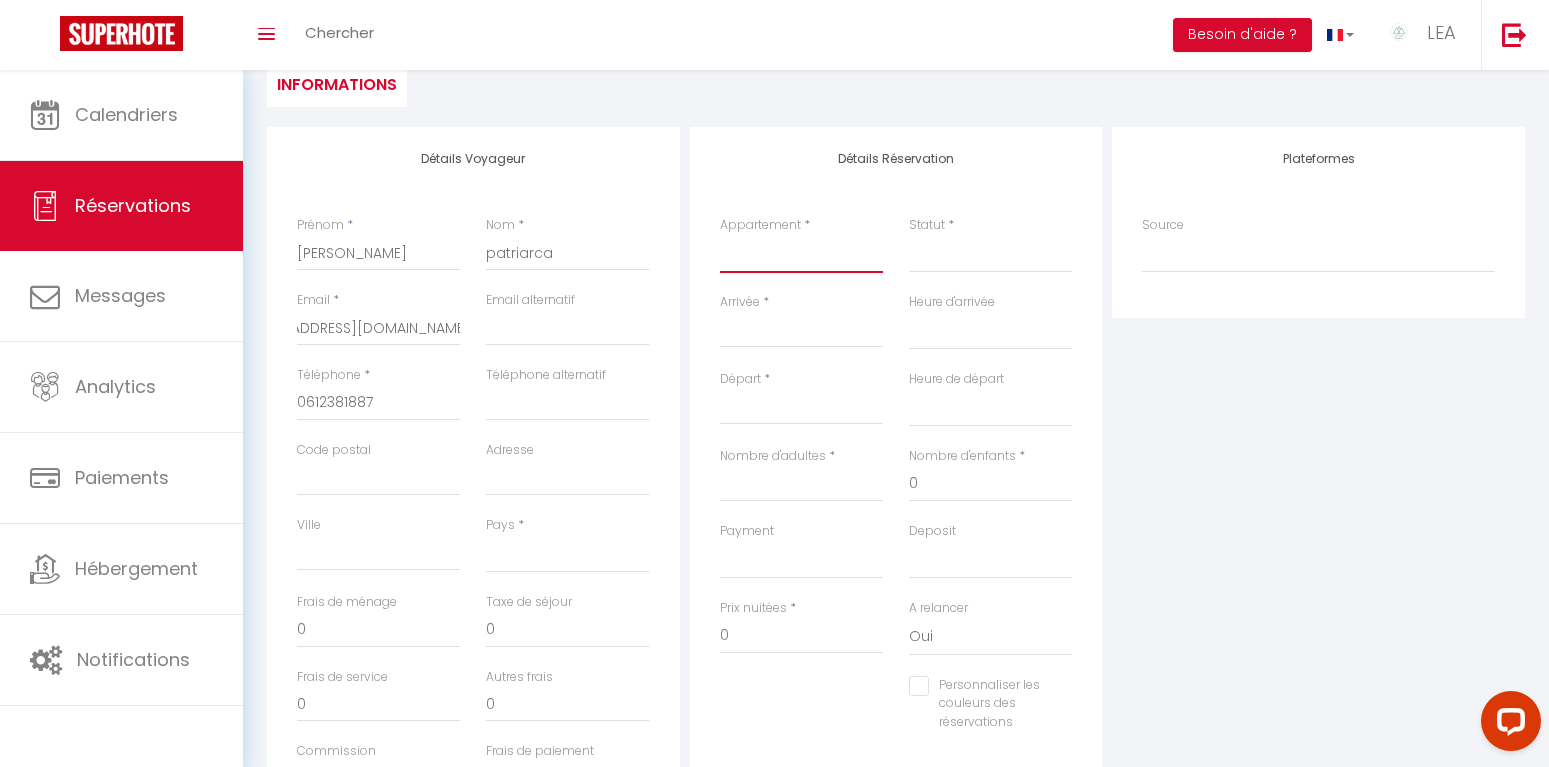 click on "[MEDICAL_DATA] Cosy à [GEOGRAPHIC_DATA] : Proche des pistes Studio au pied des pistes Vue imprenable [GEOGRAPHIC_DATA], [GEOGRAPHIC_DATA], Calme & Nature Chalet Cosy - 8 pers, Pleine nature & vue [GEOGRAPHIC_DATA] : AUX PORTES DU [GEOGRAPHIC_DATA] de paix entre [GEOGRAPHIC_DATA] Proche centre [GEOGRAPHIC_DATA], Apt Cosy entre [GEOGRAPHIC_DATA], près [GEOGRAPHIC_DATA] Entre [GEOGRAPHIC_DATA] : Spacieux Appart 6 pers. Le 73 Le Mazot du Genévrier Chaleureux chalet familial. Emplacement privilégié Appt T2 : Entre lac & Montagnes" at bounding box center [801, 254] 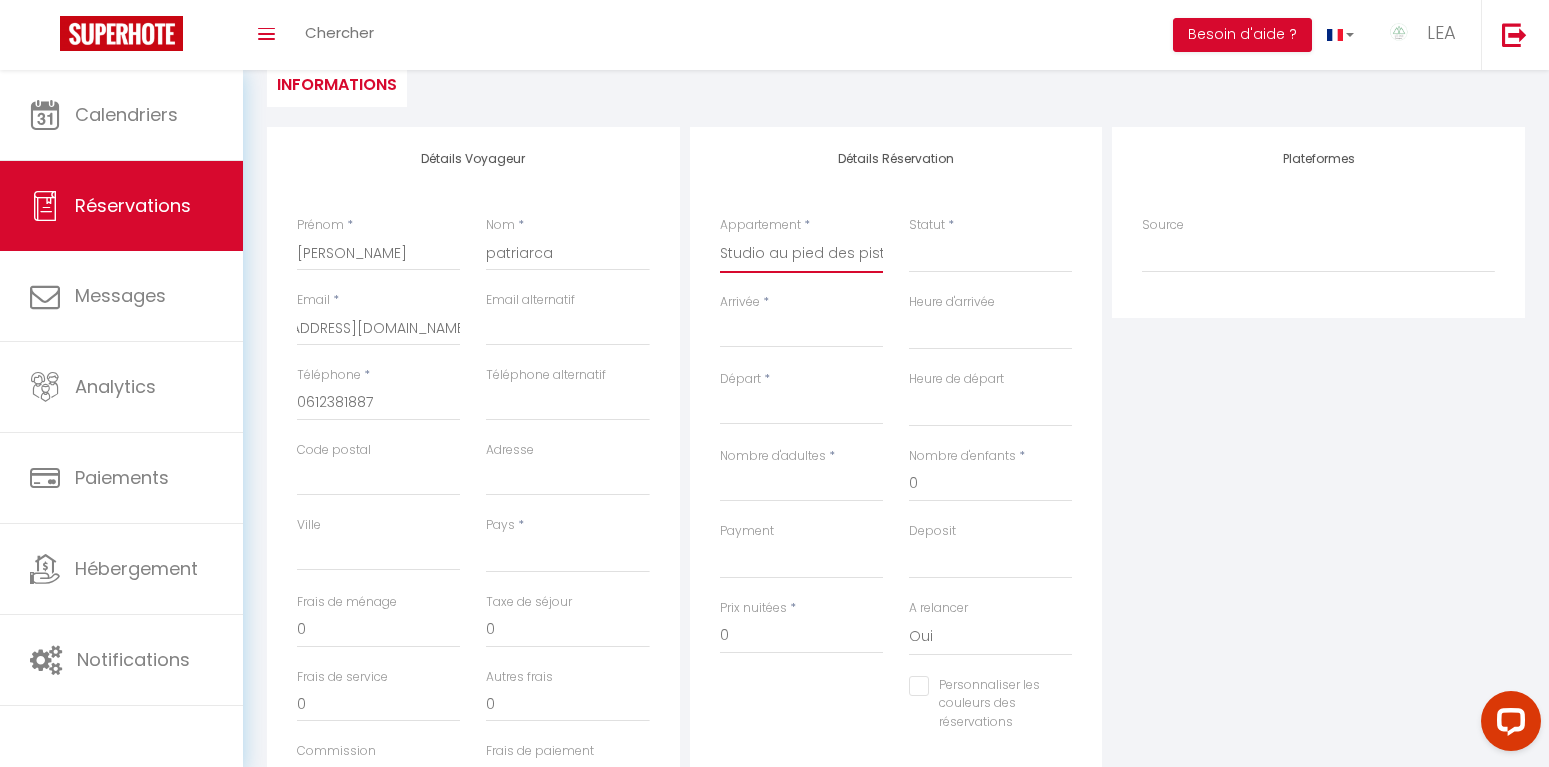 click on "Studio au pied des pistes Vue imprenable Grand Bo'" at bounding box center (0, 0) 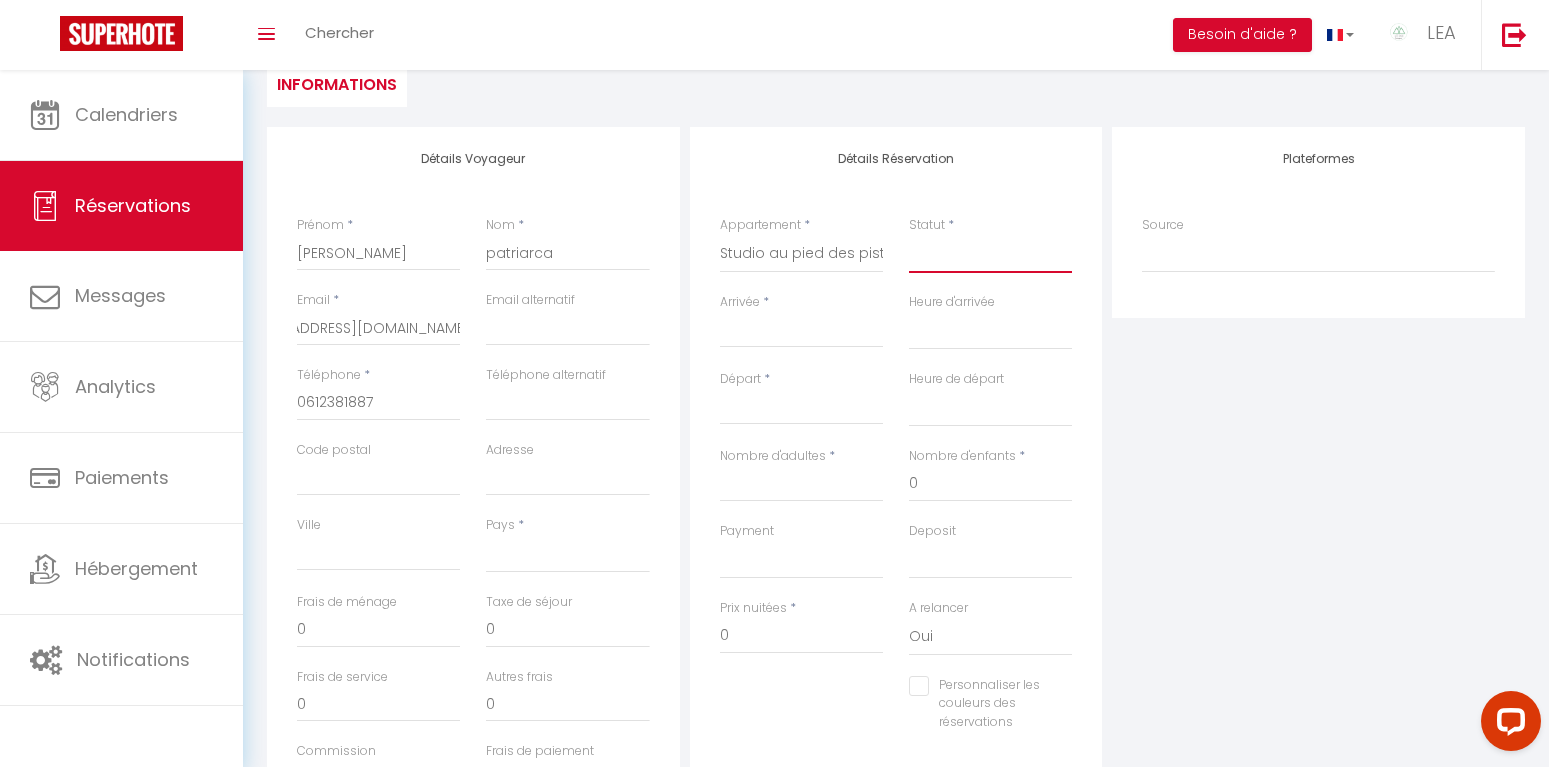 click on "Confirmé Non Confirmé [PERSON_NAME] par le voyageur No Show Request" at bounding box center [990, 254] 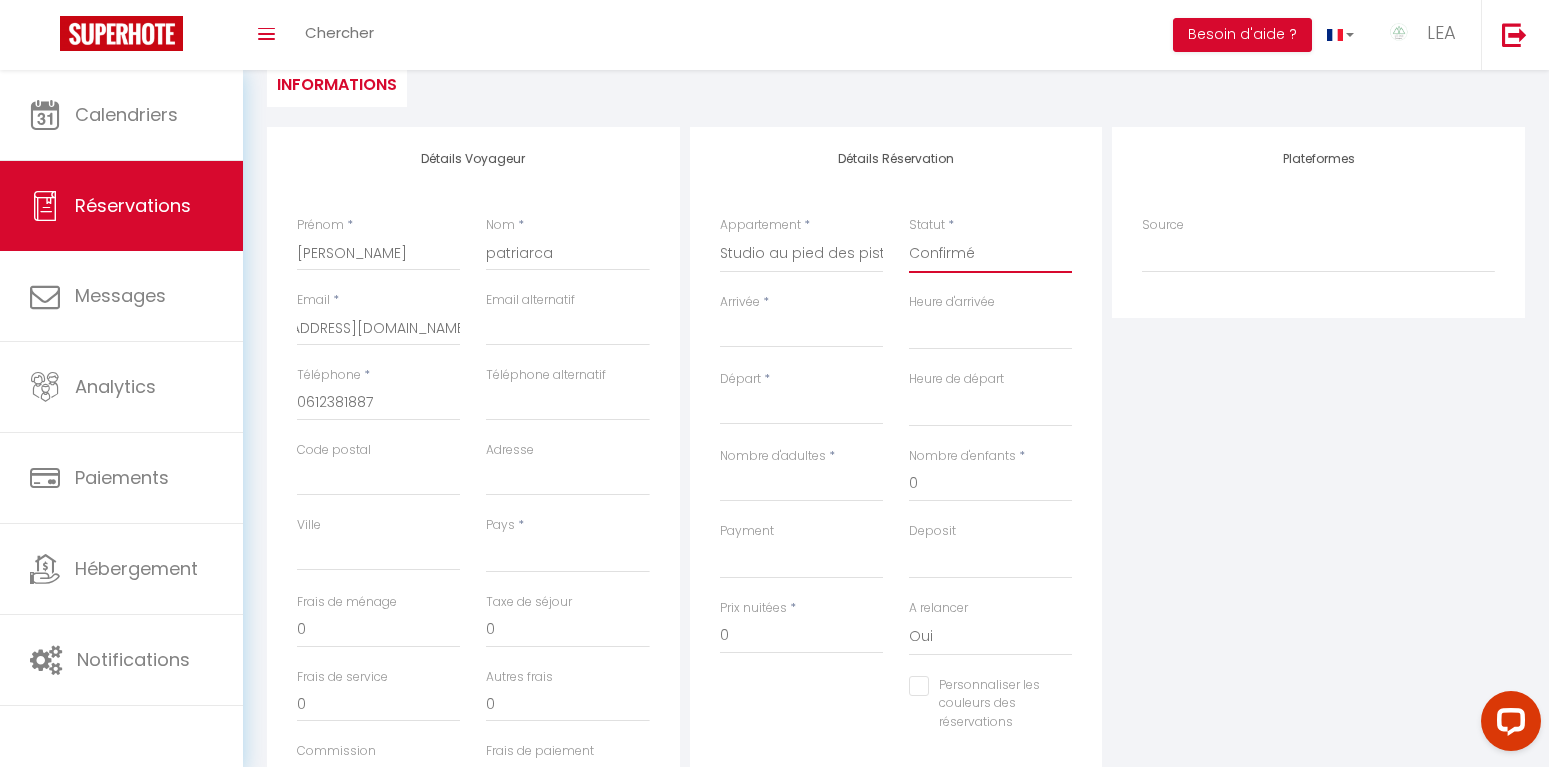 click on "Confirmé" at bounding box center (0, 0) 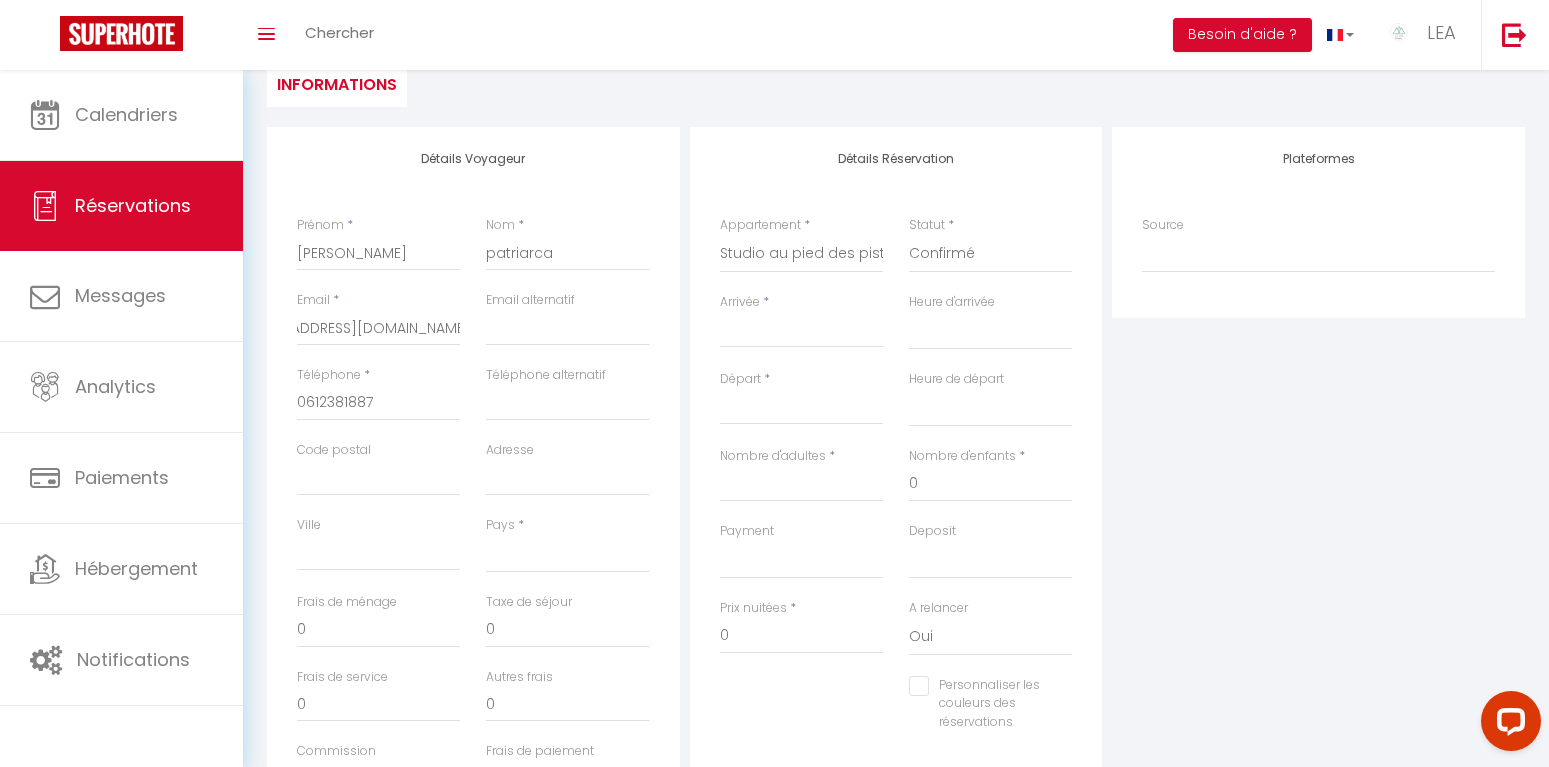 click on "Arrivée" at bounding box center (801, 332) 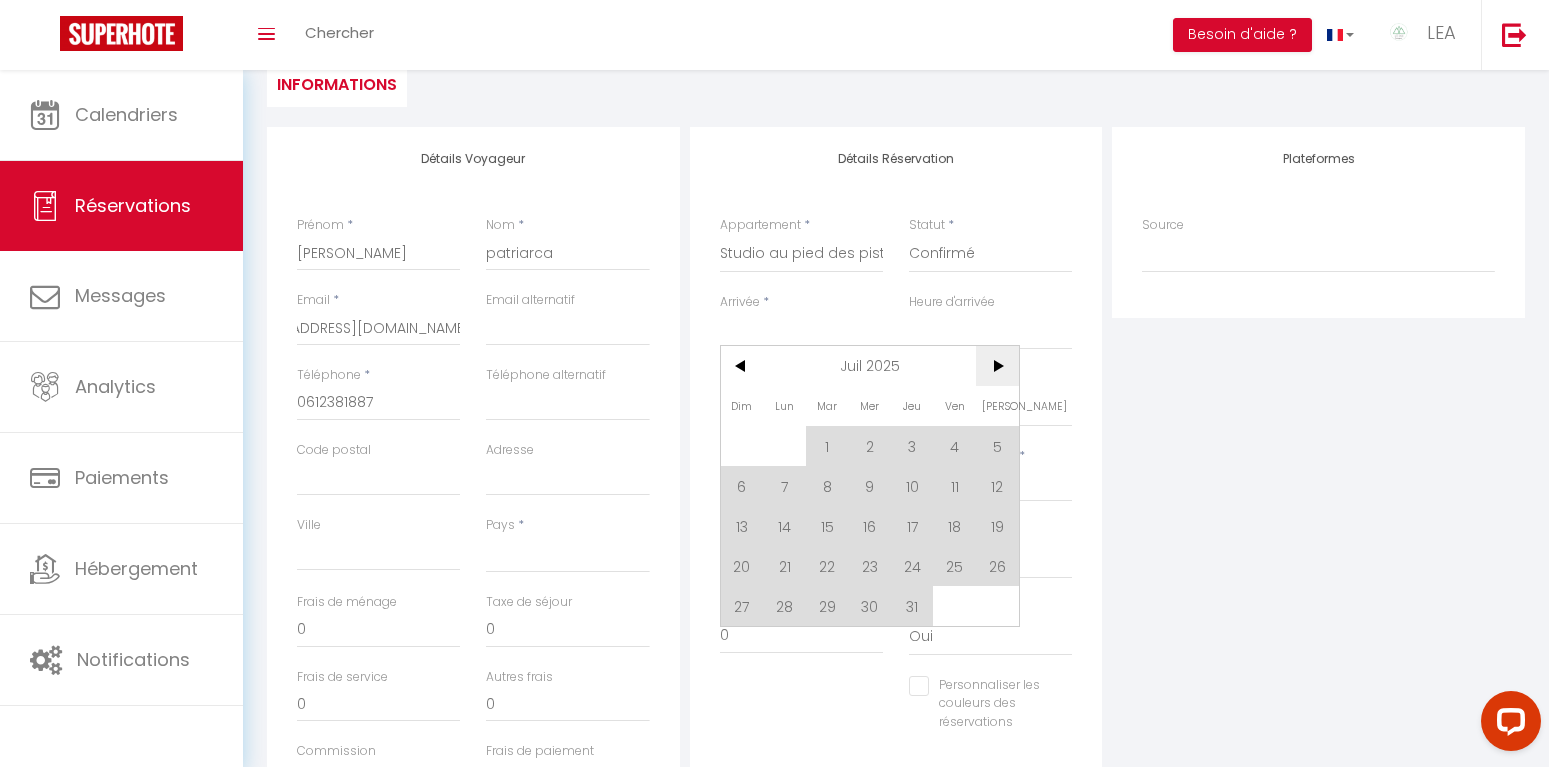 click on ">" at bounding box center (997, 366) 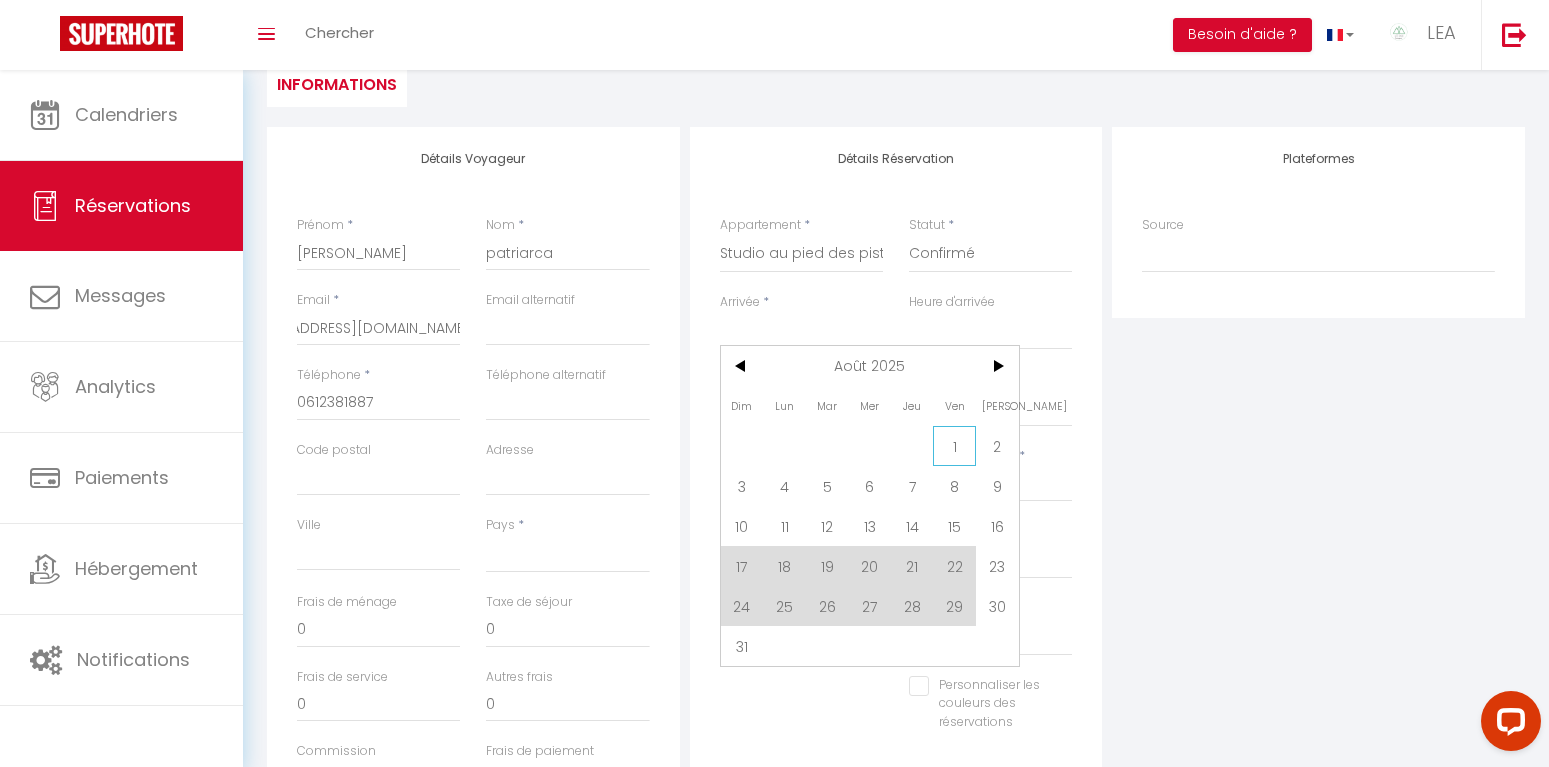 click on "1" at bounding box center [954, 446] 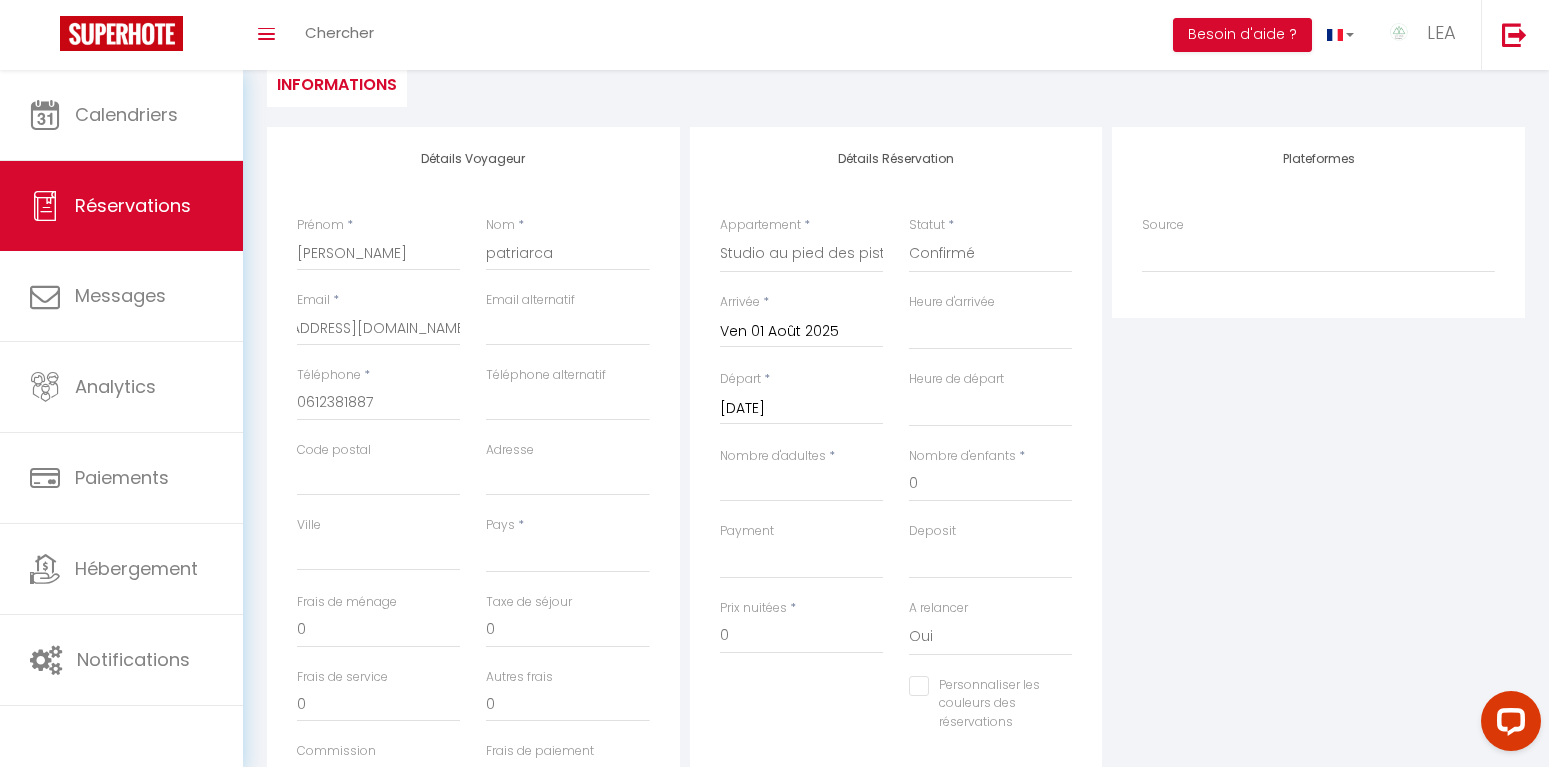 click on "[DATE]" at bounding box center (801, 409) 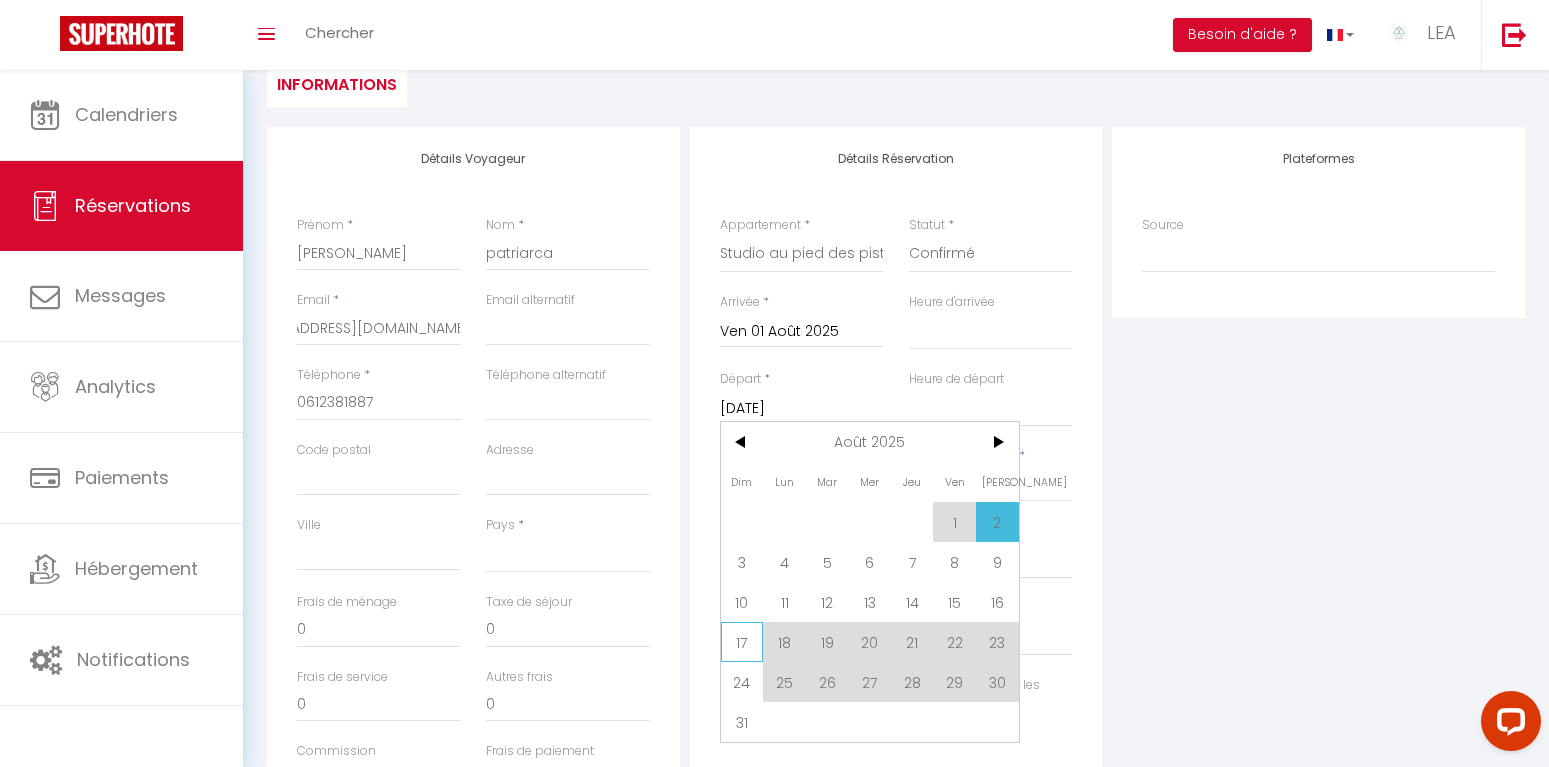click on "17" at bounding box center (742, 642) 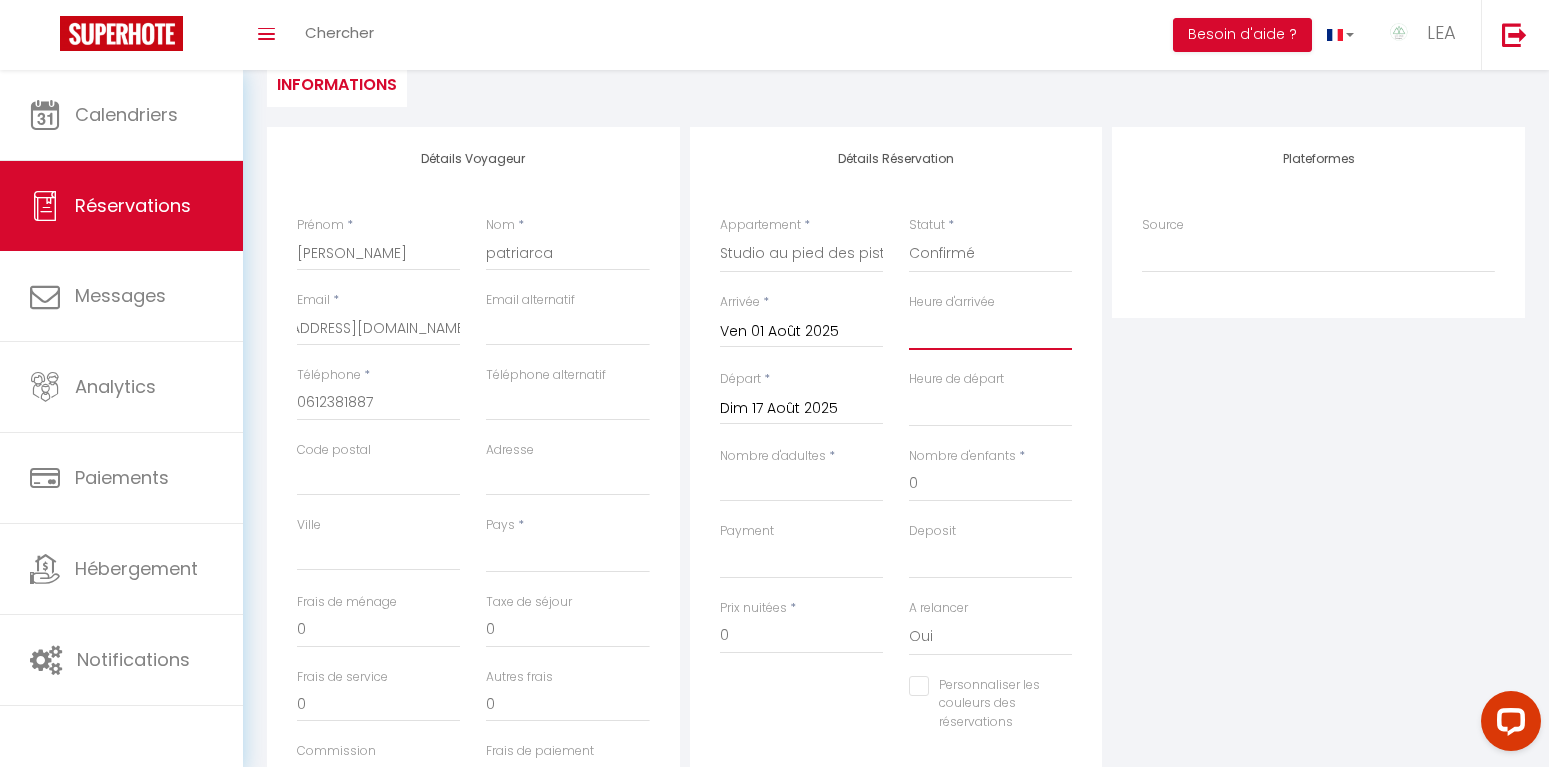 click on "00:00 00:30 01:00 01:30 02:00 02:30 03:00 03:30 04:00 04:30 05:00 05:30 06:00 06:30 07:00 07:30 08:00 08:30 09:00 09:30 10:00 10:30 11:00 11:30 12:00 12:30 13:00 13:30 14:00 14:30 15:00 15:30 16:00 16:30 17:00 17:30 18:00 18:30 19:00 19:30 20:00 20:30 21:00 21:30 22:00 22:30 23:00 23:30" at bounding box center [990, 331] 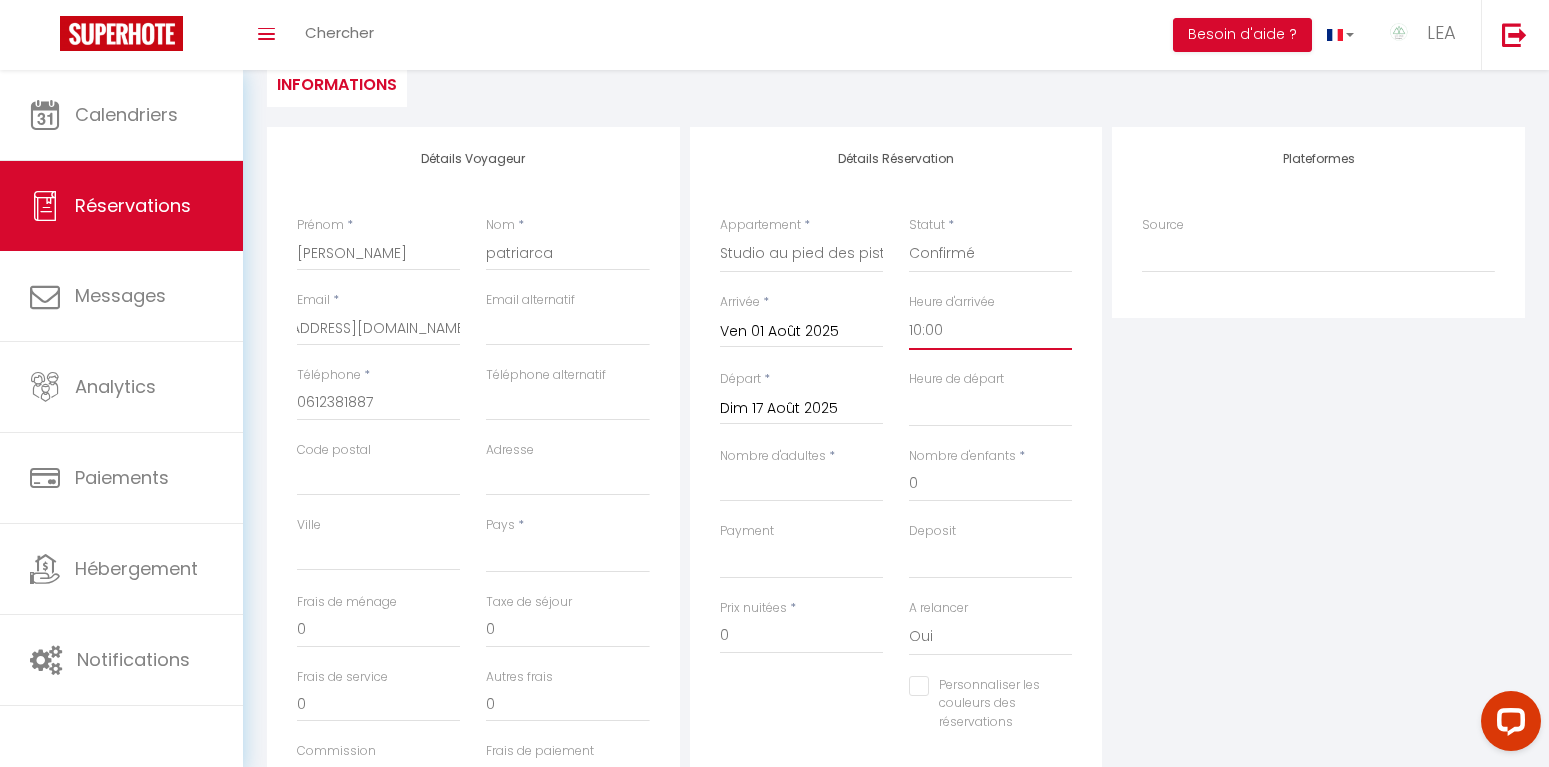 click on "10:00" at bounding box center (0, 0) 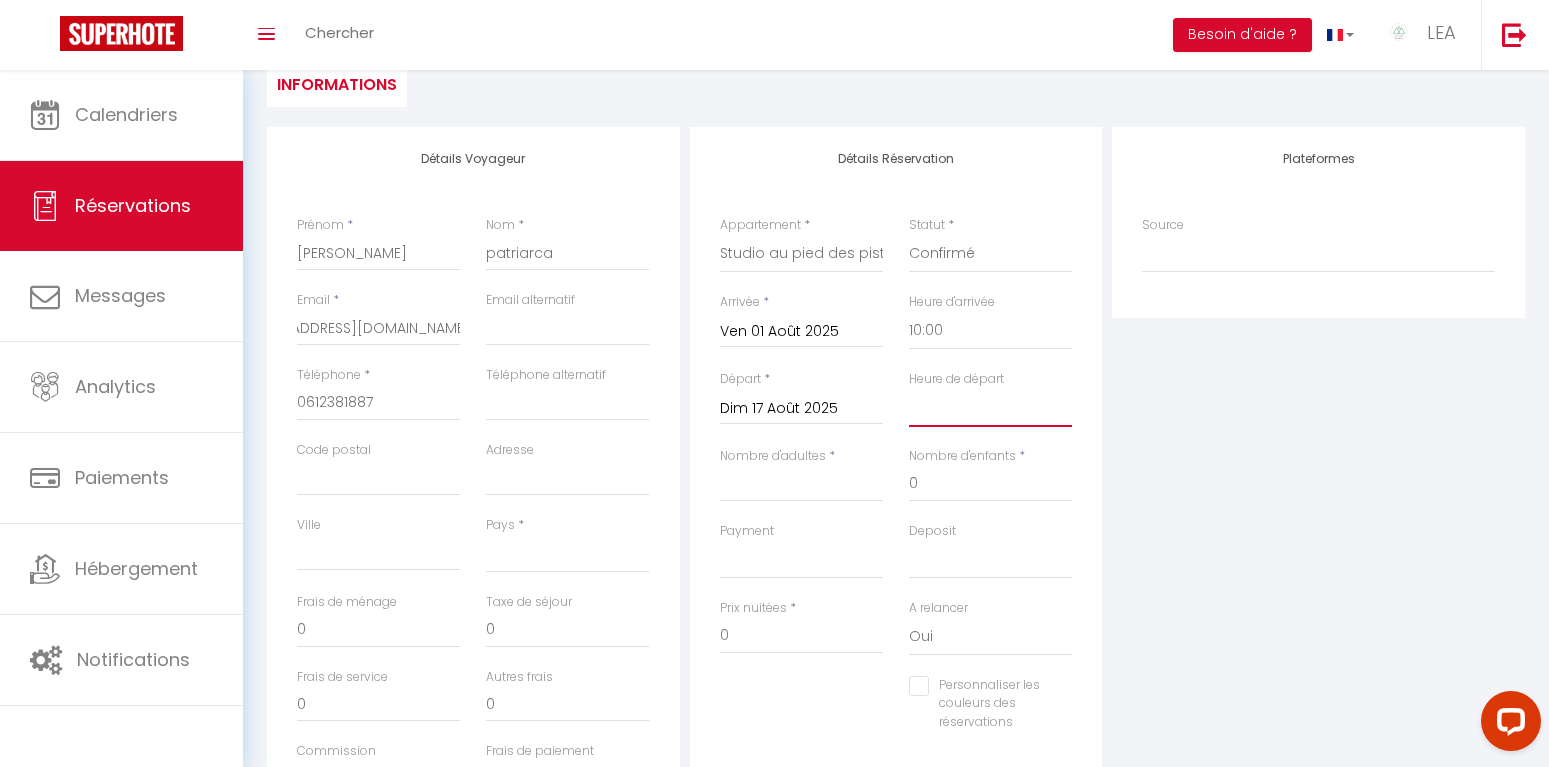 click on "00:00 00:30 01:00 01:30 02:00 02:30 03:00 03:30 04:00 04:30 05:00 05:30 06:00 06:30 07:00 07:30 08:00 08:30 09:00 09:30 10:00 10:30 11:00 11:30 12:00 12:30 13:00 13:30 14:00 14:30 15:00 15:30 16:00 16:30 17:00 17:30 18:00 18:30 19:00 19:30 20:00 20:30 21:00 21:30 22:00 22:30 23:00 23:30" at bounding box center [990, 408] 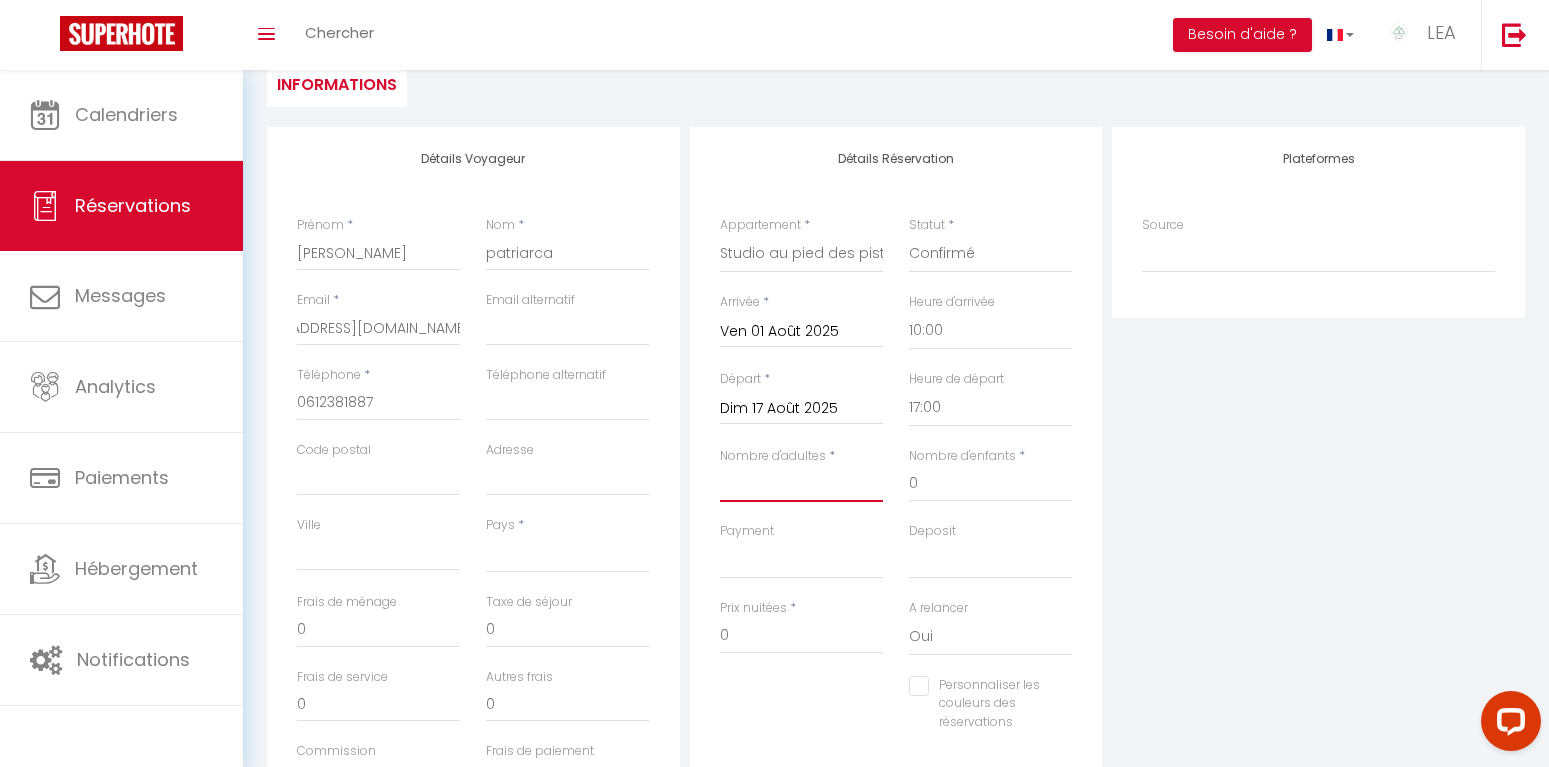 click on "Nombre d'adultes" at bounding box center (801, 484) 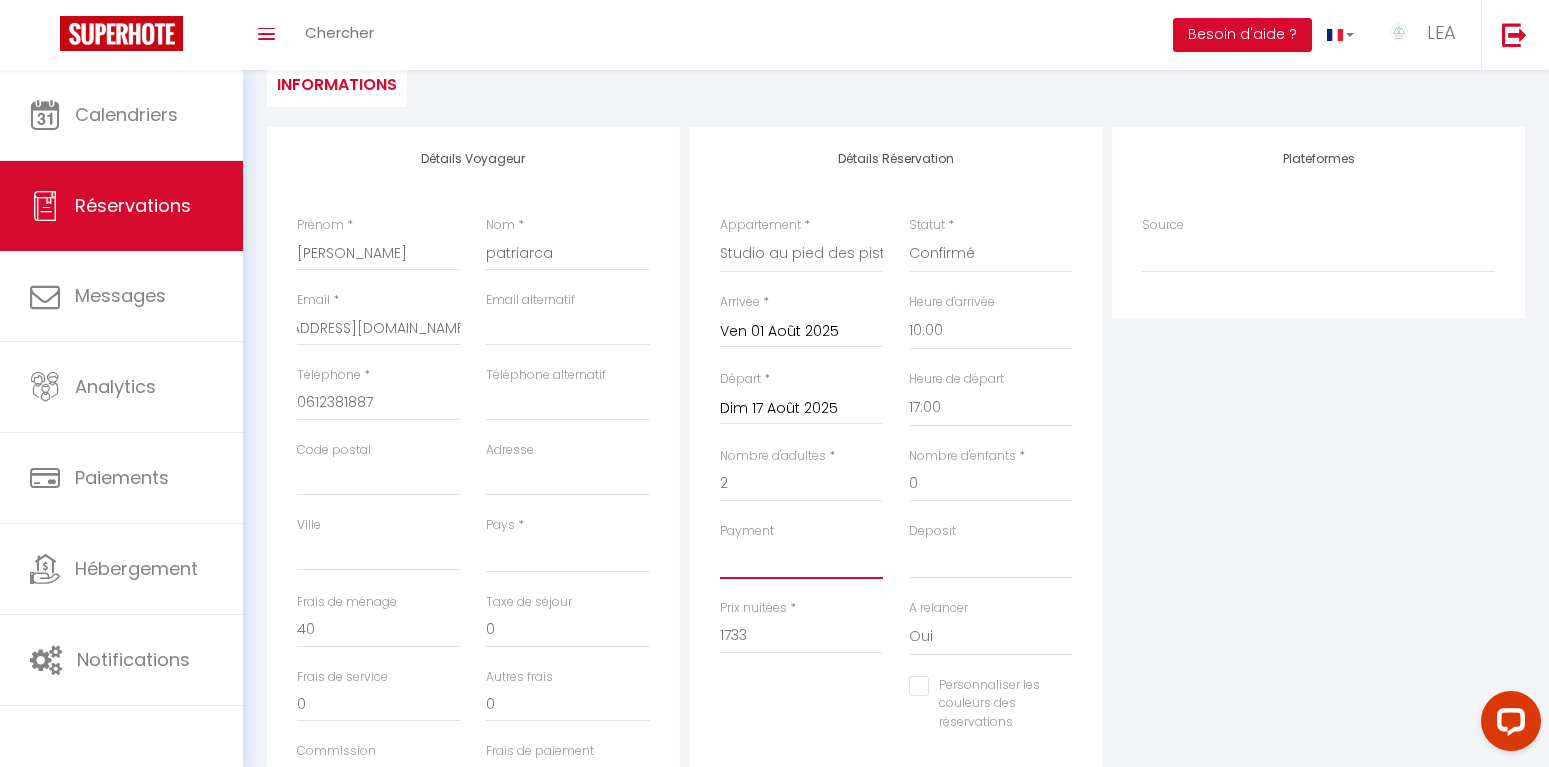 click on "OK   KO" at bounding box center [801, 560] 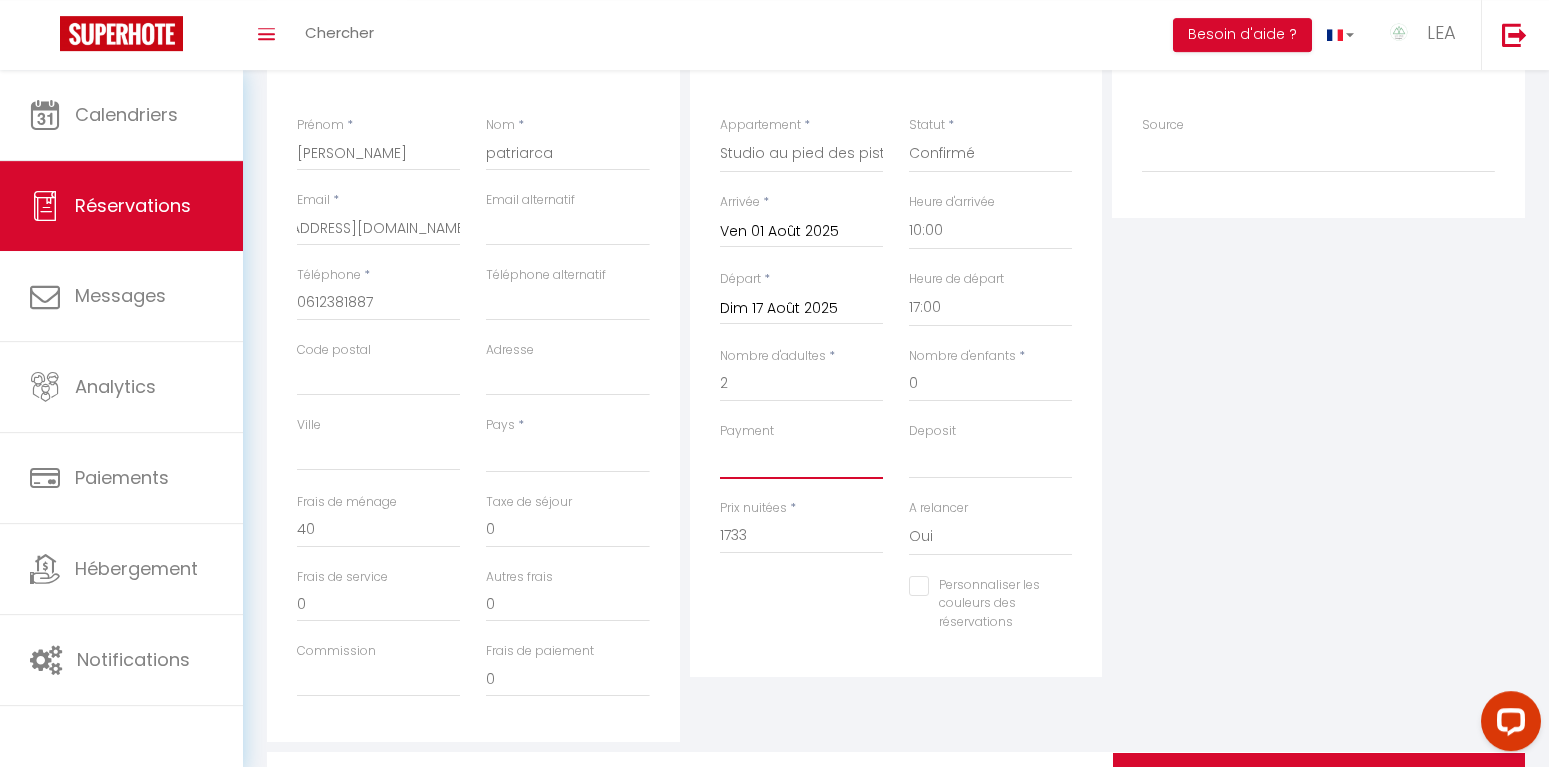 scroll, scrollTop: 306, scrollLeft: 0, axis: vertical 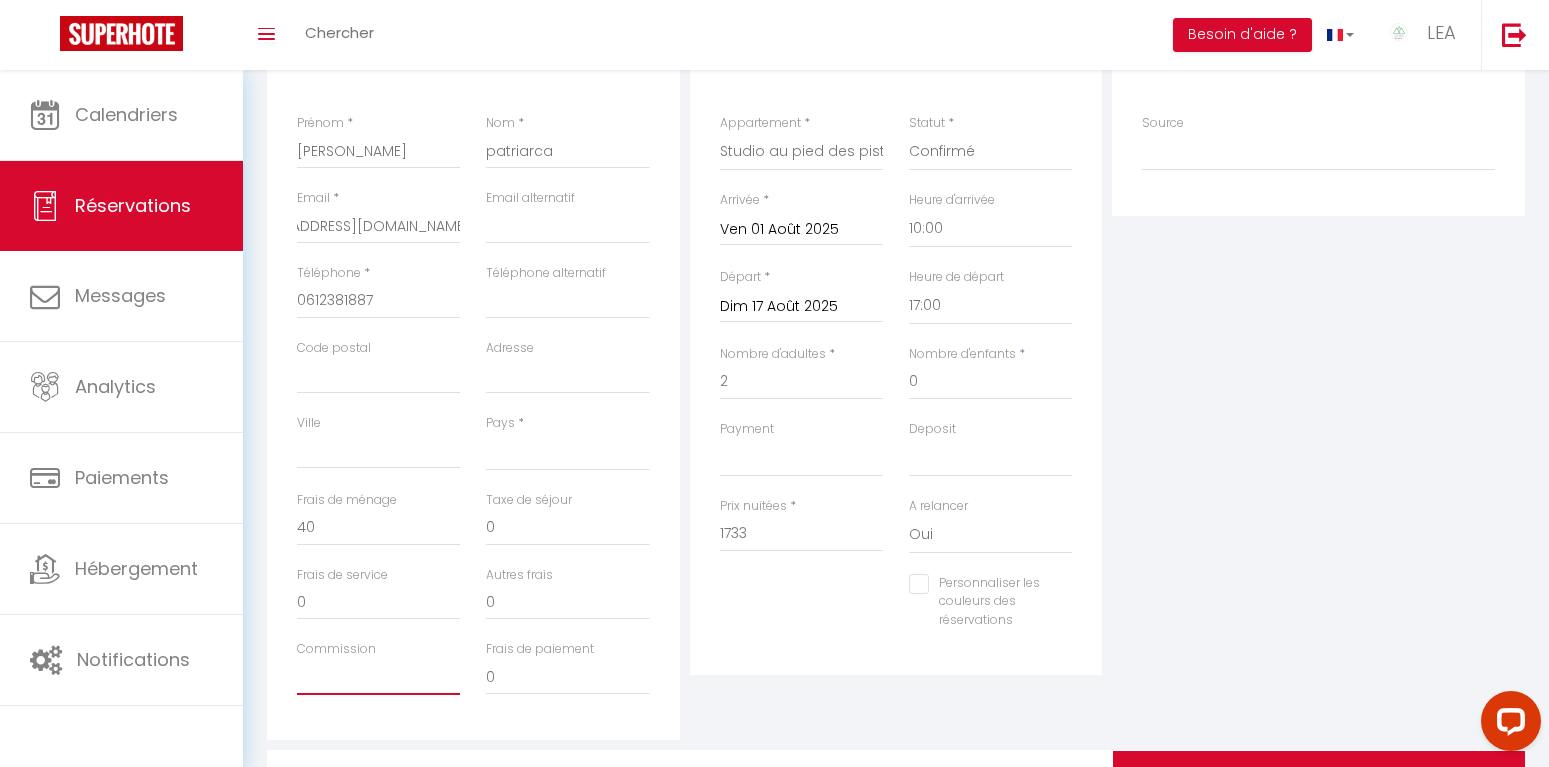 click on "Commission" at bounding box center (378, 677) 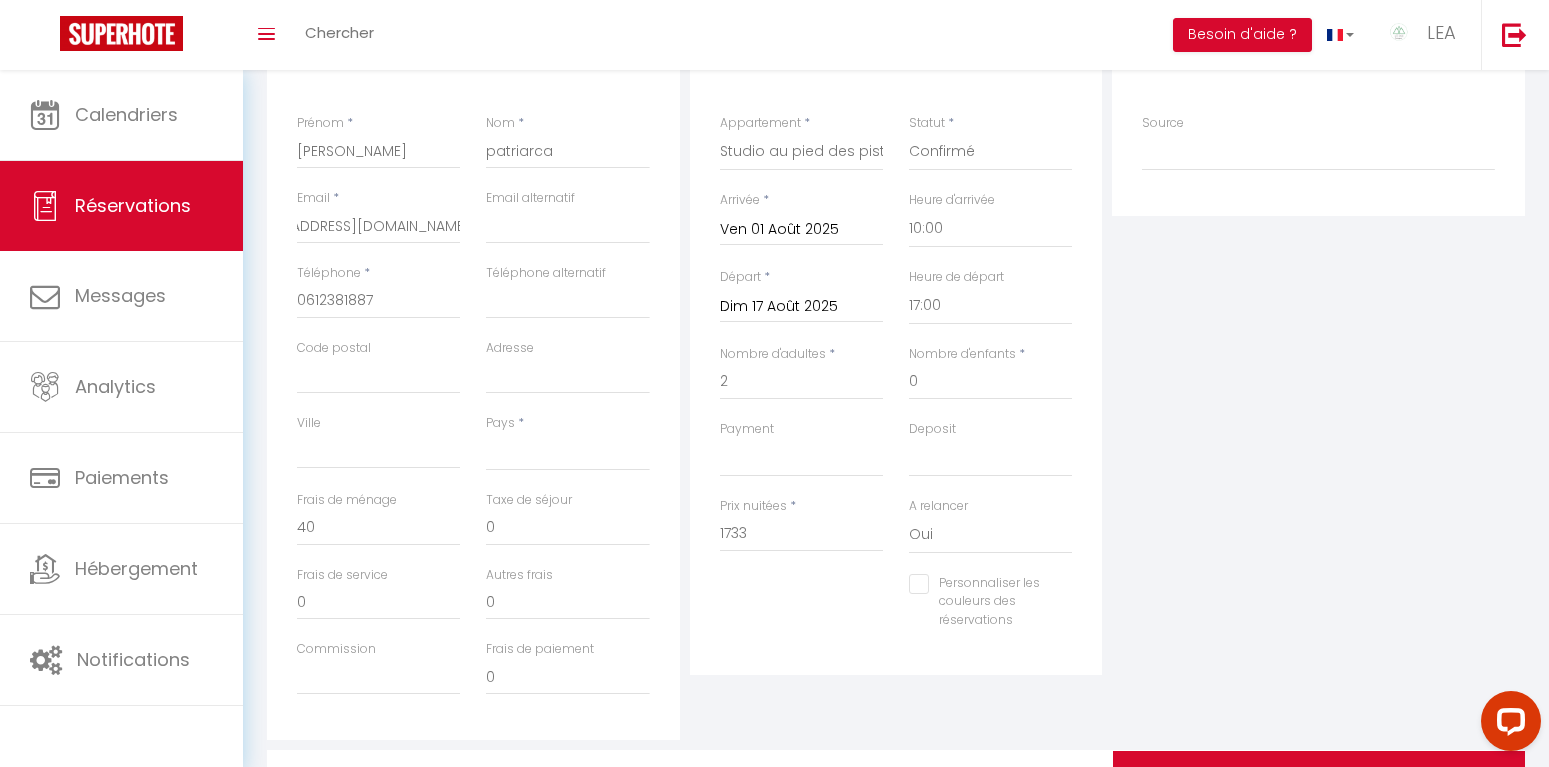 click on "Personnaliser les couleurs des réservations     #D7092E" at bounding box center (896, 612) 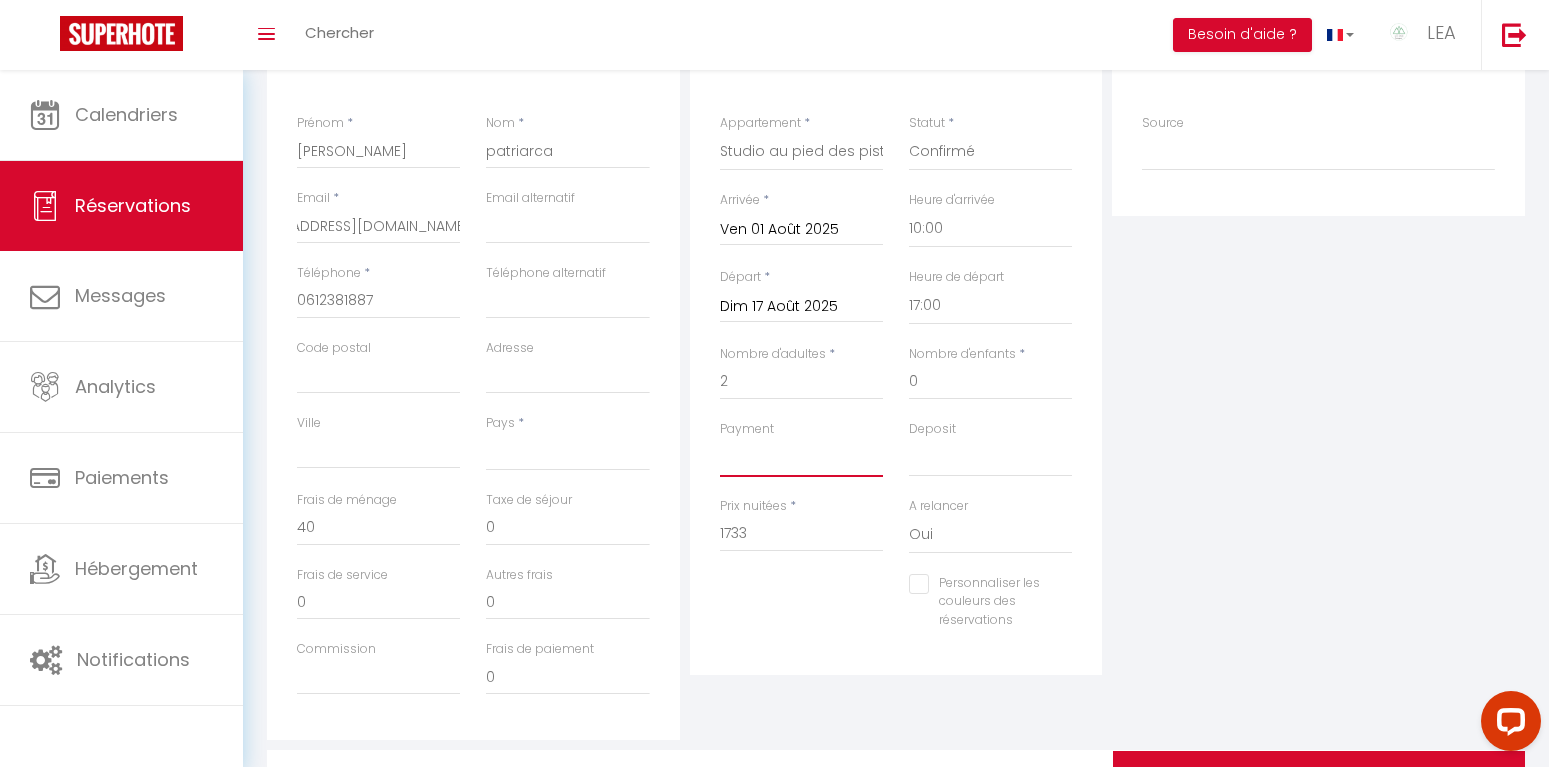 click on "OK   KO" at bounding box center [801, 458] 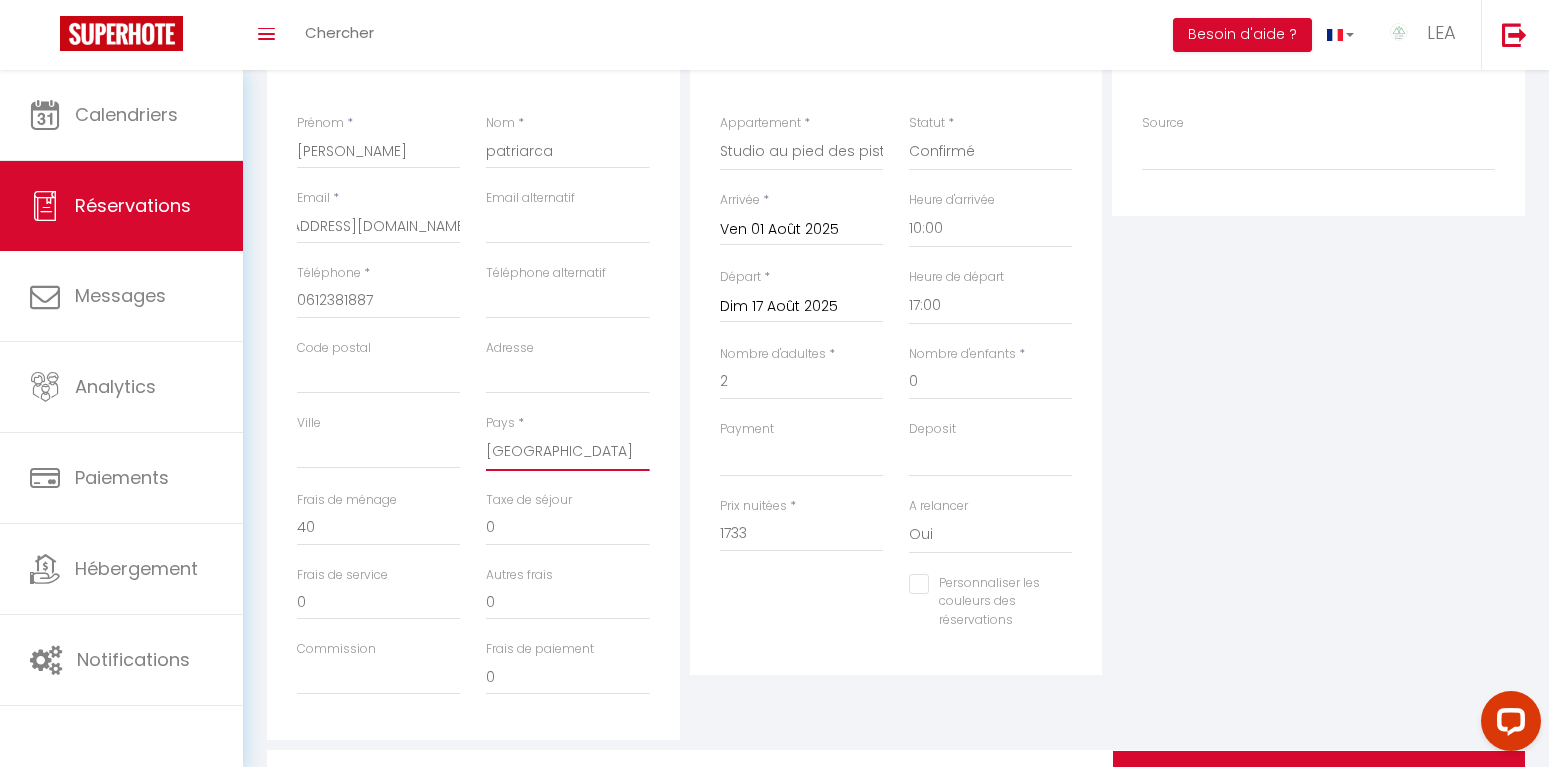 click on "[GEOGRAPHIC_DATA]" at bounding box center (0, 0) 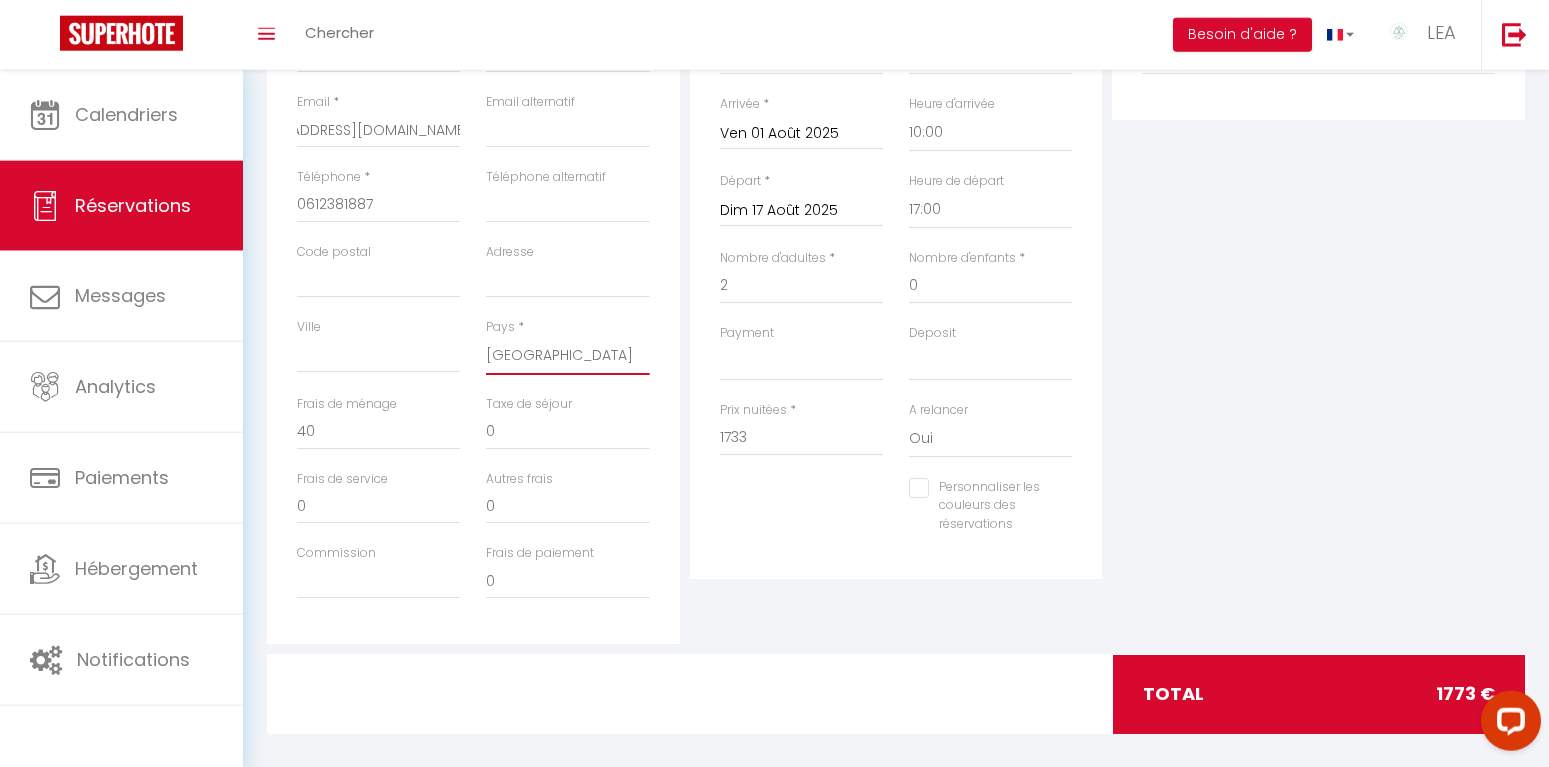 scroll, scrollTop: 419, scrollLeft: 0, axis: vertical 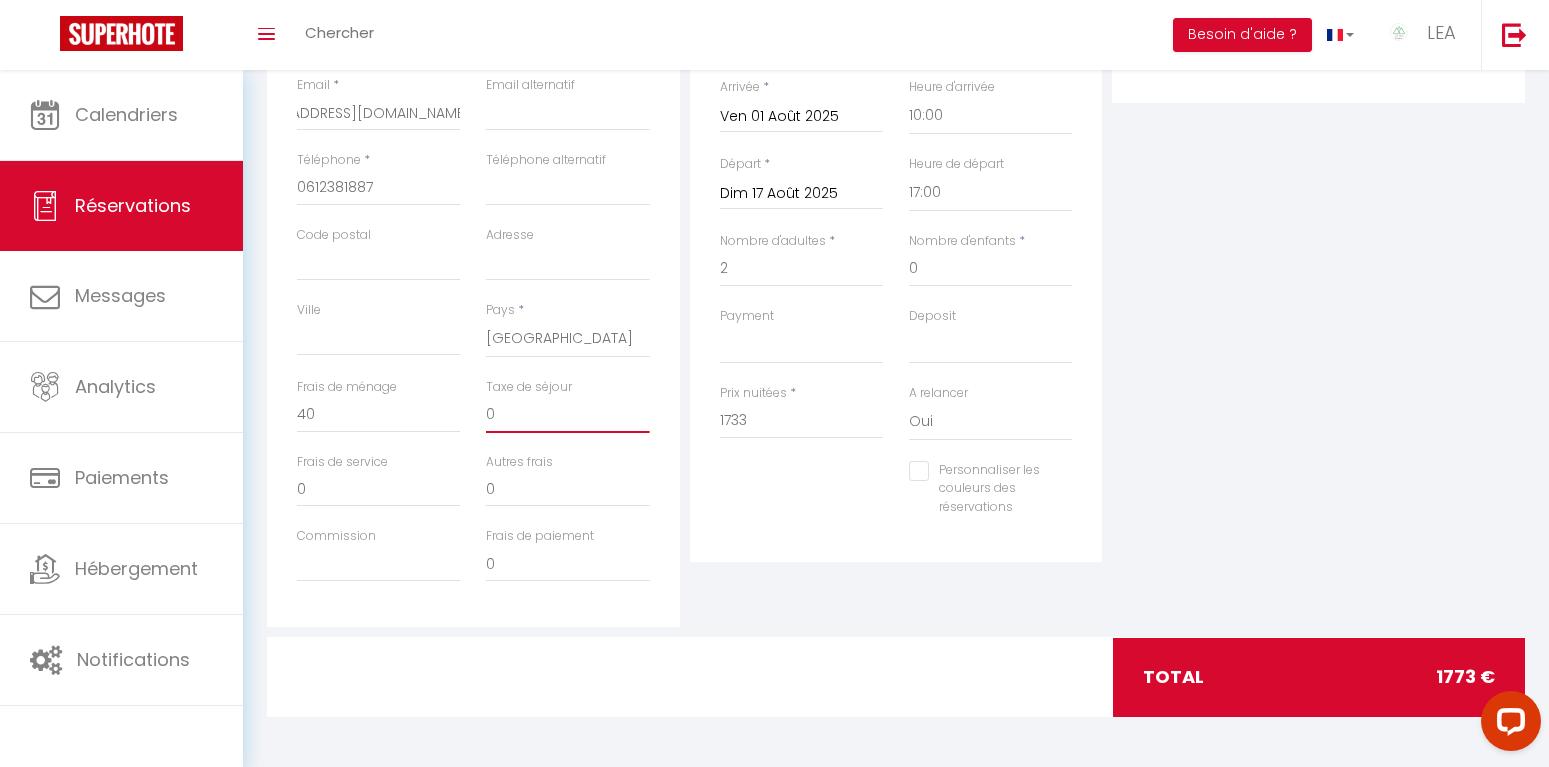 drag, startPoint x: 518, startPoint y: 409, endPoint x: 476, endPoint y: 409, distance: 42 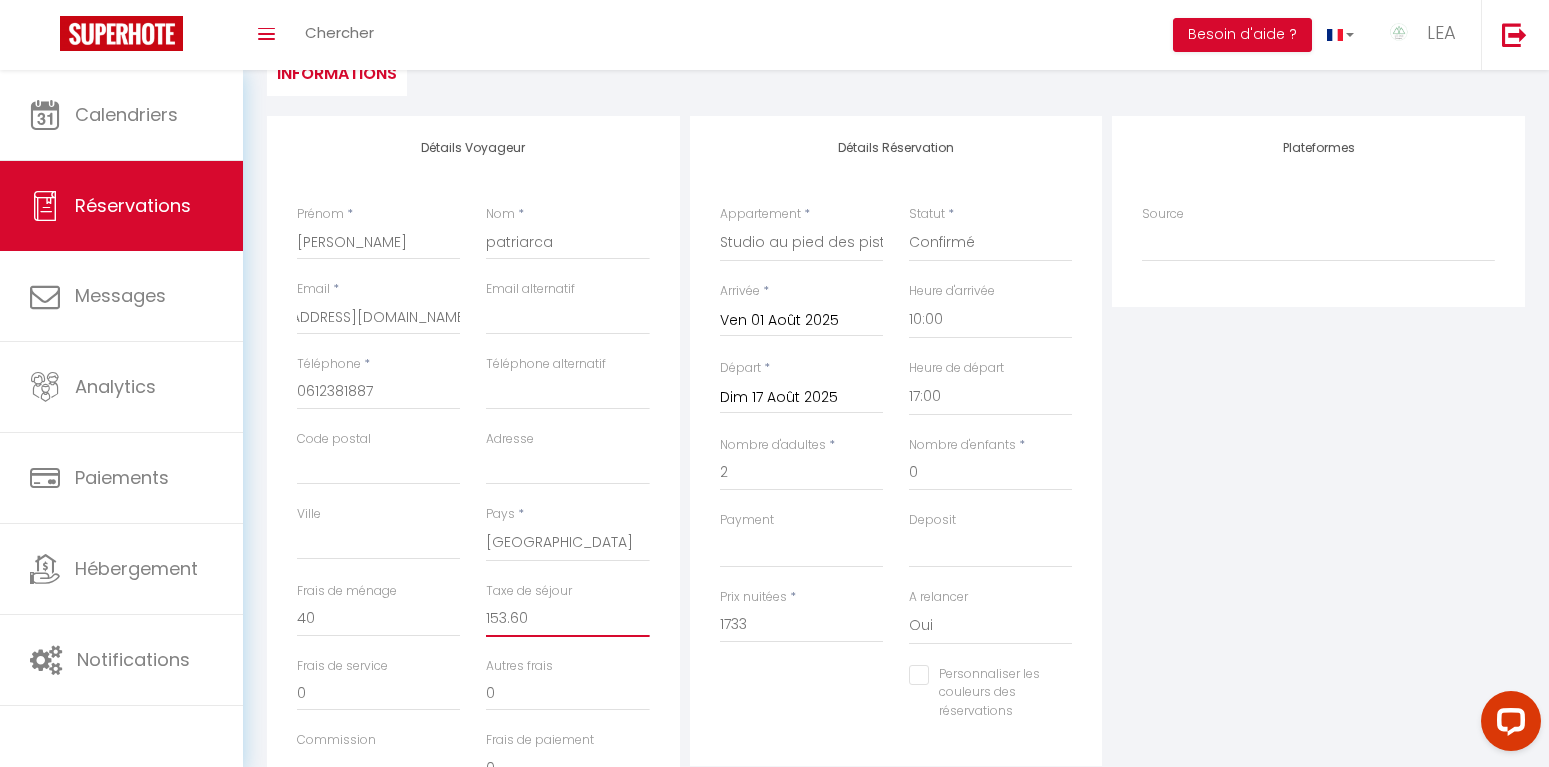 scroll, scrollTop: 0, scrollLeft: 0, axis: both 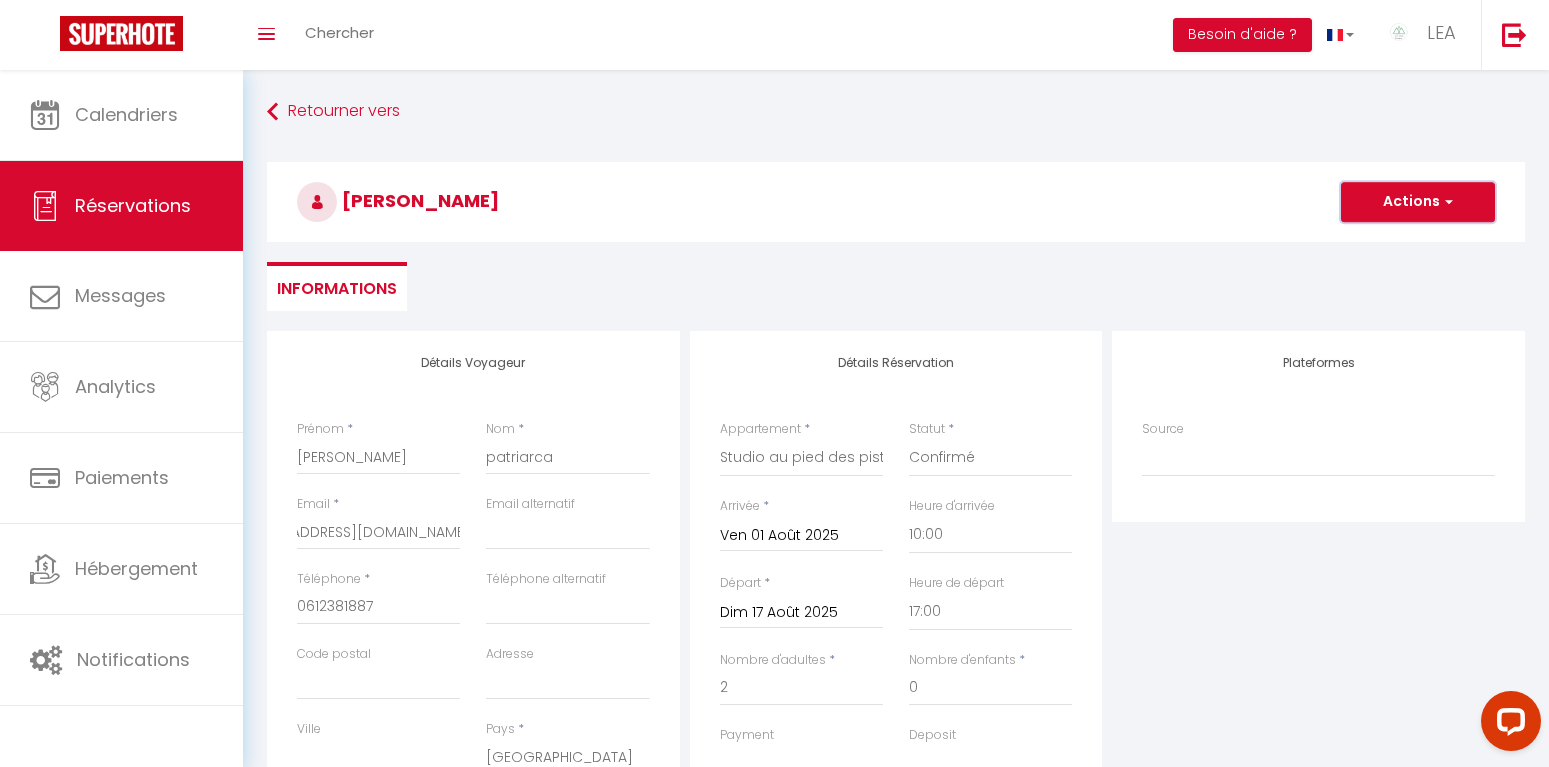 click on "Actions" at bounding box center [1418, 202] 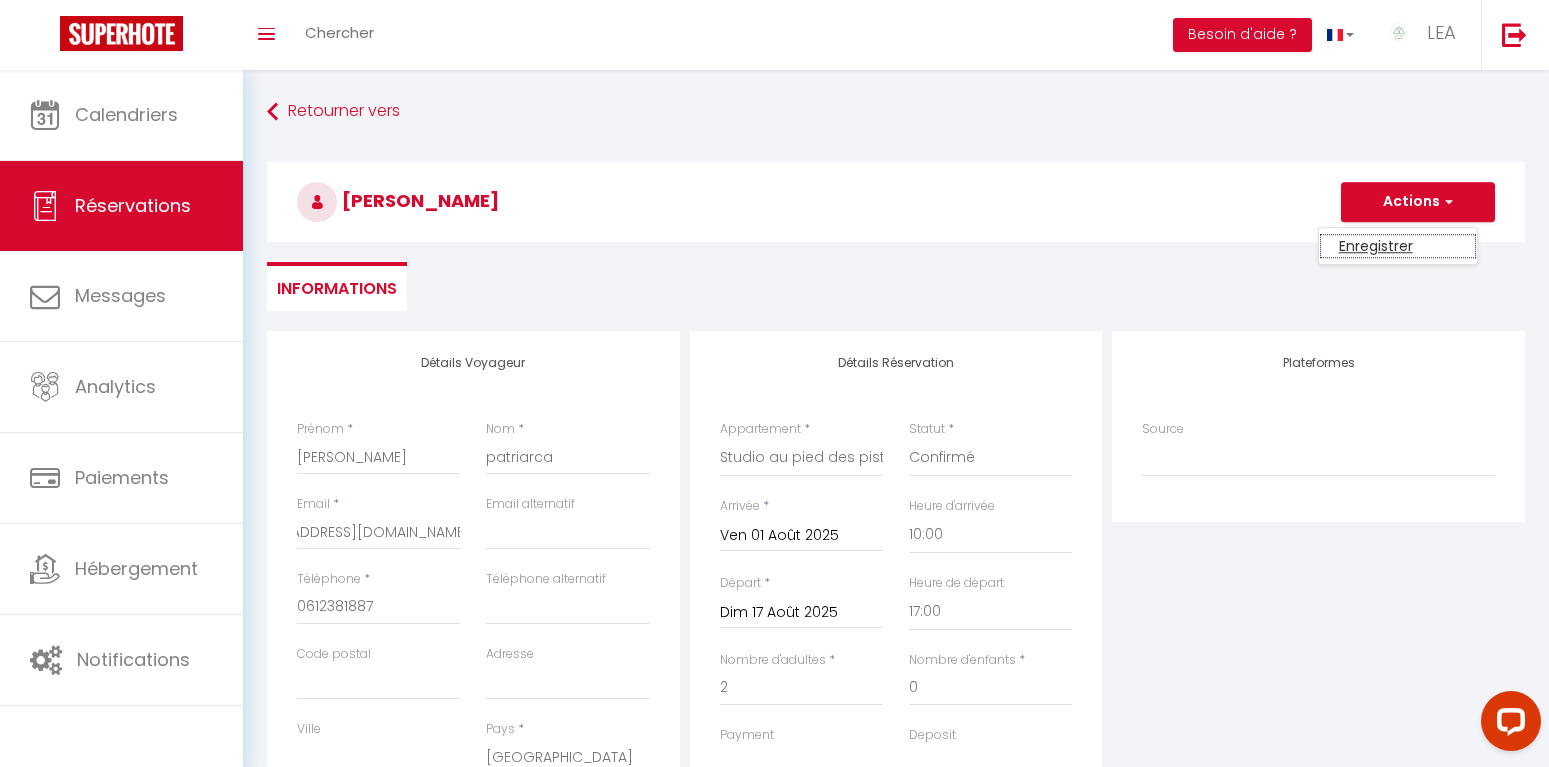 click on "Enregistrer" at bounding box center [1398, 246] 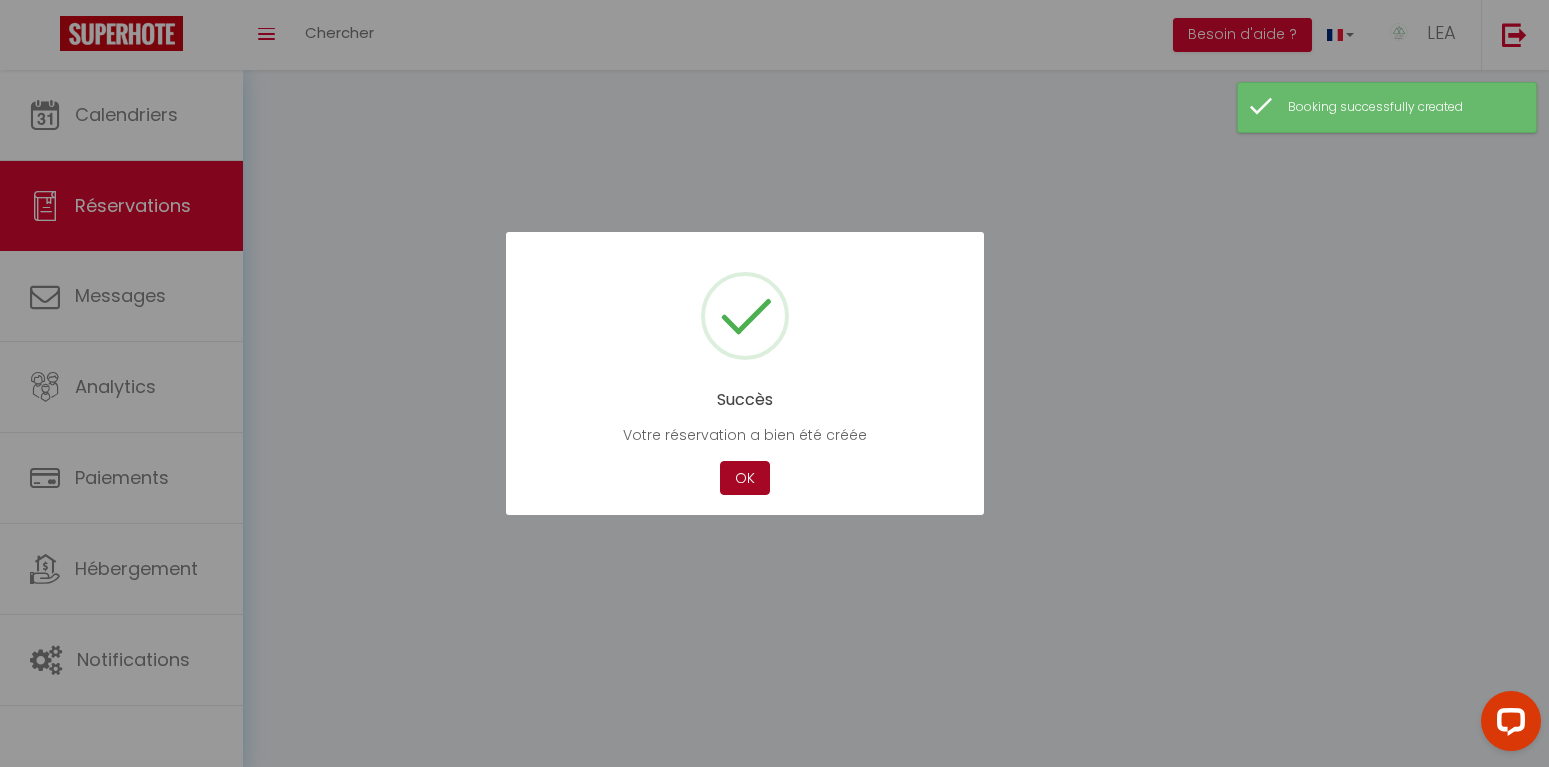 click on "OK" at bounding box center [745, 478] 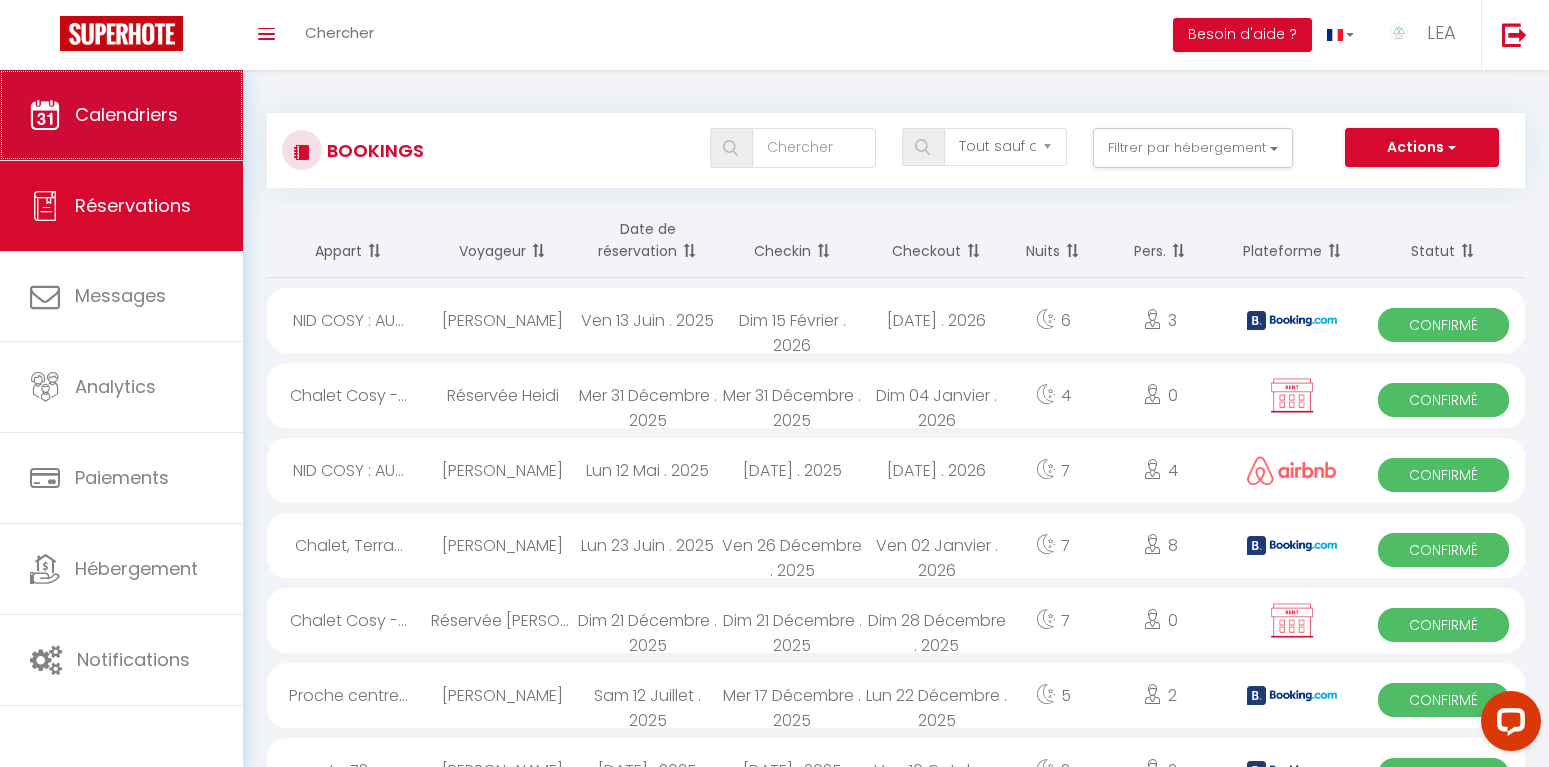 click on "Calendriers" at bounding box center (126, 114) 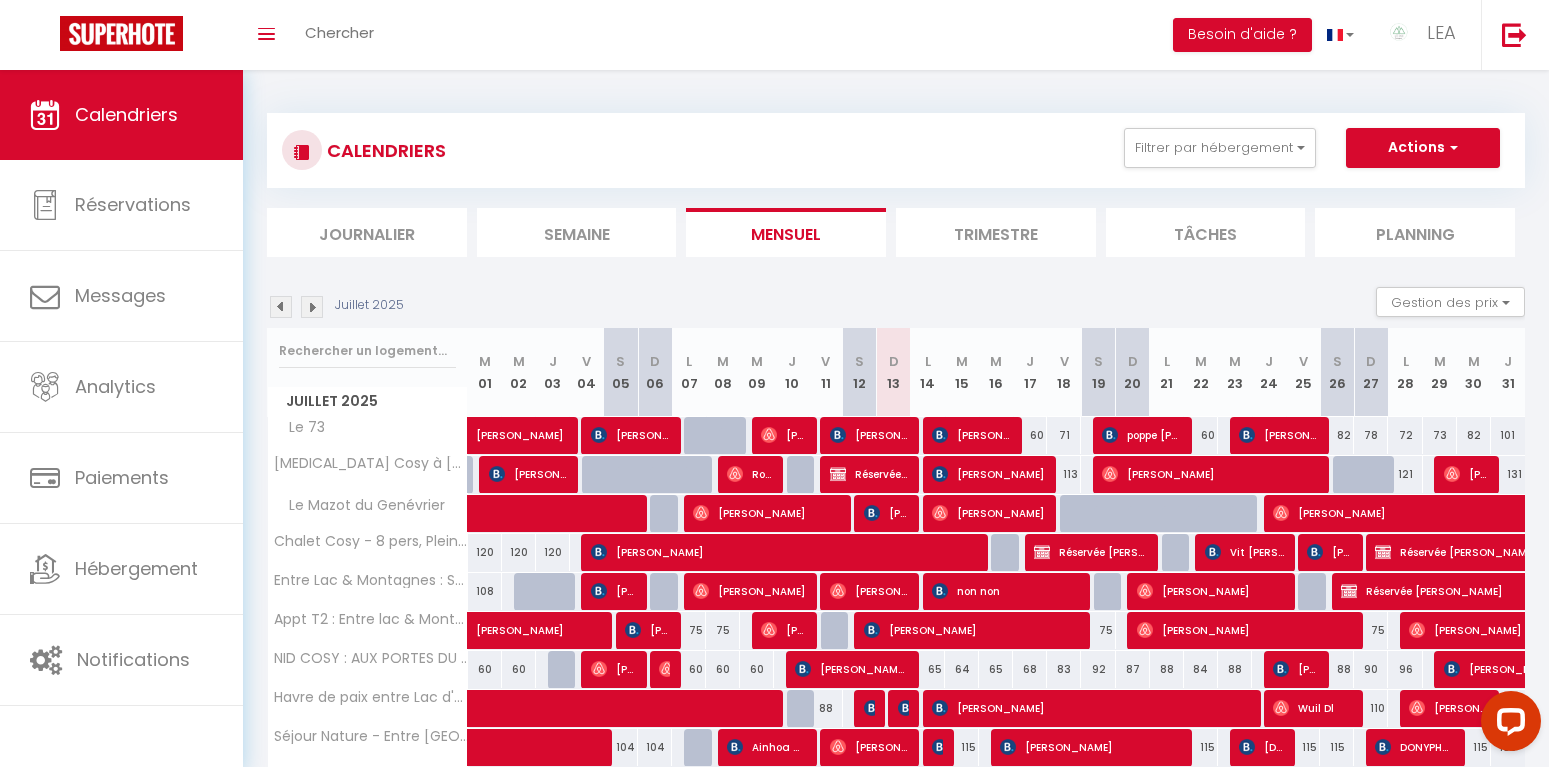 scroll, scrollTop: 171, scrollLeft: 0, axis: vertical 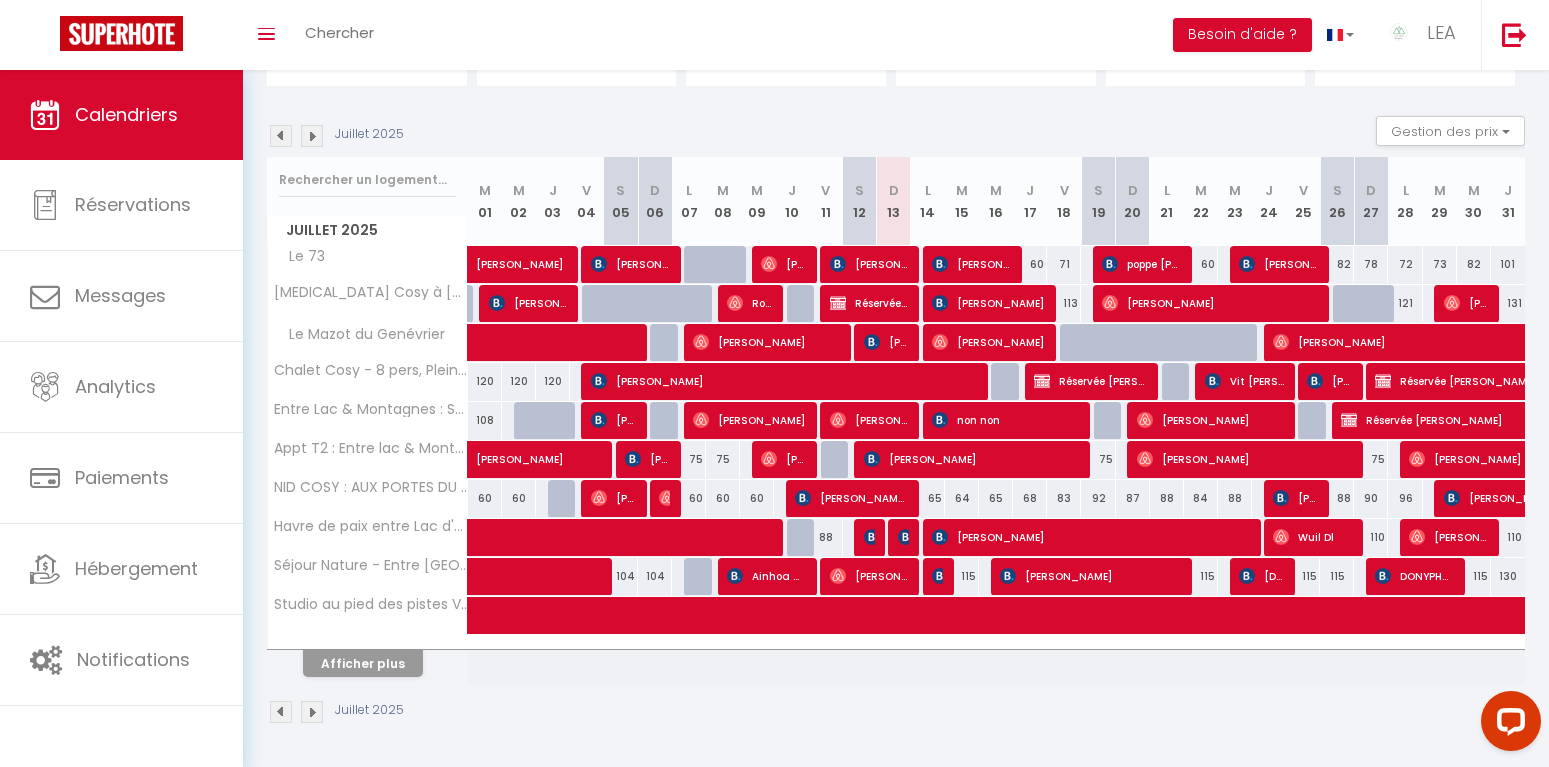 click at bounding box center [312, 136] 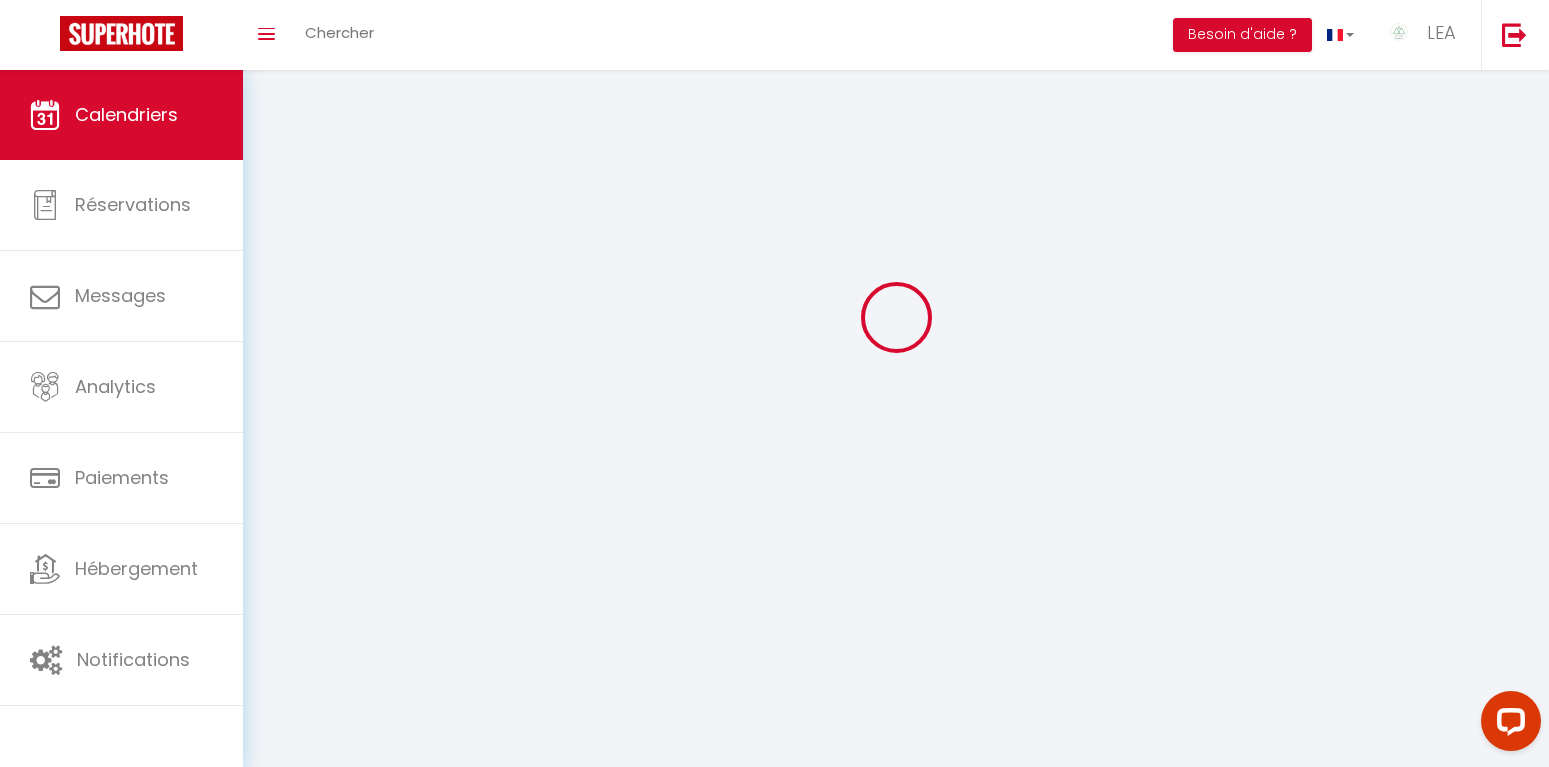 scroll, scrollTop: 70, scrollLeft: 0, axis: vertical 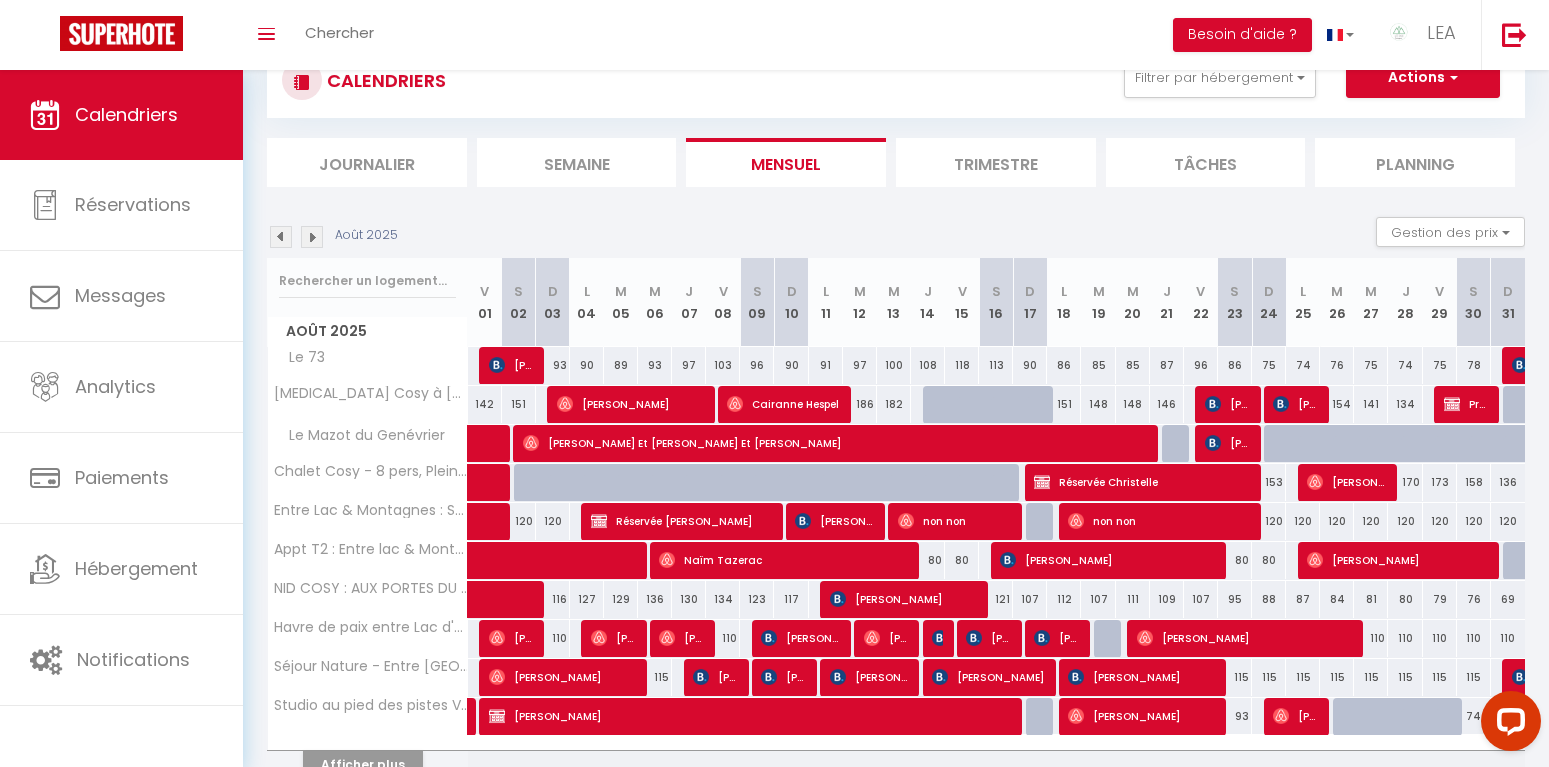 click on "[PERSON_NAME]" at bounding box center [749, 716] 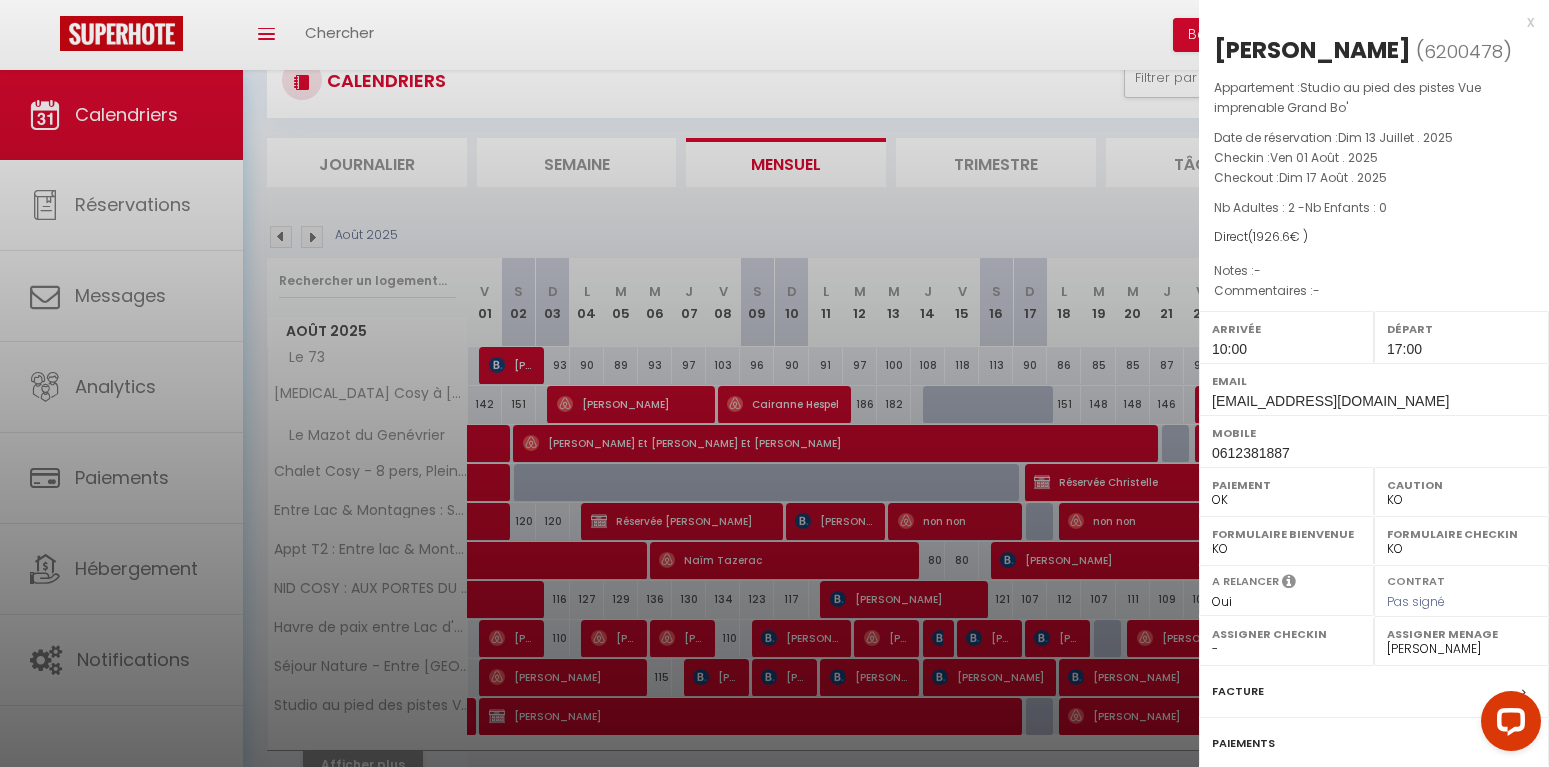 click at bounding box center (774, 383) 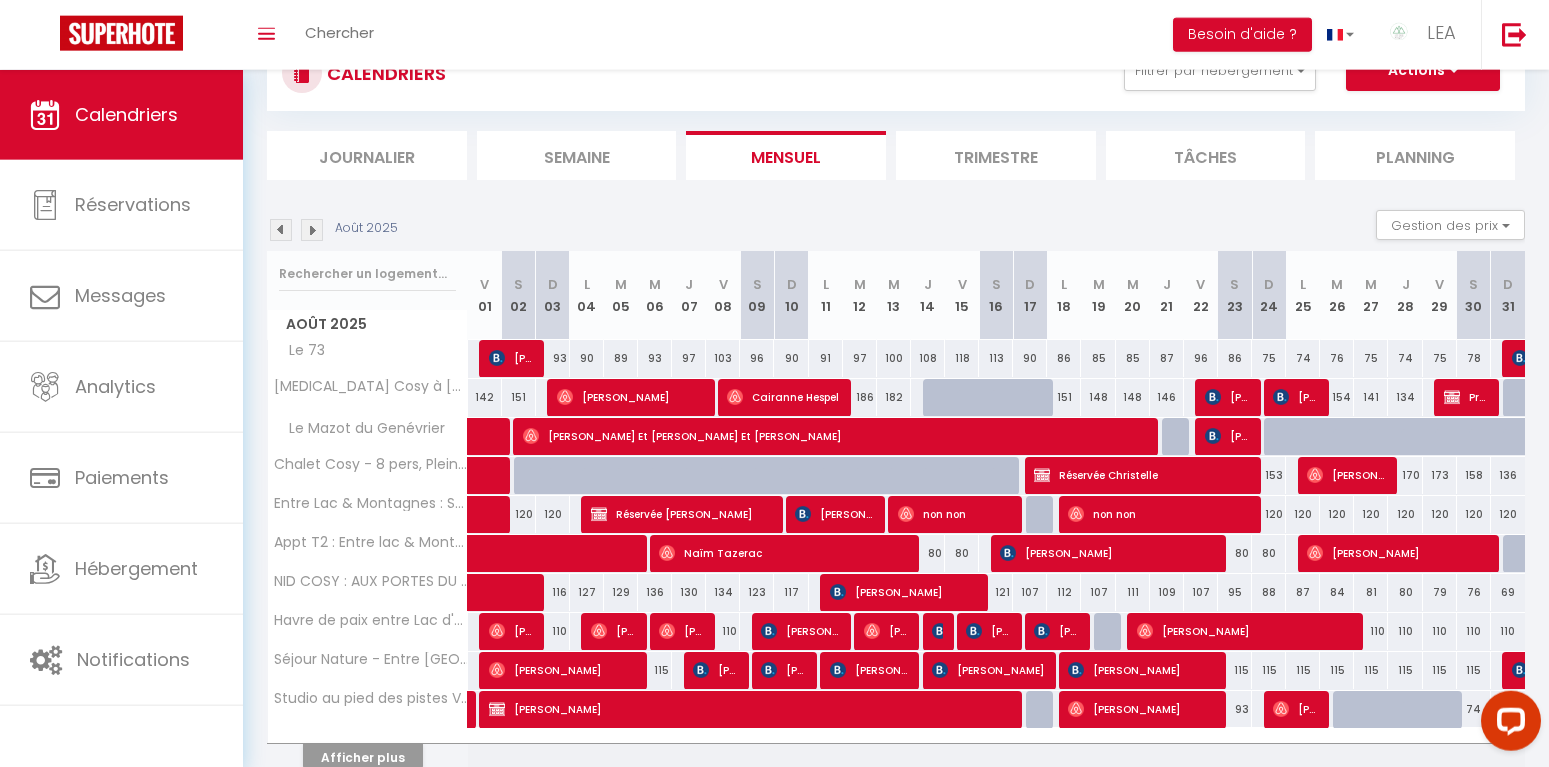 scroll, scrollTop: 171, scrollLeft: 0, axis: vertical 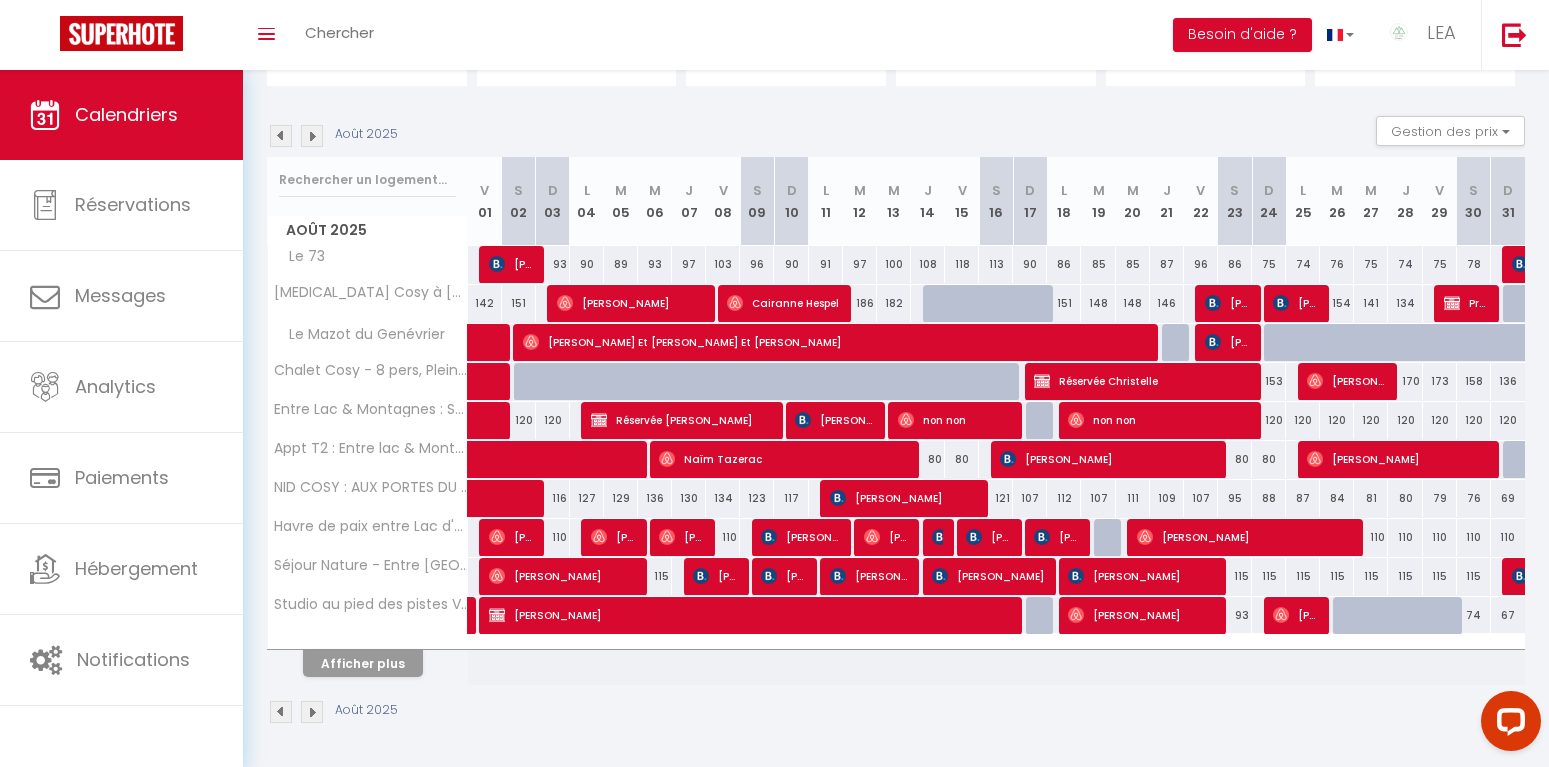 click at bounding box center (1043, 616) 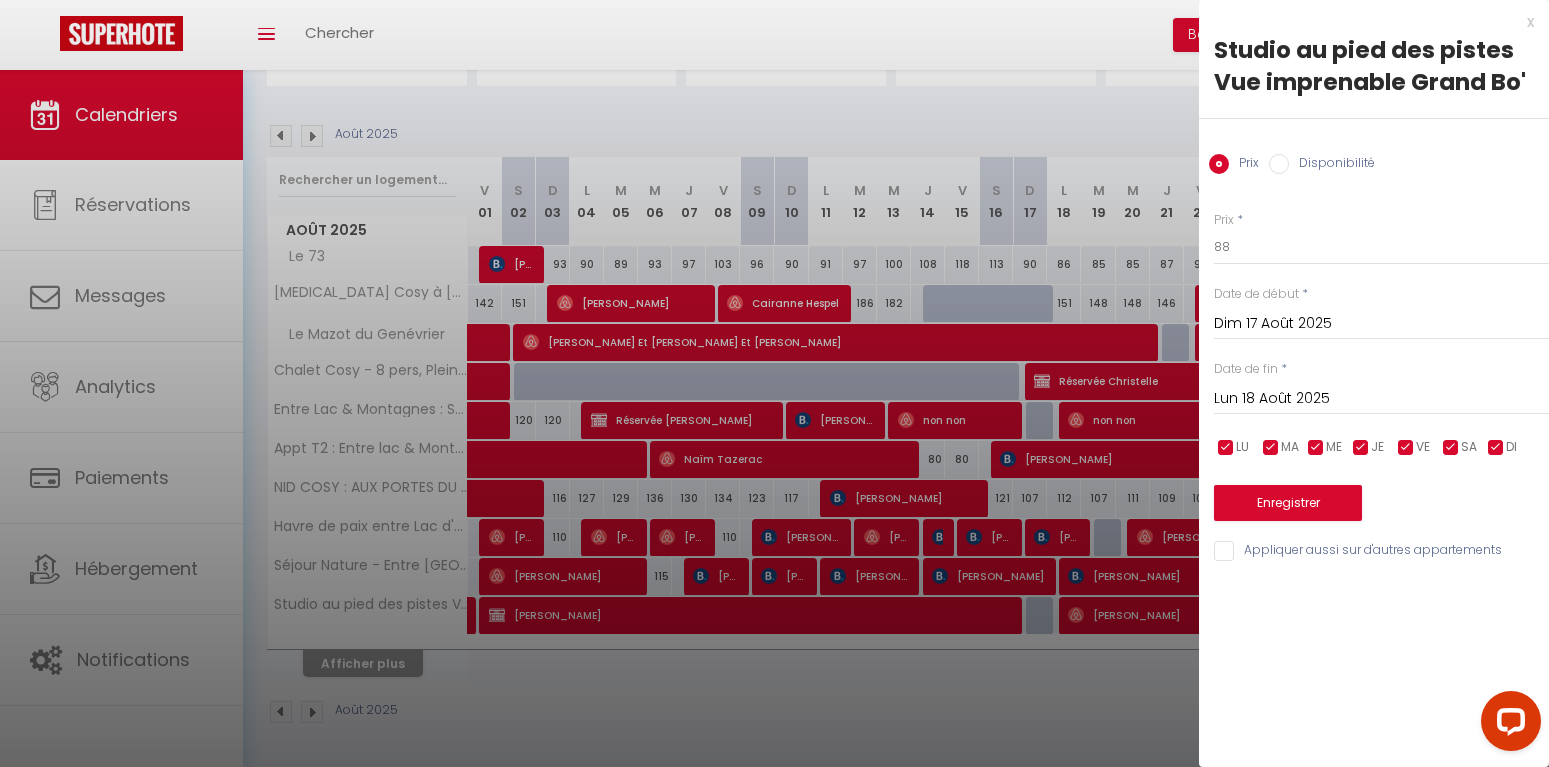click on "x" at bounding box center (1366, 22) 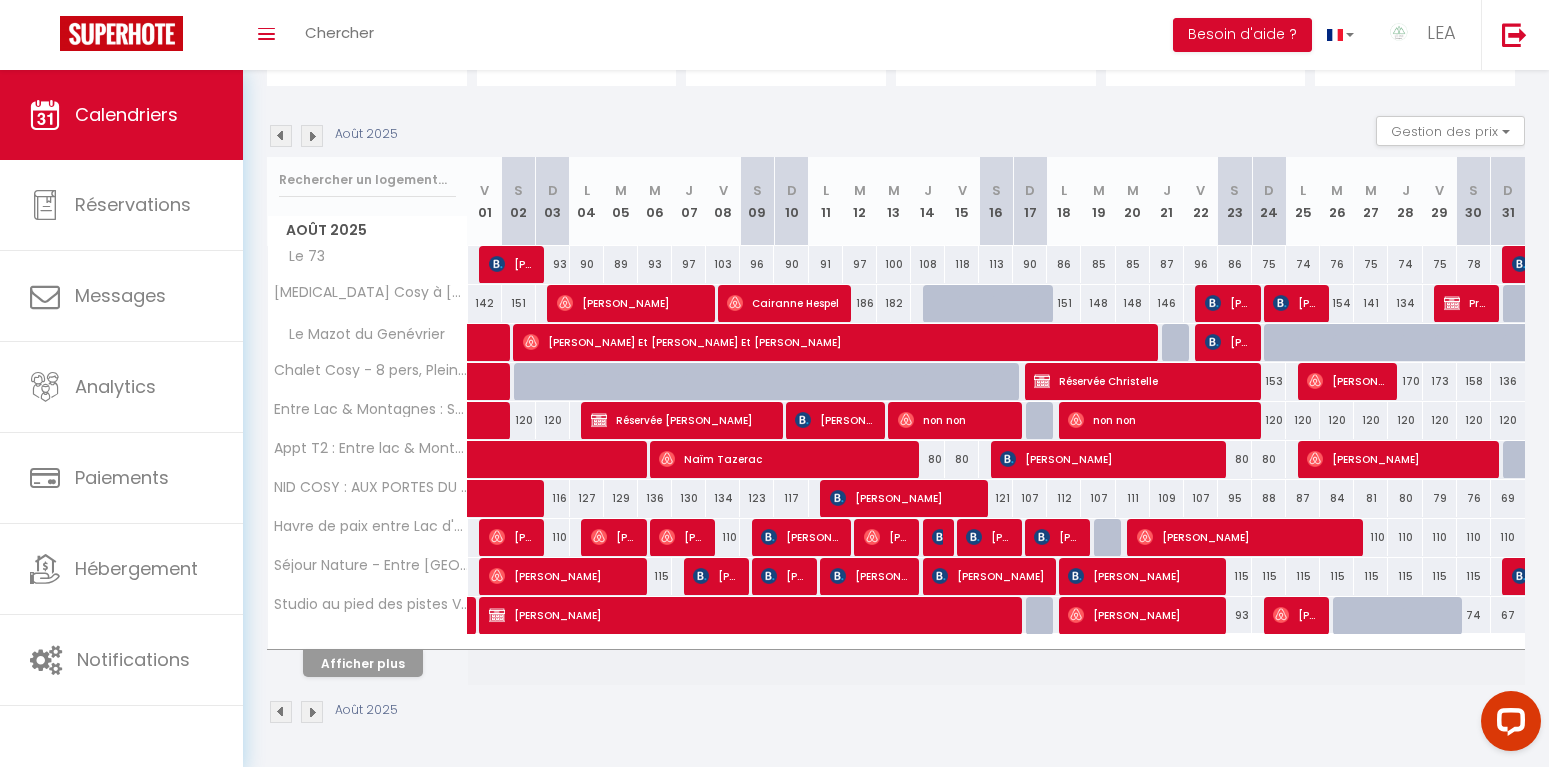 click on "[PERSON_NAME]" at bounding box center (749, 615) 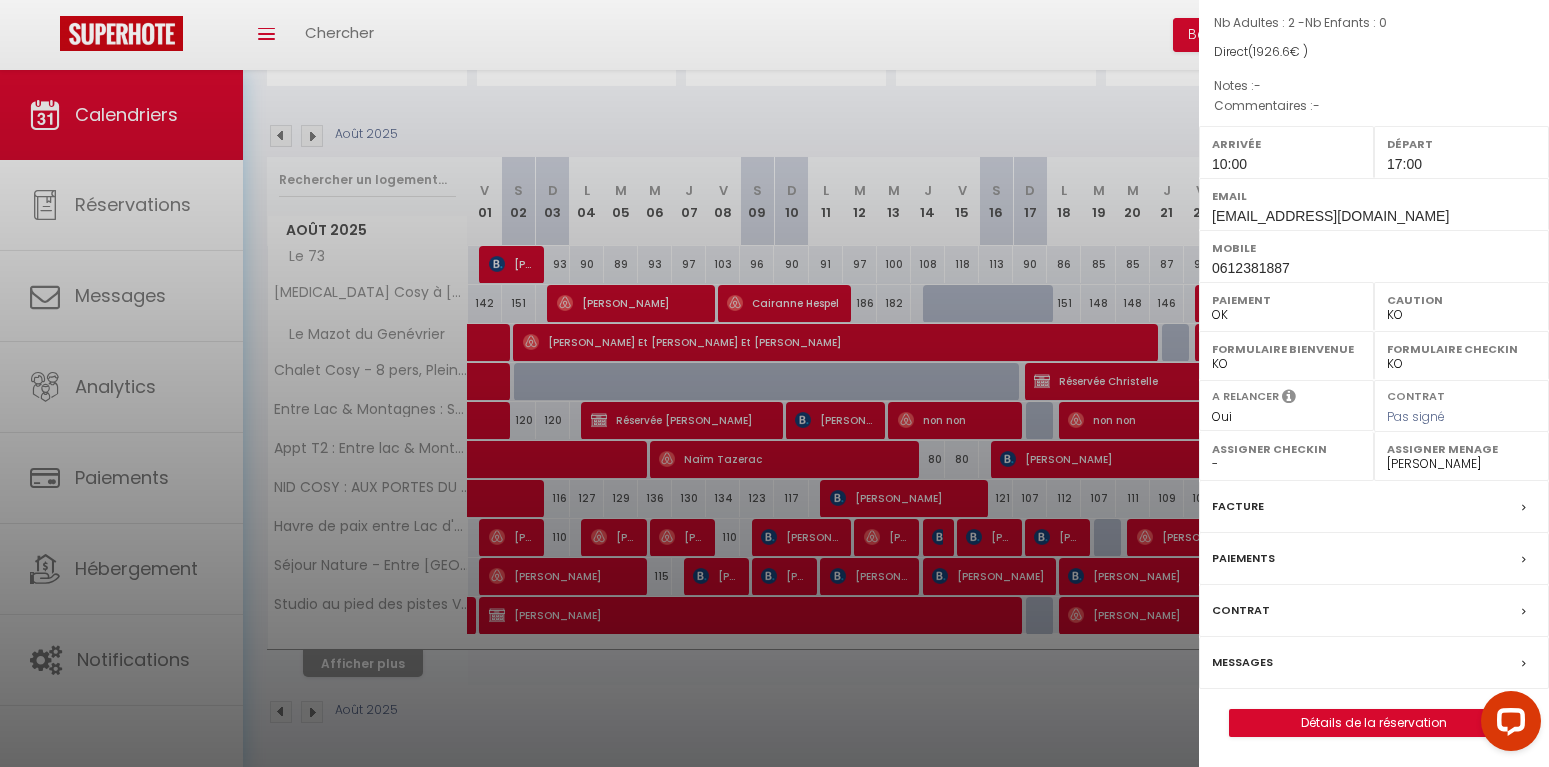 scroll, scrollTop: 217, scrollLeft: 0, axis: vertical 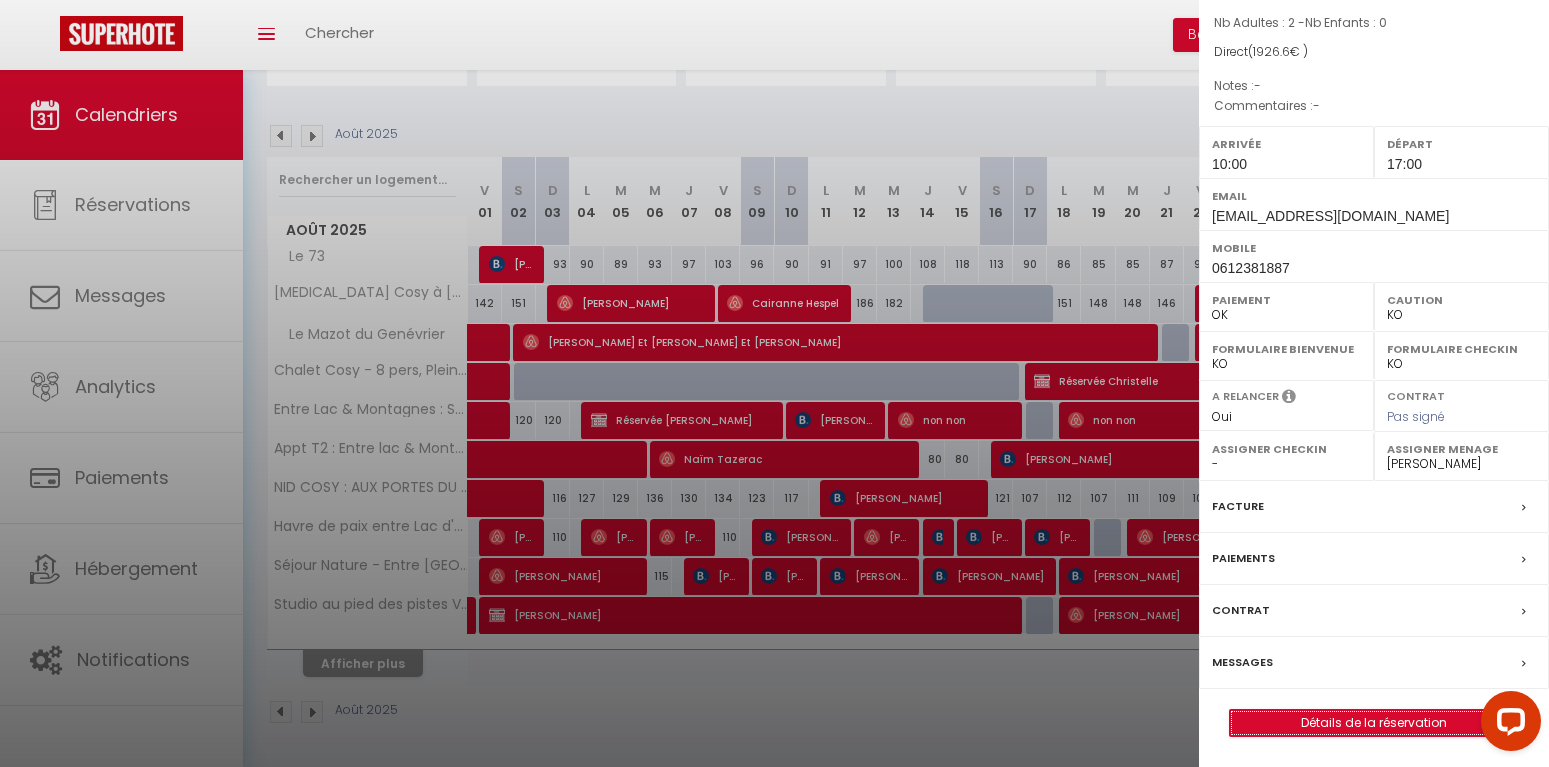 click on "Détails de la réservation" at bounding box center (1374, 723) 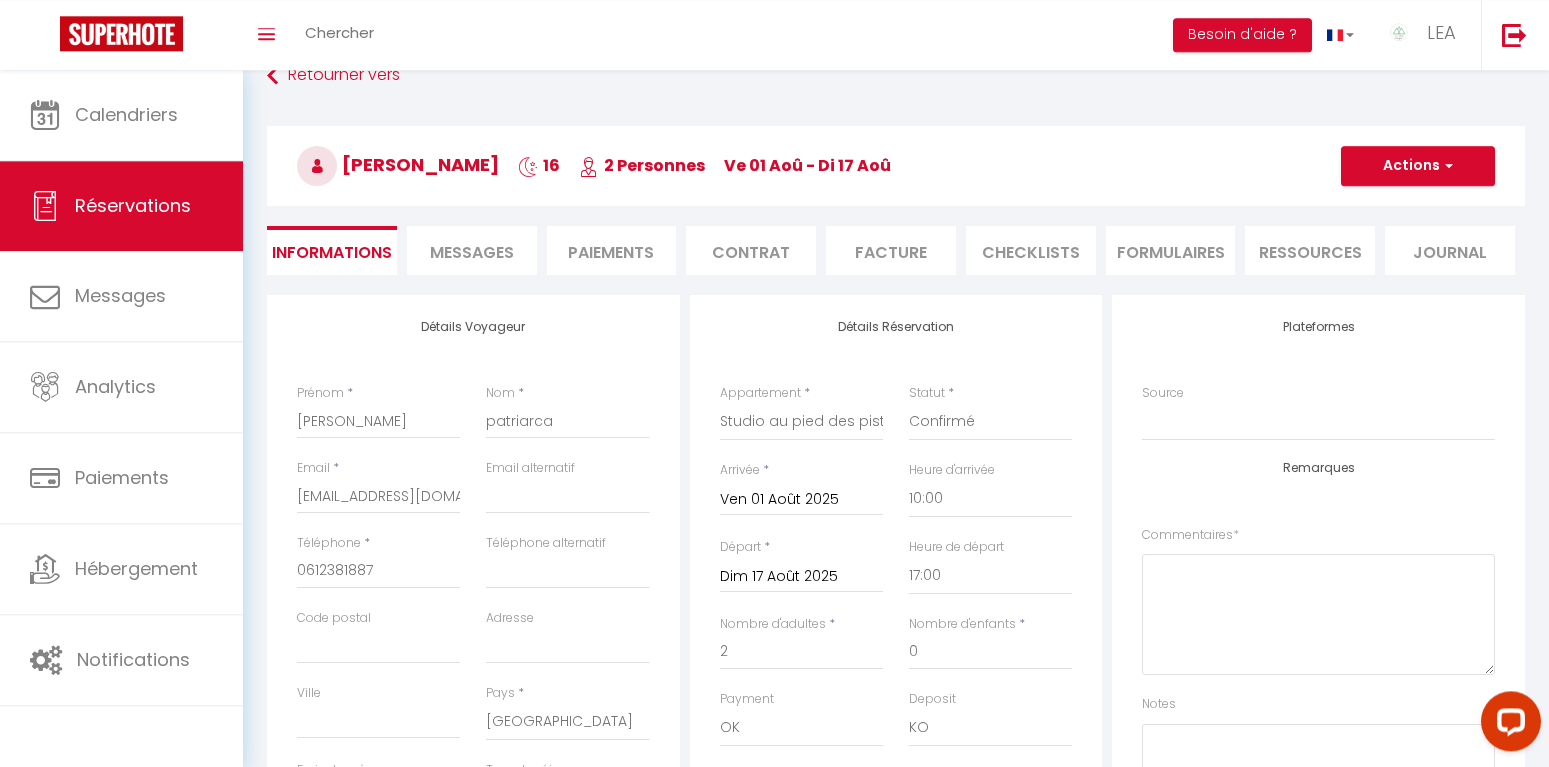 scroll, scrollTop: 0, scrollLeft: 0, axis: both 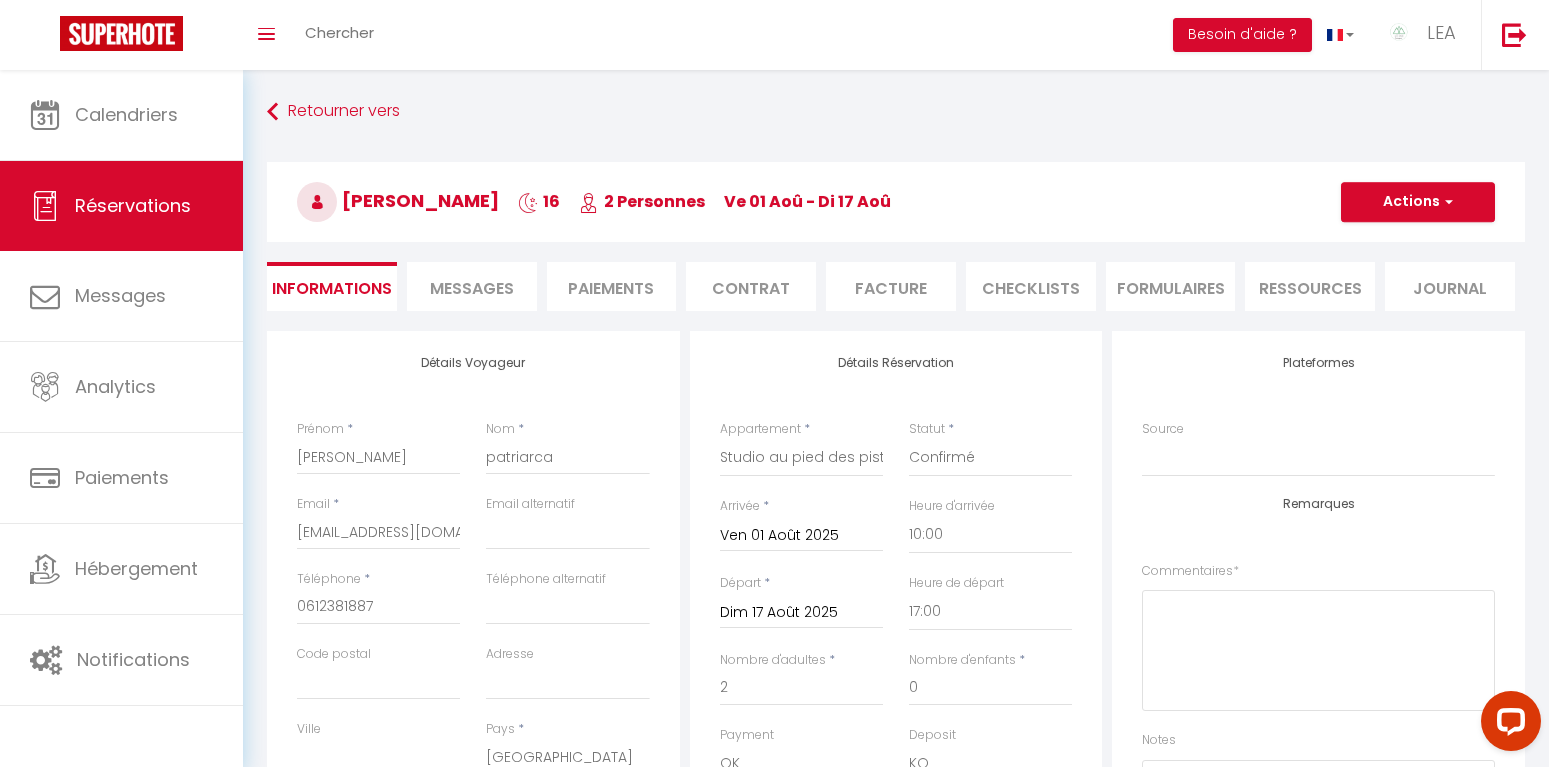click on "Messages" at bounding box center [472, 288] 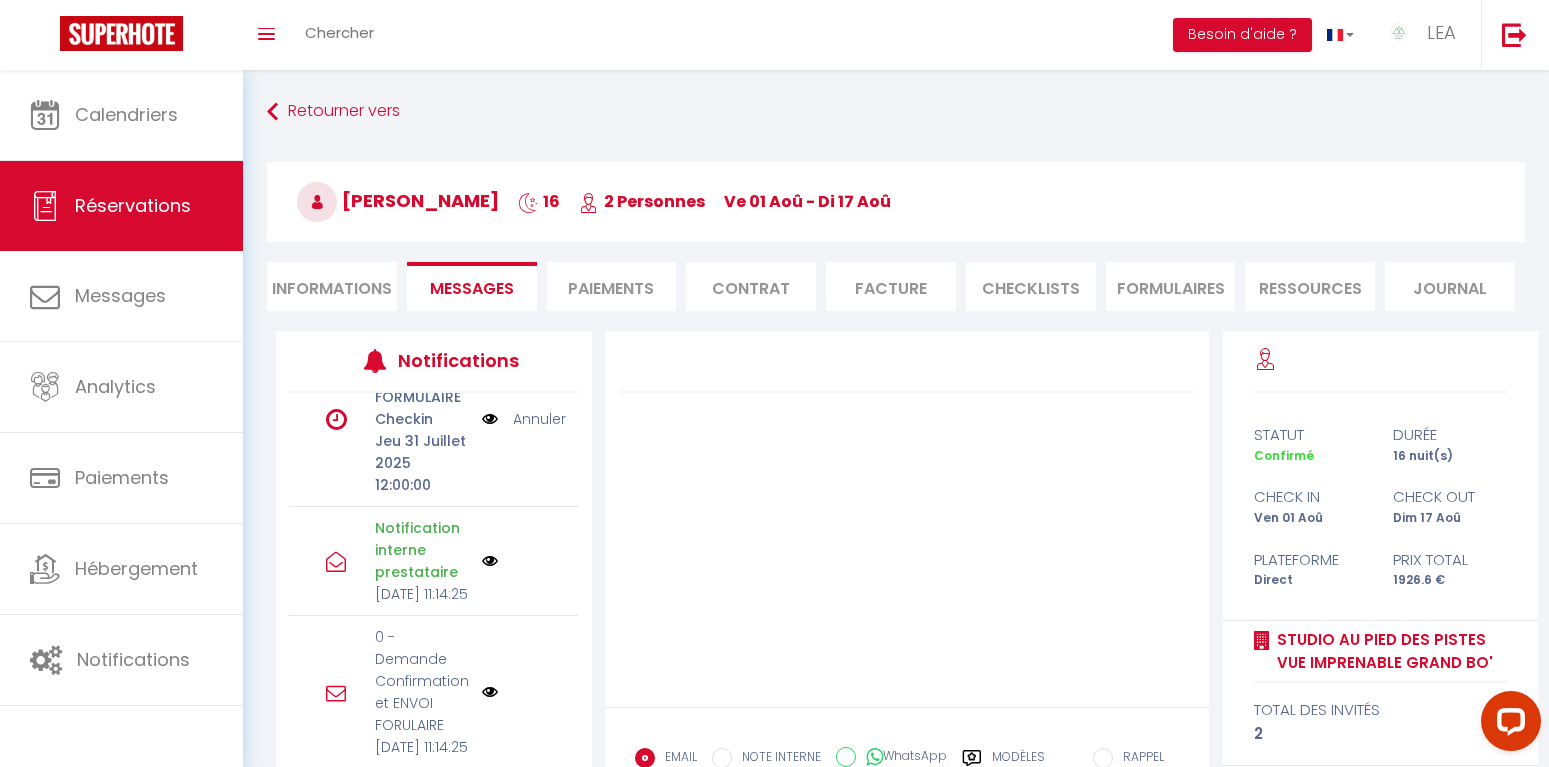 scroll, scrollTop: 805, scrollLeft: 0, axis: vertical 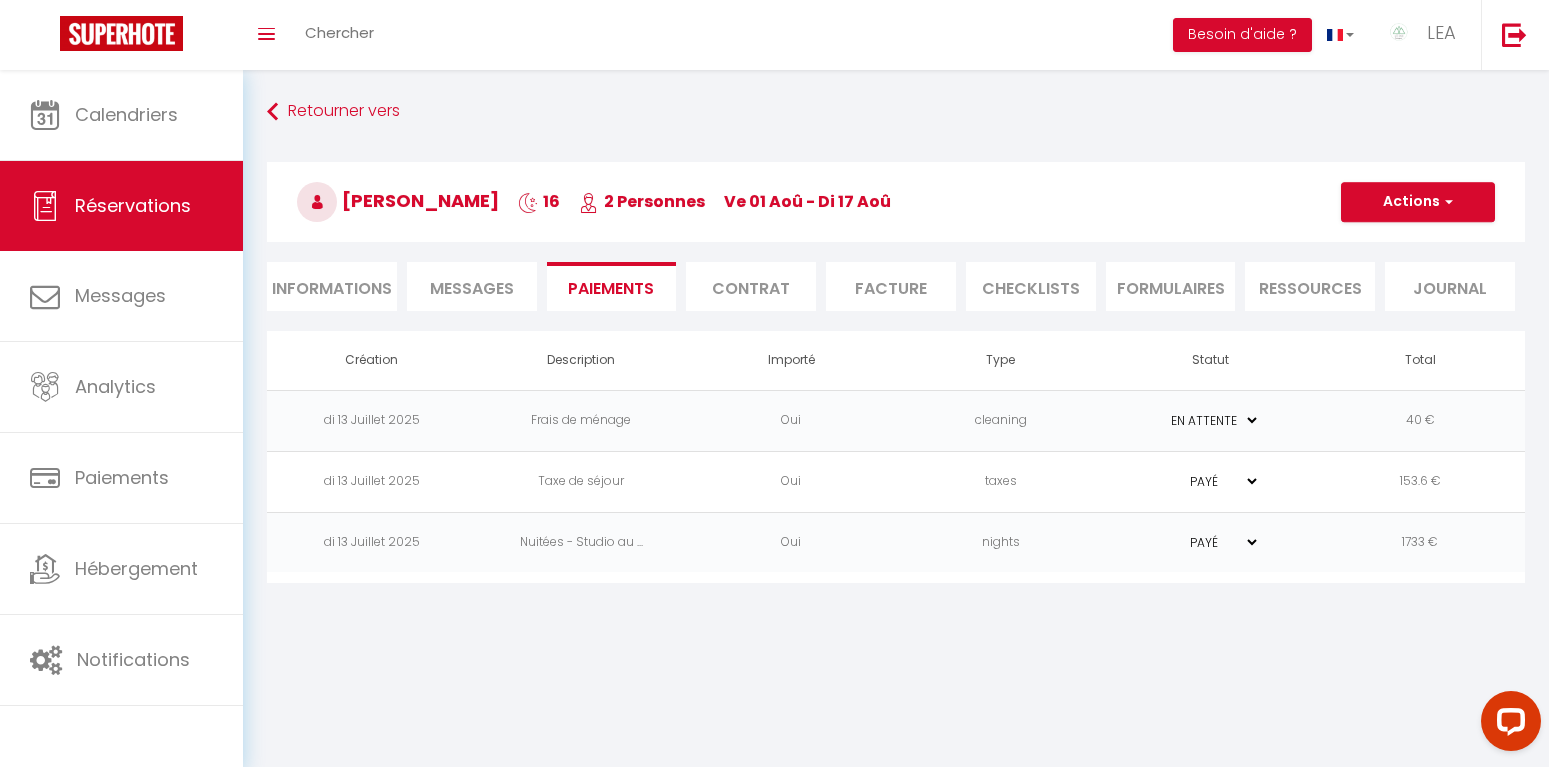 click on "EN ATTENTE" at bounding box center [0, 0] 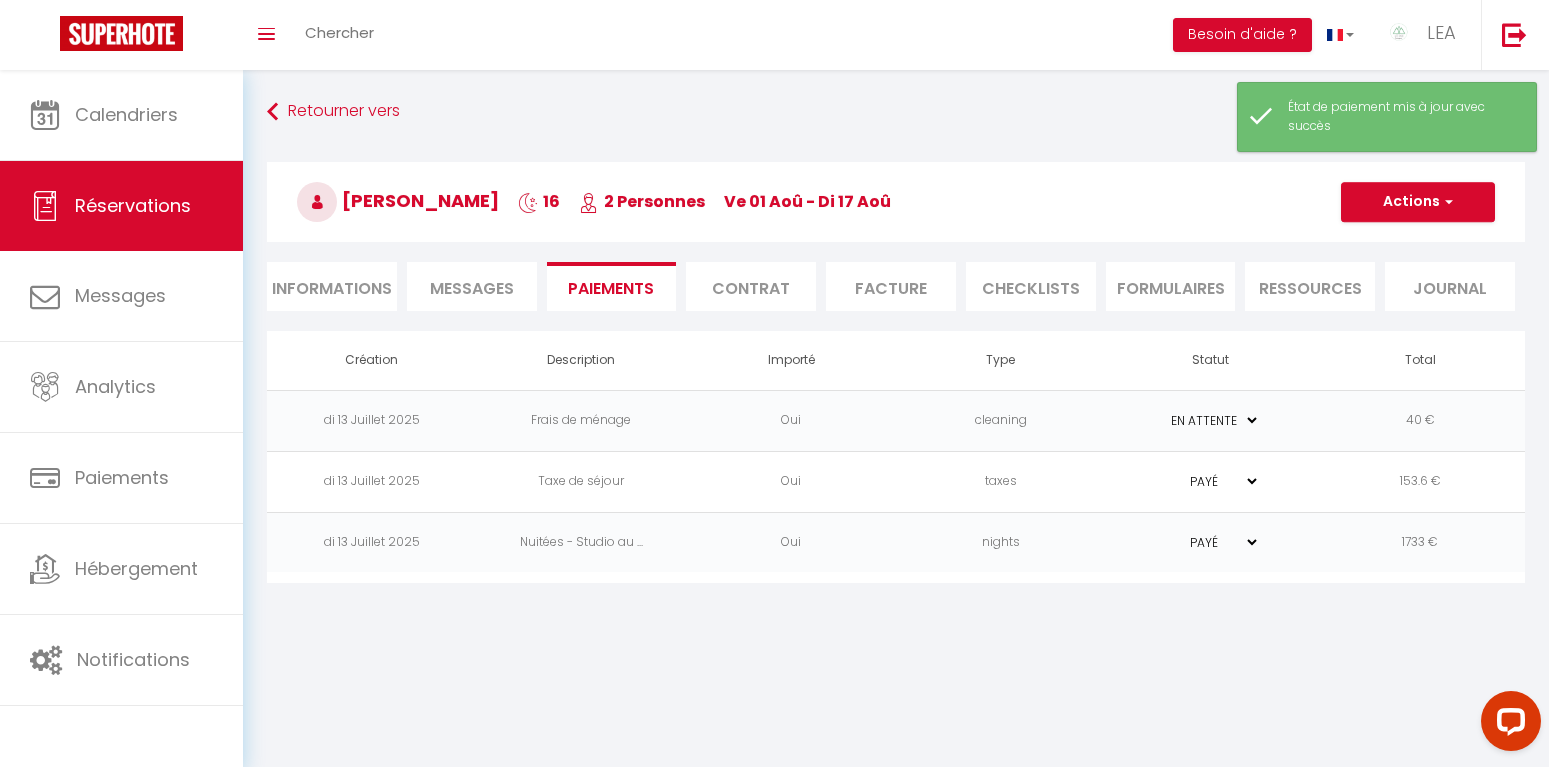 click on "PAYÉ   EN ATTENTE" at bounding box center [1210, 481] 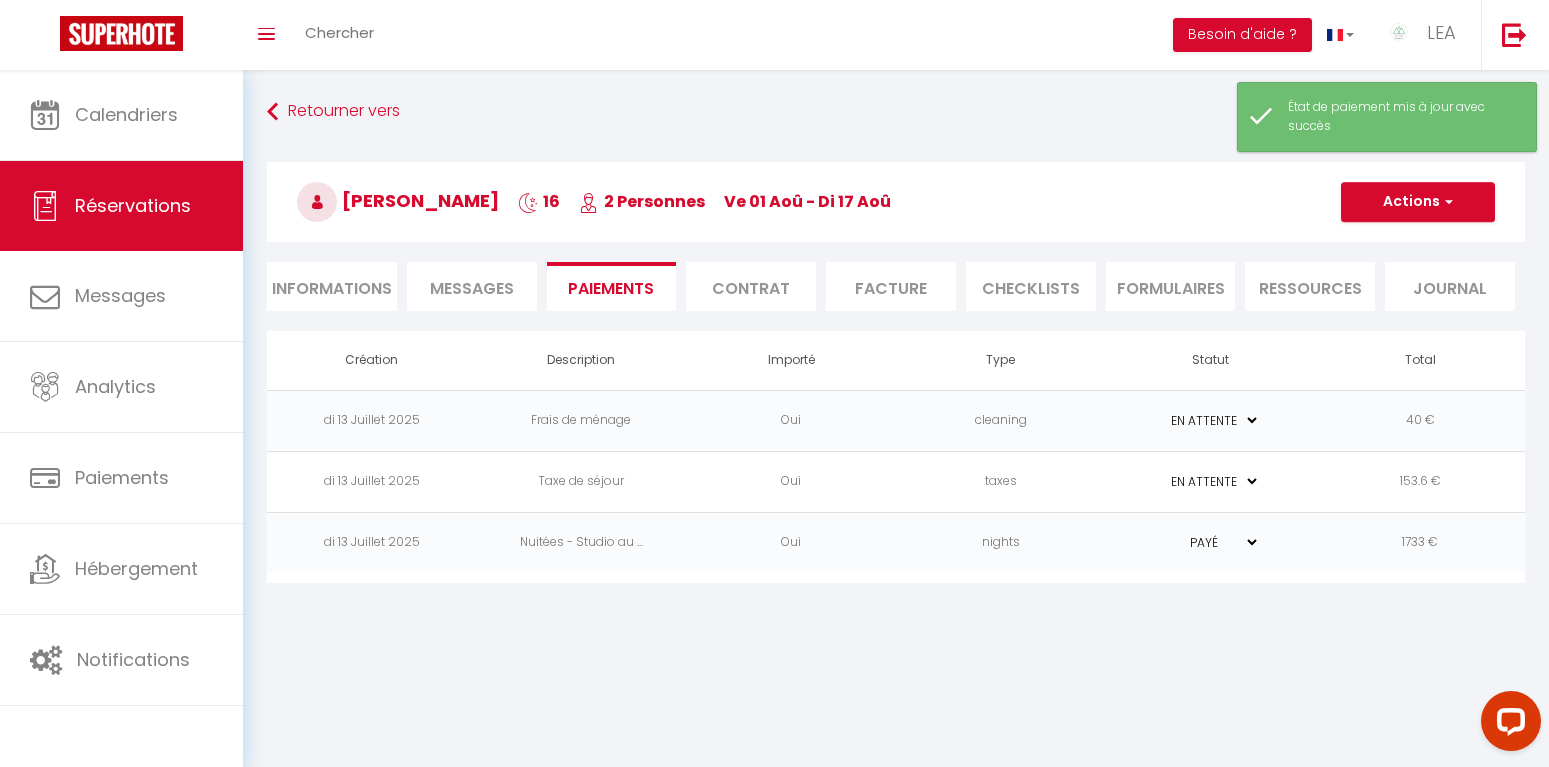 click on "EN ATTENTE" at bounding box center (0, 0) 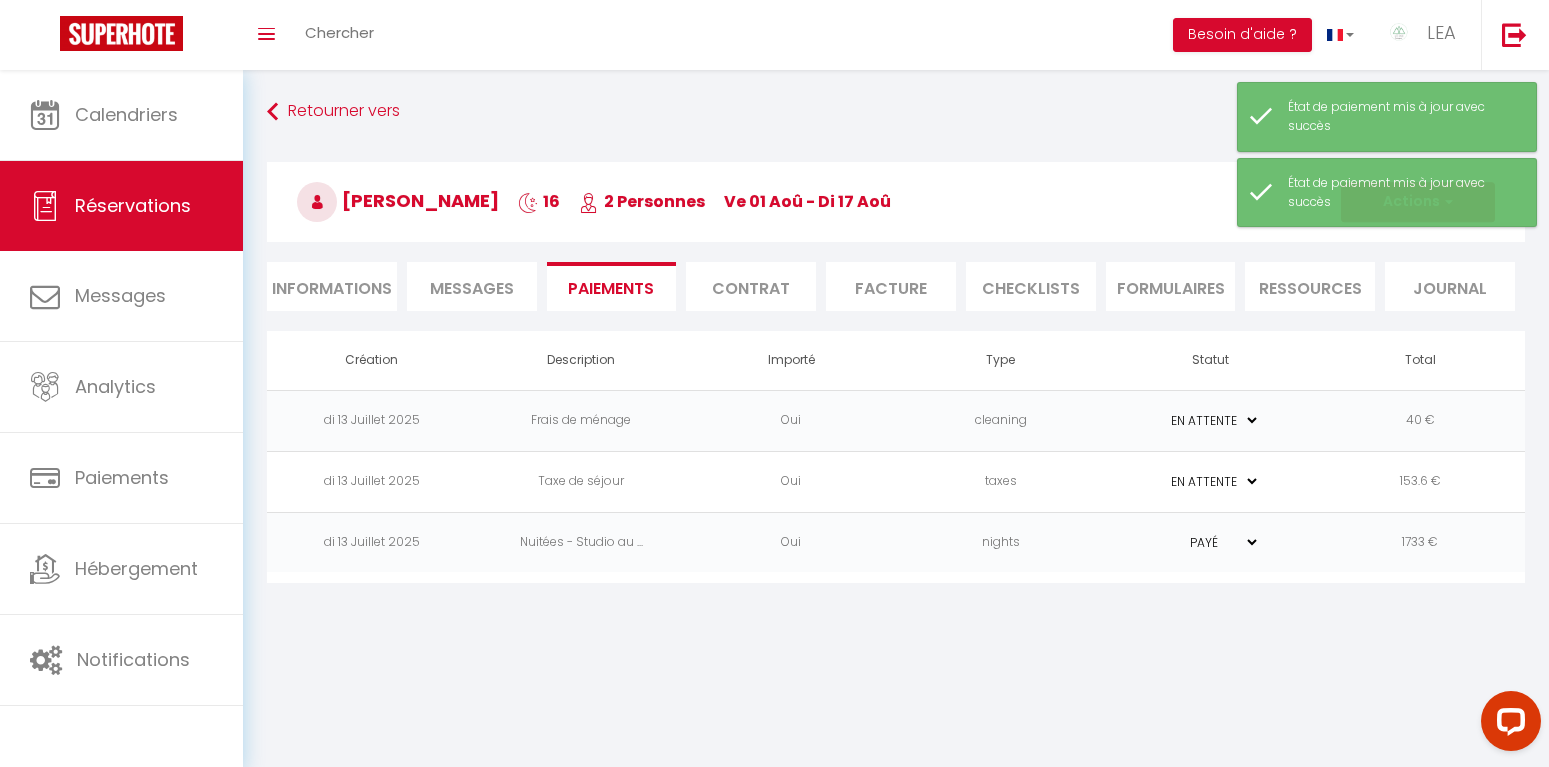 click on "PAYÉ   EN ATTENTE" at bounding box center (1211, 542) 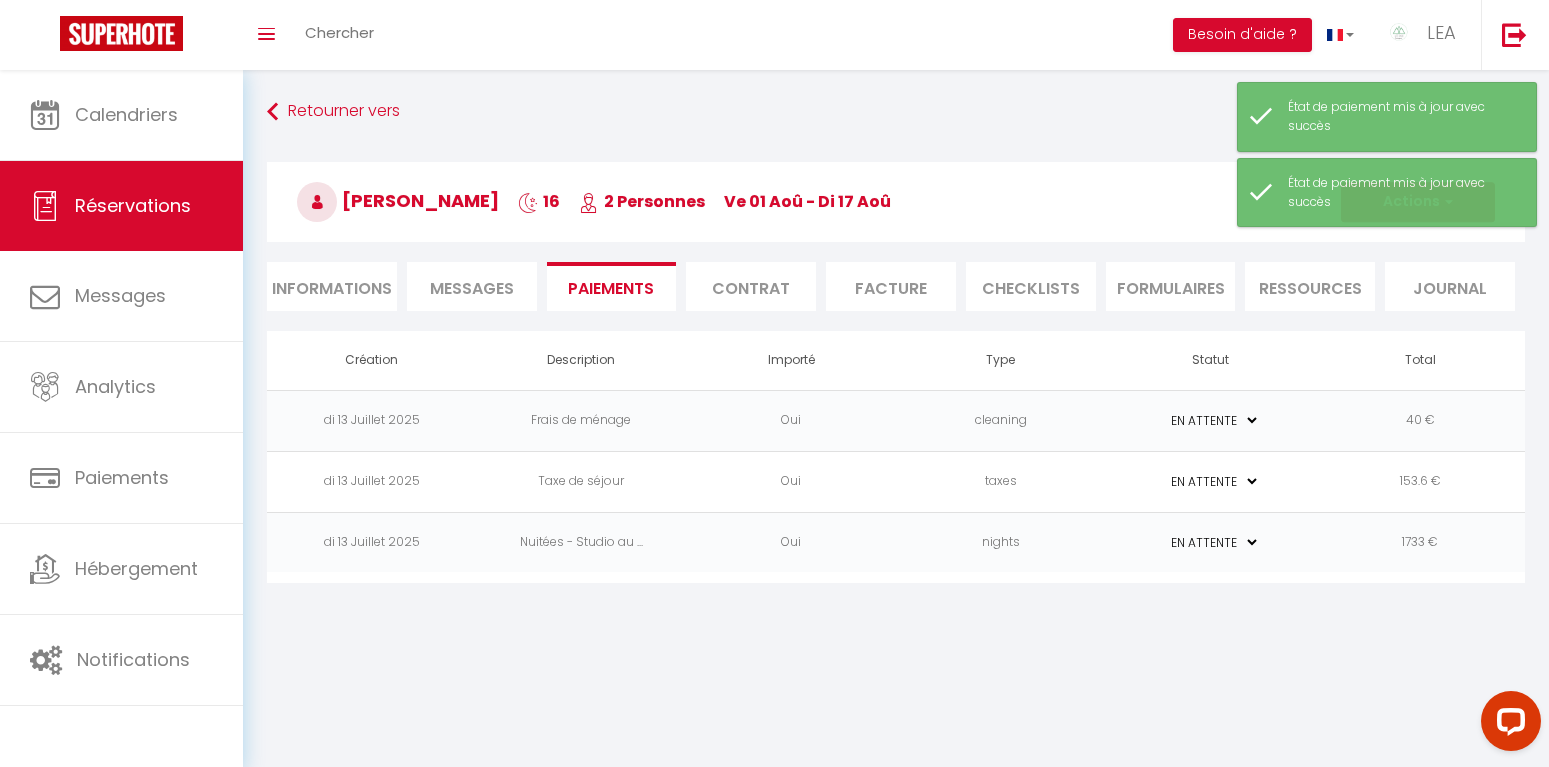 click on "EN ATTENTE" at bounding box center (0, 0) 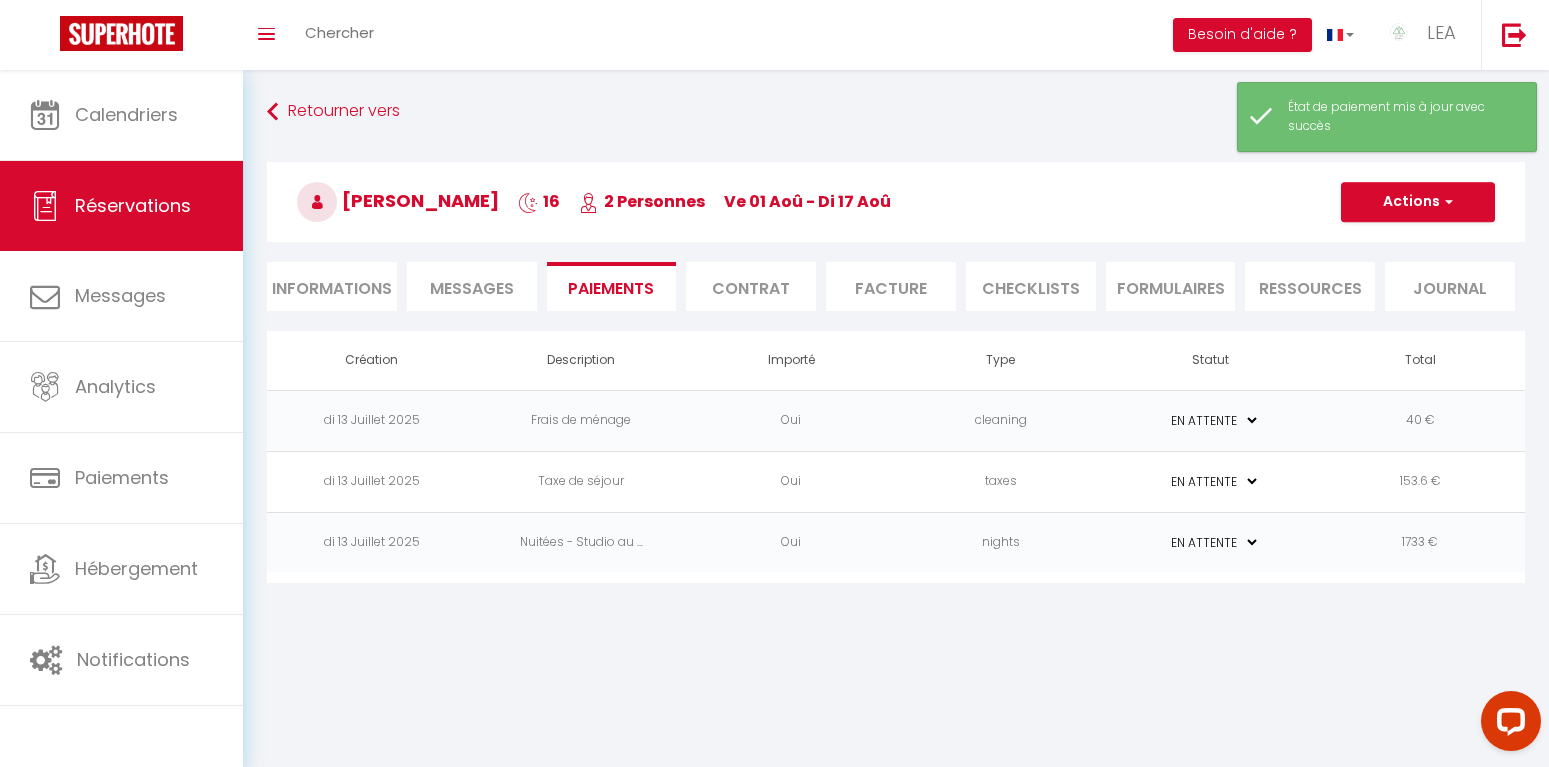 click on "Contrat" at bounding box center [751, 286] 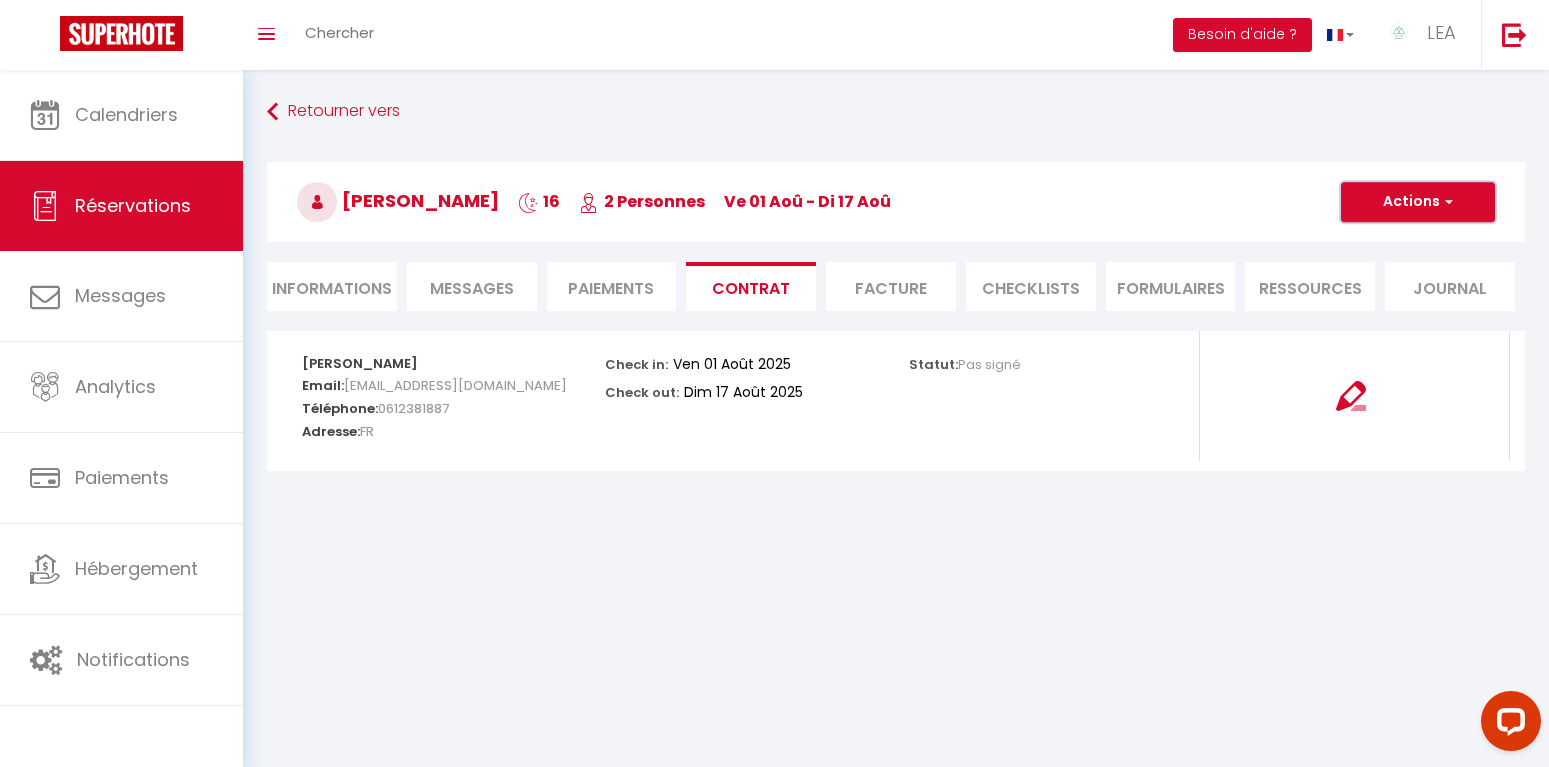 click on "Actions" at bounding box center (1418, 202) 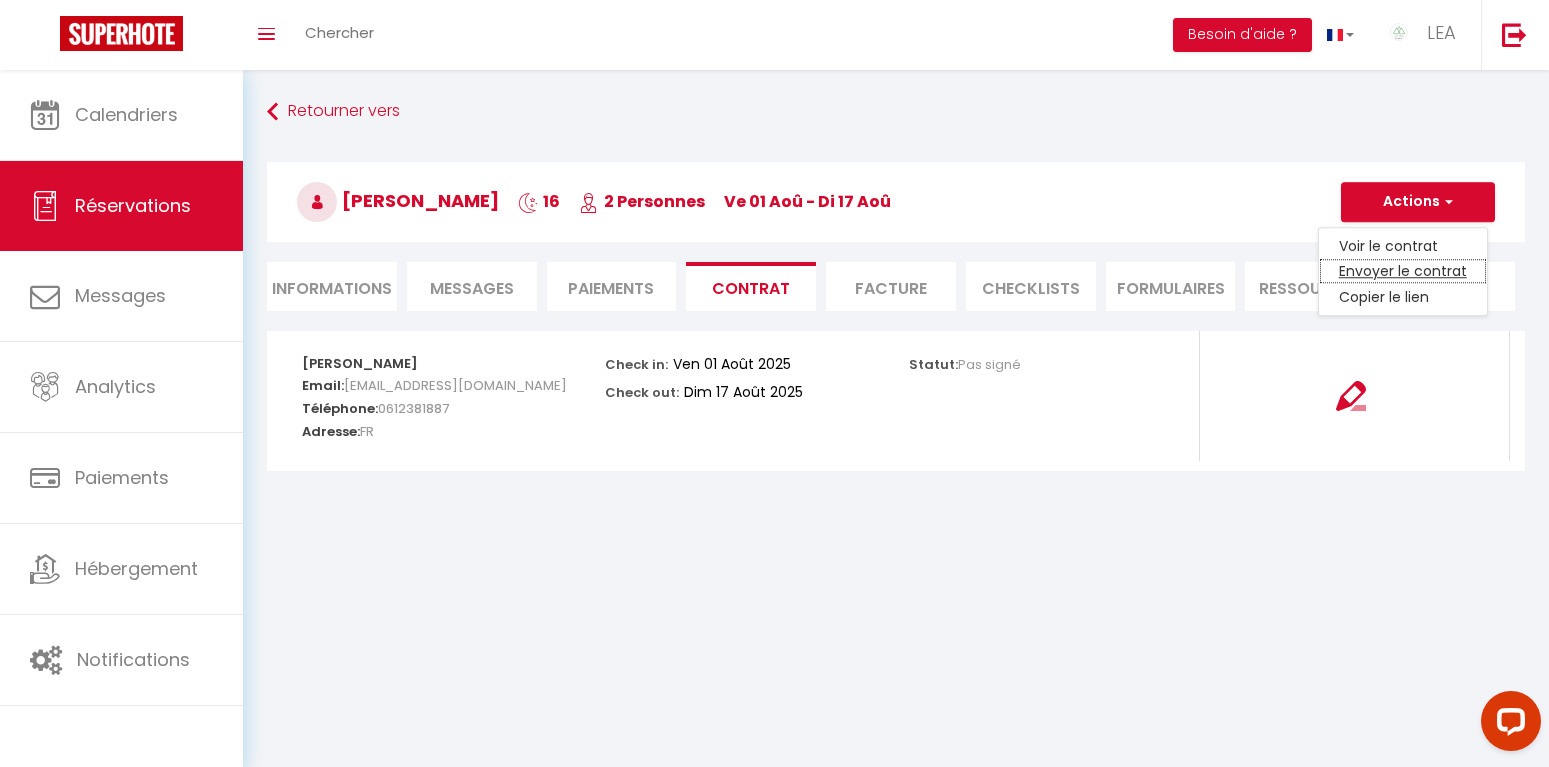 click on "Envoyer le contrat" at bounding box center (1403, 272) 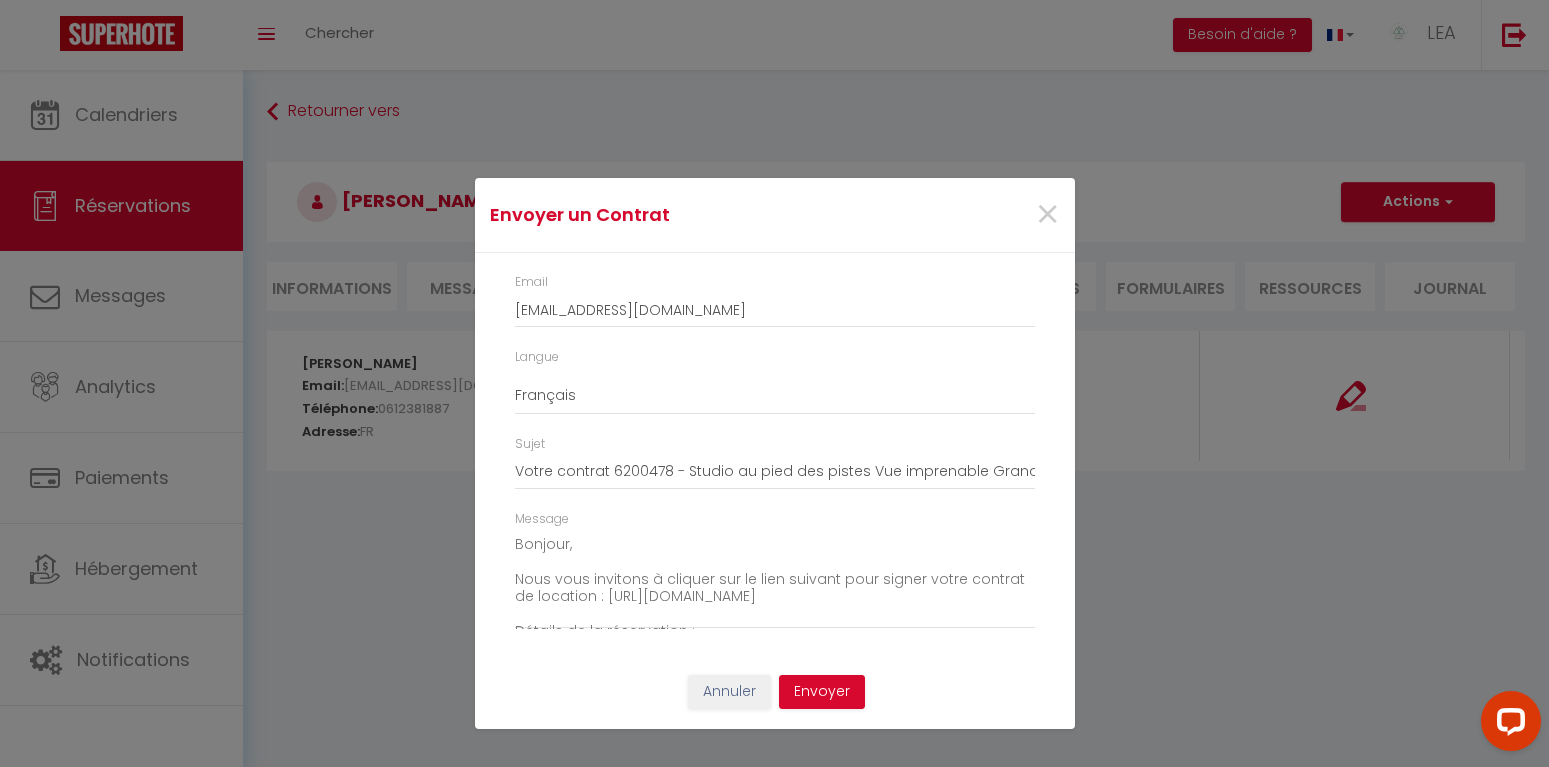 scroll, scrollTop: 228, scrollLeft: 0, axis: vertical 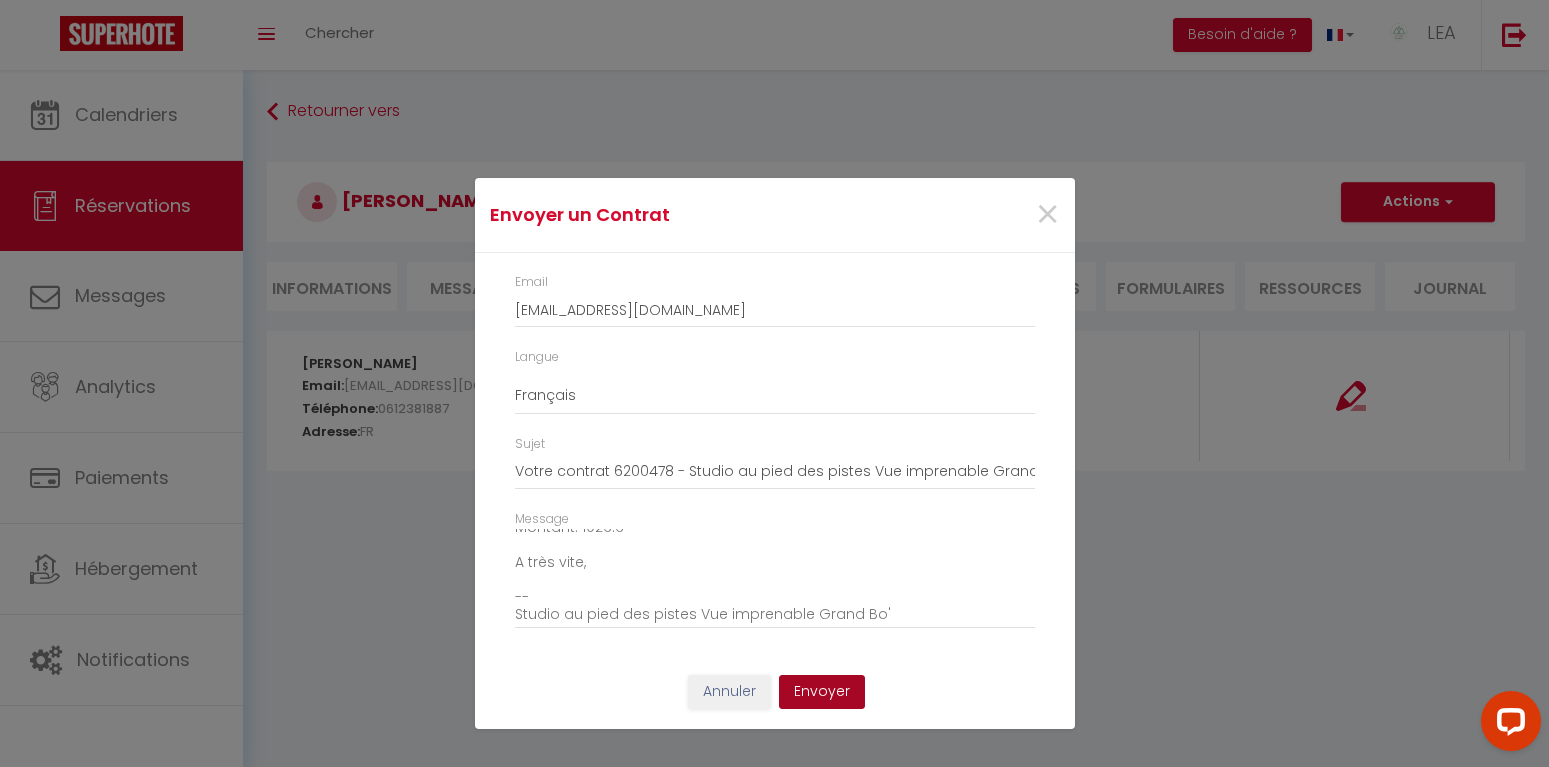 click on "Envoyer" at bounding box center (822, 692) 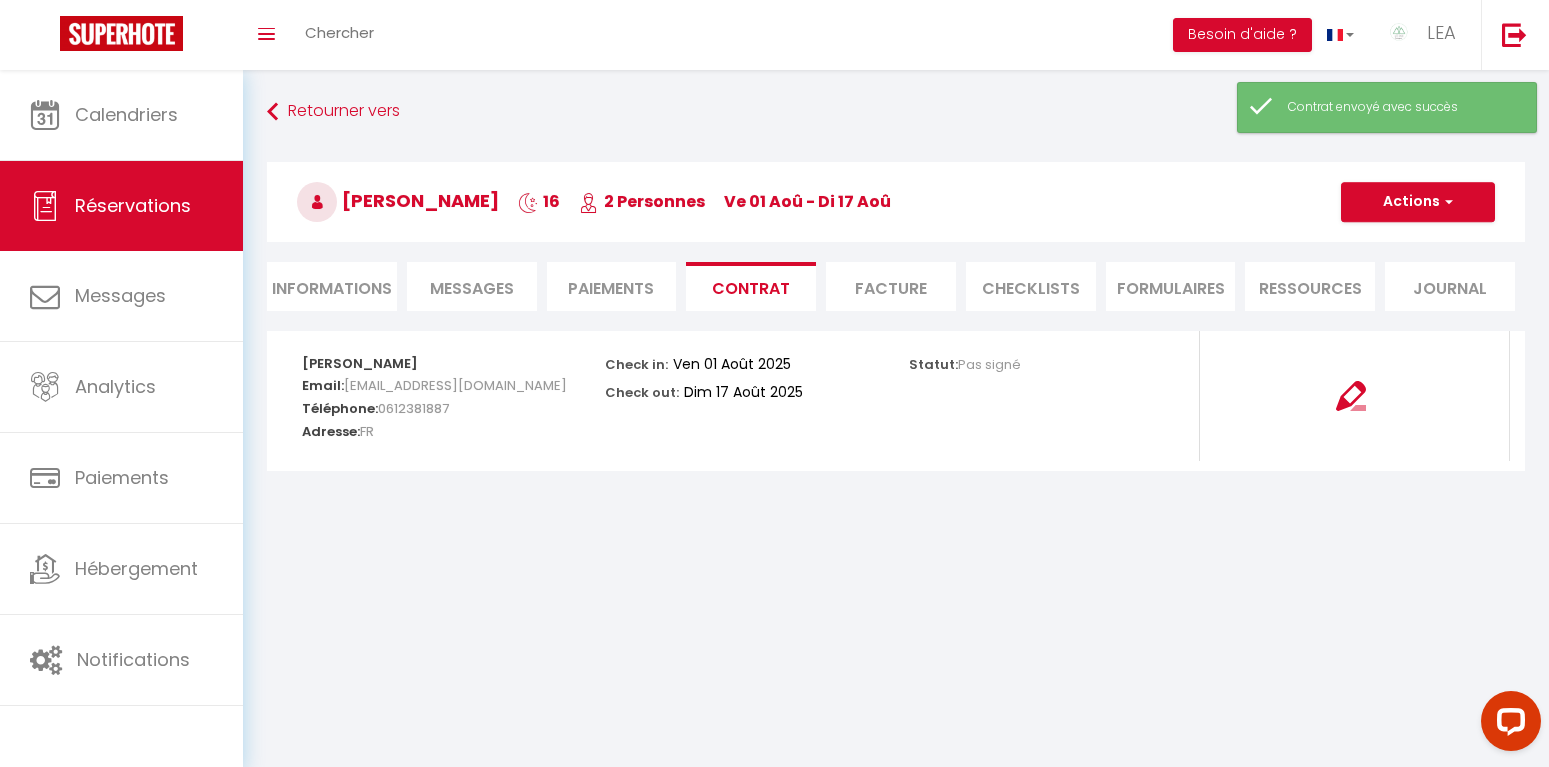 click on "Paiements" at bounding box center [612, 286] 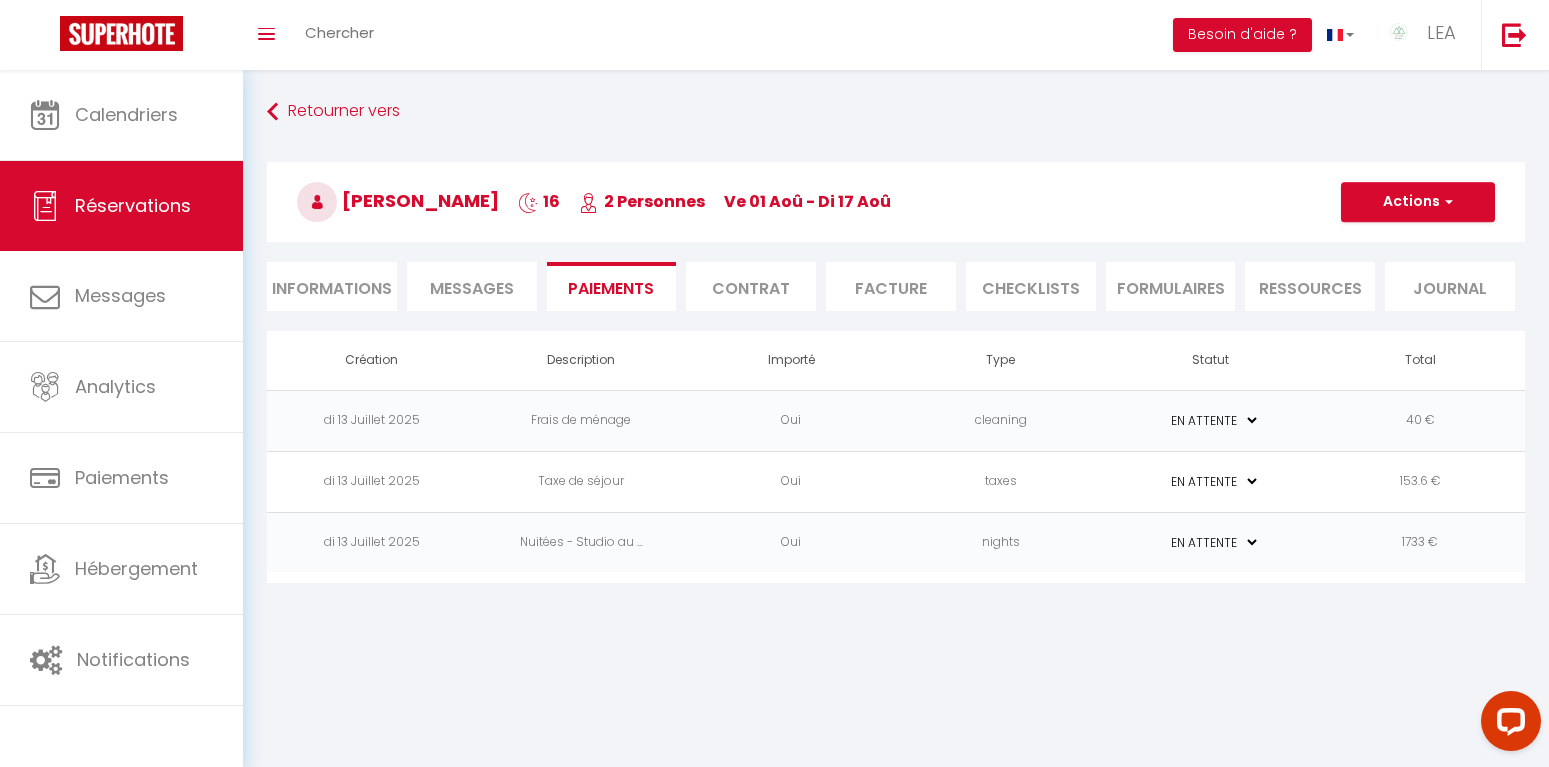 click on "Frais de ménage" at bounding box center (582, 420) 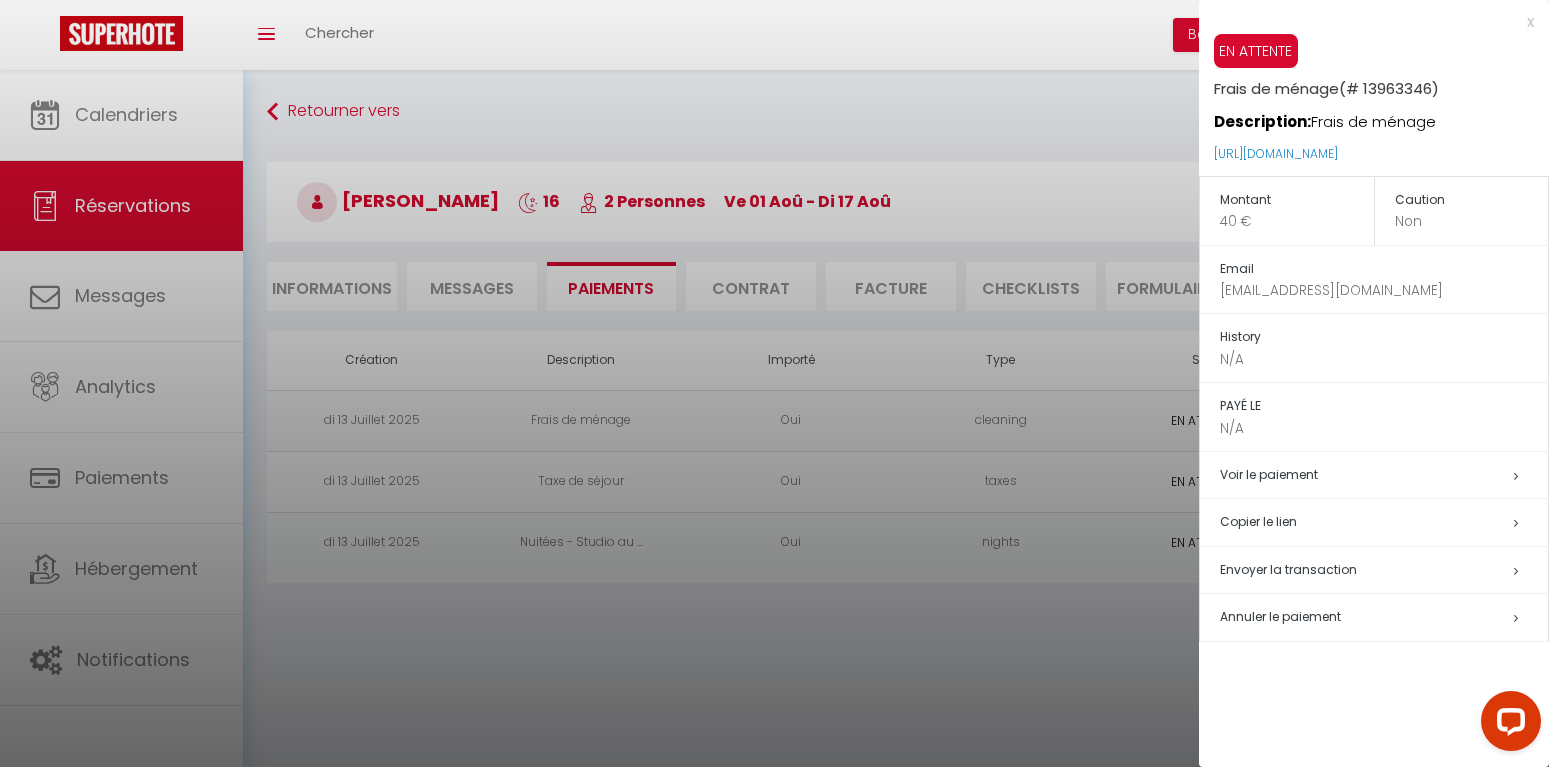 scroll, scrollTop: 70, scrollLeft: 0, axis: vertical 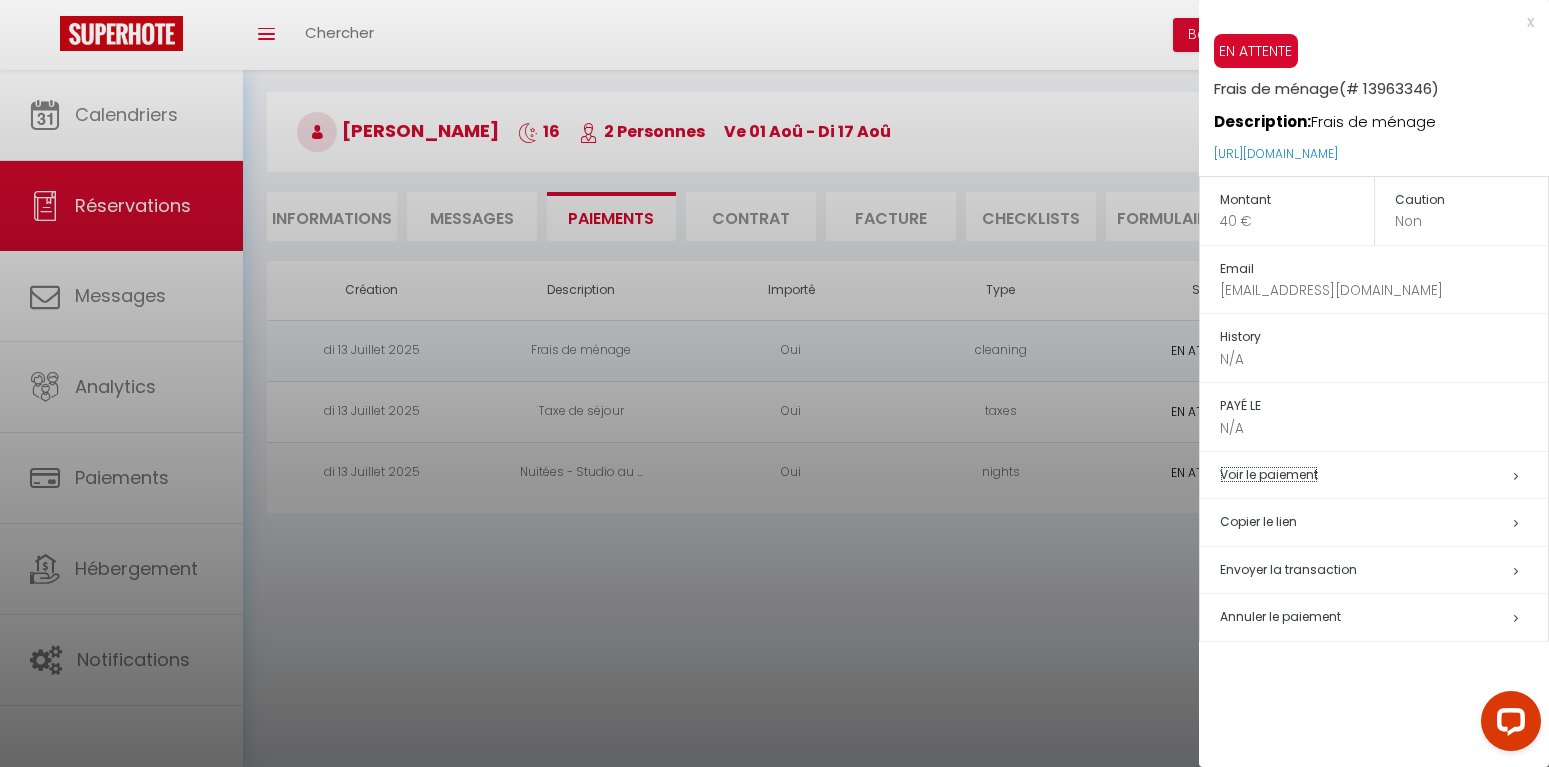 click on "Voir le paiement" at bounding box center (1269, 474) 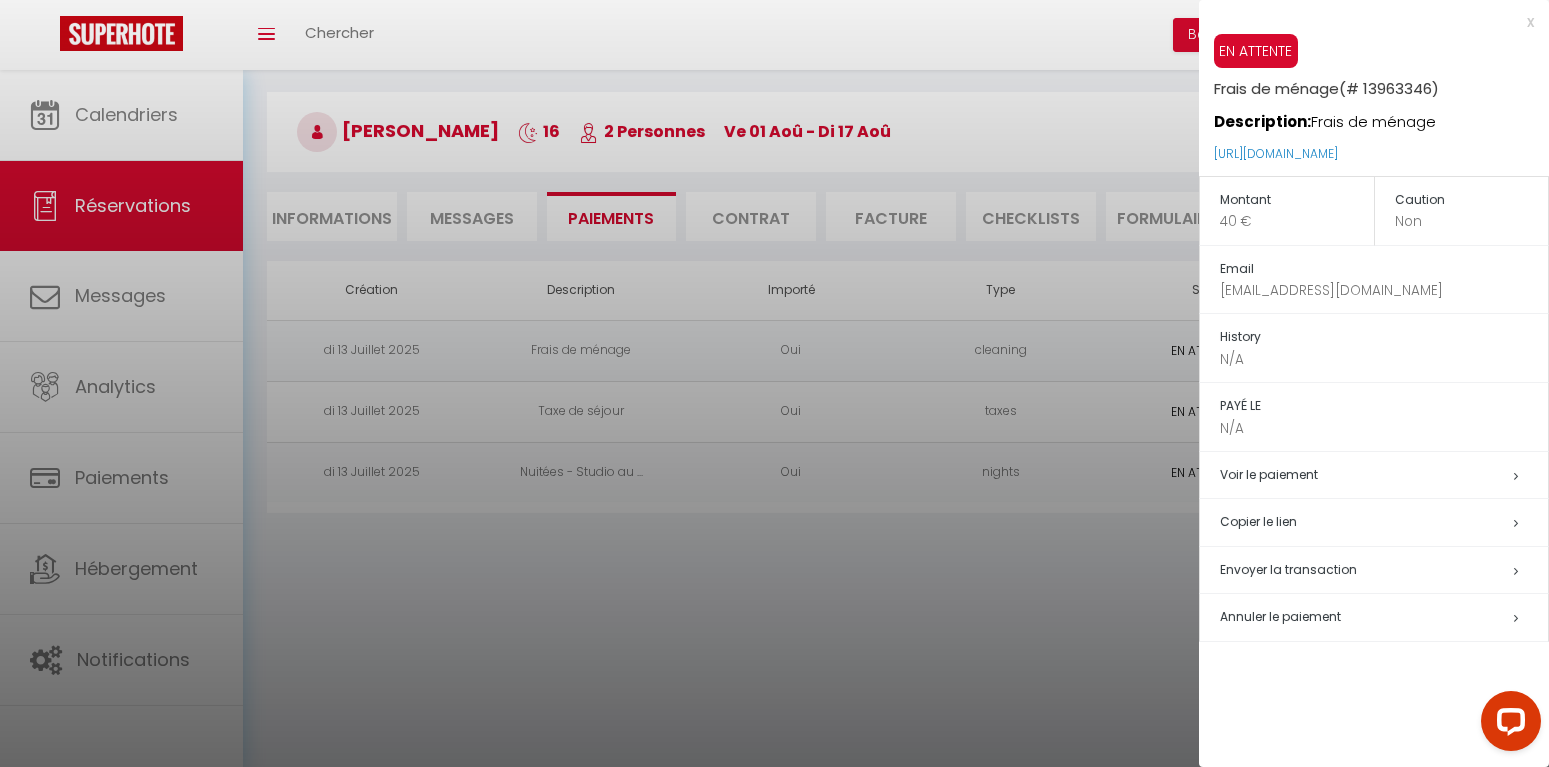 click on "Envoyer la transaction" at bounding box center (1384, 570) 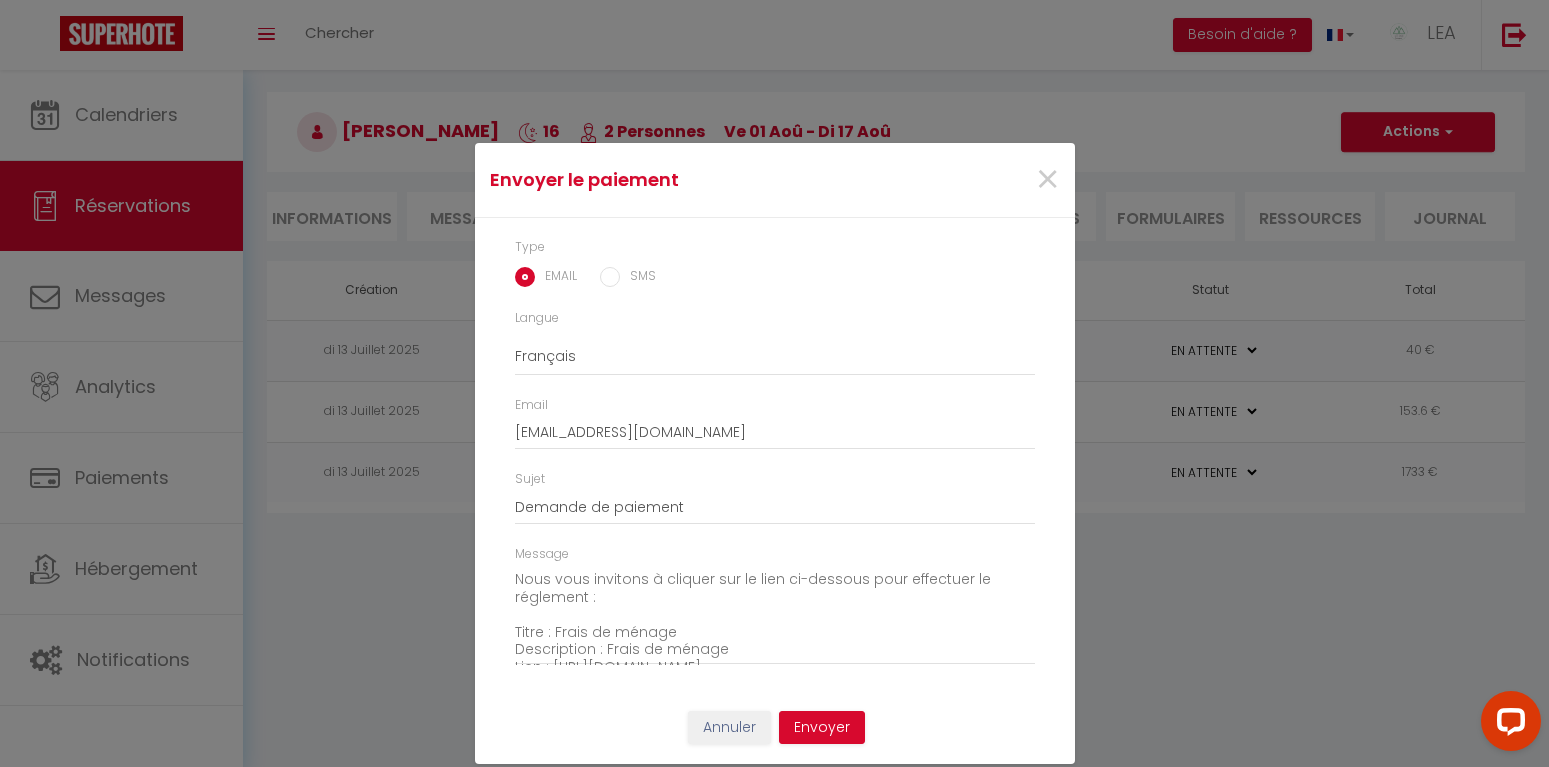 scroll, scrollTop: 0, scrollLeft: 0, axis: both 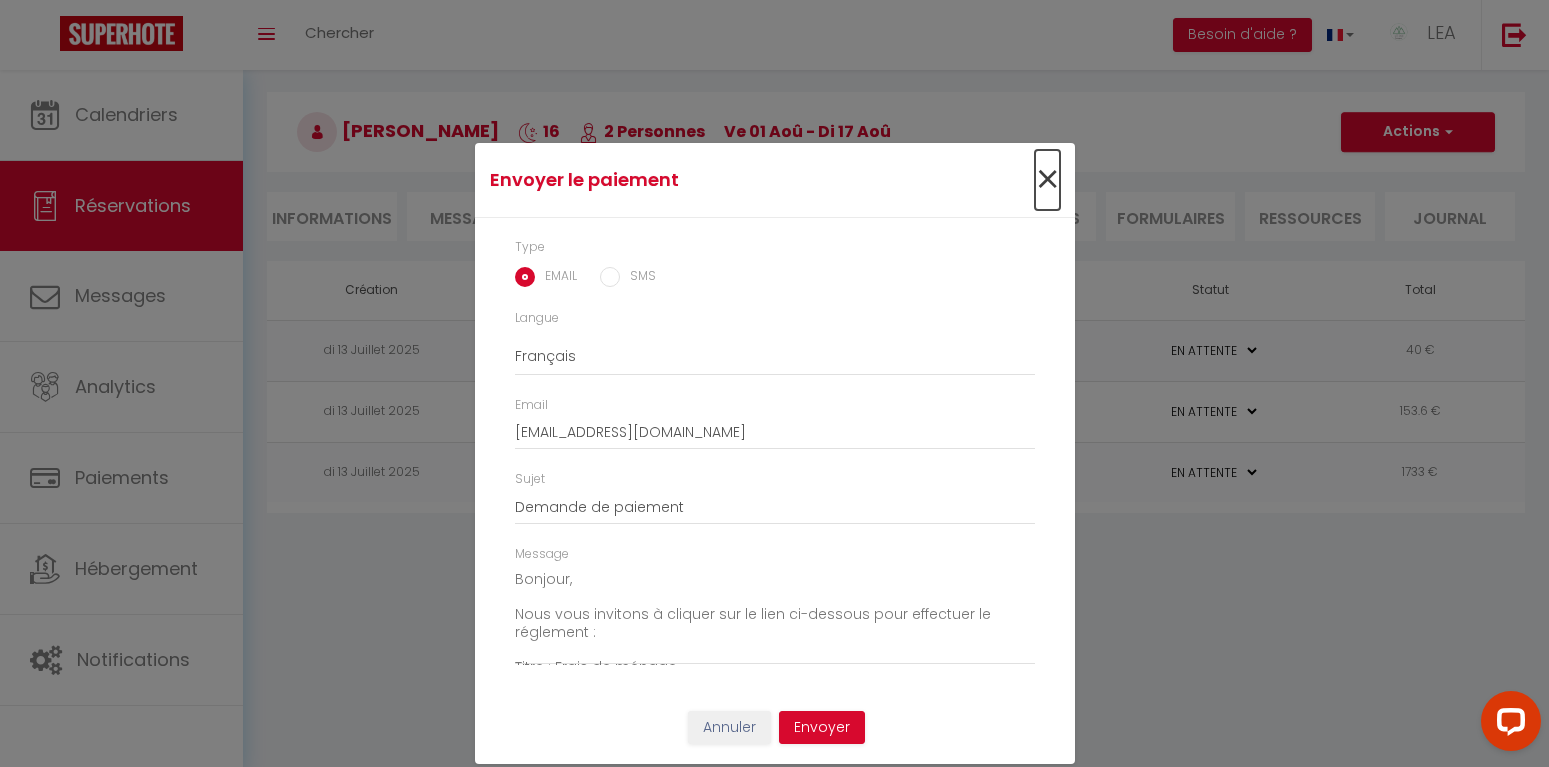 click on "×" at bounding box center [1047, 180] 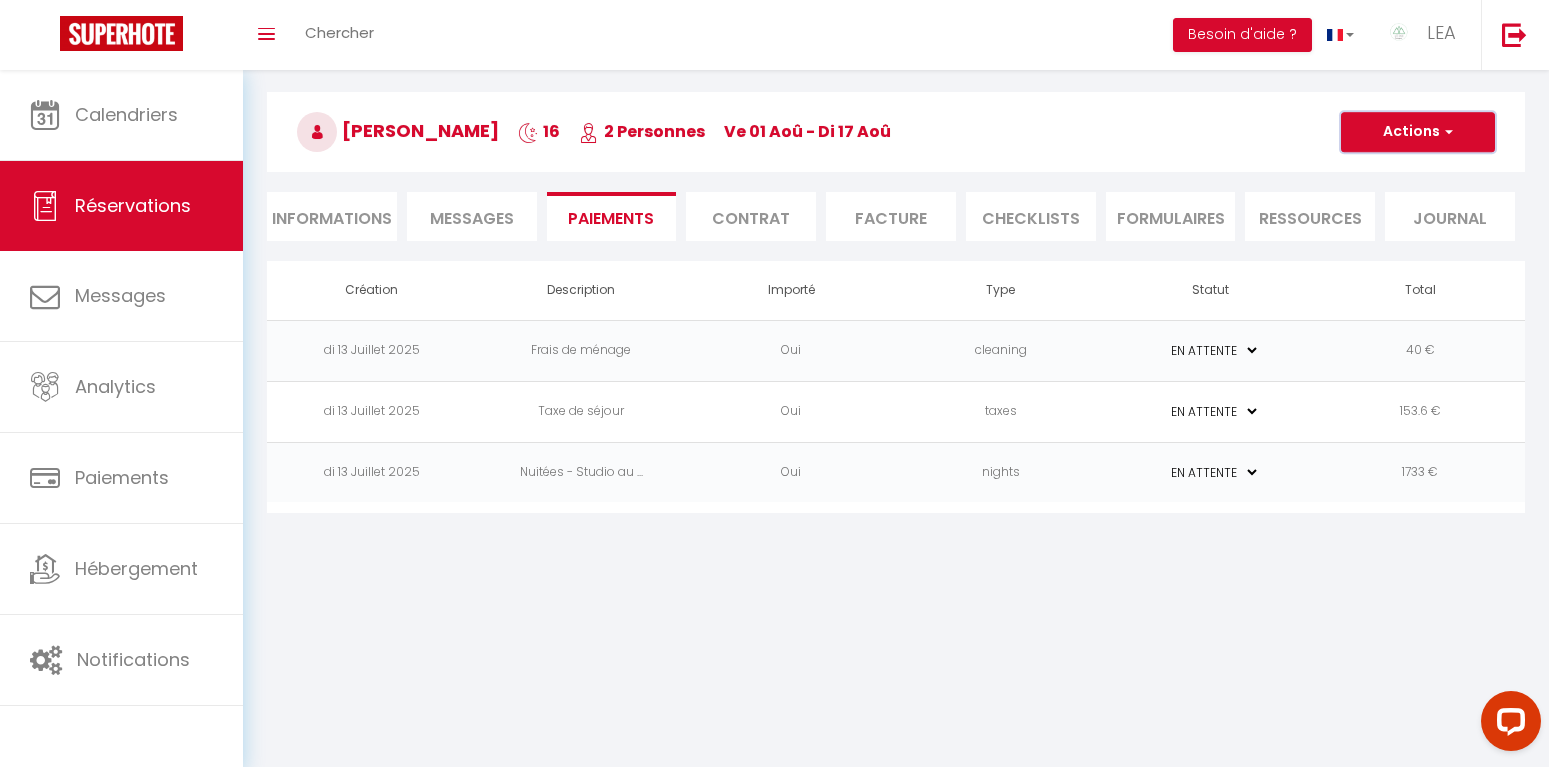 click at bounding box center (1446, 132) 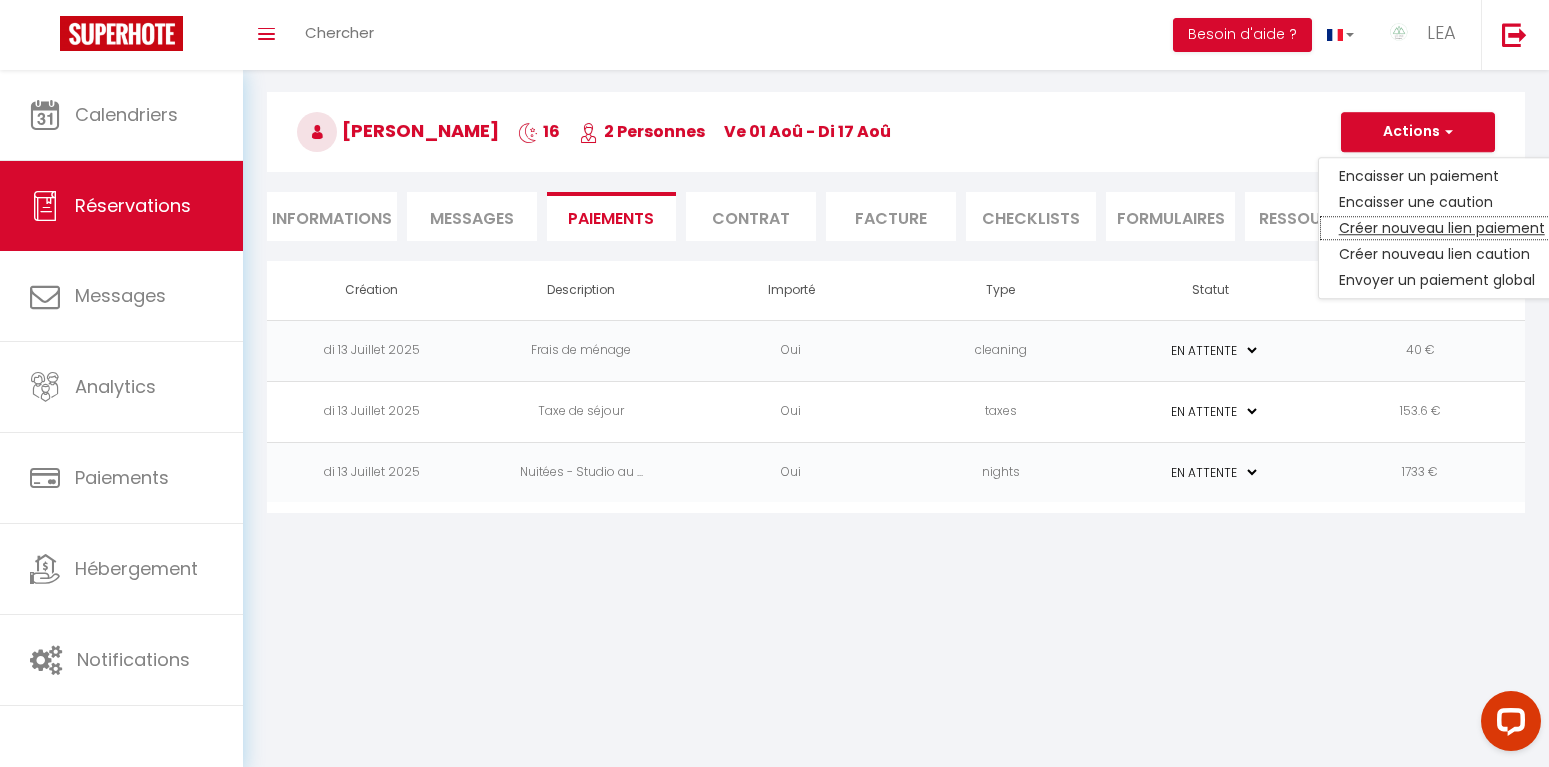 click on "Créer nouveau lien paiement" at bounding box center (1442, 228) 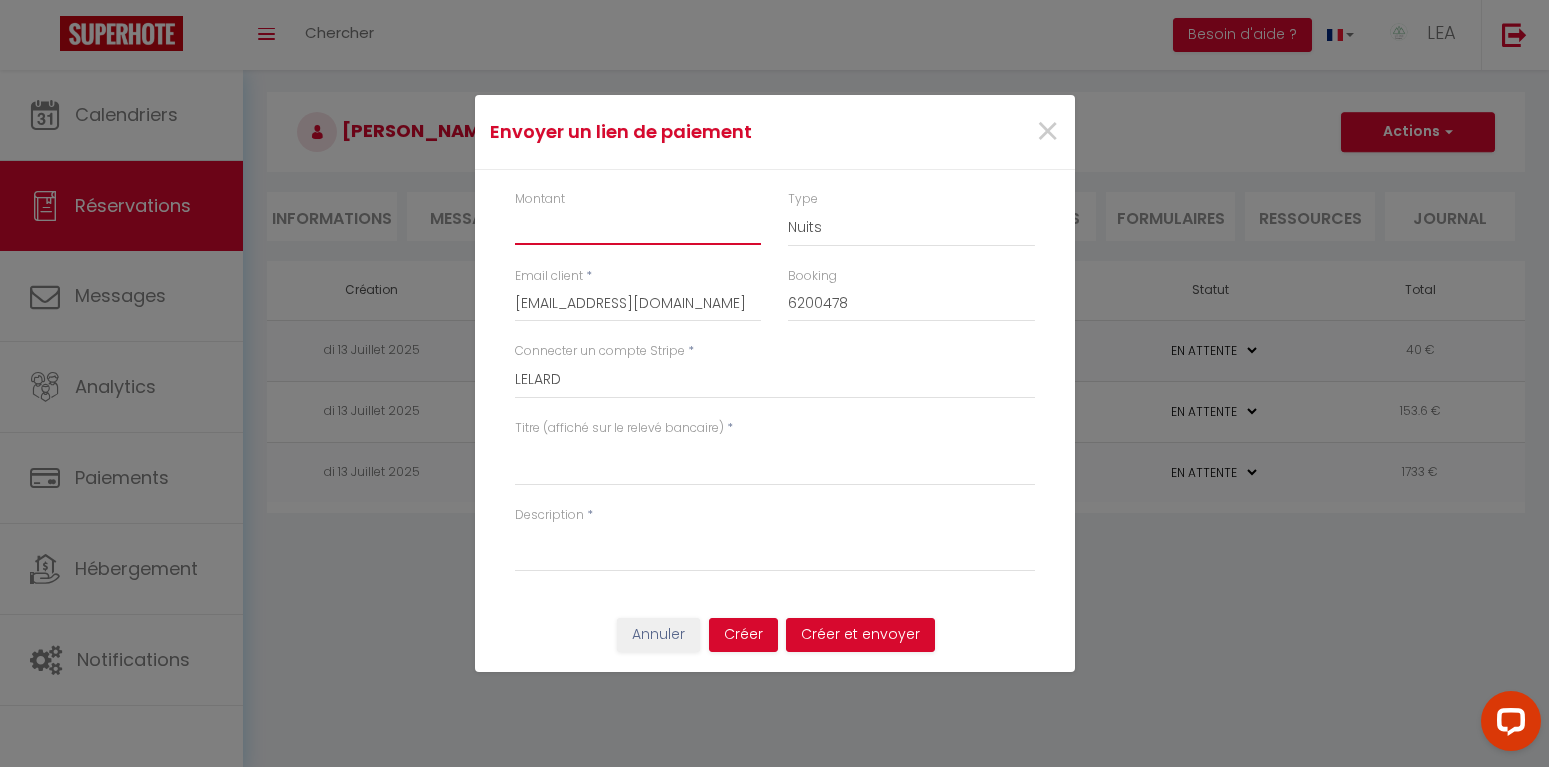click on "Montant" at bounding box center [638, 227] 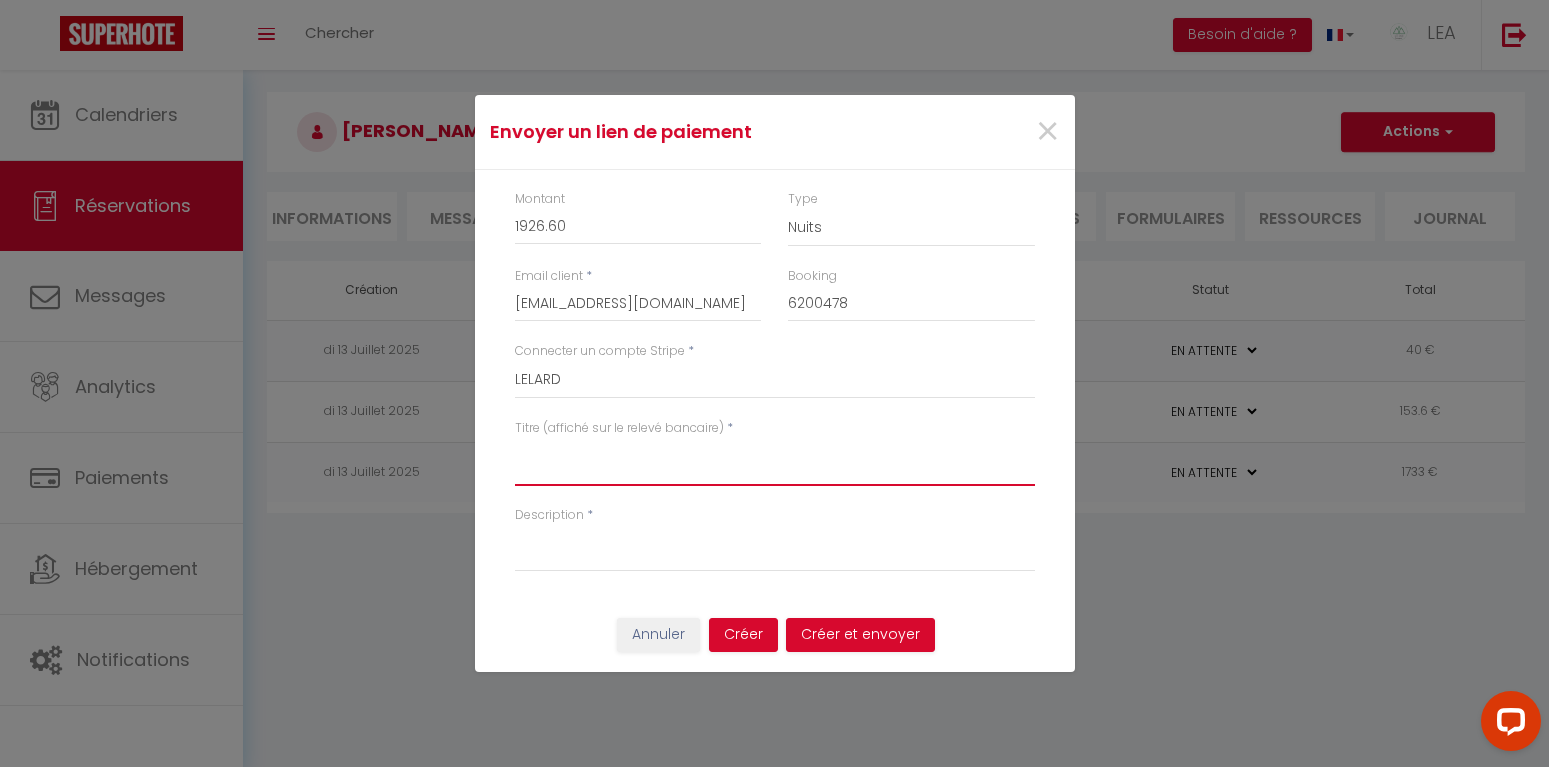 click on "Titre (affiché sur le relevé bancaire)" at bounding box center (775, 462) 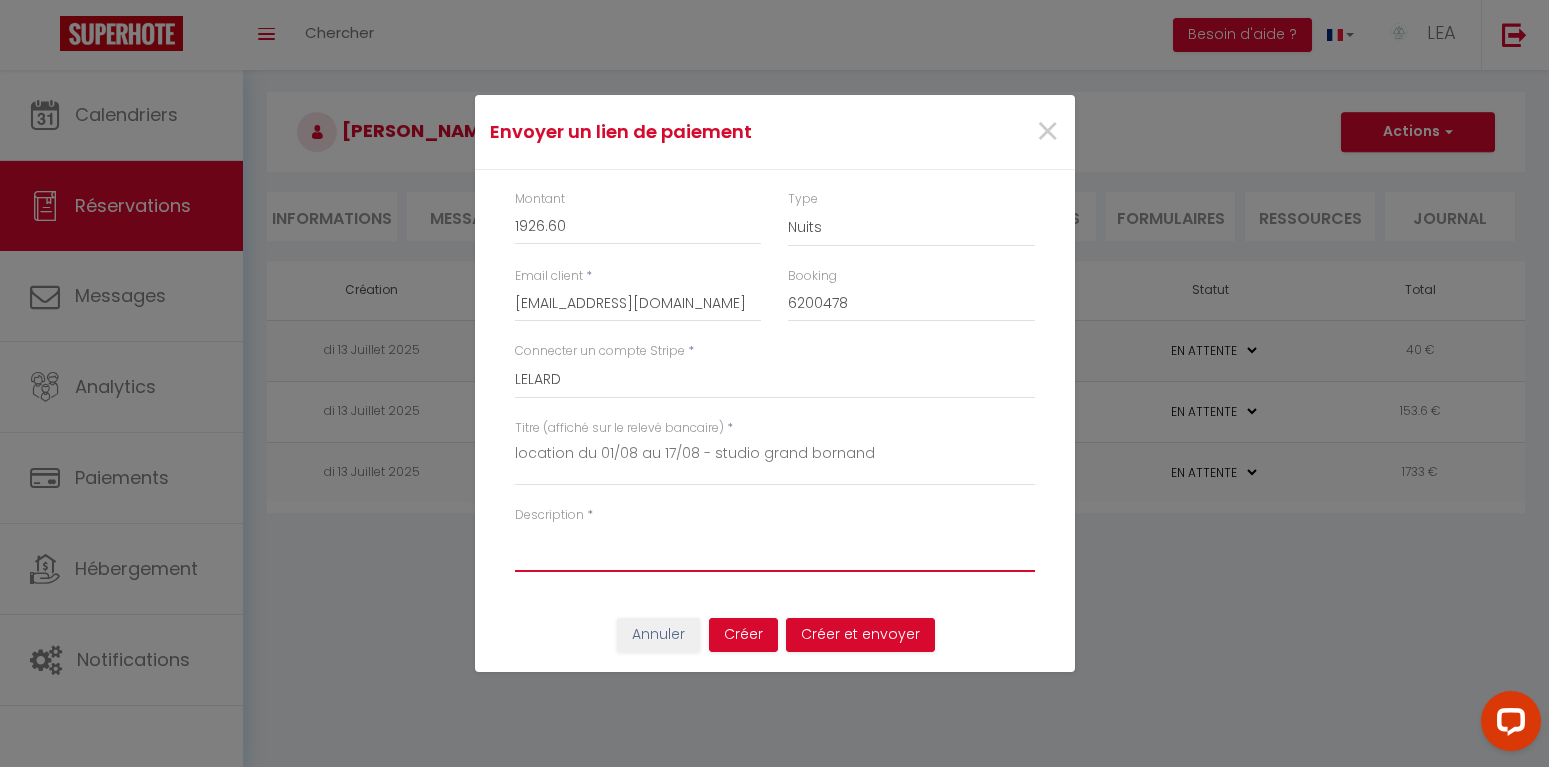 click on "Description" at bounding box center (775, 548) 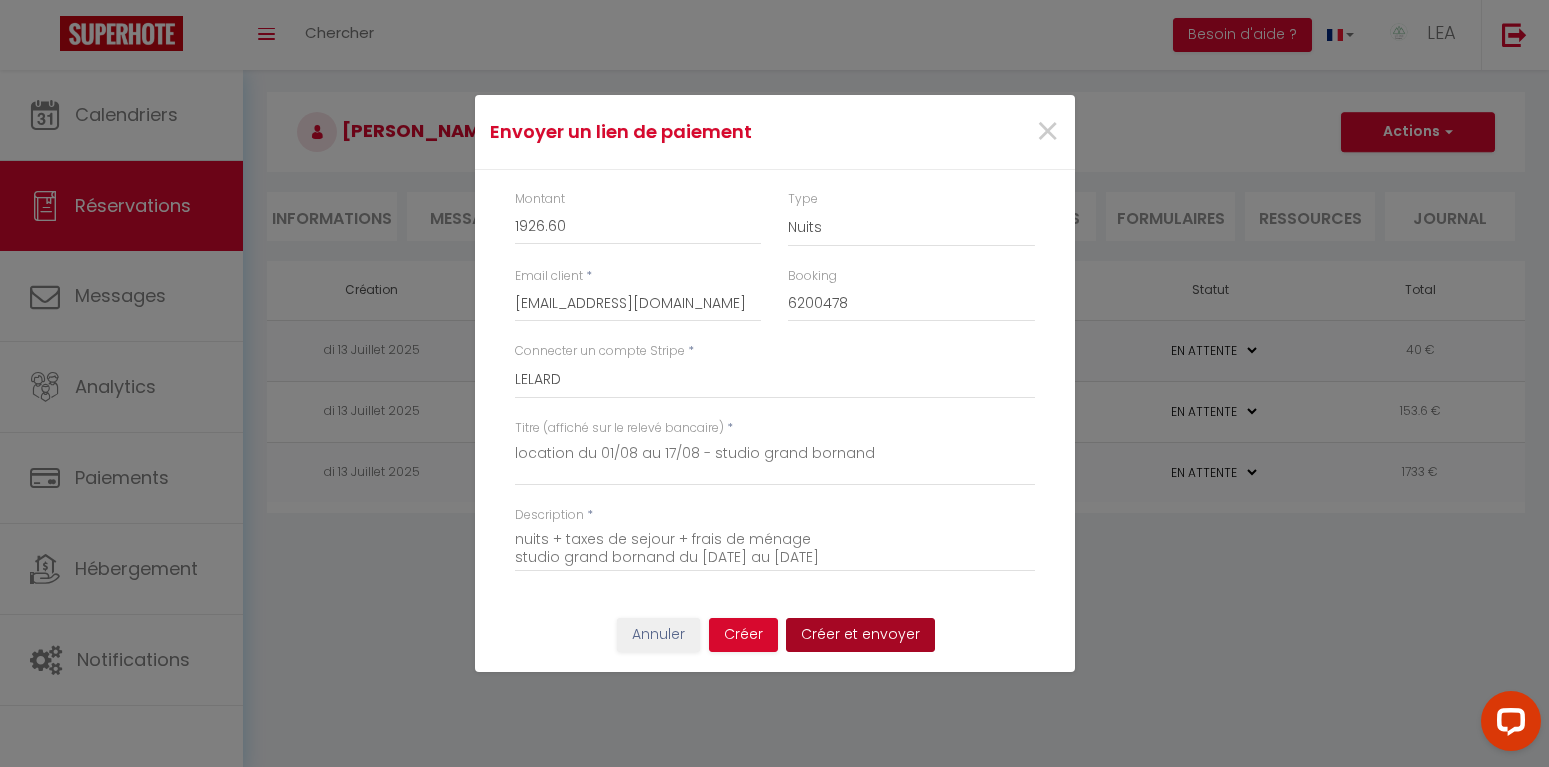 click on "Créer et envoyer" at bounding box center (860, 635) 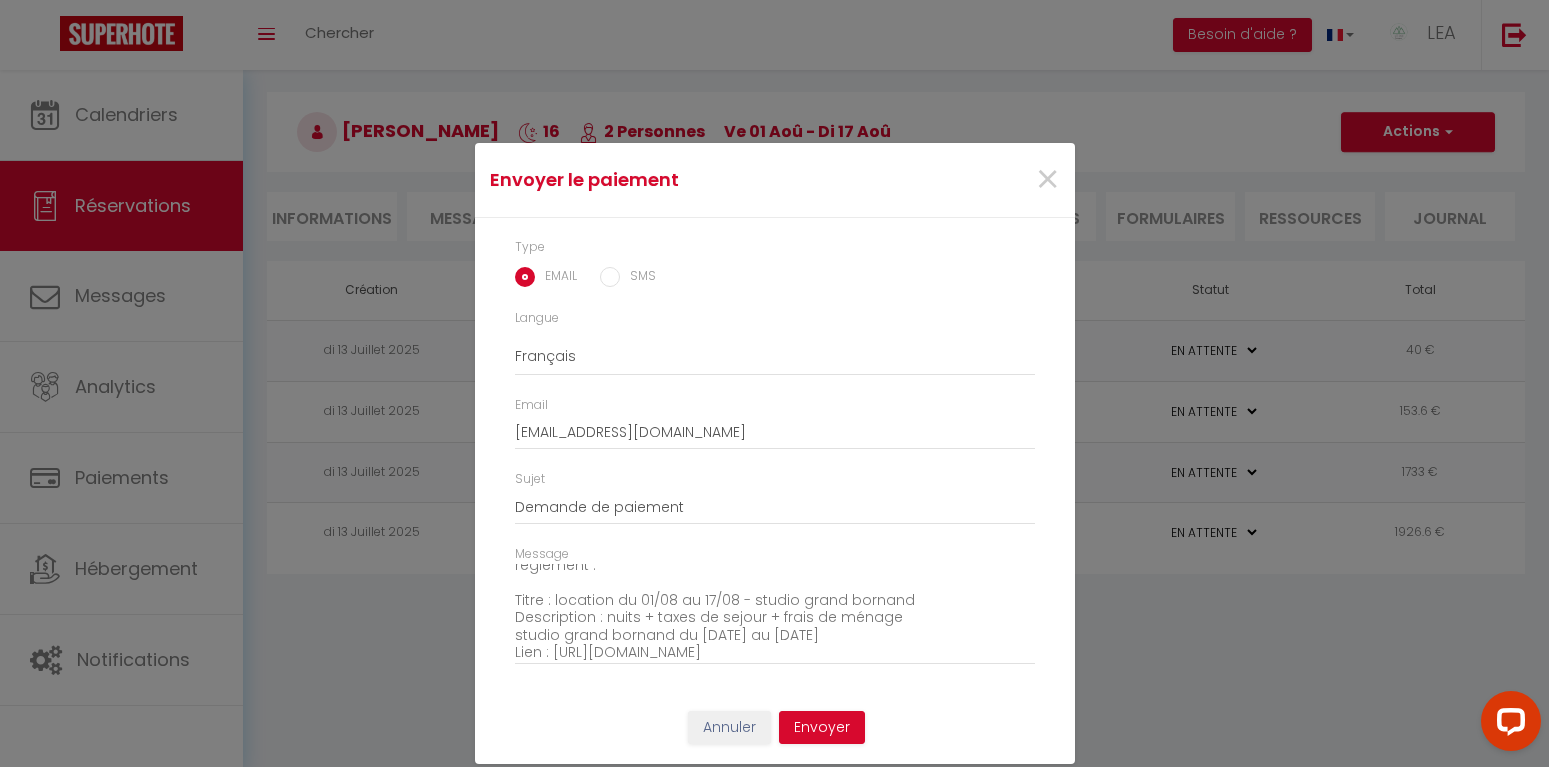 scroll, scrollTop: 157, scrollLeft: 0, axis: vertical 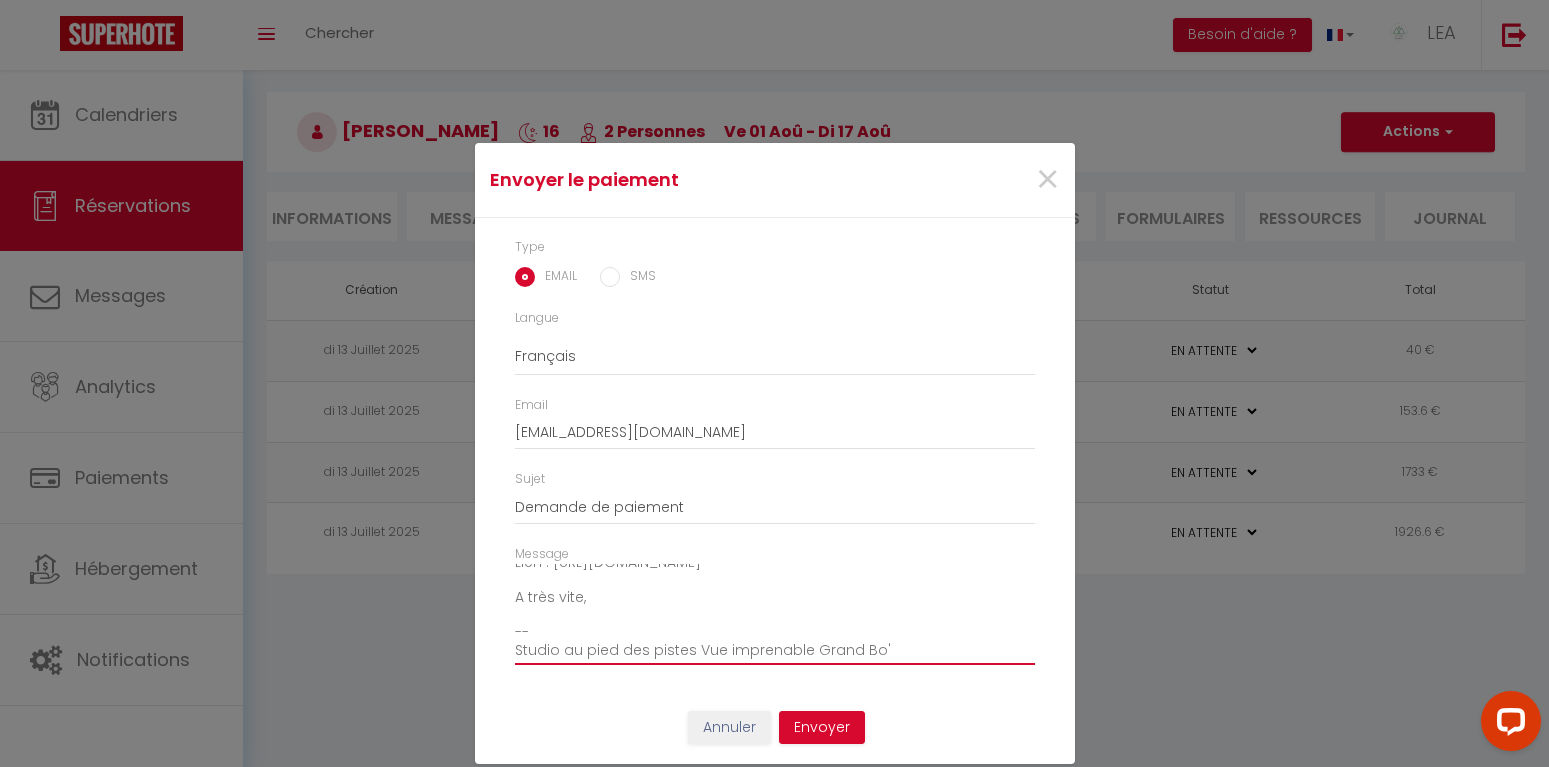 click on "Bonjour,
Nous vous invitons à cliquer sur le lien ci-dessous pour effectuer le réglement :
Titre : location du 01/08 au 17/08 - studio grand bornand
Description : nuits + taxes de sejour + frais de ménage
studio grand bornand du [DATE] au [DATE]
Lien : [URL][DOMAIN_NAME]
A très vite,
--
Studio au pied des pistes Vue imprenable Grand Bo'" at bounding box center (775, 614) 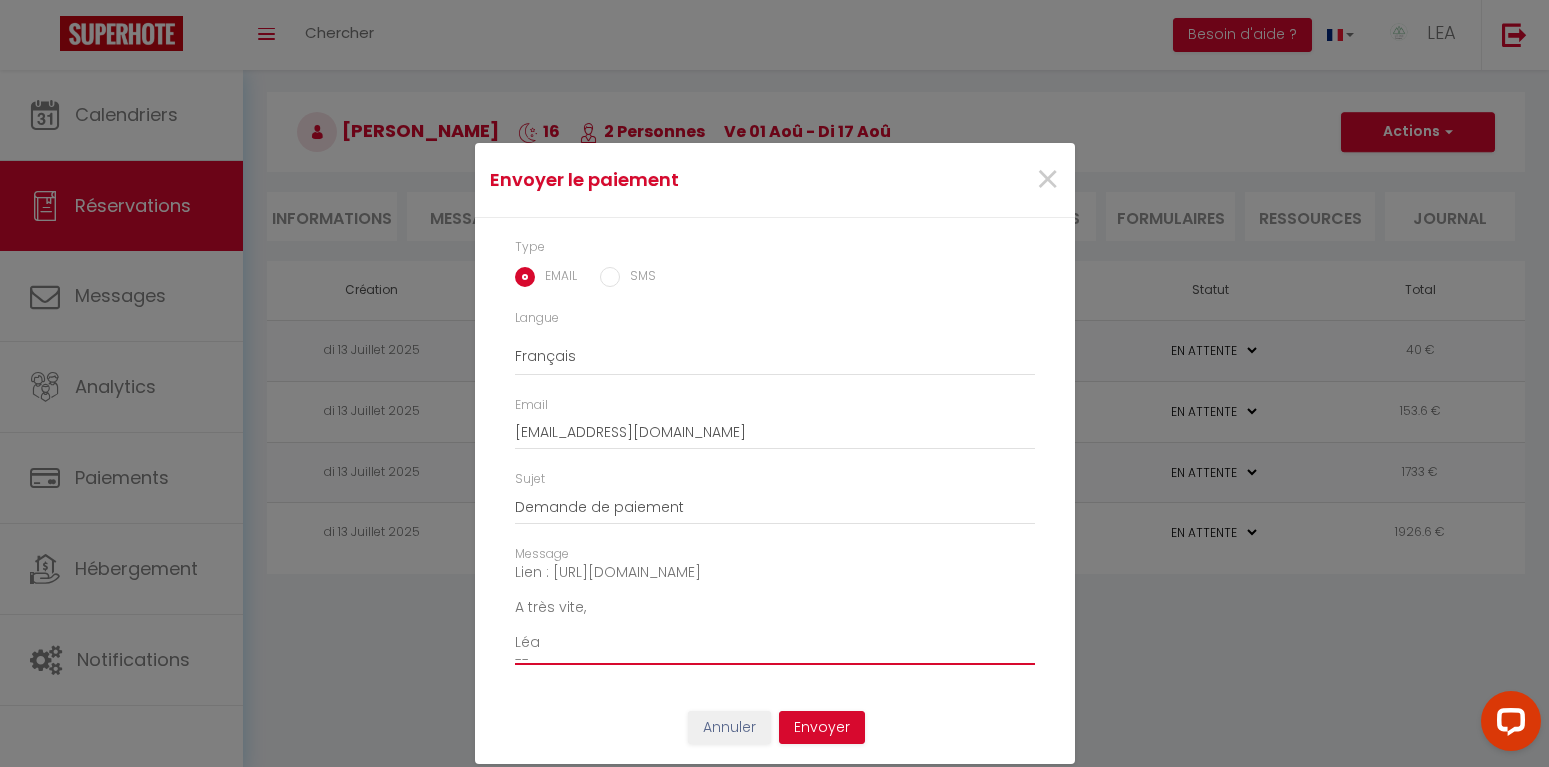 scroll, scrollTop: 175, scrollLeft: 0, axis: vertical 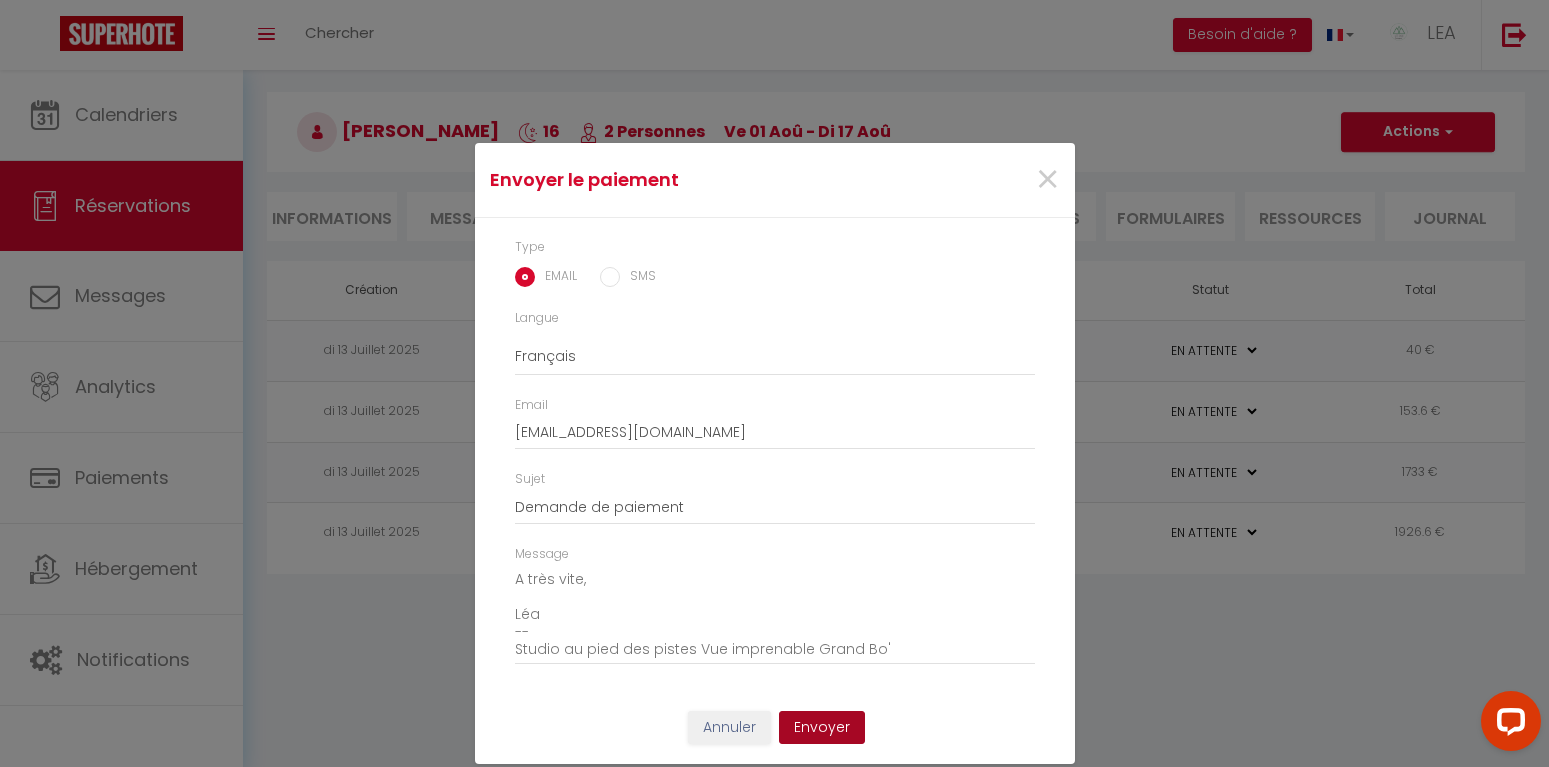 click on "Envoyer" at bounding box center (822, 728) 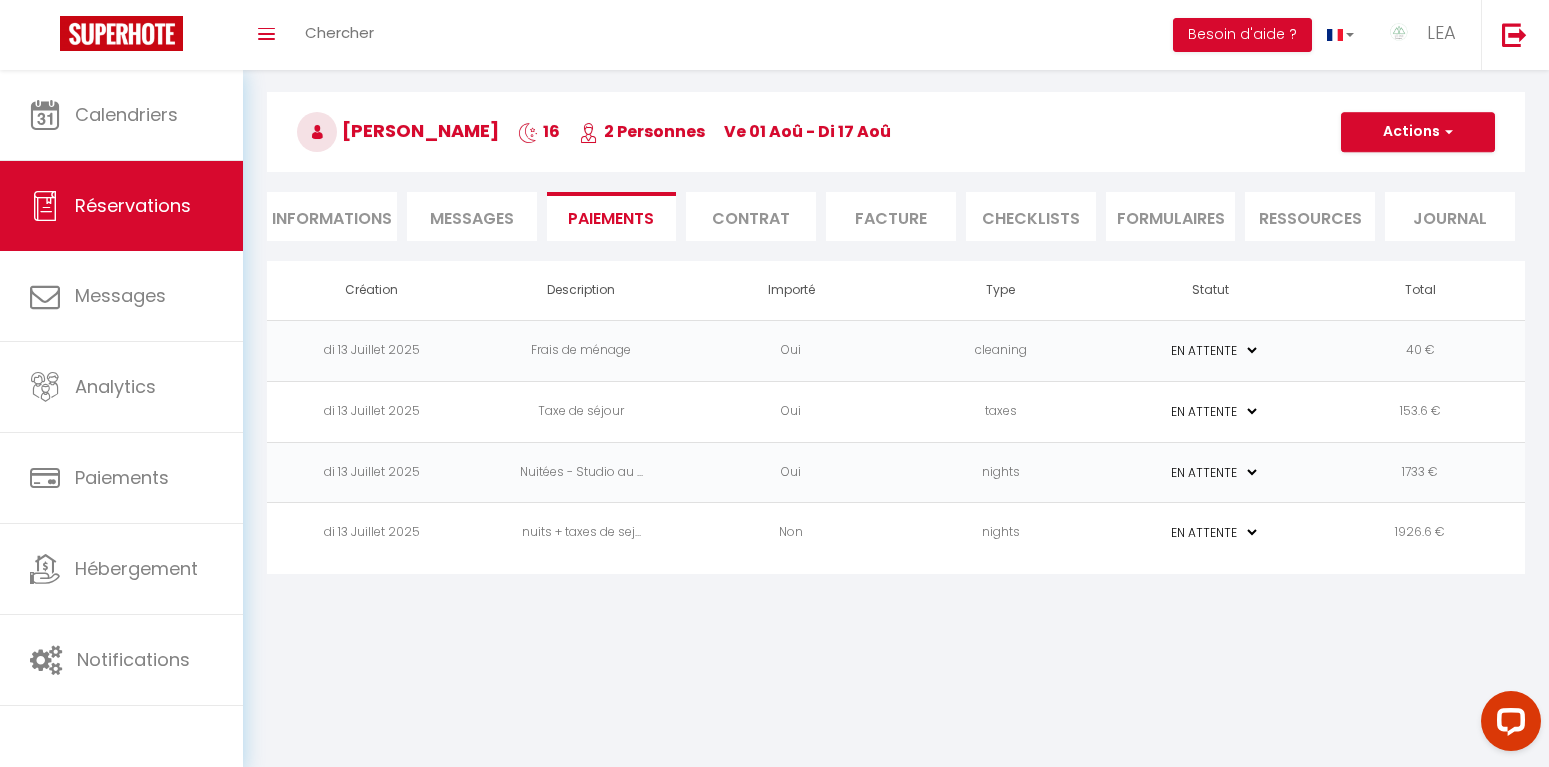 click on "PAYÉ   EN ATTENTE" at bounding box center [1211, 350] 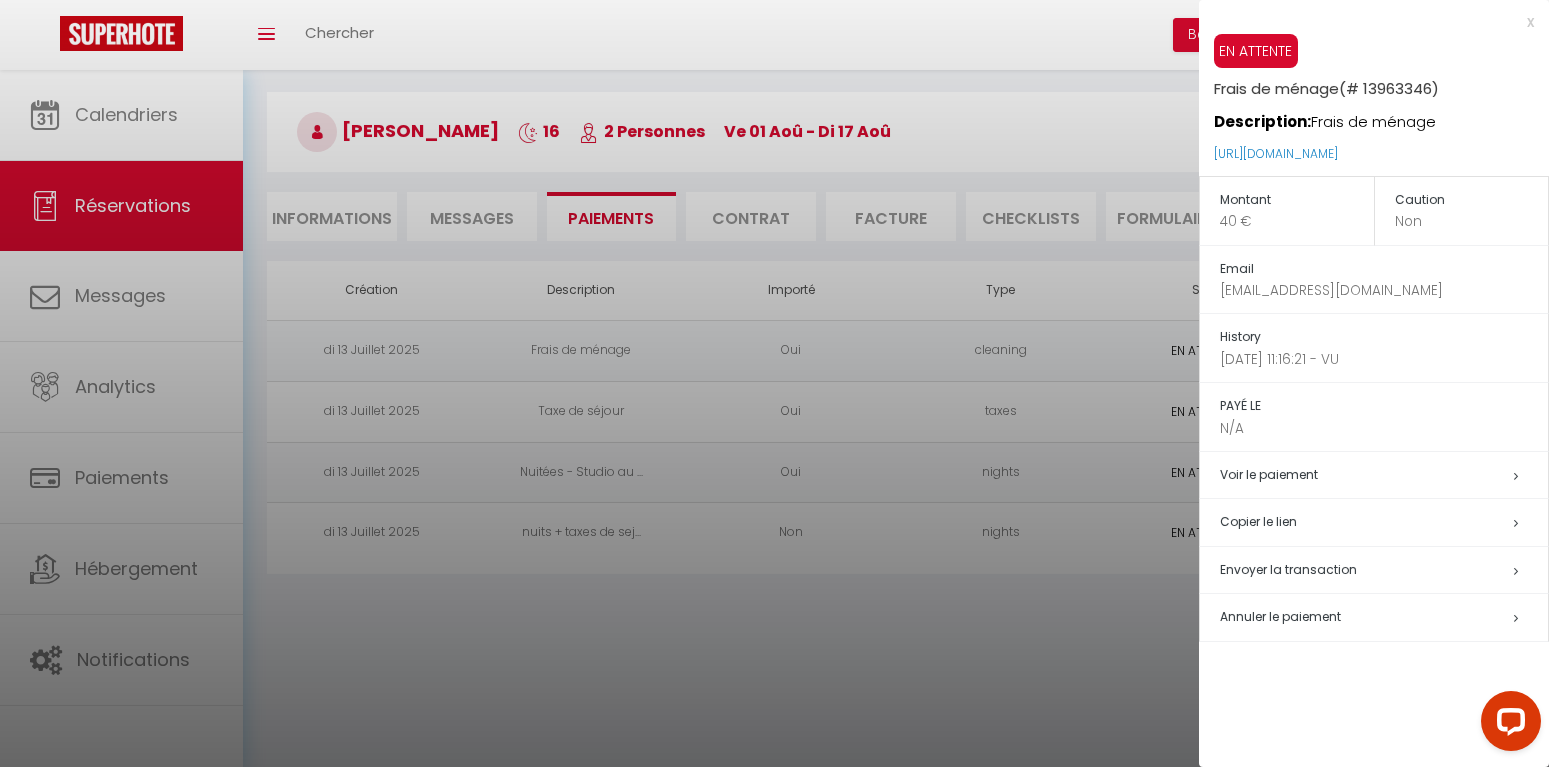 click on "Annuler le paiement" at bounding box center [1280, 616] 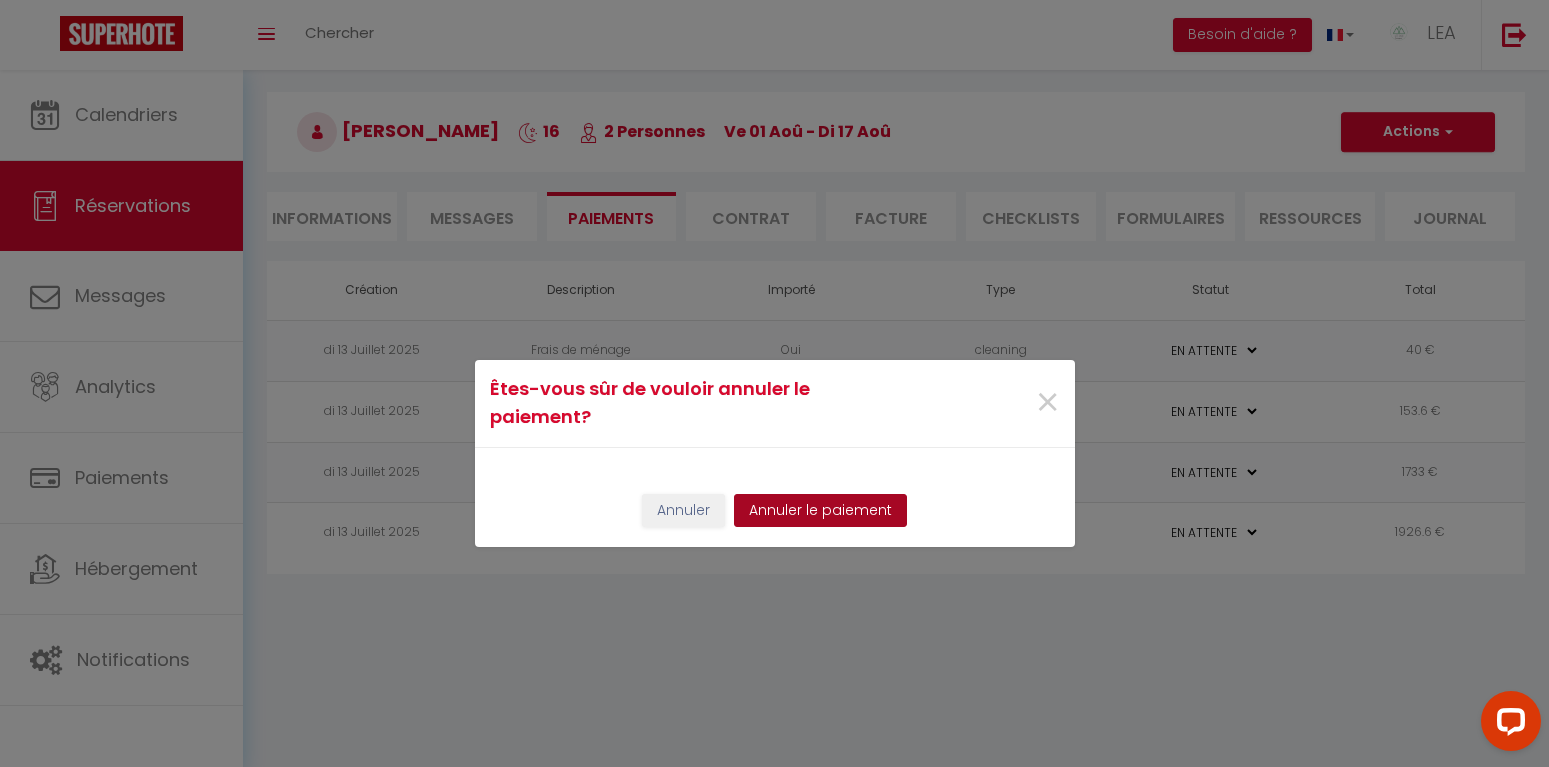 click on "Annuler le paiement" at bounding box center (820, 511) 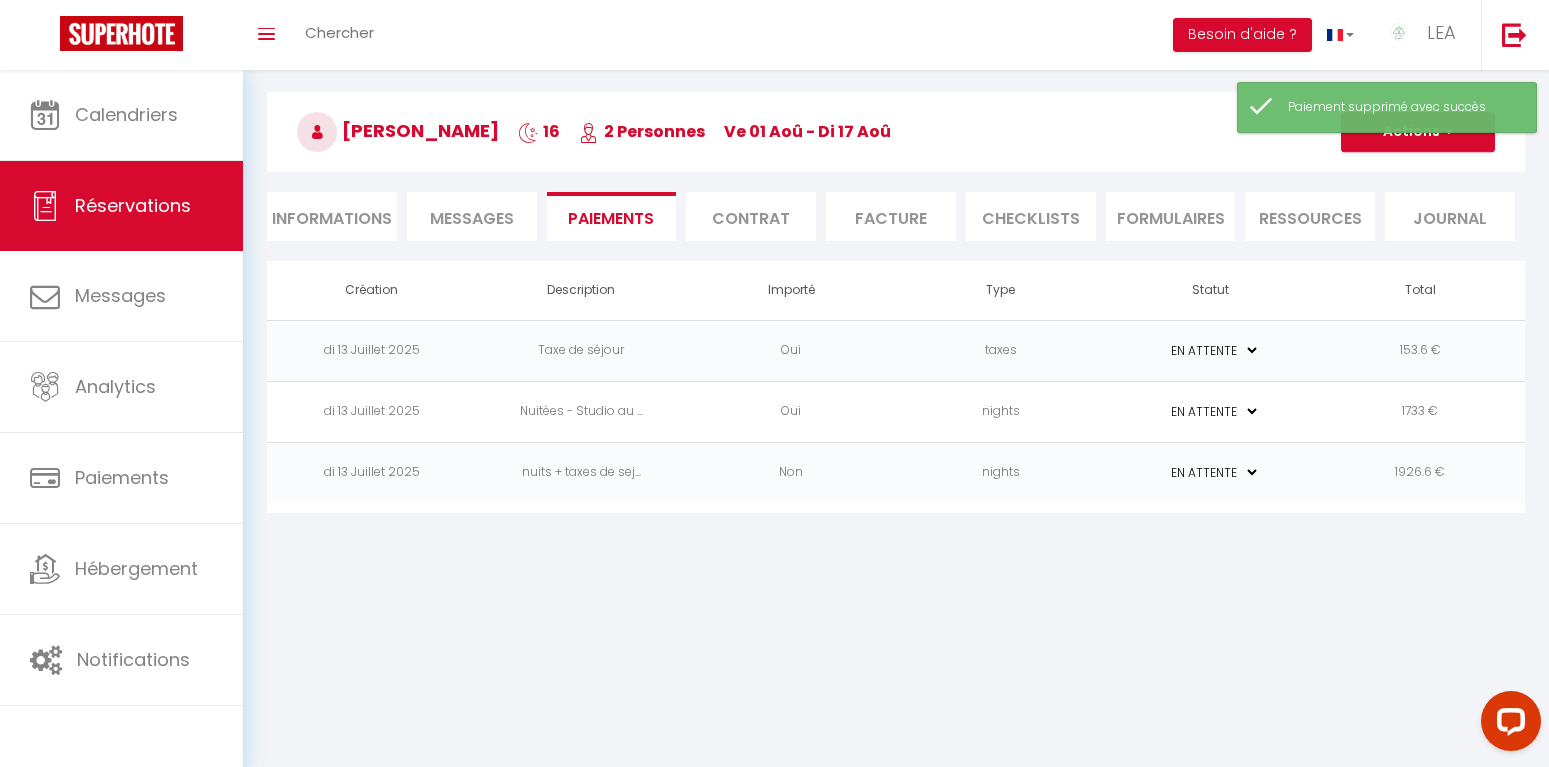 click on "taxes" at bounding box center (1001, 350) 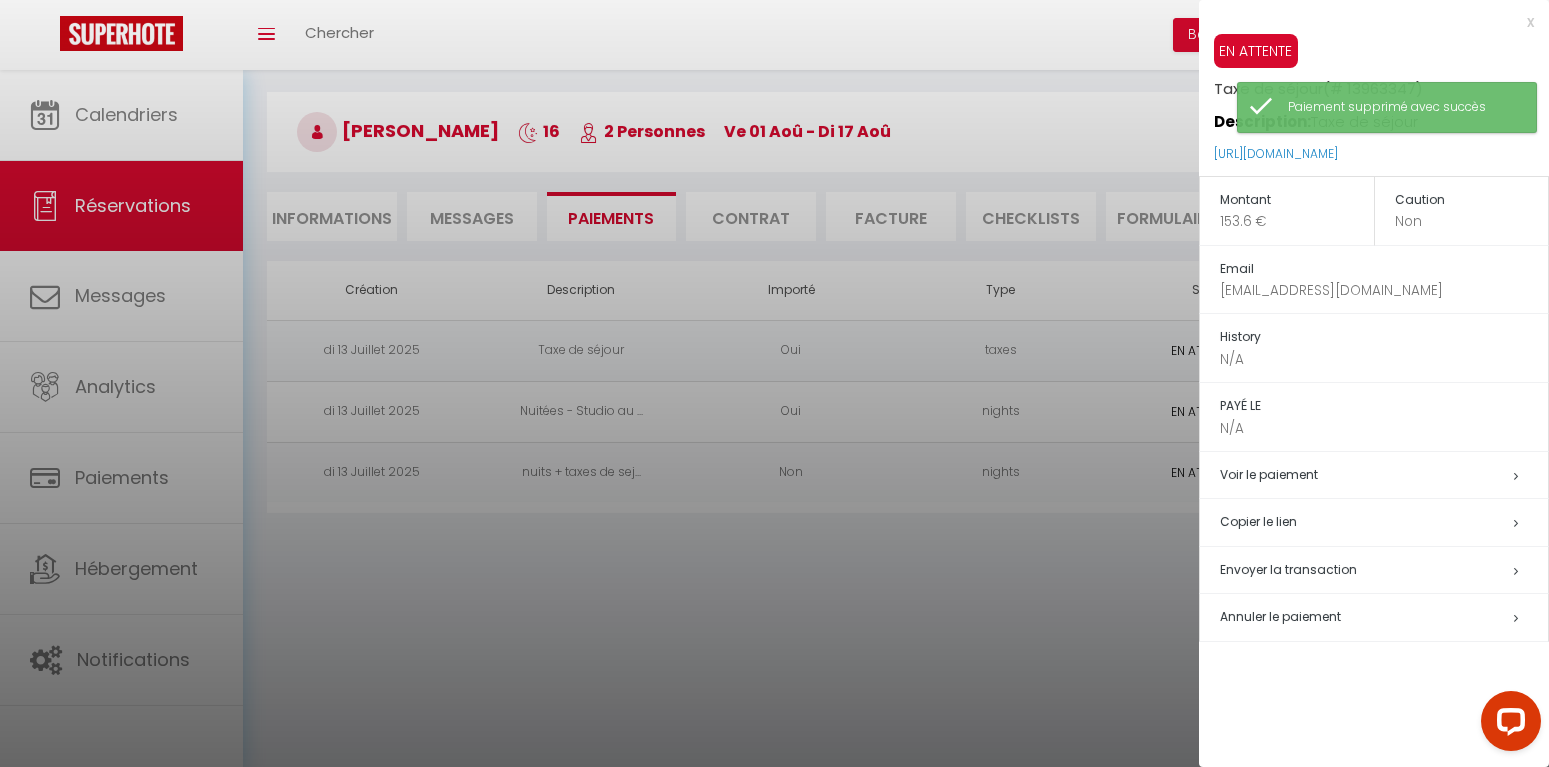 click on "Annuler le paiement" at bounding box center [1280, 616] 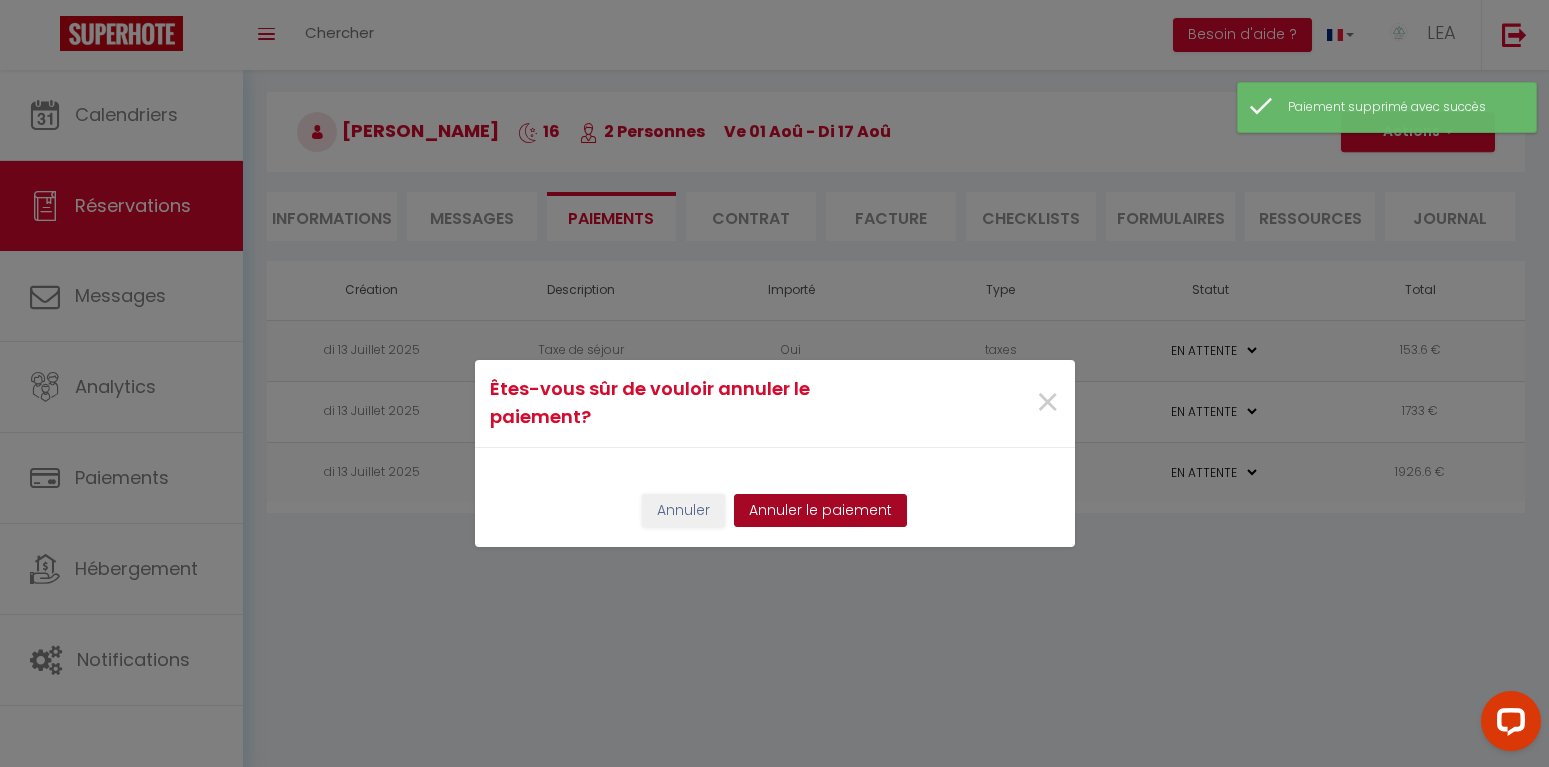 click on "Annuler le paiement" at bounding box center [820, 511] 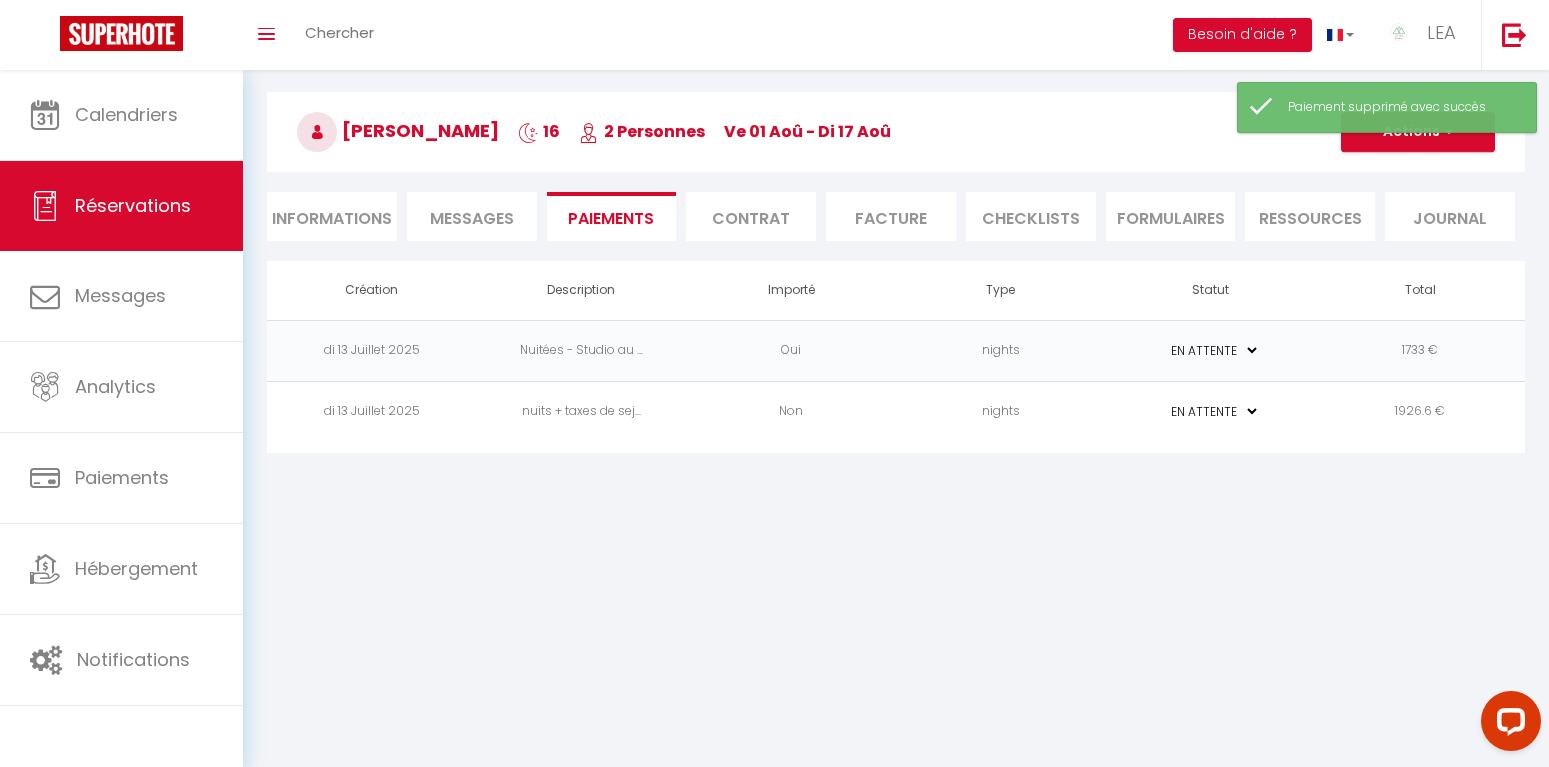 click on "nights" at bounding box center (1001, 350) 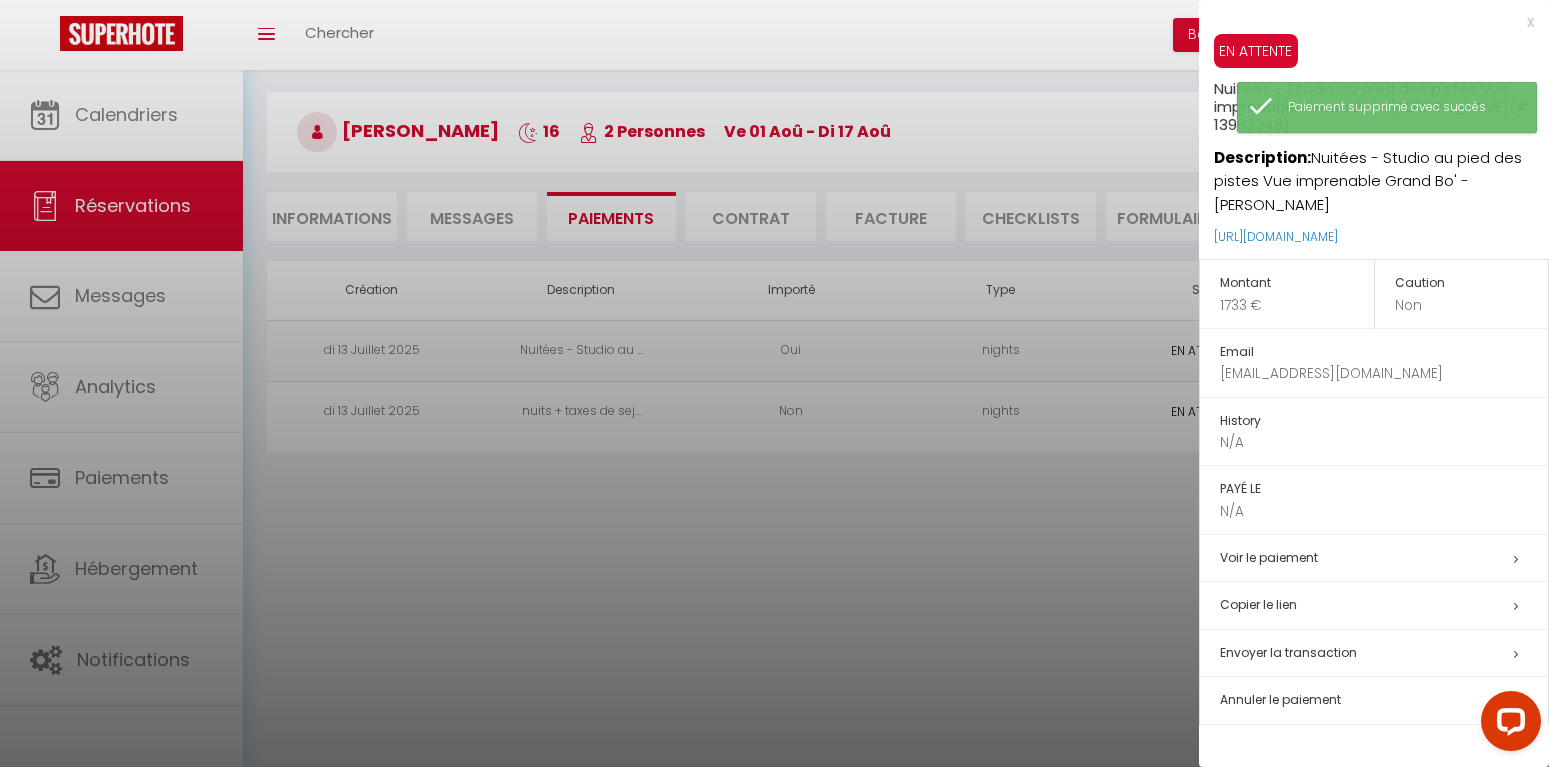 click on "Annuler le paiement" at bounding box center [1280, 699] 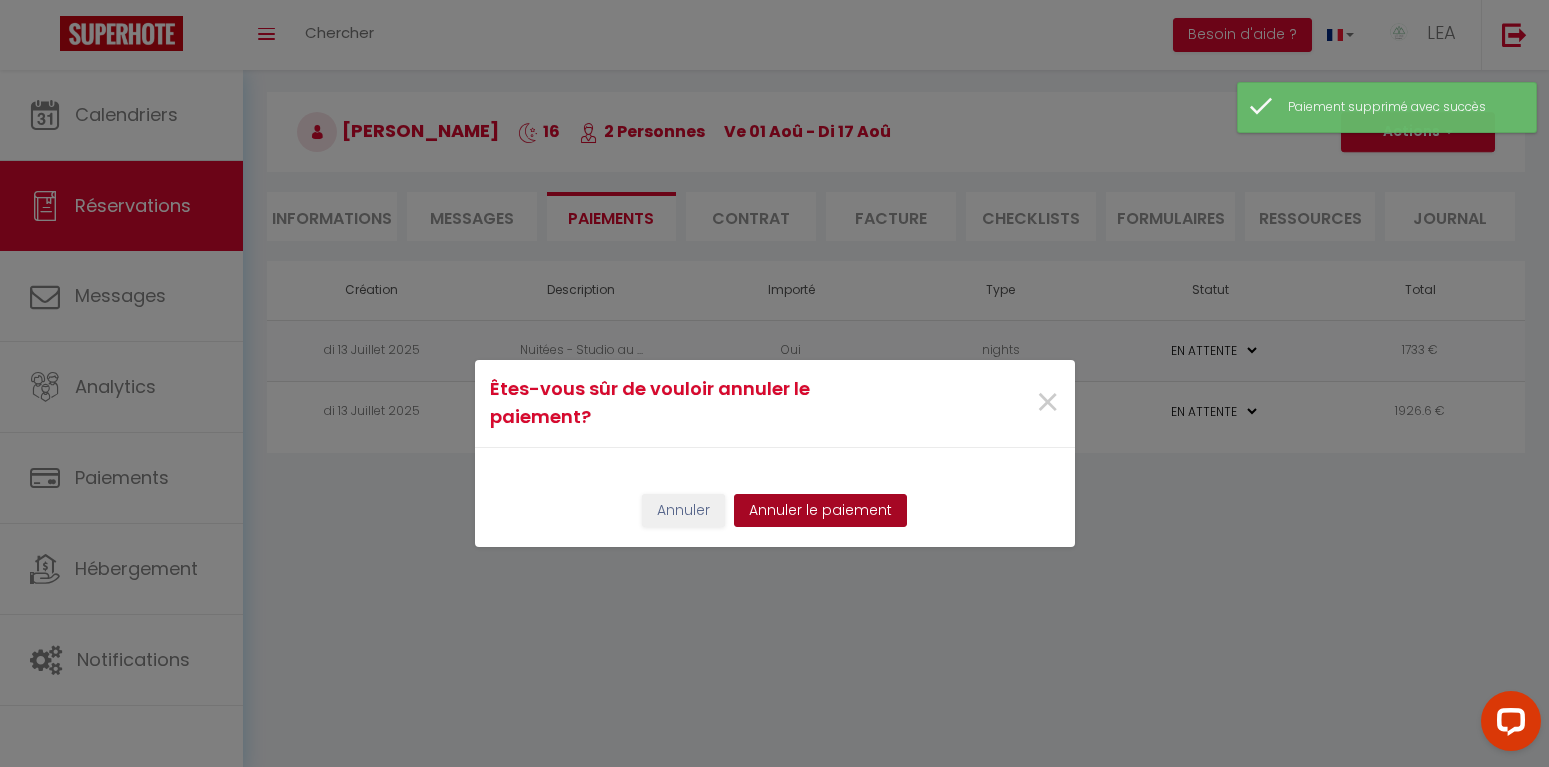 click on "Annuler le paiement" at bounding box center [820, 511] 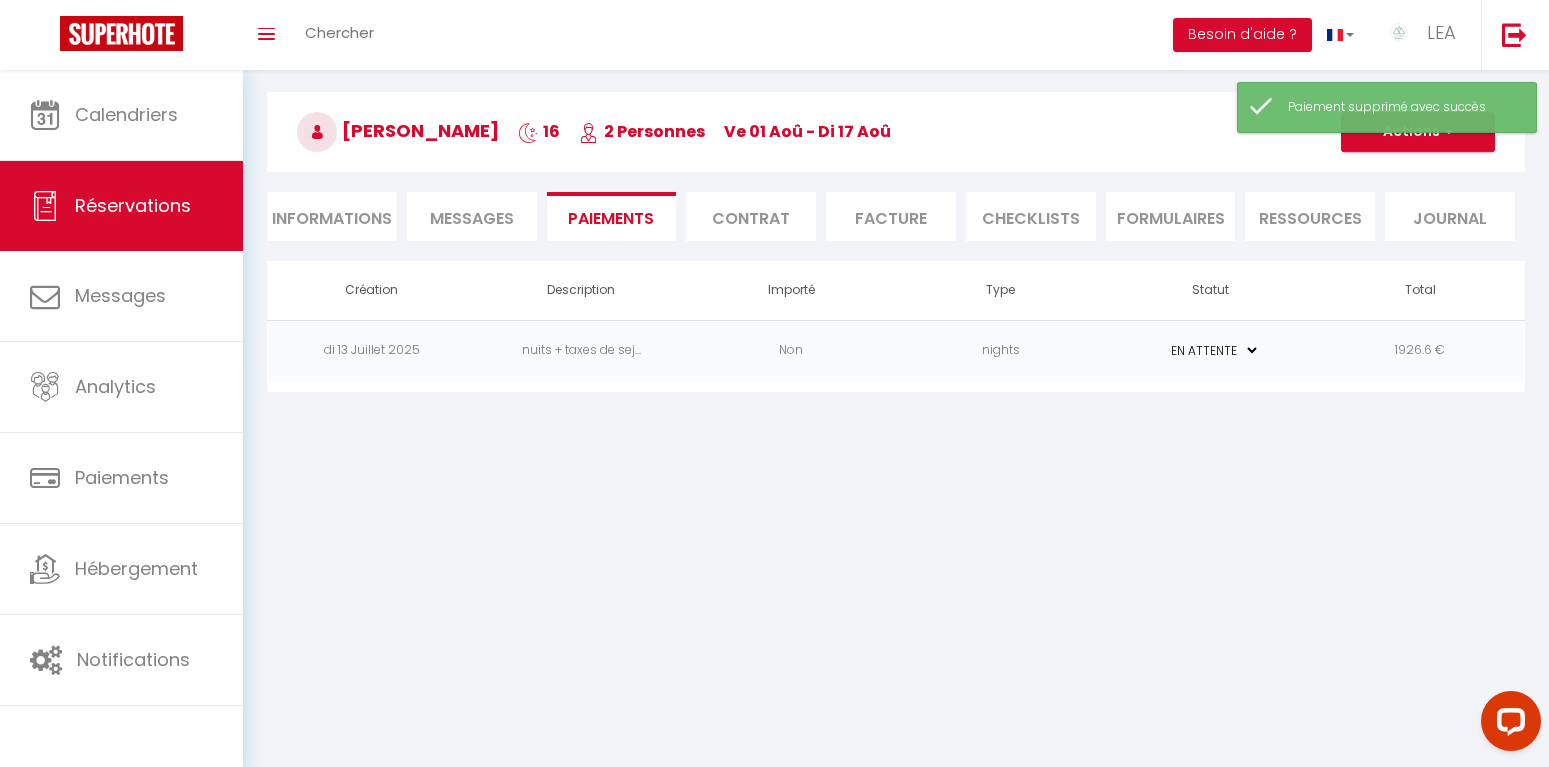 scroll, scrollTop: 0, scrollLeft: 0, axis: both 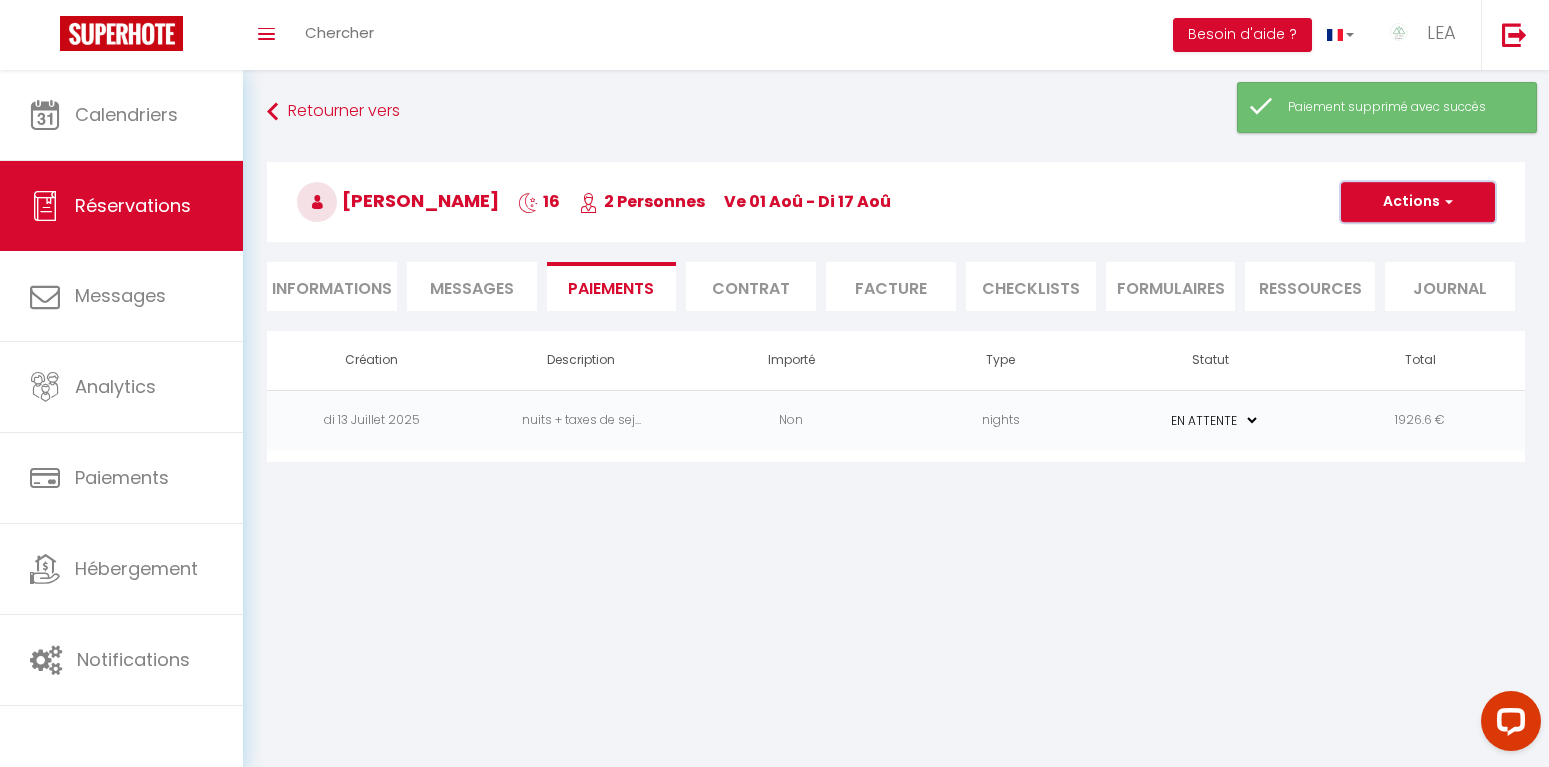 click on "Actions" at bounding box center (1418, 202) 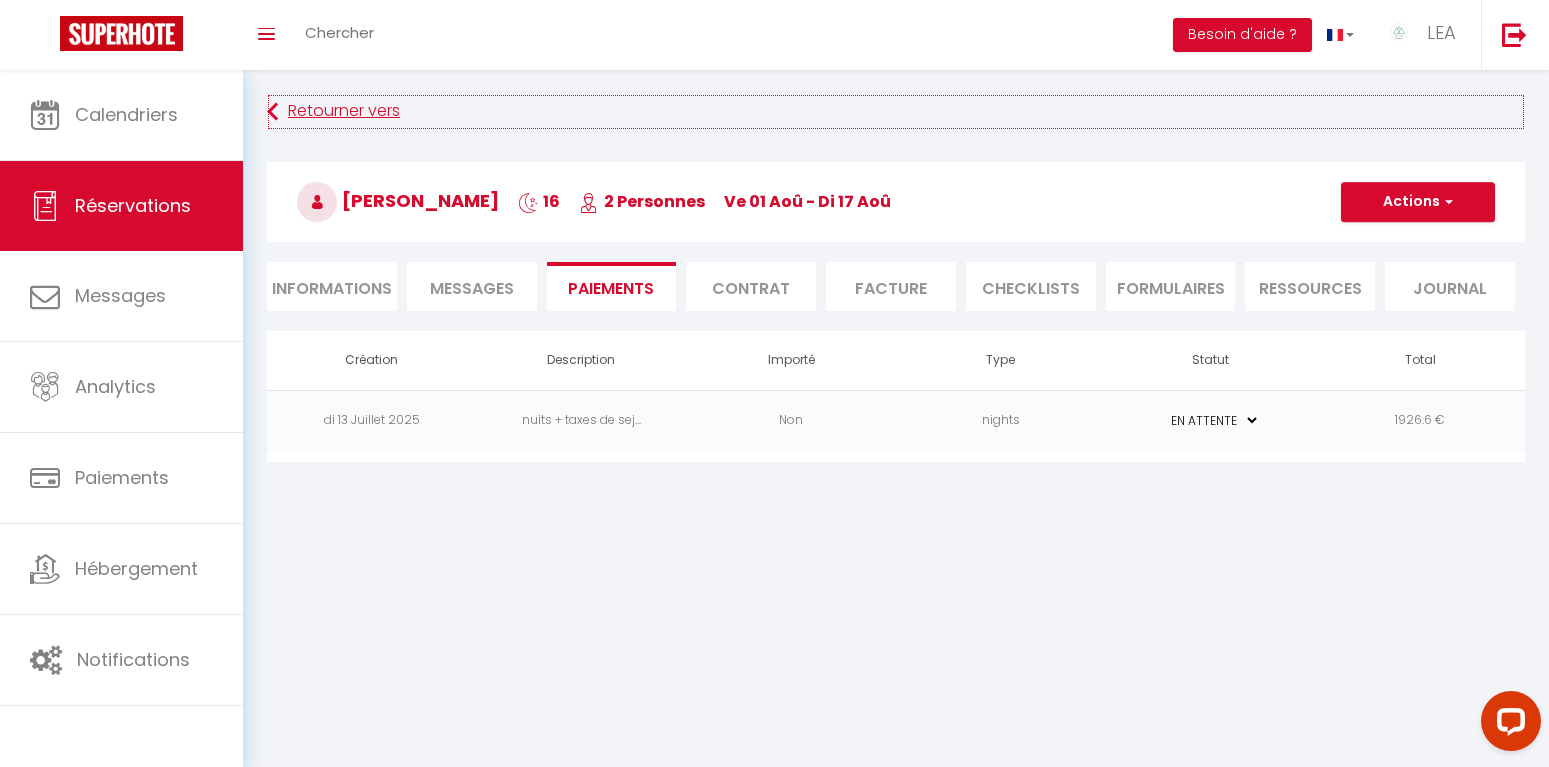 click on "Retourner vers" at bounding box center (896, 112) 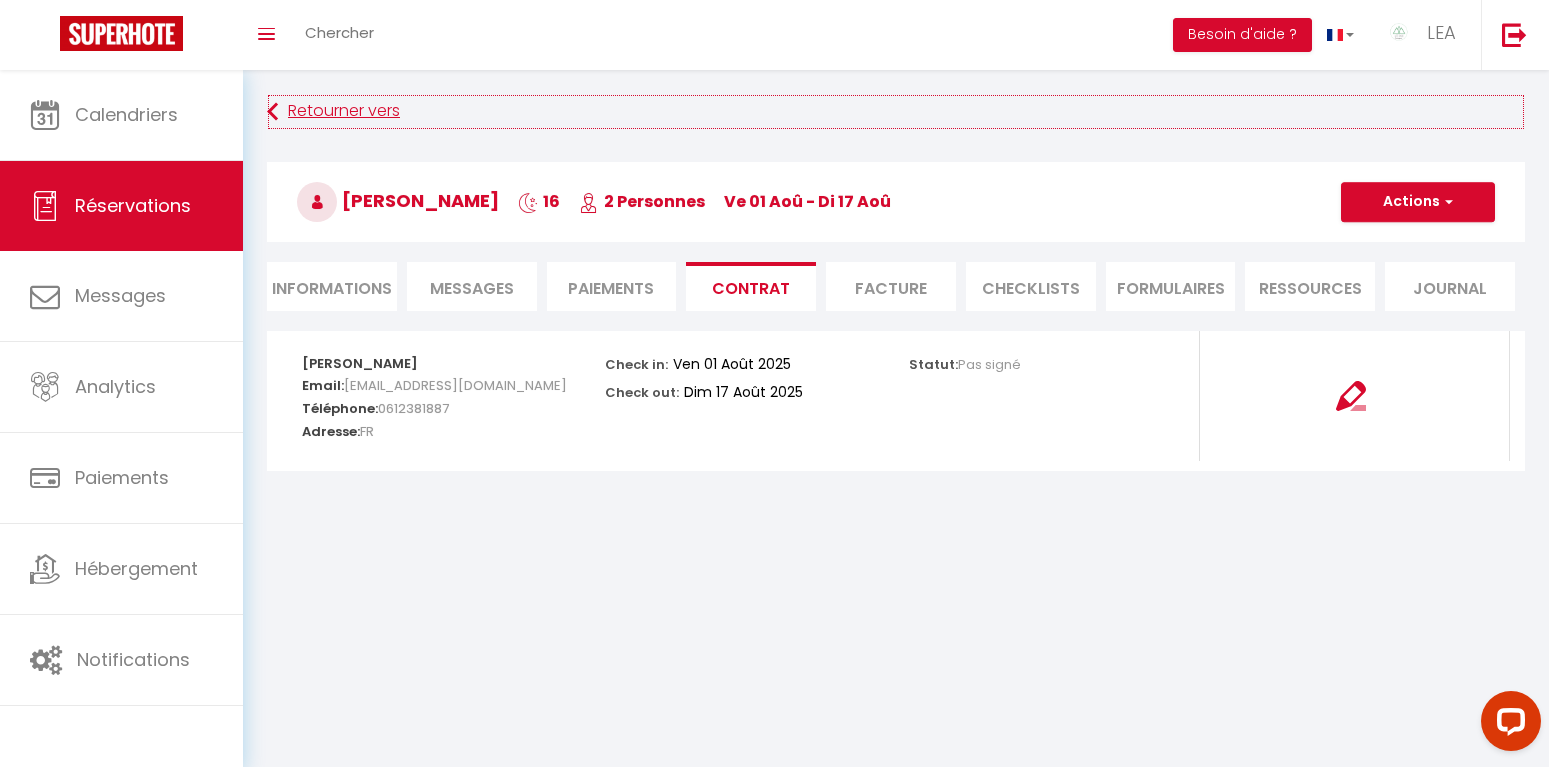 click on "Retourner vers" at bounding box center (896, 112) 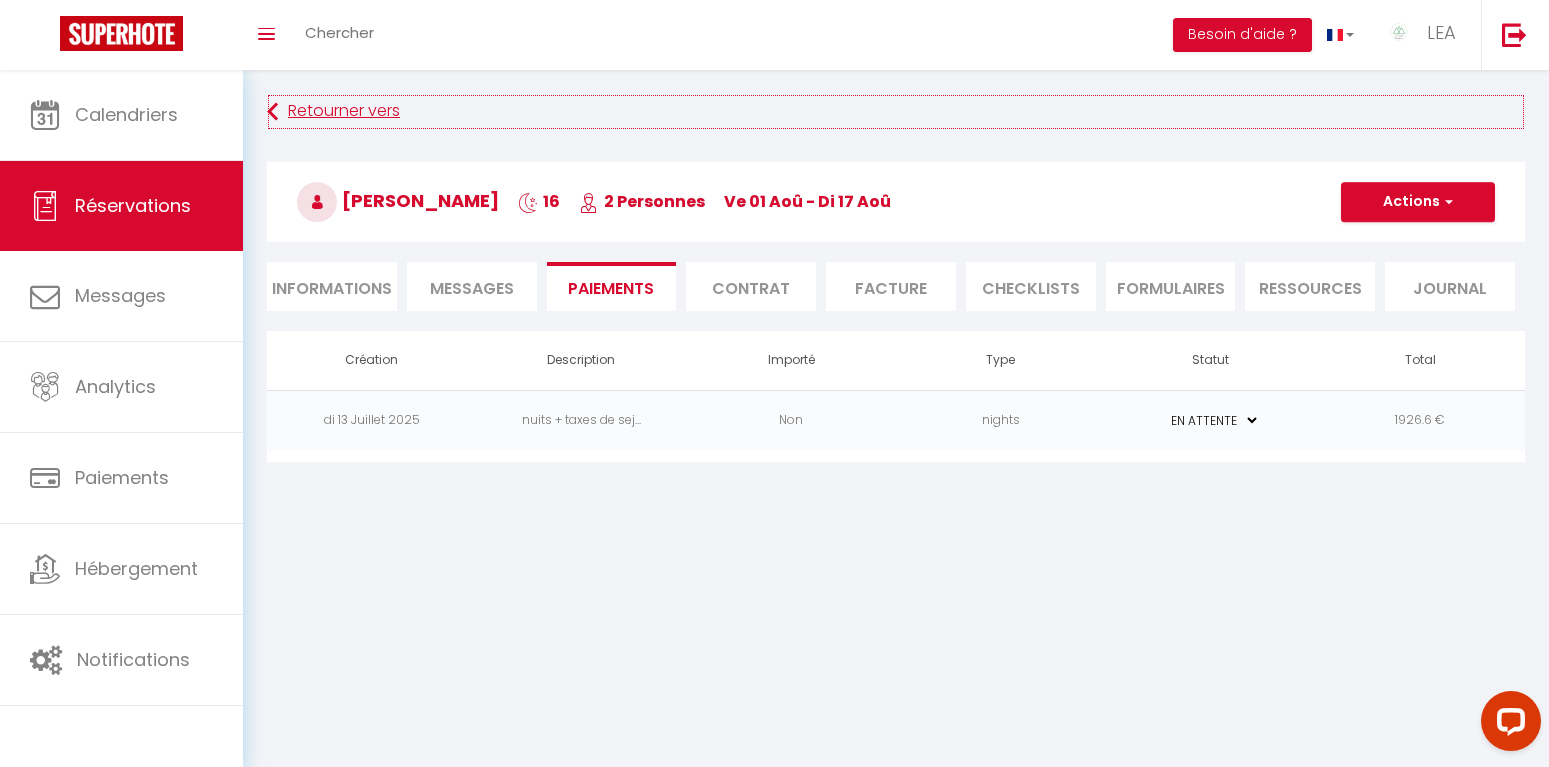 click on "Retourner vers" at bounding box center (896, 112) 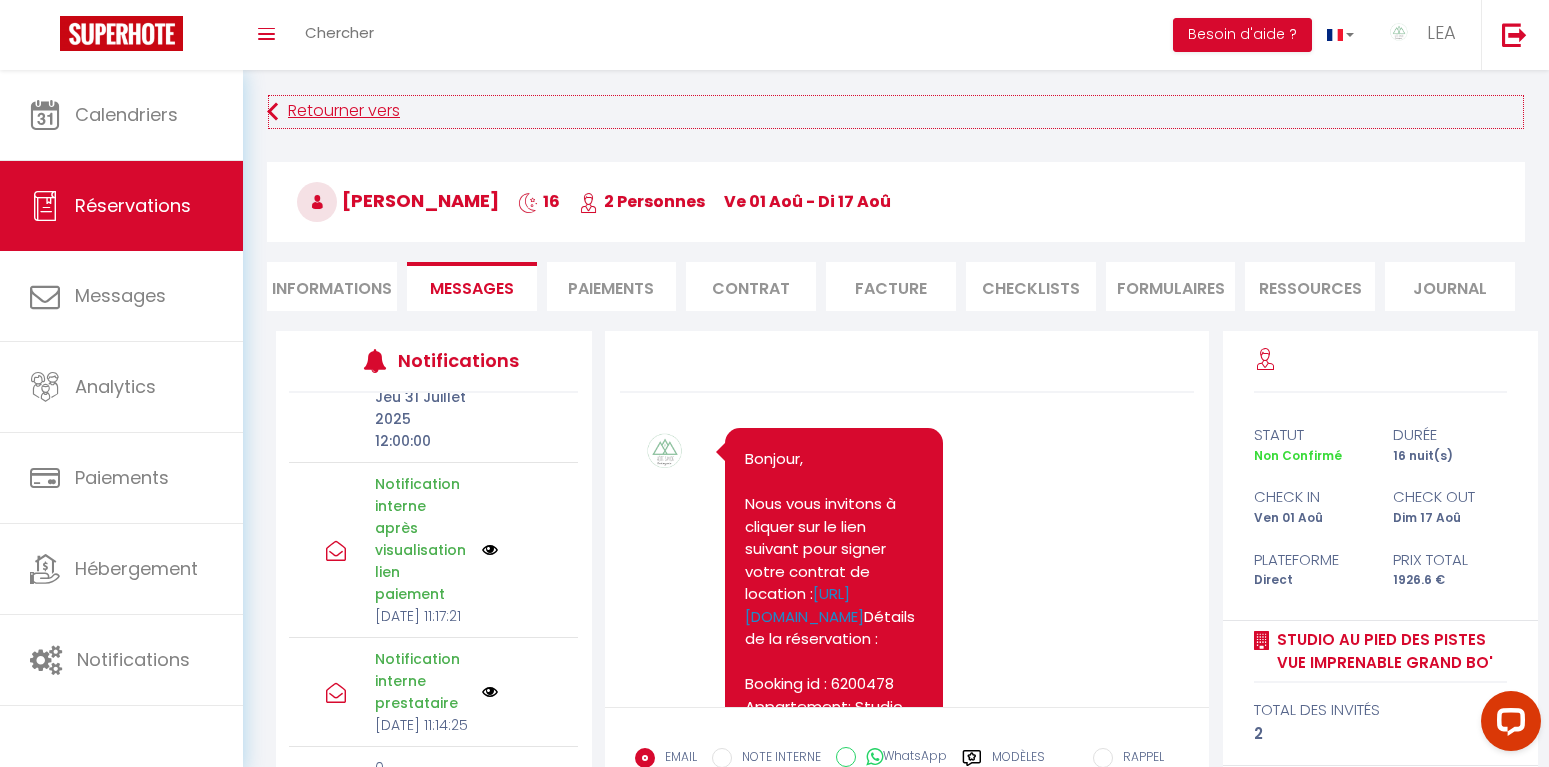 click on "Retourner vers" at bounding box center (896, 112) 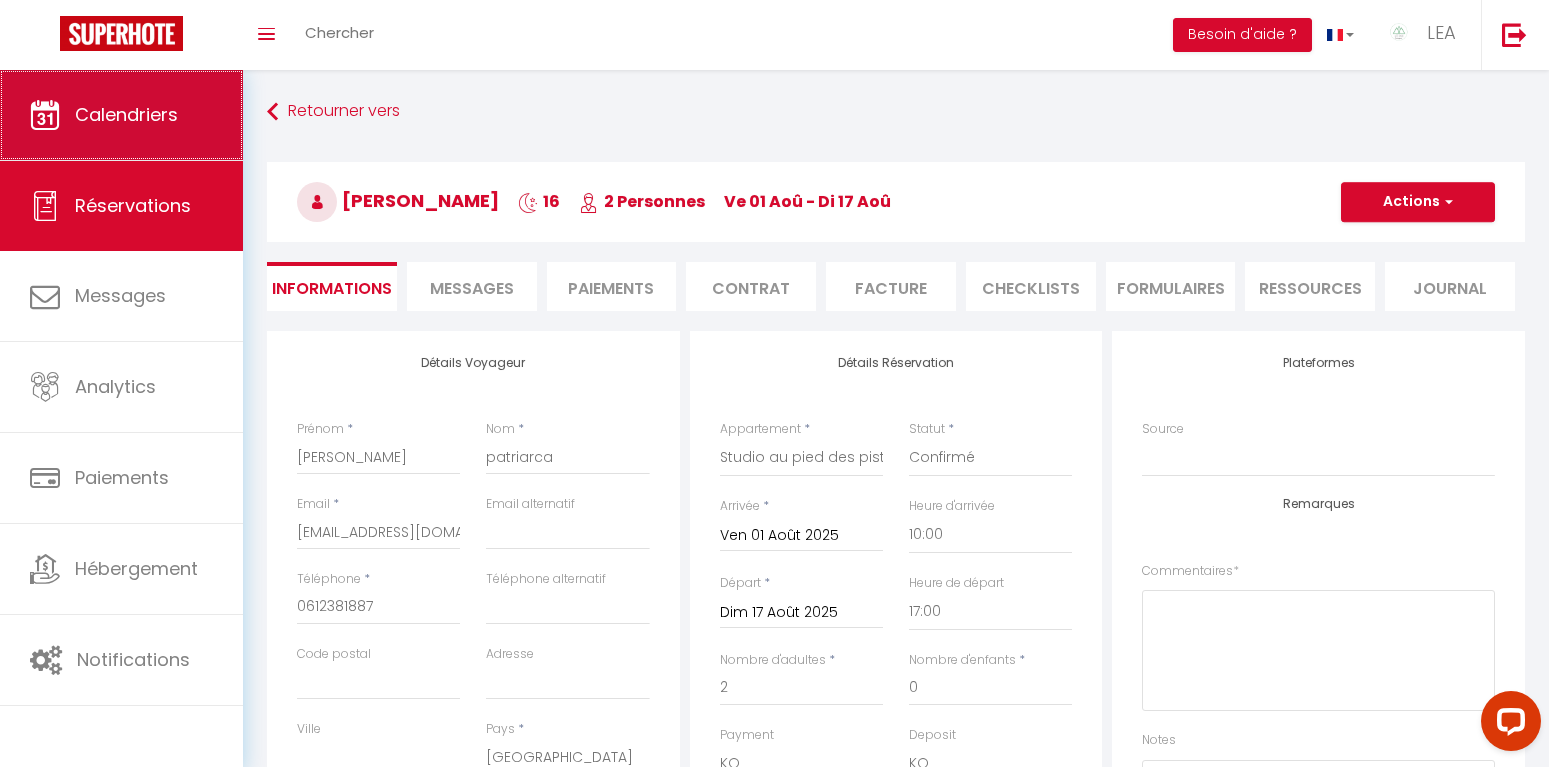 click on "Calendriers" at bounding box center [126, 114] 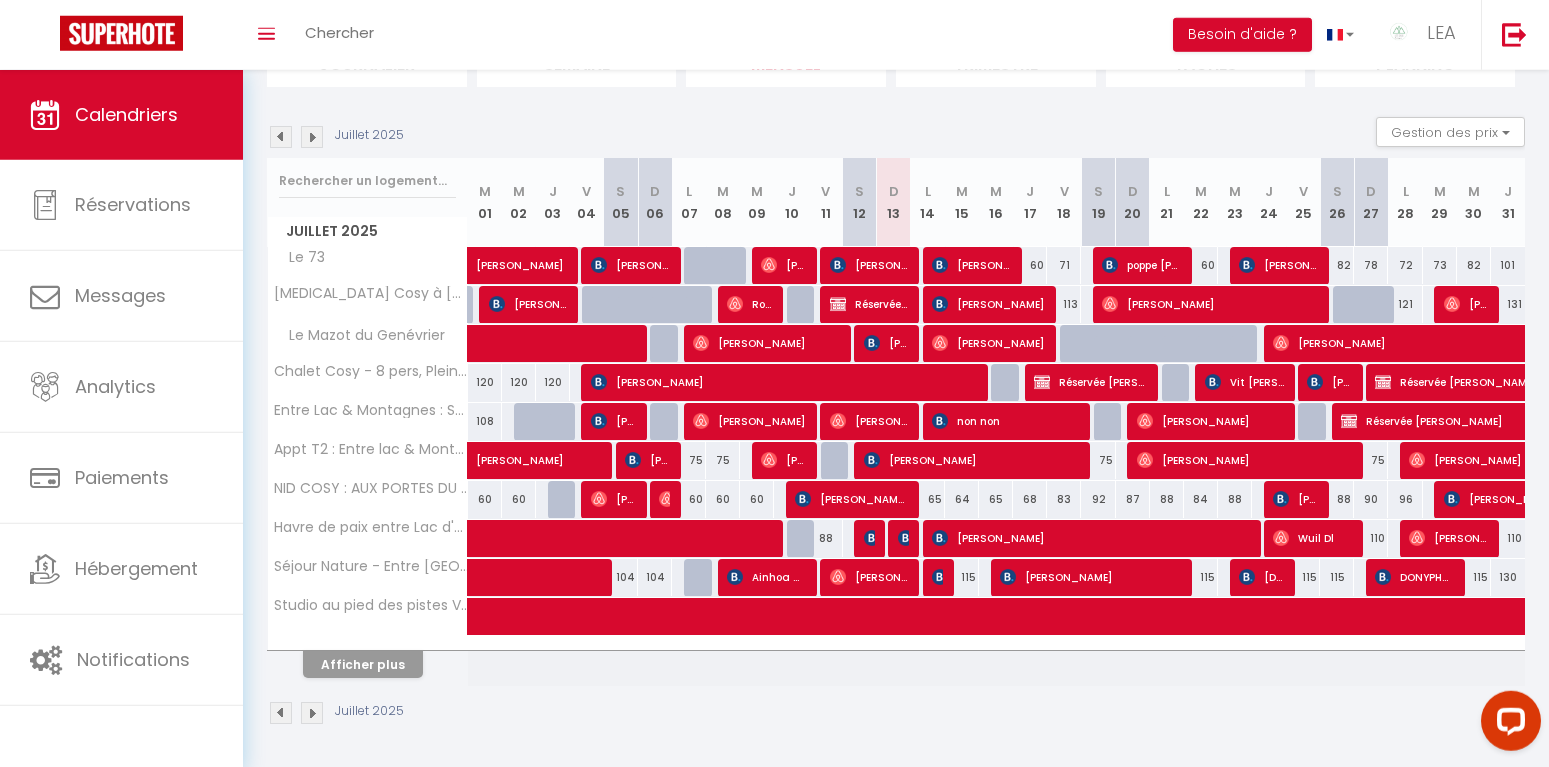 scroll, scrollTop: 171, scrollLeft: 0, axis: vertical 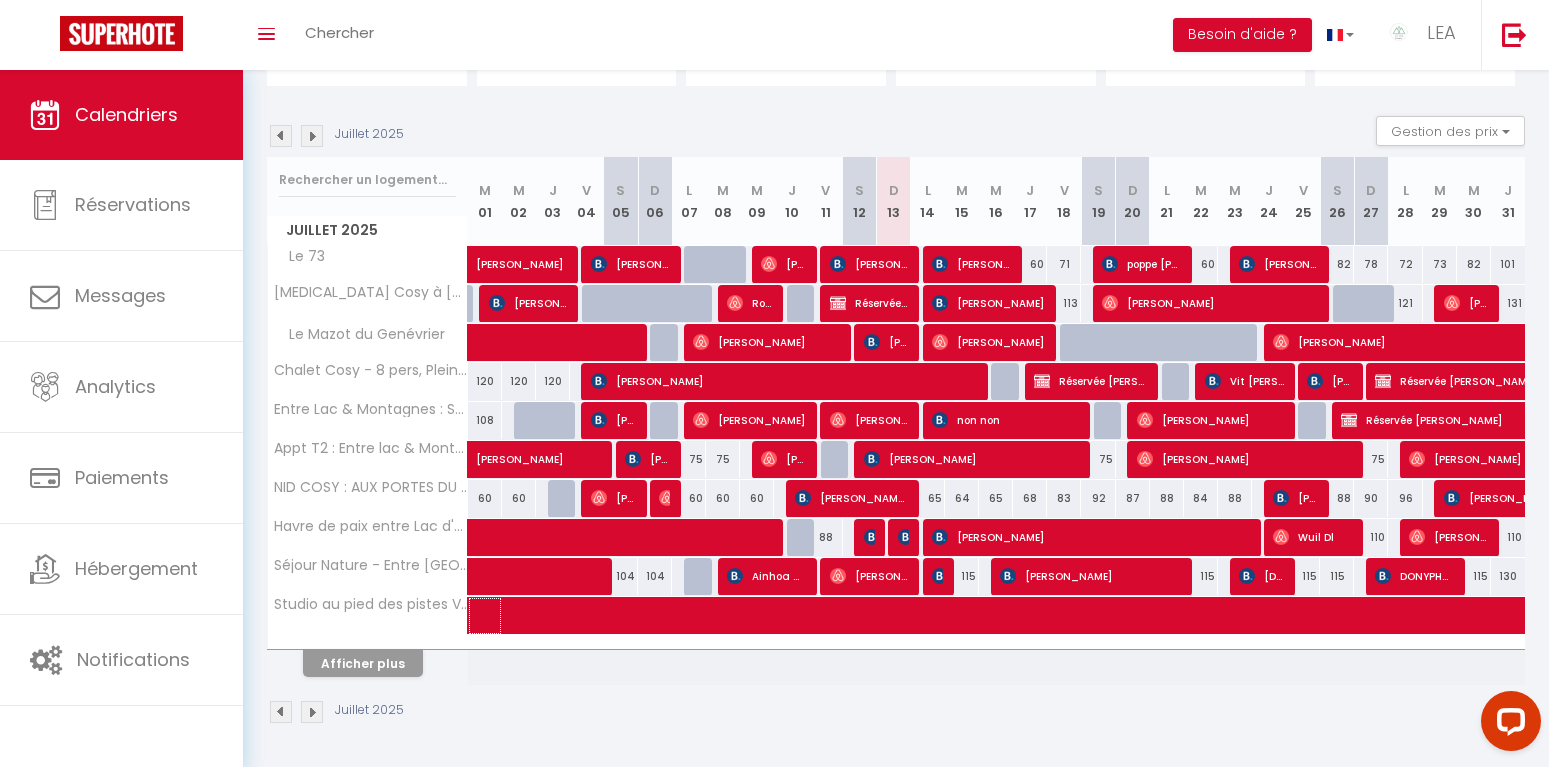 click at bounding box center (1202, 616) 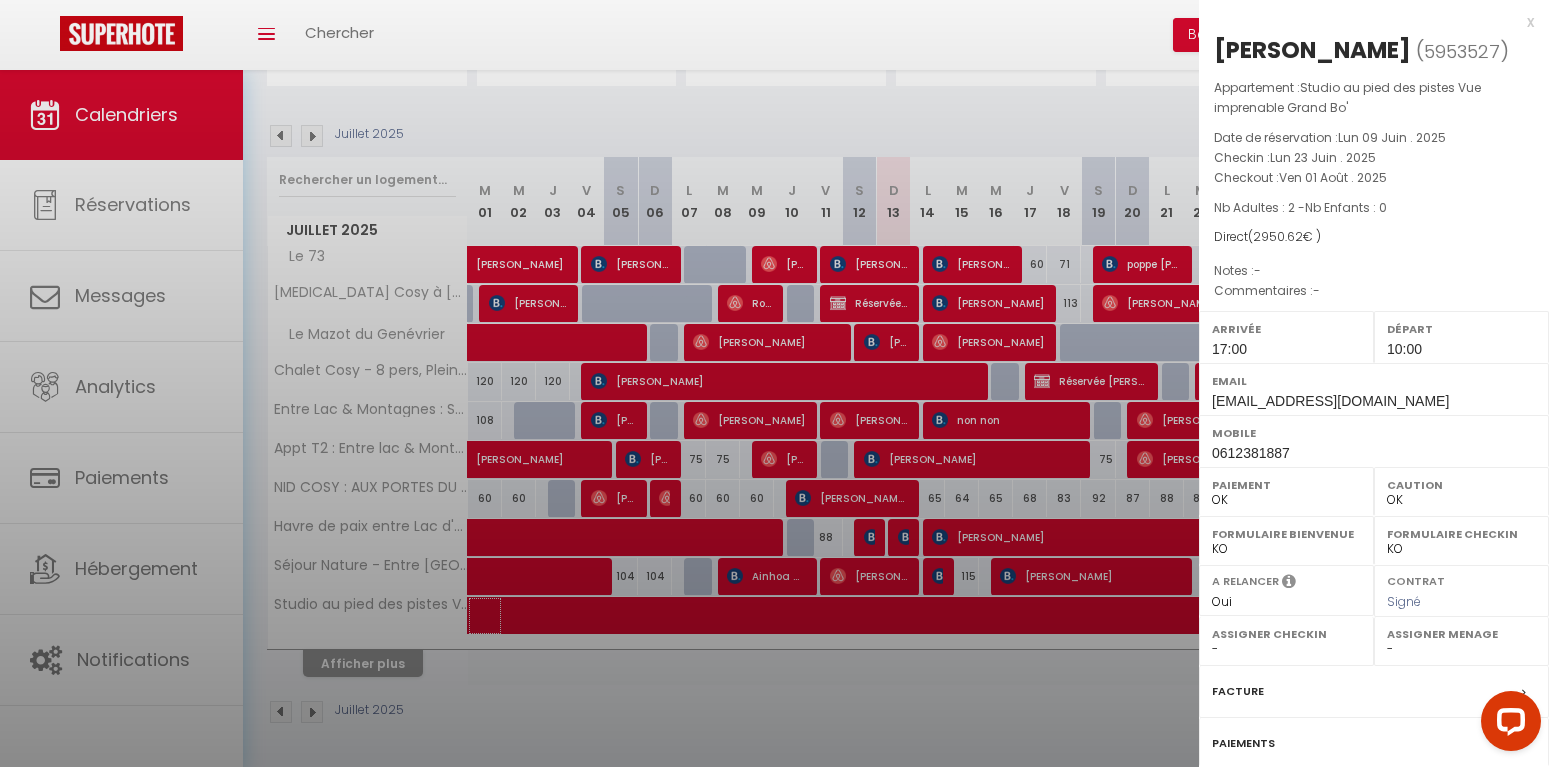 scroll, scrollTop: 217, scrollLeft: 0, axis: vertical 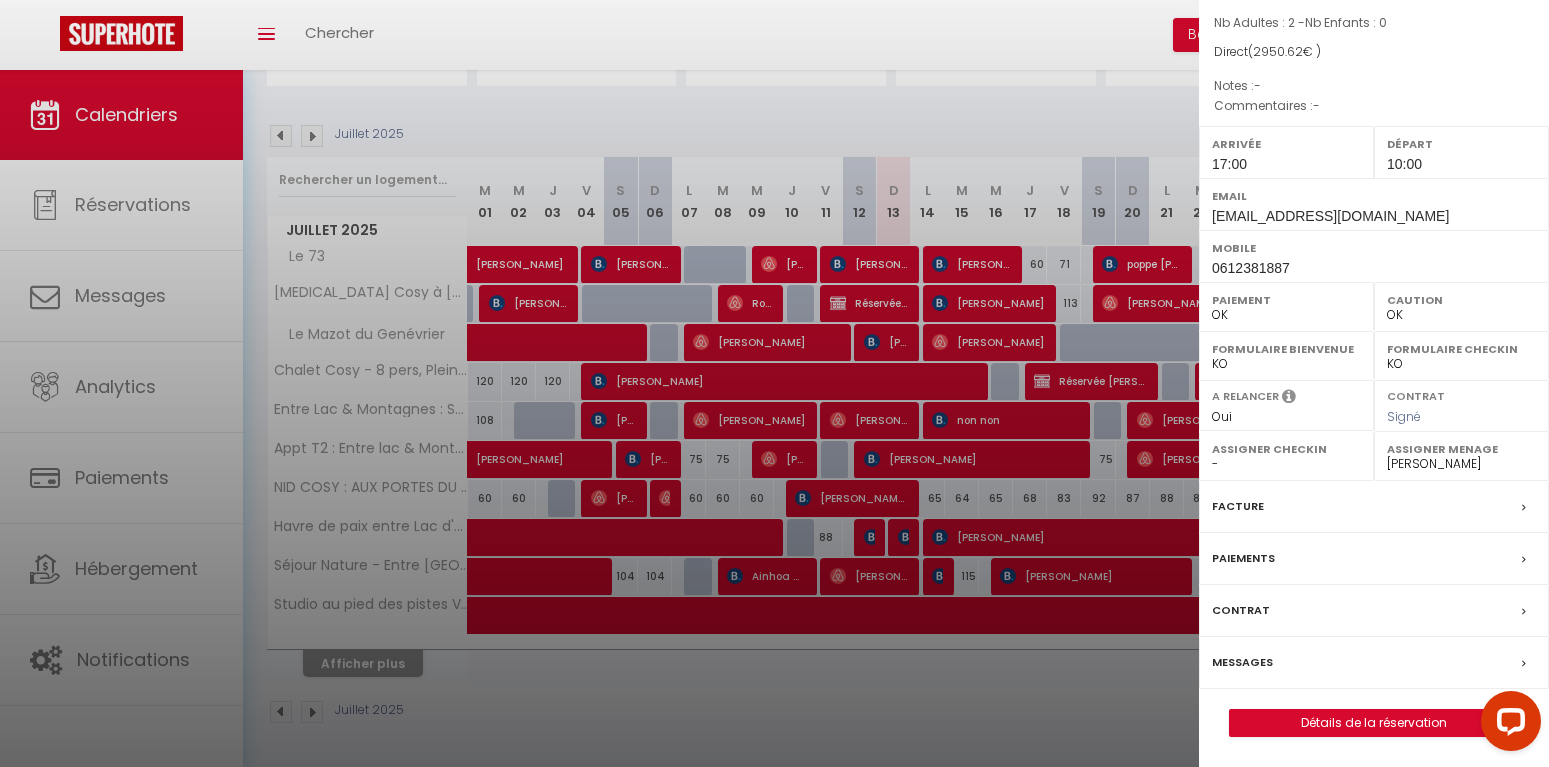 click on "OK   KO" at bounding box center [1461, 315] 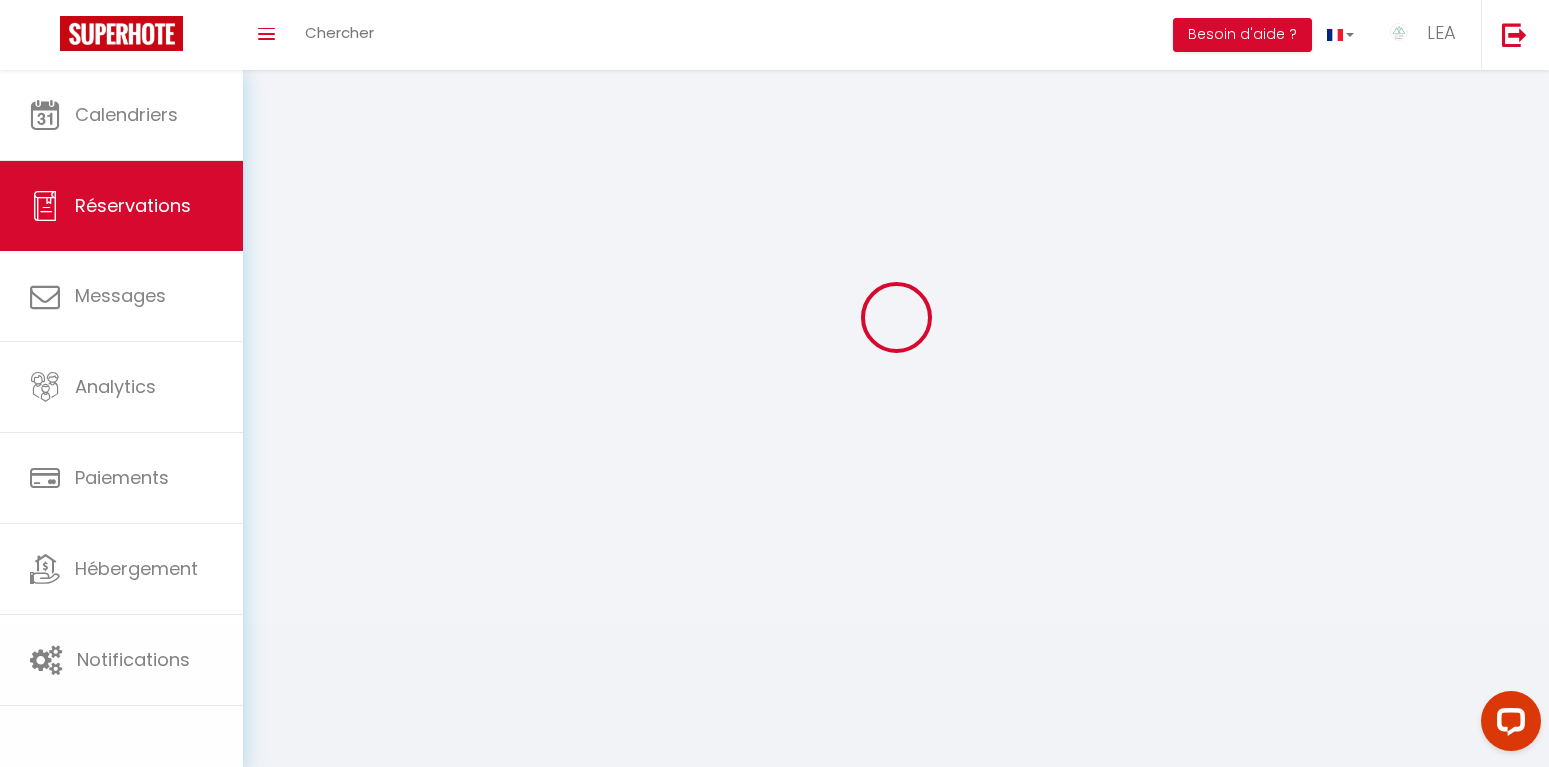scroll, scrollTop: 0, scrollLeft: 0, axis: both 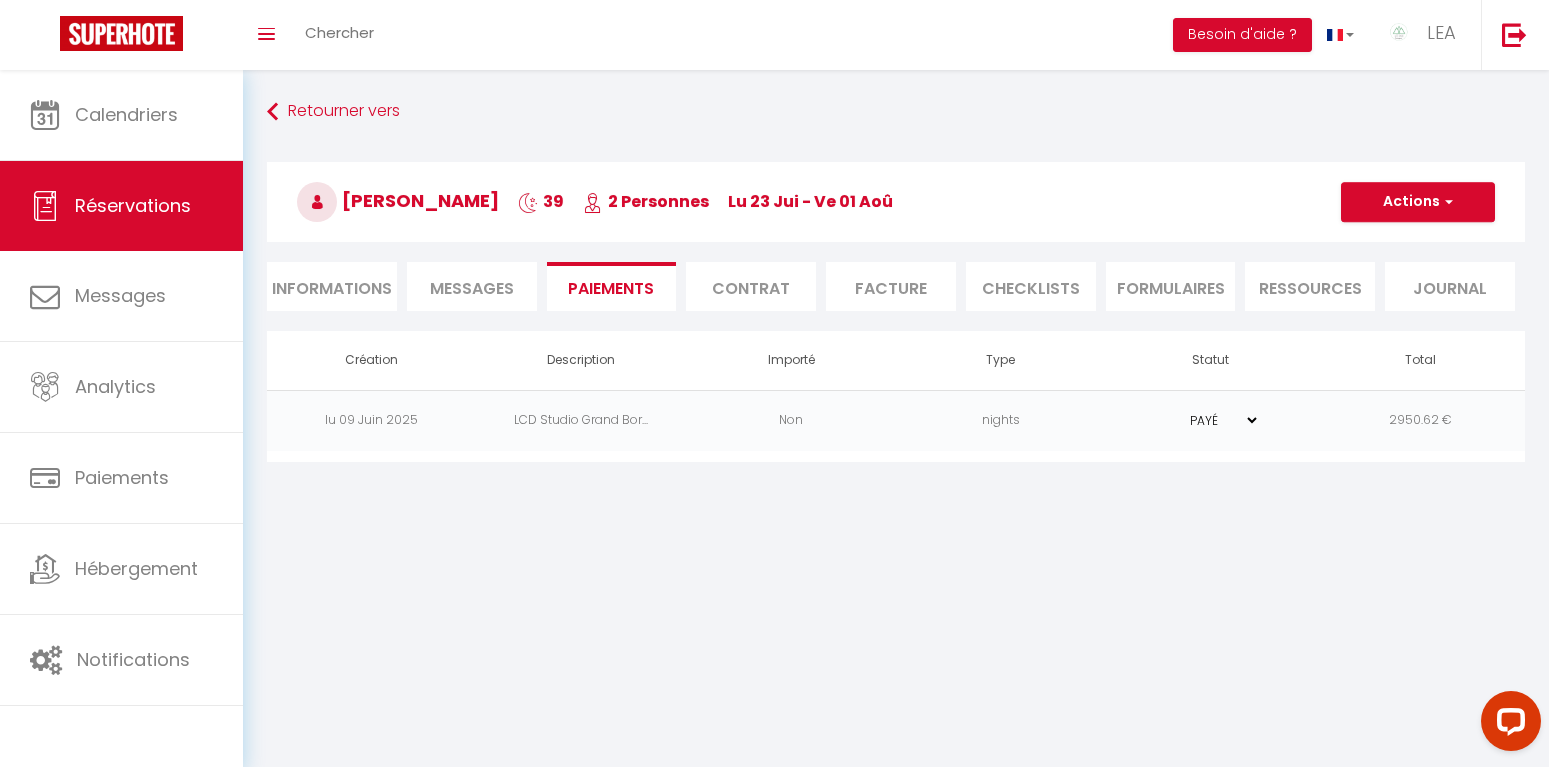 click on "Contrat" at bounding box center (751, 286) 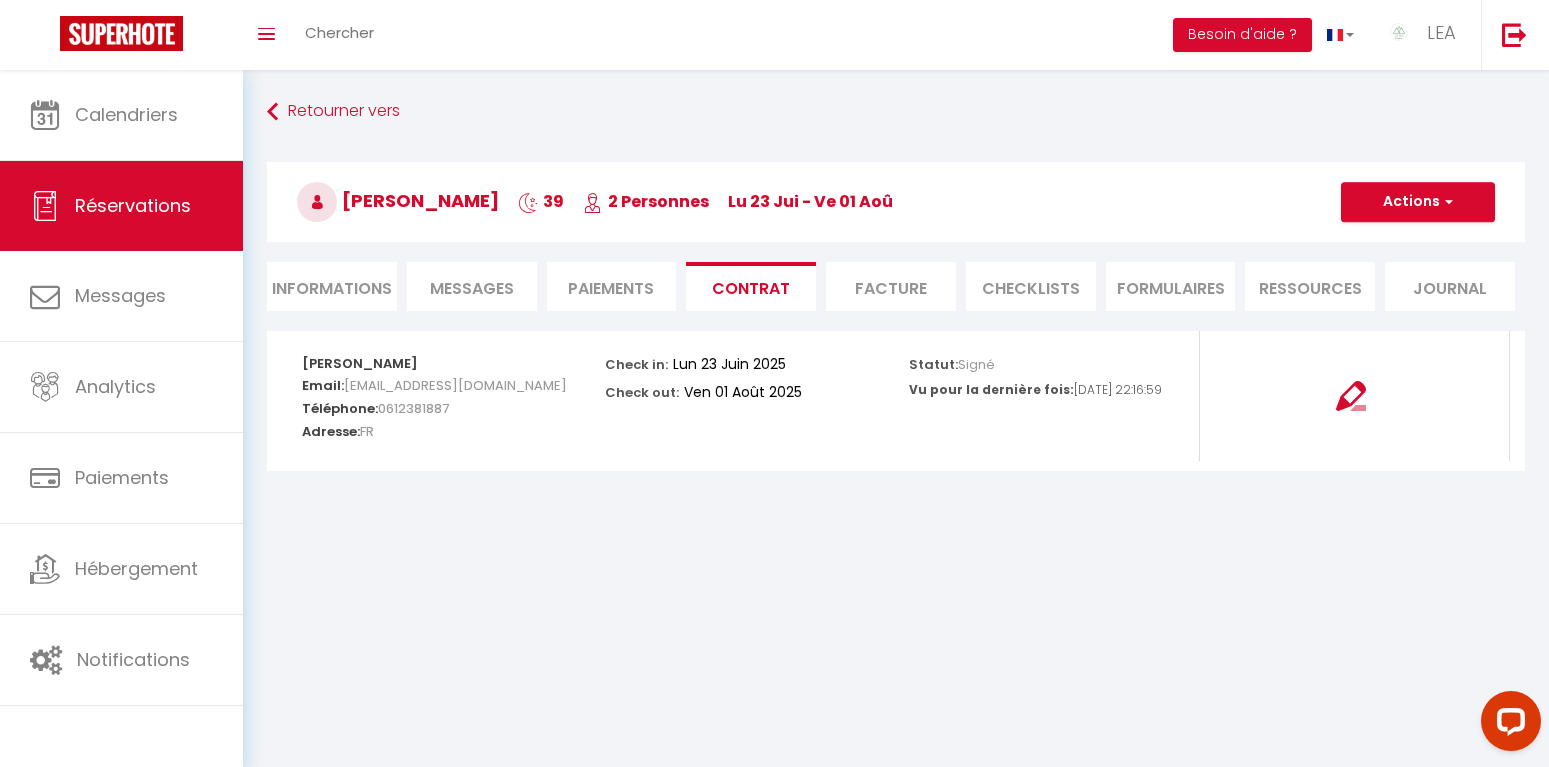 click on "Facture" at bounding box center (891, 286) 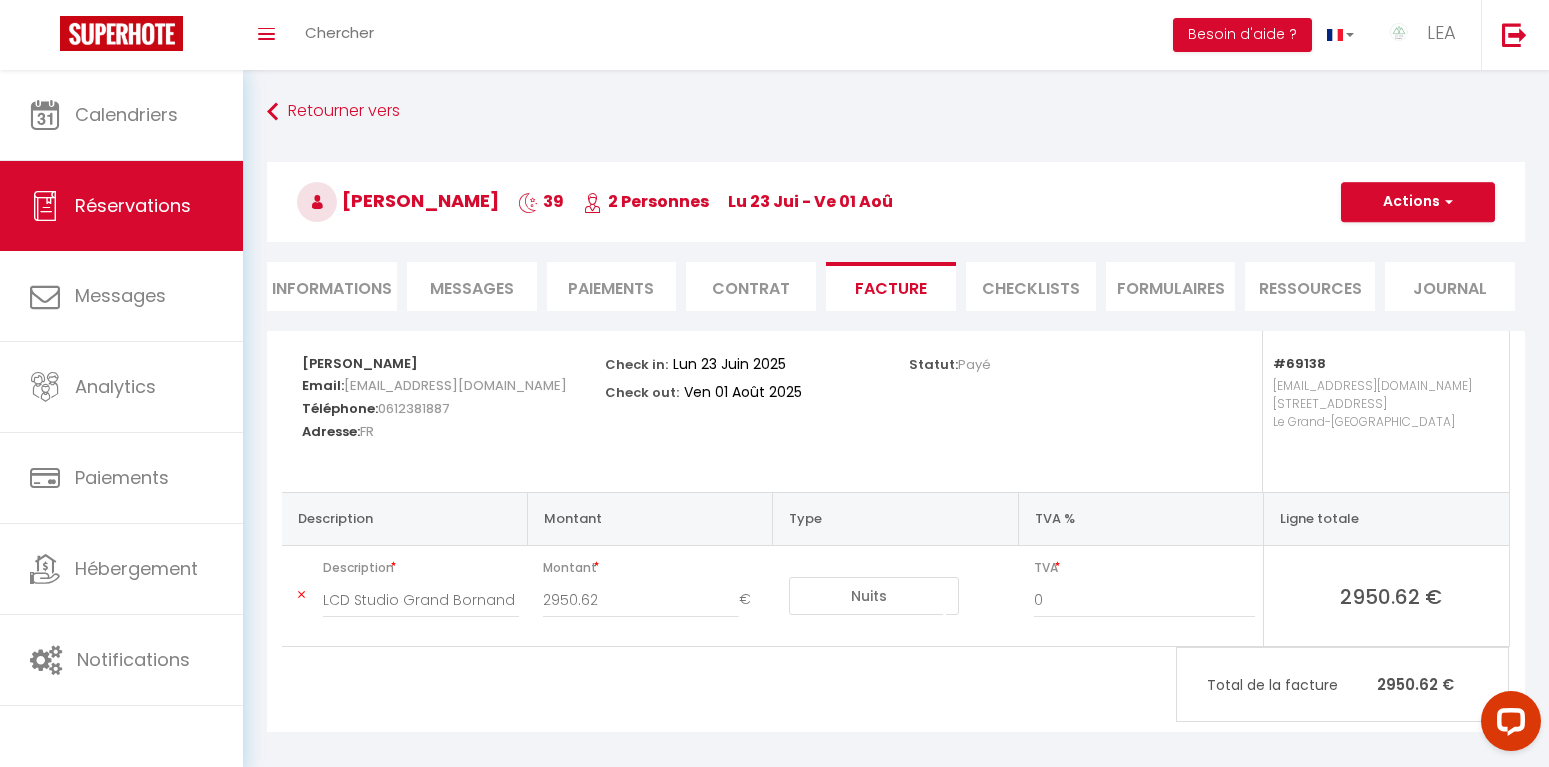 scroll, scrollTop: 70, scrollLeft: 0, axis: vertical 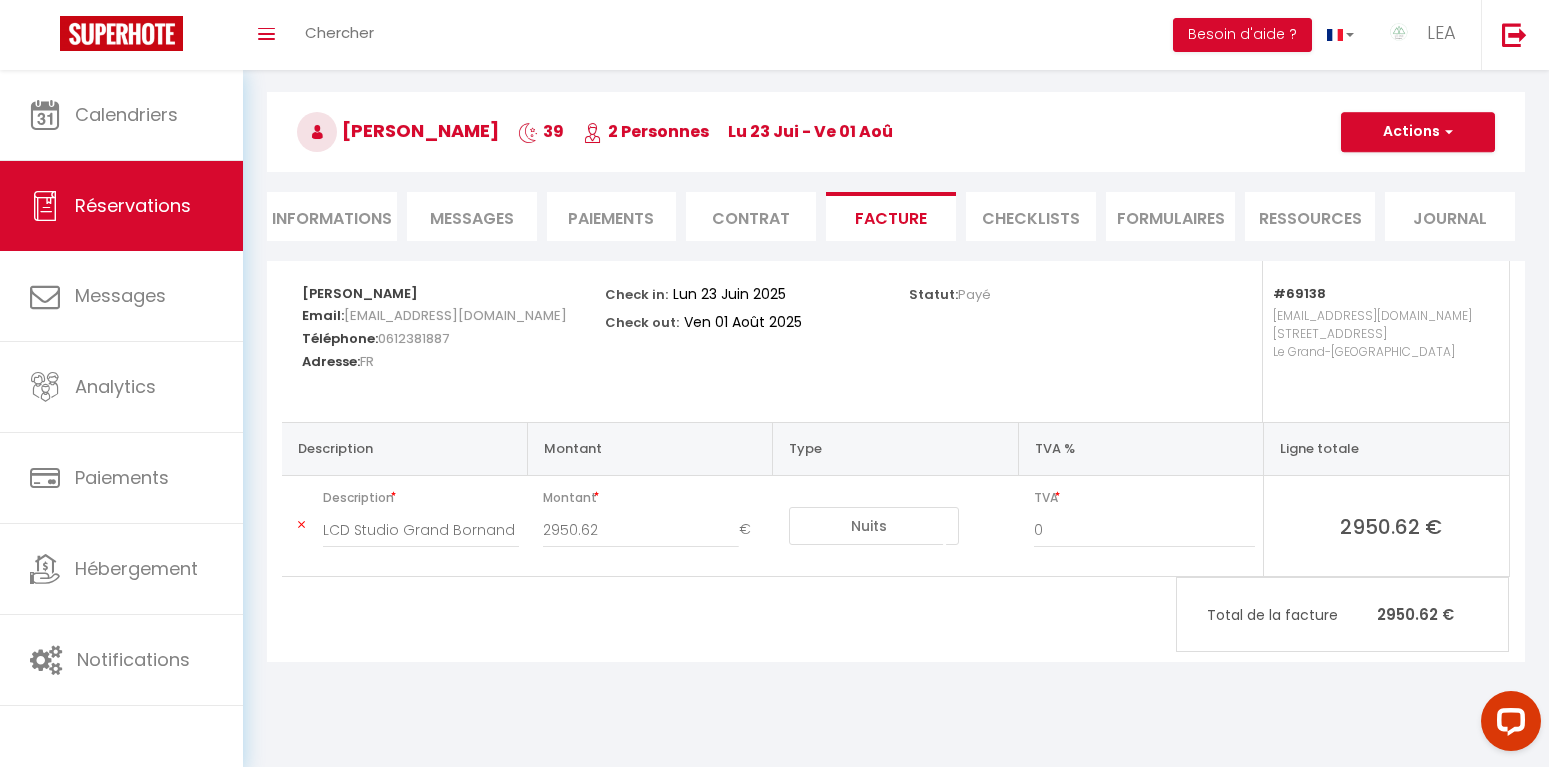 click on "CHECKLISTS" at bounding box center [1031, 216] 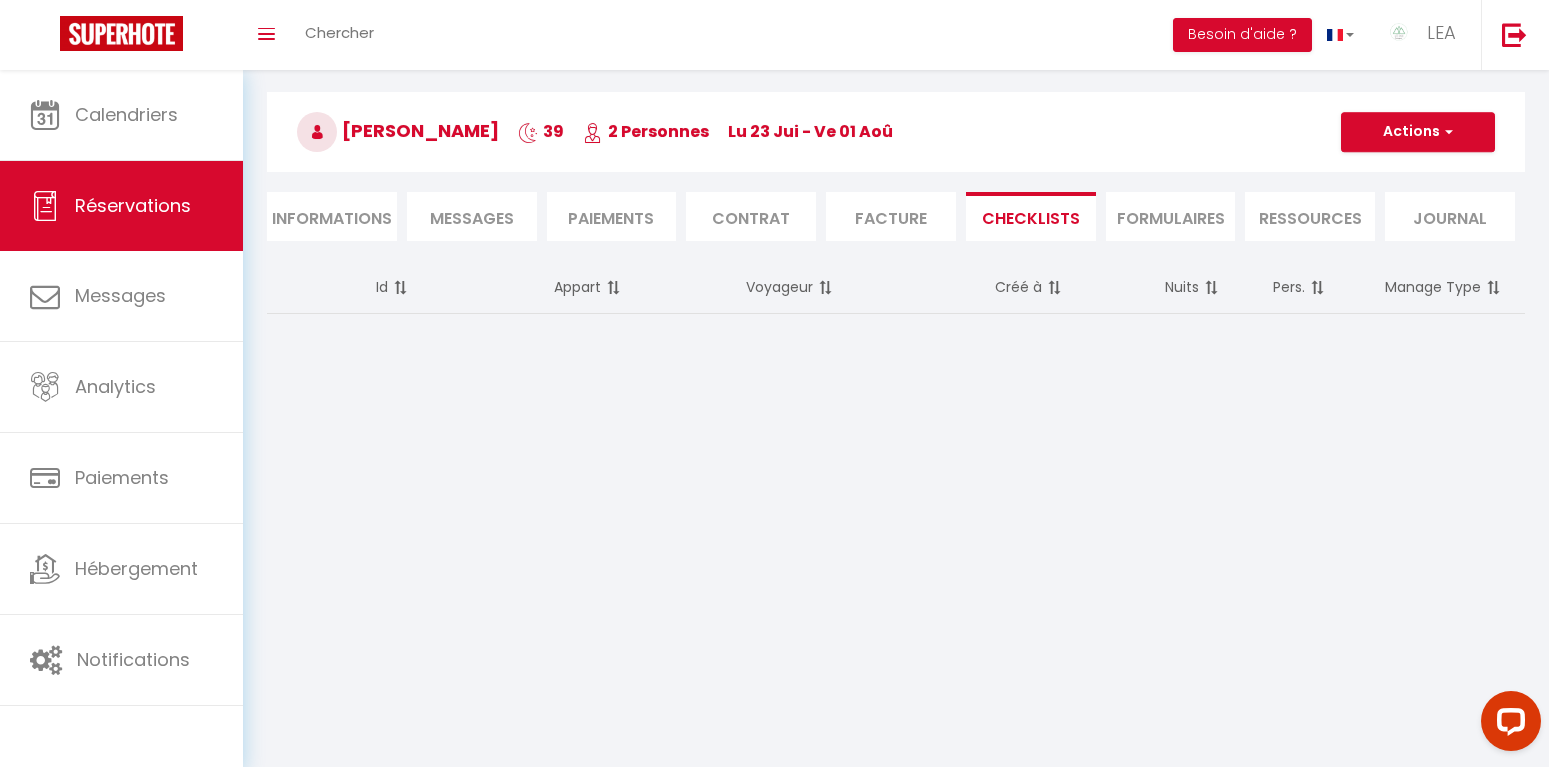 click on "FORMULAIRES" at bounding box center (1171, 216) 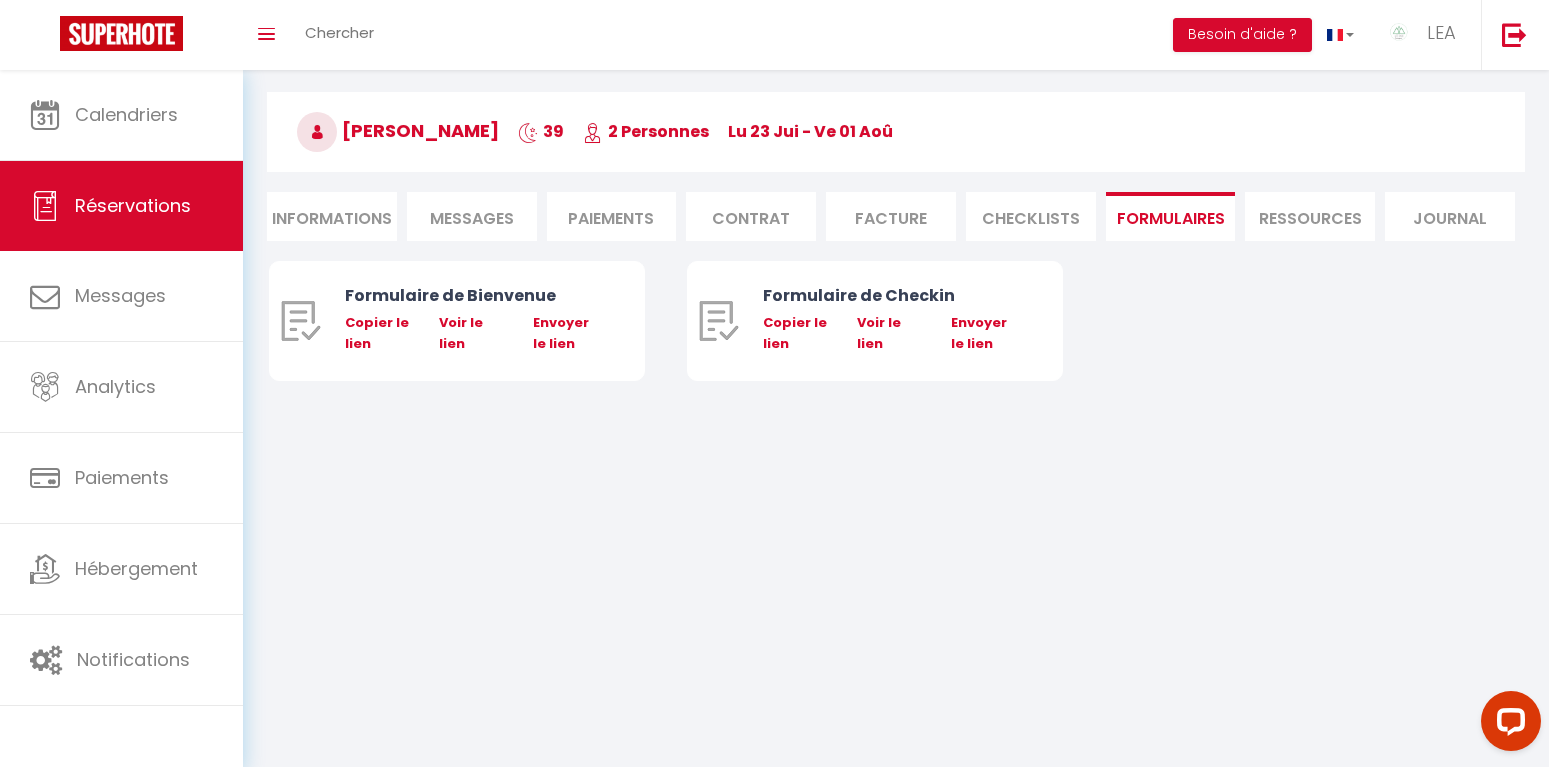 click on "Ressources" at bounding box center [1310, 216] 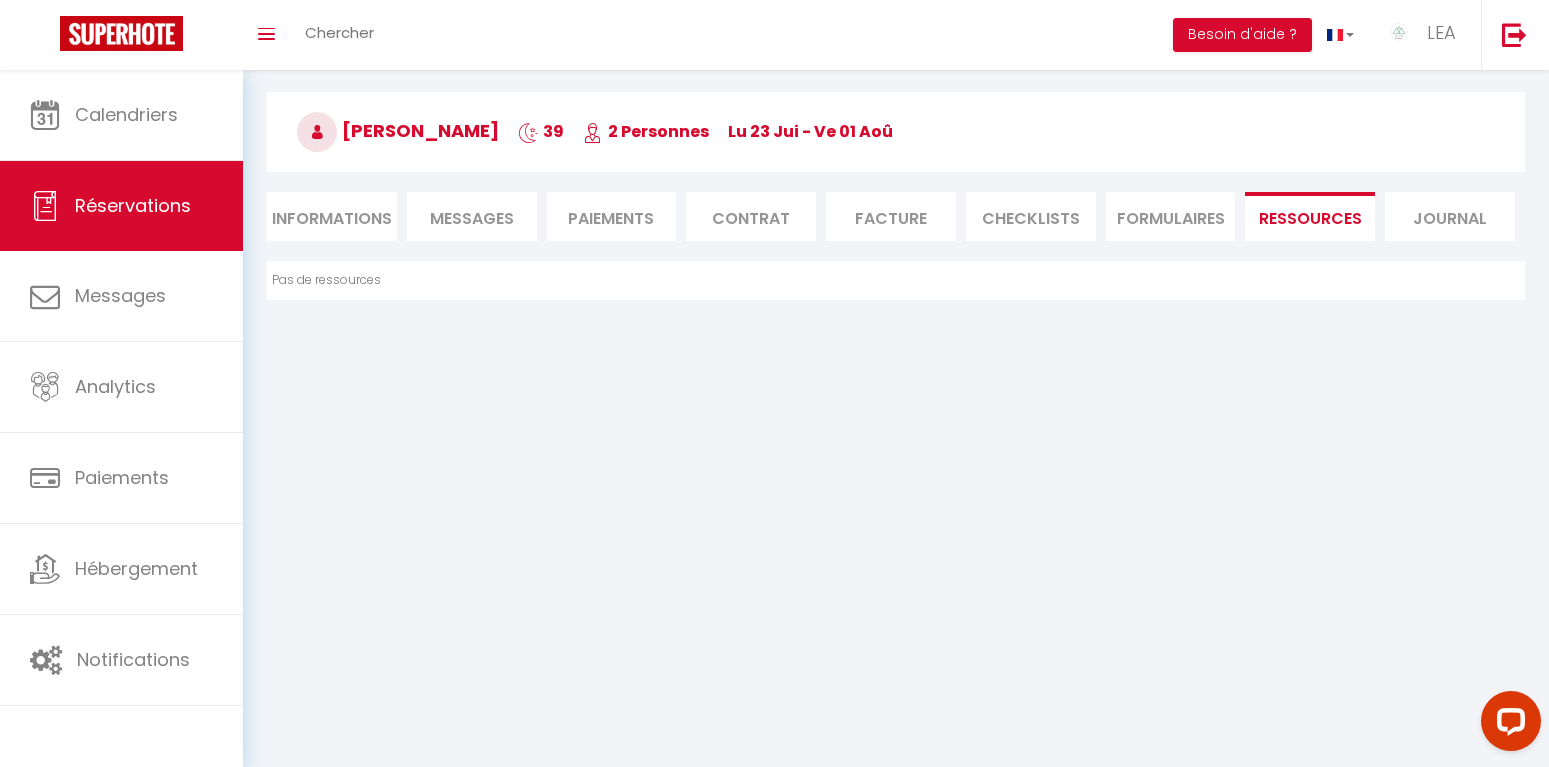 click on "Contrat" at bounding box center [751, 216] 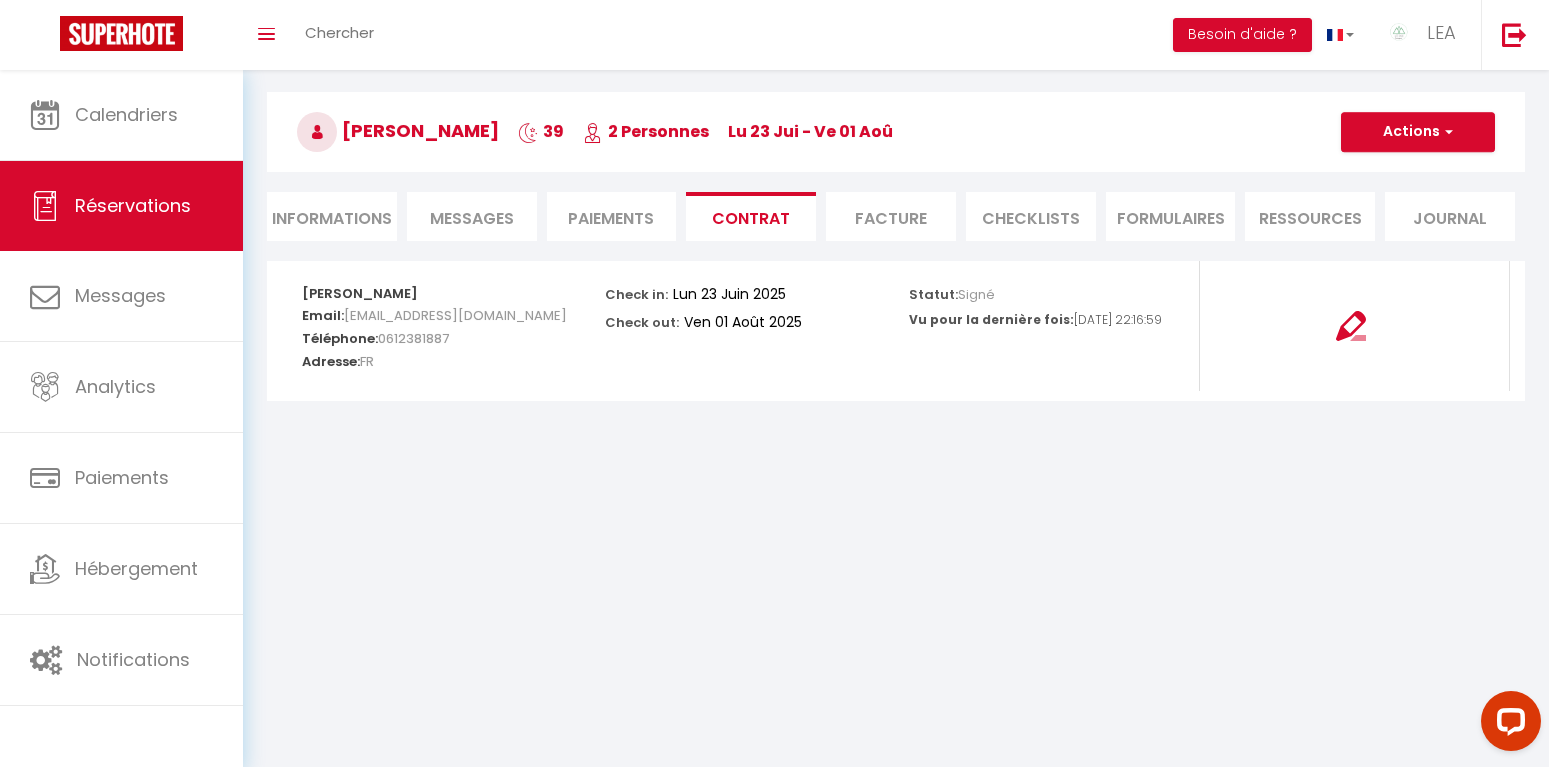 click on "Facture" at bounding box center [891, 216] 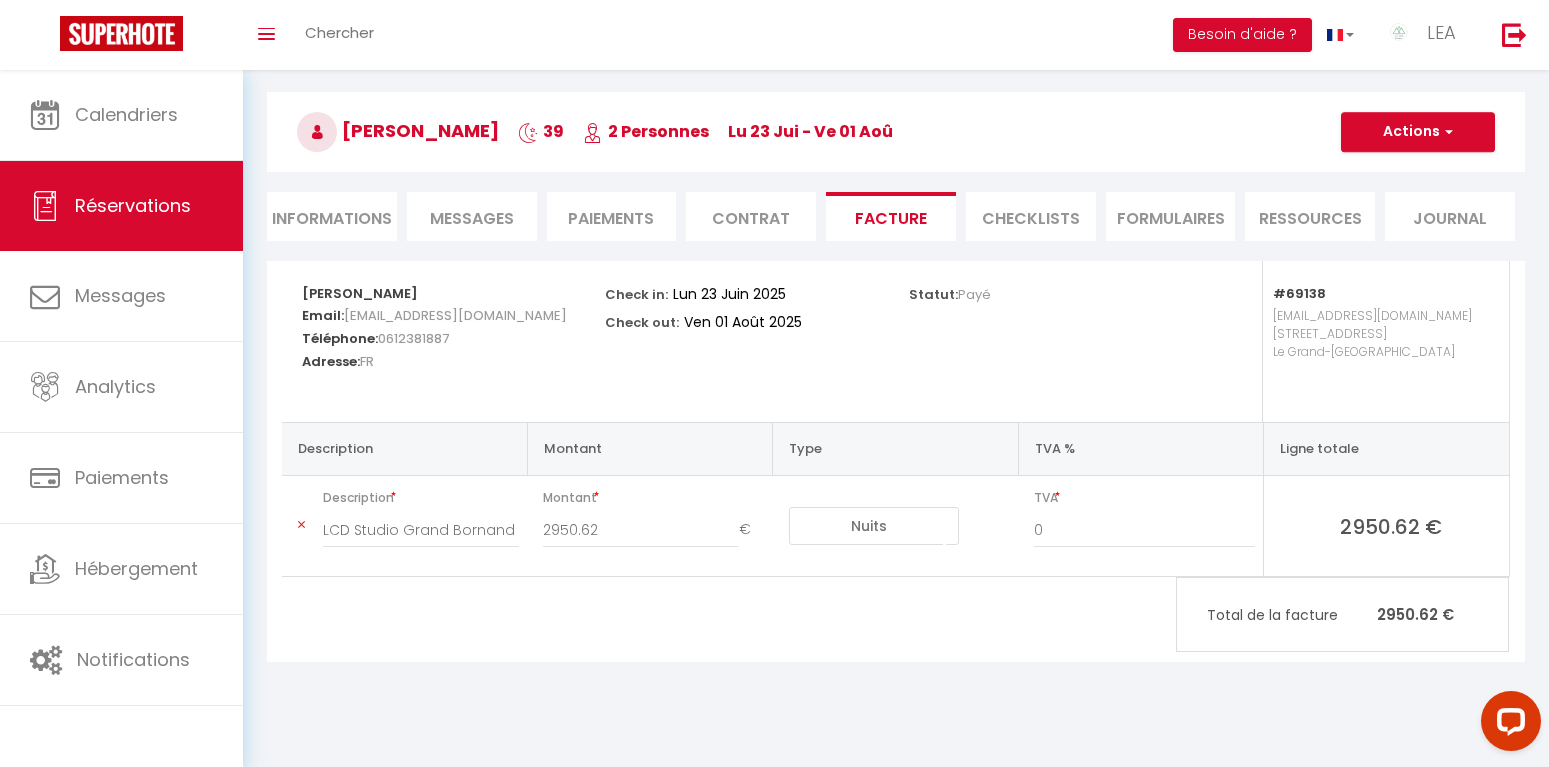 click on "Nuits   Frais de ménage   Taxe de séjour   Autre   Frais de service hôte   Frais de paiement (booking)   Réduction" at bounding box center [874, 526] 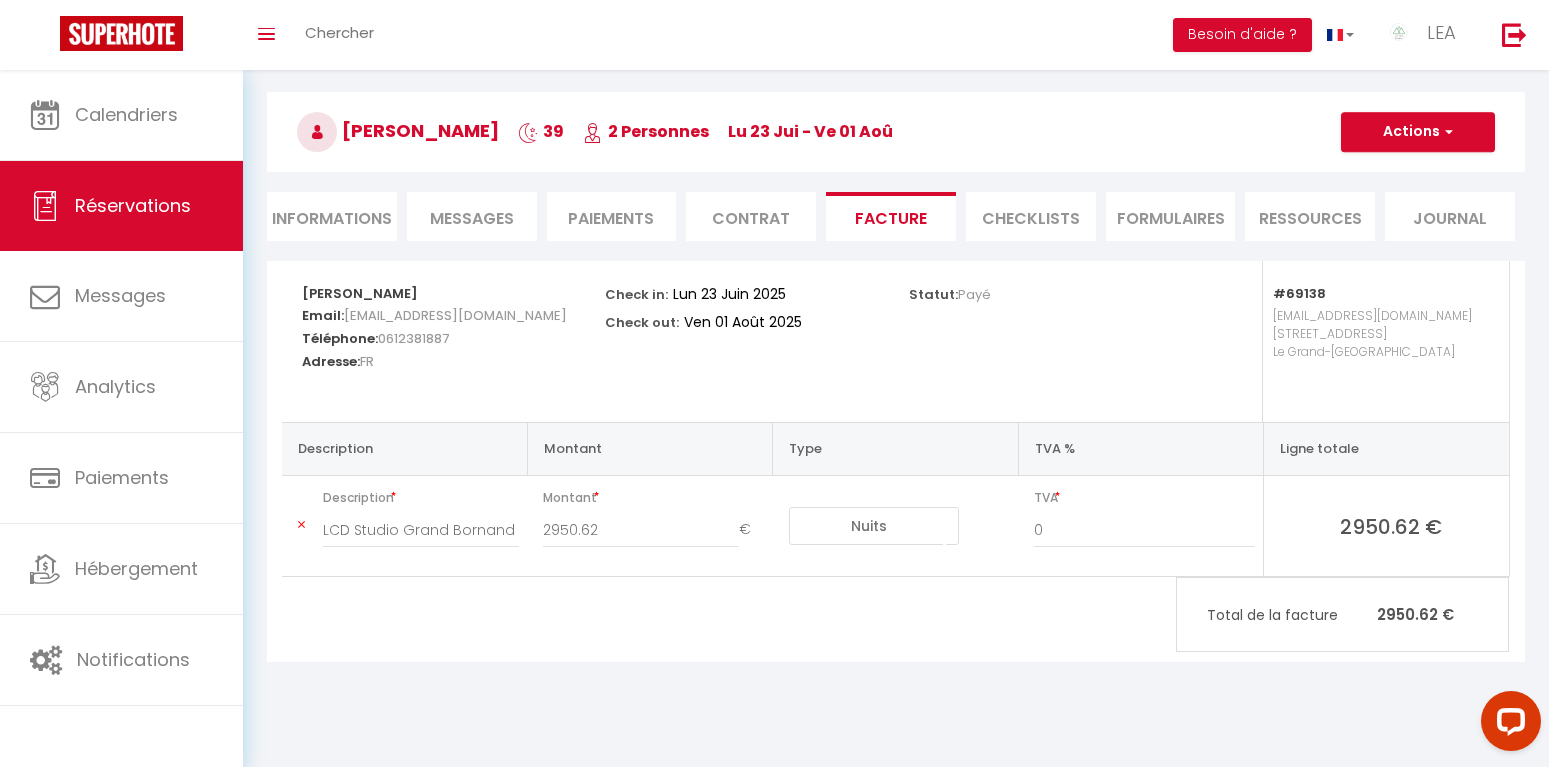 click on "[PERSON_NAME]    Email:  [EMAIL_ADDRESS][DOMAIN_NAME]   Téléphone:  [PHONE_NUMBER]   Adresse:    FR   Check in:   [DATE]       Check out:   [DATE]     Statut:  Payé     #69138   [EMAIL_ADDRESS][DOMAIN_NAME]   [STREET_ADDRESS]          Description   Montant   Type   TVA %   Ligne totale     Description    LCD Studio Grand Bornand du [DATE] au [DATE]   Montant    2950.62   €   Nuits   Frais de ménage   Taxe de séjour   Autre   Frais de service hôte   Frais de paiement (booking)   Réduction         TVA    0    2950.62 €    Total de la facture  2950.62 €" at bounding box center [896, 461] 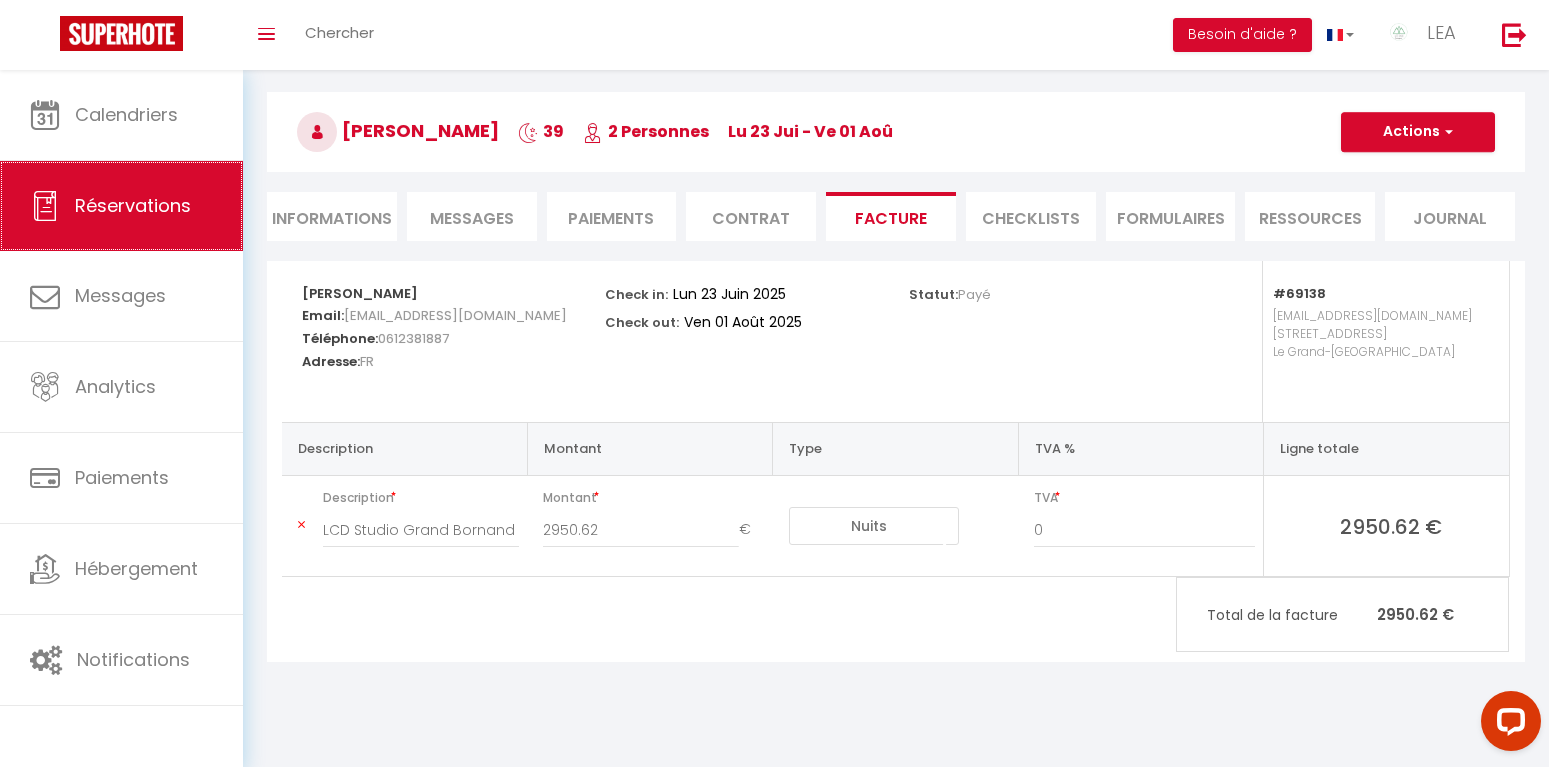 click on "Réservations" at bounding box center (133, 205) 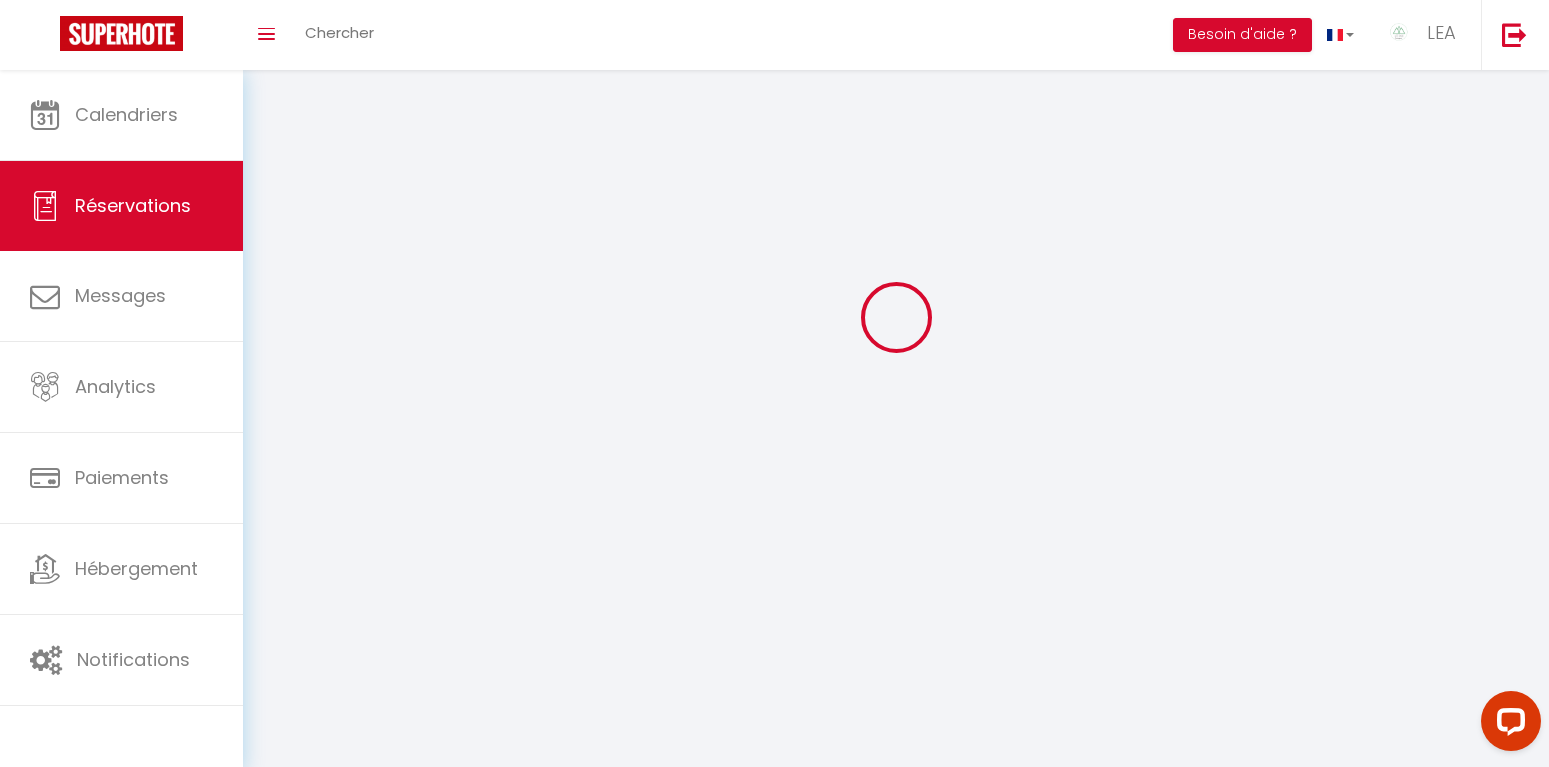 scroll, scrollTop: 0, scrollLeft: 0, axis: both 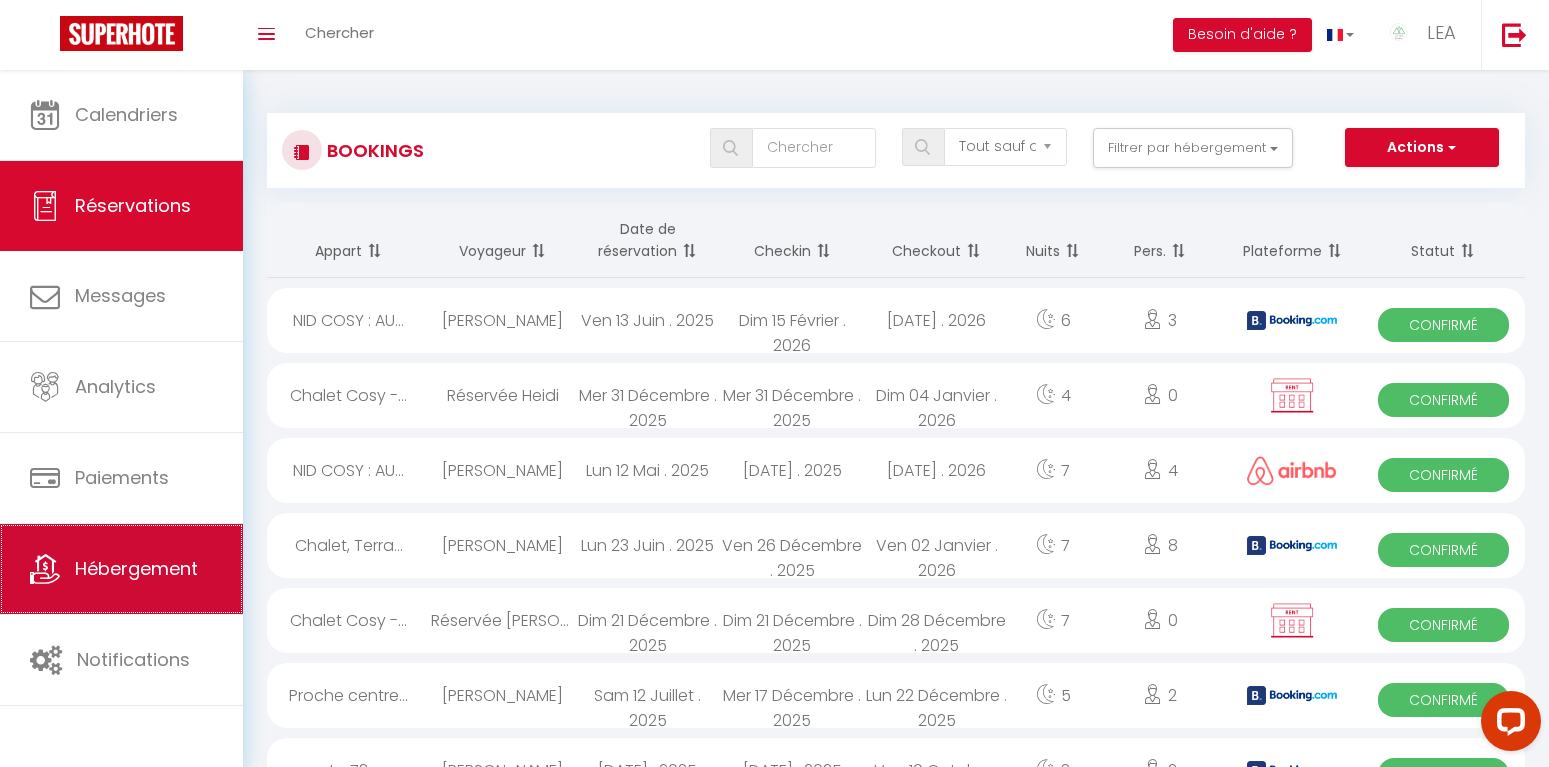 click on "Hébergement" at bounding box center (136, 568) 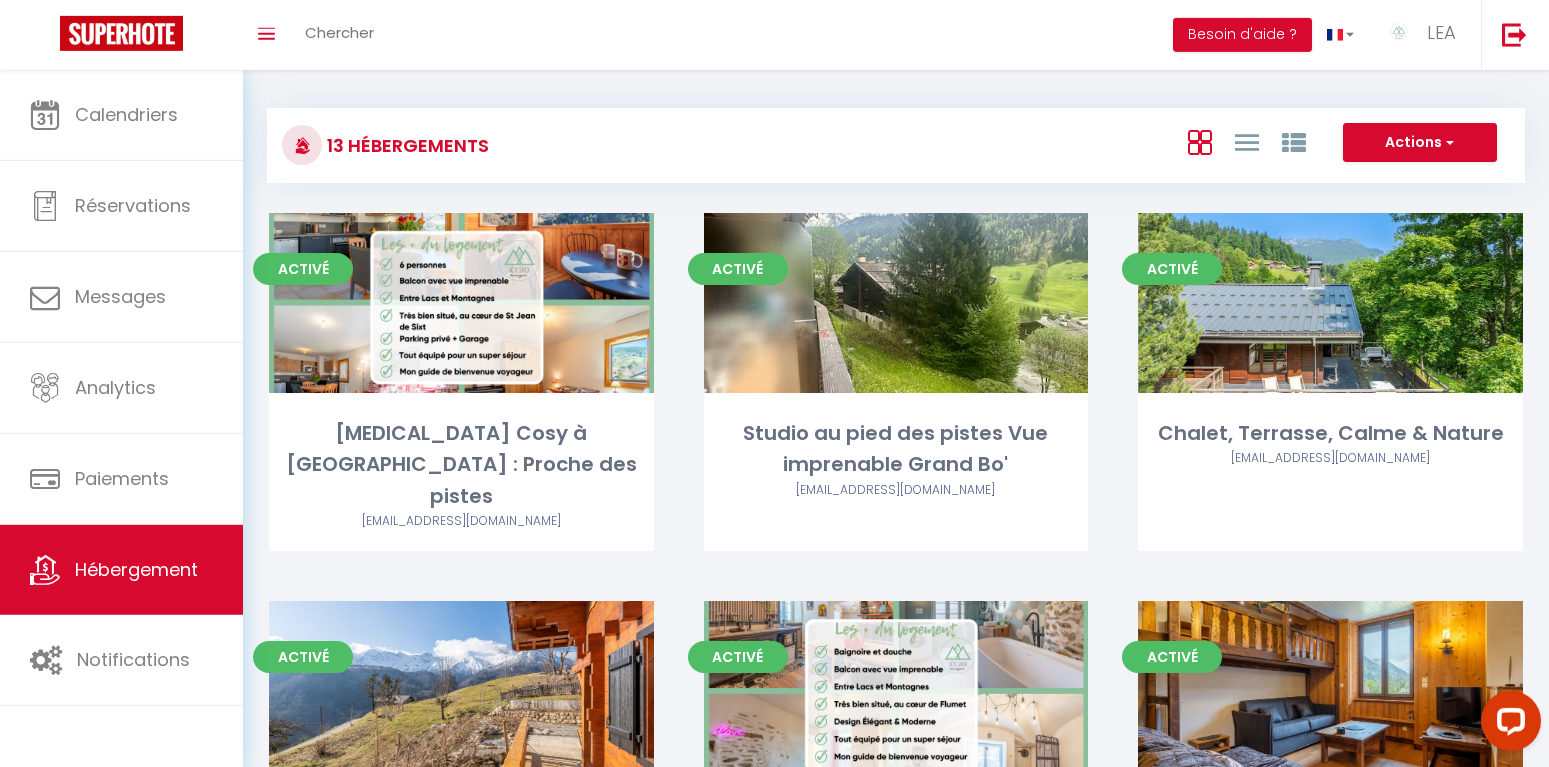 scroll, scrollTop: 3, scrollLeft: 0, axis: vertical 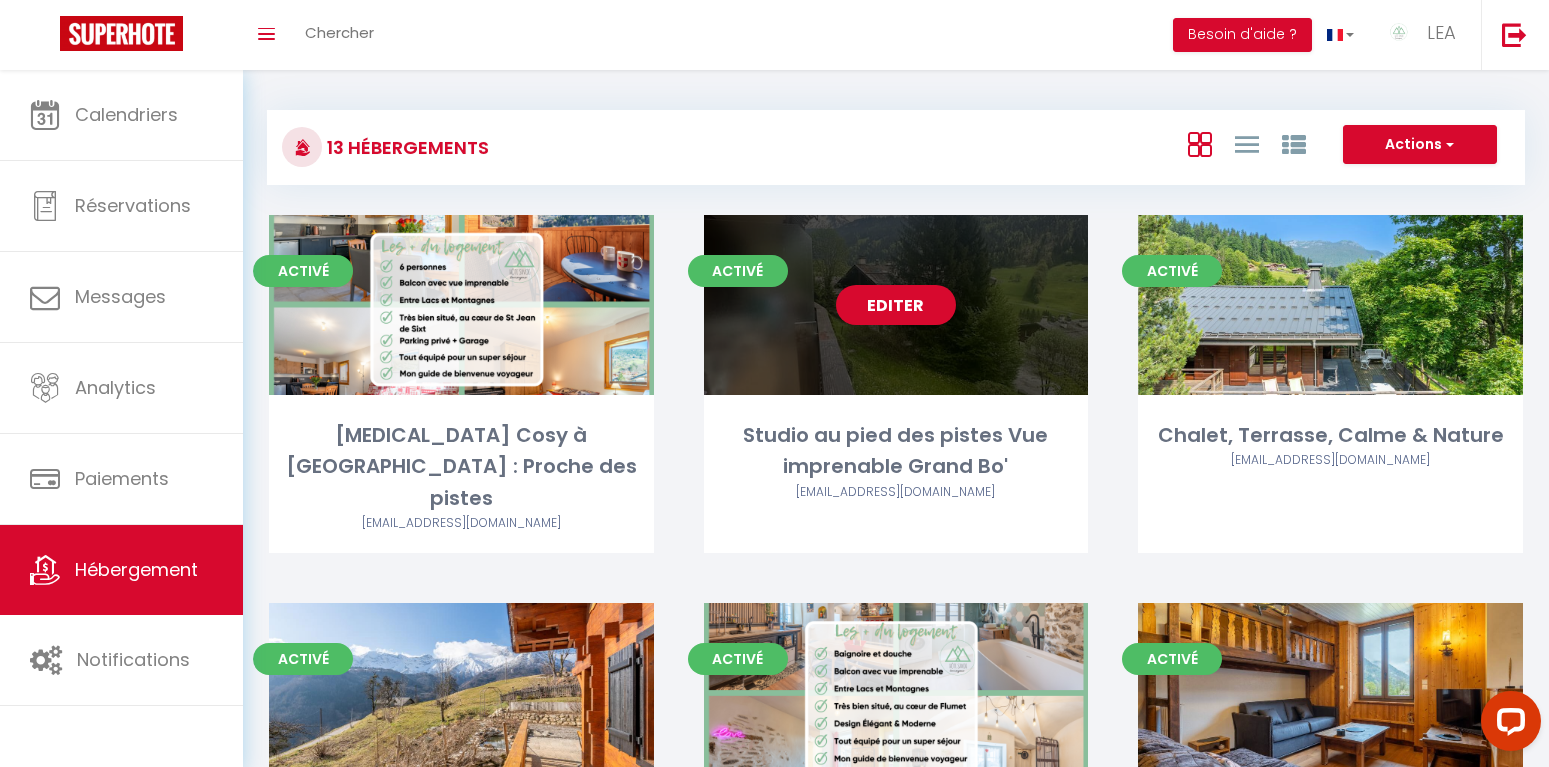 click on "Editer" at bounding box center [896, 305] 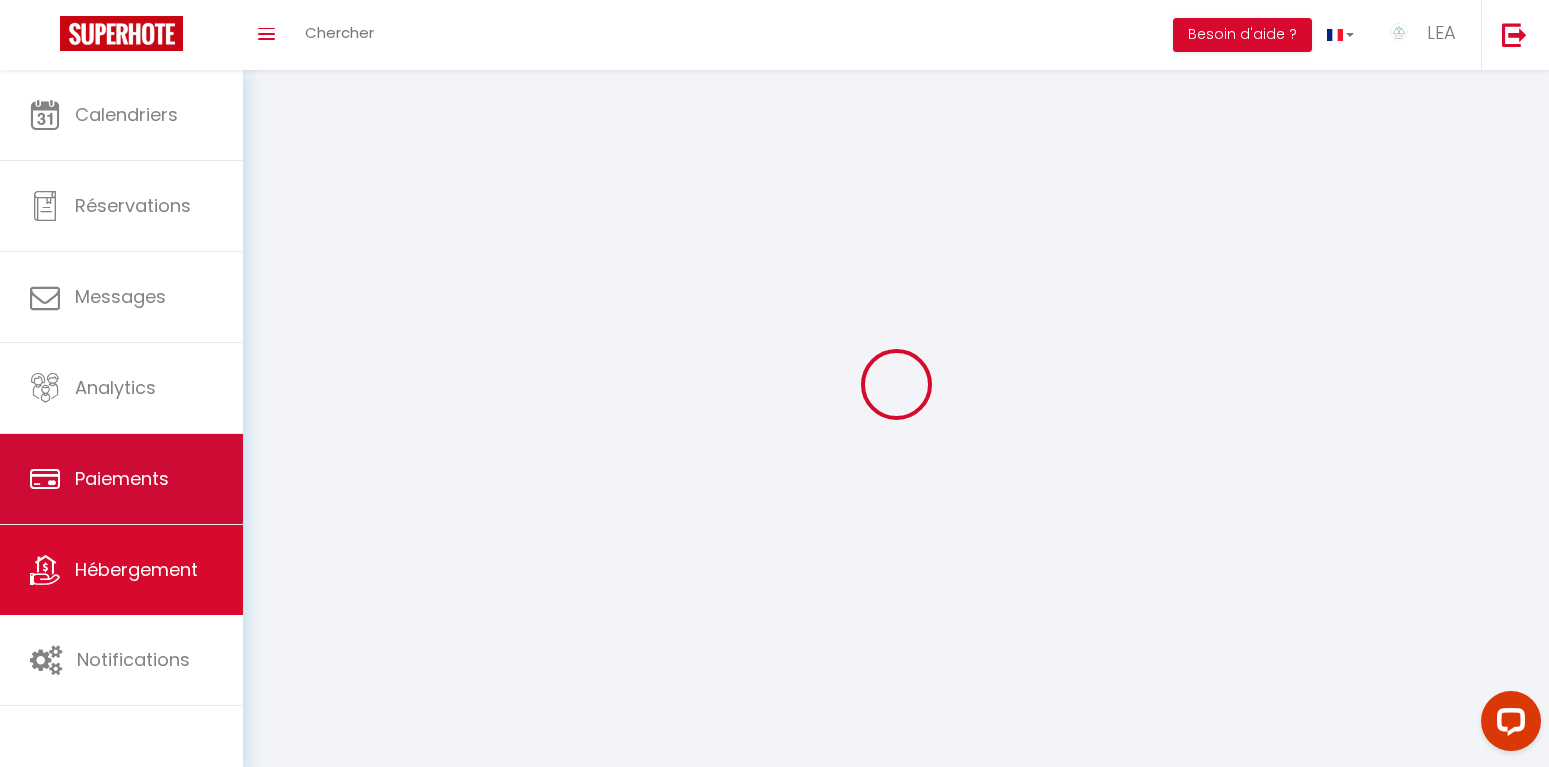scroll, scrollTop: 0, scrollLeft: 0, axis: both 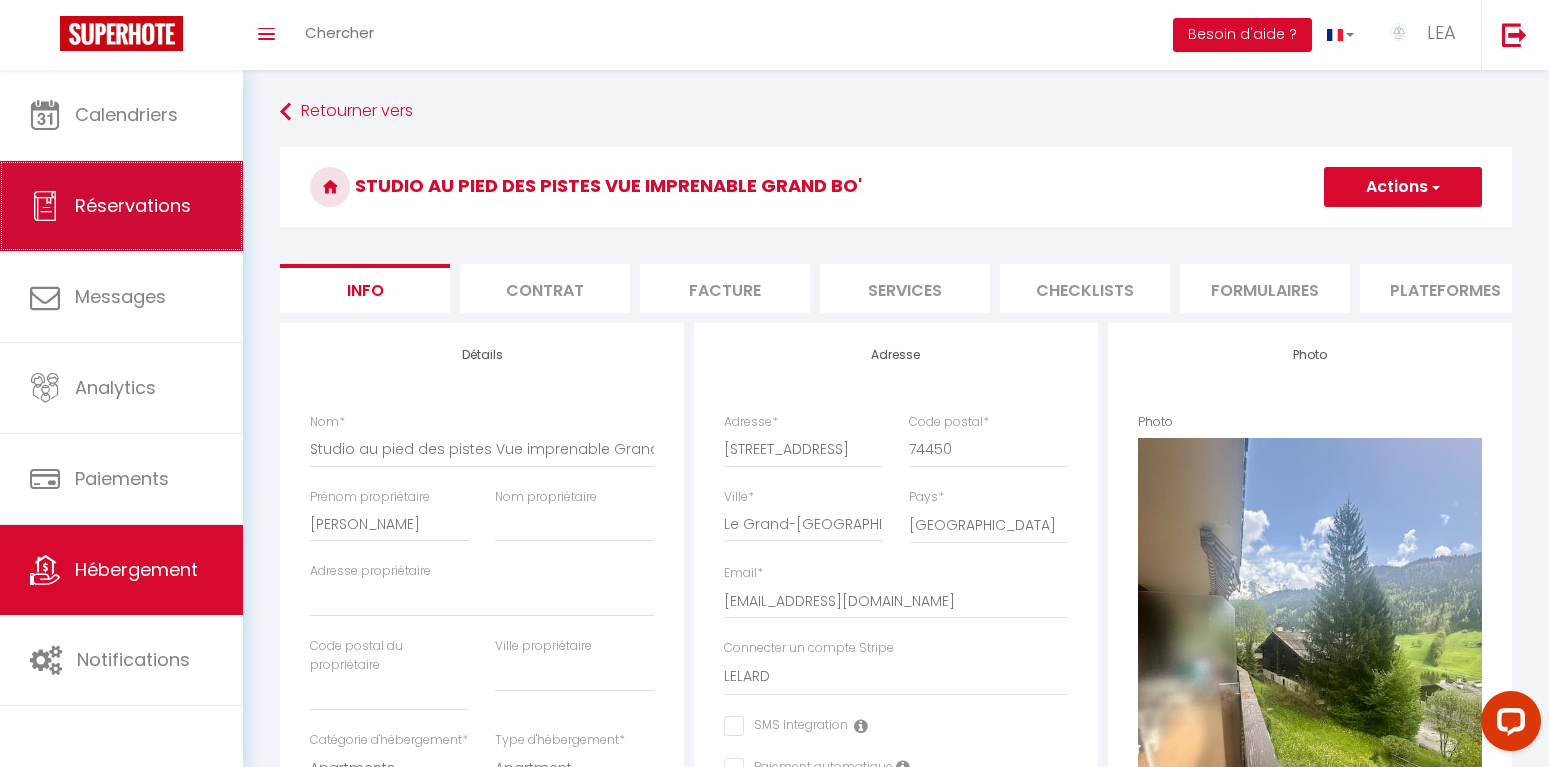 click on "Réservations" at bounding box center (133, 205) 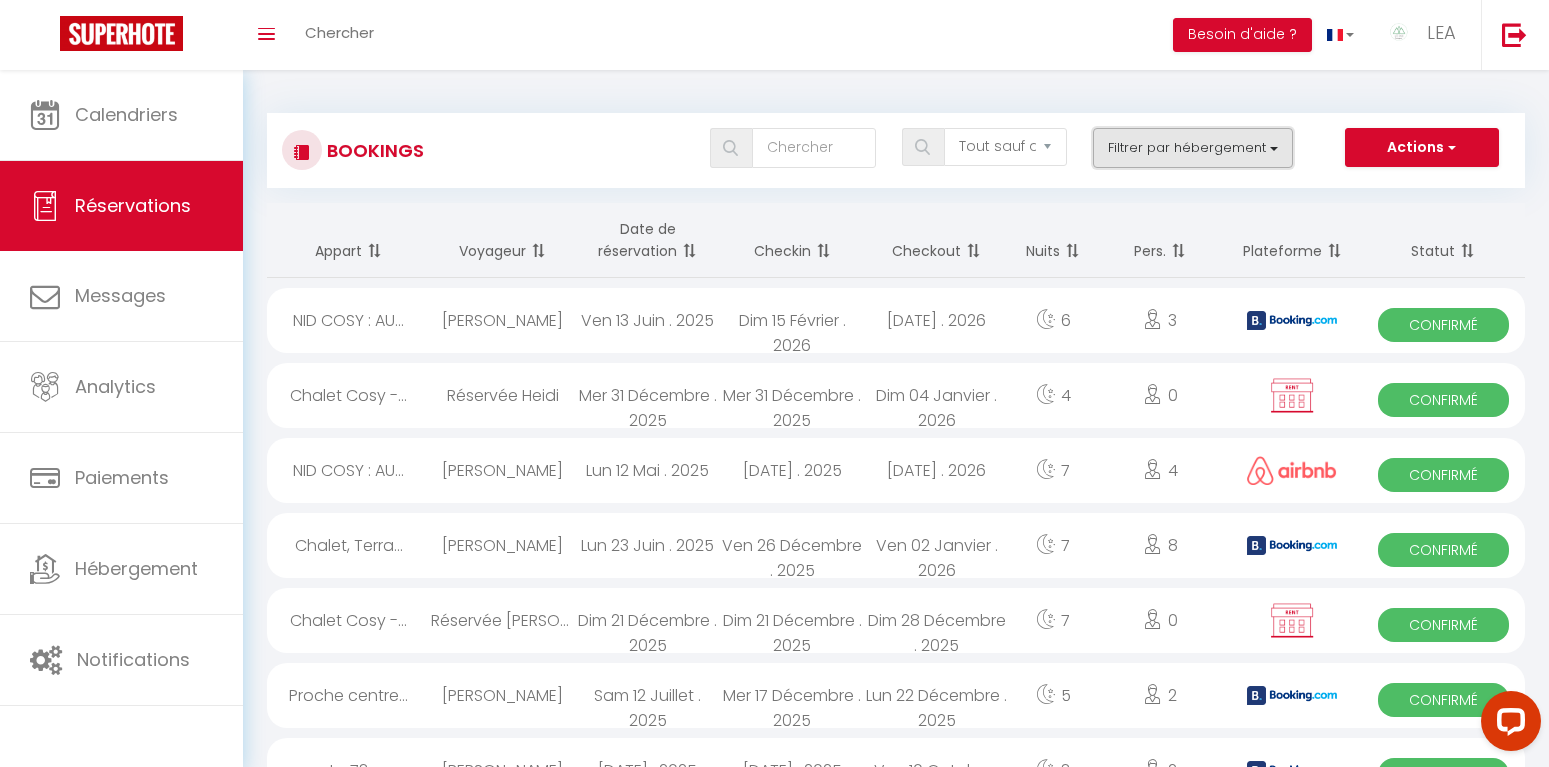 click on "Filtrer par hébergement" at bounding box center [1193, 148] 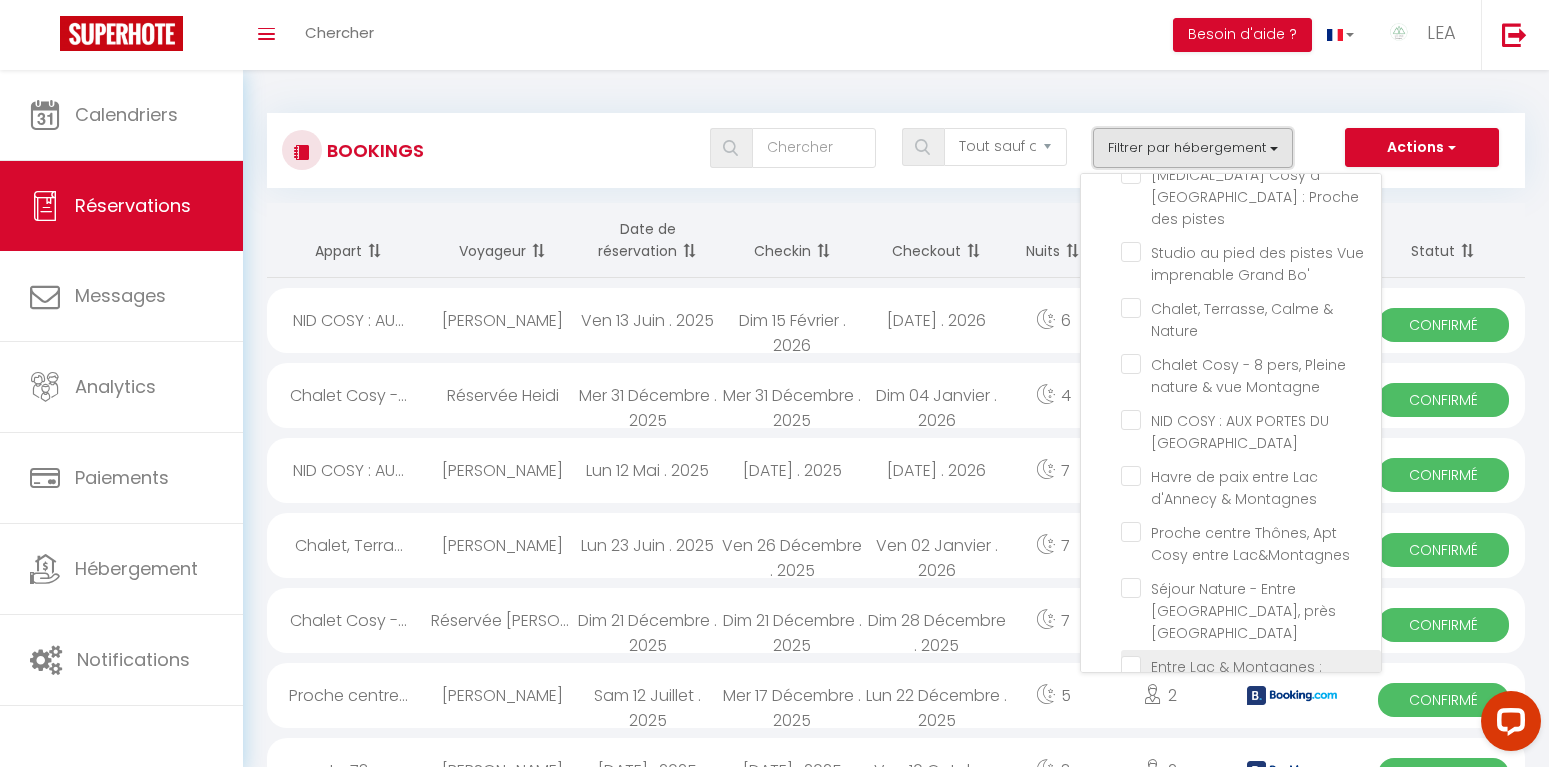 scroll, scrollTop: 1, scrollLeft: 0, axis: vertical 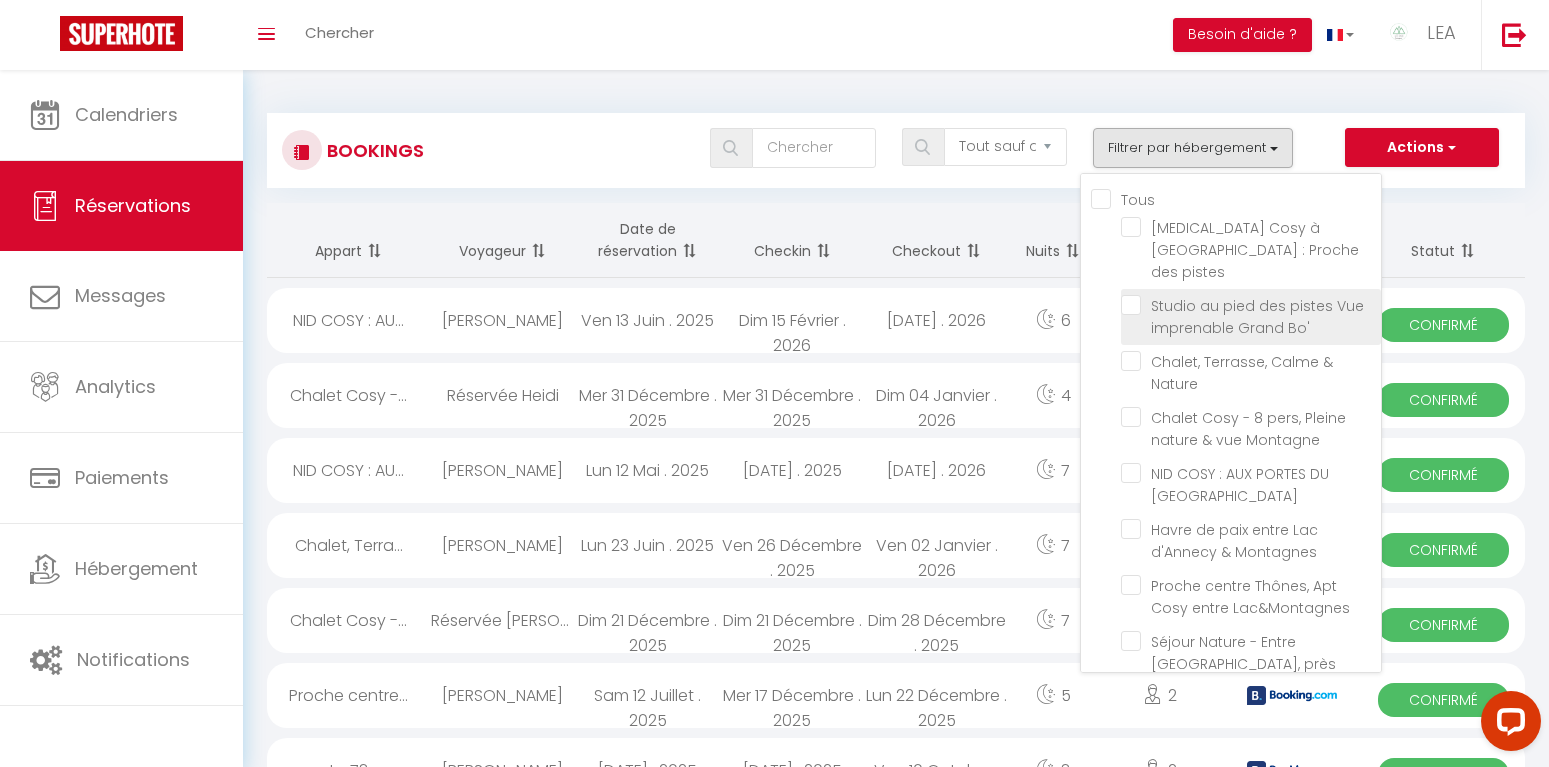 click on "Studio au pied des pistes Vue imprenable Grand Bo'" at bounding box center [1251, 305] 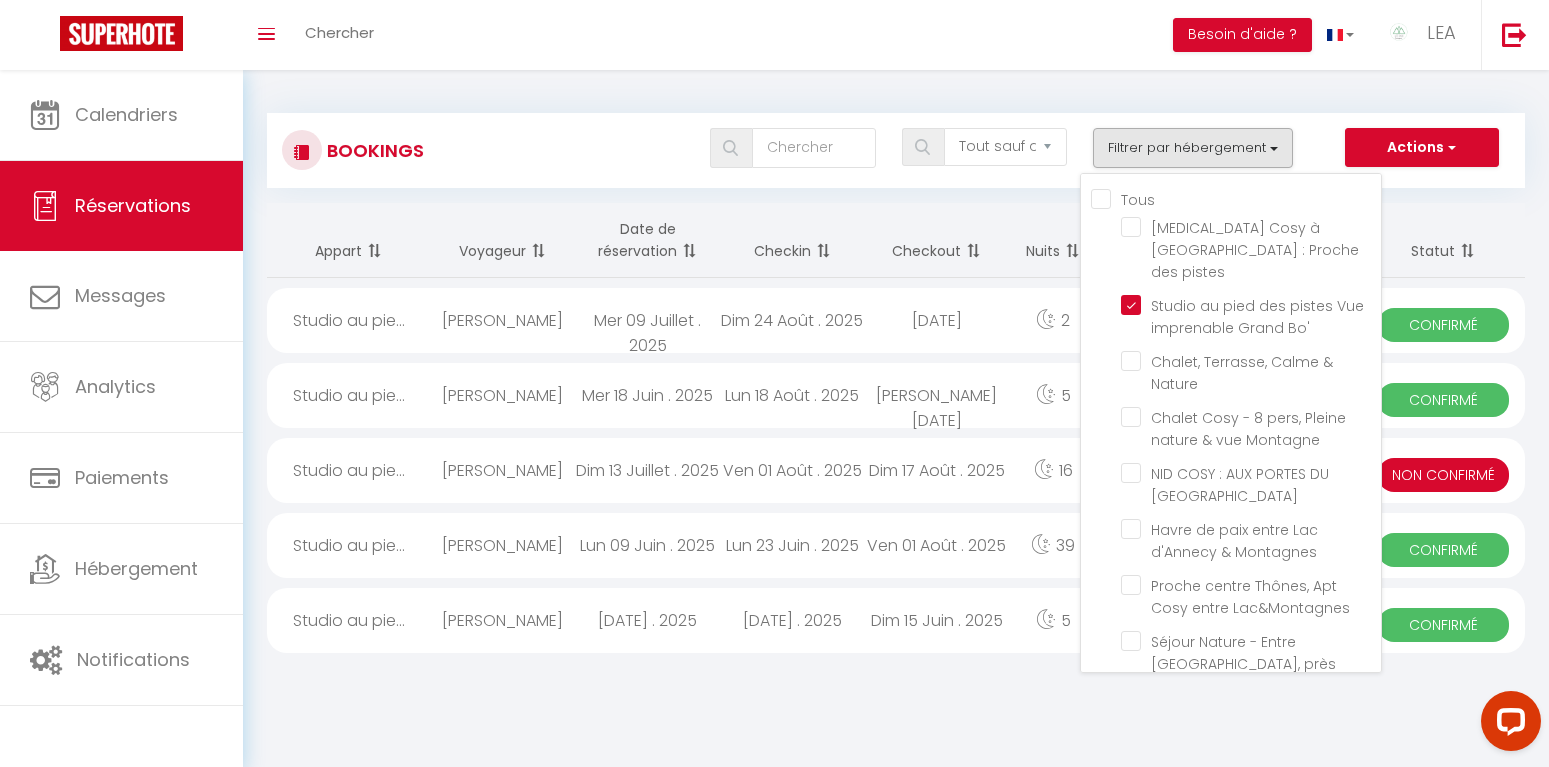 click on "Bookings         Tous les statuts   Annulé   Confirmé   Non Confirmé   Tout sauf annulé   No Show   Request
Filtrer par hébergement
Tous
[MEDICAL_DATA] Cosy à [GEOGRAPHIC_DATA] : Proche des pistes
Studio au pied des pistes Vue imprenable Grand Bo'
Chalet, Terrasse, Calme & Nature
Chalet Cosy - 8 pers, Pleine nature & vue Montagne
NID COSY : AUX PORTES DU [GEOGRAPHIC_DATA]
Havre de paix entre [GEOGRAPHIC_DATA]
Proche centre [GEOGRAPHIC_DATA], Apt Cosy entre Lac&Montagnes
Le 73" at bounding box center [896, 380] 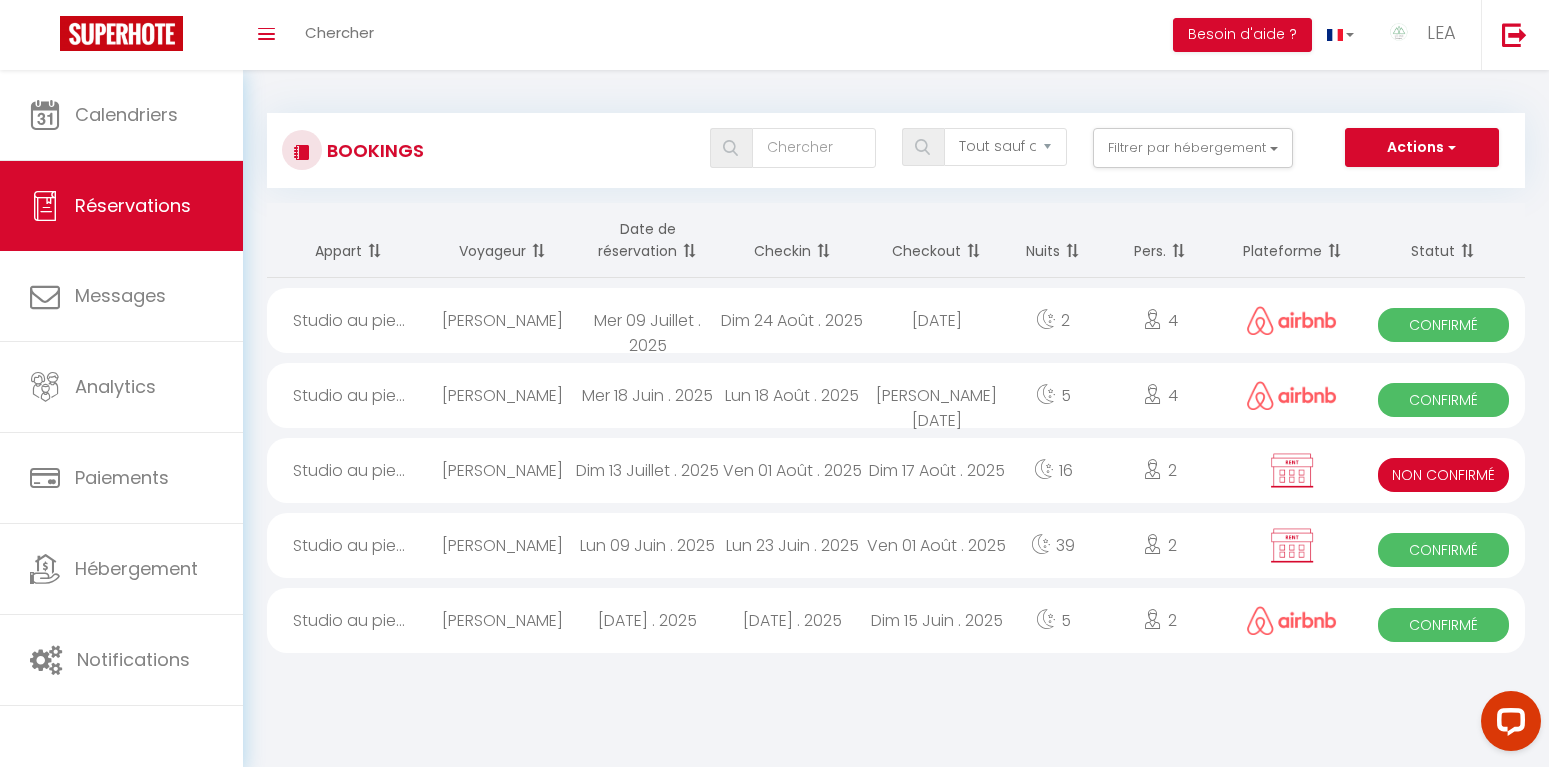 click on "Ven 01 Août . 2025" at bounding box center (792, 470) 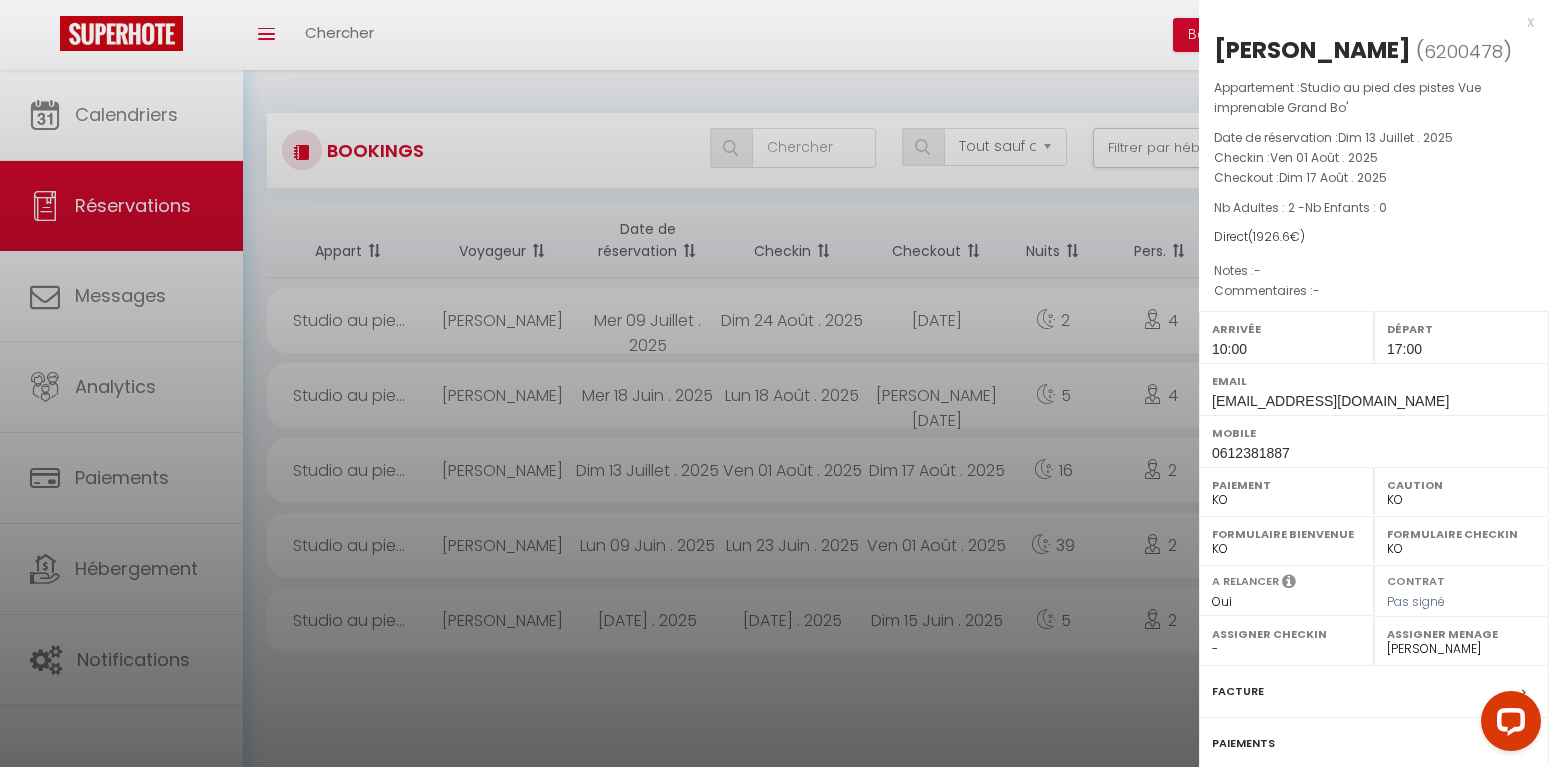 scroll, scrollTop: 217, scrollLeft: 0, axis: vertical 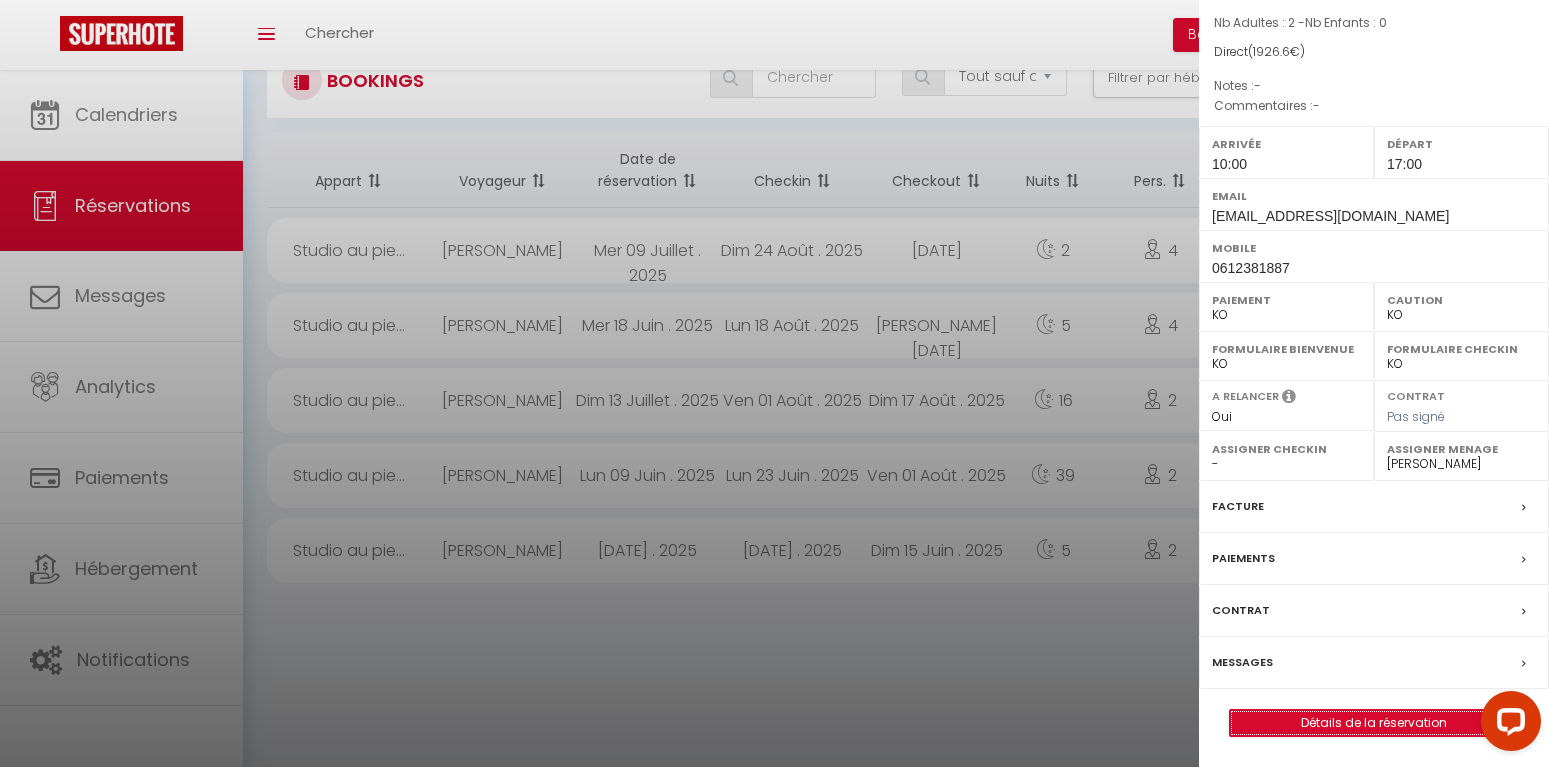 click on "Détails de la réservation" at bounding box center [1374, 723] 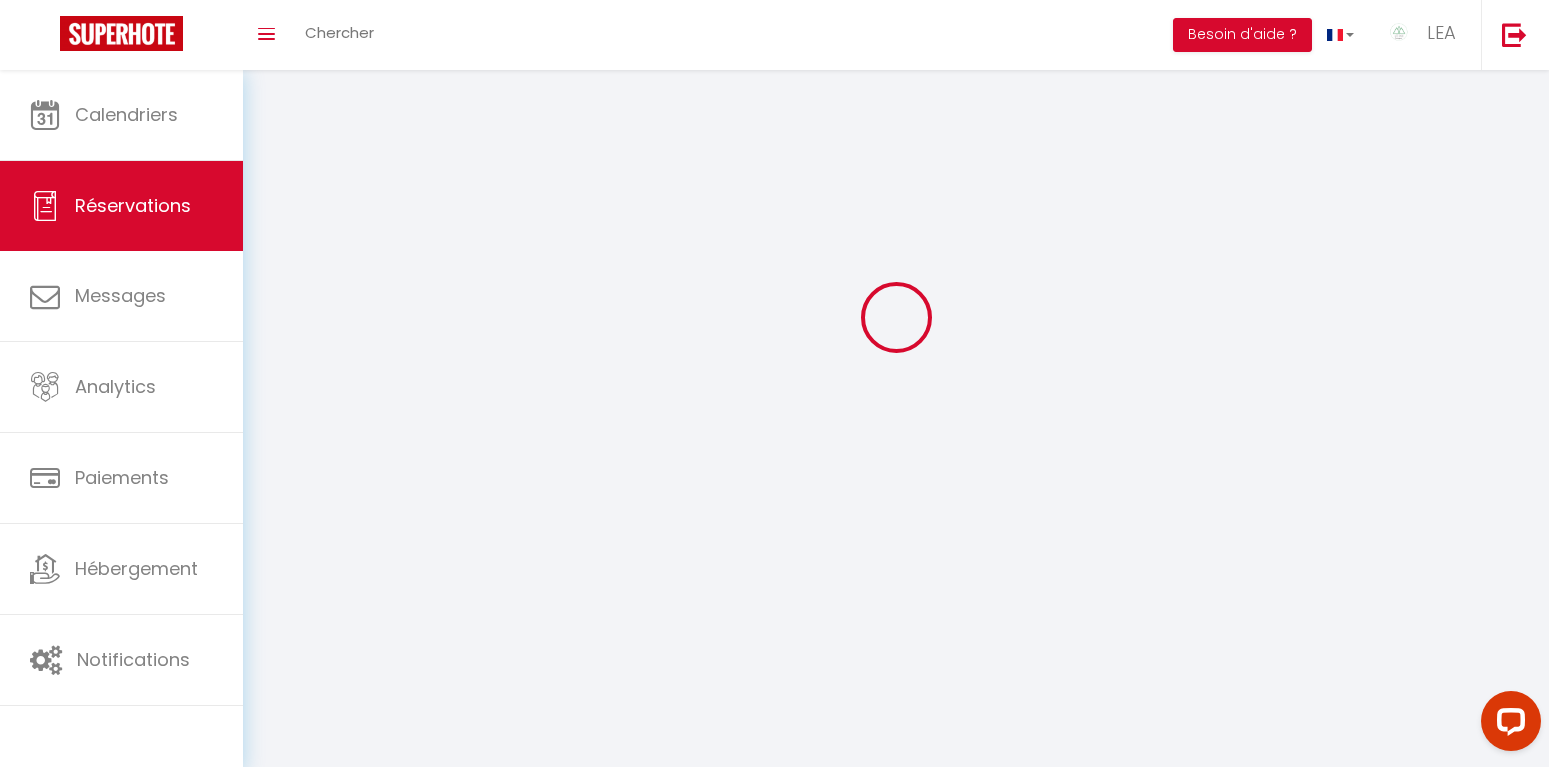 scroll, scrollTop: 0, scrollLeft: 0, axis: both 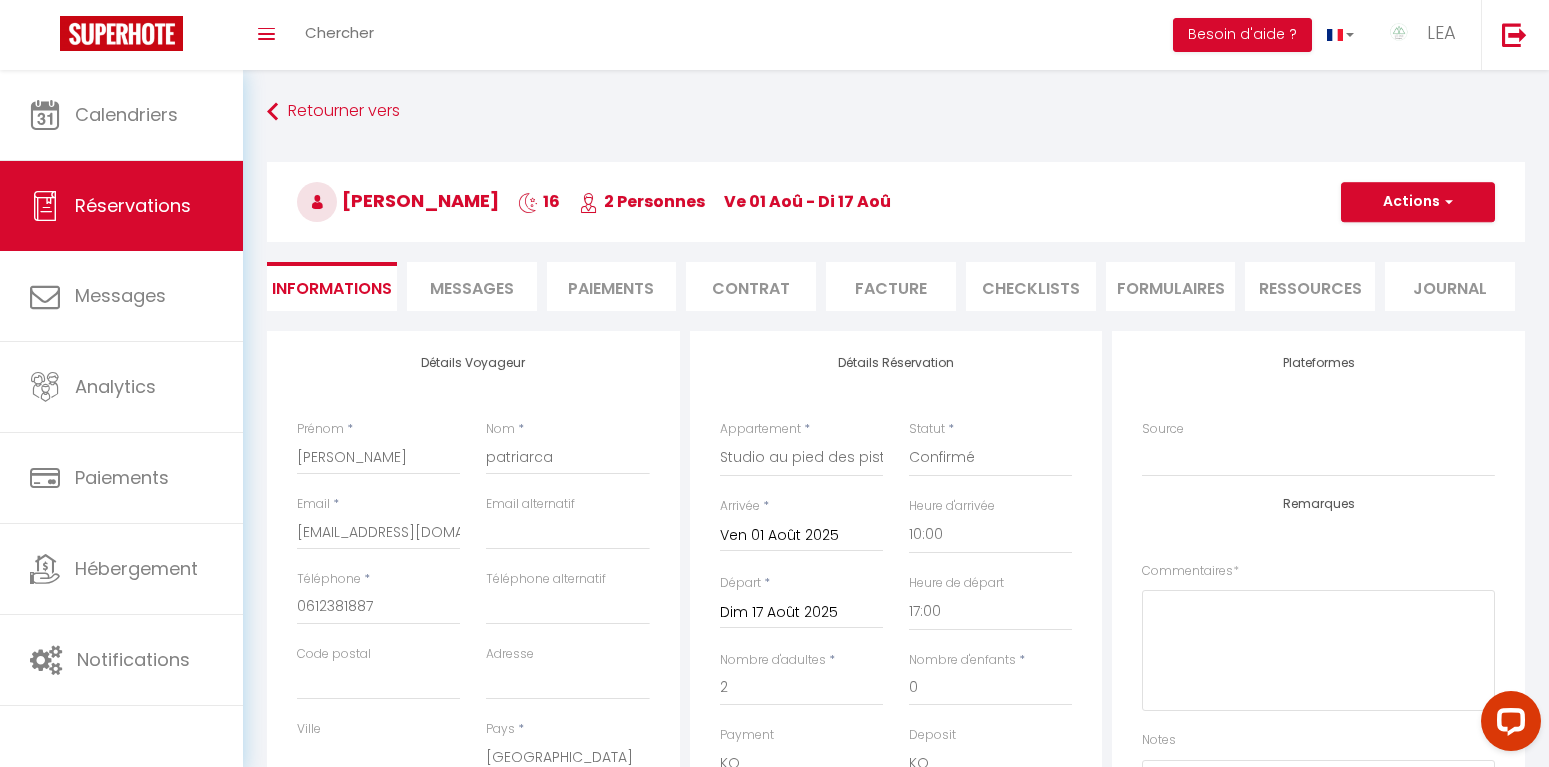 click on "Paiements" at bounding box center (612, 286) 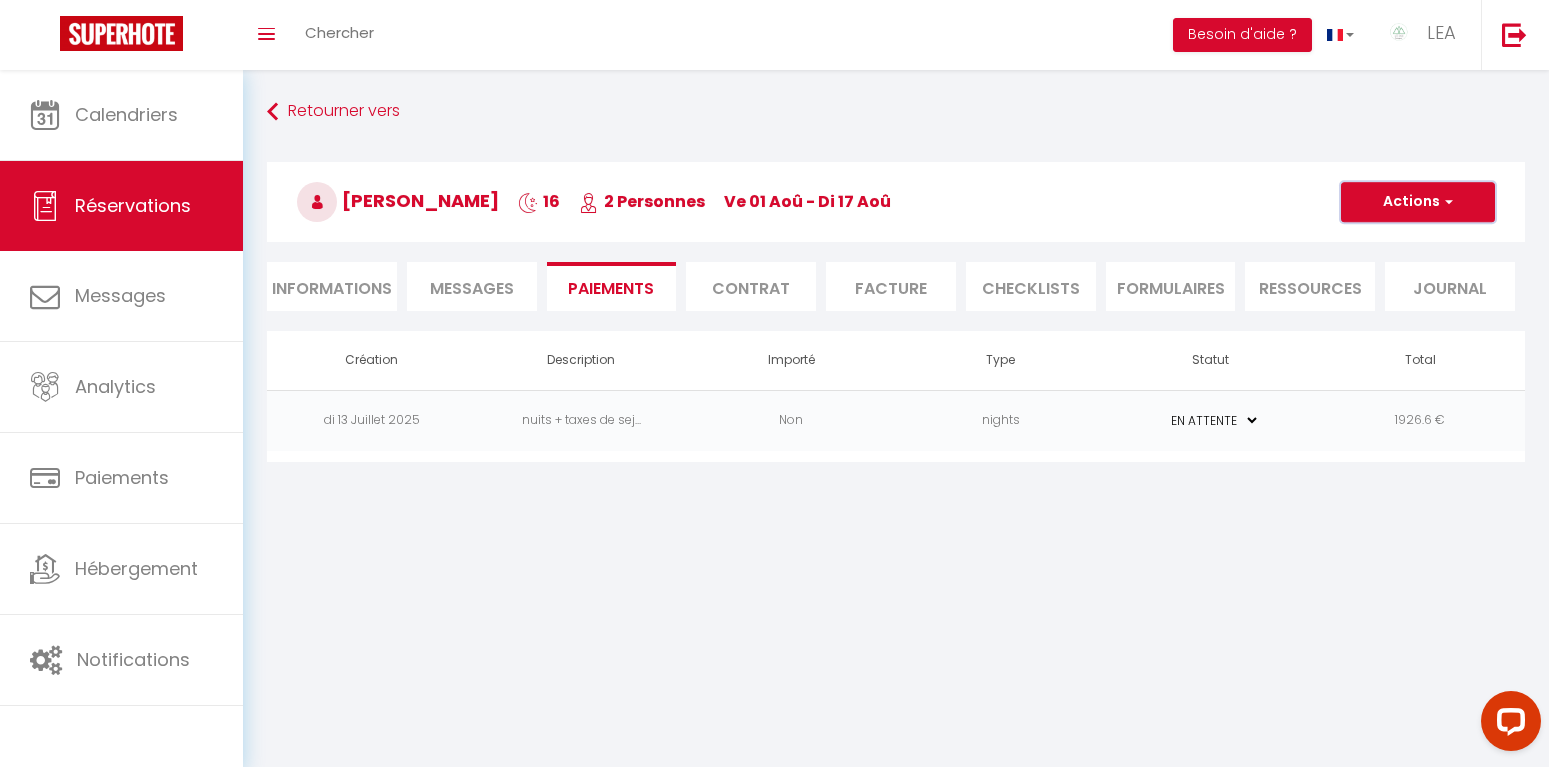 click on "Actions" at bounding box center (1418, 202) 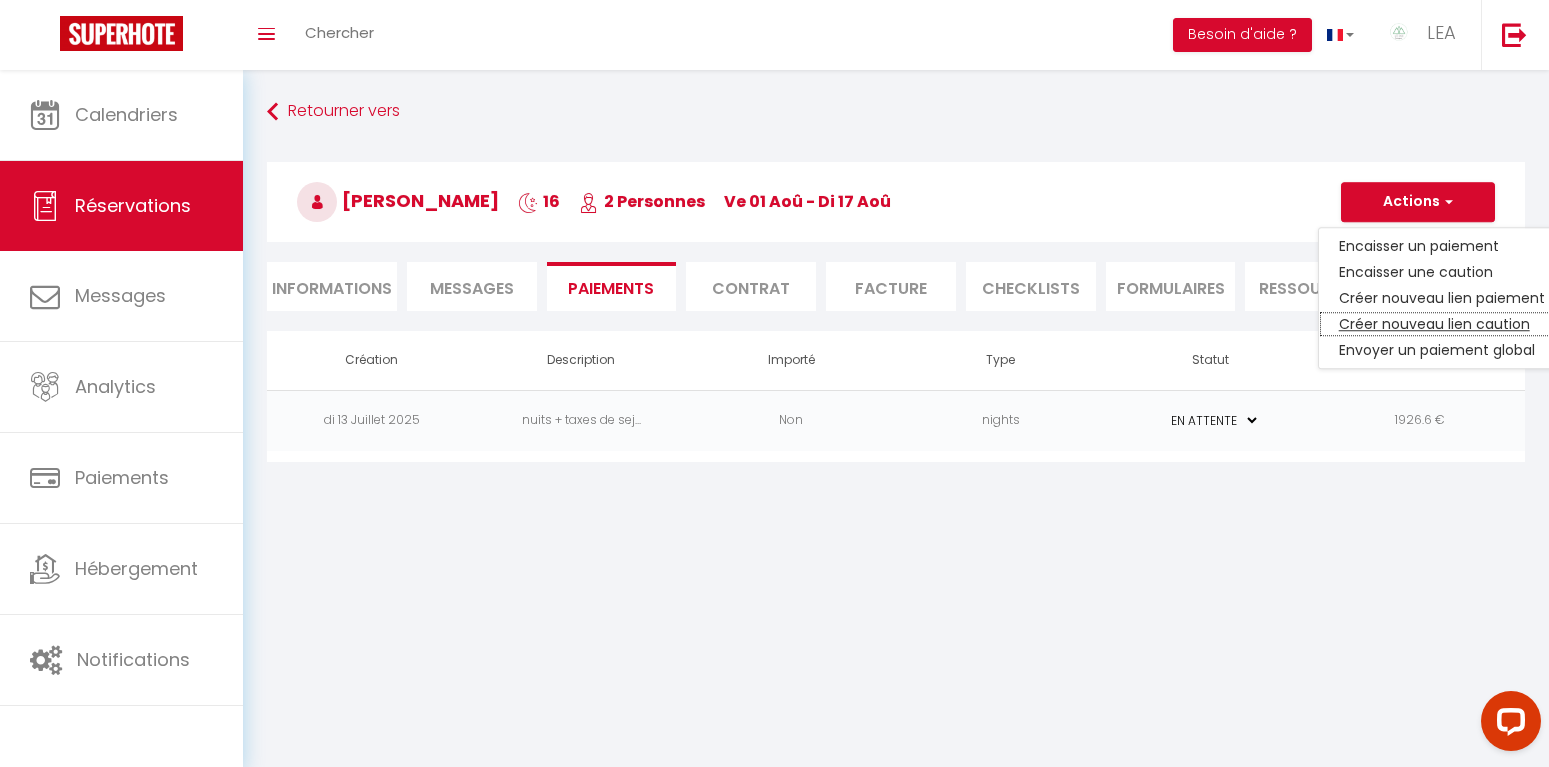 click on "Créer nouveau lien caution" at bounding box center [1442, 324] 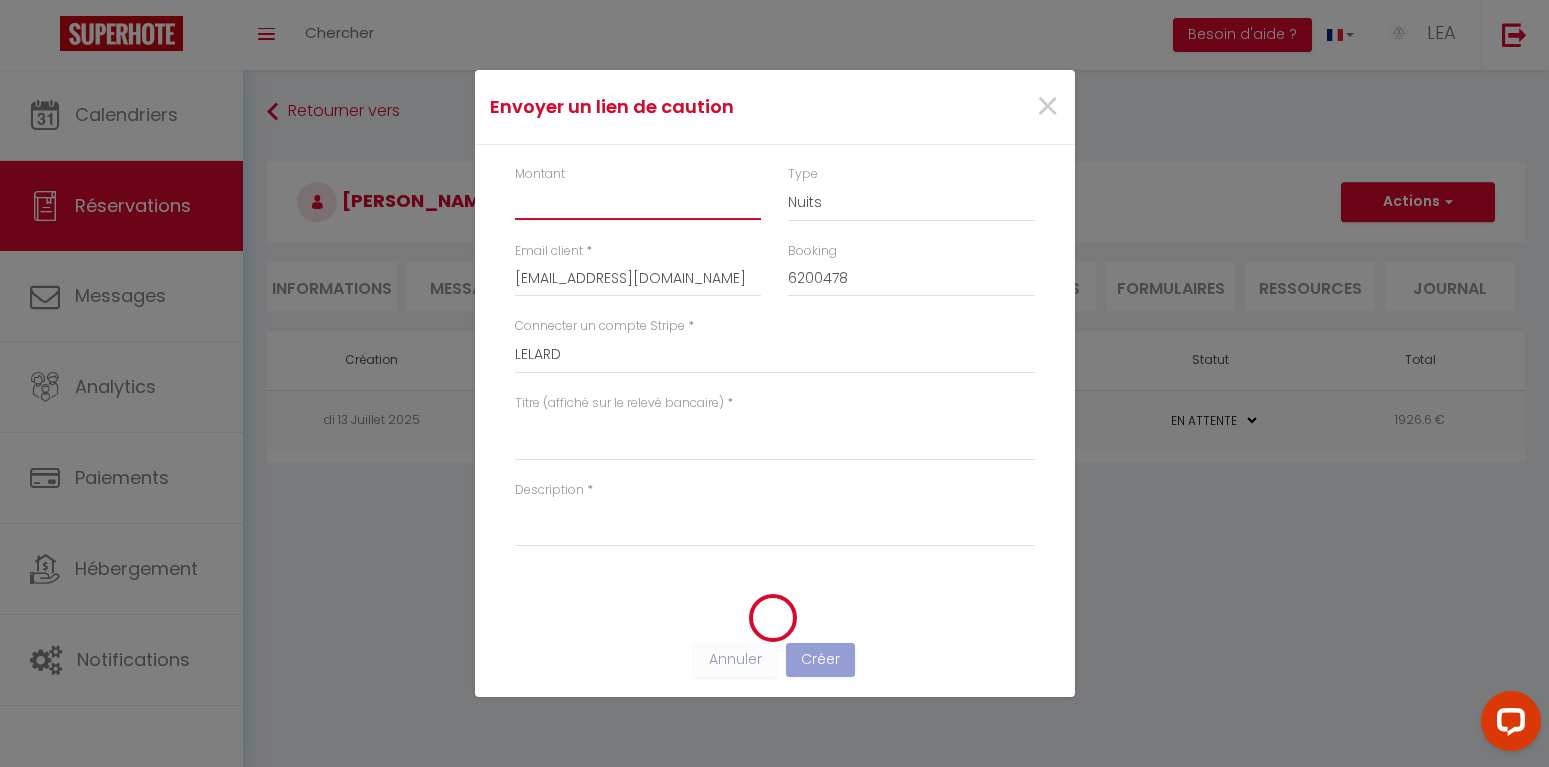 click on "Montant" at bounding box center [638, 202] 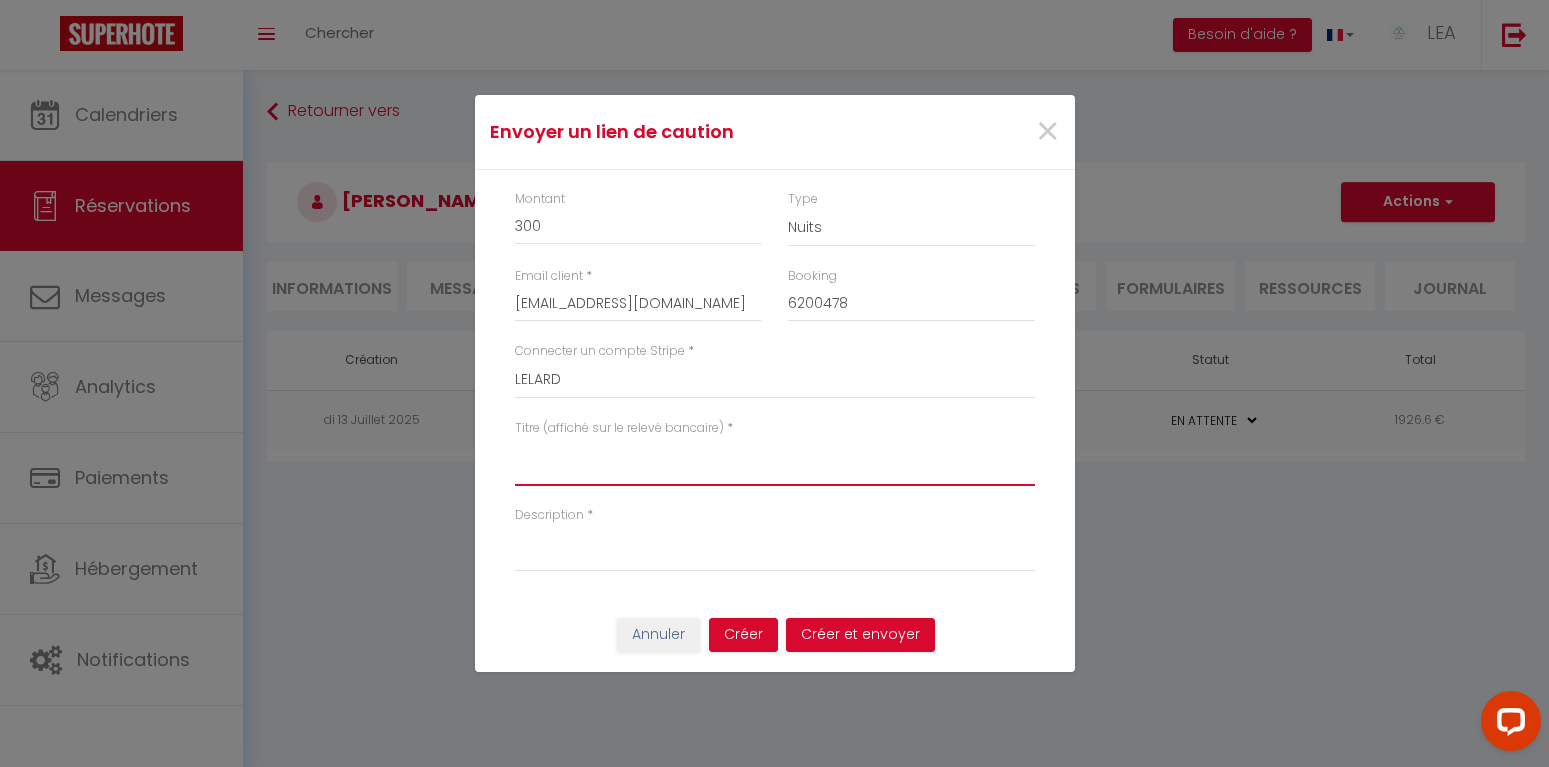click on "Titre (affiché sur le relevé bancaire)" at bounding box center [775, 462] 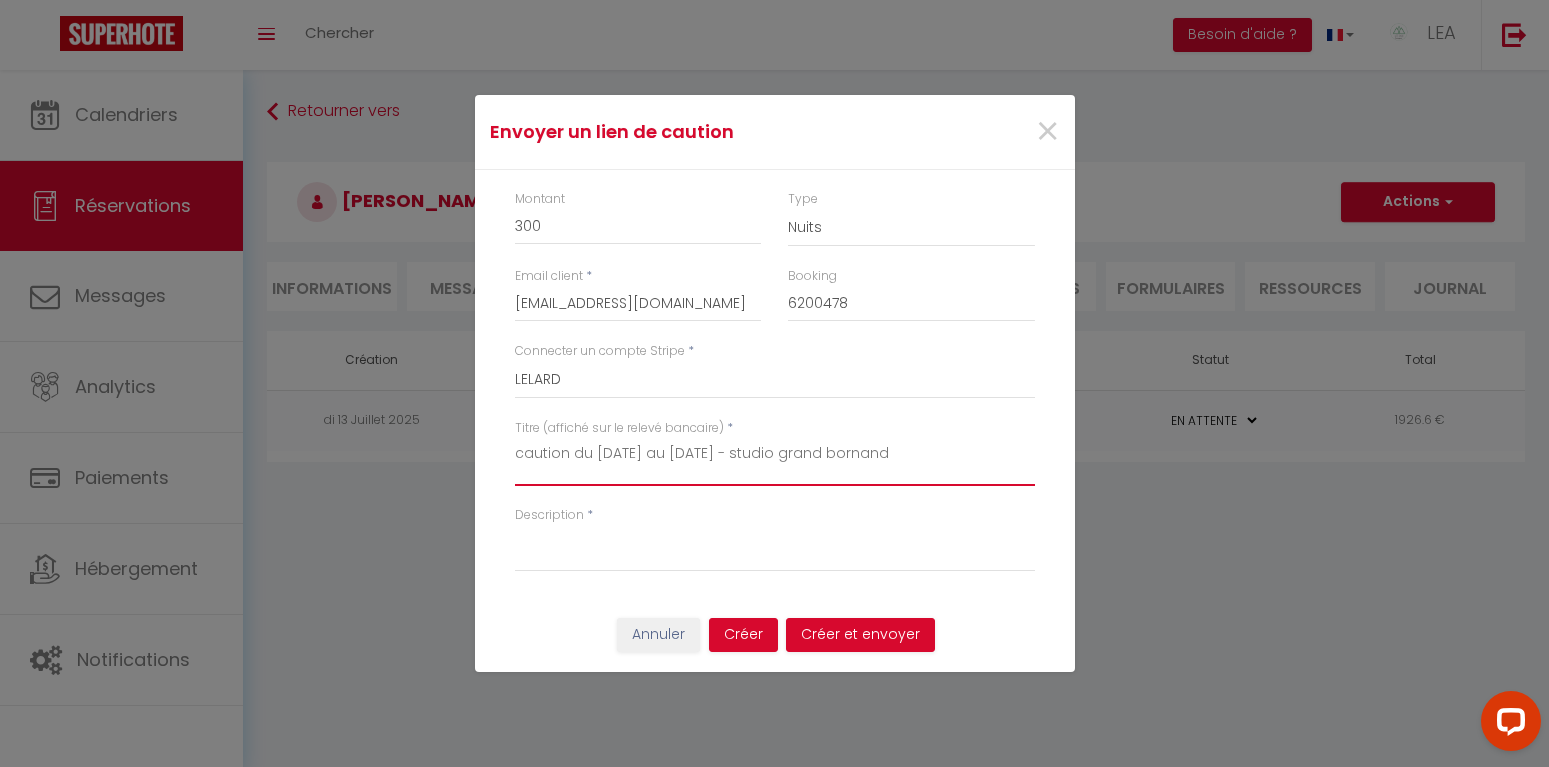 drag, startPoint x: 919, startPoint y: 464, endPoint x: 528, endPoint y: 454, distance: 391.12787 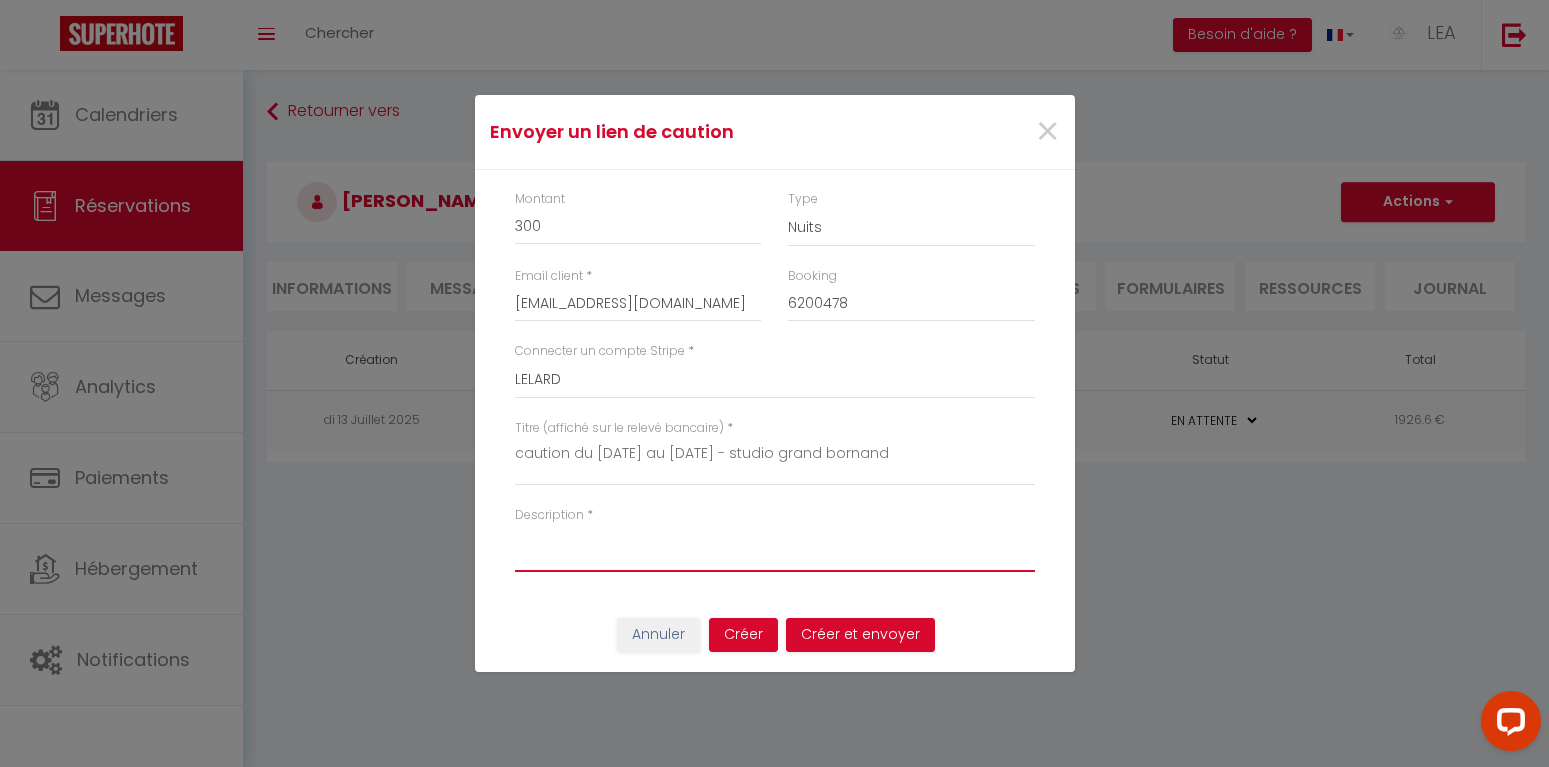 paste on "caution du [DATE] au [DATE] - studio grand bornand" 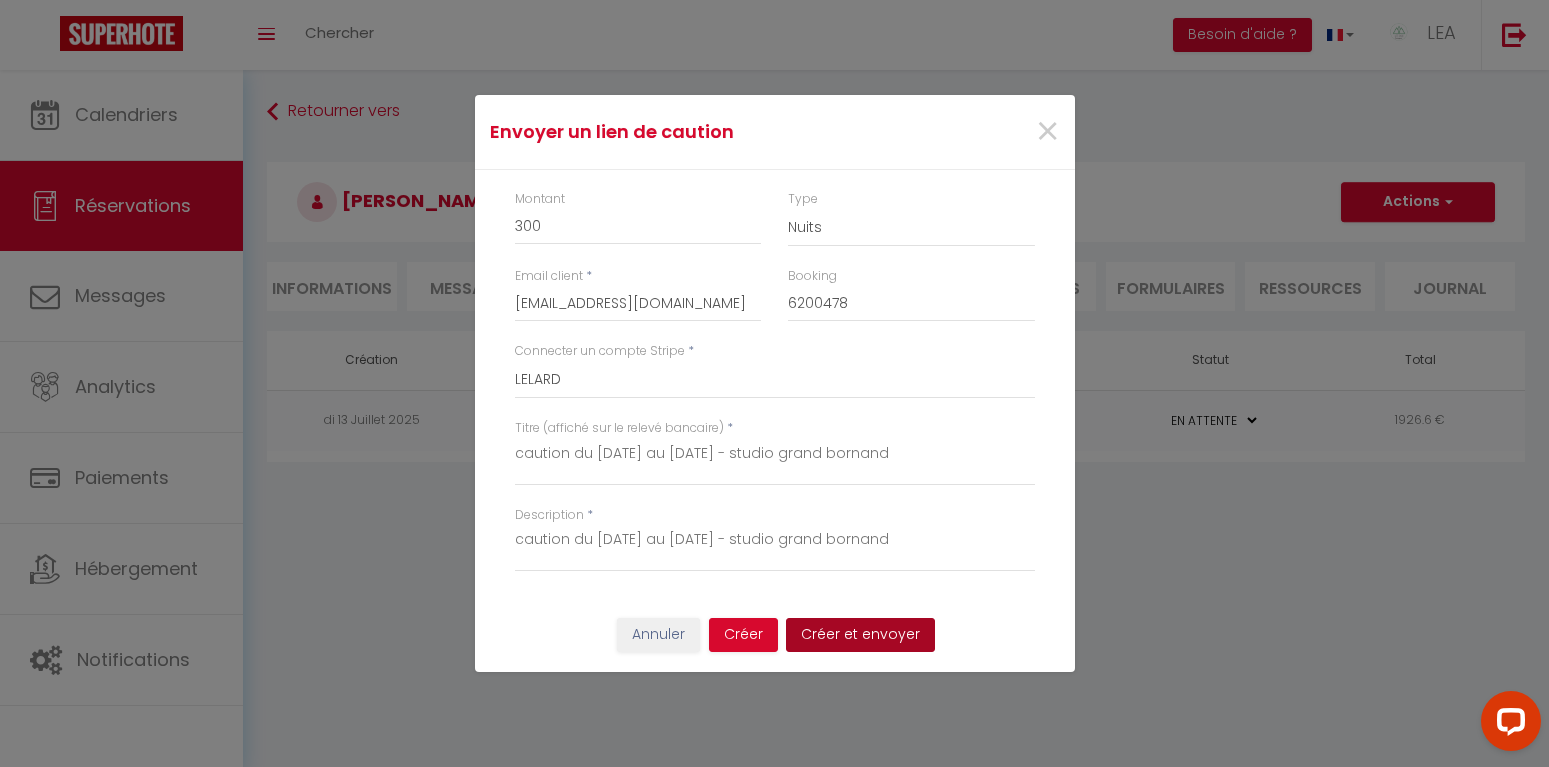 click on "Créer et envoyer" at bounding box center (860, 635) 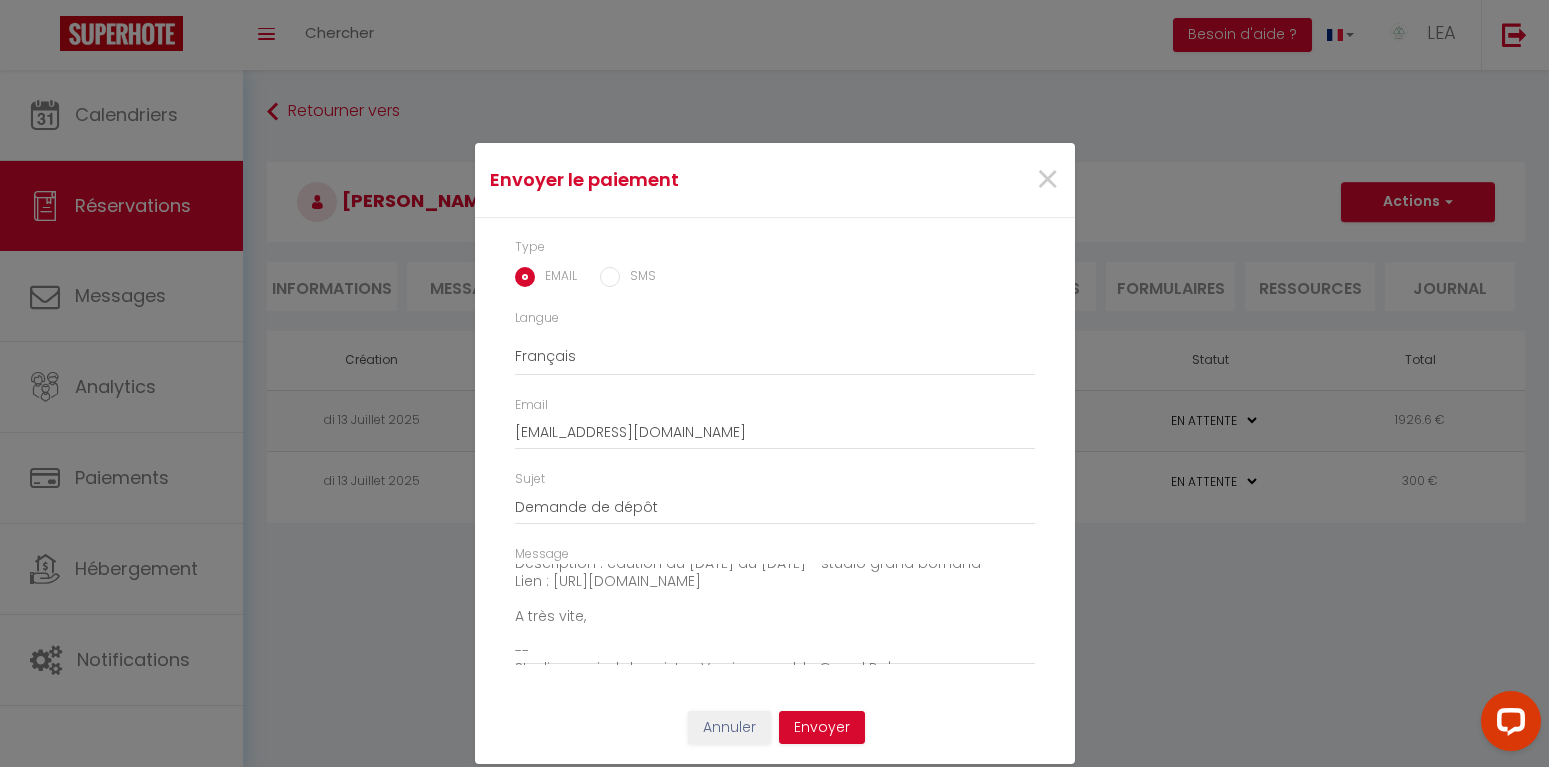 scroll, scrollTop: 122, scrollLeft: 0, axis: vertical 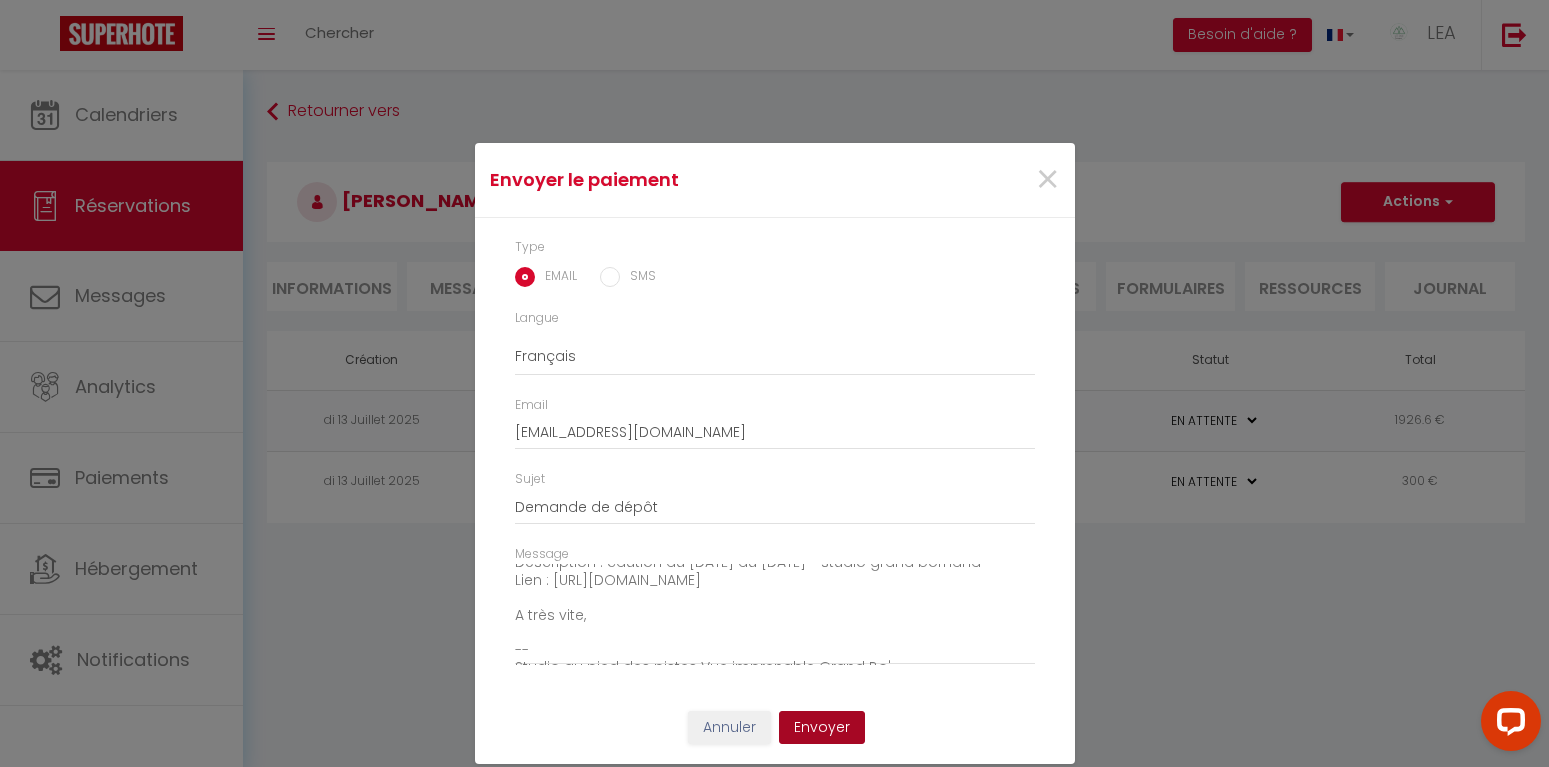 click on "Envoyer" at bounding box center [822, 728] 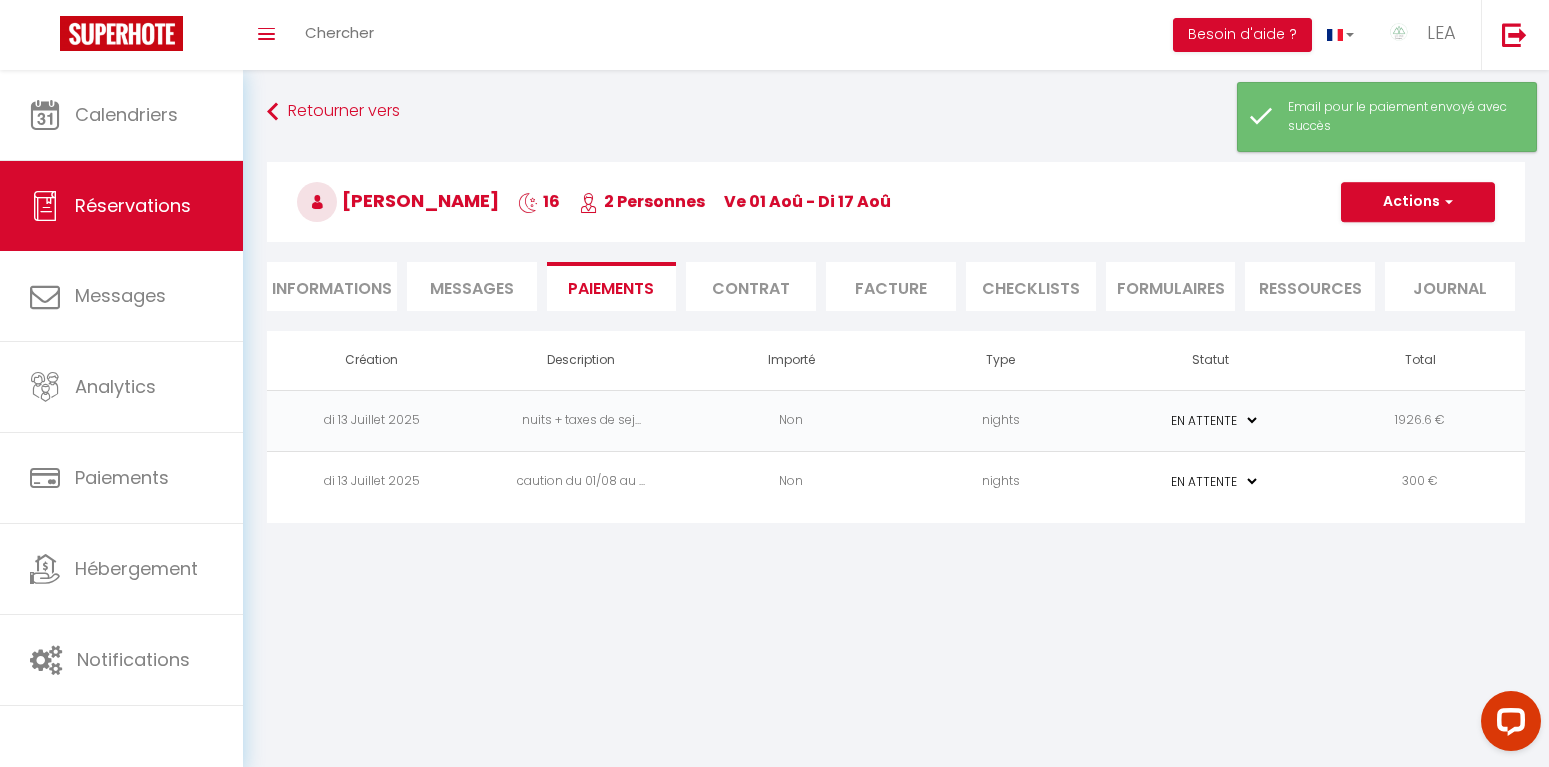 click on "Coaching SuperHote ce soir à 18h00, pour participer:  [URL][DOMAIN_NAME][SECURITY_DATA]   ×     Toggle navigation       Toggle Search     Toggle menubar     Chercher   BUTTON
Besoin d'aide ?
LEA   Paramètres        Équipe     Résultat de la recherche   Aucun résultat     Calendriers     Réservations     Messages     Analytics      Paiements     Hébergement     Notifications                 Résultat de la recherche   Id   Appart   Voyageur    Checkin   Checkout   Nuits   Pers.   Plateforme   Statut     Résultat de la recherche   Aucun résultat            Retourner vers    [PERSON_NAME]   16    2 Personnes
ve 01 Aoû - di 17 Aoû
Actions
Enregistrer   Dupliquer   Supprimer
Actions
Enregistrer   Aperçu et éditer   Envoyer la facture   Copier le lien" at bounding box center [774, 453] 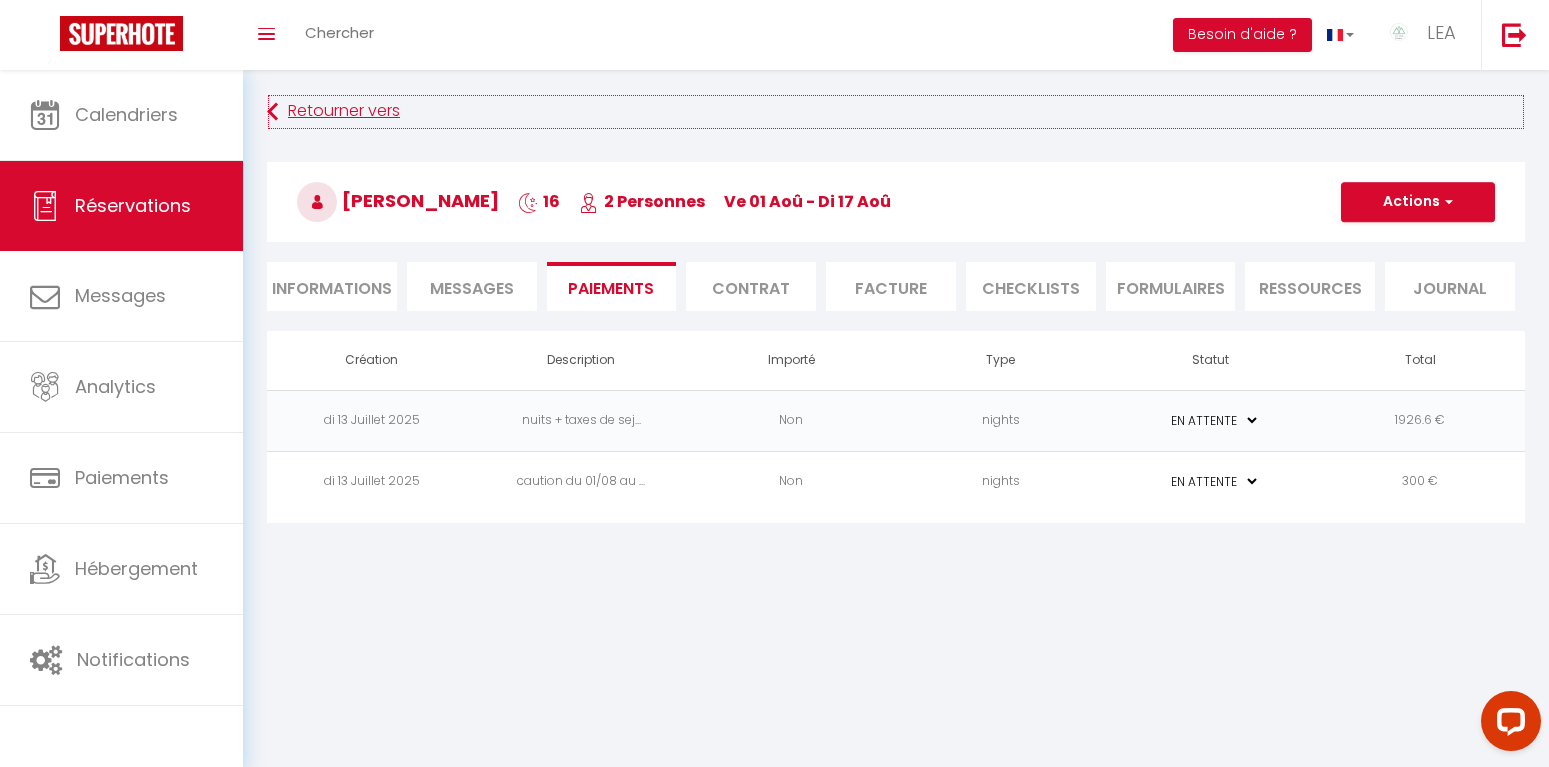 click on "Retourner vers" at bounding box center [896, 112] 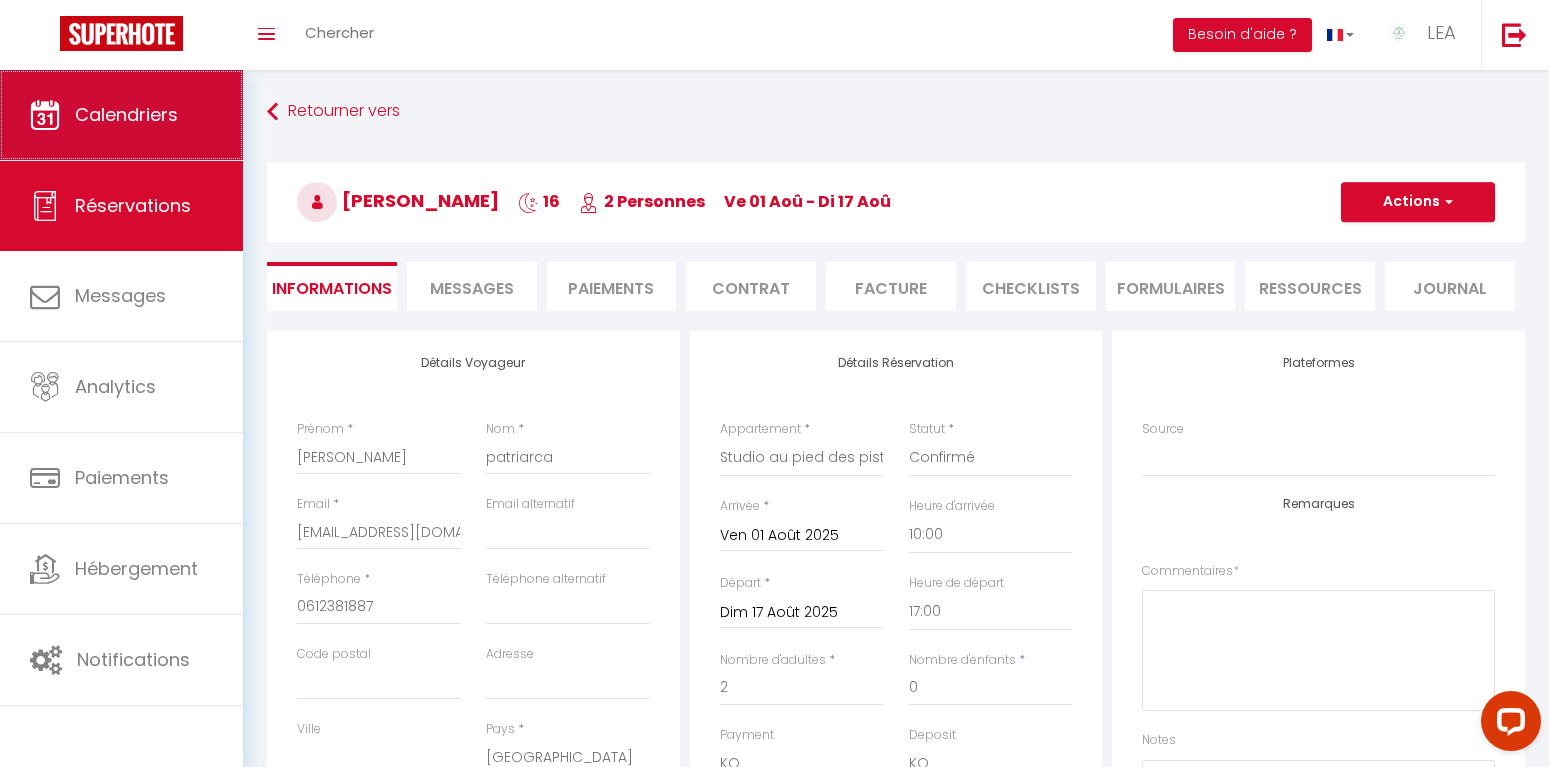 click on "Calendriers" at bounding box center (121, 115) 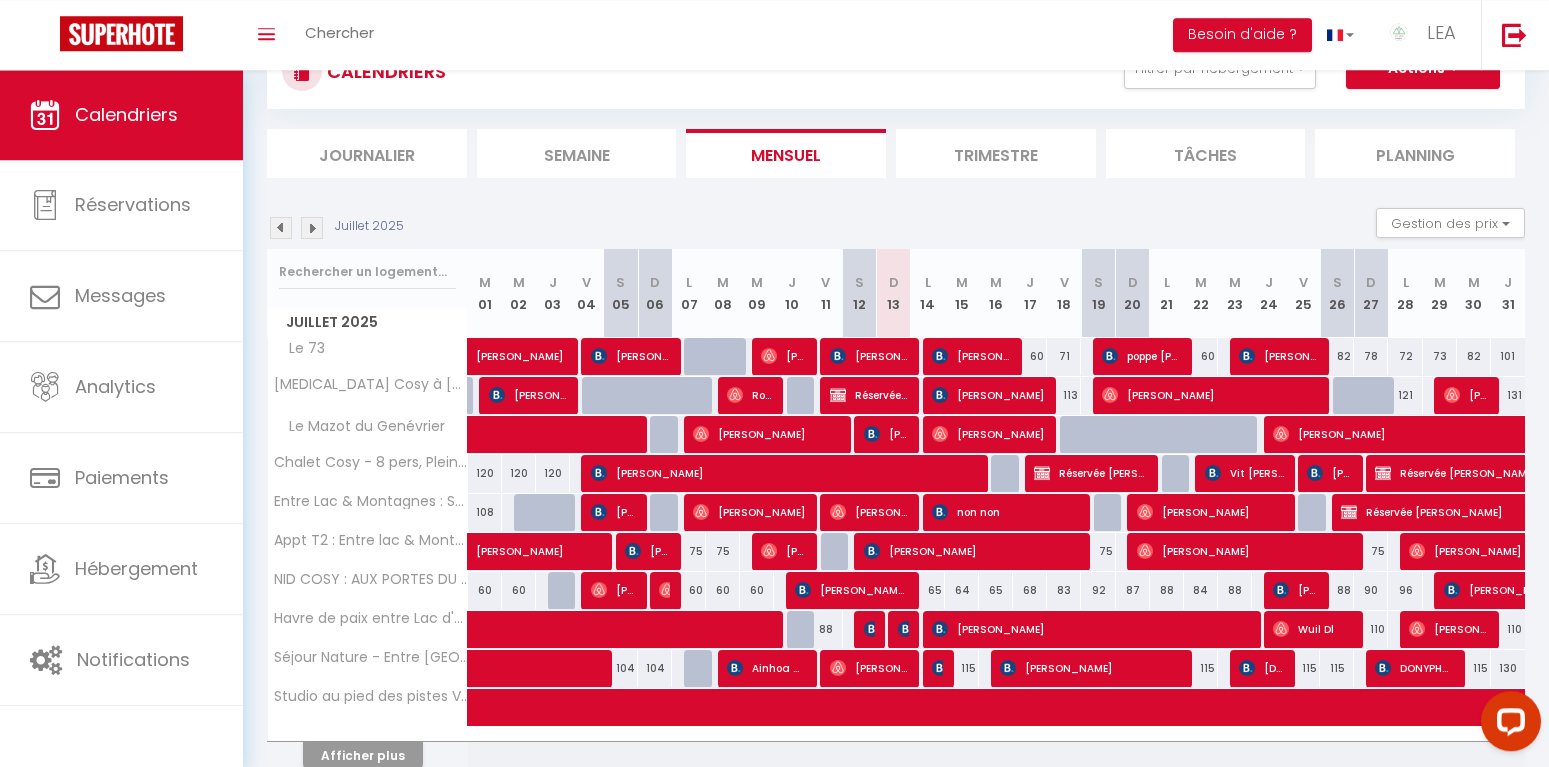scroll, scrollTop: 171, scrollLeft: 0, axis: vertical 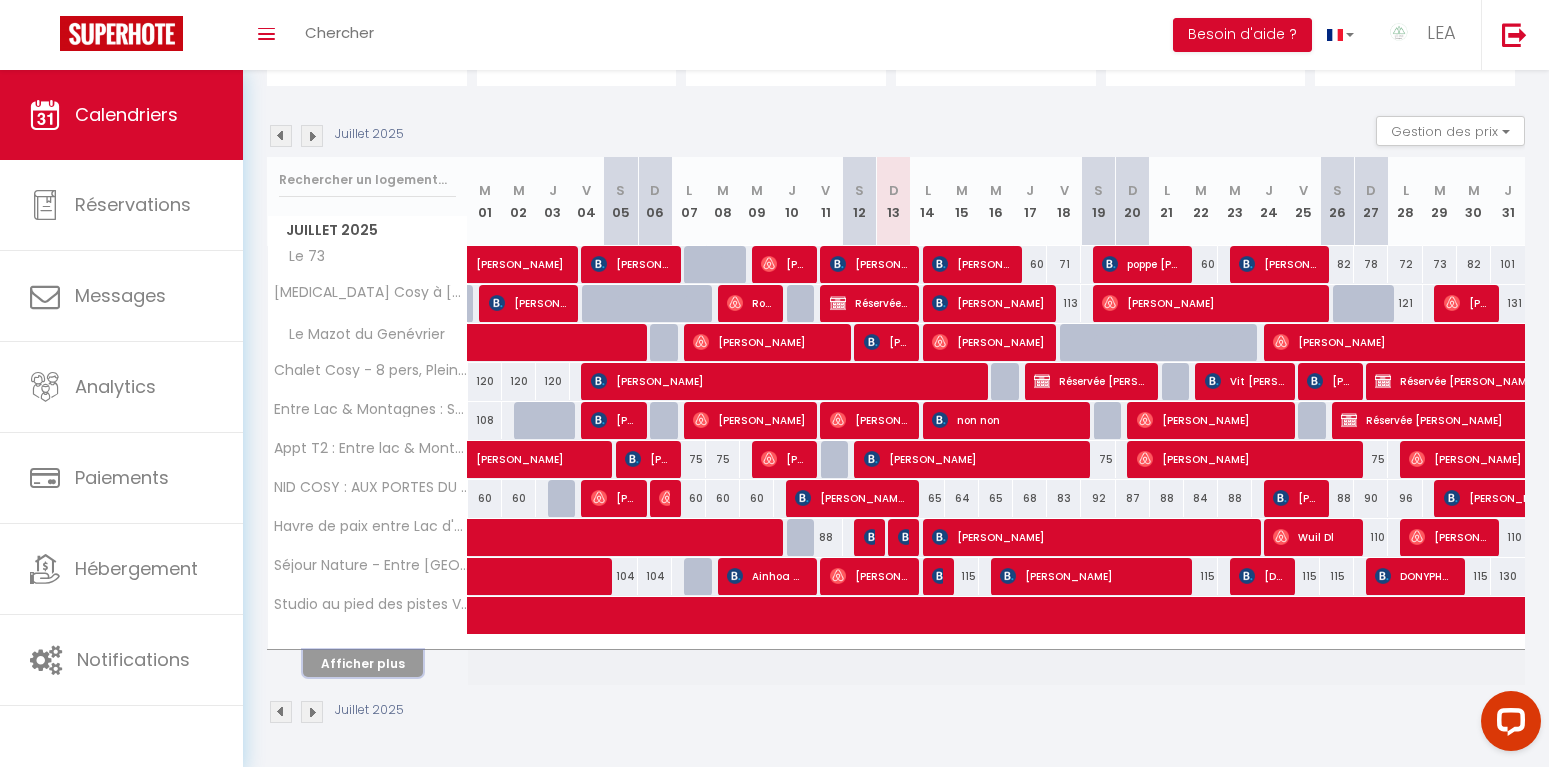 click on "Afficher plus" at bounding box center (363, 663) 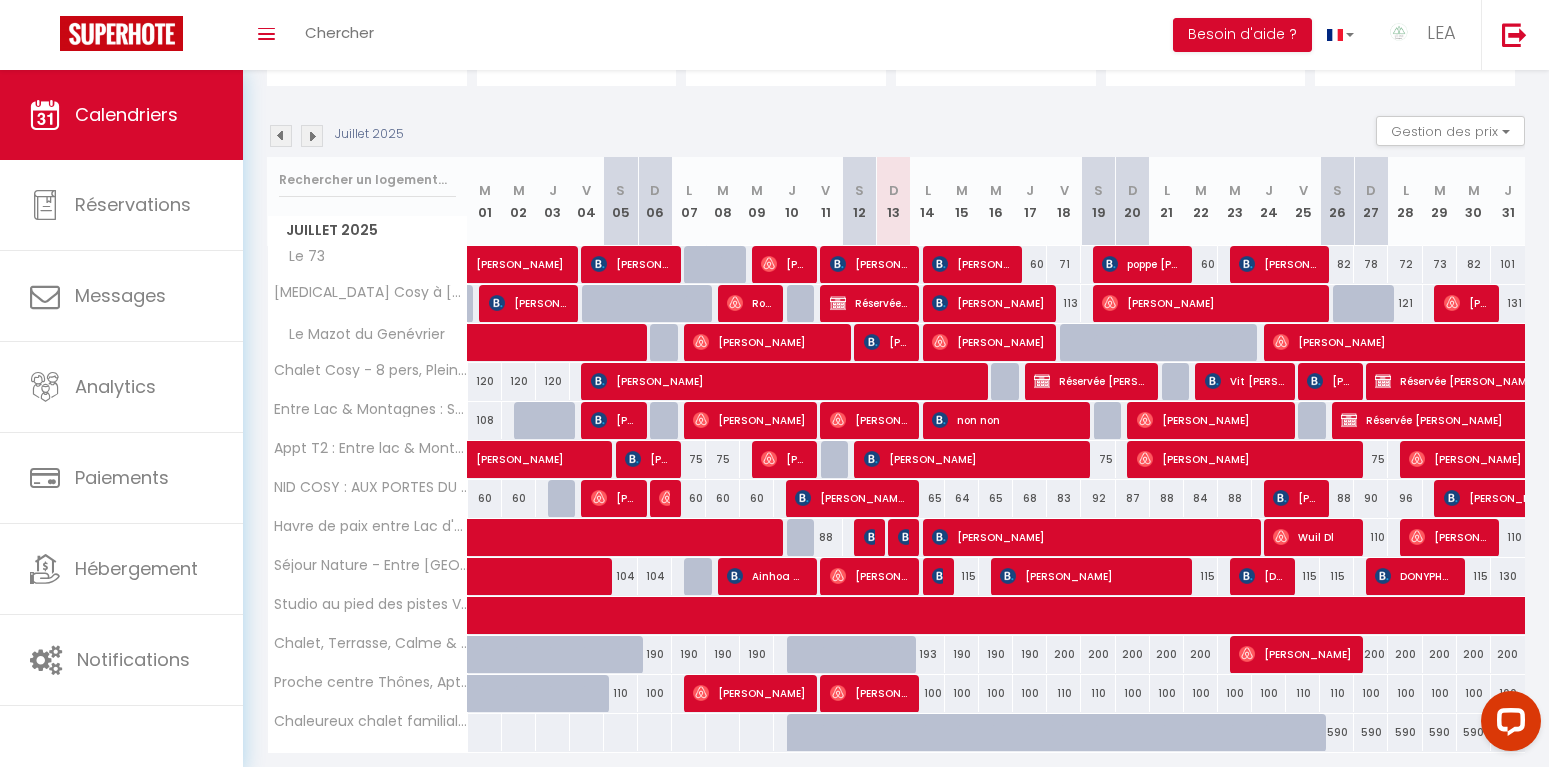 click at bounding box center [312, 136] 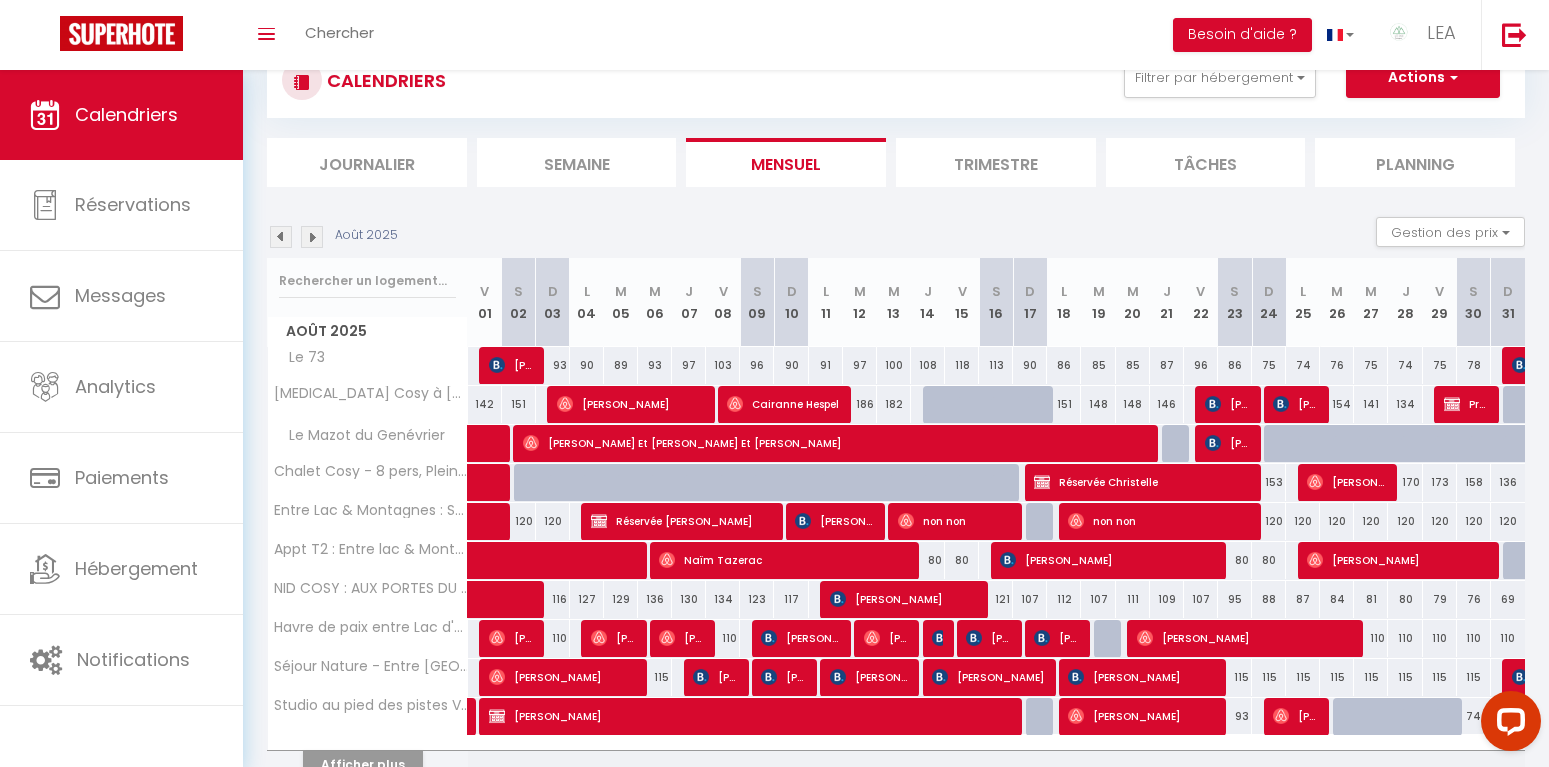 scroll, scrollTop: 171, scrollLeft: 0, axis: vertical 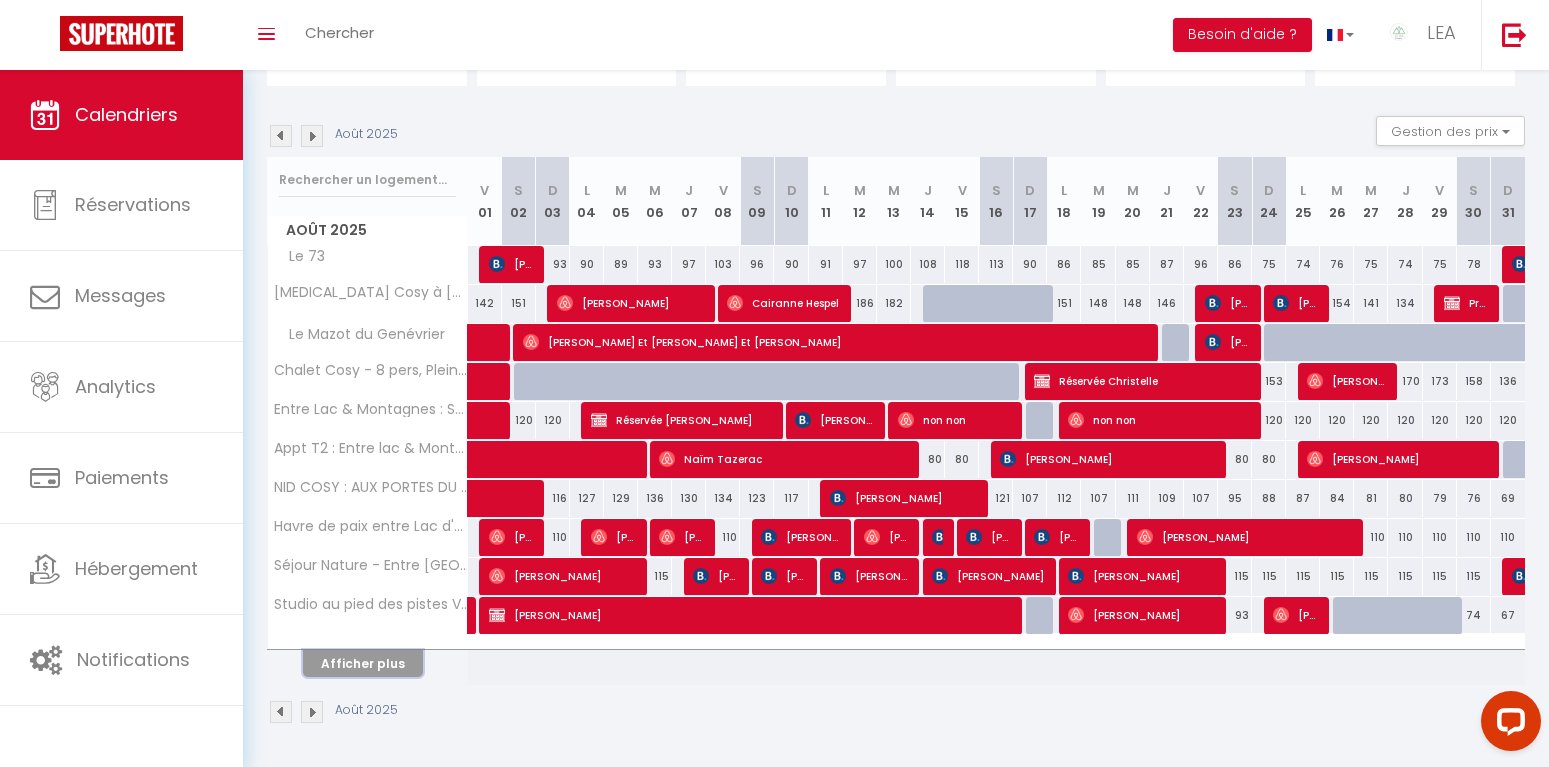 click on "Afficher plus" at bounding box center (363, 663) 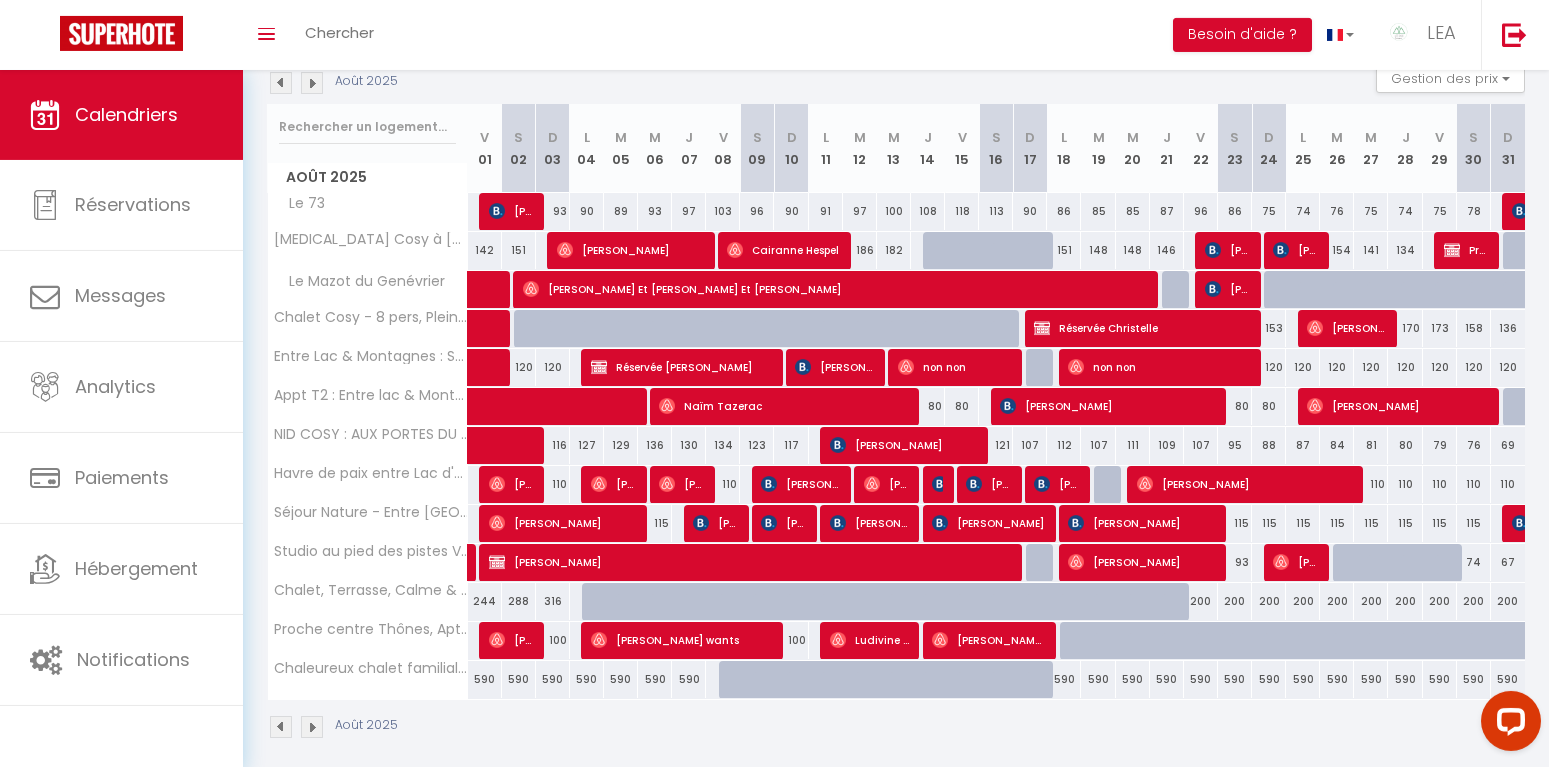 scroll, scrollTop: 239, scrollLeft: 0, axis: vertical 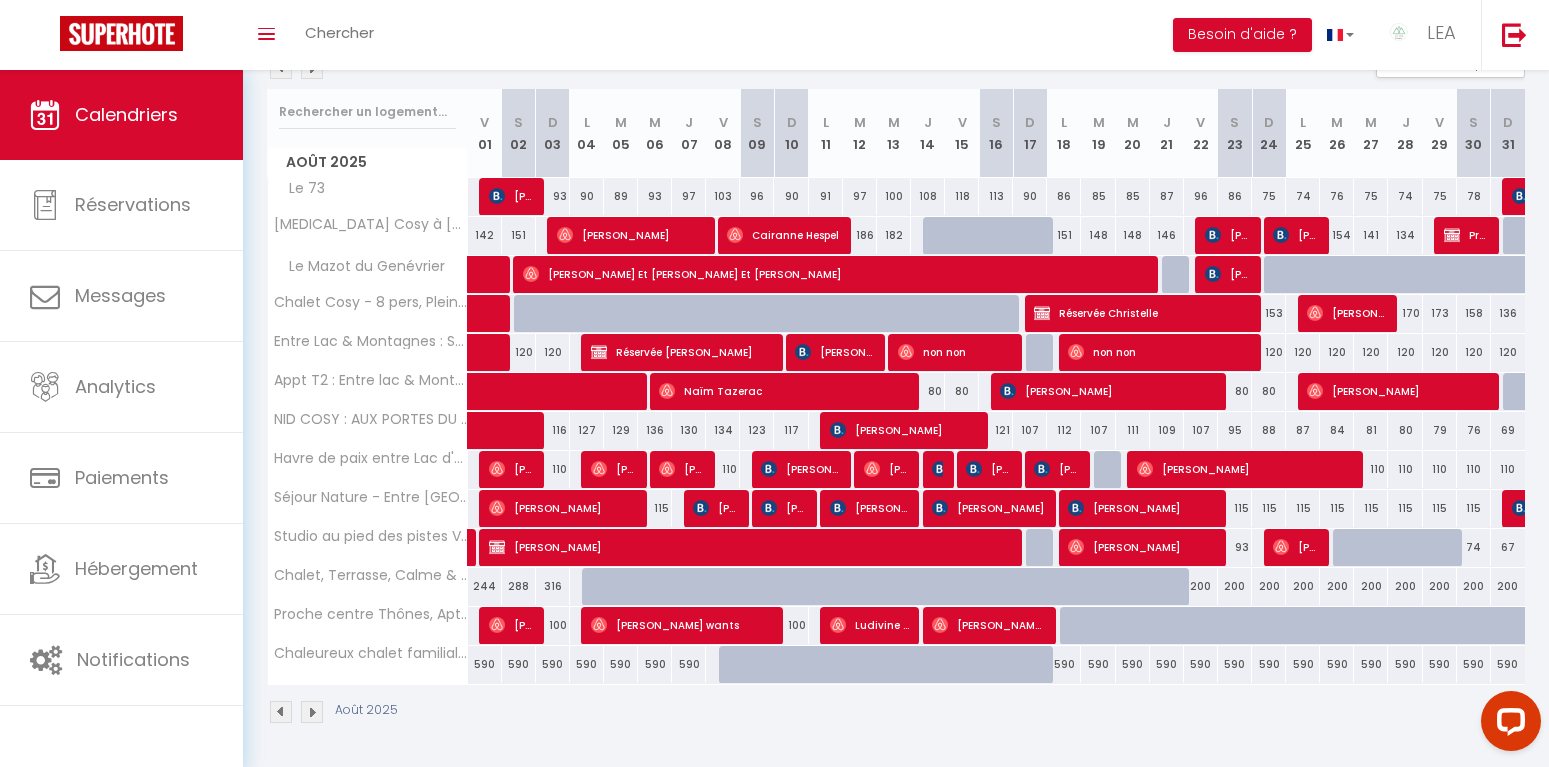 click at bounding box center (1077, 626) 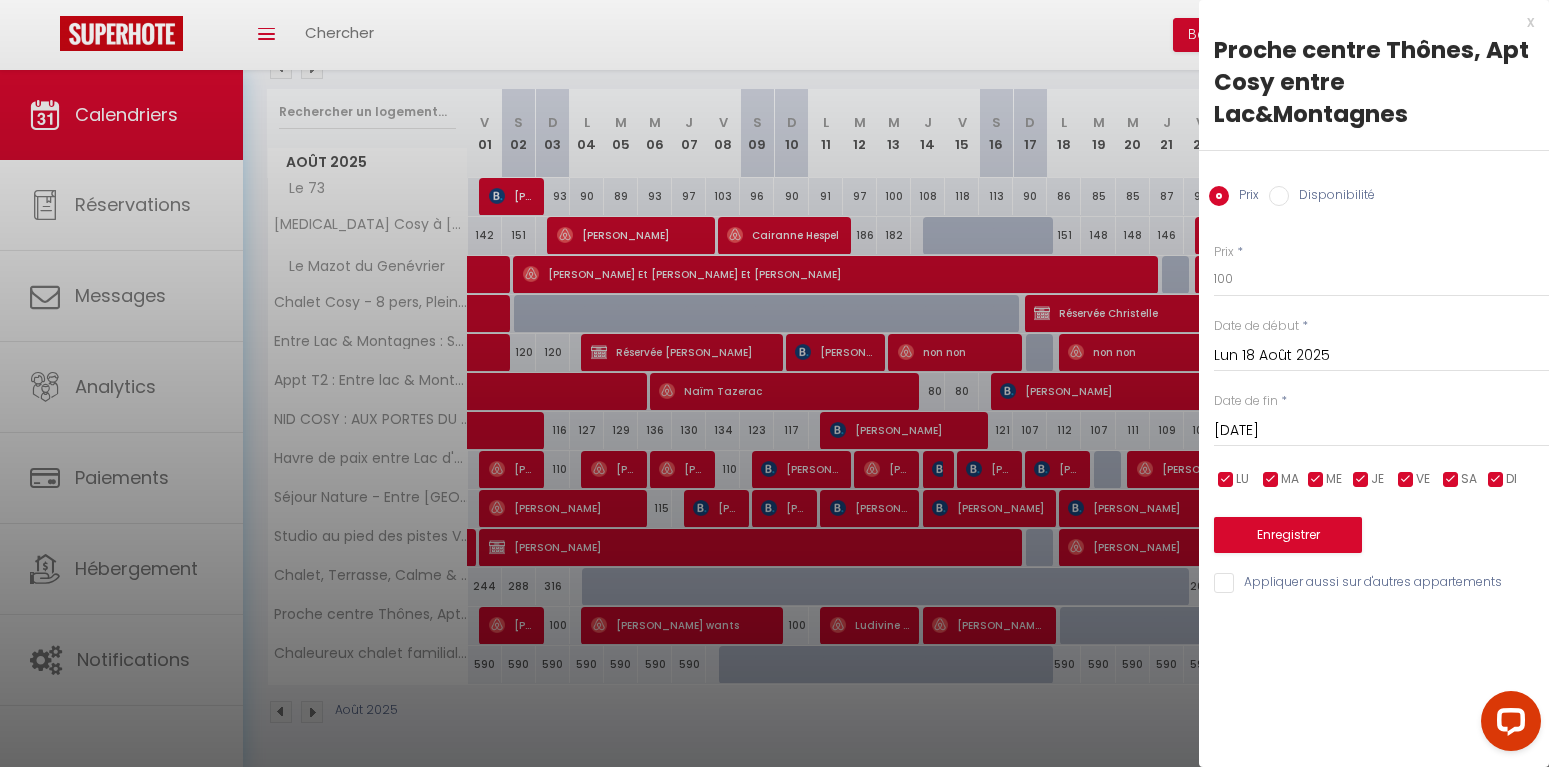 click on "x" at bounding box center (1366, 22) 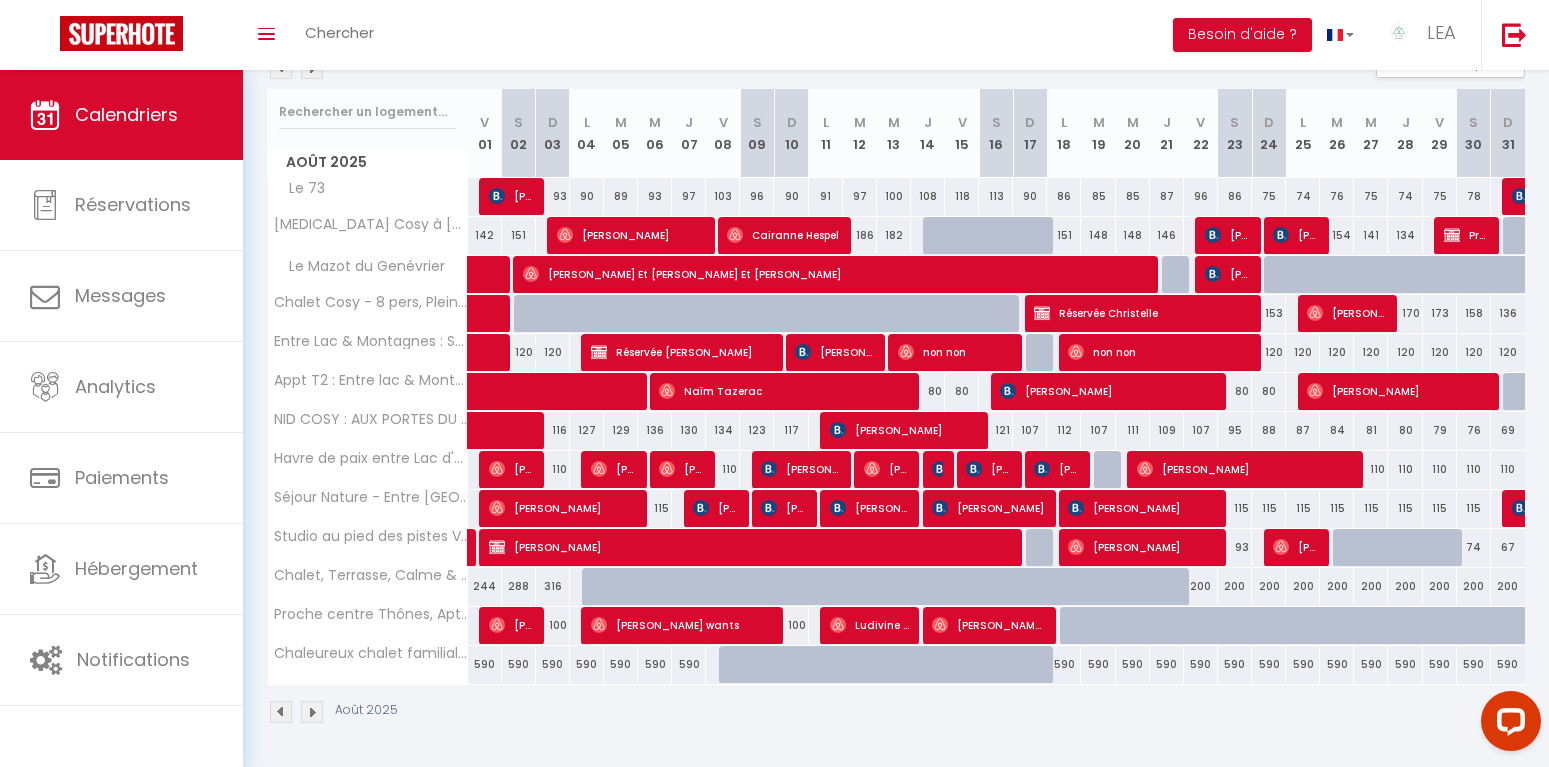 click on "[PERSON_NAME]" at bounding box center [749, 547] 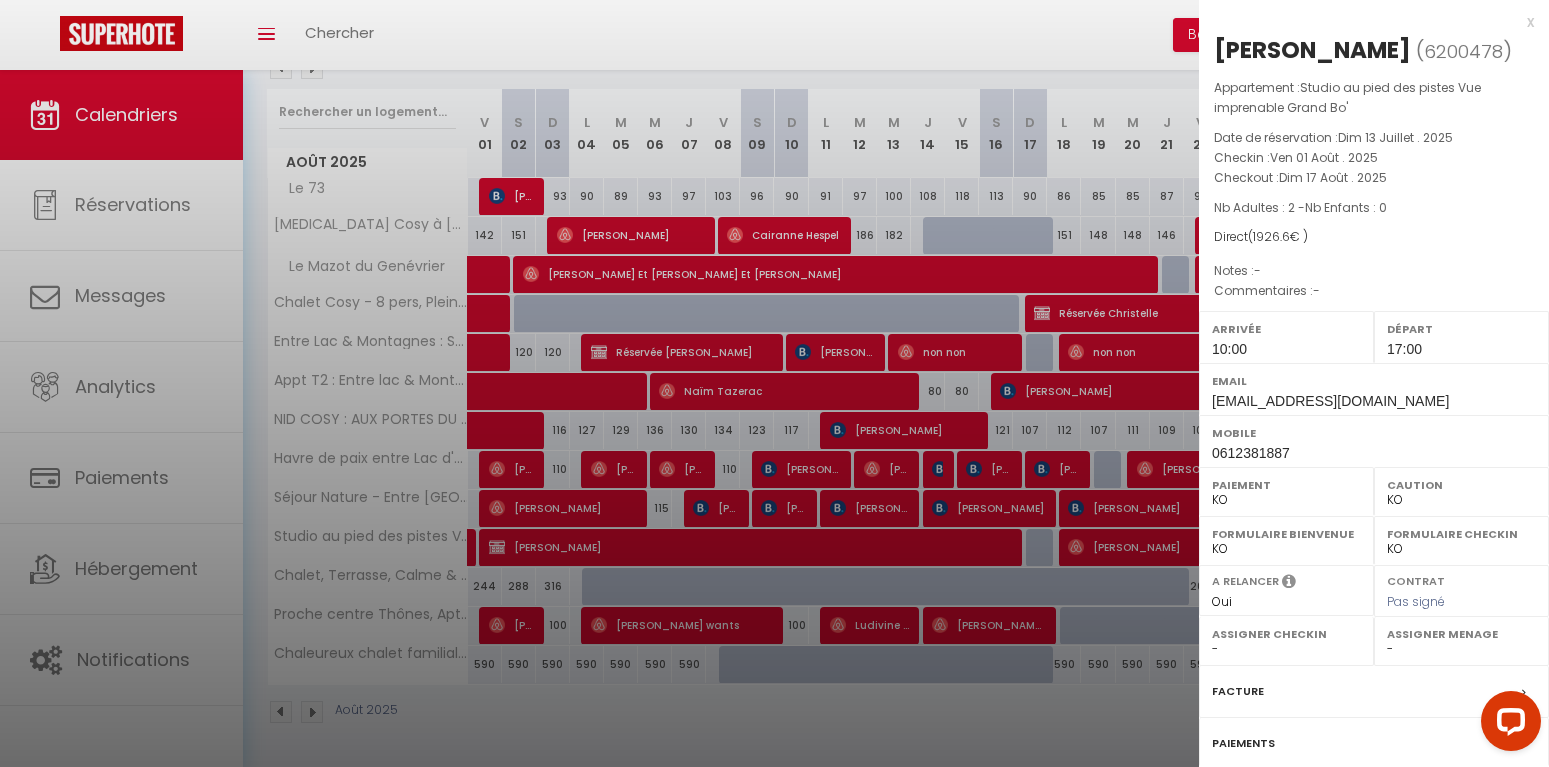 scroll, scrollTop: 217, scrollLeft: 0, axis: vertical 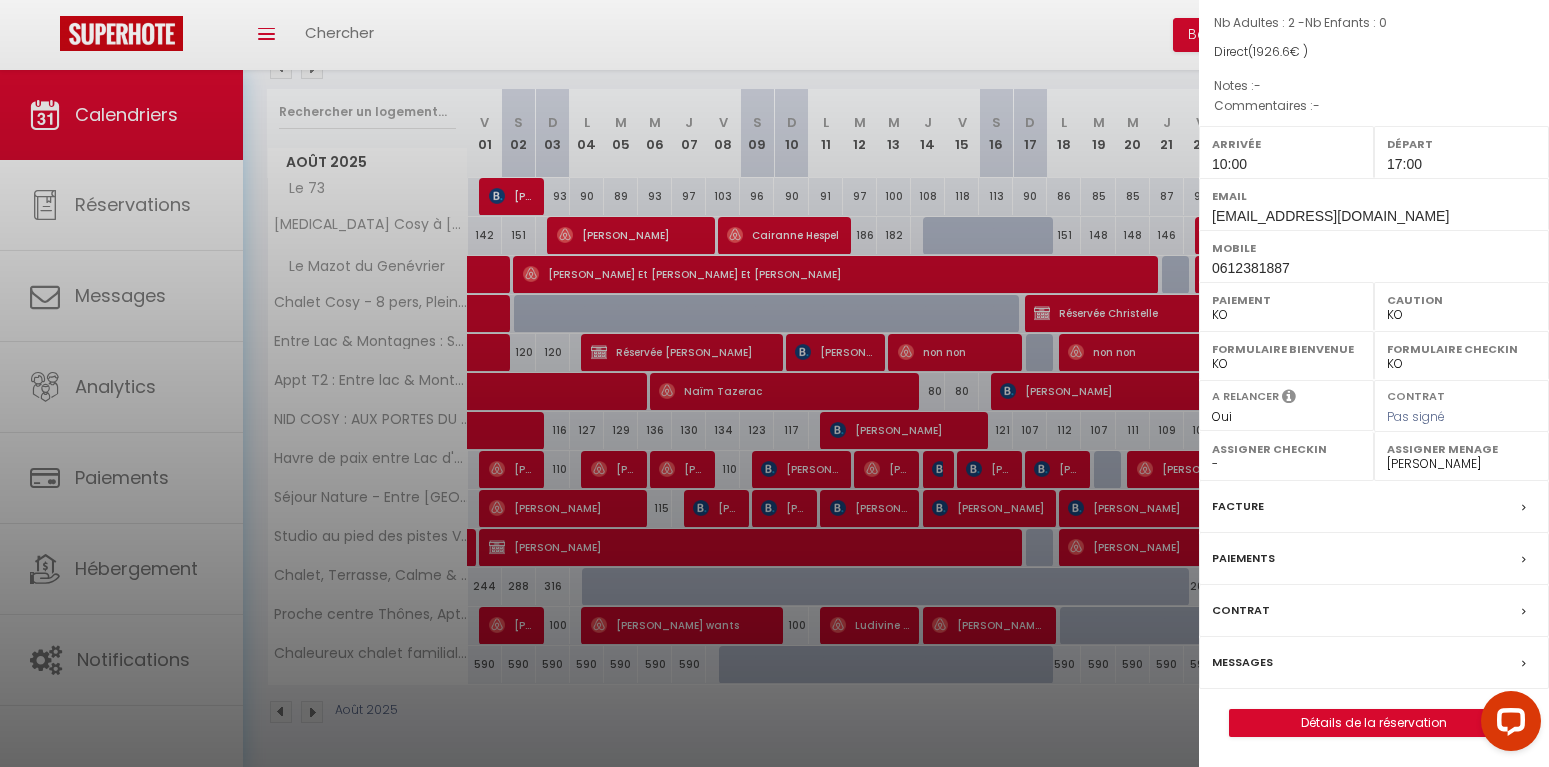 drag, startPoint x: 1421, startPoint y: 212, endPoint x: 1224, endPoint y: 216, distance: 197.0406 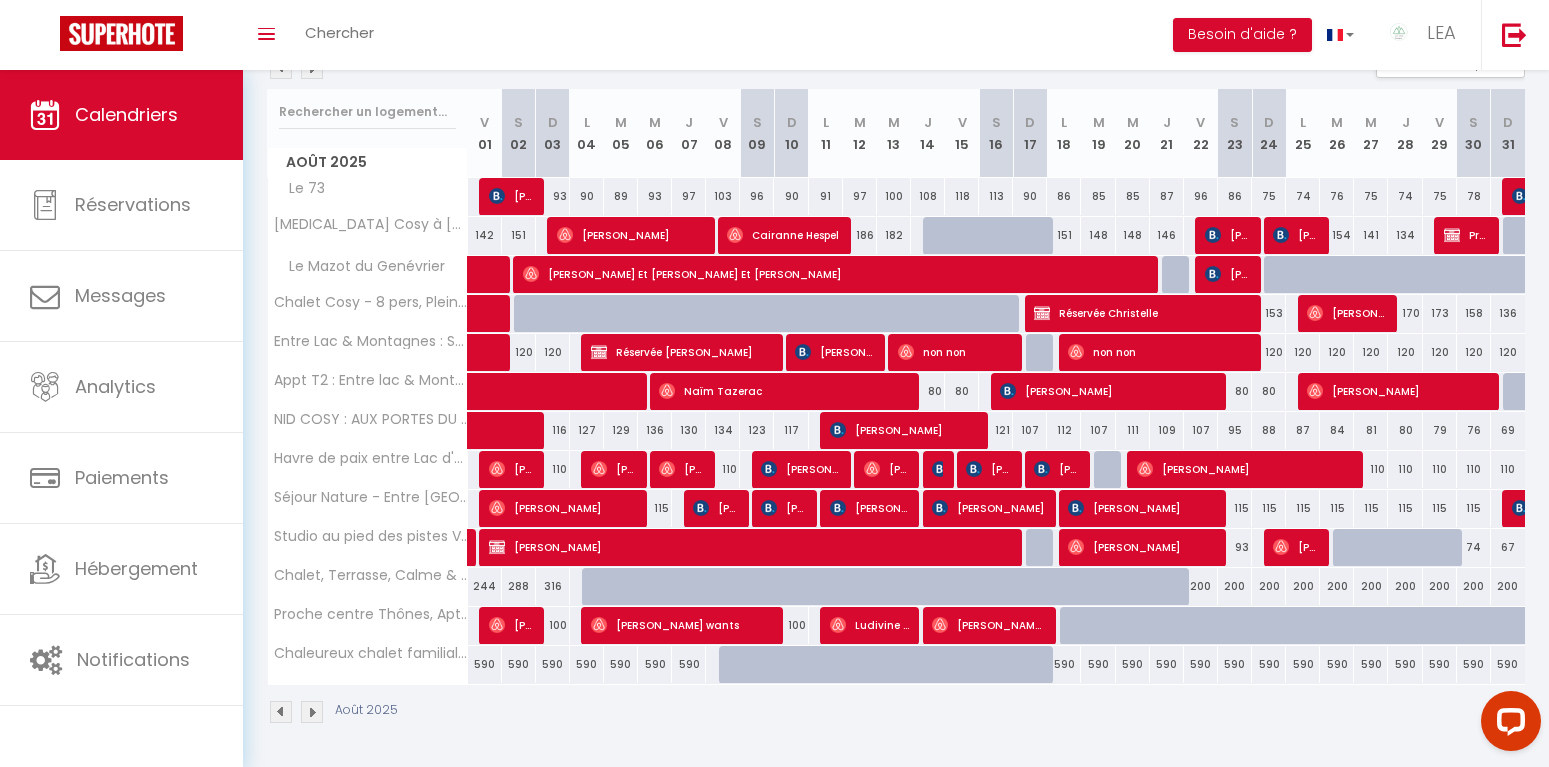 click at bounding box center [1077, 626] 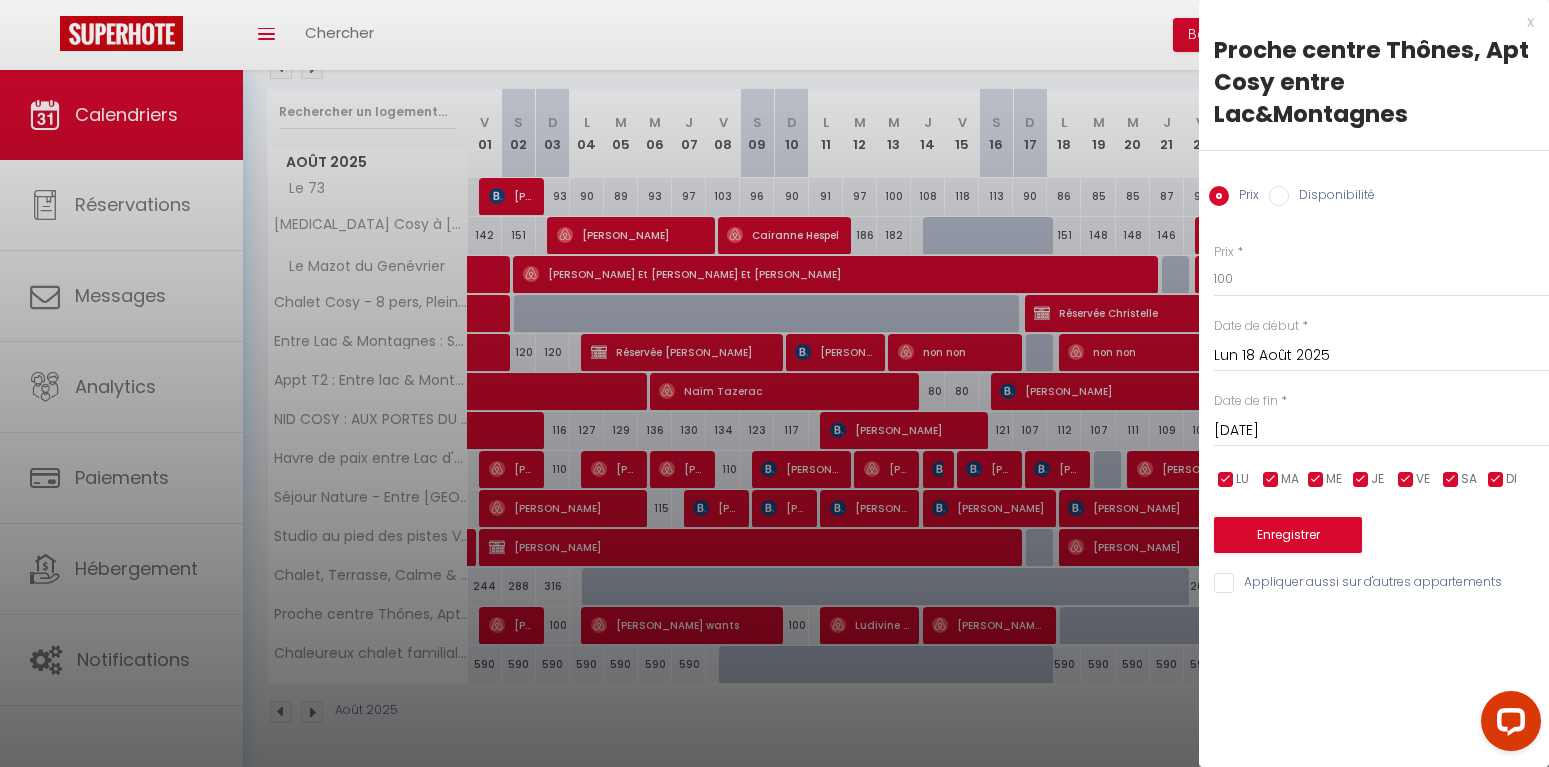 click on "Disponibilité" at bounding box center [1279, 196] 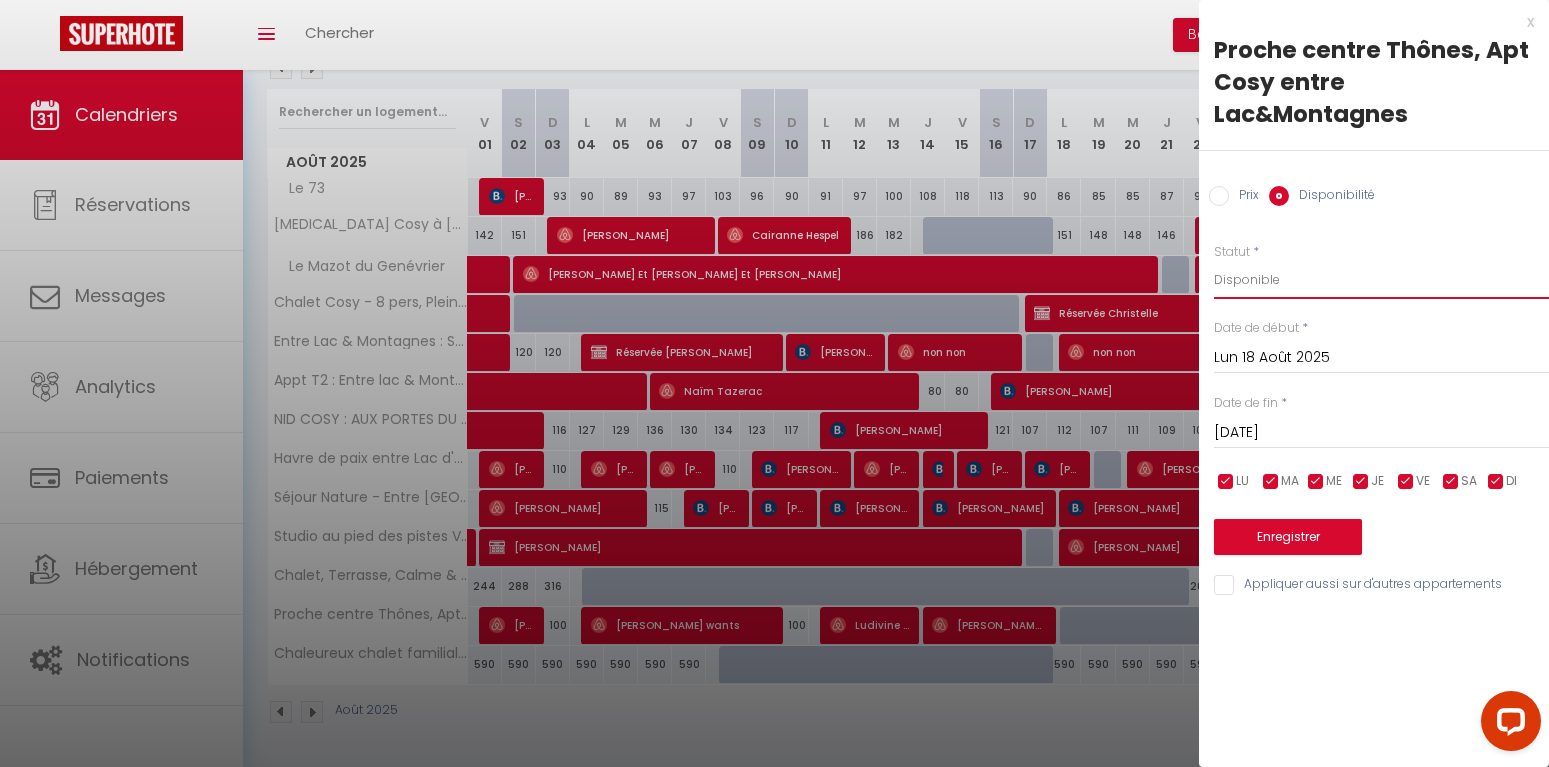 click on "Disponible" at bounding box center (0, 0) 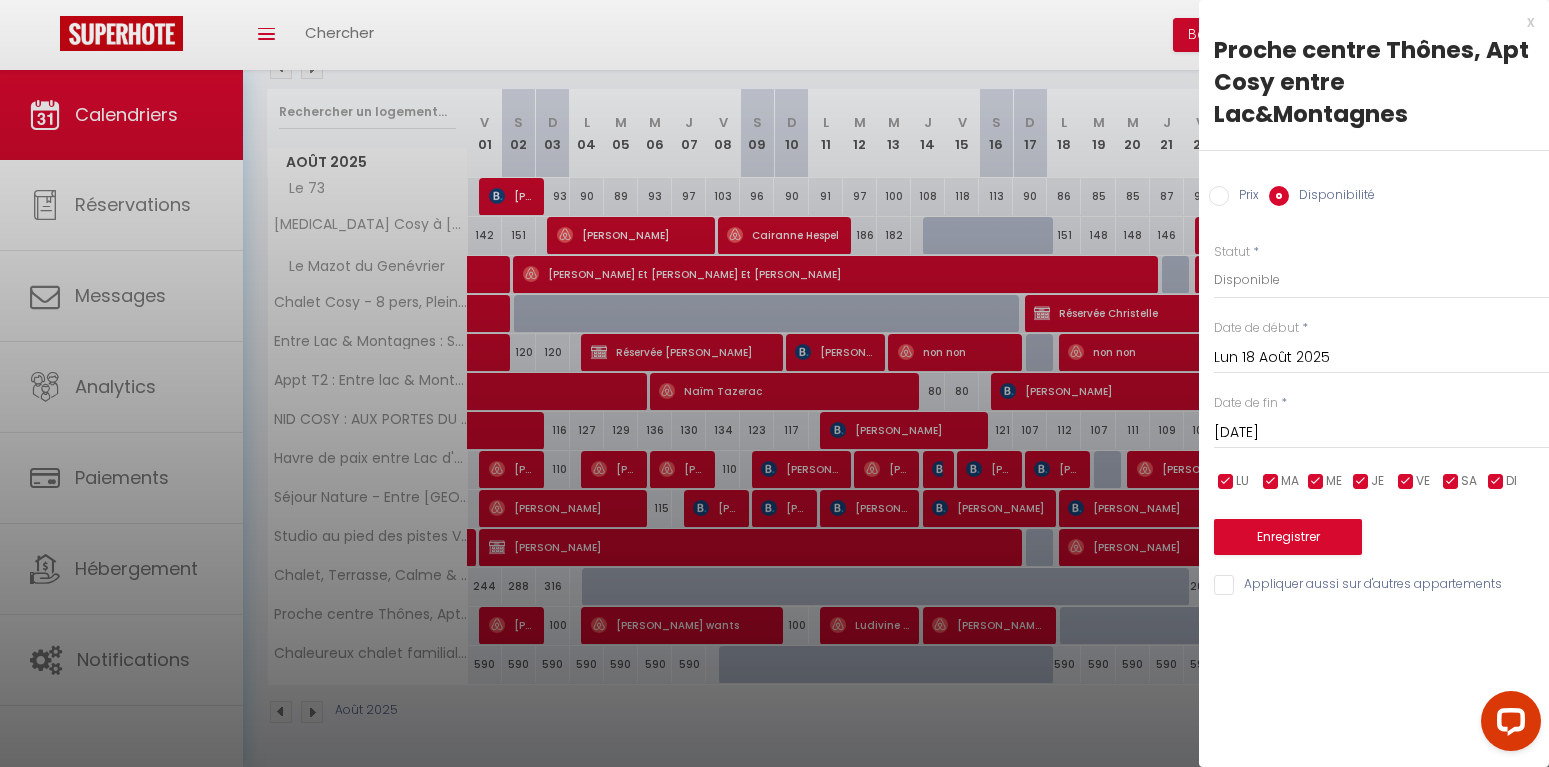 click on "[DATE]" at bounding box center (1381, 433) 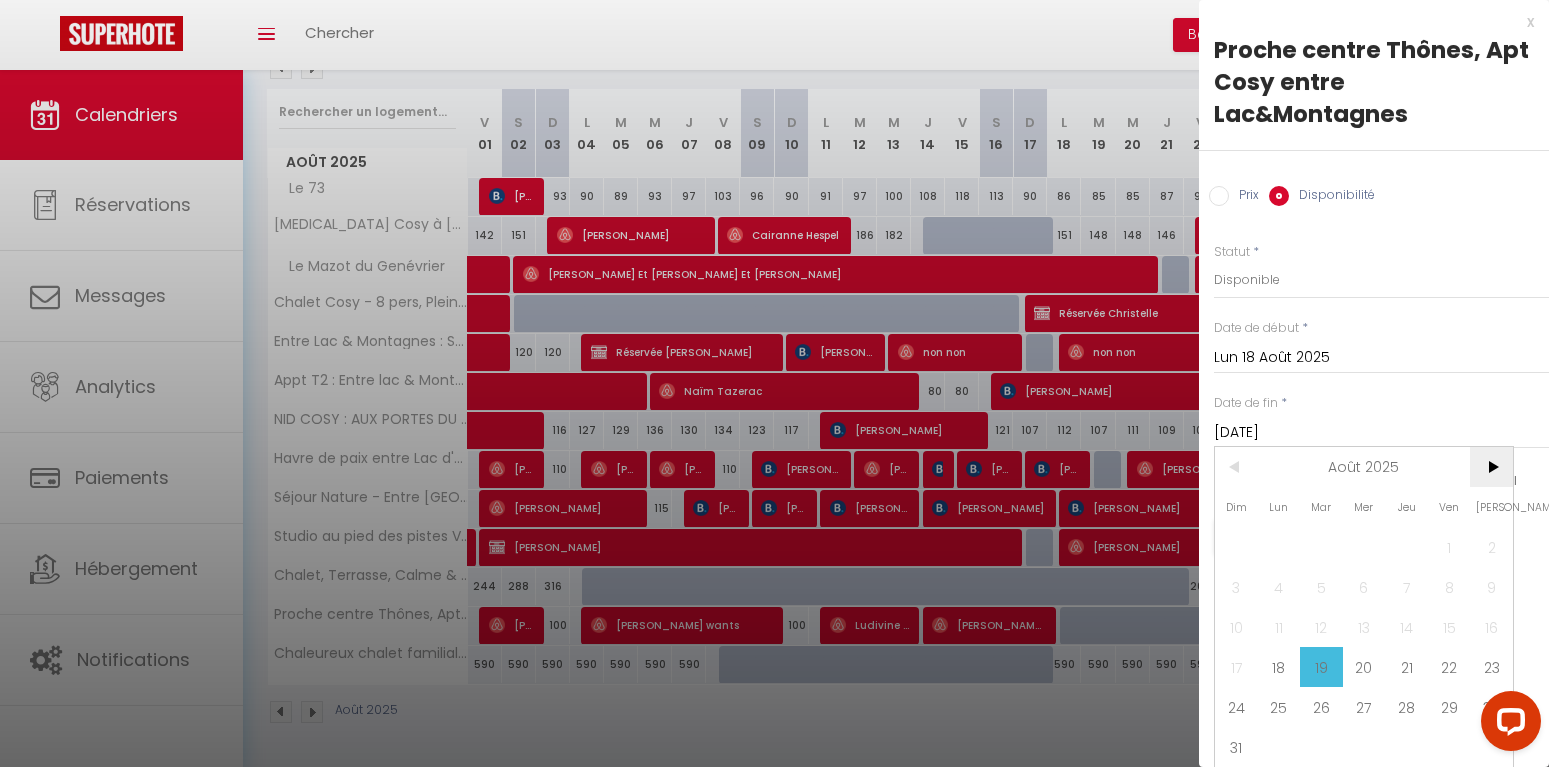 click on ">" at bounding box center [1491, 467] 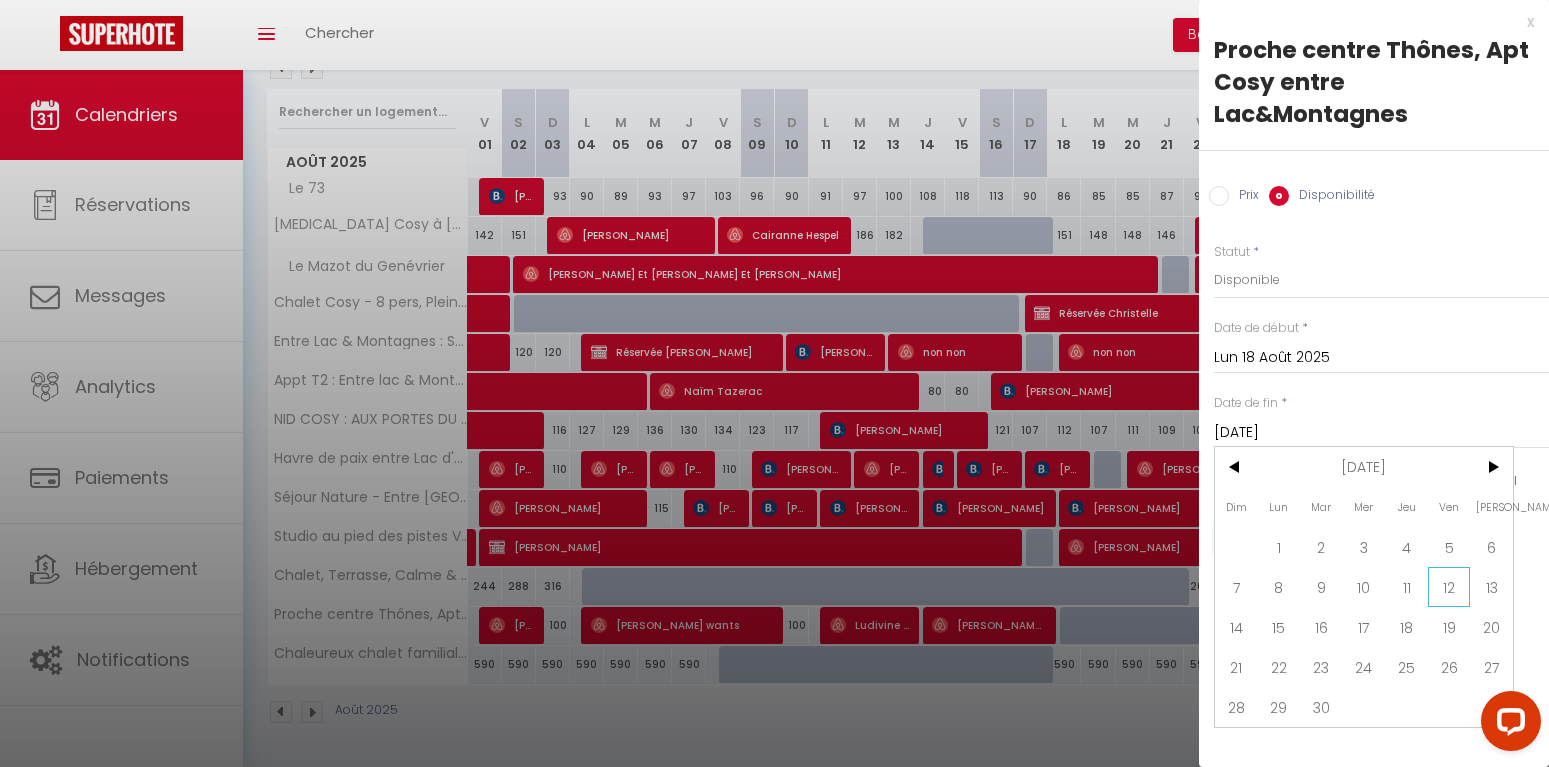 click on "12" at bounding box center [1449, 587] 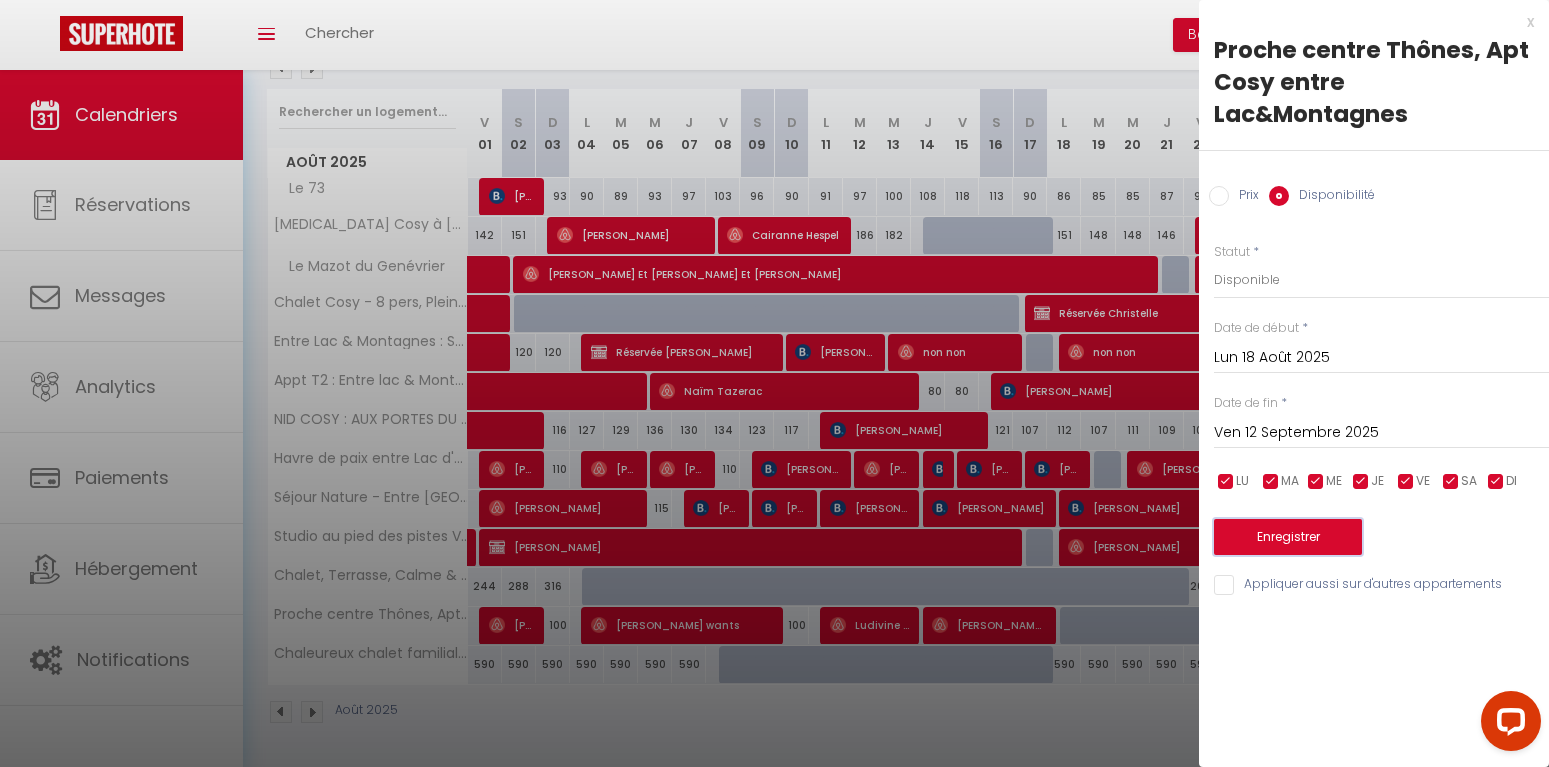 click on "Enregistrer" at bounding box center [1288, 537] 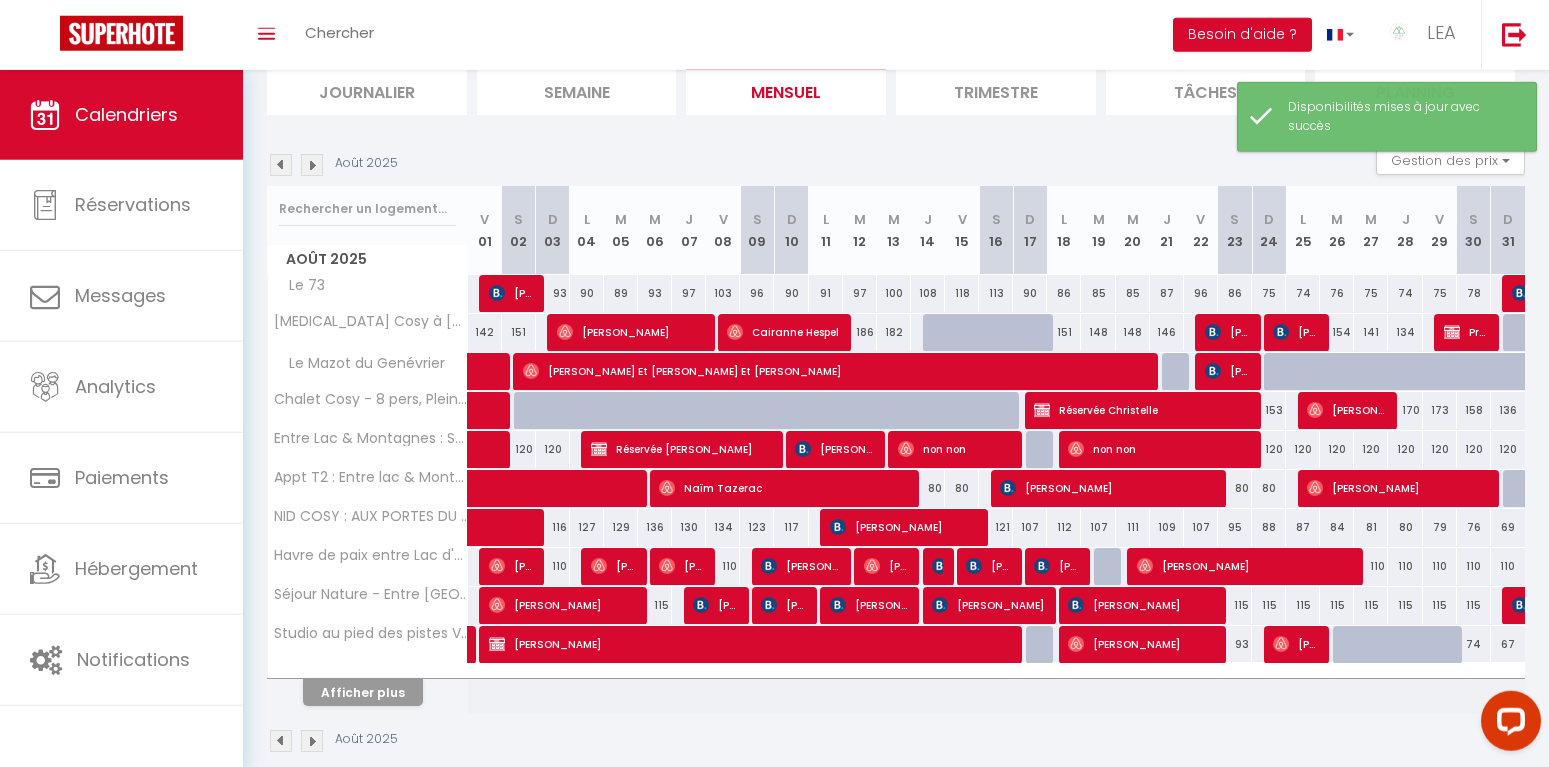 scroll, scrollTop: 171, scrollLeft: 0, axis: vertical 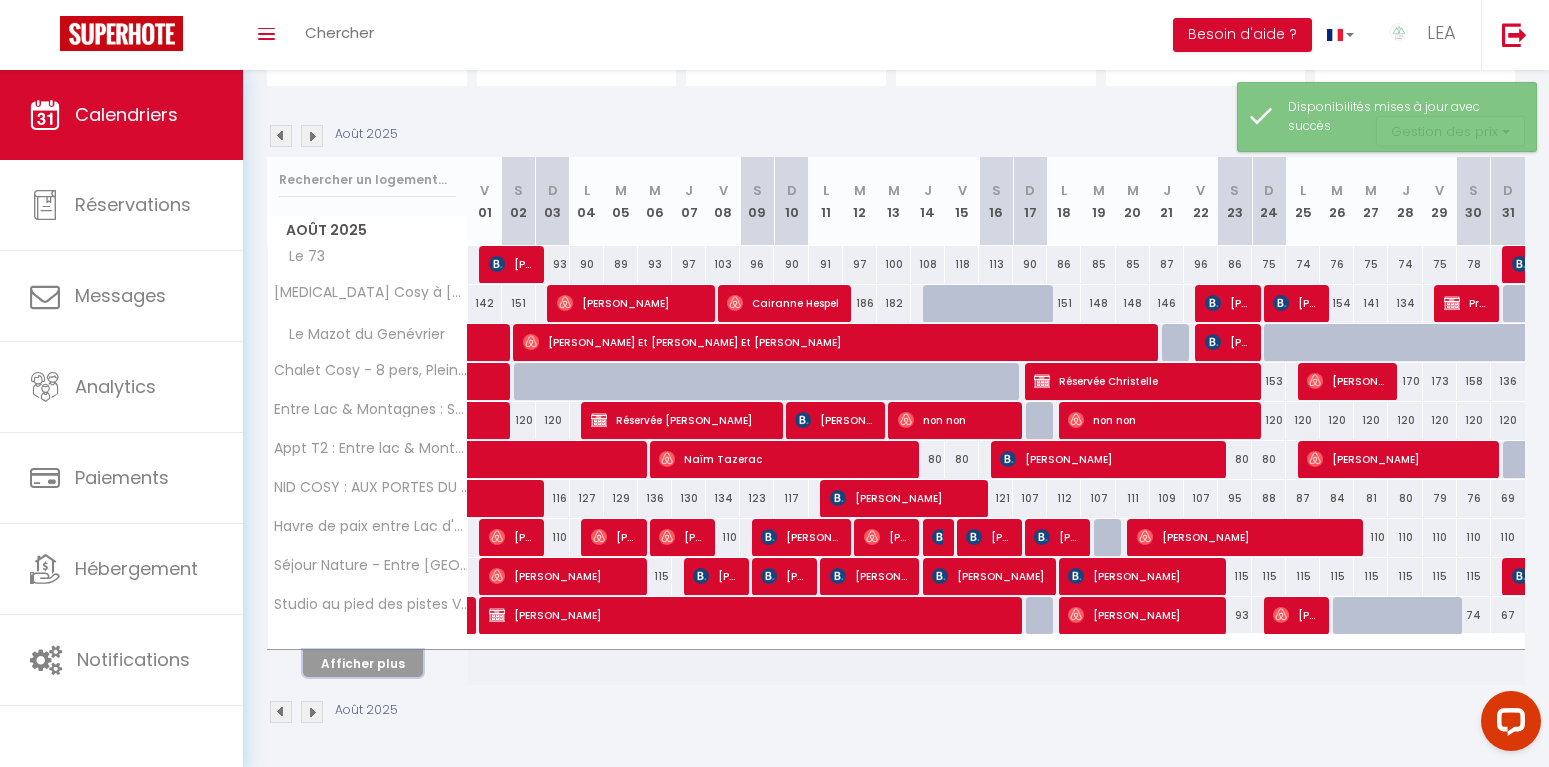 click on "Afficher plus" at bounding box center (363, 663) 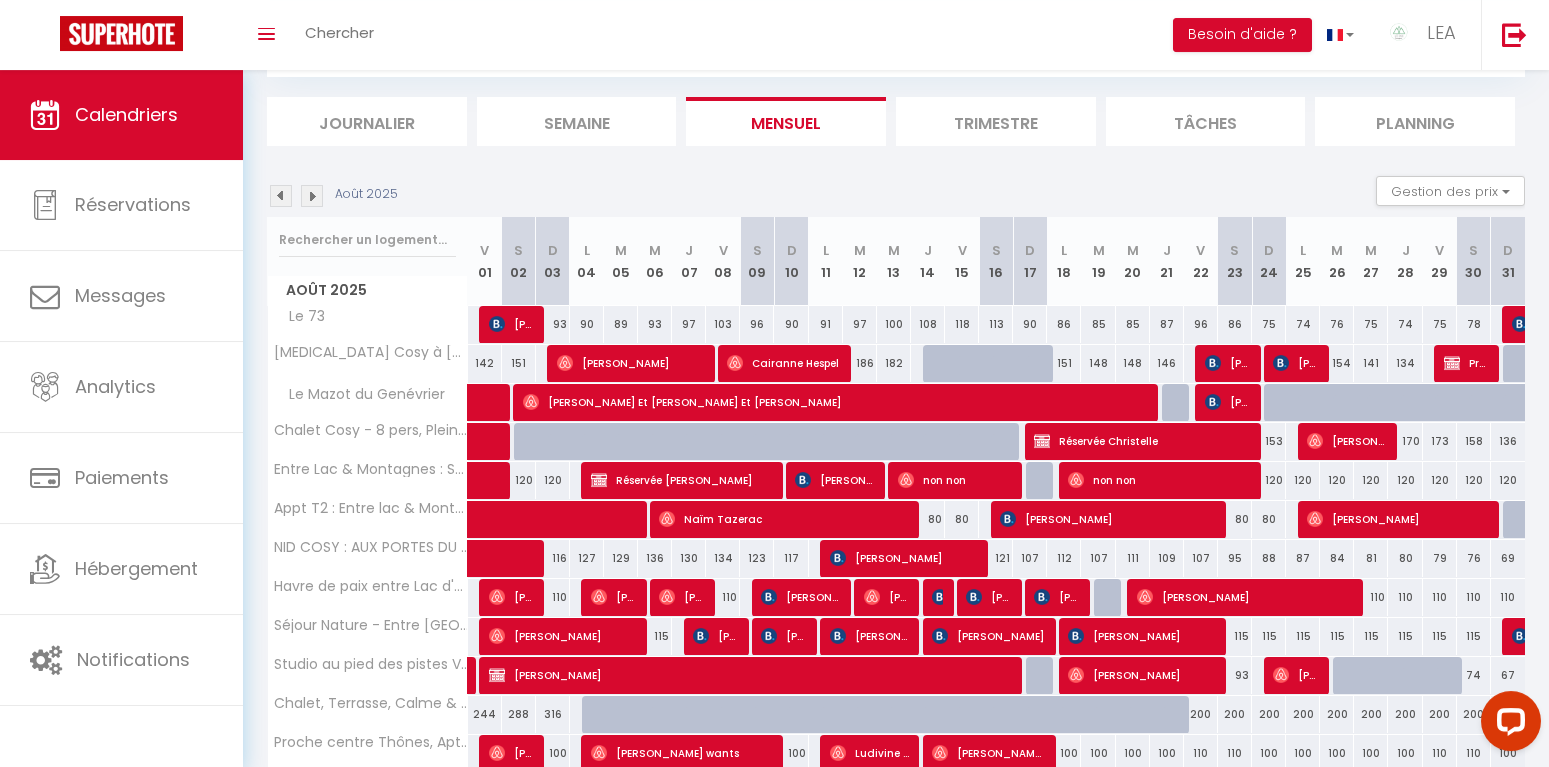 scroll, scrollTop: 69, scrollLeft: 0, axis: vertical 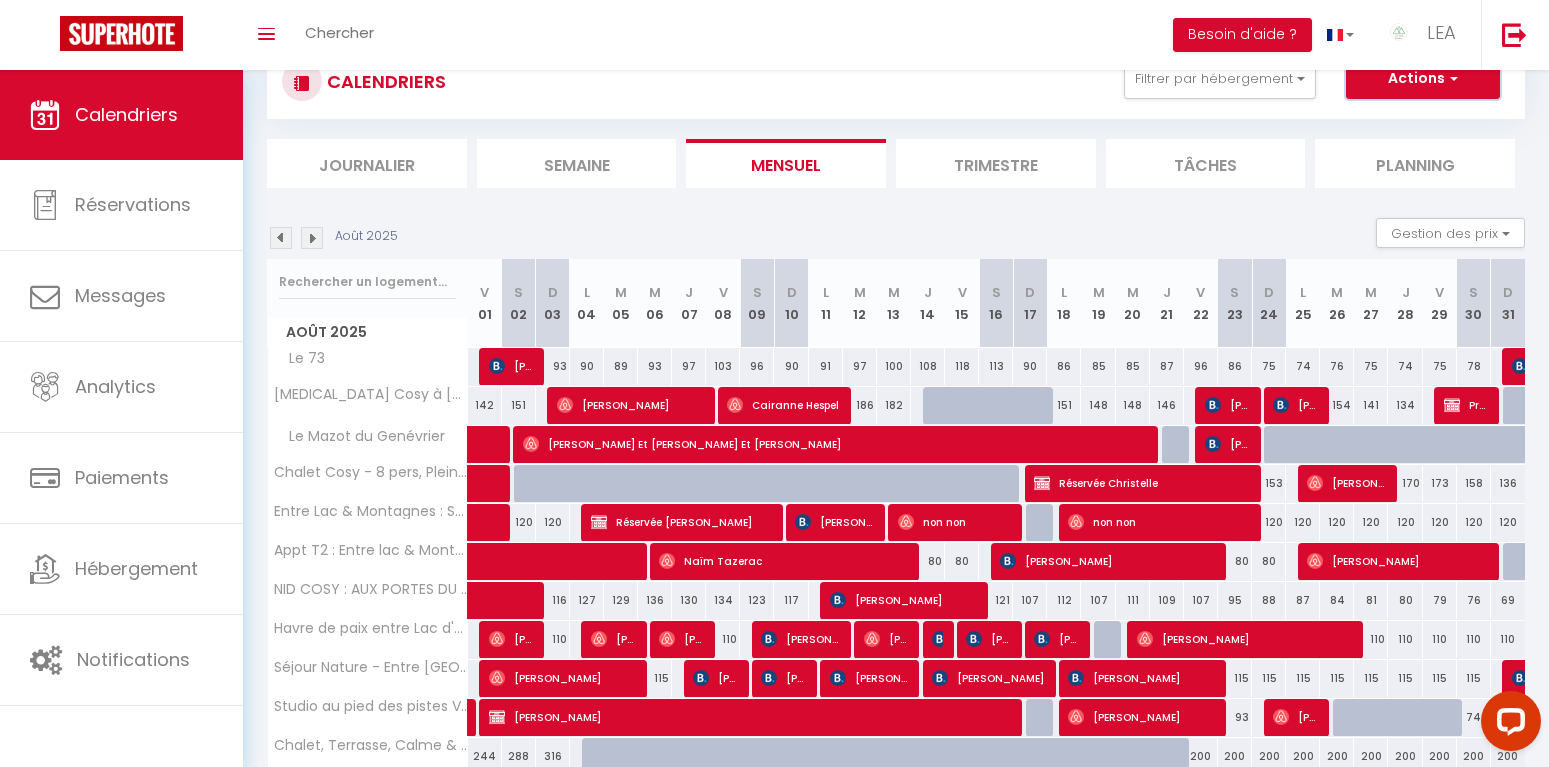 click on "Actions" at bounding box center (1423, 79) 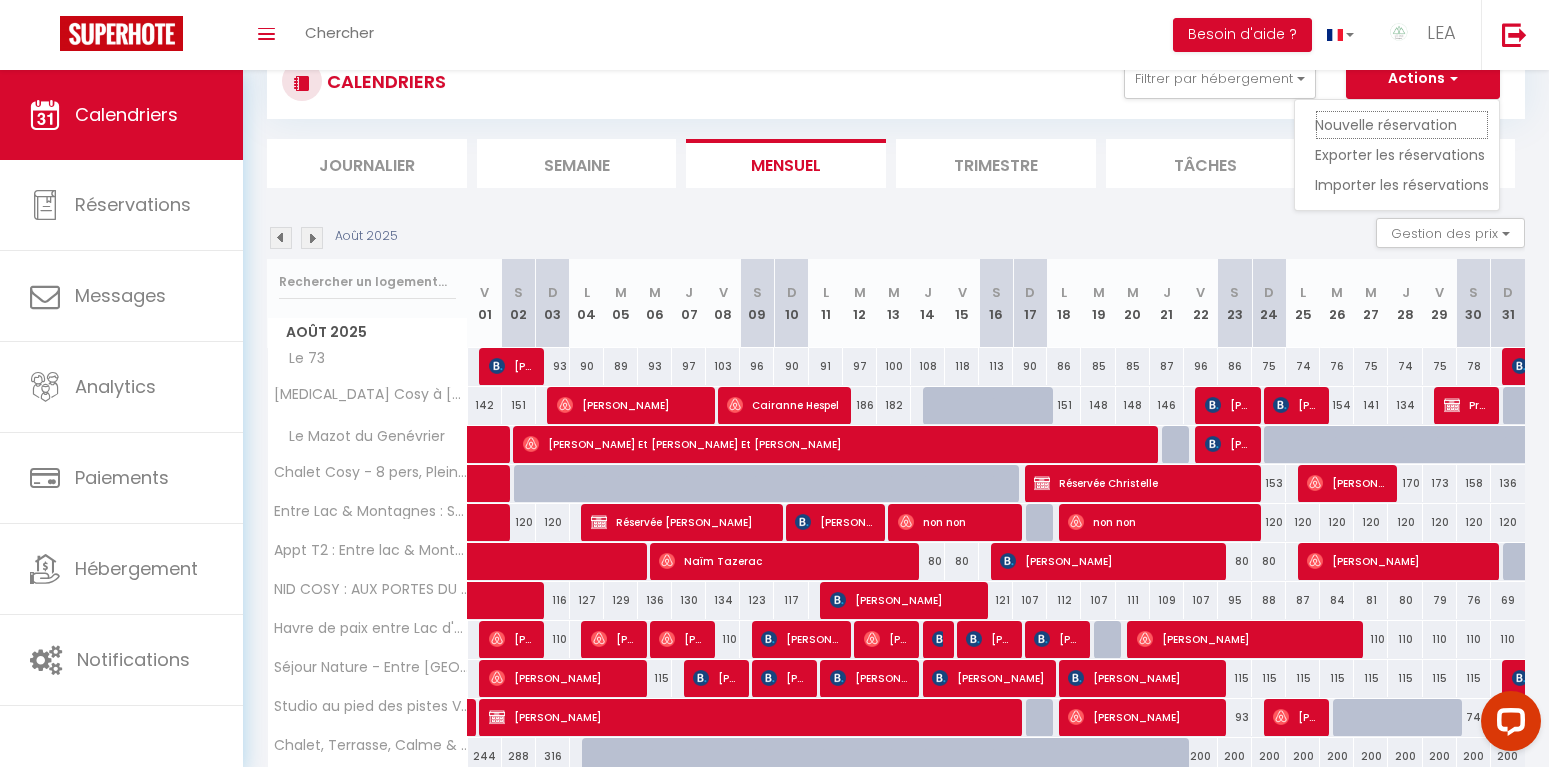 click on "Nouvelle réservation" at bounding box center [1402, 125] 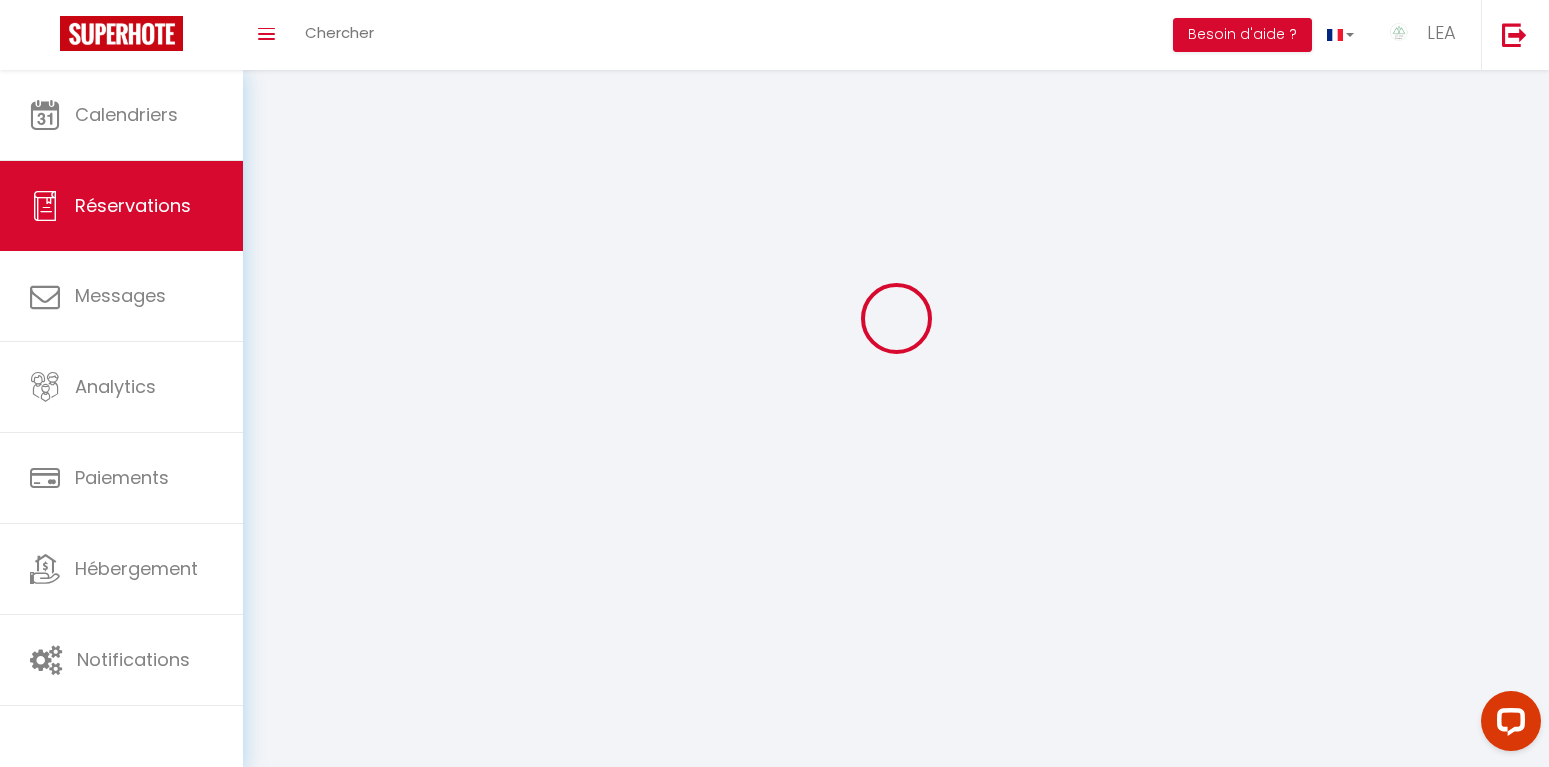 scroll, scrollTop: 0, scrollLeft: 0, axis: both 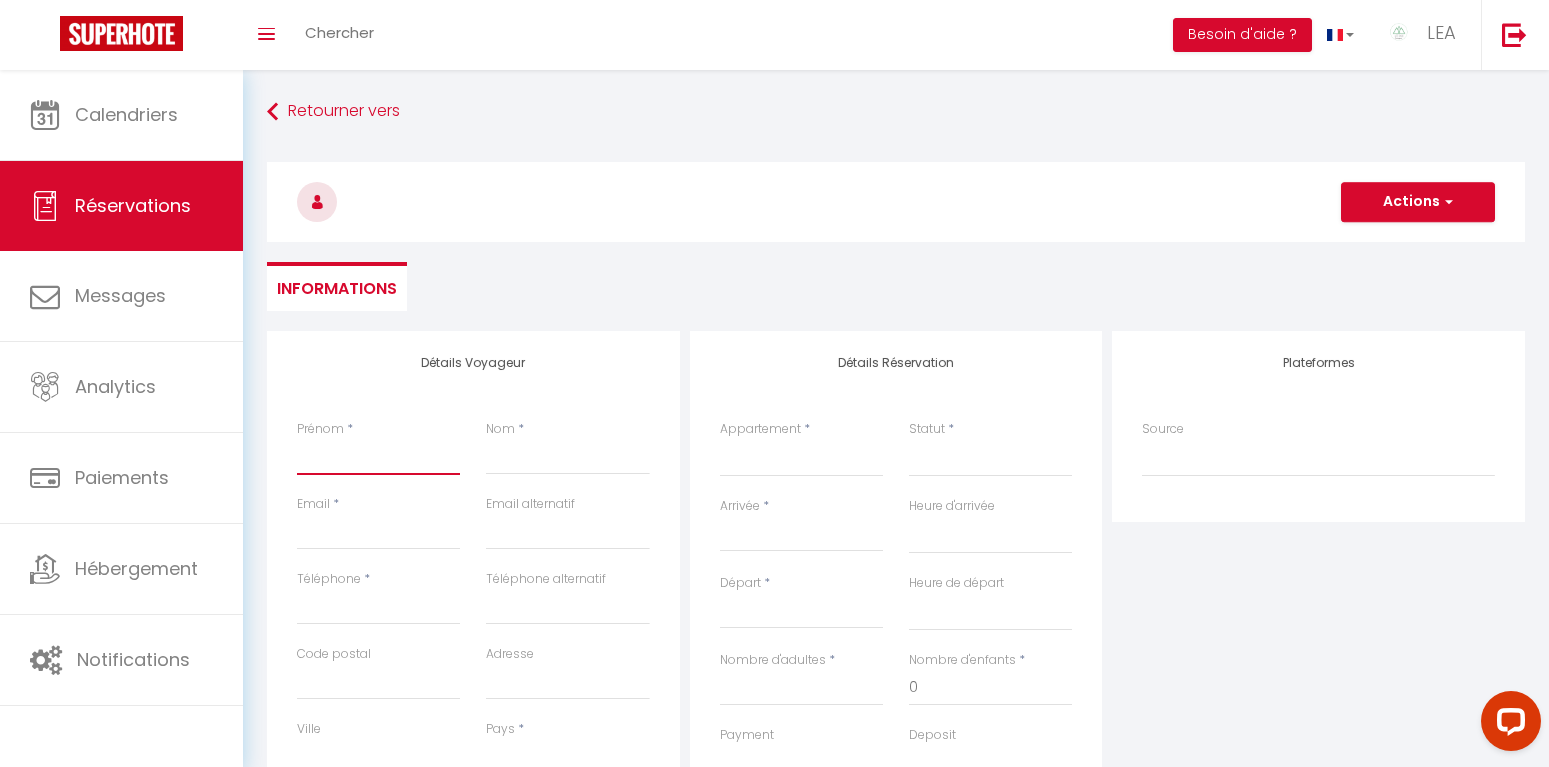 click on "Prénom" at bounding box center (378, 457) 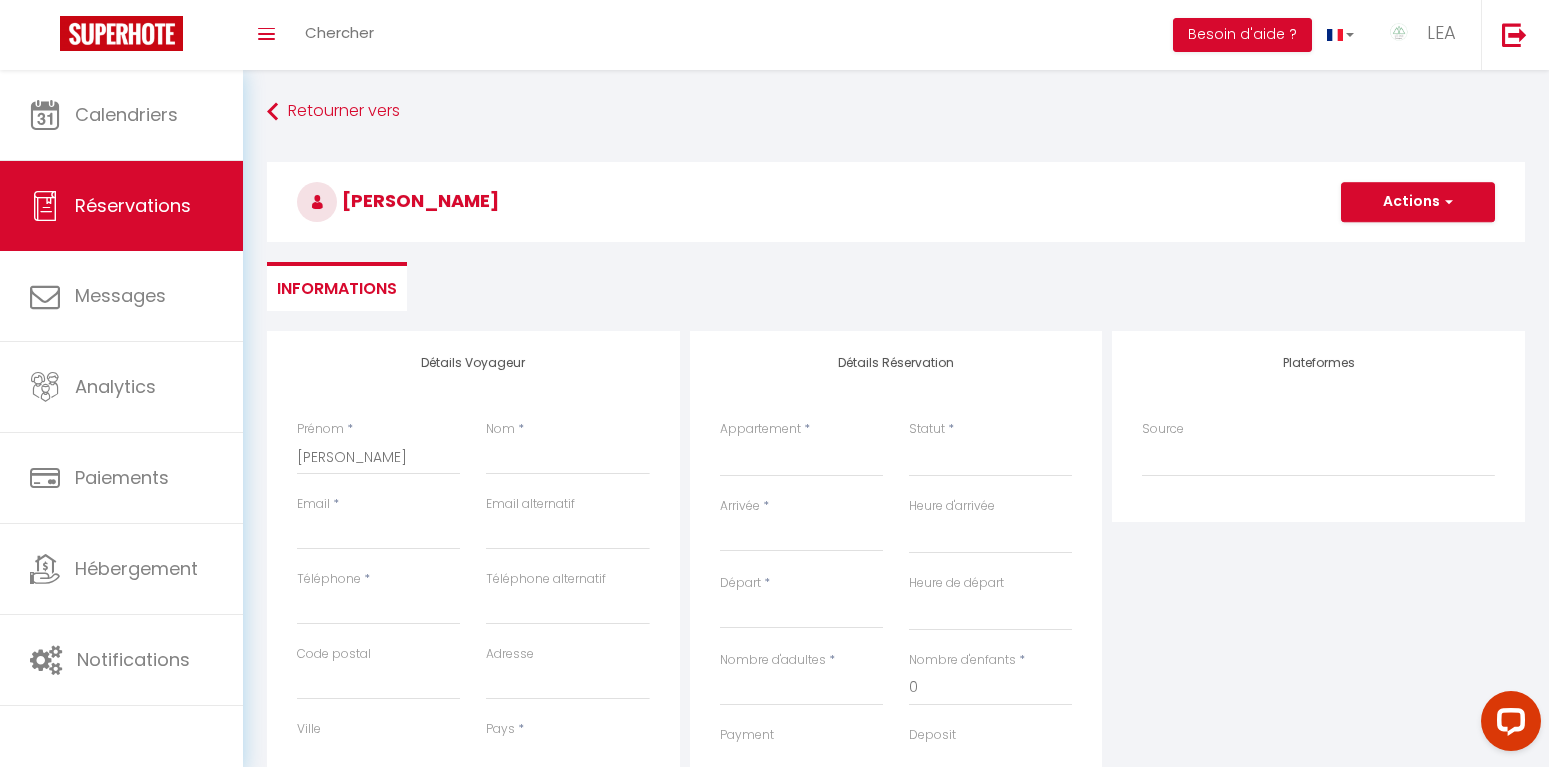 click on "Nom   *" at bounding box center (567, 457) 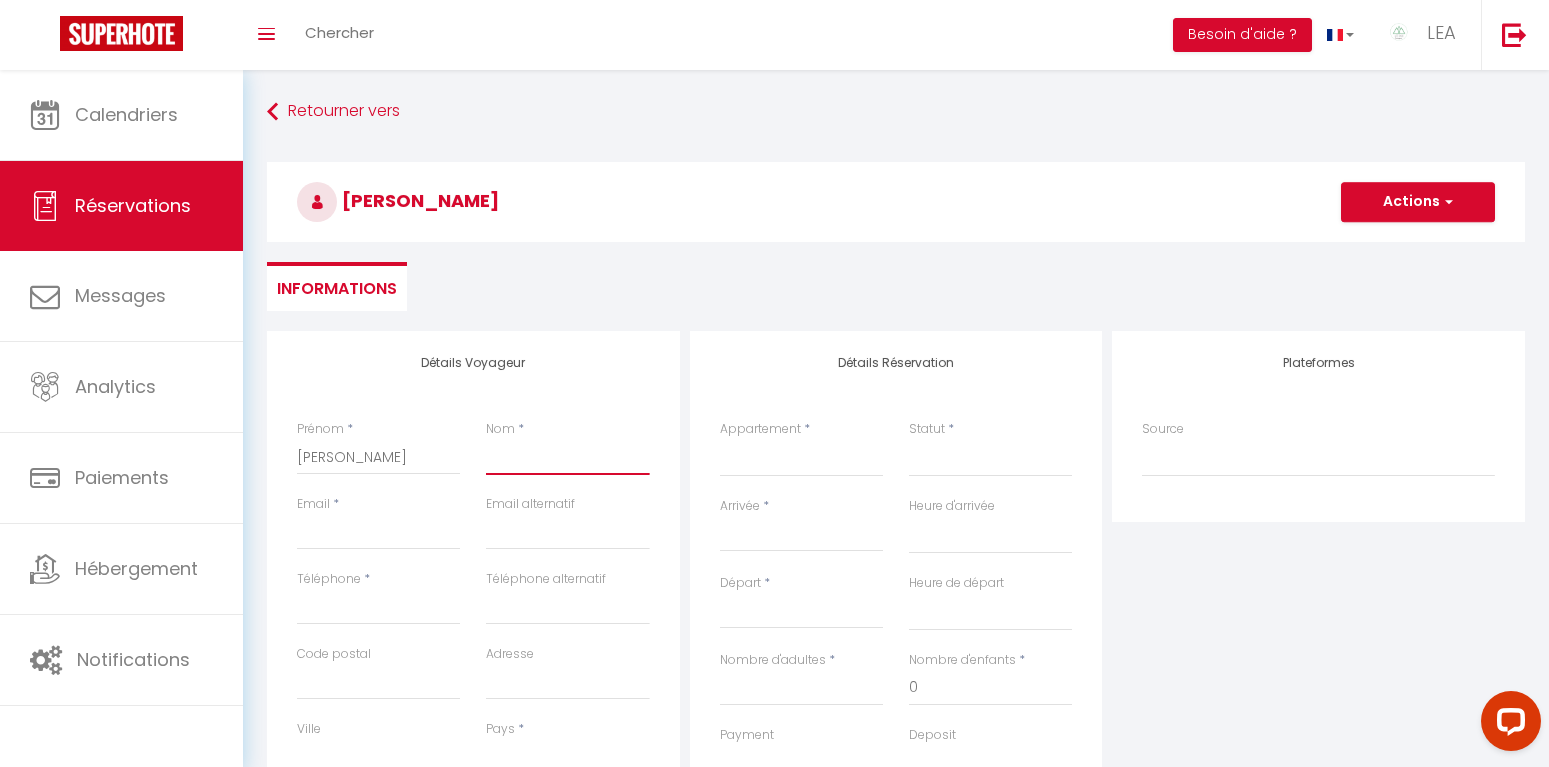 click on "Nom" at bounding box center (567, 457) 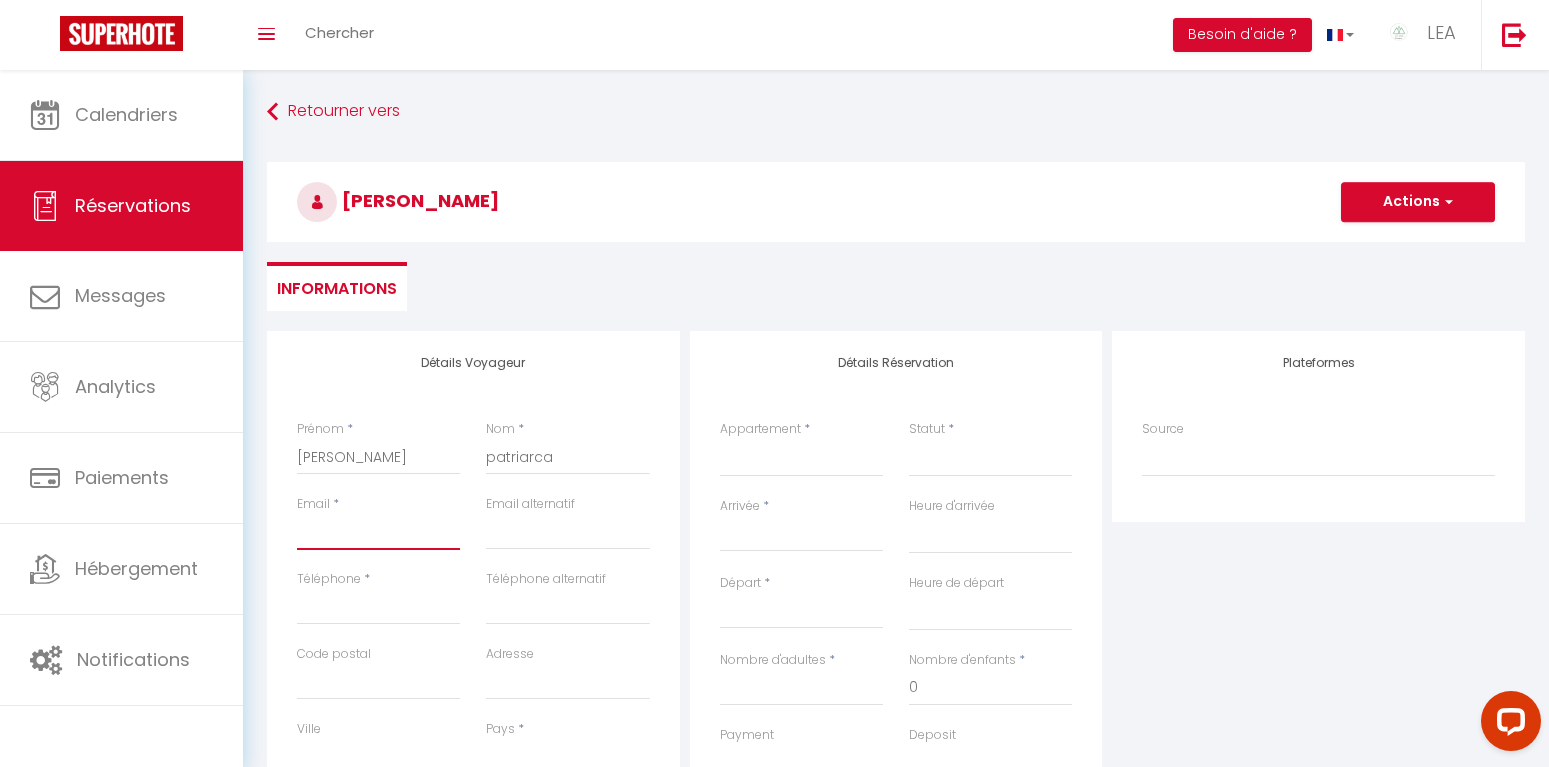 paste on "[EMAIL_ADDRESS][DOMAIN_NAME]" 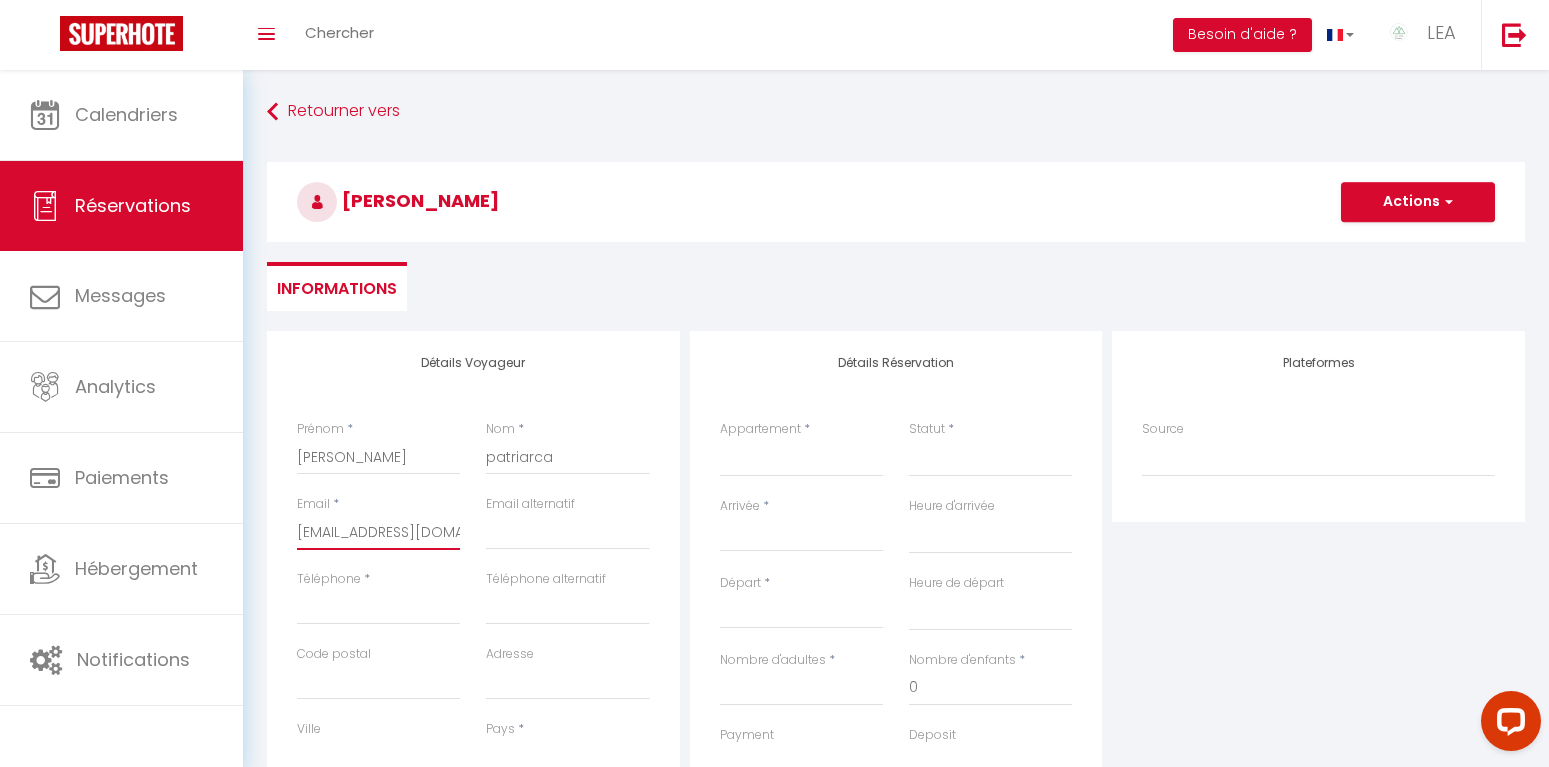 scroll, scrollTop: 0, scrollLeft: 58, axis: horizontal 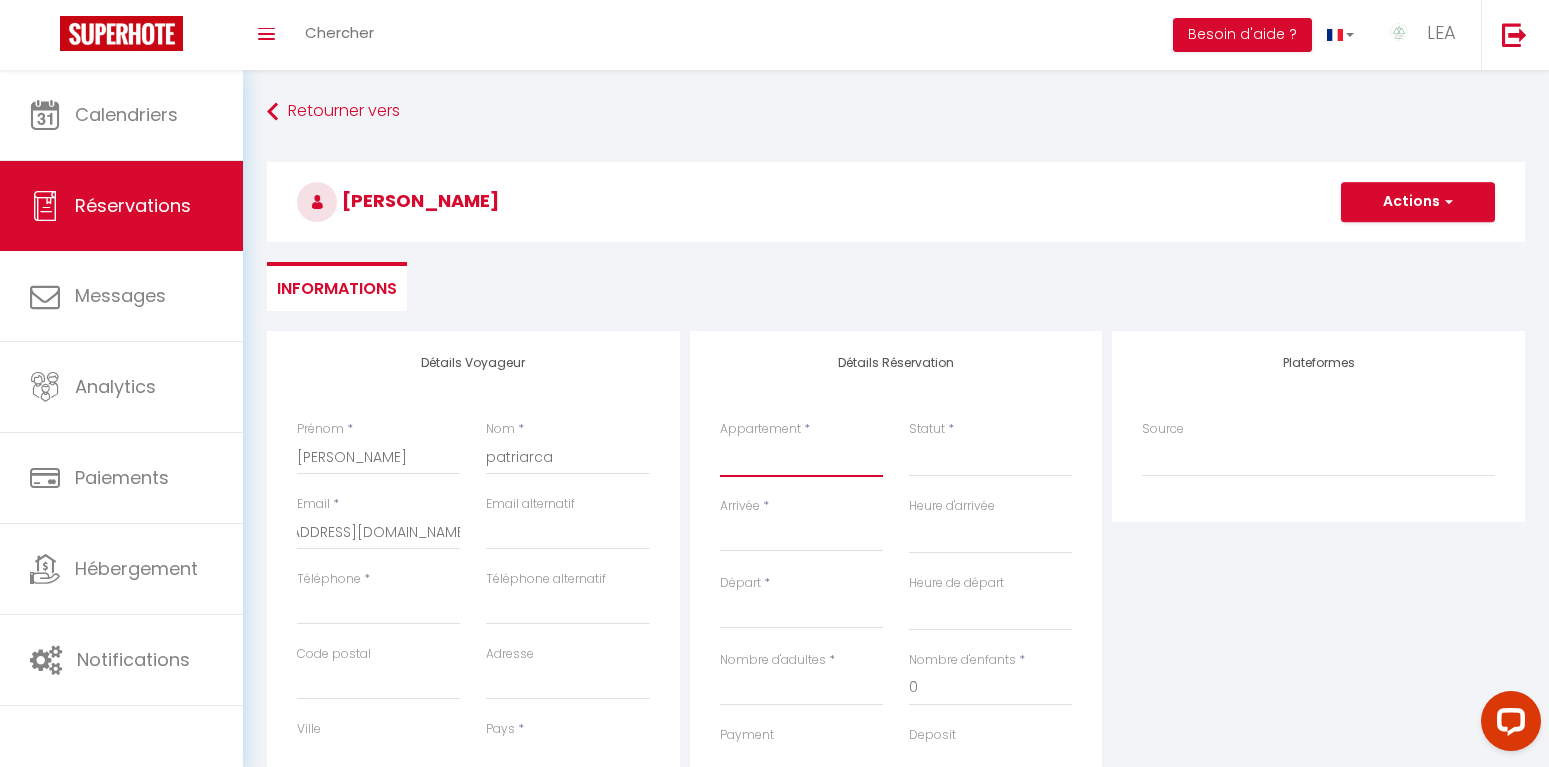 click on "[MEDICAL_DATA] Cosy à [GEOGRAPHIC_DATA] : Proche des pistes Studio au pied des pistes Vue imprenable [GEOGRAPHIC_DATA], [GEOGRAPHIC_DATA], Calme & Nature Chalet Cosy - 8 pers, Pleine nature & vue [GEOGRAPHIC_DATA] : AUX PORTES DU [GEOGRAPHIC_DATA] de paix entre [GEOGRAPHIC_DATA] Proche centre [GEOGRAPHIC_DATA], Apt Cosy entre [GEOGRAPHIC_DATA], près [GEOGRAPHIC_DATA] Entre [GEOGRAPHIC_DATA] : Spacieux Appart 6 pers. Le 73 Le Mazot du Genévrier Chaleureux chalet familial. Emplacement privilégié Appt T2 : Entre lac & Montagnes" at bounding box center [801, 458] 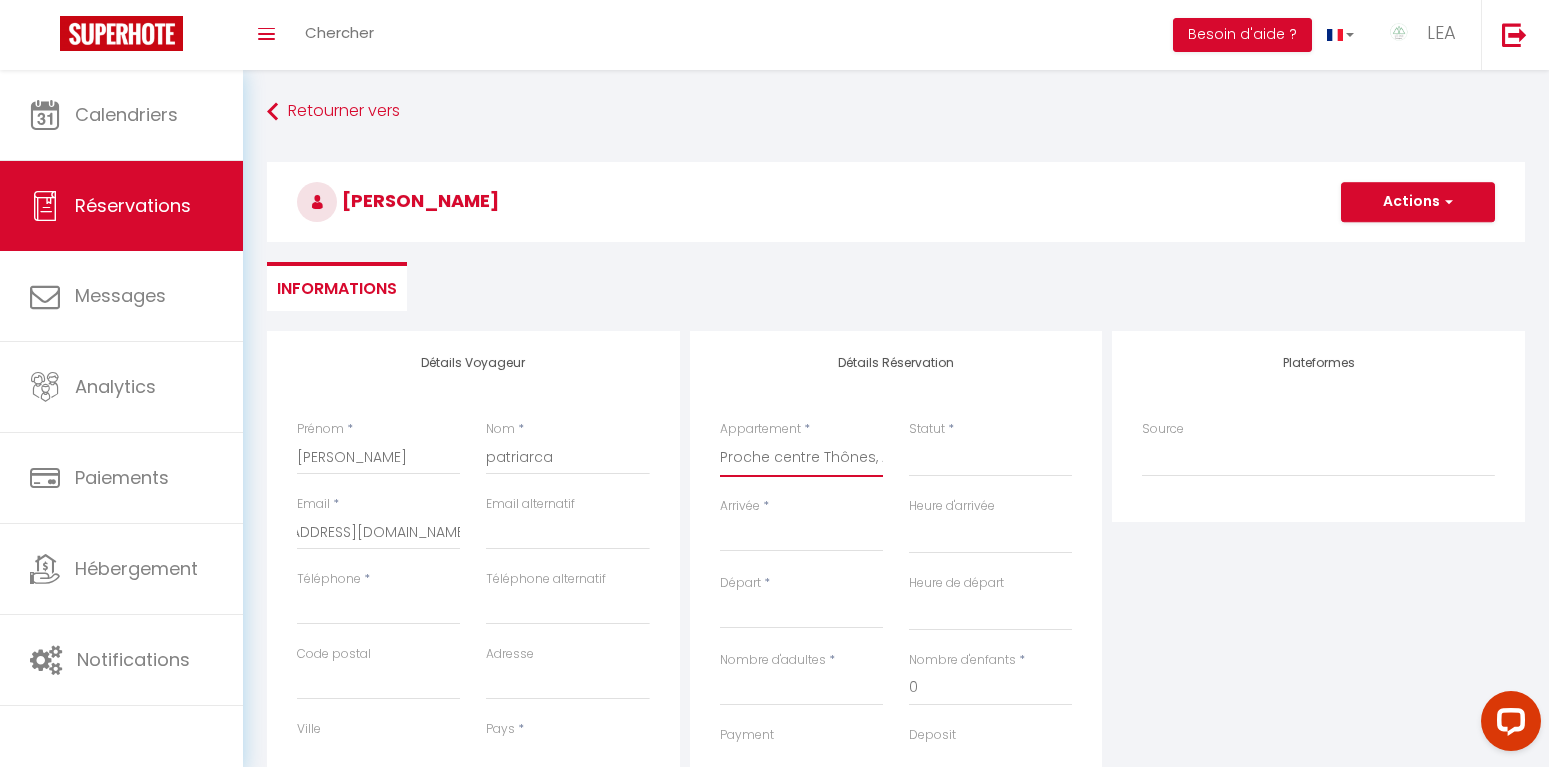 click on "Proche centre Thônes, Apt Cosy entre Lac&Montagnes" at bounding box center (0, 0) 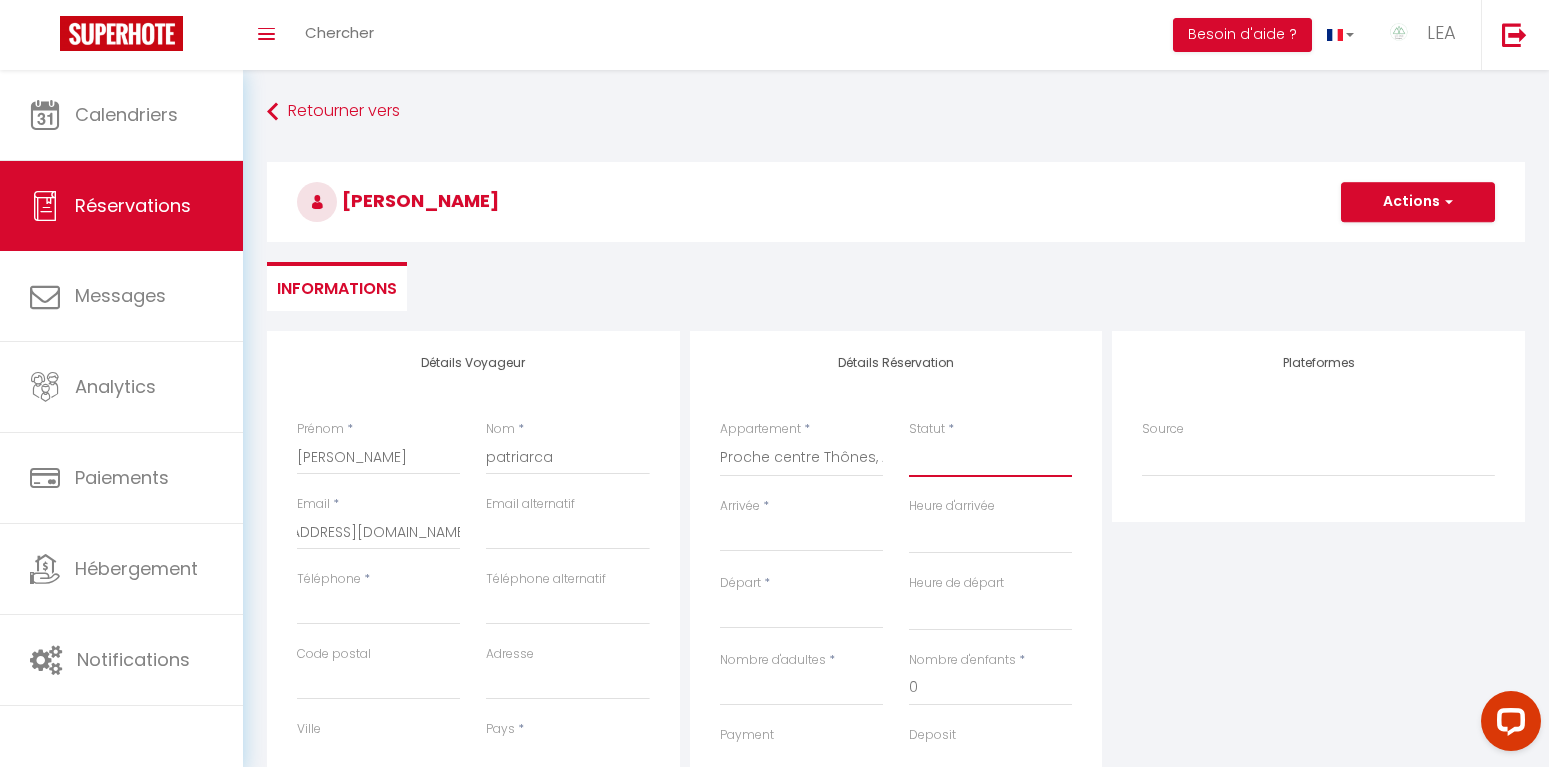 click on "Confirmé Non Confirmé [PERSON_NAME] par le voyageur No Show Request" at bounding box center [990, 458] 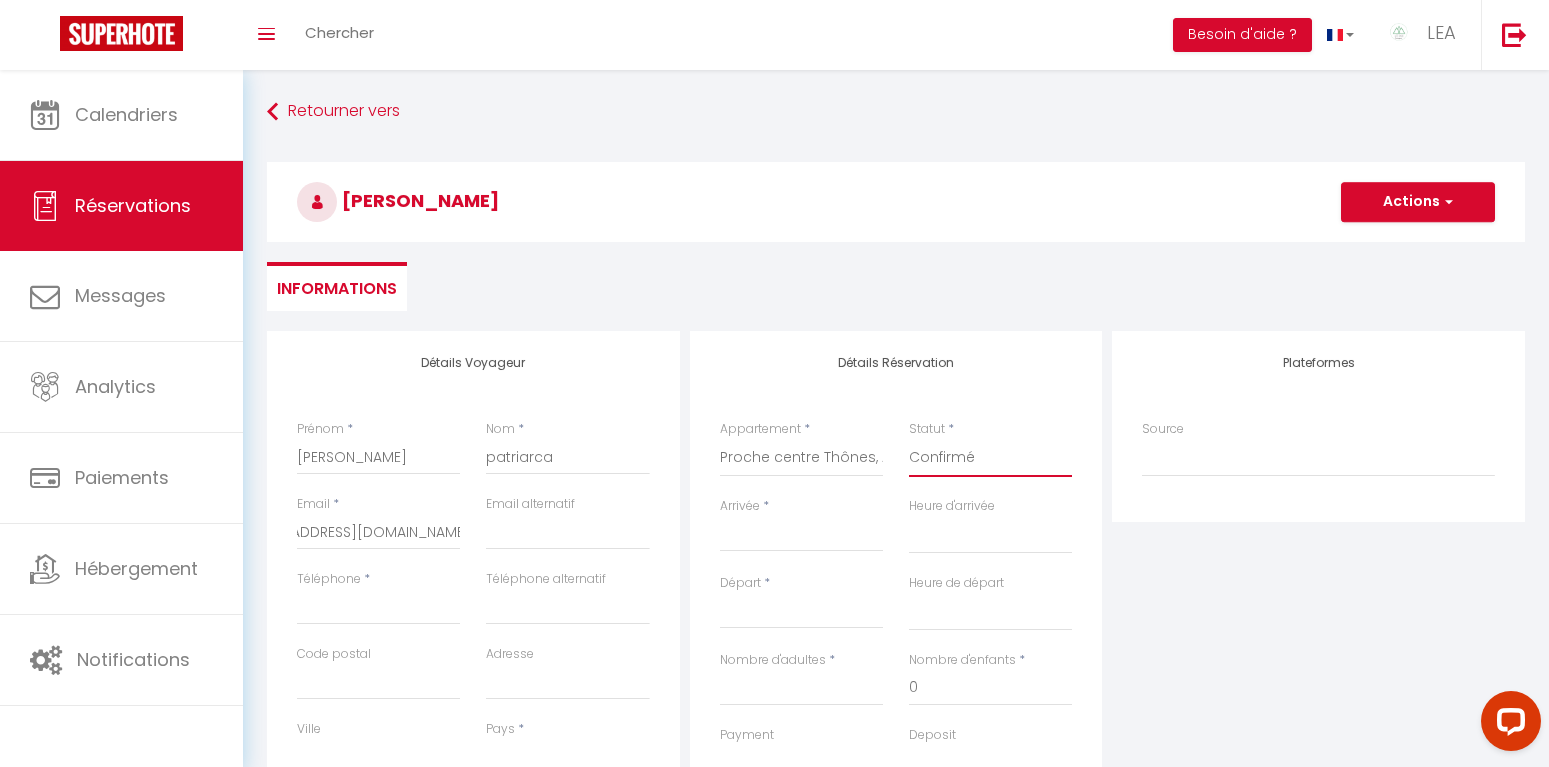 click on "Confirmé" at bounding box center (0, 0) 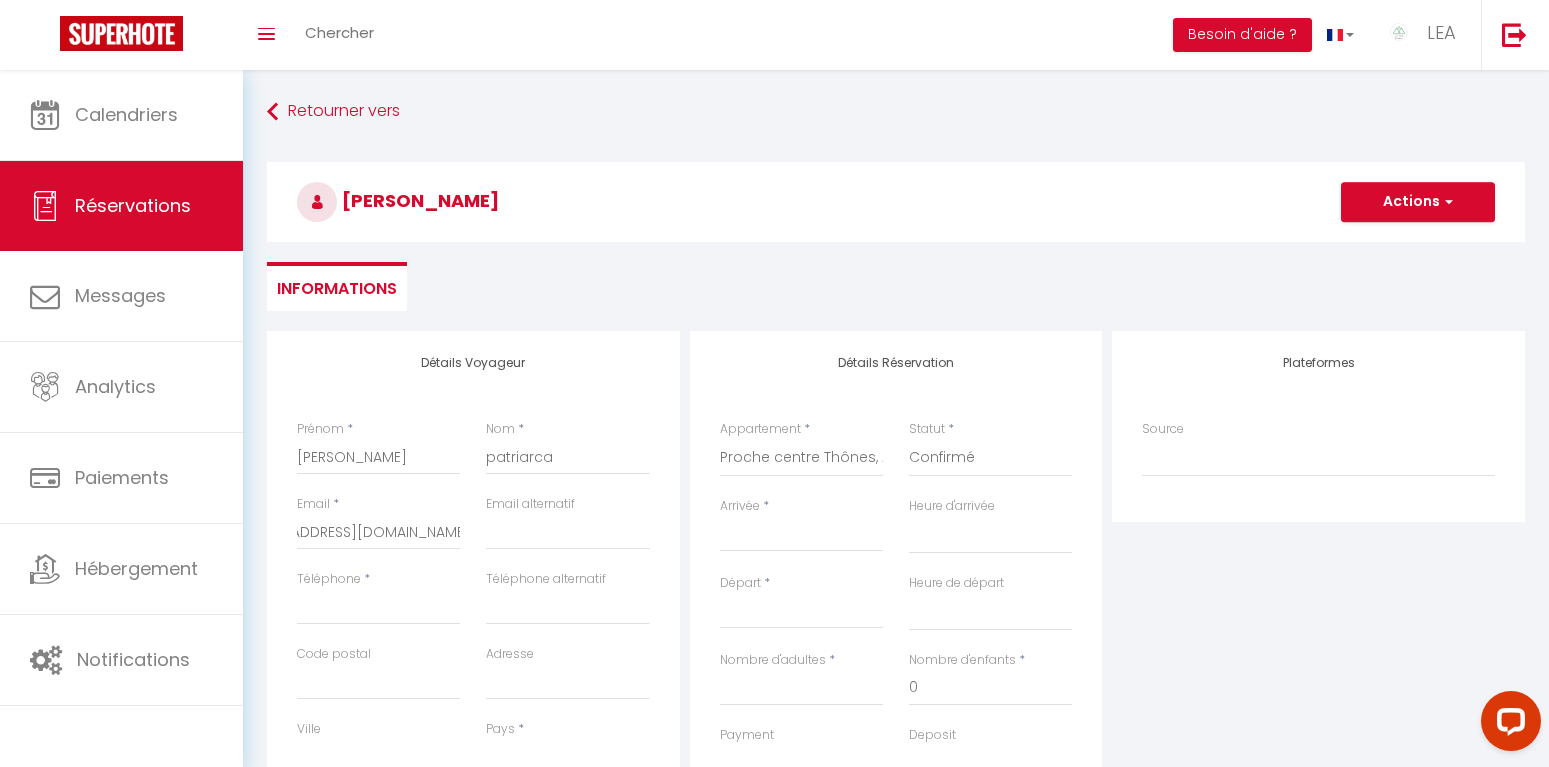 click on "Arrivée" at bounding box center [801, 536] 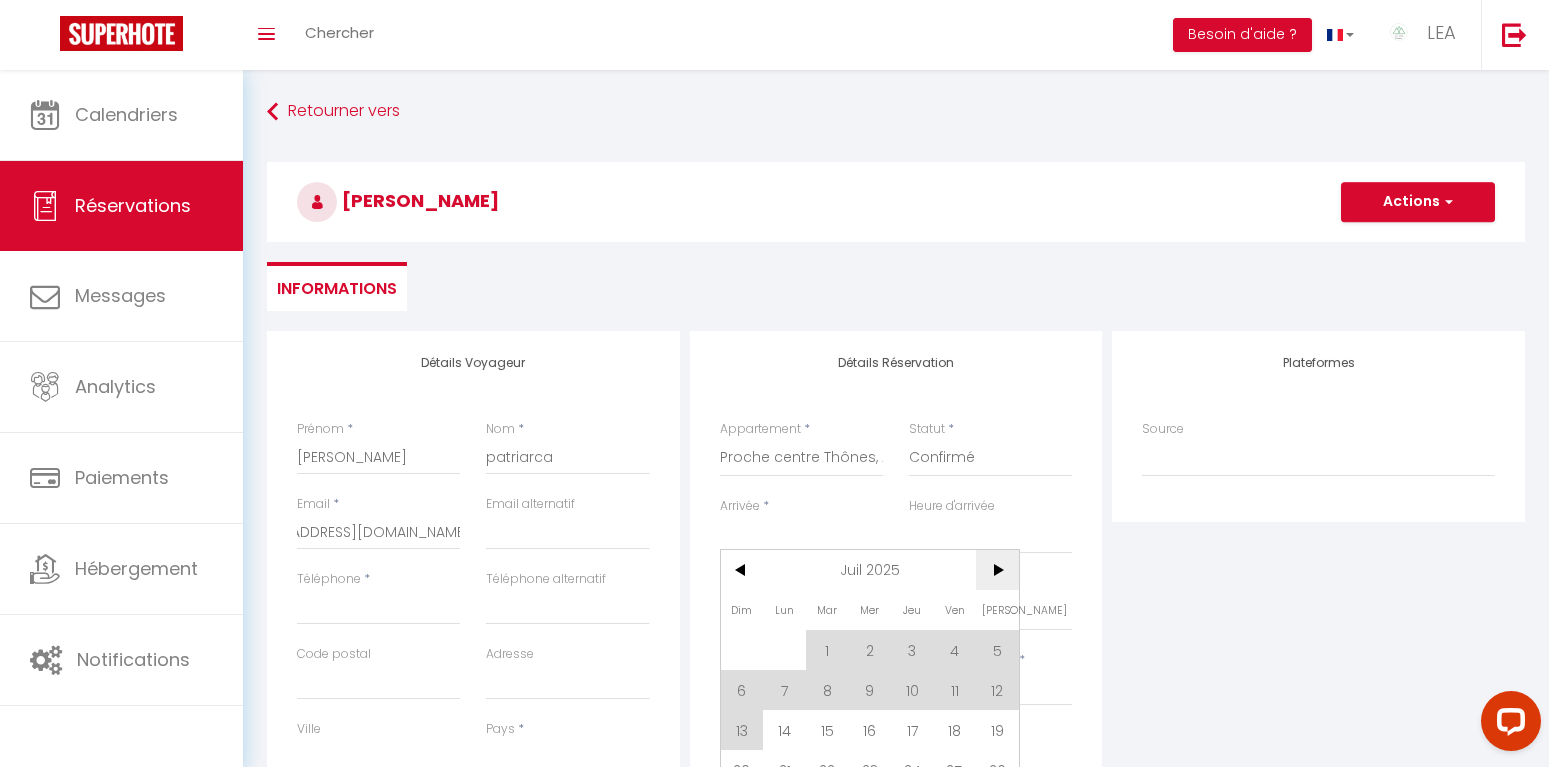 click on ">" at bounding box center (997, 570) 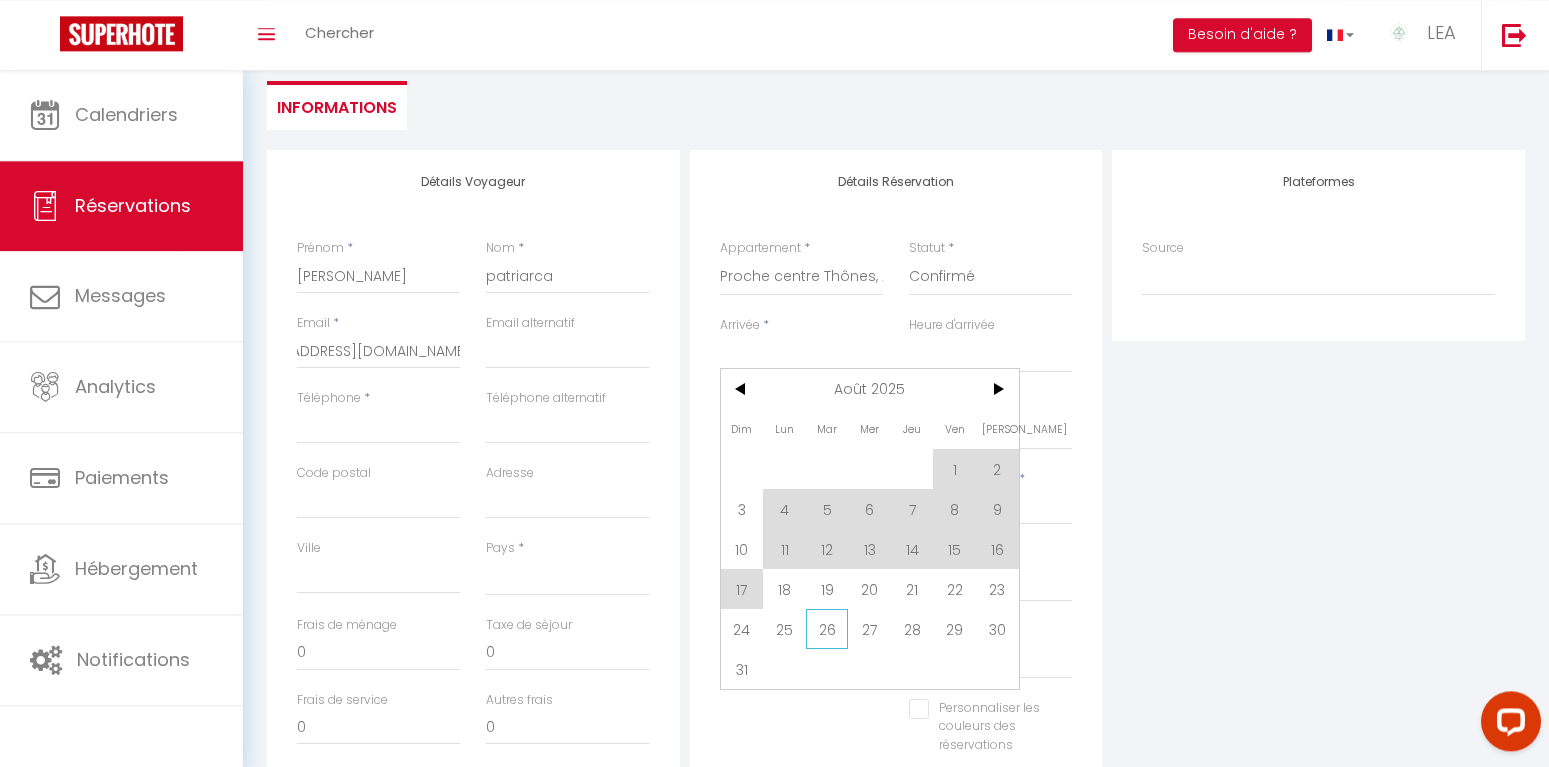scroll, scrollTop: 204, scrollLeft: 0, axis: vertical 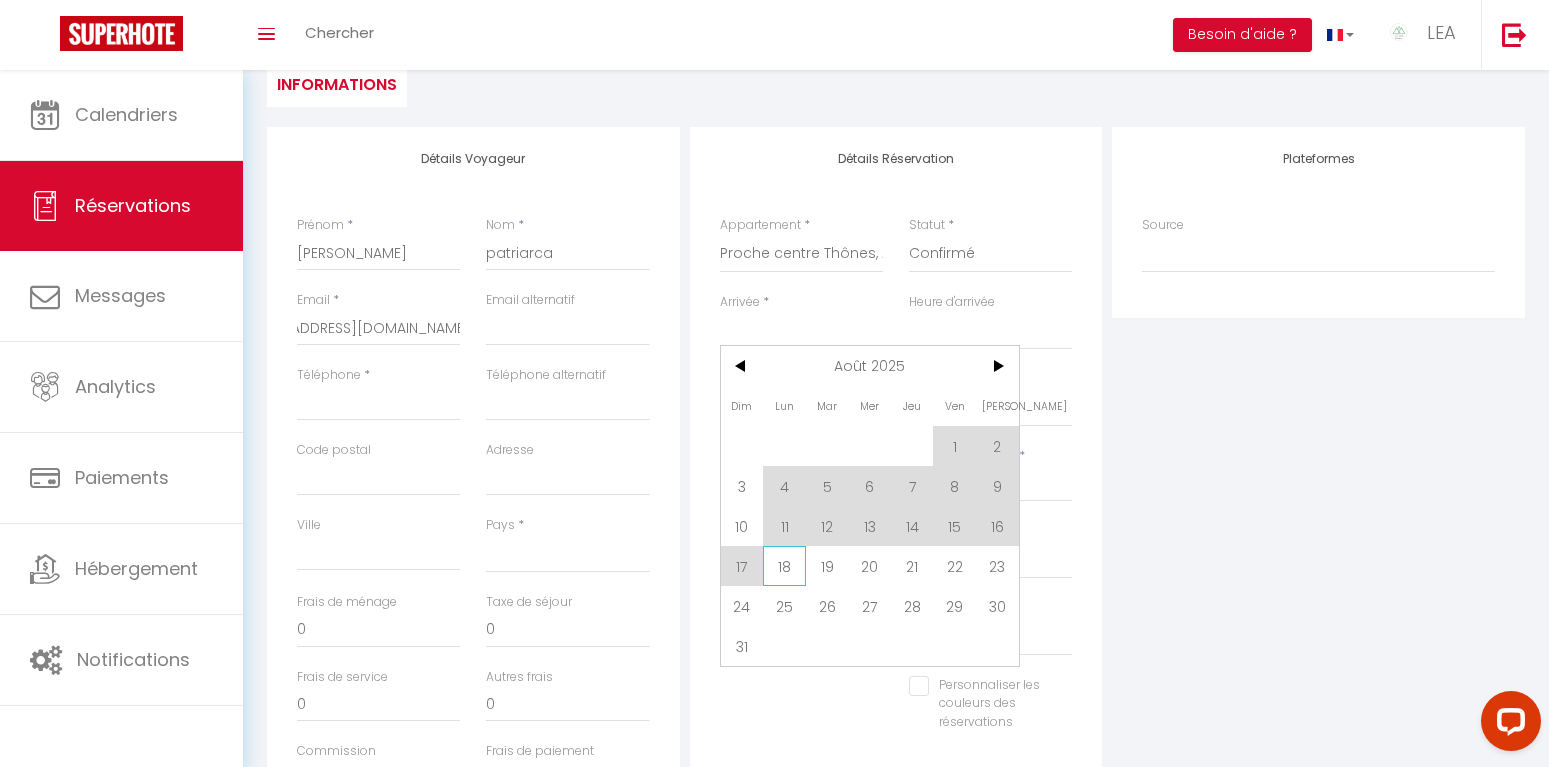 click on "18" at bounding box center (784, 566) 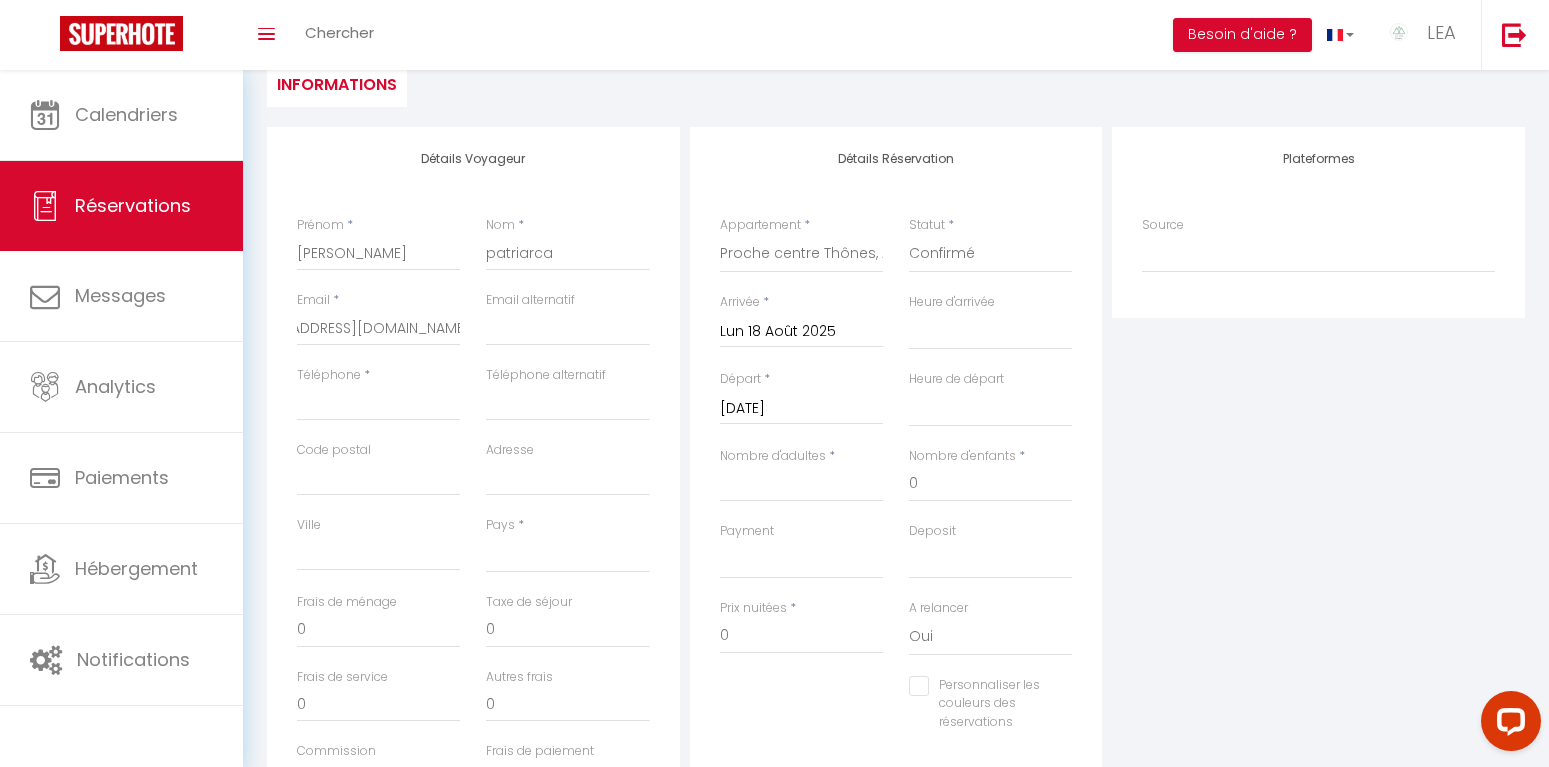 click on "[DATE]" at bounding box center (801, 409) 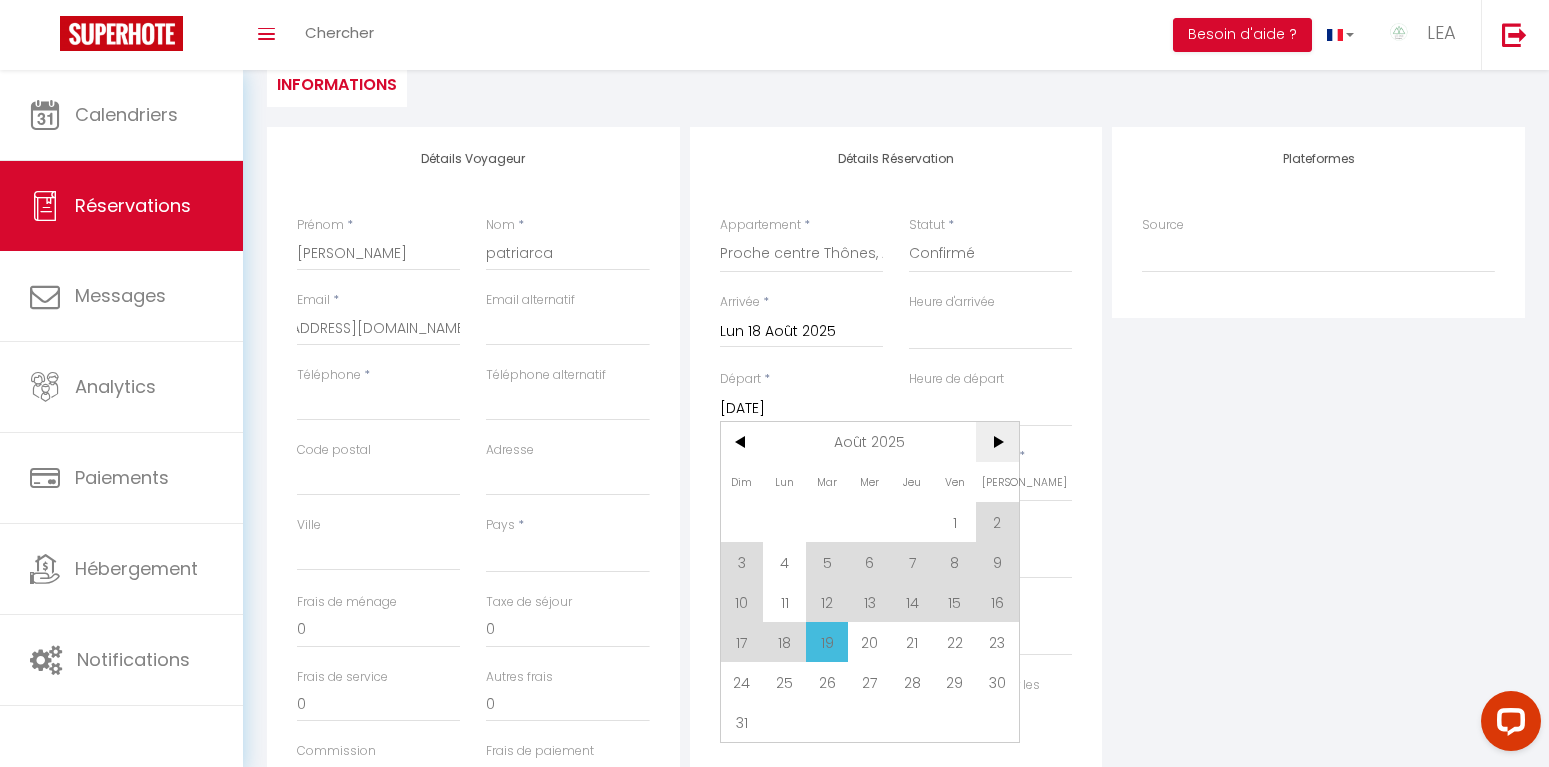 click on ">" at bounding box center [997, 442] 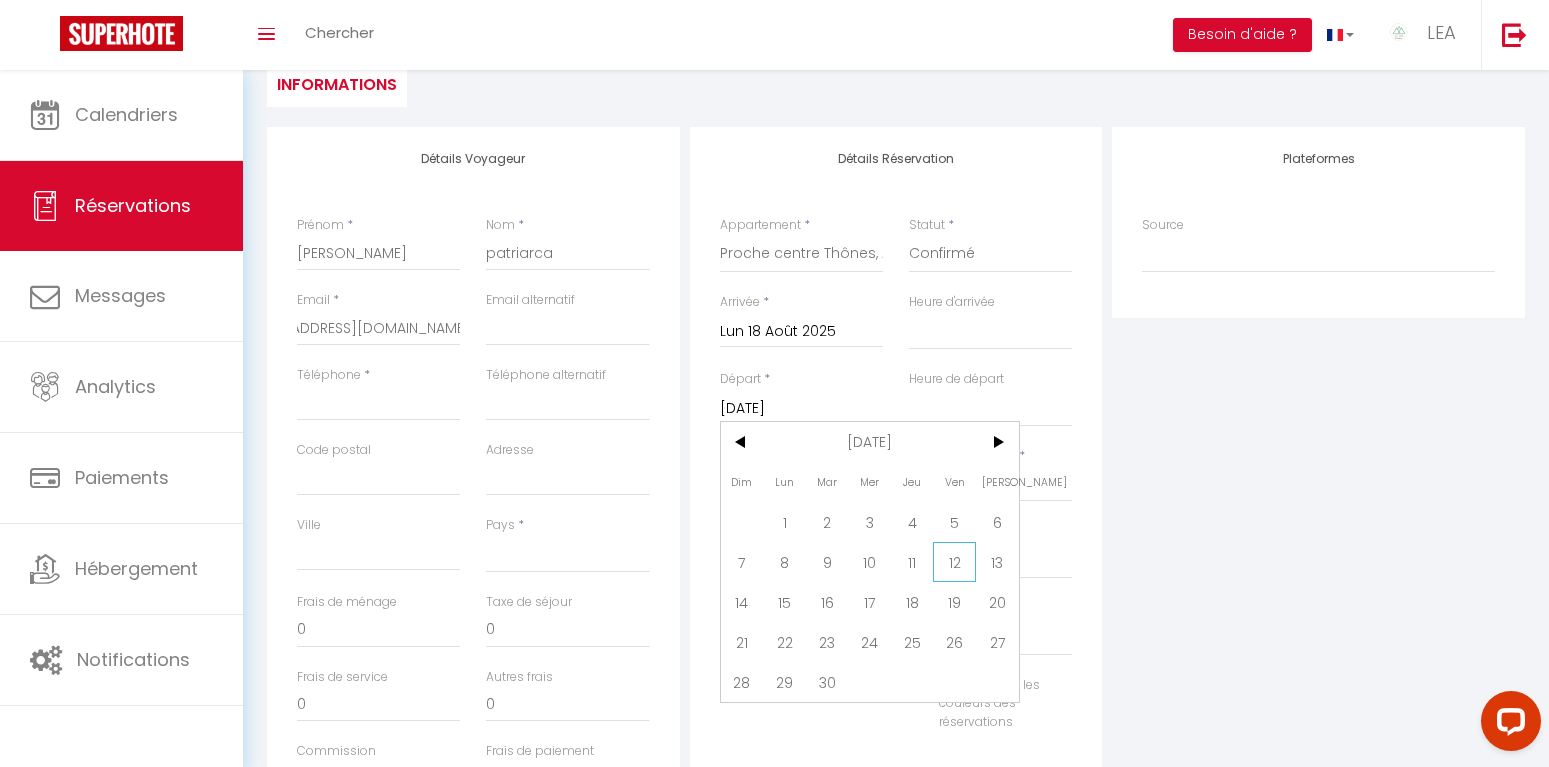click on "12" at bounding box center [954, 562] 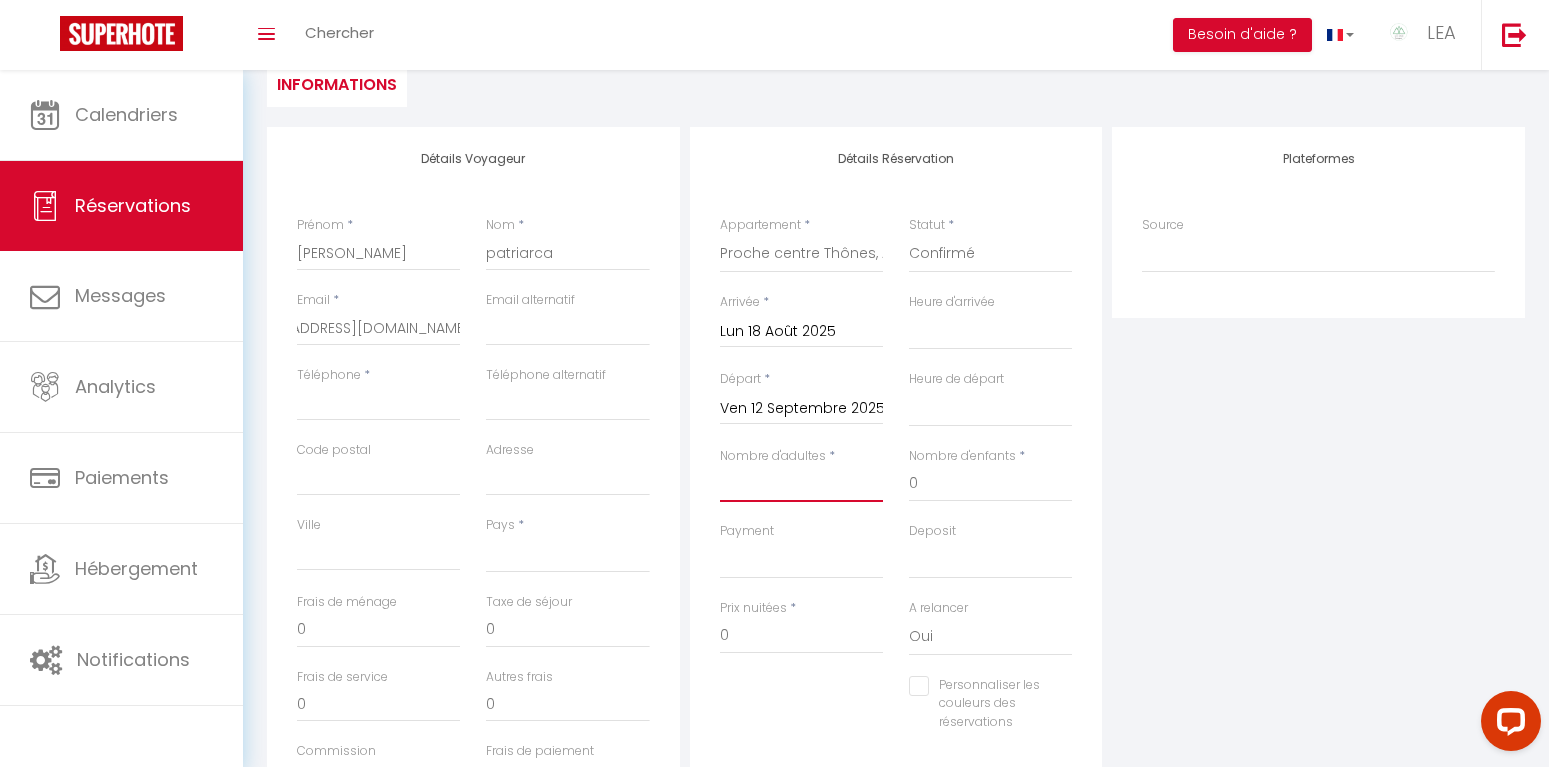 click on "Nombre d'adultes" at bounding box center (801, 484) 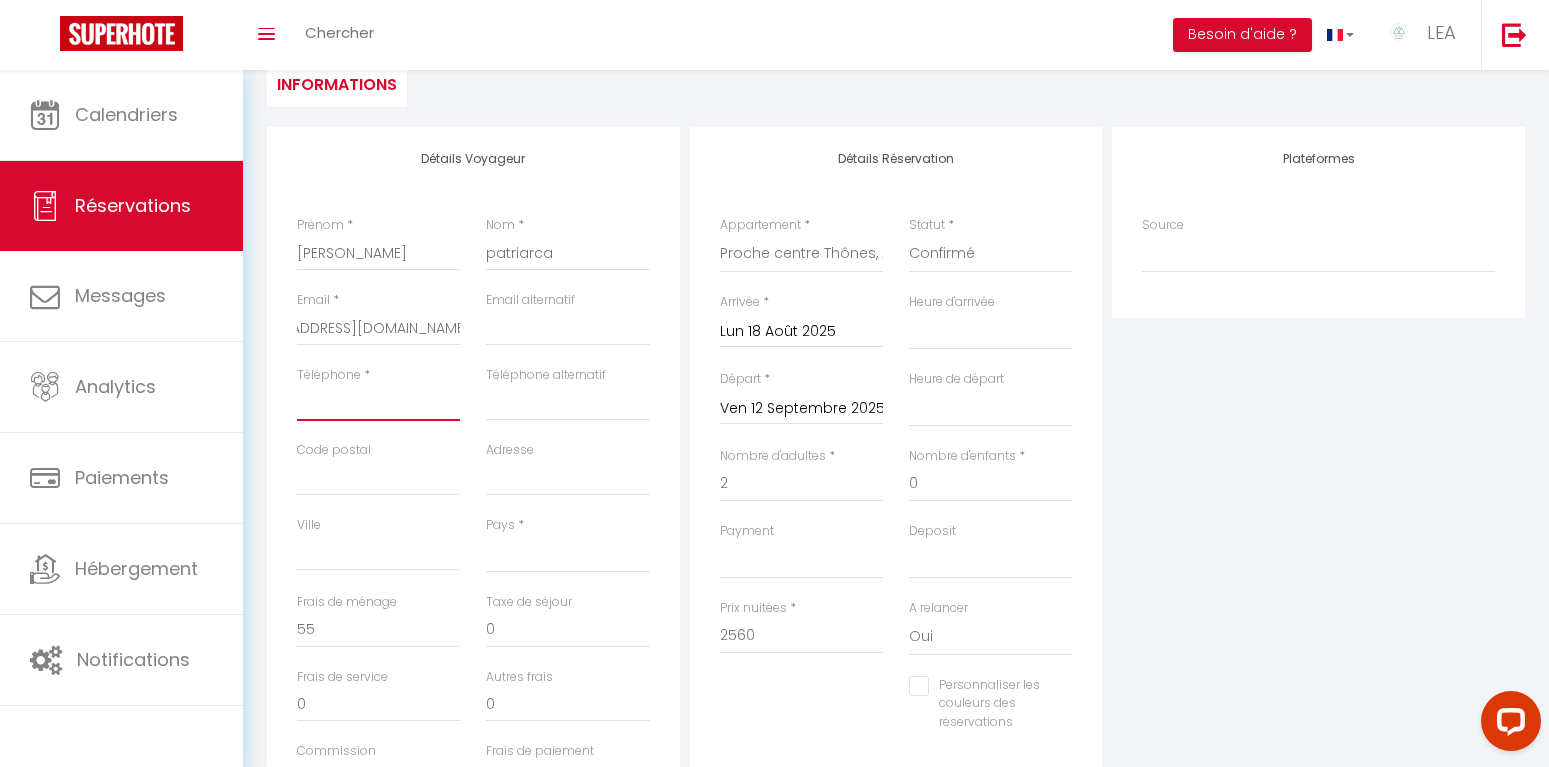 click on "Téléphone" at bounding box center [378, 403] 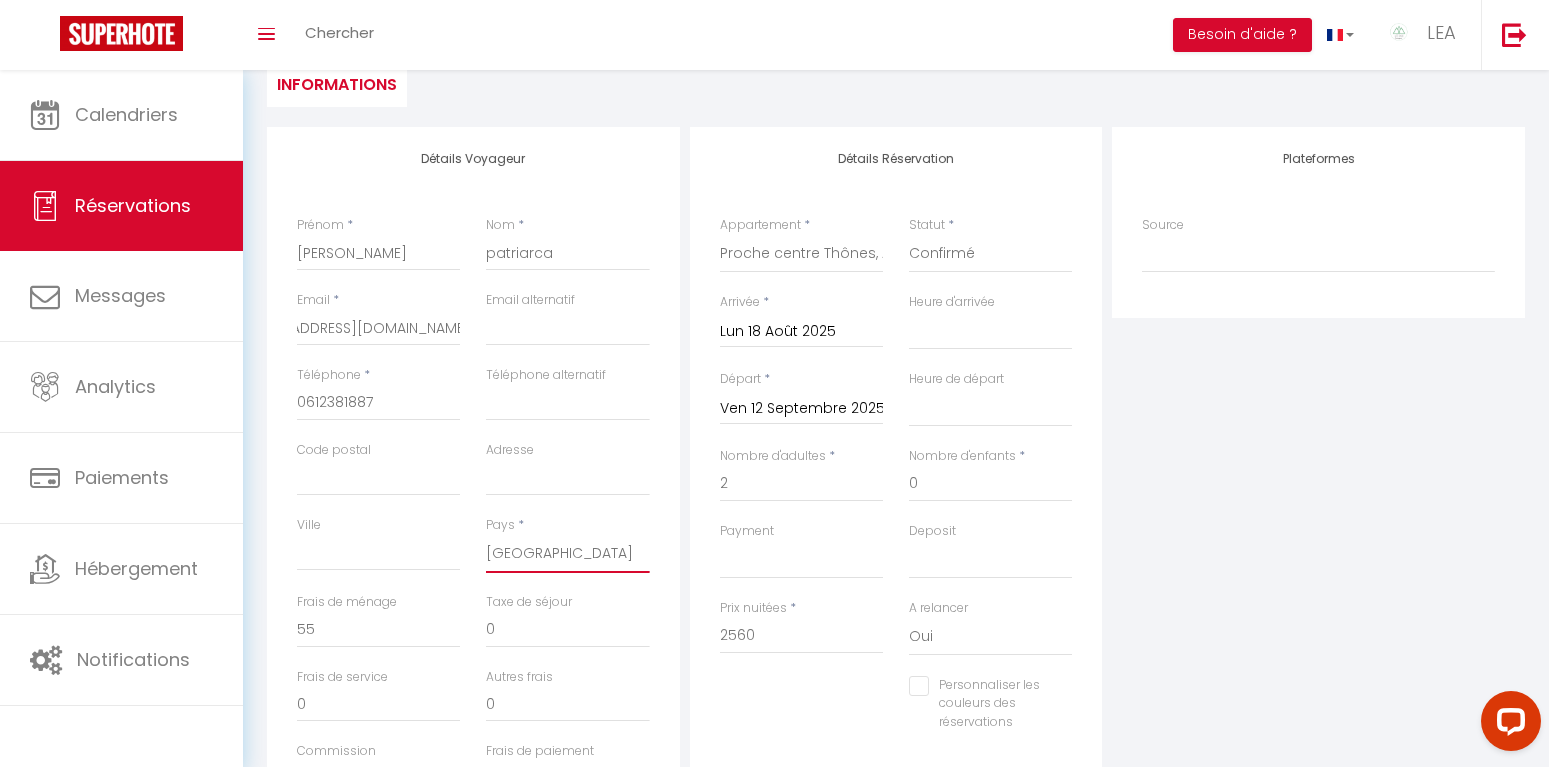 click on "[GEOGRAPHIC_DATA]" at bounding box center [0, 0] 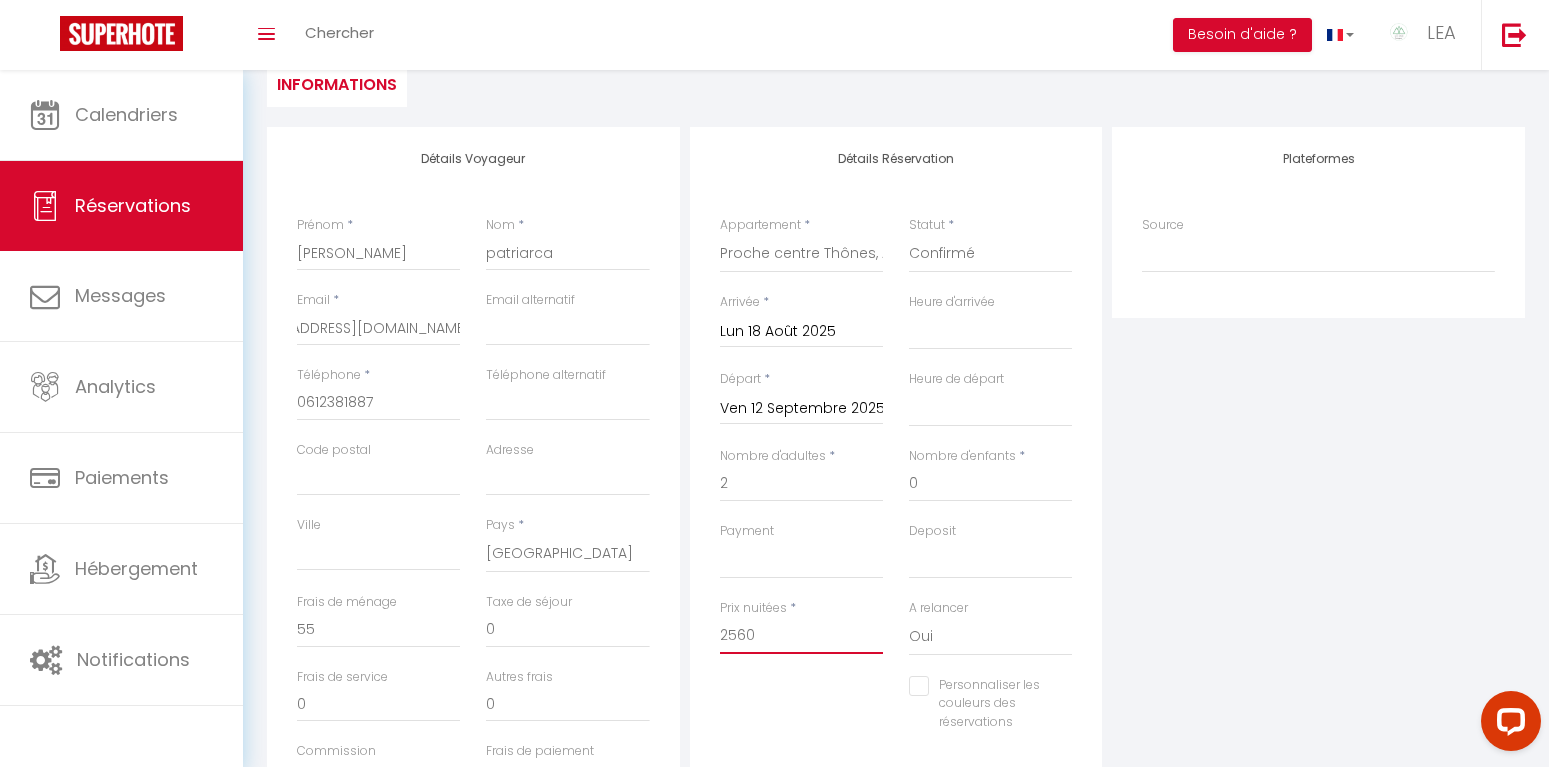 drag, startPoint x: 757, startPoint y: 644, endPoint x: 706, endPoint y: 641, distance: 51.088158 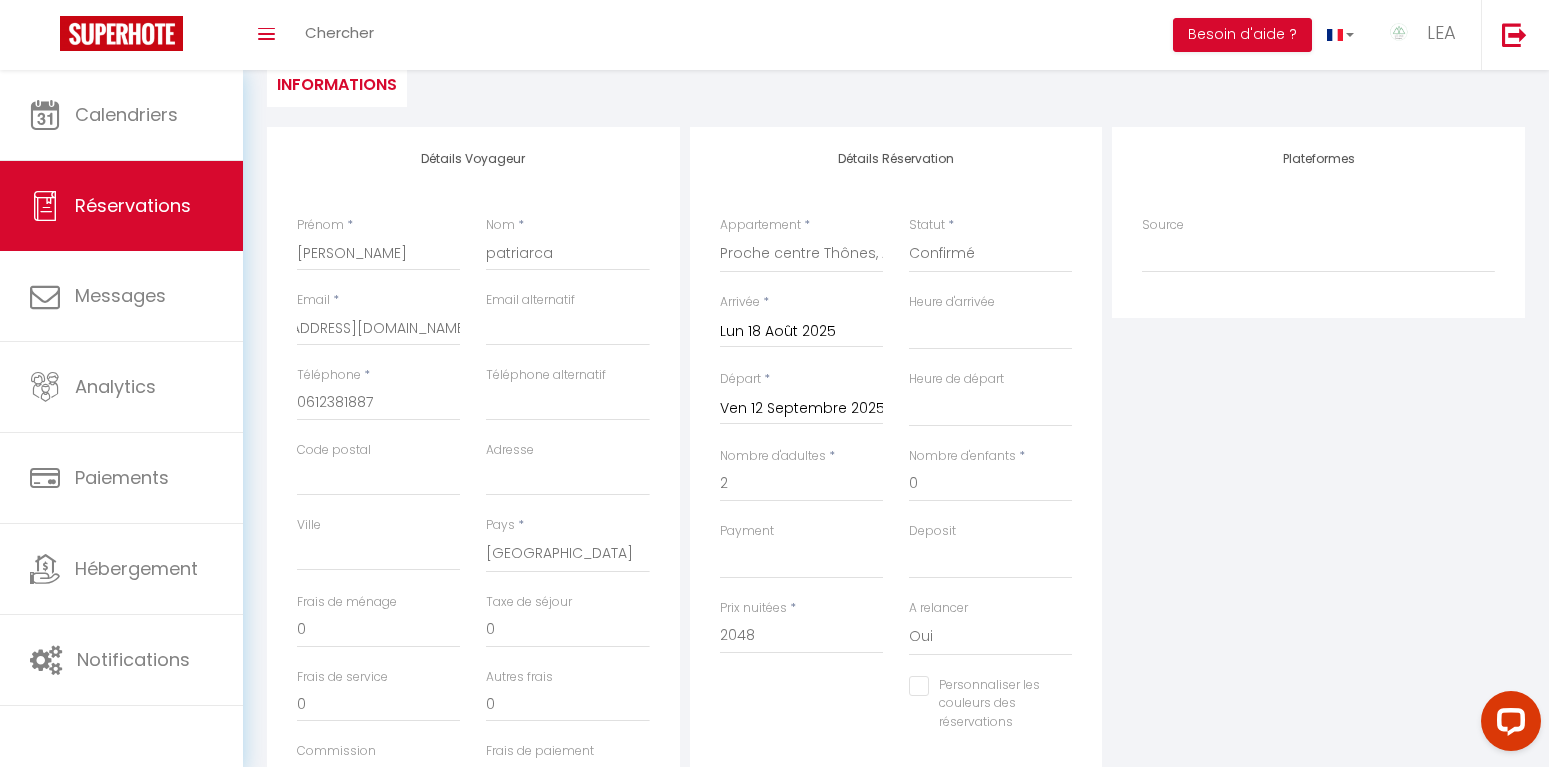click on "Personnaliser les couleurs des réservations     #D7092E" at bounding box center (896, 714) 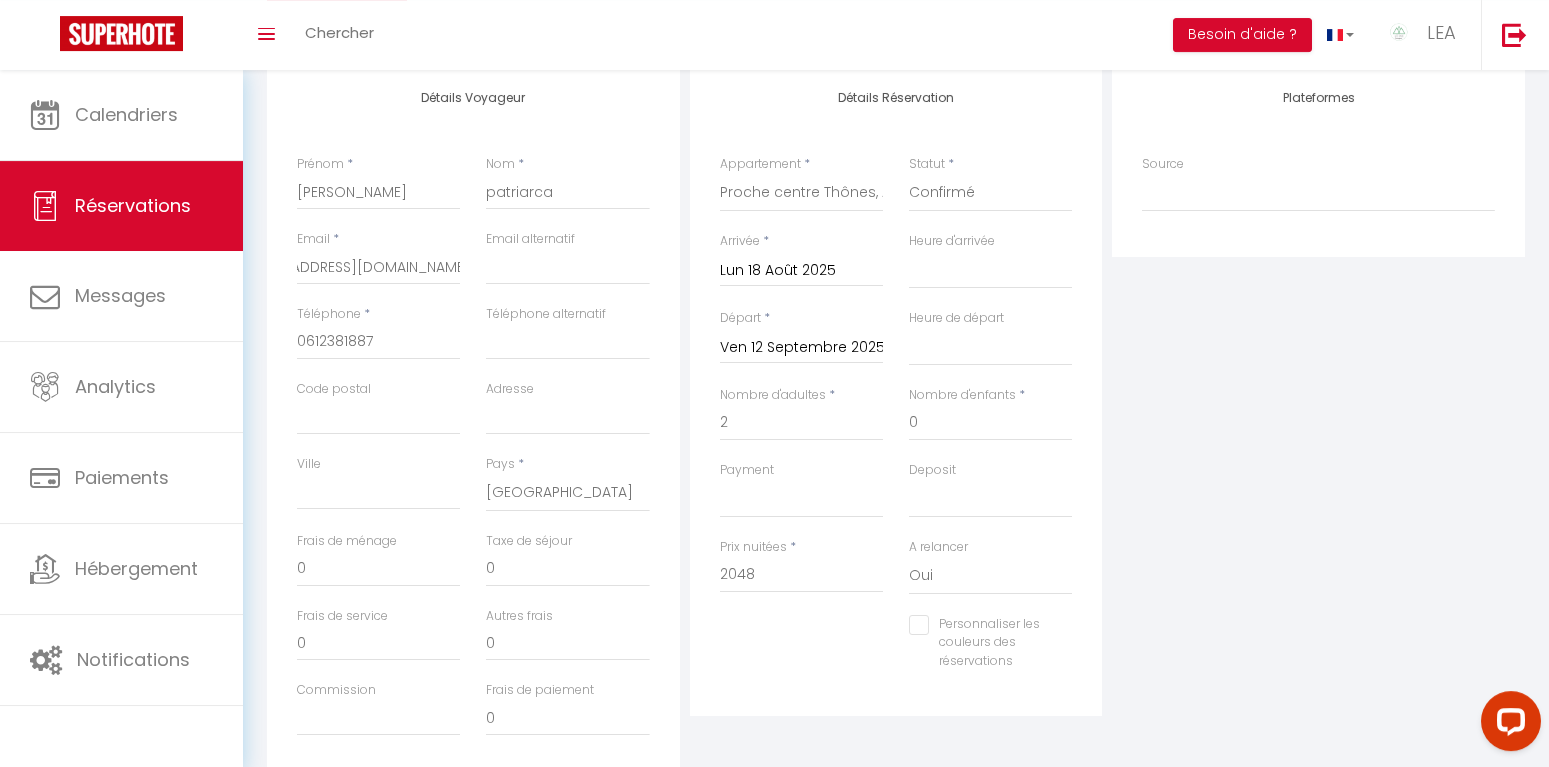 scroll, scrollTop: 306, scrollLeft: 0, axis: vertical 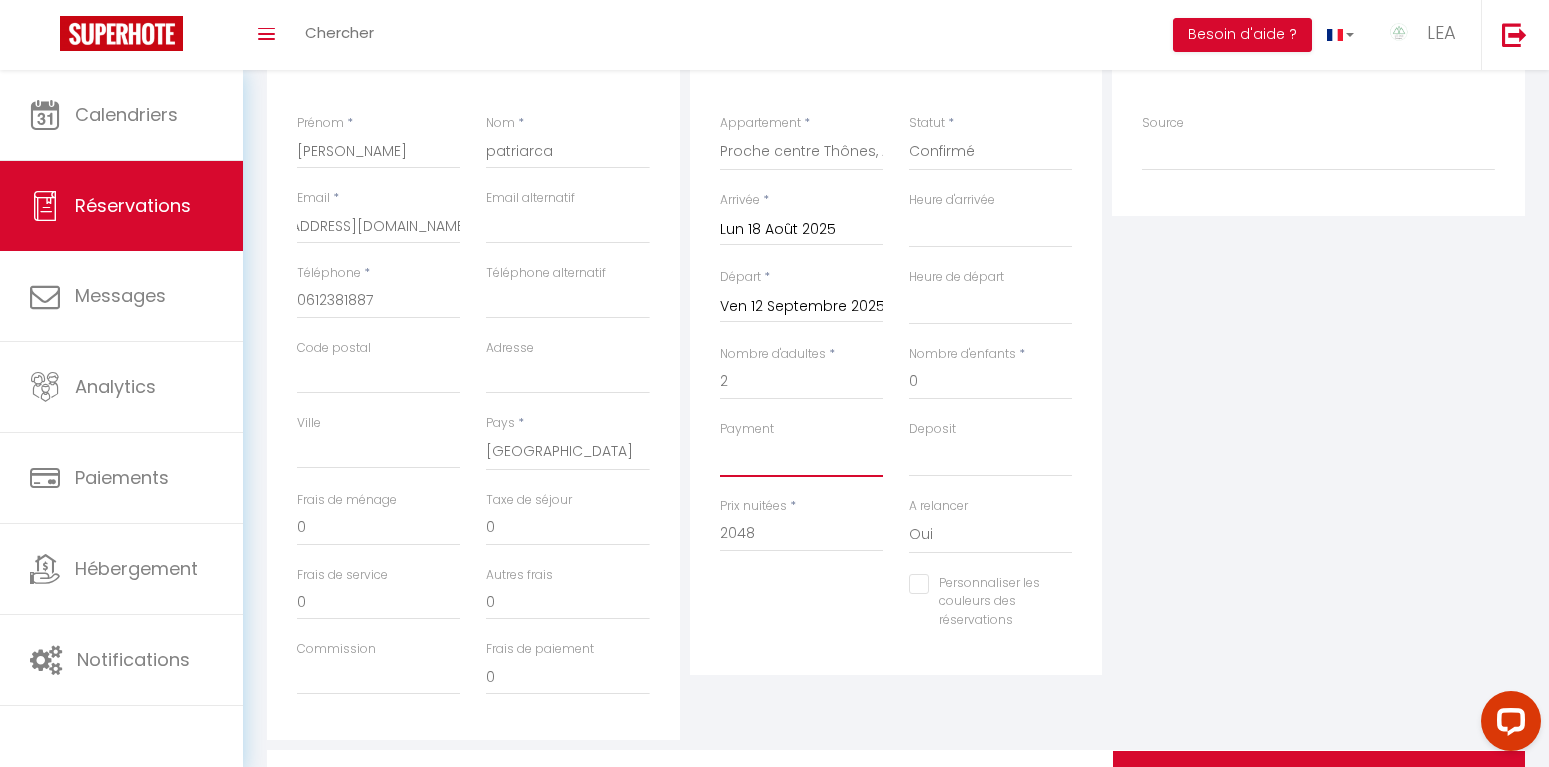 click on "OK   KO" at bounding box center (801, 458) 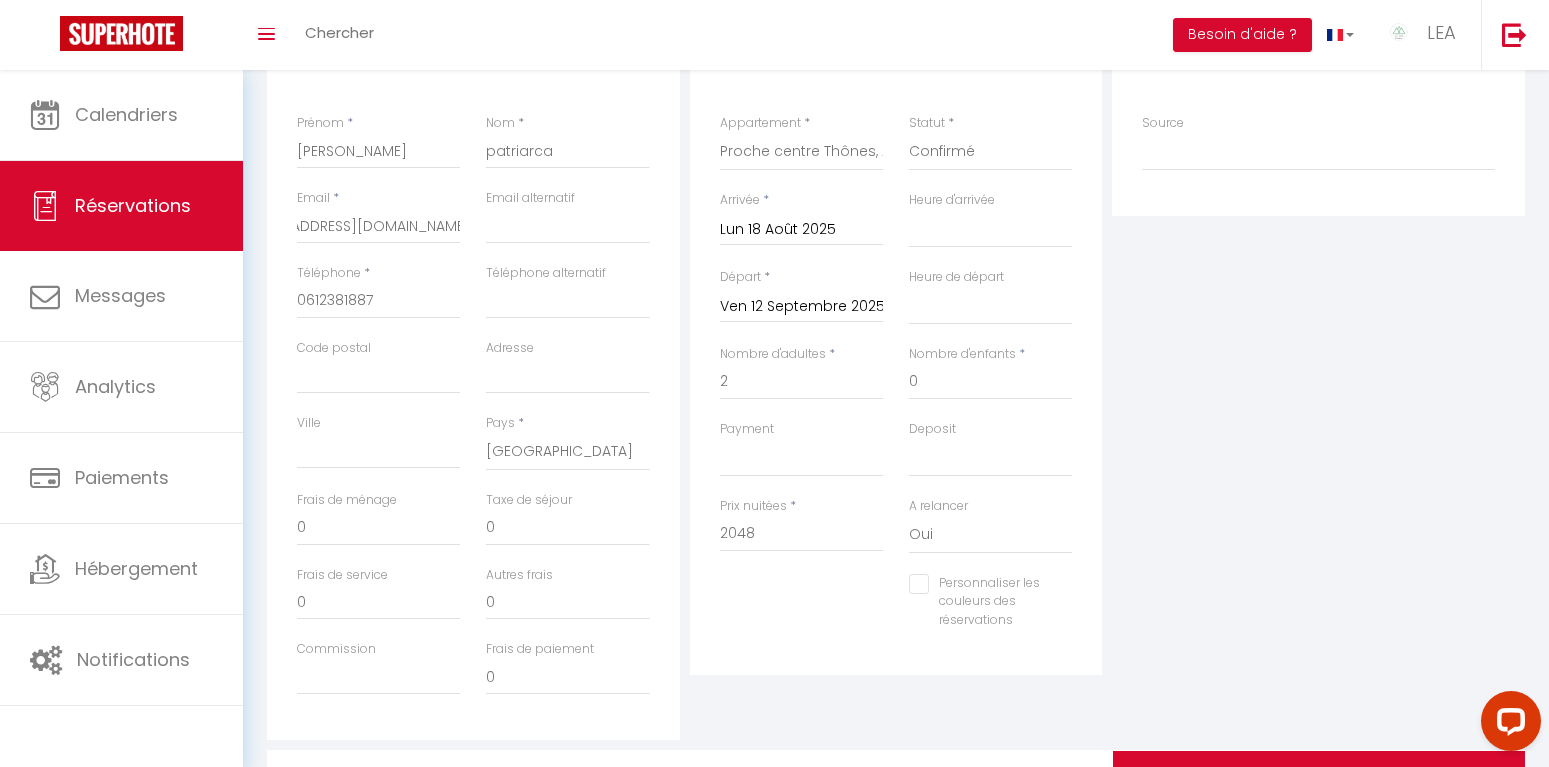 click on "Personnaliser les couleurs des réservations     #D7092E" at bounding box center [896, 612] 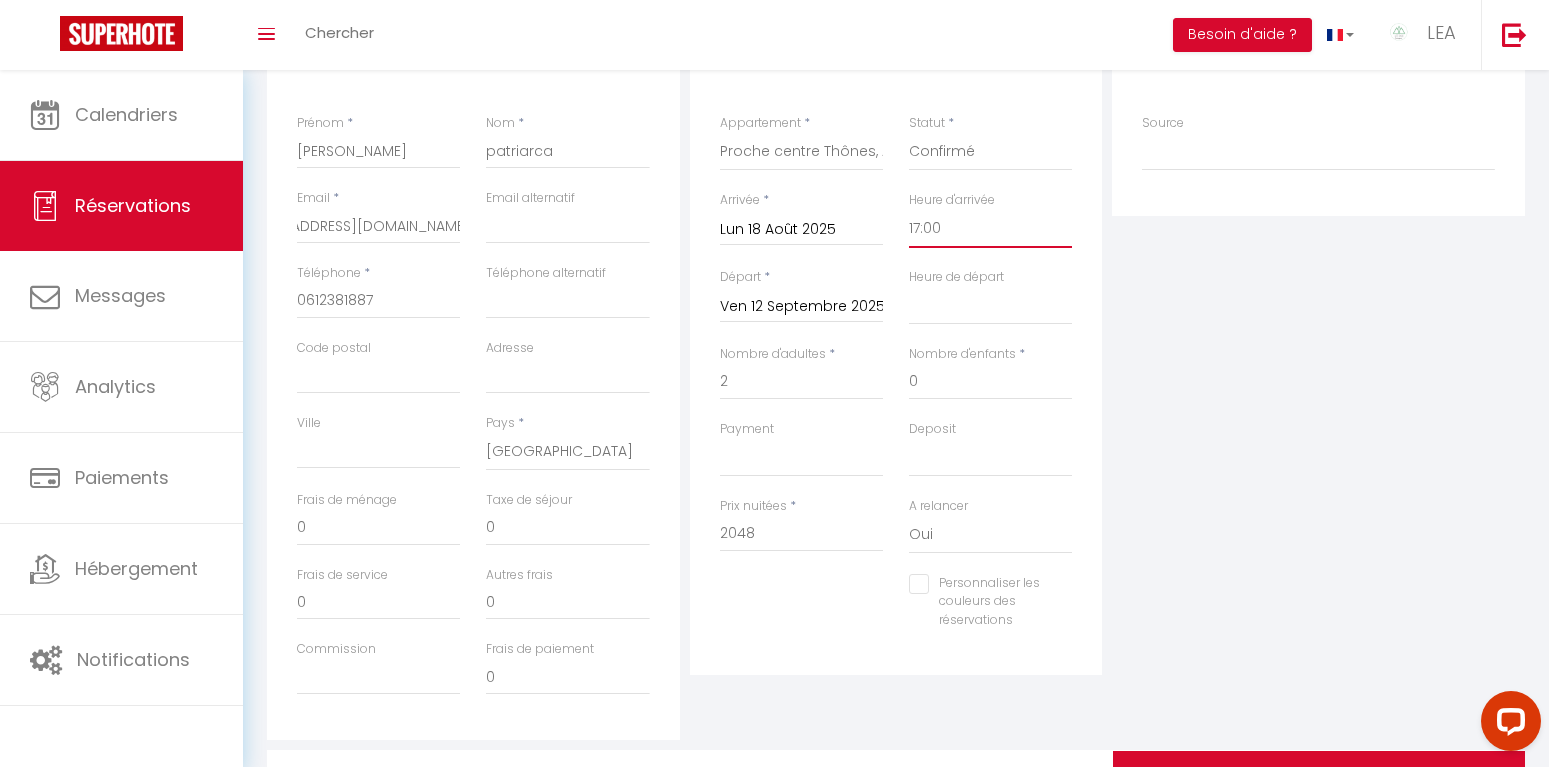 click on "17:00" at bounding box center [0, 0] 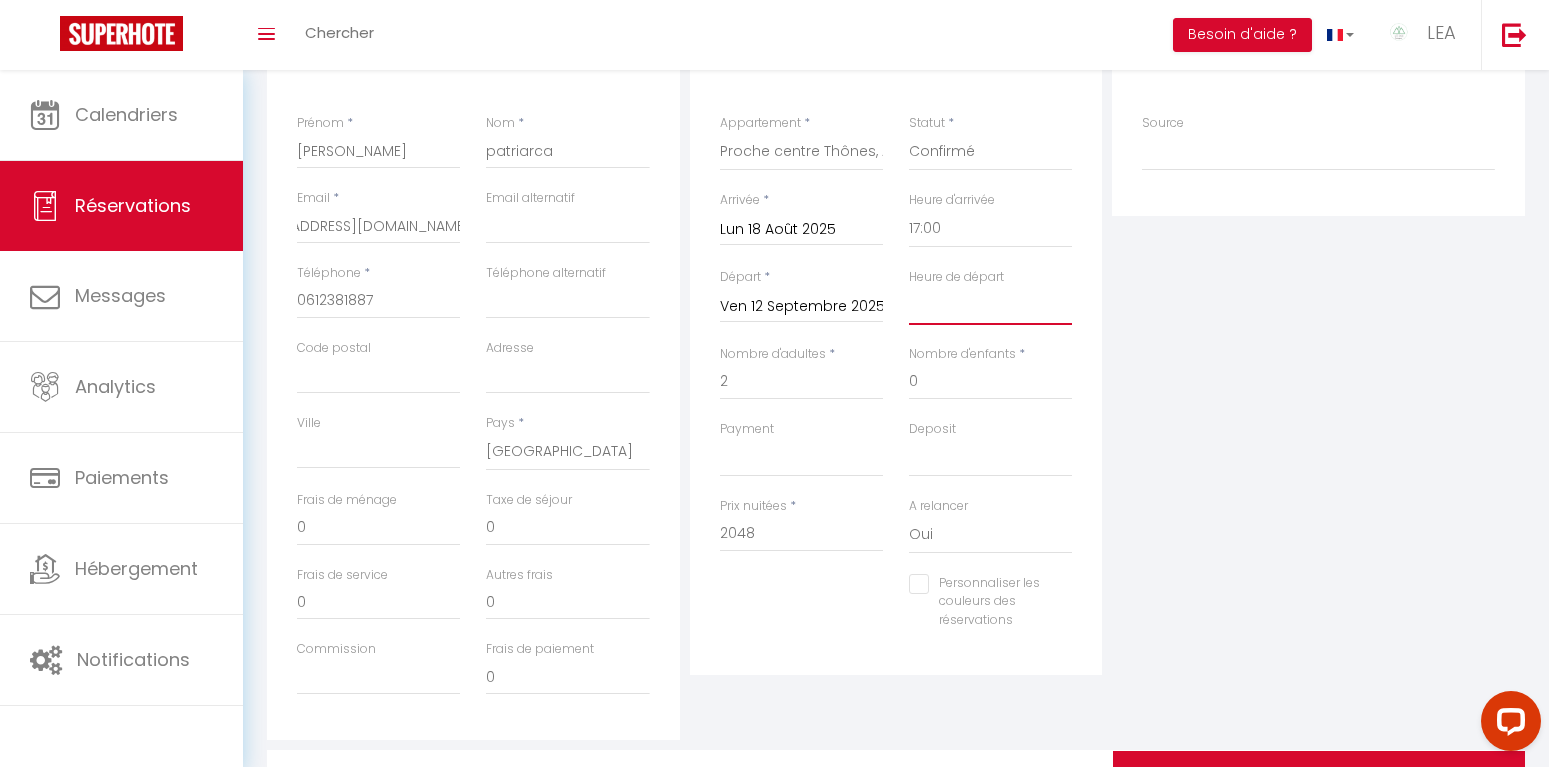 click on "00:00 00:30 01:00 01:30 02:00 02:30 03:00 03:30 04:00 04:30 05:00 05:30 06:00 06:30 07:00 07:30 08:00 08:30 09:00 09:30 10:00 10:30 11:00 11:30 12:00 12:30 13:00 13:30 14:00 14:30 15:00 15:30 16:00 16:30 17:00 17:30 18:00 18:30 19:00 19:30 20:00 20:30 21:00 21:30 22:00 22:30 23:00 23:30" at bounding box center [990, 306] 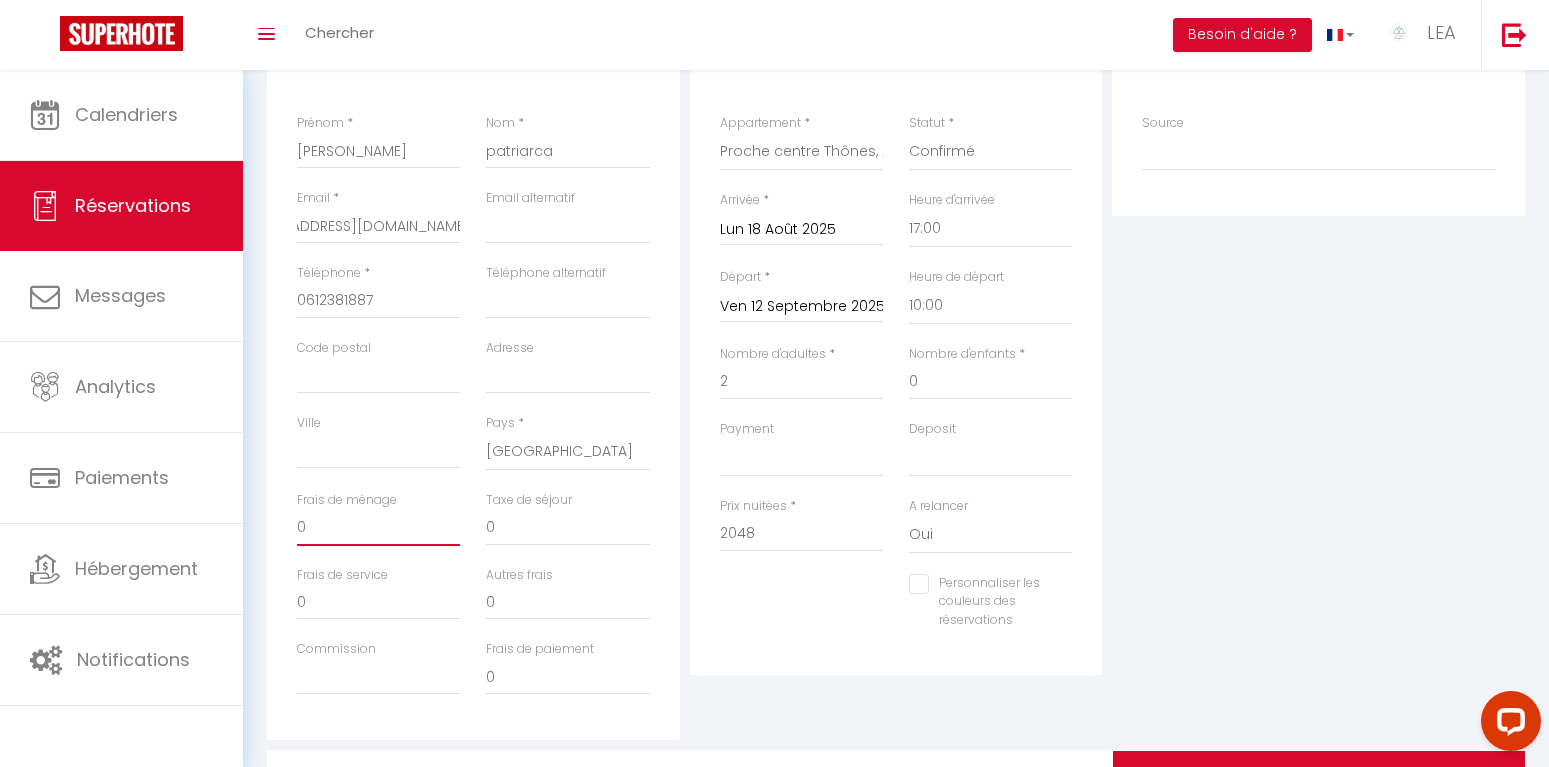 drag, startPoint x: 320, startPoint y: 527, endPoint x: 284, endPoint y: 524, distance: 36.124783 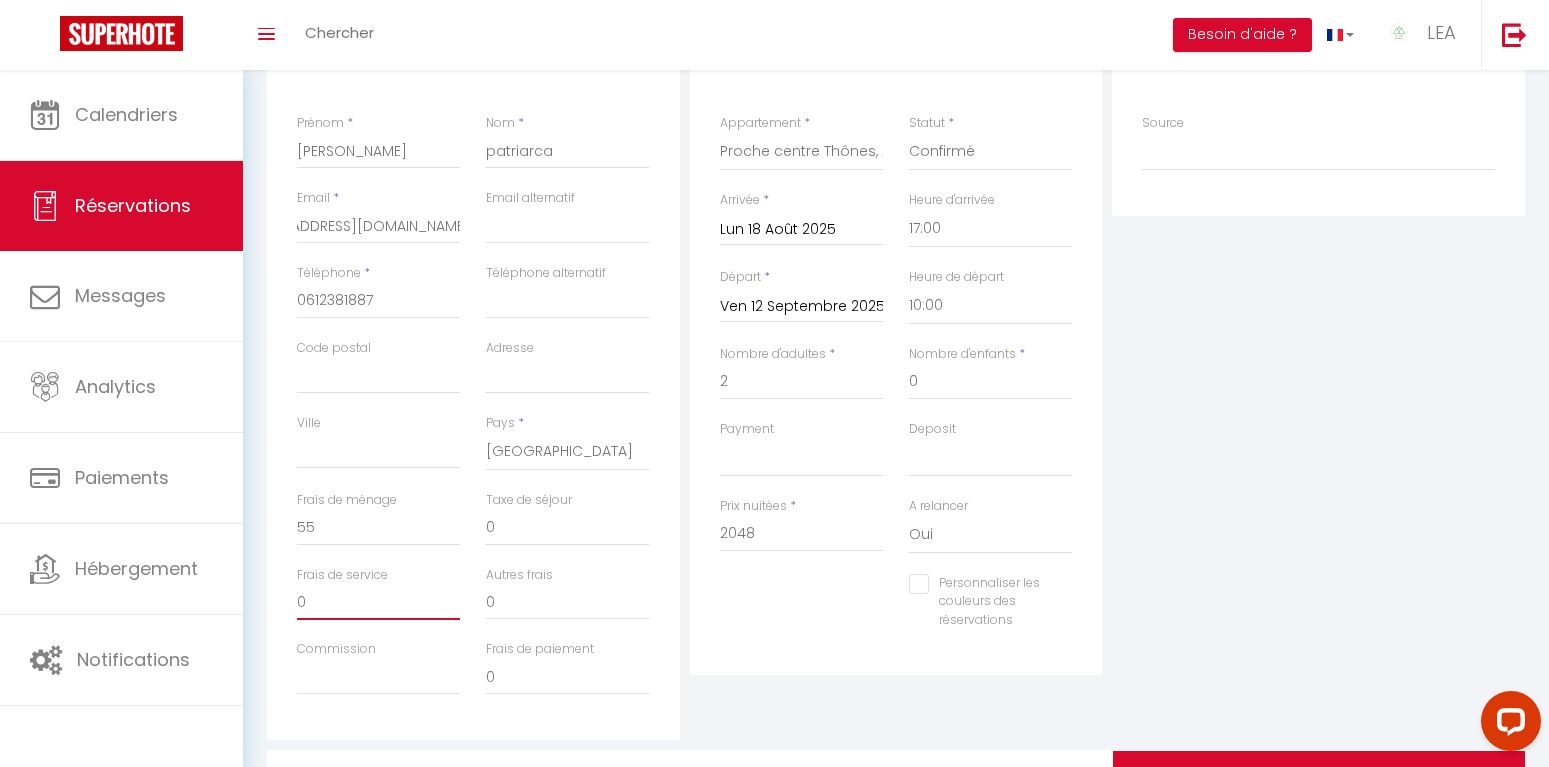 click on "0" at bounding box center [378, 602] 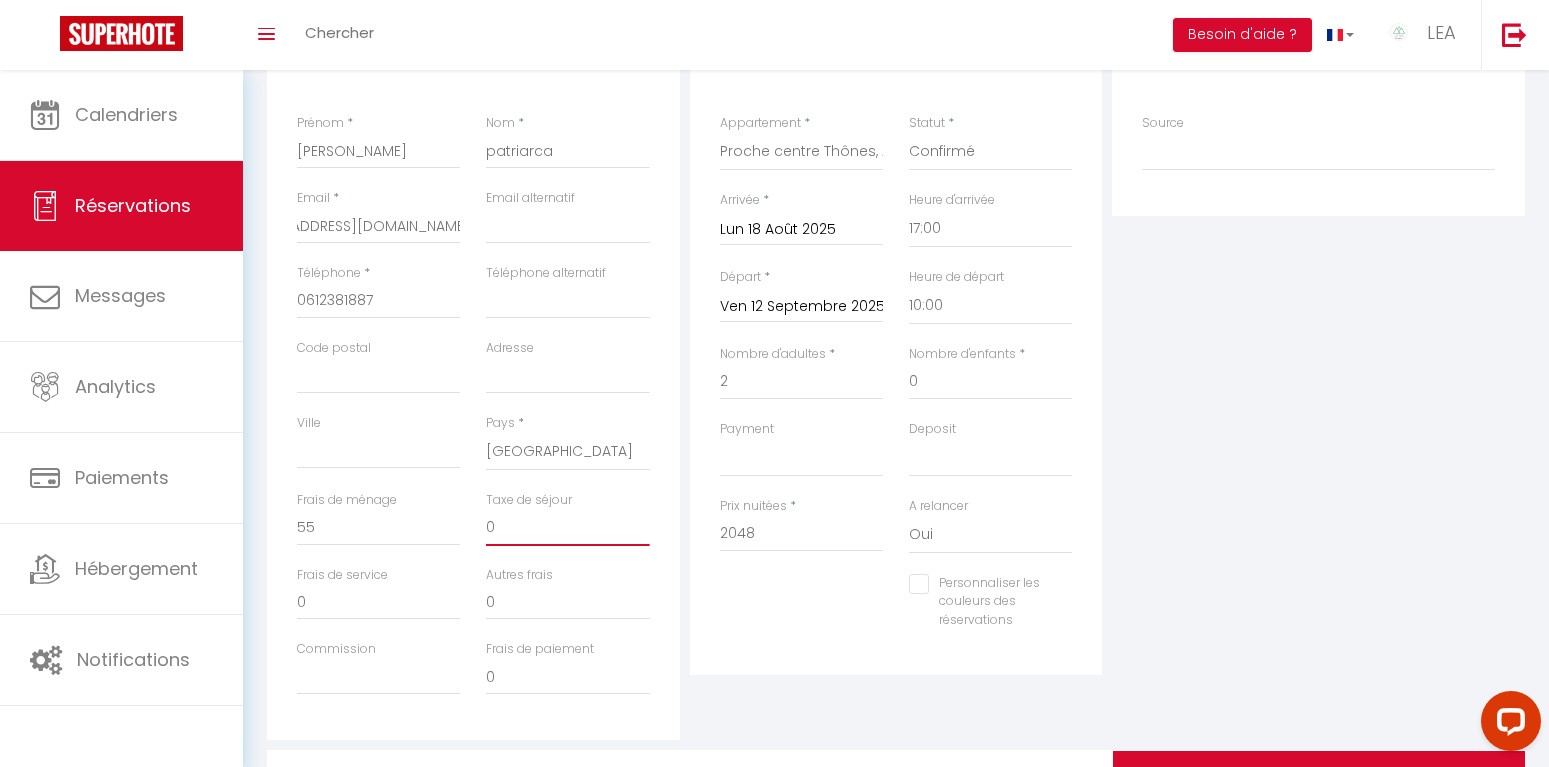 click on "0" at bounding box center [567, 528] 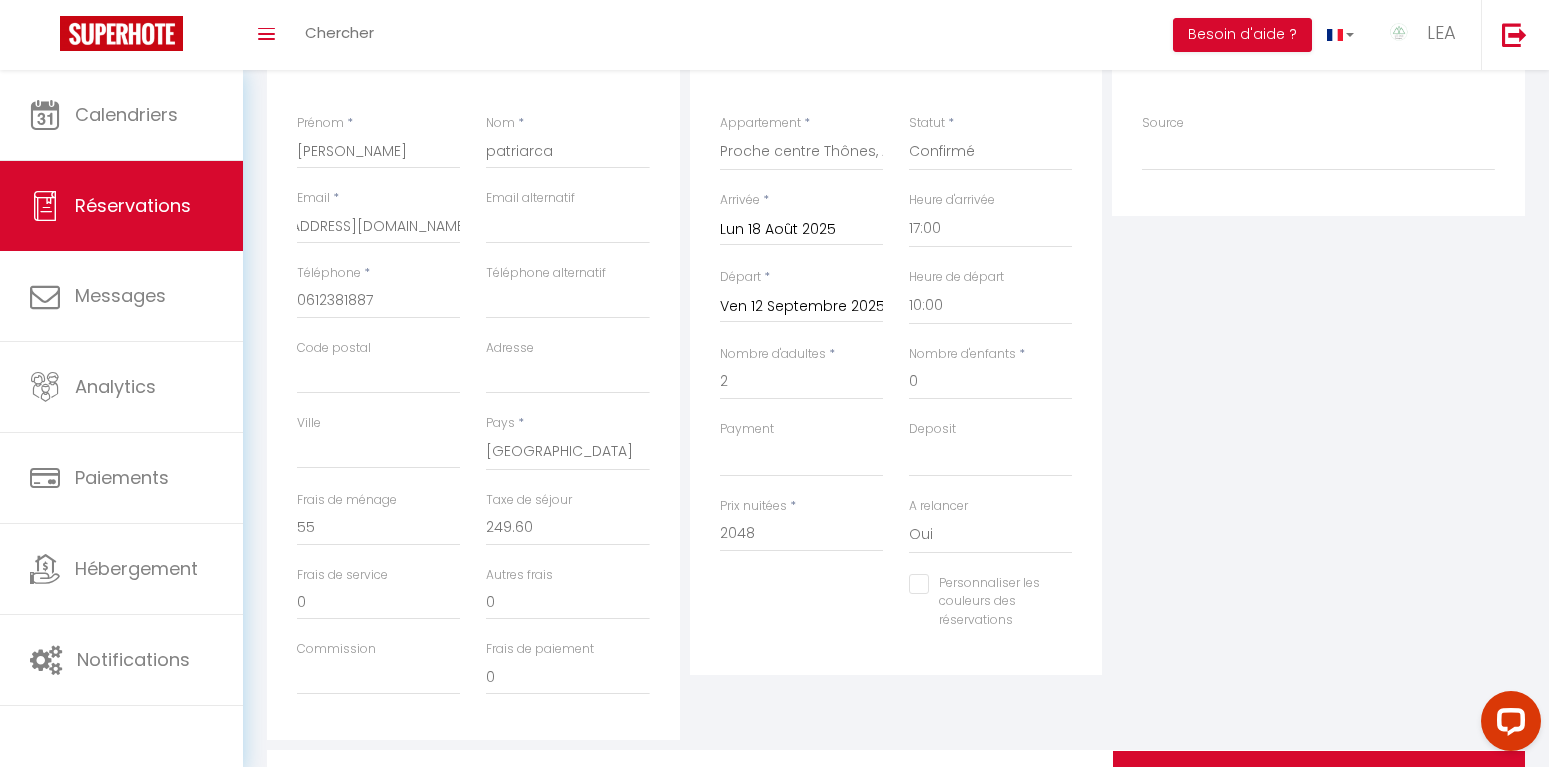 click on "Personnaliser les couleurs des réservations     #D7092E" at bounding box center (896, 612) 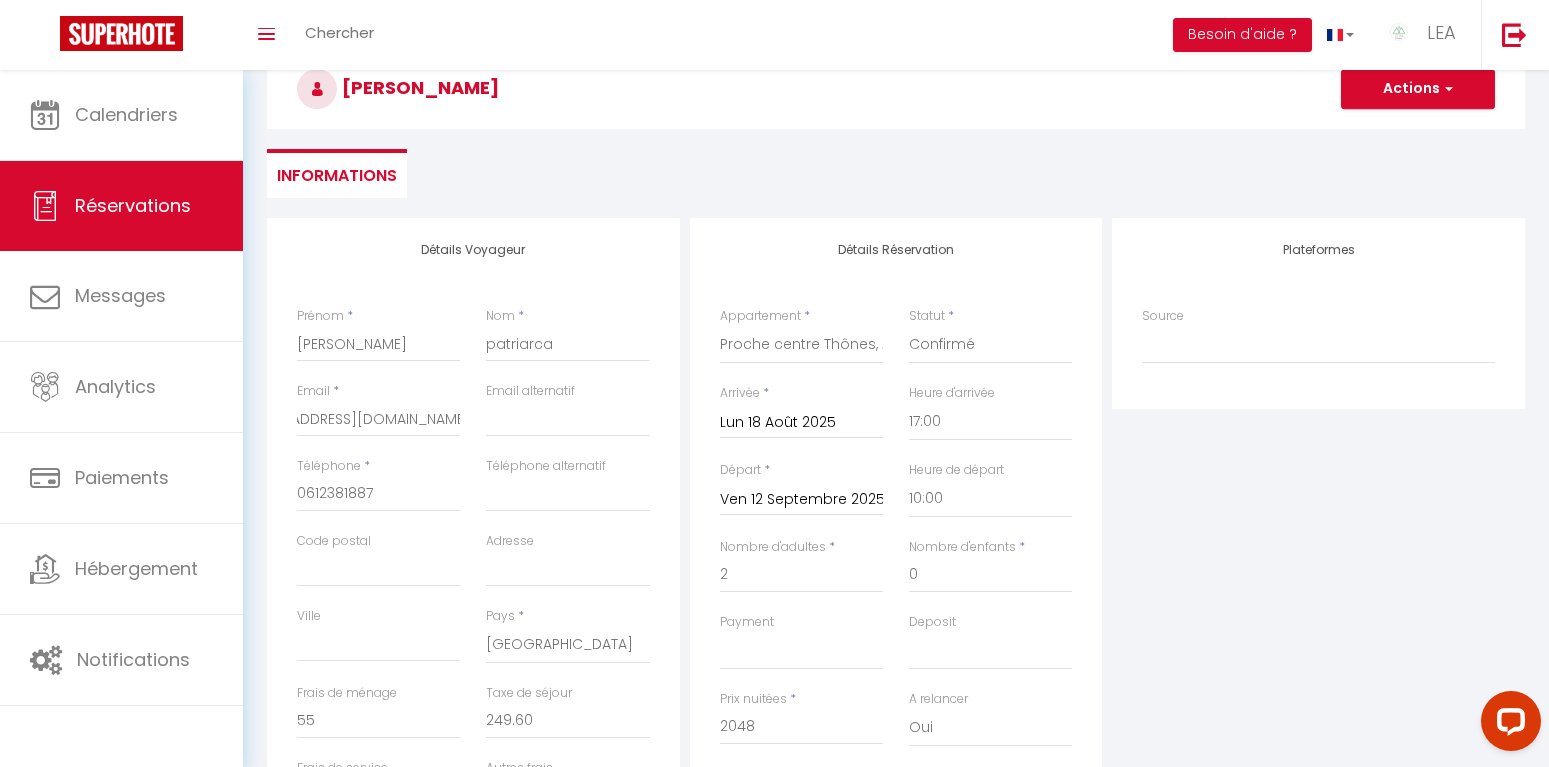 scroll, scrollTop: 0, scrollLeft: 0, axis: both 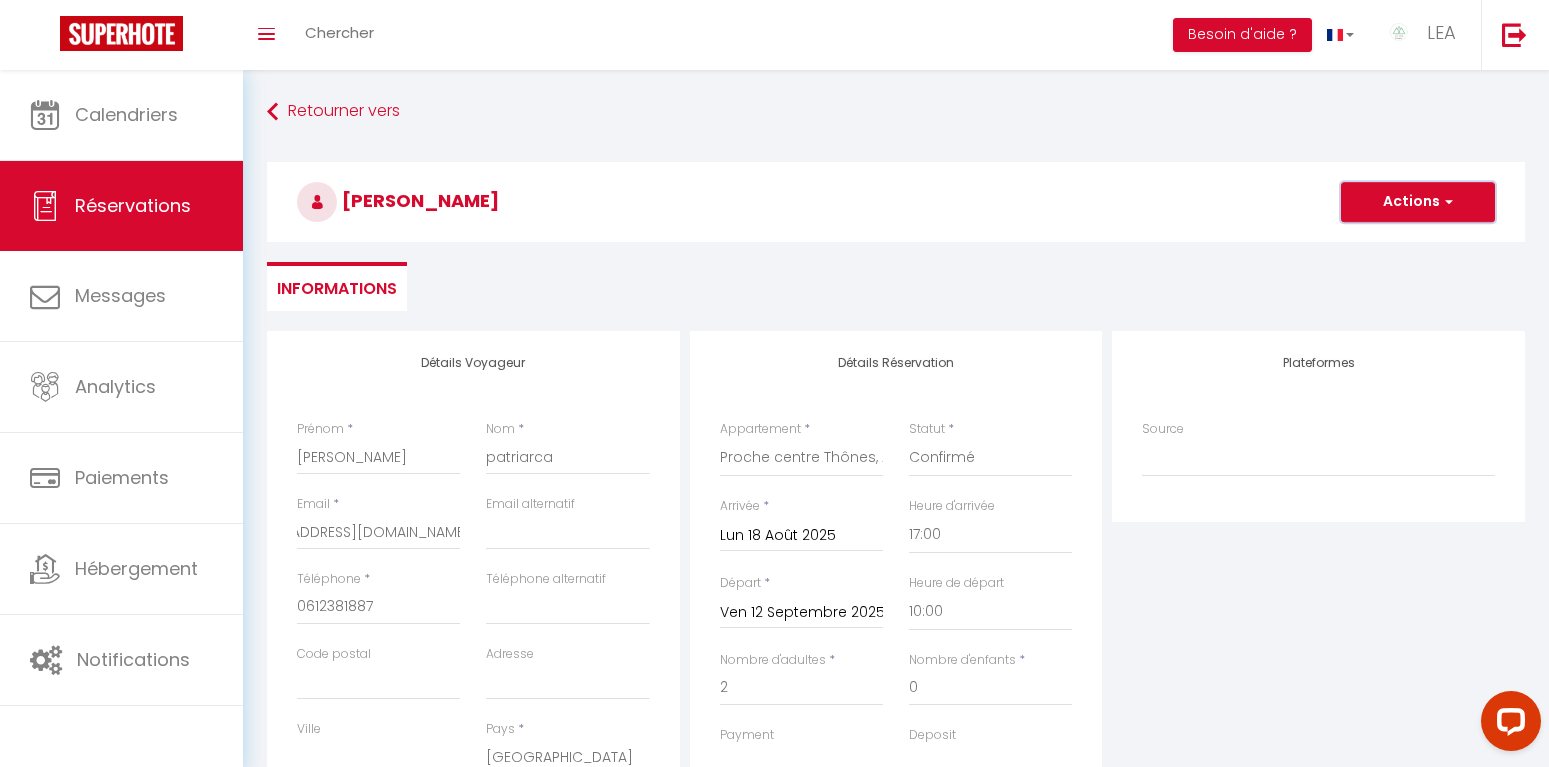 click on "Actions" at bounding box center [1418, 202] 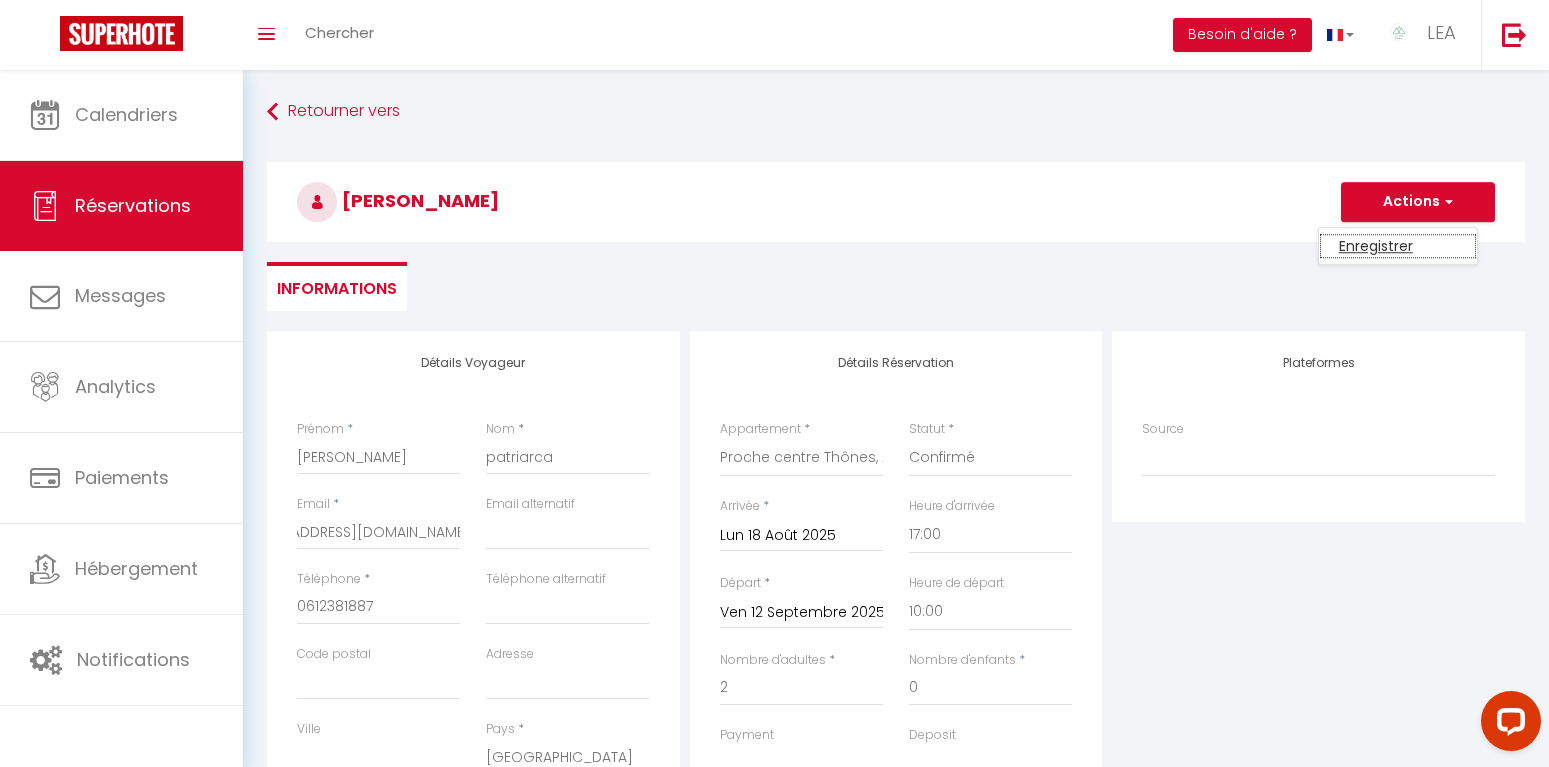 click on "Enregistrer" at bounding box center (1398, 246) 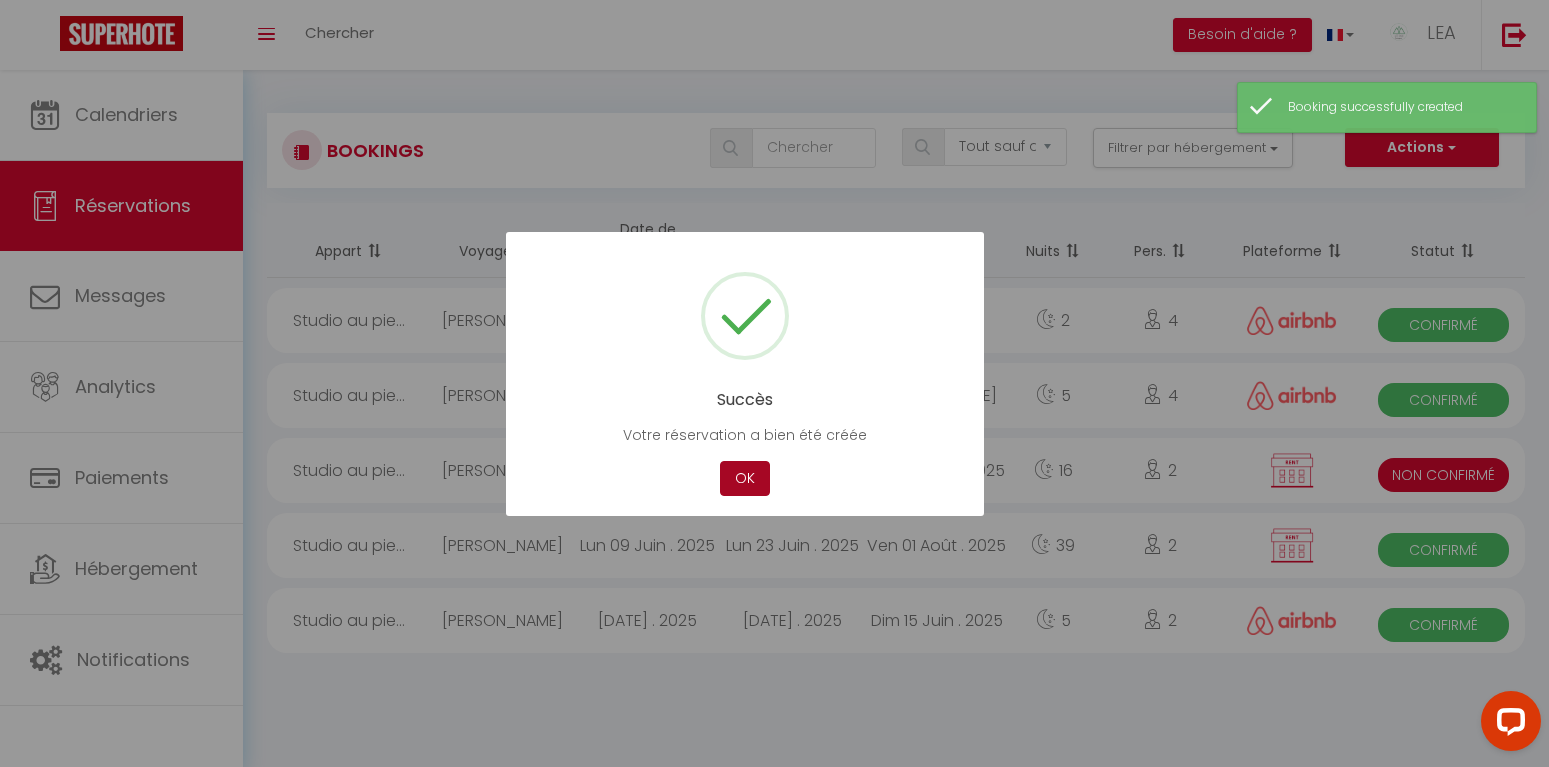 click on "OK" at bounding box center [745, 478] 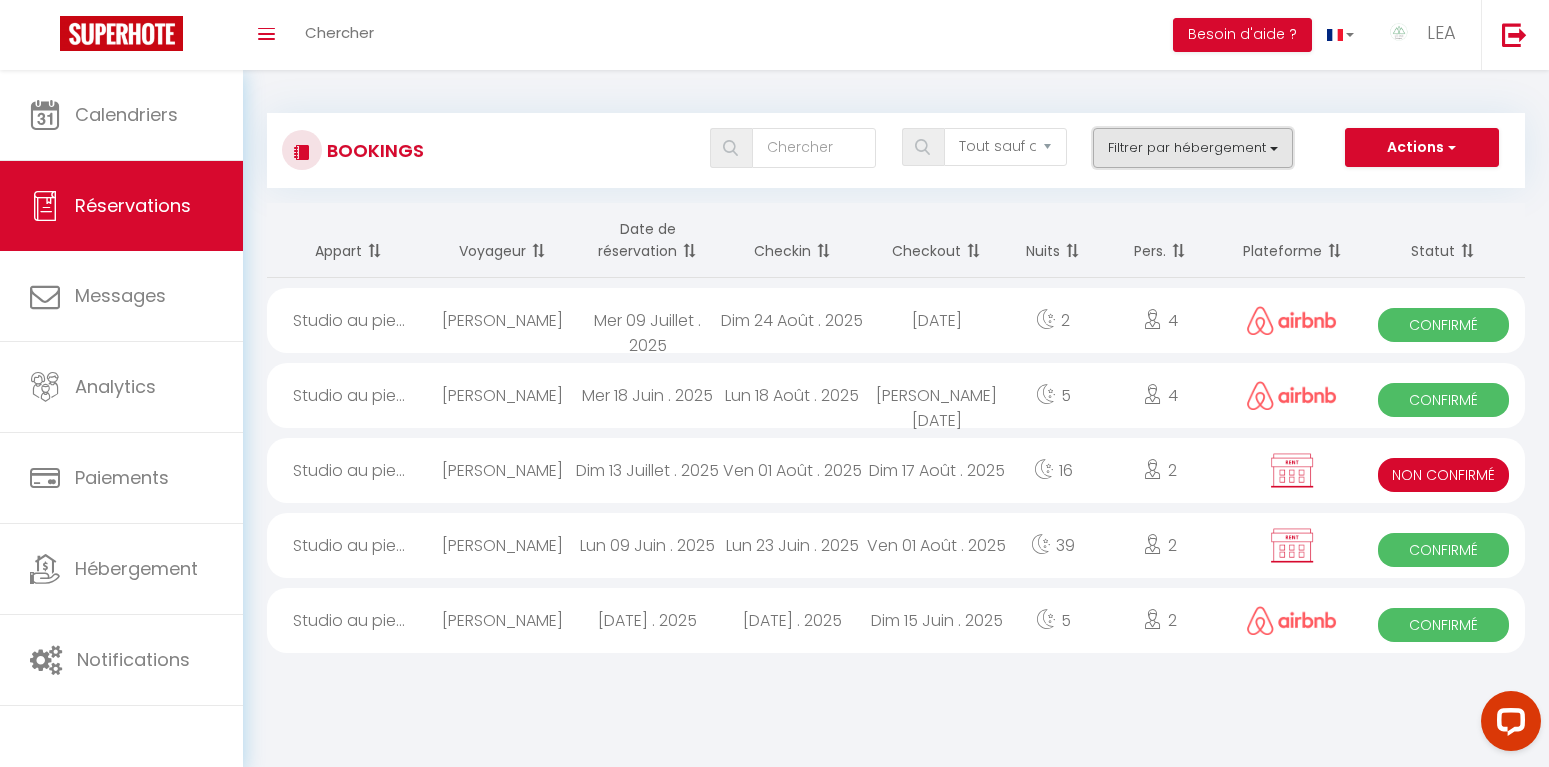 click on "Filtrer par hébergement" at bounding box center (1193, 148) 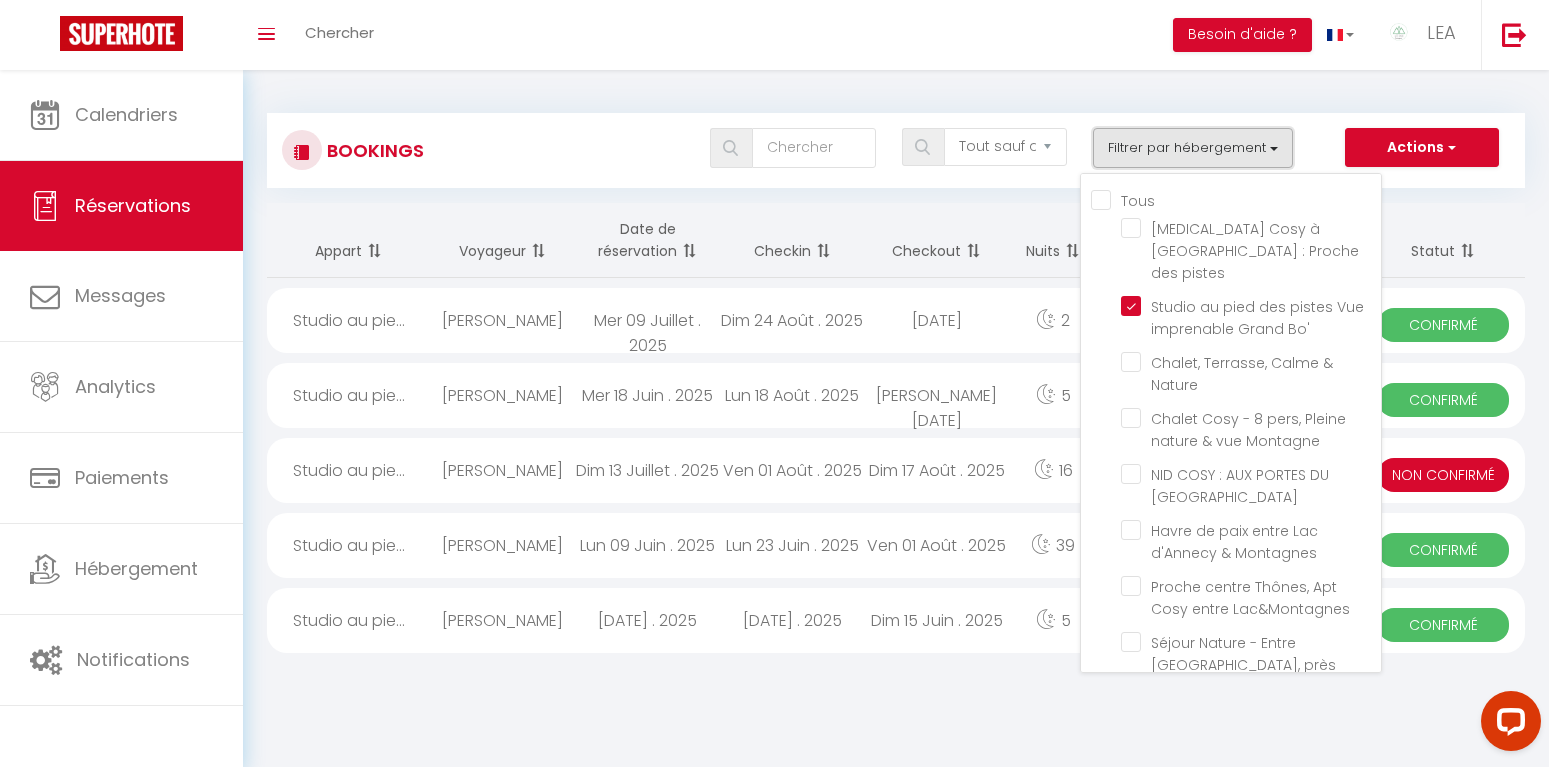 scroll, scrollTop: 1, scrollLeft: 0, axis: vertical 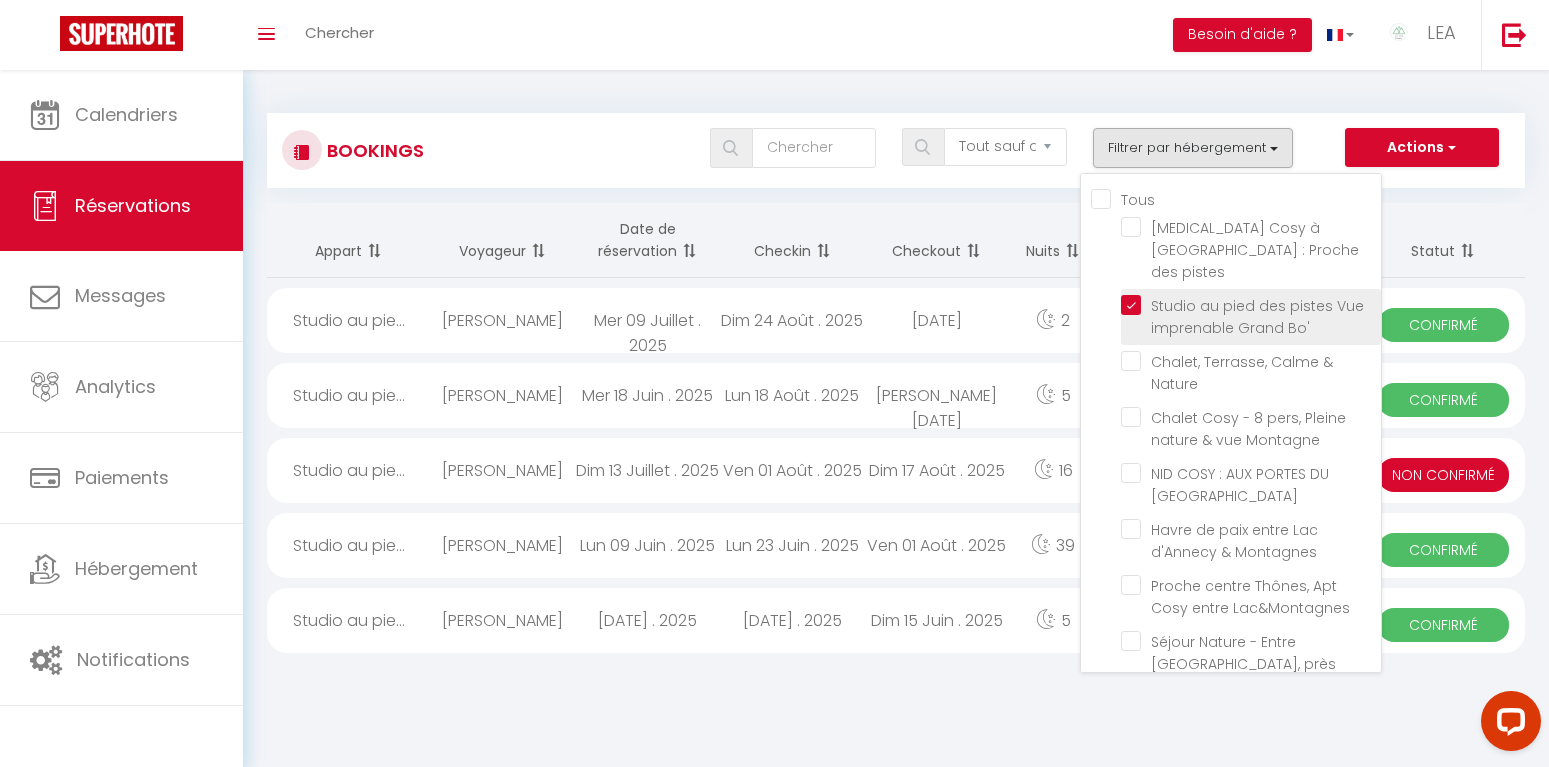 click on "Studio au pied des pistes Vue imprenable Grand Bo'" at bounding box center [1251, 305] 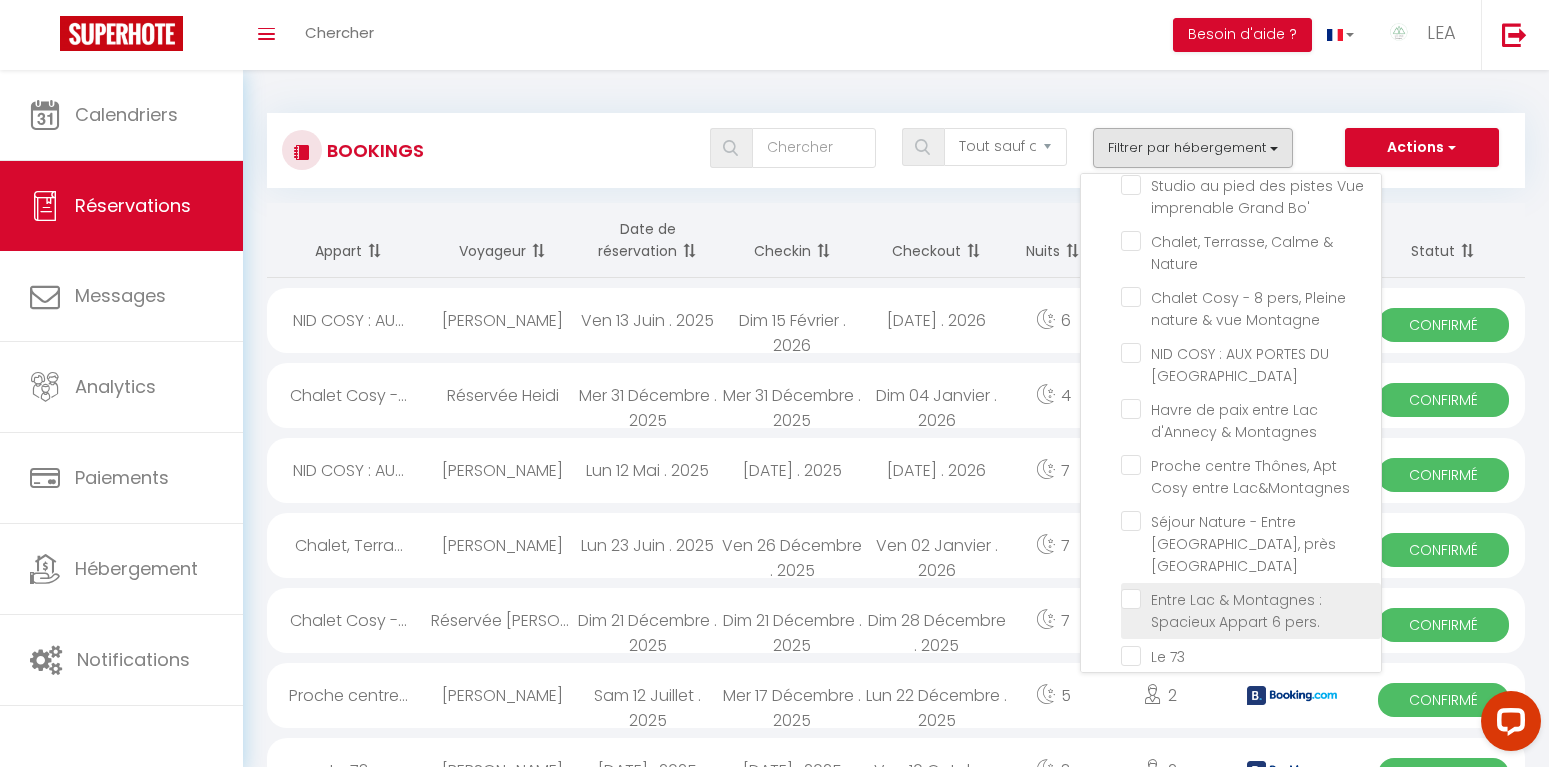scroll, scrollTop: 241, scrollLeft: 0, axis: vertical 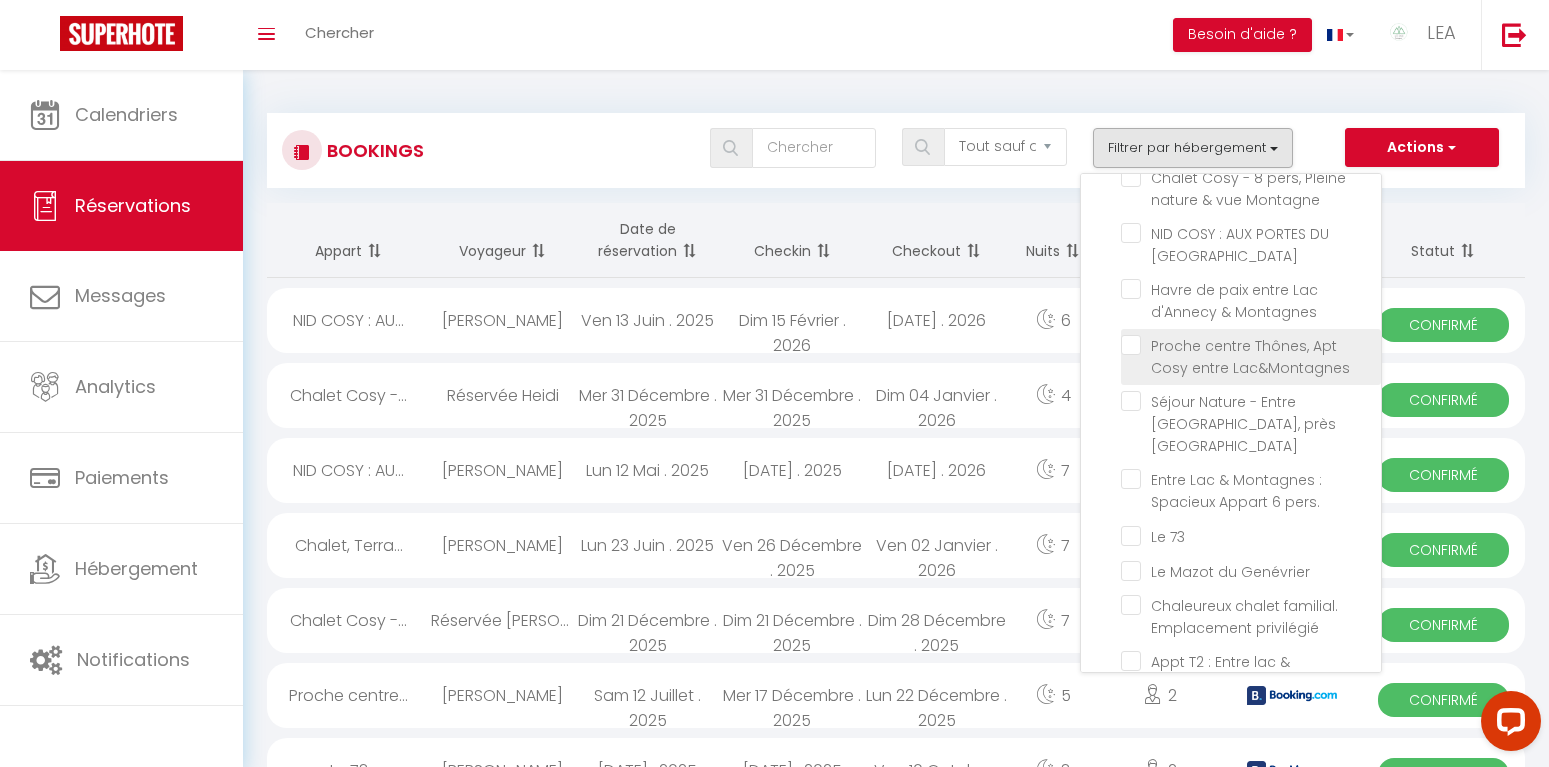 click on "Proche centre Thônes, Apt Cosy entre Lac&Montagnes" at bounding box center (1251, 345) 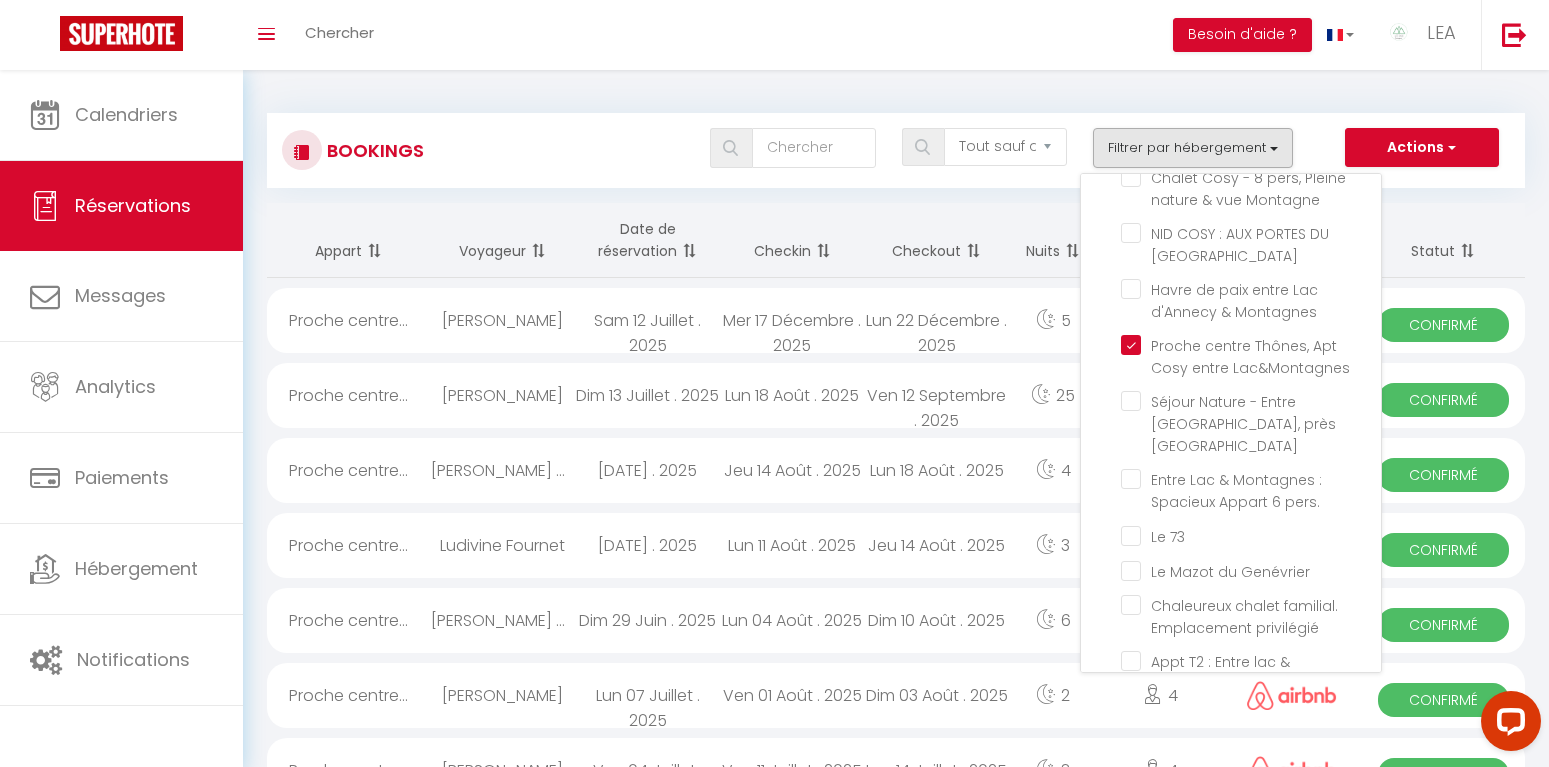 click on "Tous les statuts   Annulé   Confirmé   Non Confirmé   Tout sauf annulé   No Show   Request
Filtrer par hébergement
Tous
[MEDICAL_DATA] Cosy à [GEOGRAPHIC_DATA] : Proche des pistes
Studio au pied des pistes Vue imprenable Grand Bo'
Chalet, Terrasse, Calme & Nature
Chalet Cosy - 8 pers, Pleine nature & vue Montagne
NID COSY : AUX PORTES DU [GEOGRAPHIC_DATA]
Havre de paix entre [GEOGRAPHIC_DATA]
Proche centre [GEOGRAPHIC_DATA], Apt Cosy entre Lac&Montagnes
[GEOGRAPHIC_DATA], près [GEOGRAPHIC_DATA]" at bounding box center [948, 148] 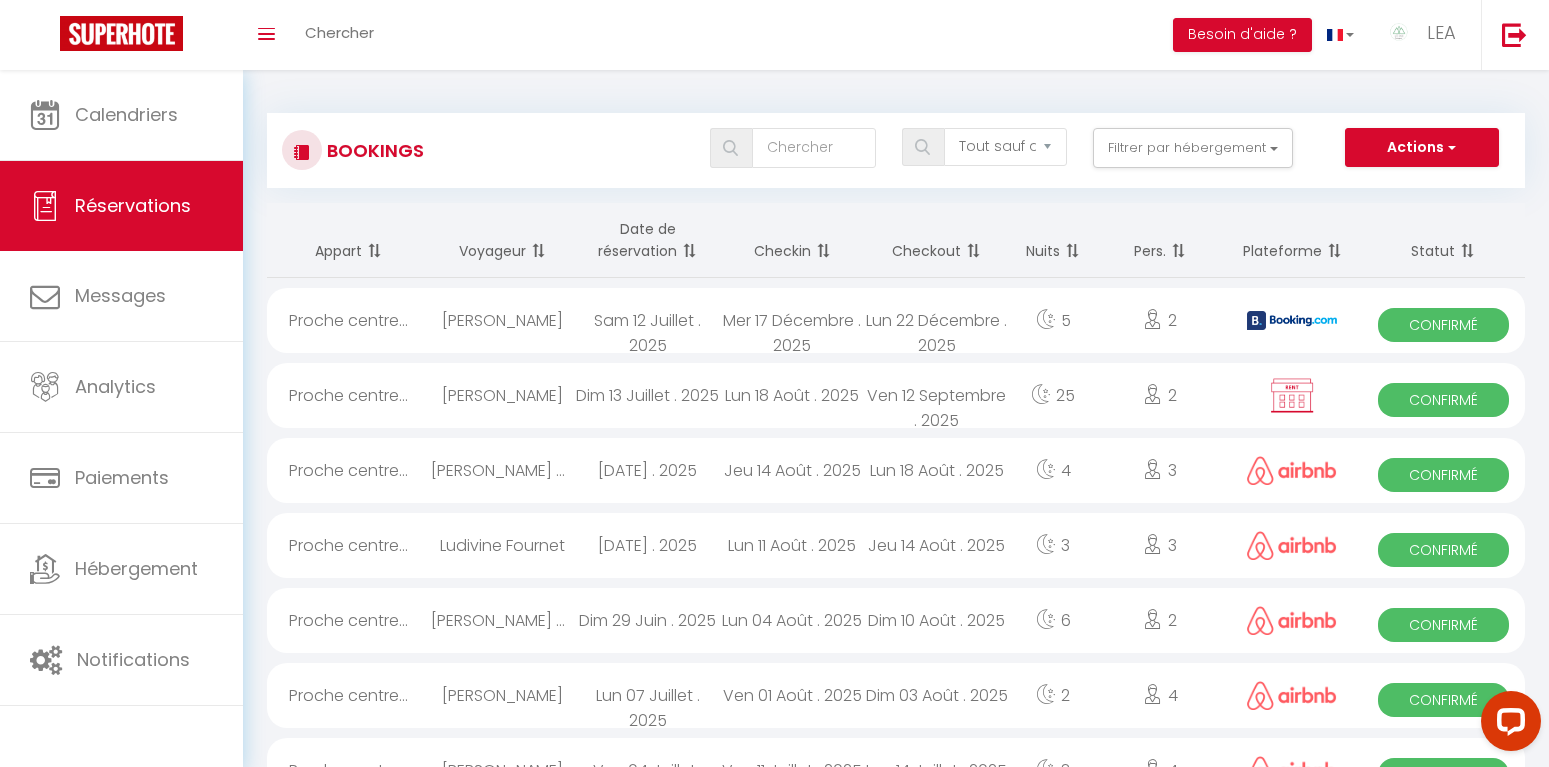 click on "[PERSON_NAME]" at bounding box center [503, 395] 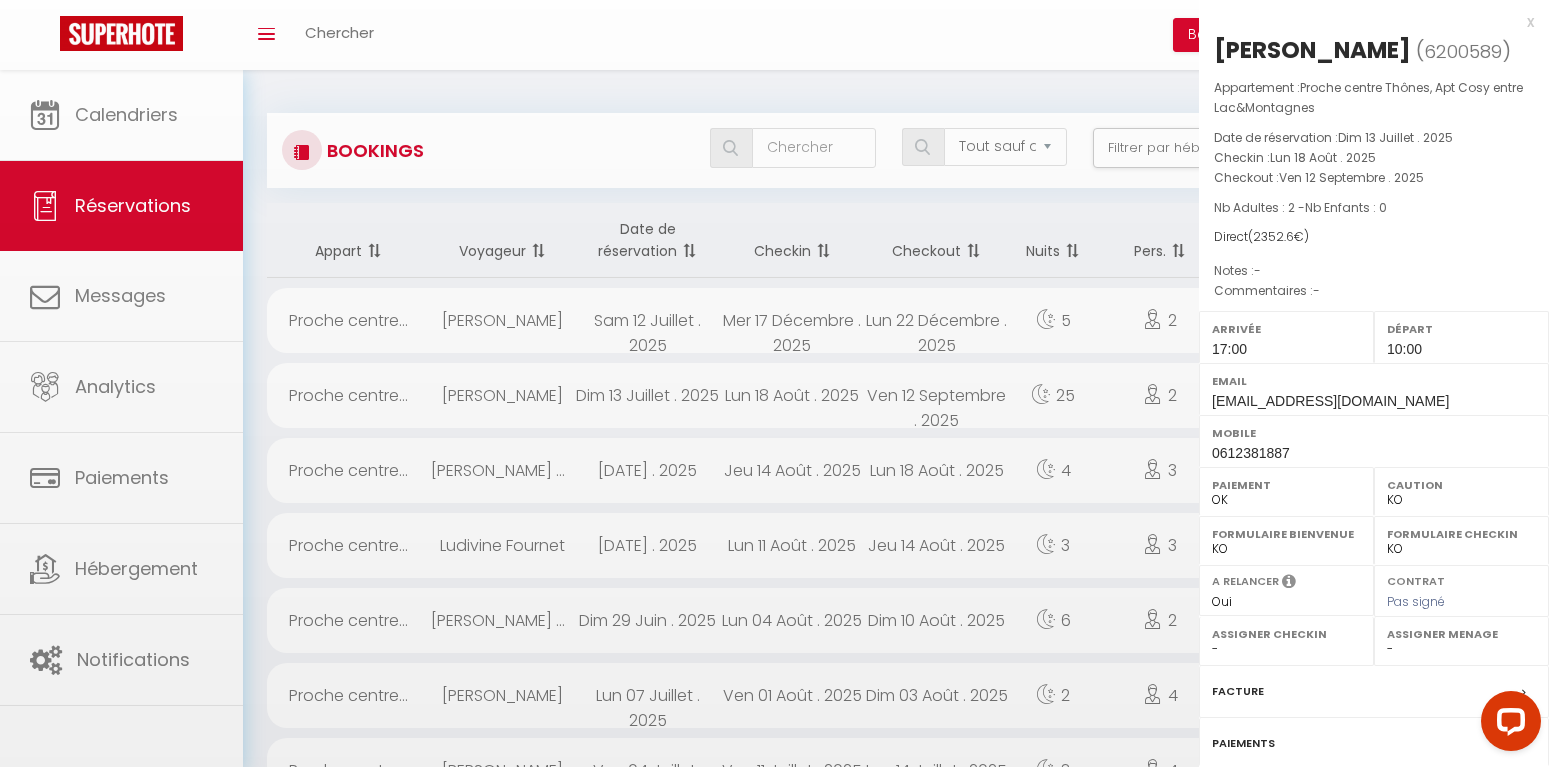 scroll, scrollTop: 217, scrollLeft: 0, axis: vertical 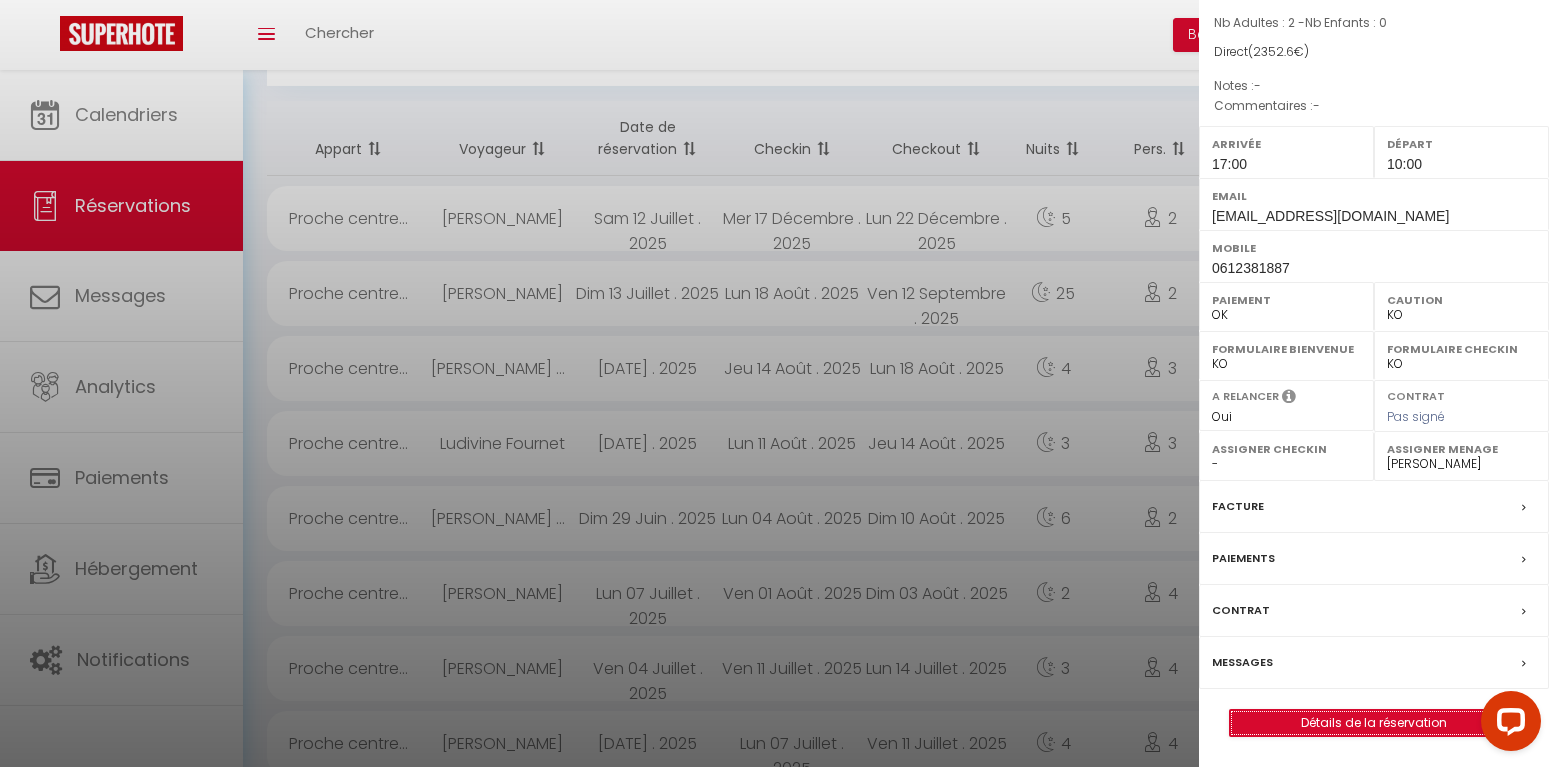 click on "Détails de la réservation" at bounding box center [1374, 723] 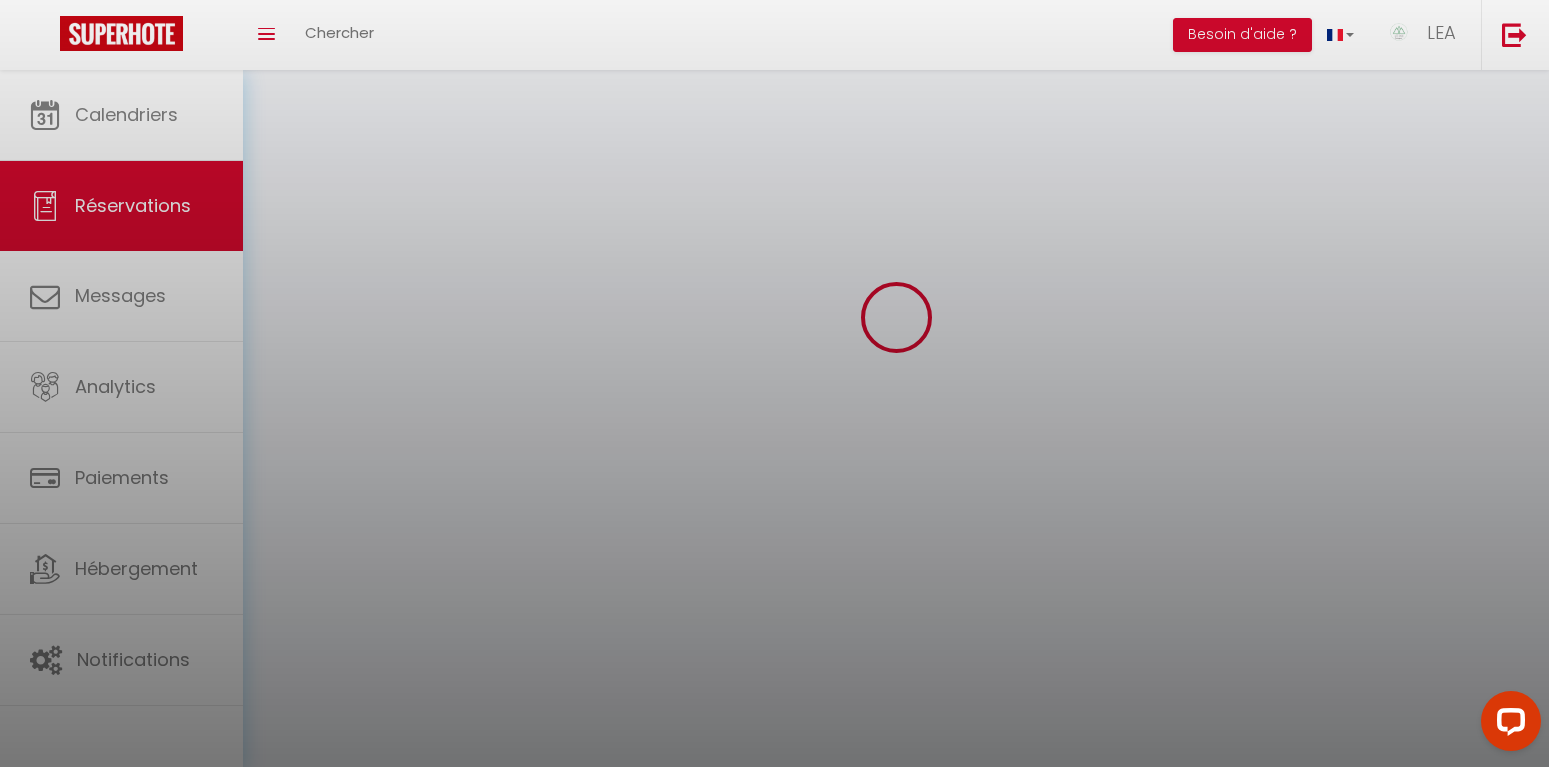 scroll, scrollTop: 0, scrollLeft: 0, axis: both 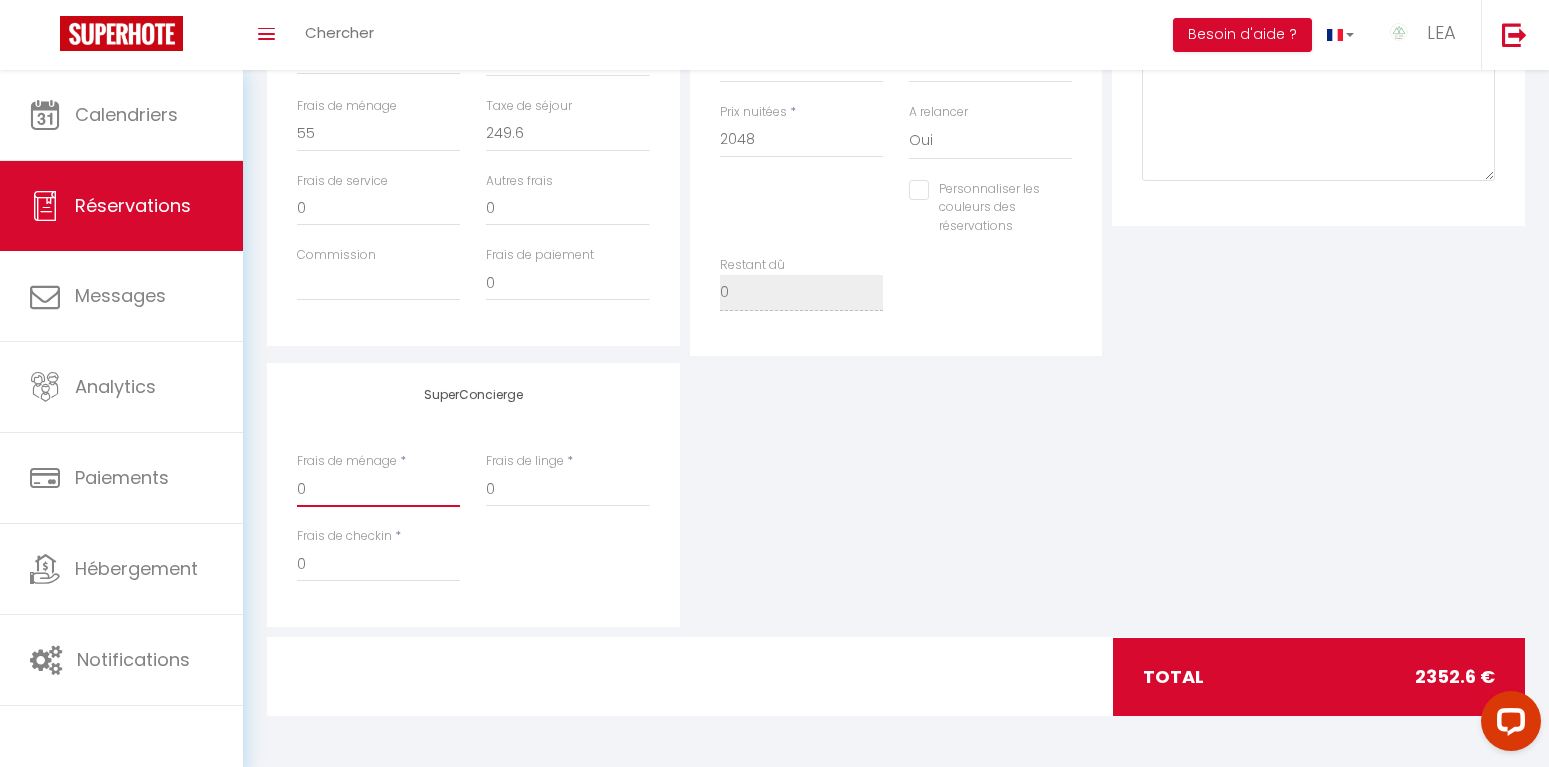 drag, startPoint x: 335, startPoint y: 495, endPoint x: 249, endPoint y: 491, distance: 86.09297 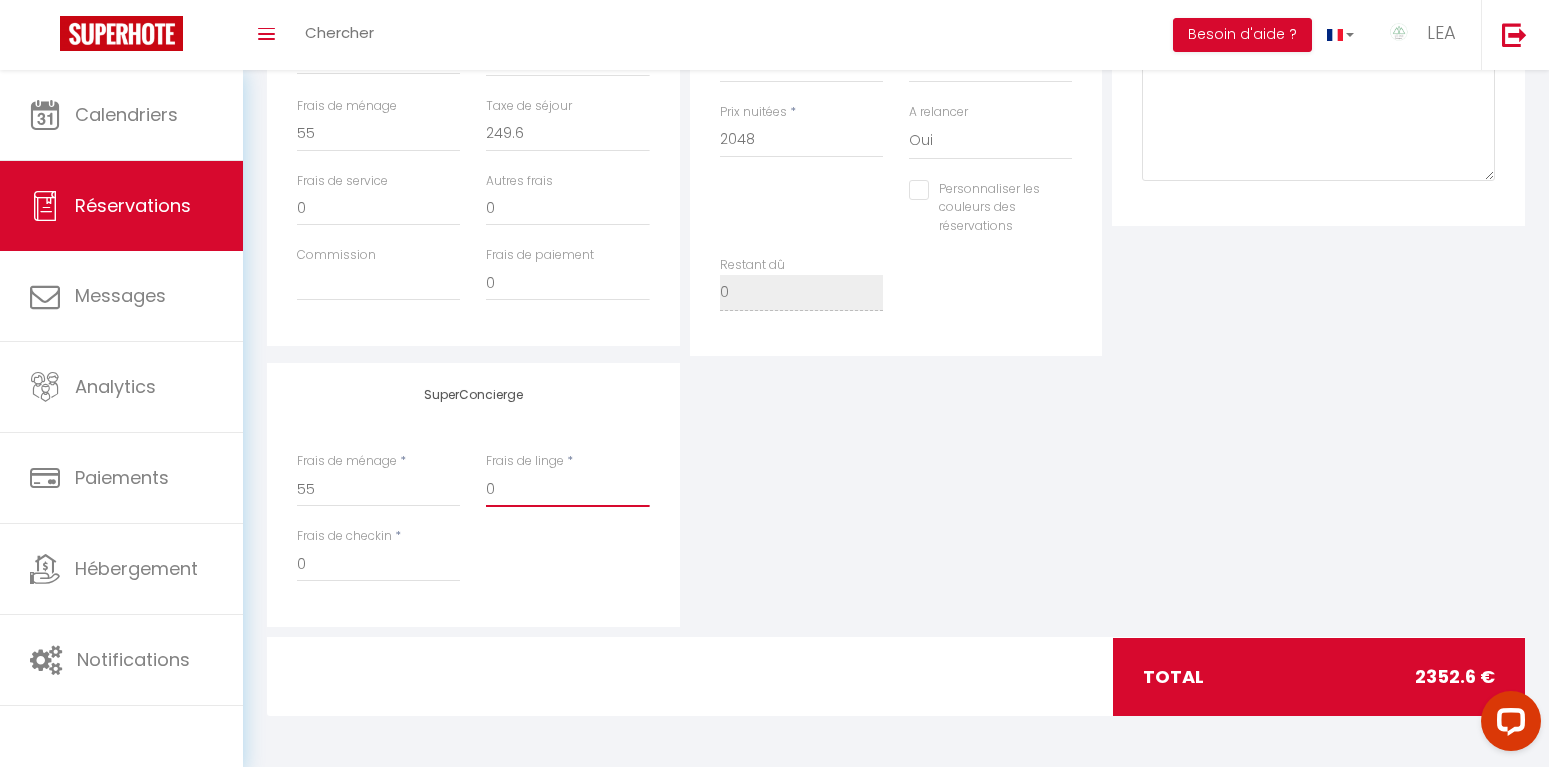 click on "0" at bounding box center [567, 489] 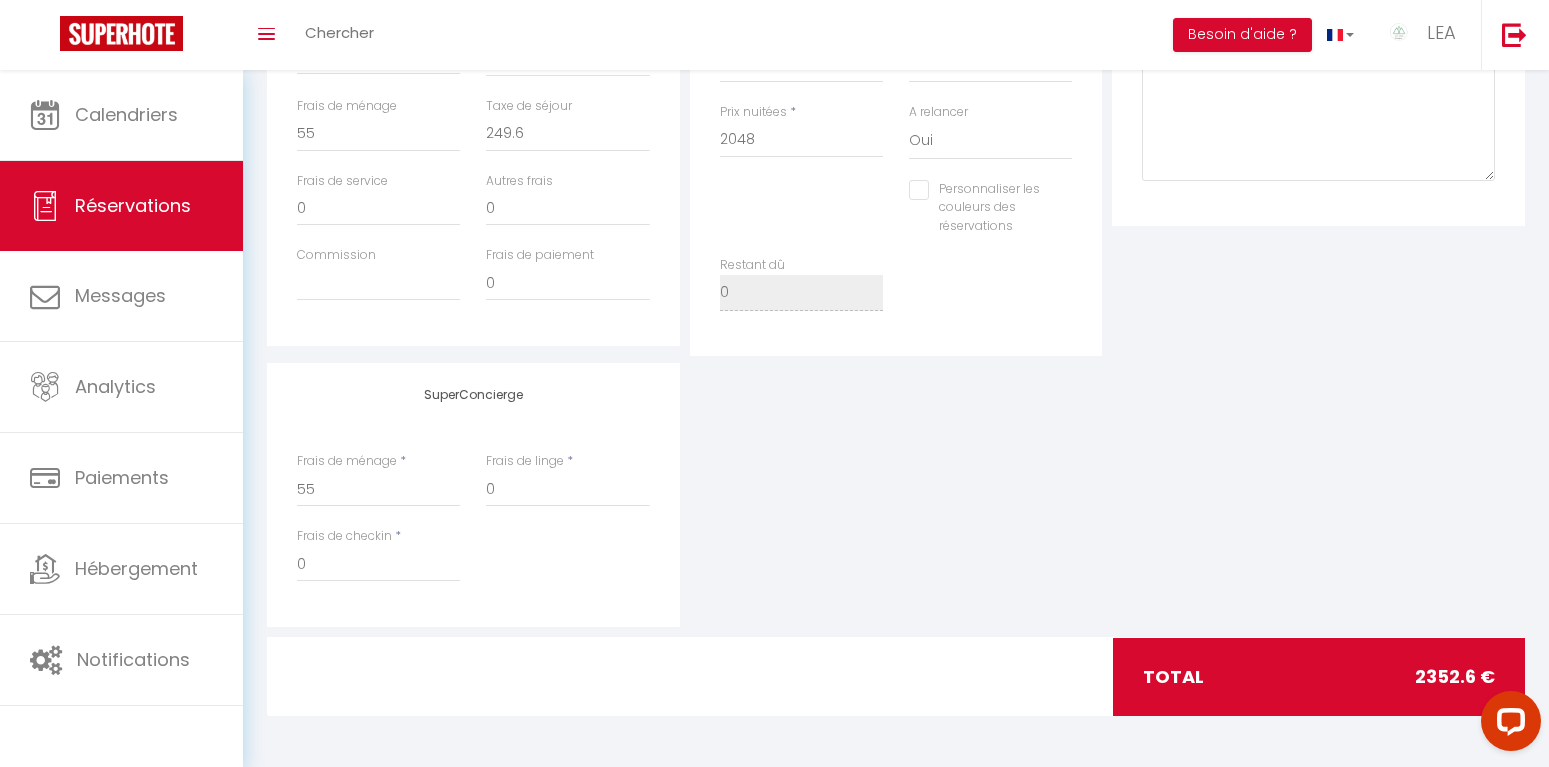click on "Frais de checkin   *   0" at bounding box center [473, 564] 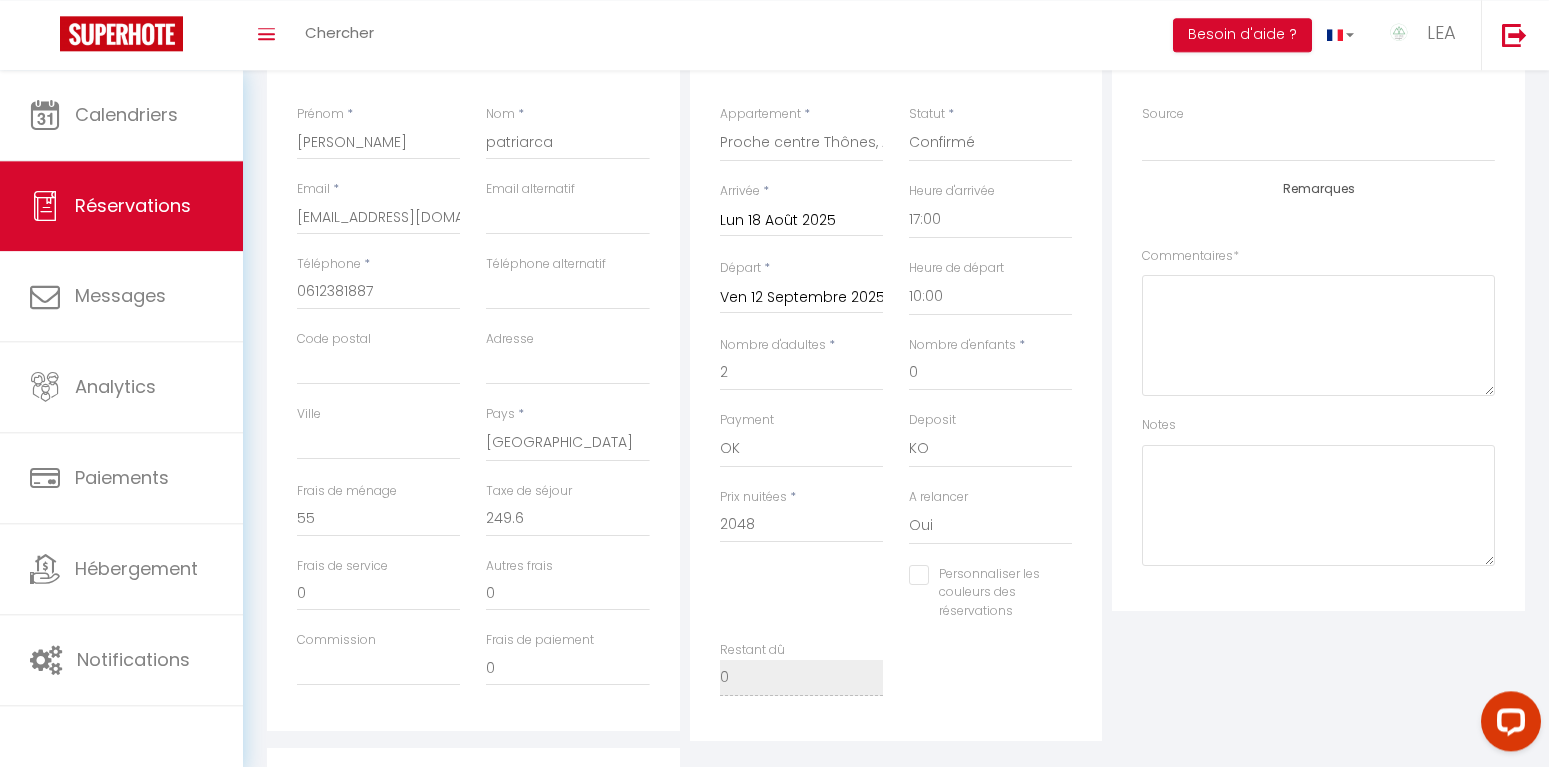 scroll, scrollTop: 88, scrollLeft: 0, axis: vertical 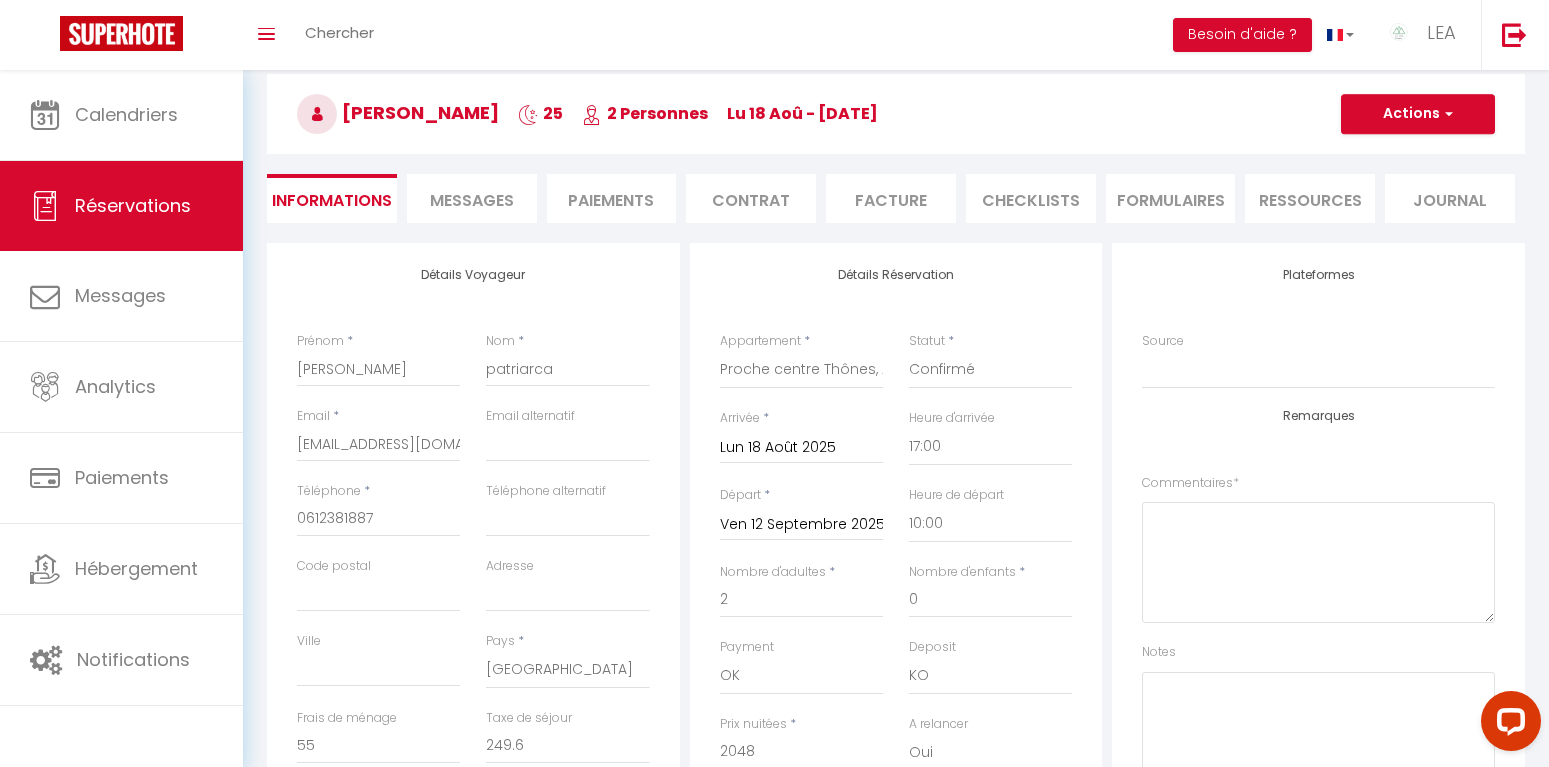 click on "Messages" at bounding box center [472, 200] 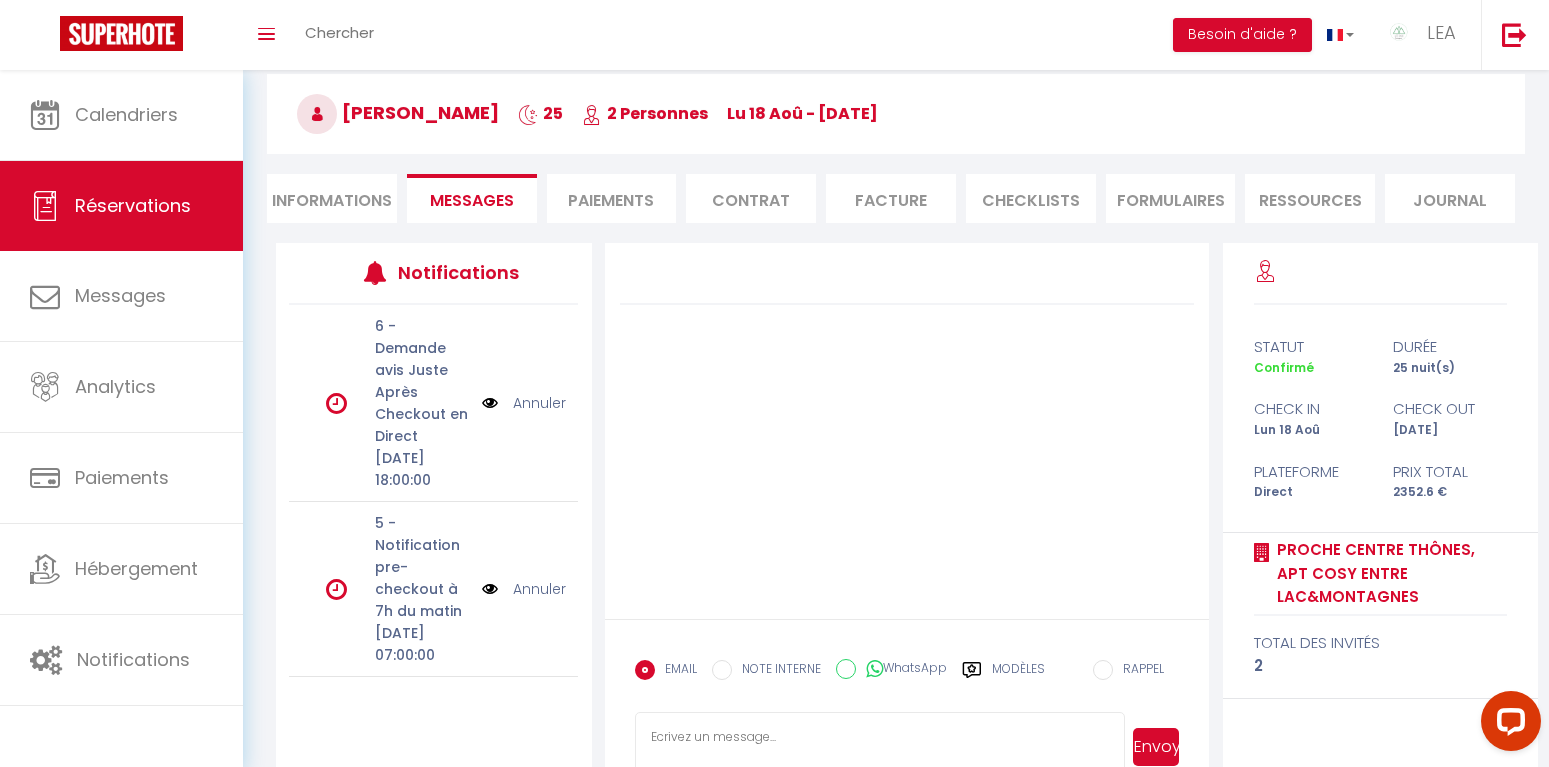 scroll, scrollTop: 805, scrollLeft: 0, axis: vertical 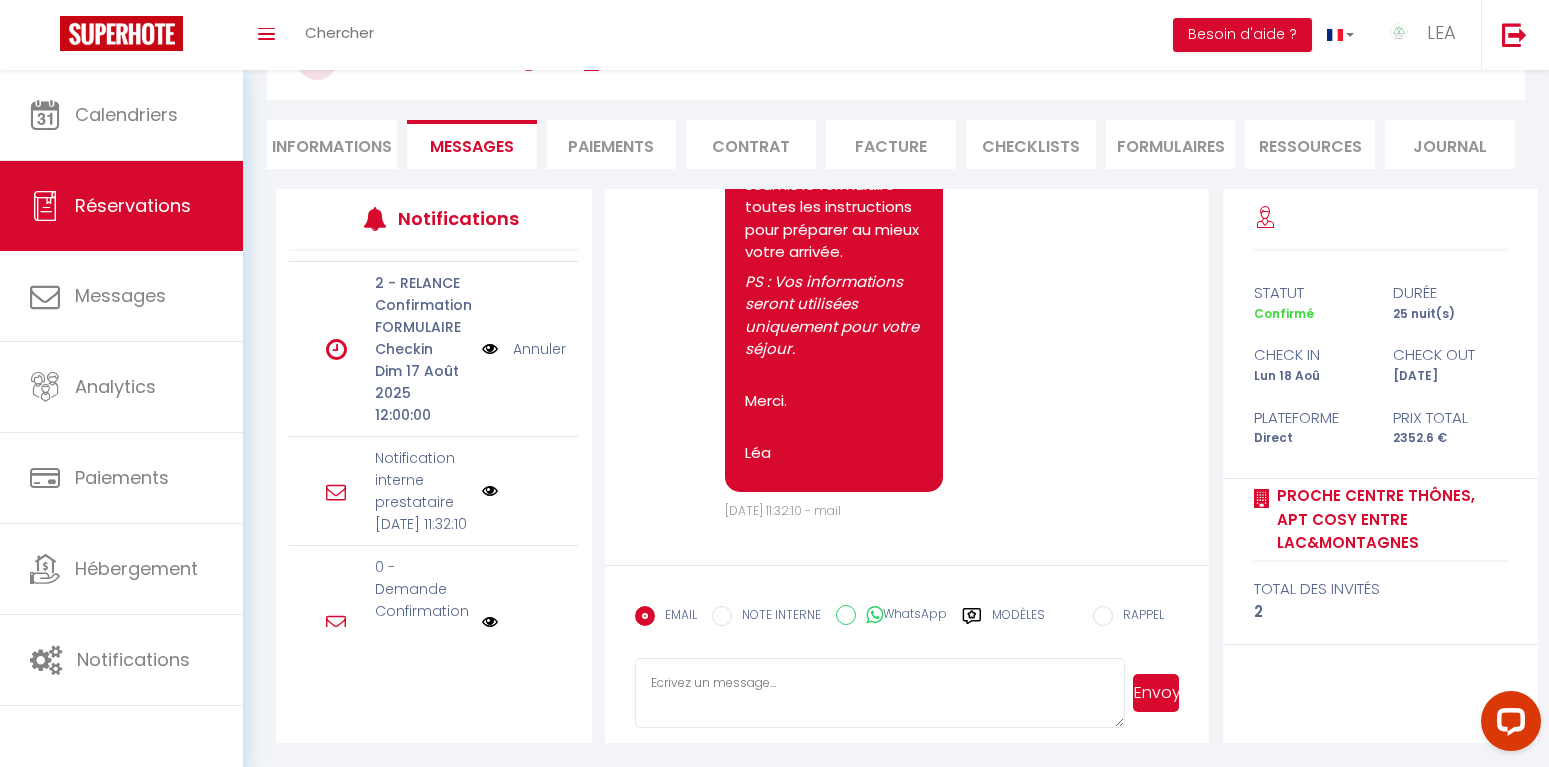 click on "Annuler" at bounding box center [539, 349] 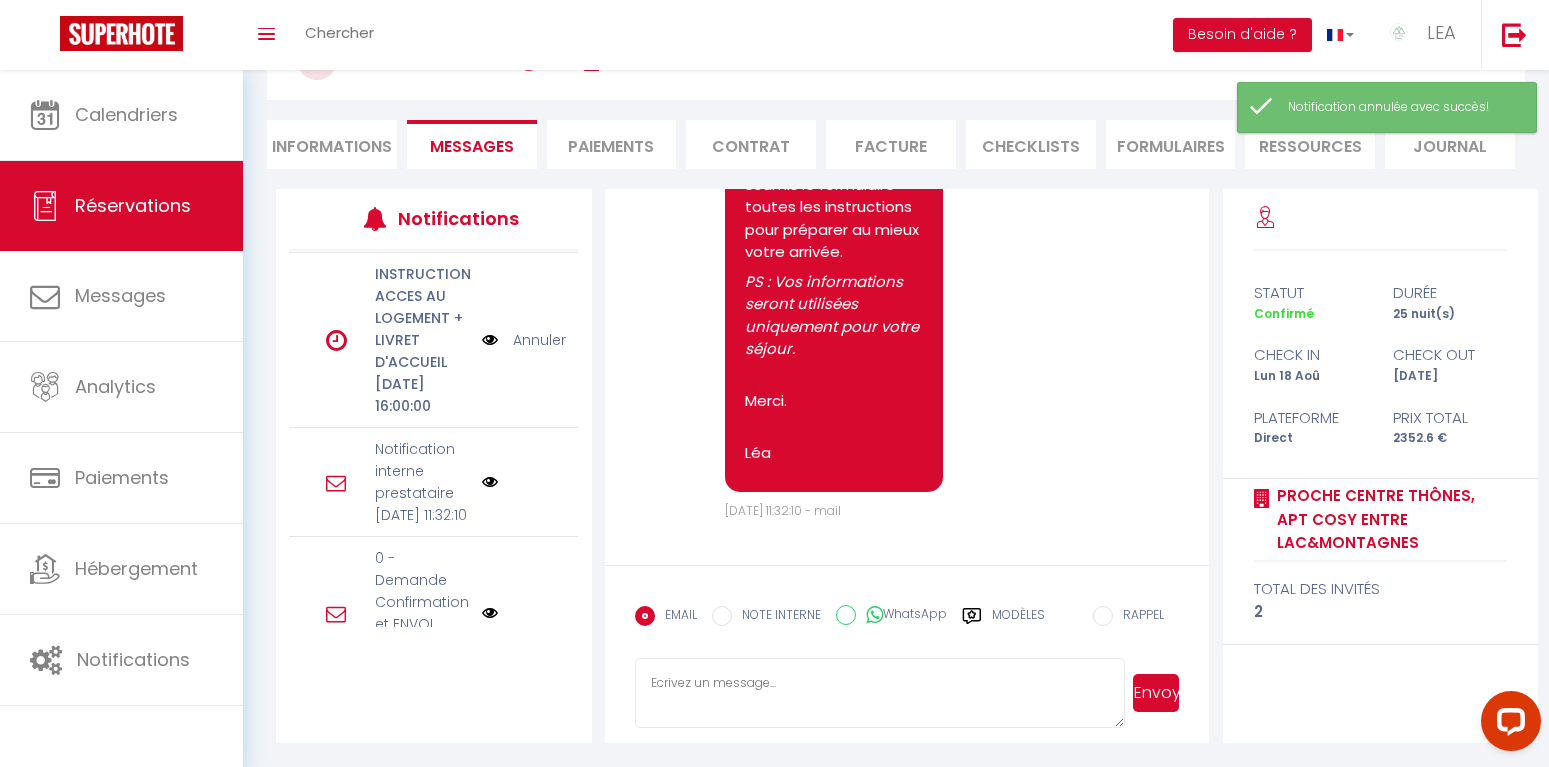 scroll, scrollTop: 463, scrollLeft: 0, axis: vertical 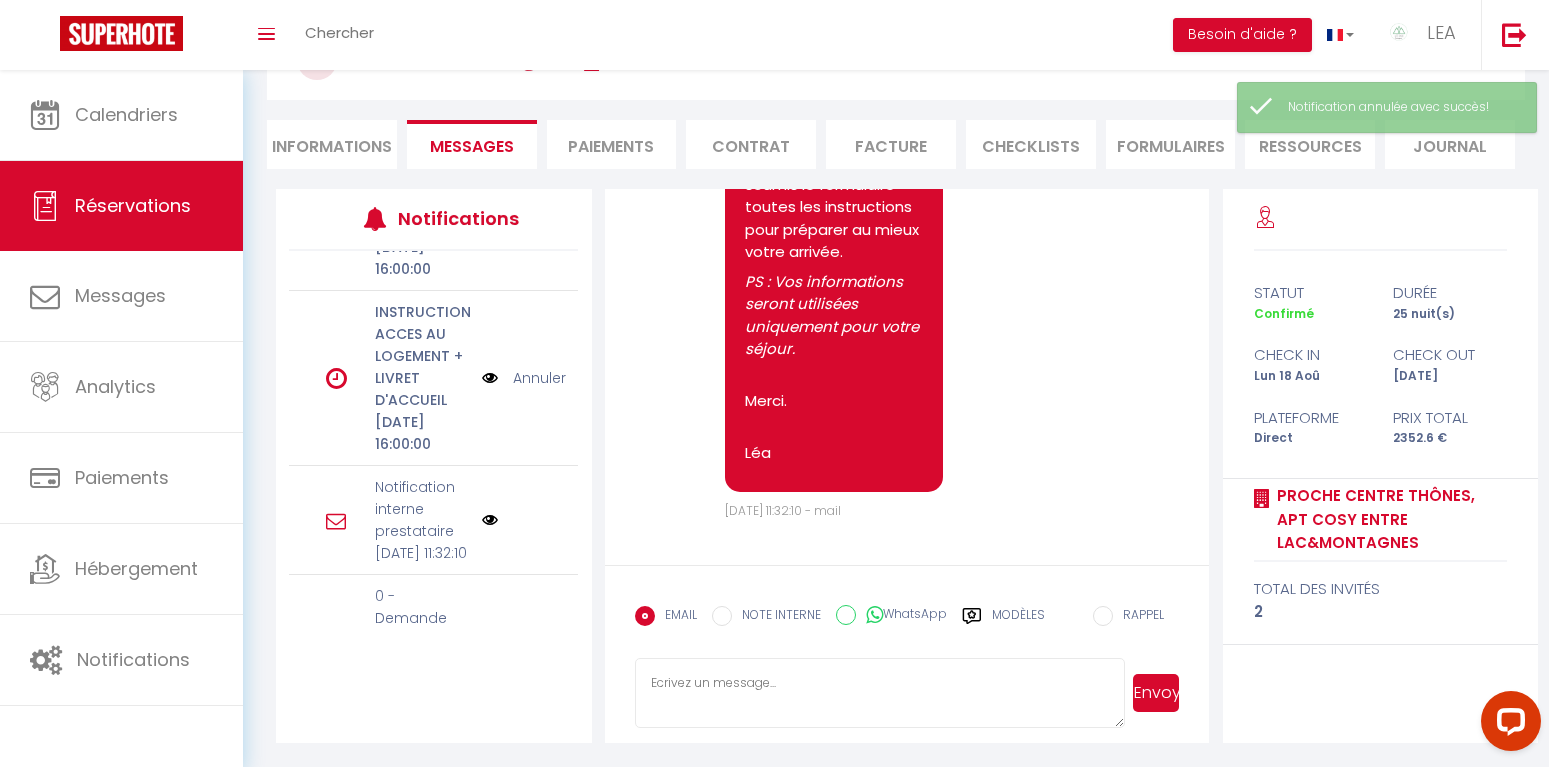 click on "Paiements" at bounding box center (612, 144) 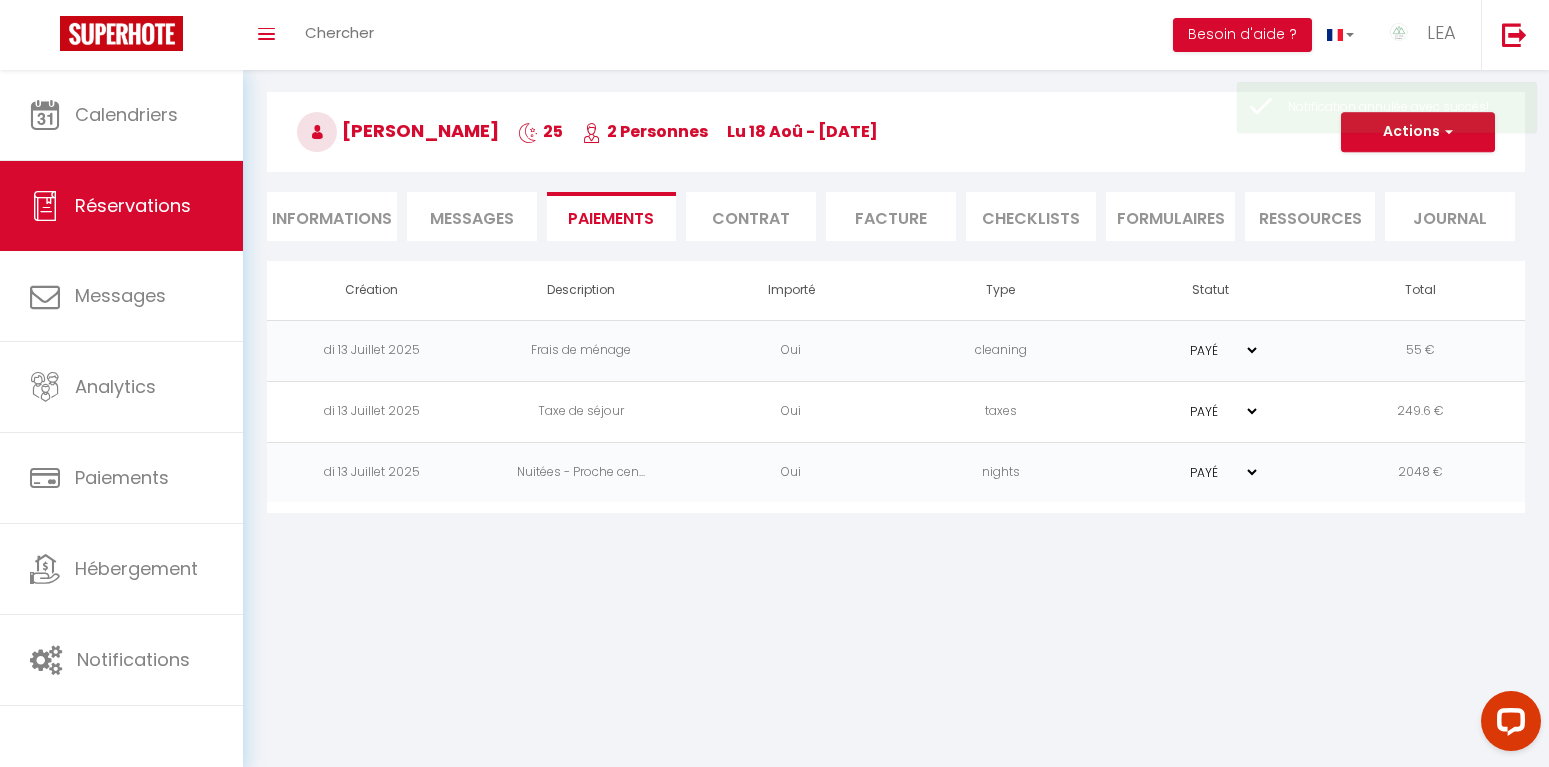 scroll, scrollTop: 70, scrollLeft: 0, axis: vertical 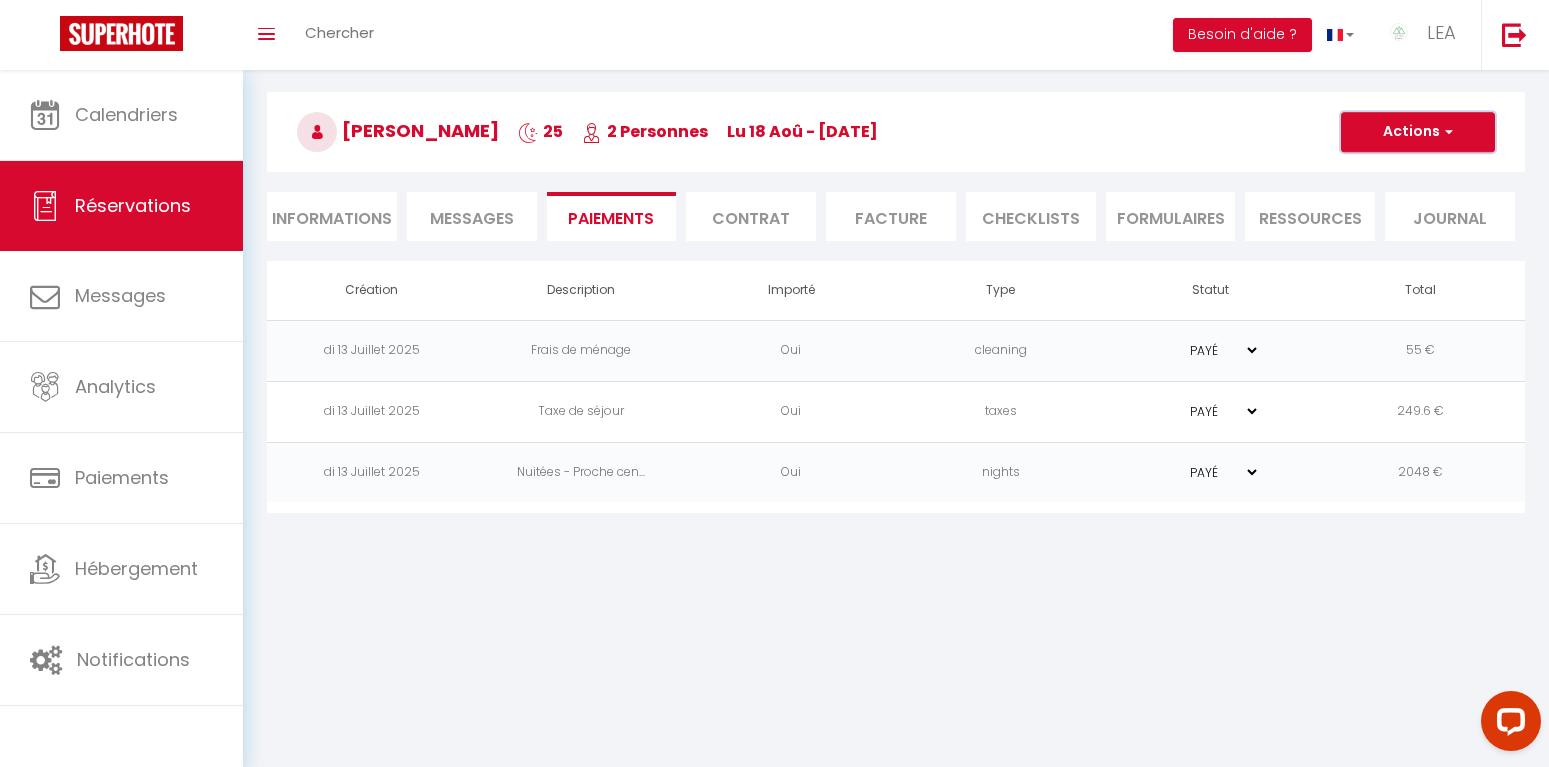 click on "Actions" at bounding box center (1418, 132) 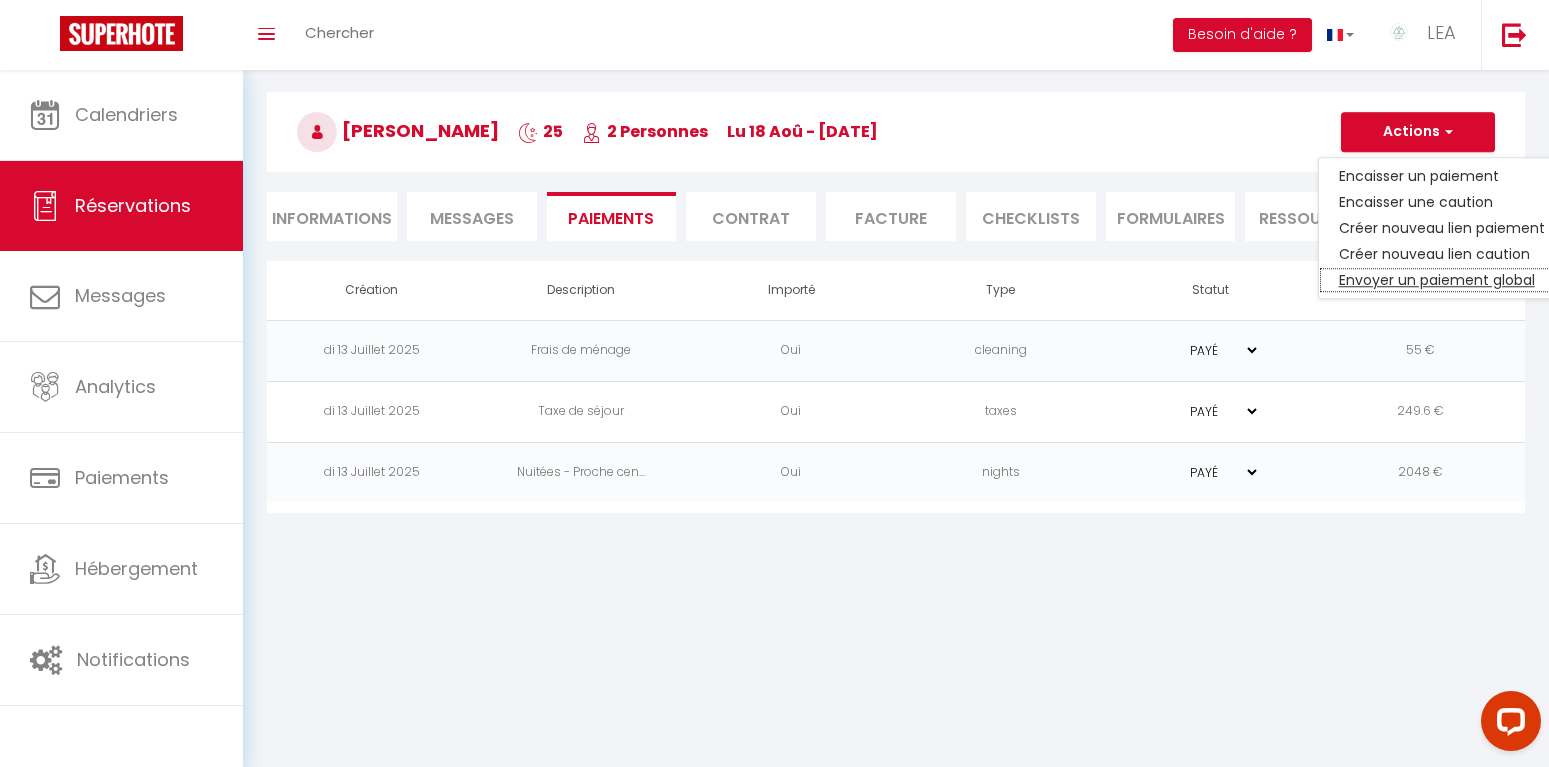 click on "Envoyer un paiement global" at bounding box center (1442, 280) 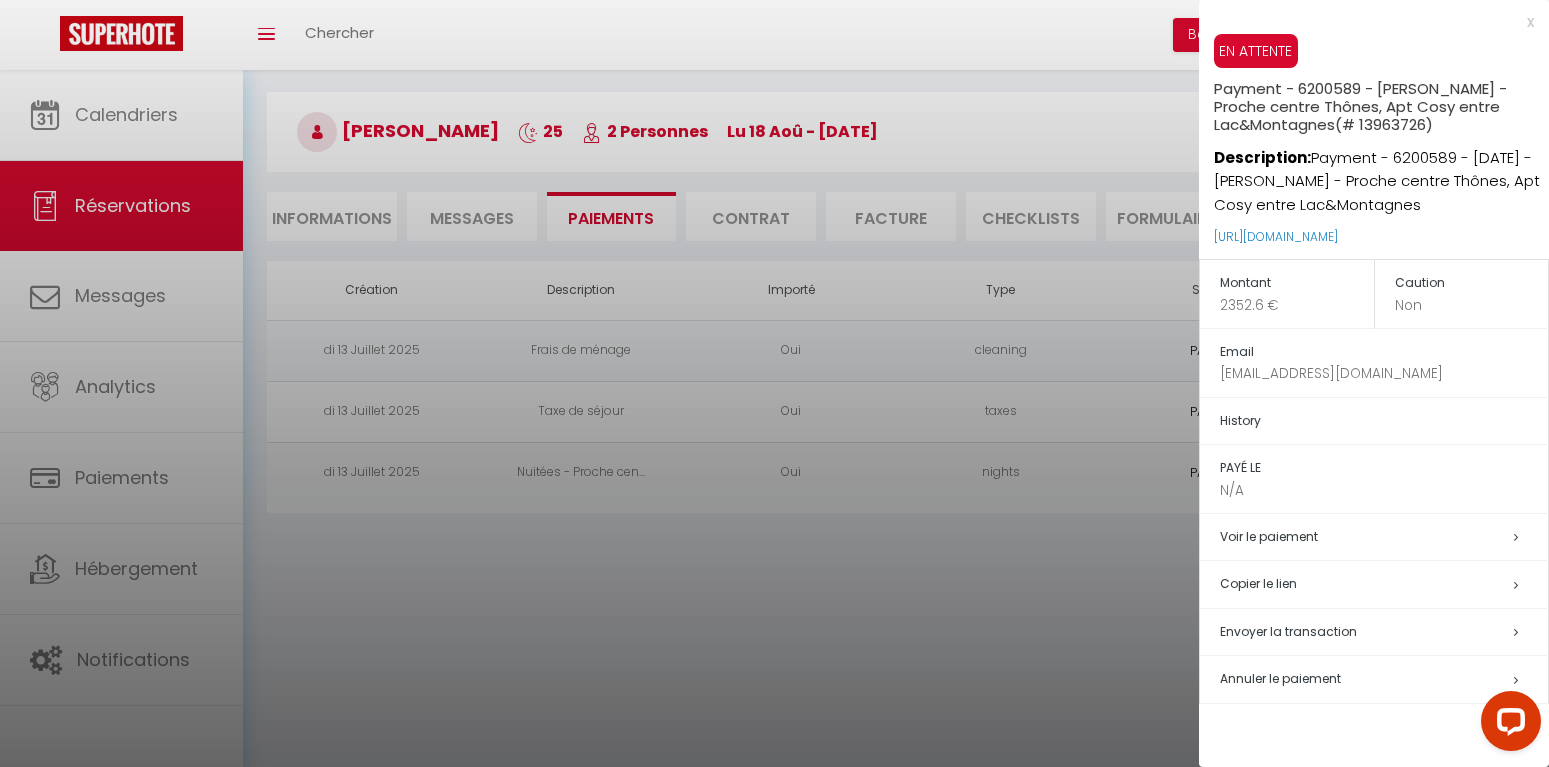 click on "Envoyer la transaction" at bounding box center (1288, 631) 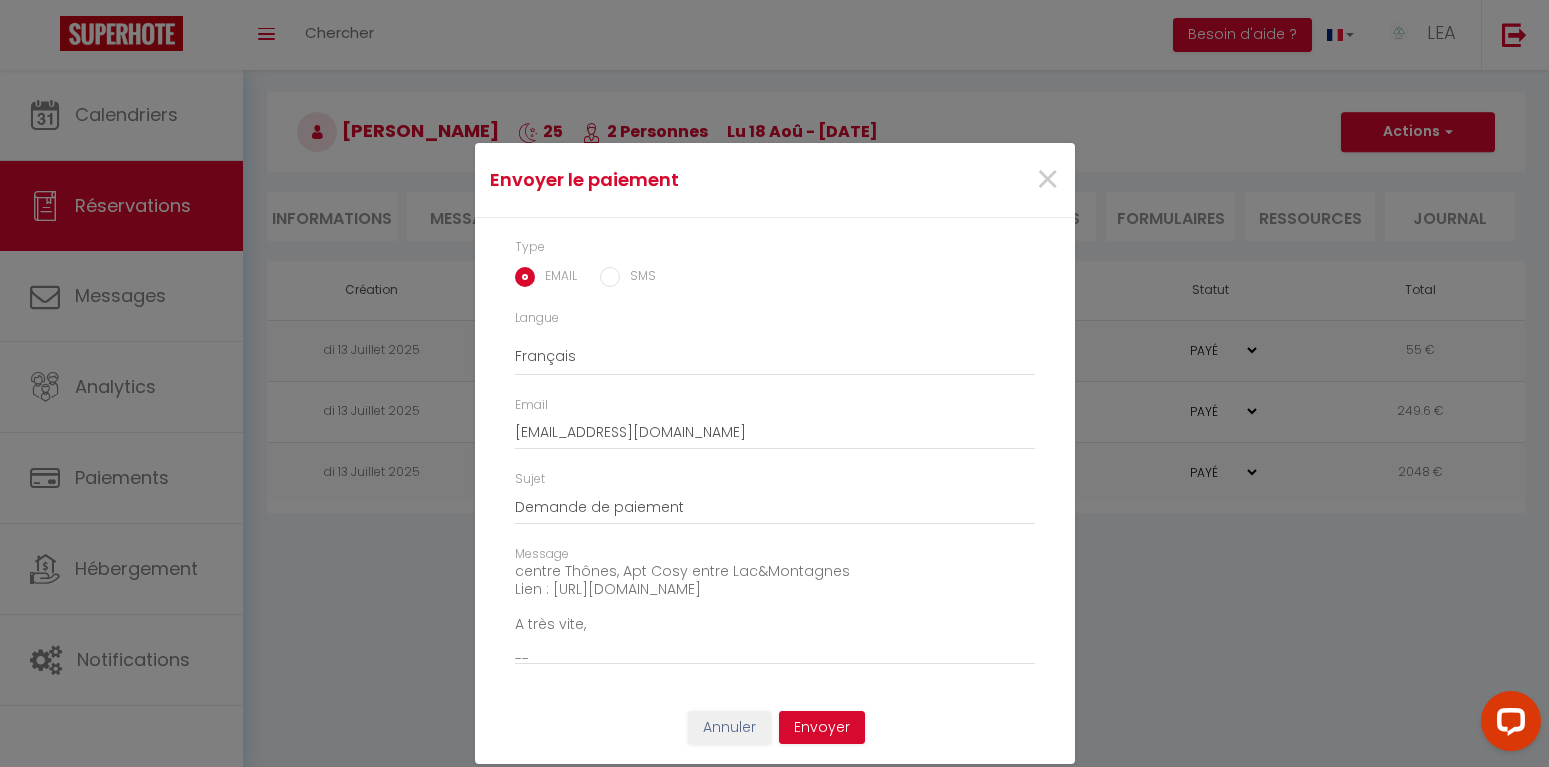 scroll, scrollTop: 175, scrollLeft: 0, axis: vertical 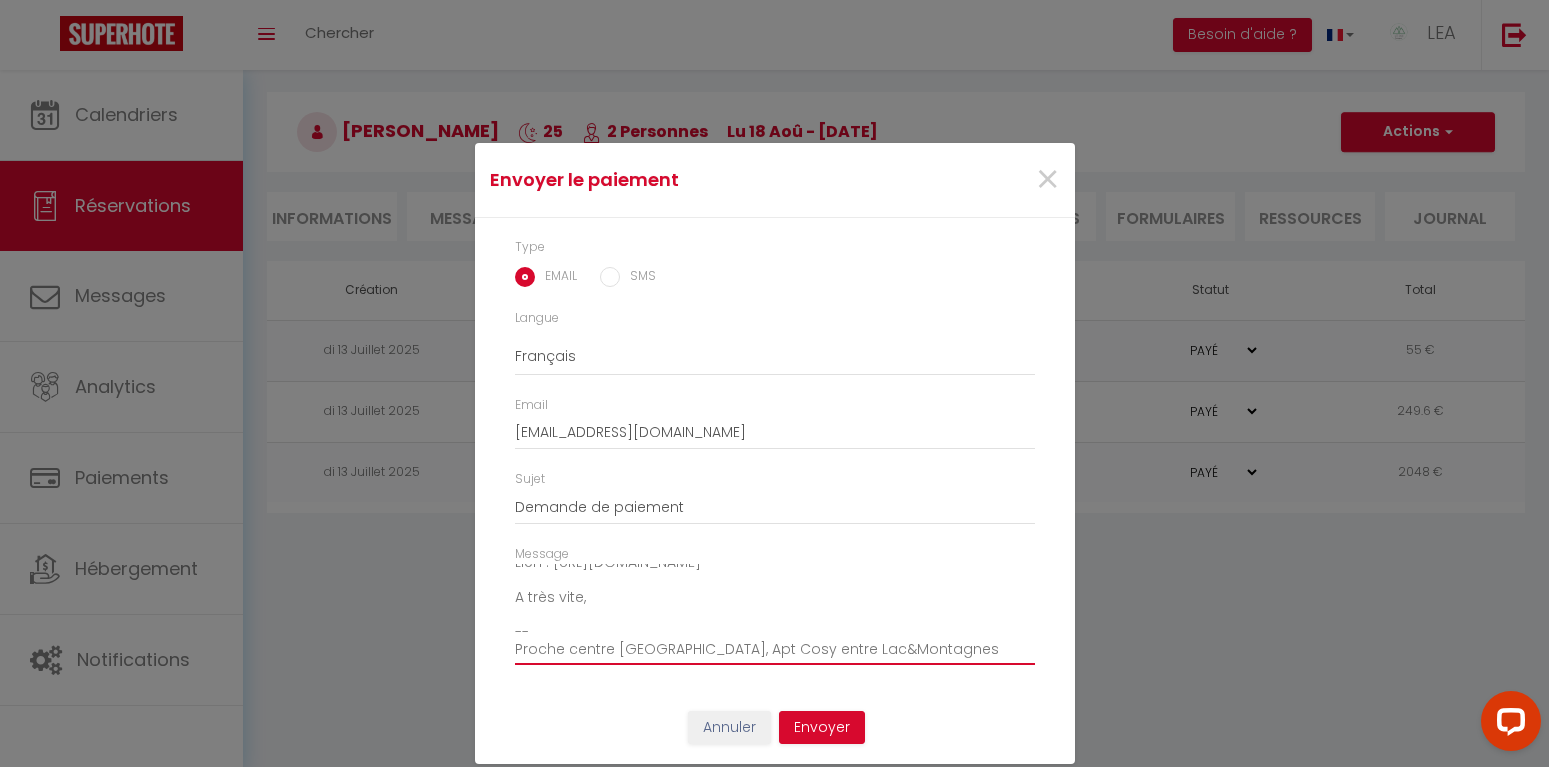 click on "Bonjour,
Nous vous invitons à cliquer sur le lien ci-dessous pour effectuer le réglement :
Titre : Payment - 6200589 - [PERSON_NAME] - Proche centre Thônes, Apt Cosy entre Lac&Montagnes
Description : Payment - 6200589 - [DATE] - [PERSON_NAME] - Proche centre Thônes, Apt Cosy entre Lac&Montagnes
Lien : [URL][DOMAIN_NAME]
A très vite,
--
Proche centre [GEOGRAPHIC_DATA], Apt Cosy entre Lac&Montagnes" at bounding box center (775, 614) 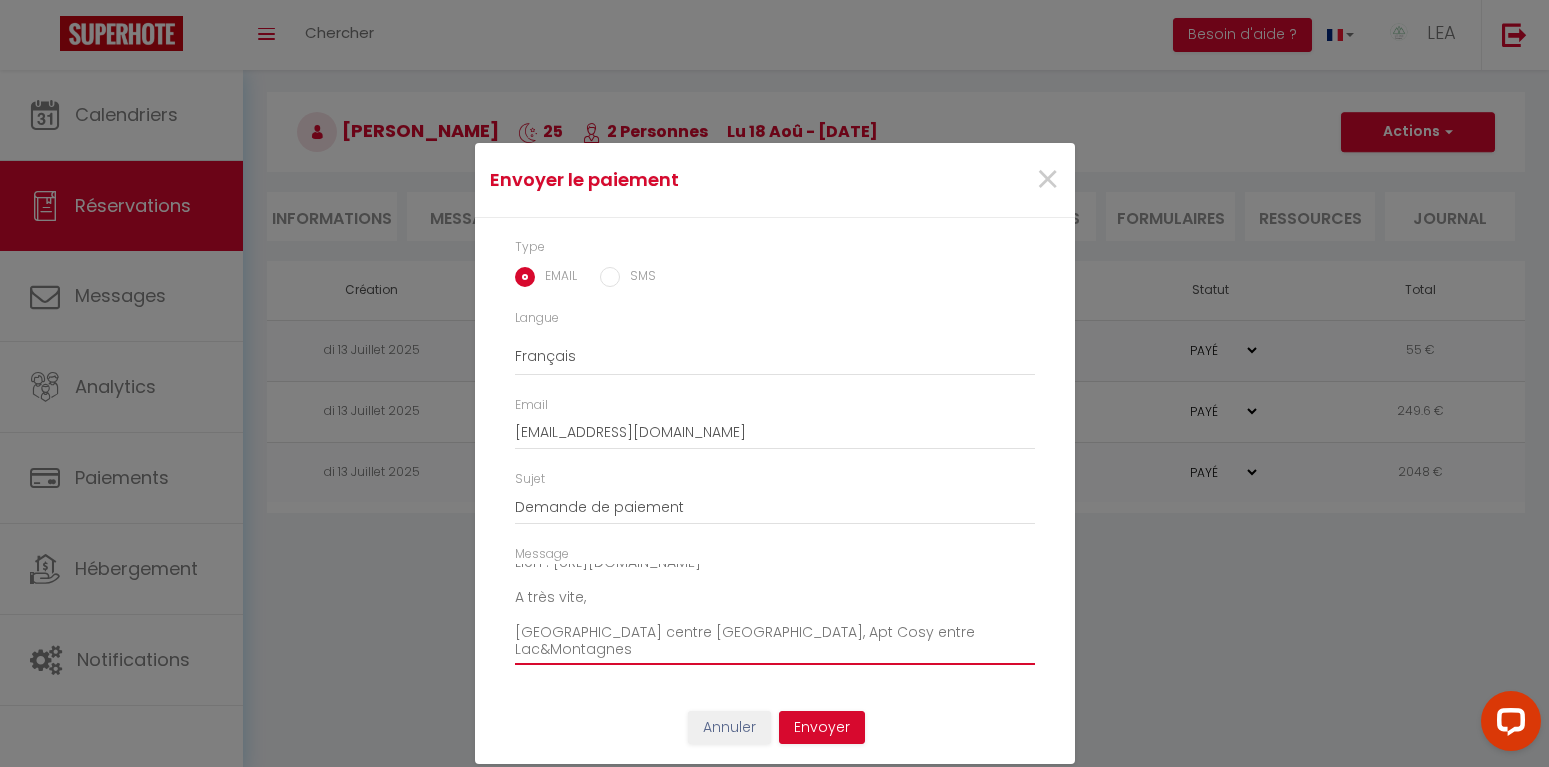 scroll, scrollTop: 192, scrollLeft: 0, axis: vertical 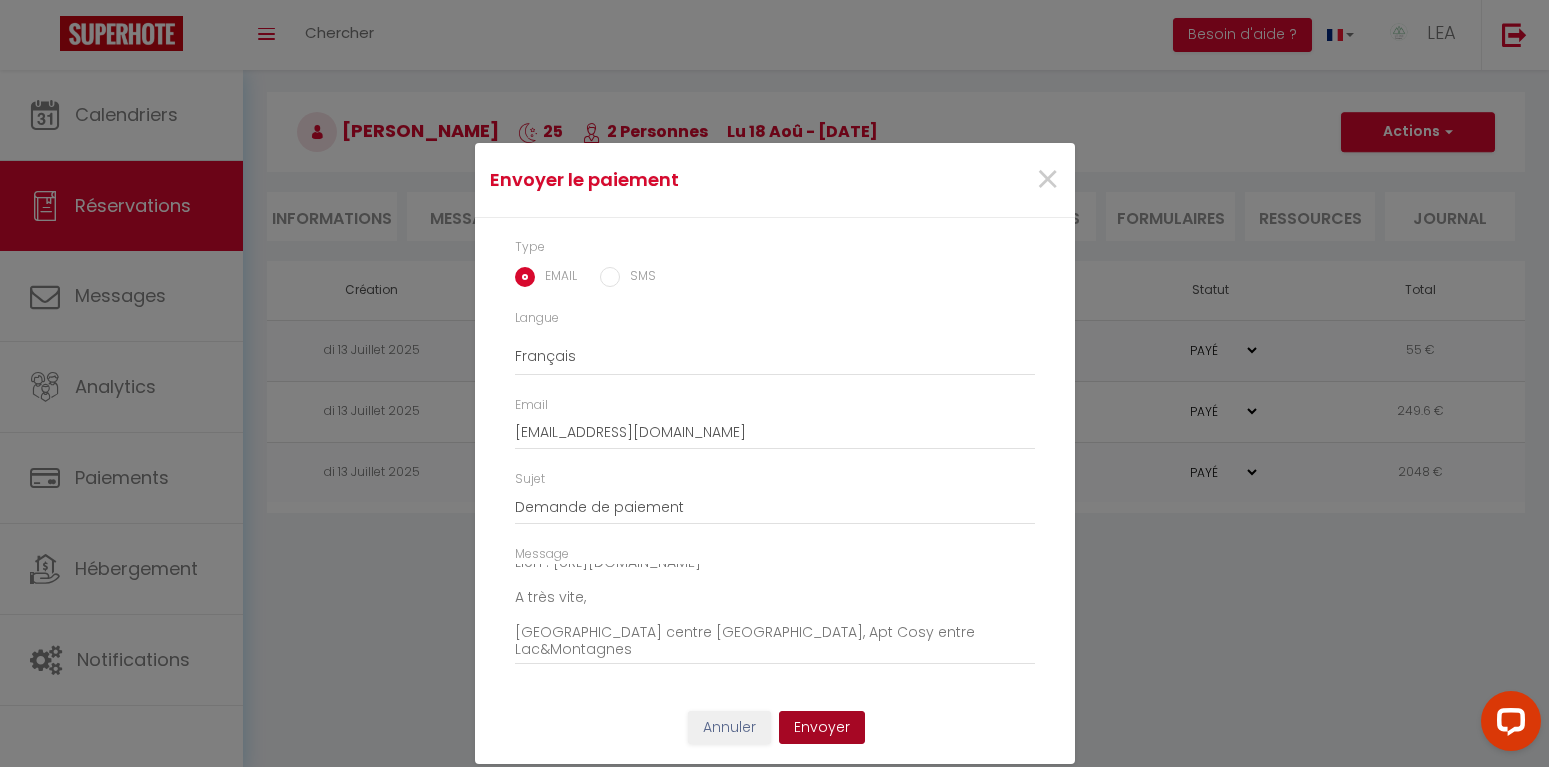 click on "Envoyer" at bounding box center [822, 728] 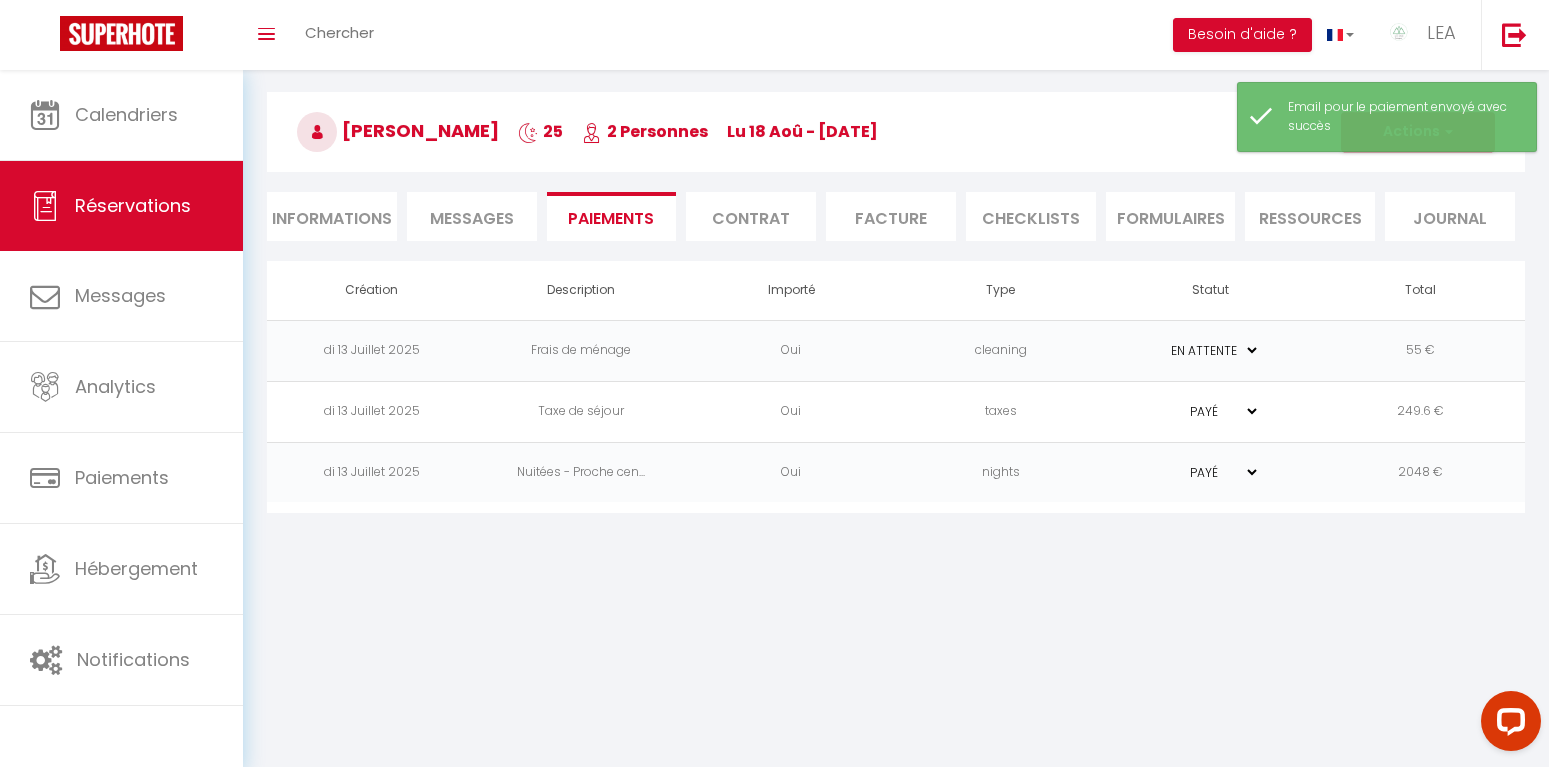 click on "EN ATTENTE" at bounding box center [0, 0] 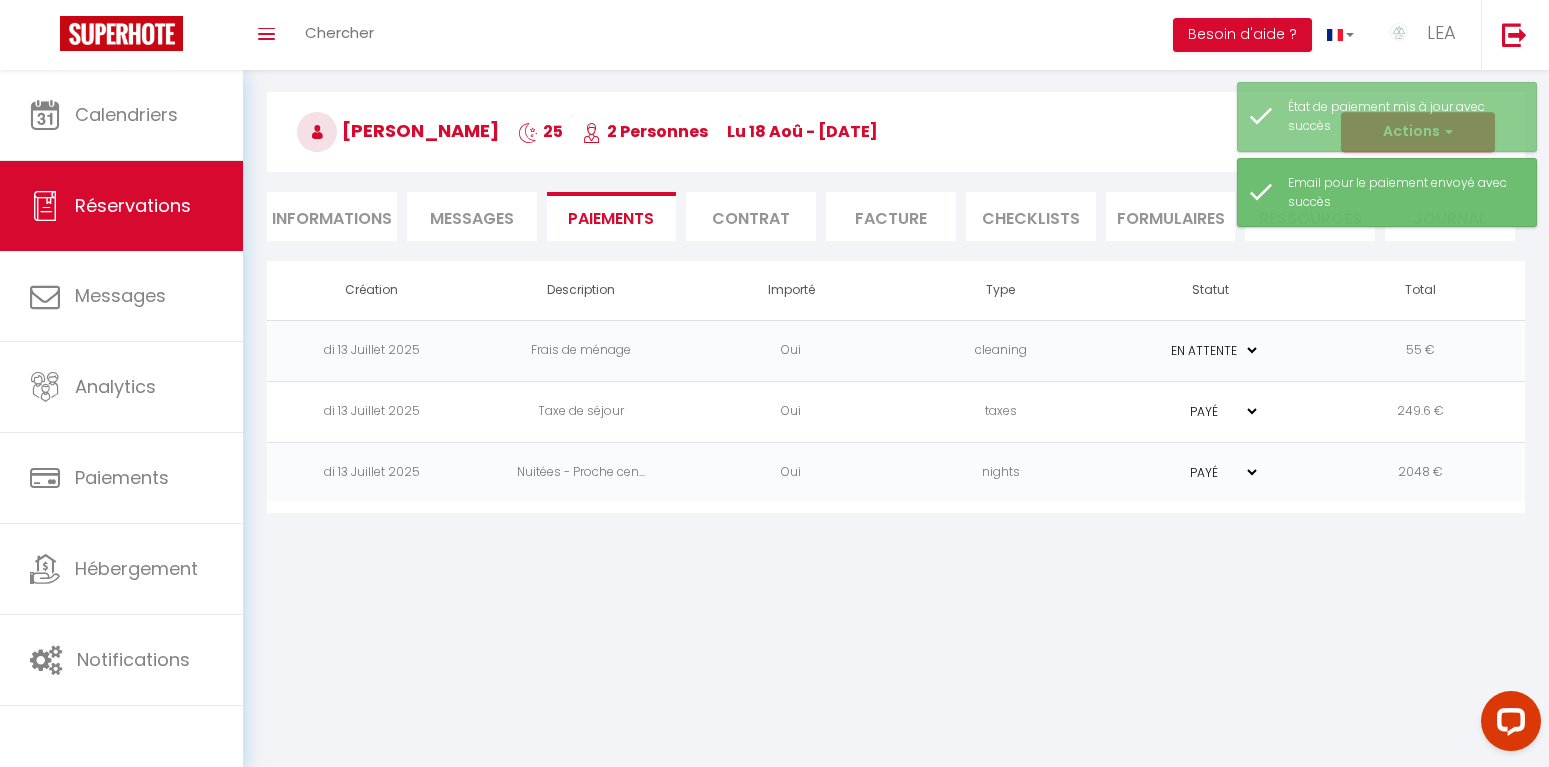click on "PAYÉ   EN ATTENTE" at bounding box center (1210, 411) 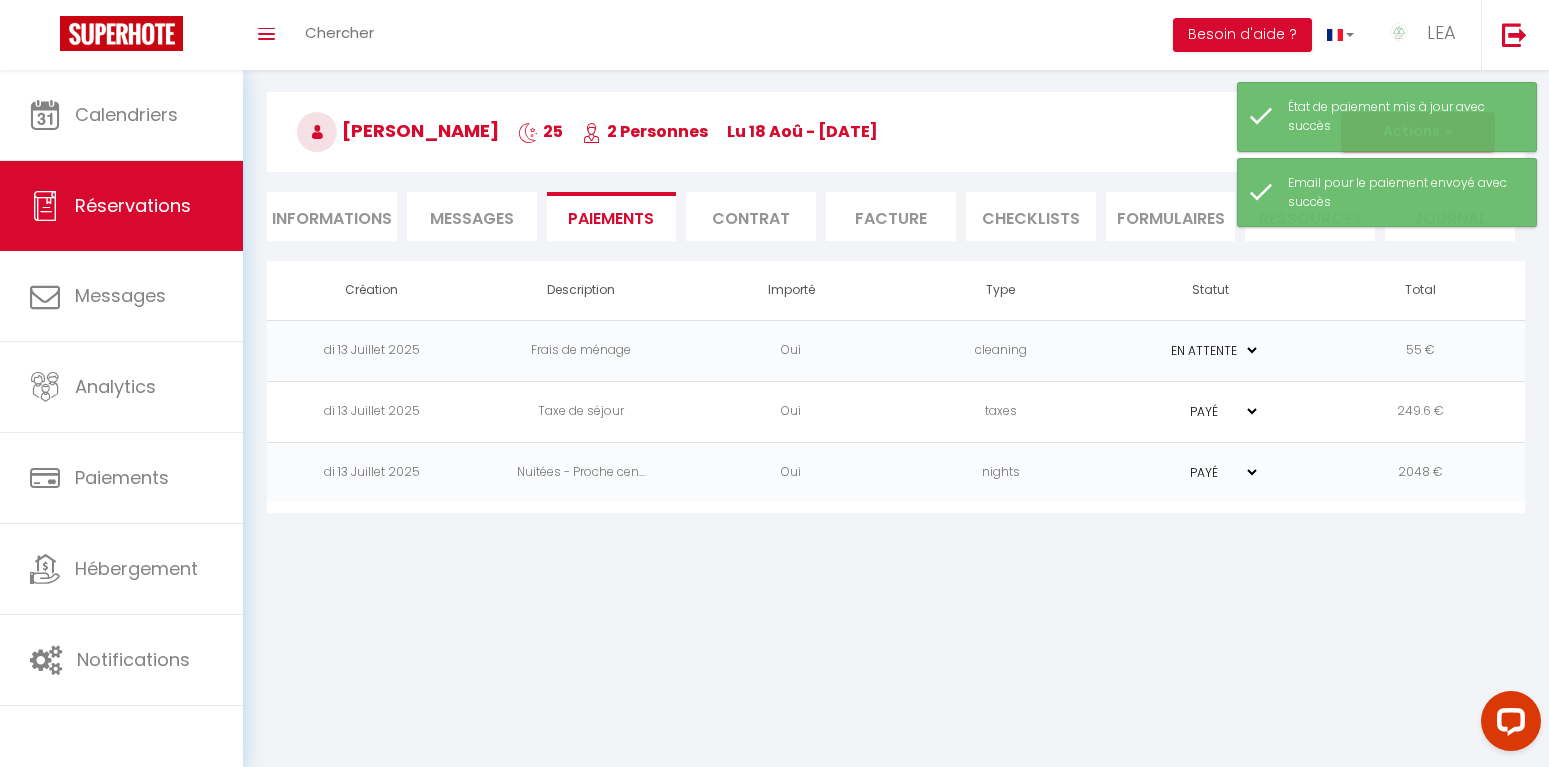 click on "PAYÉ   EN ATTENTE" at bounding box center [1210, 411] 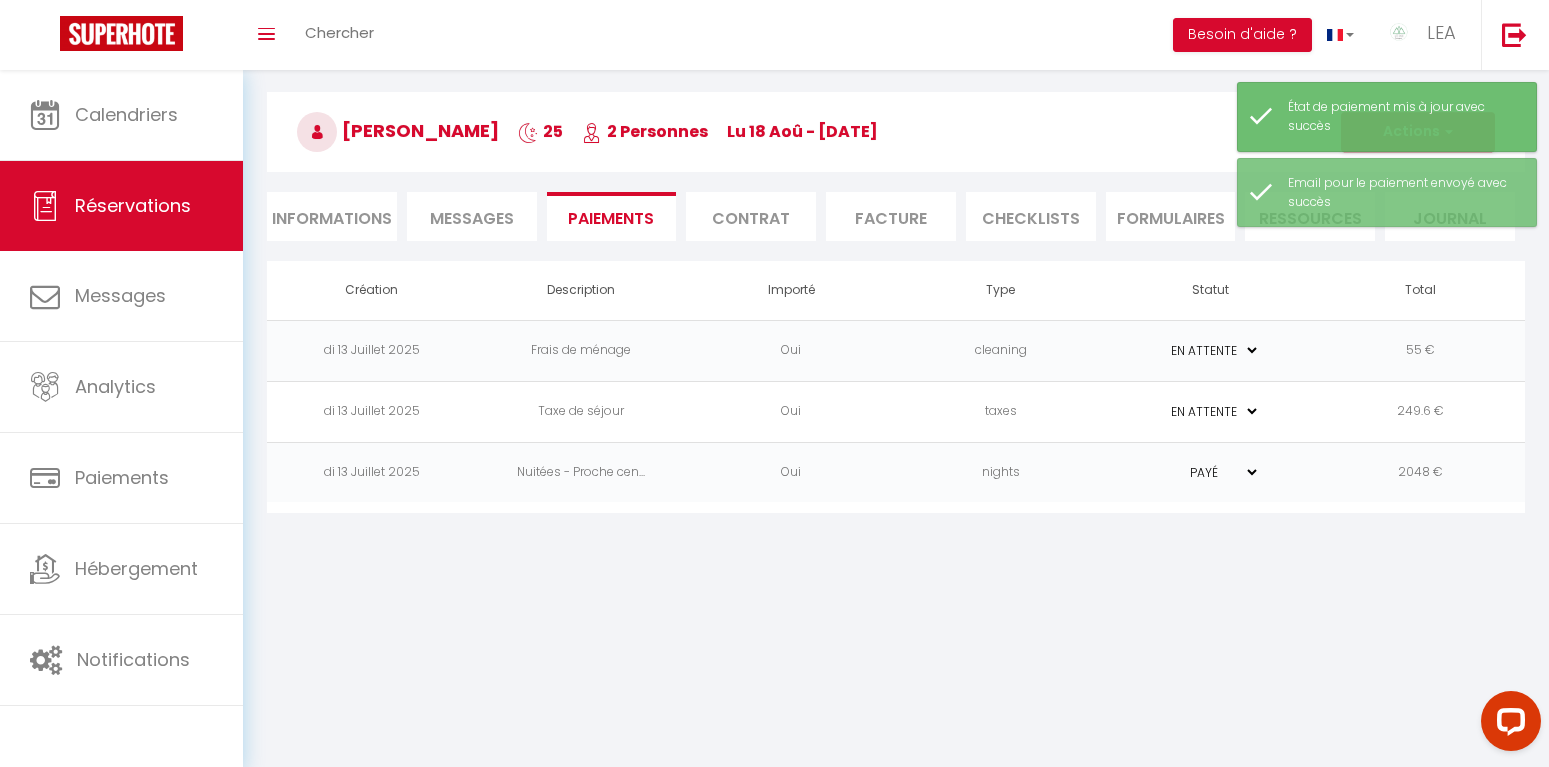 click on "EN ATTENTE" at bounding box center [0, 0] 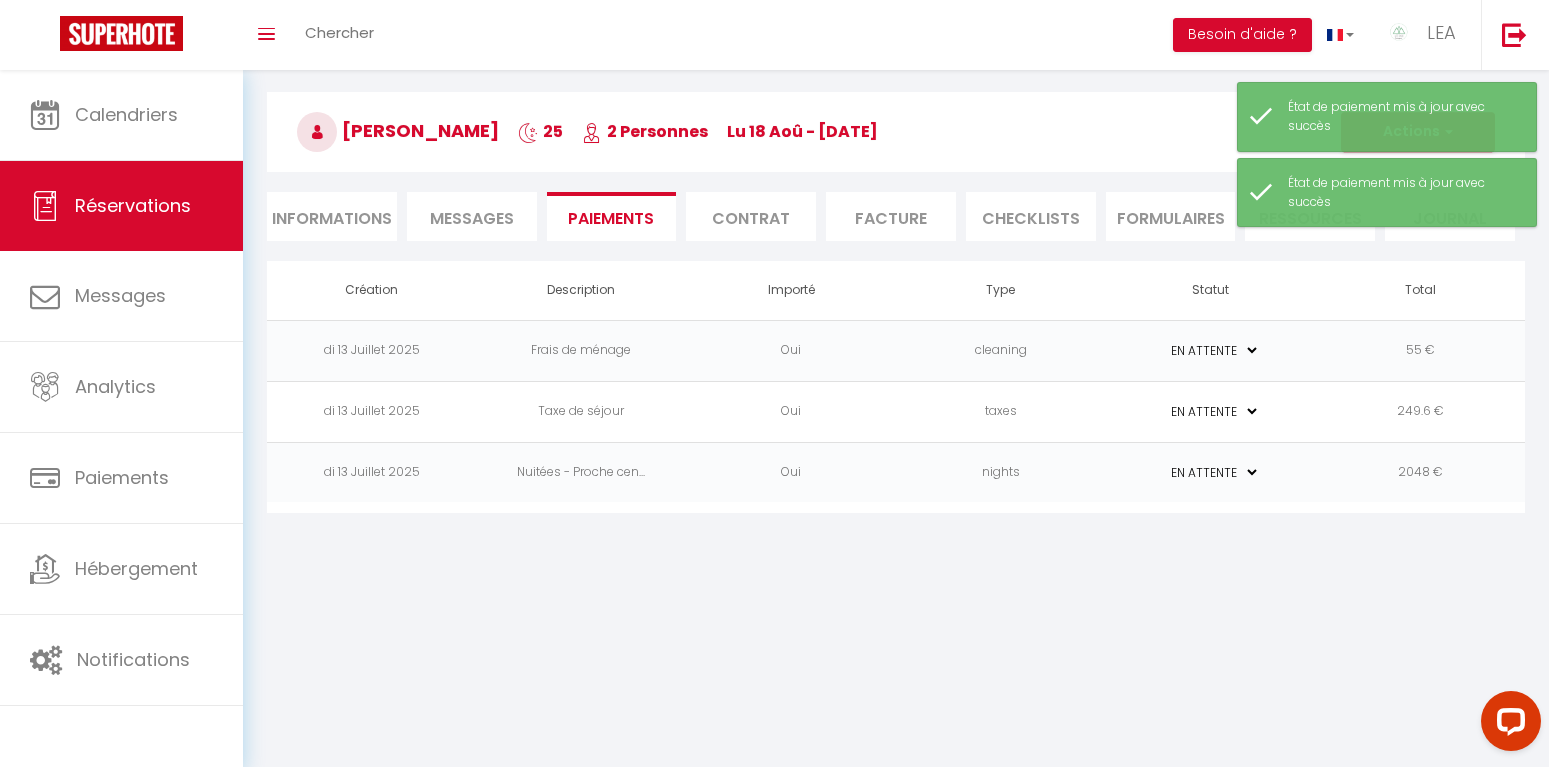 click on "EN ATTENTE" at bounding box center [0, 0] 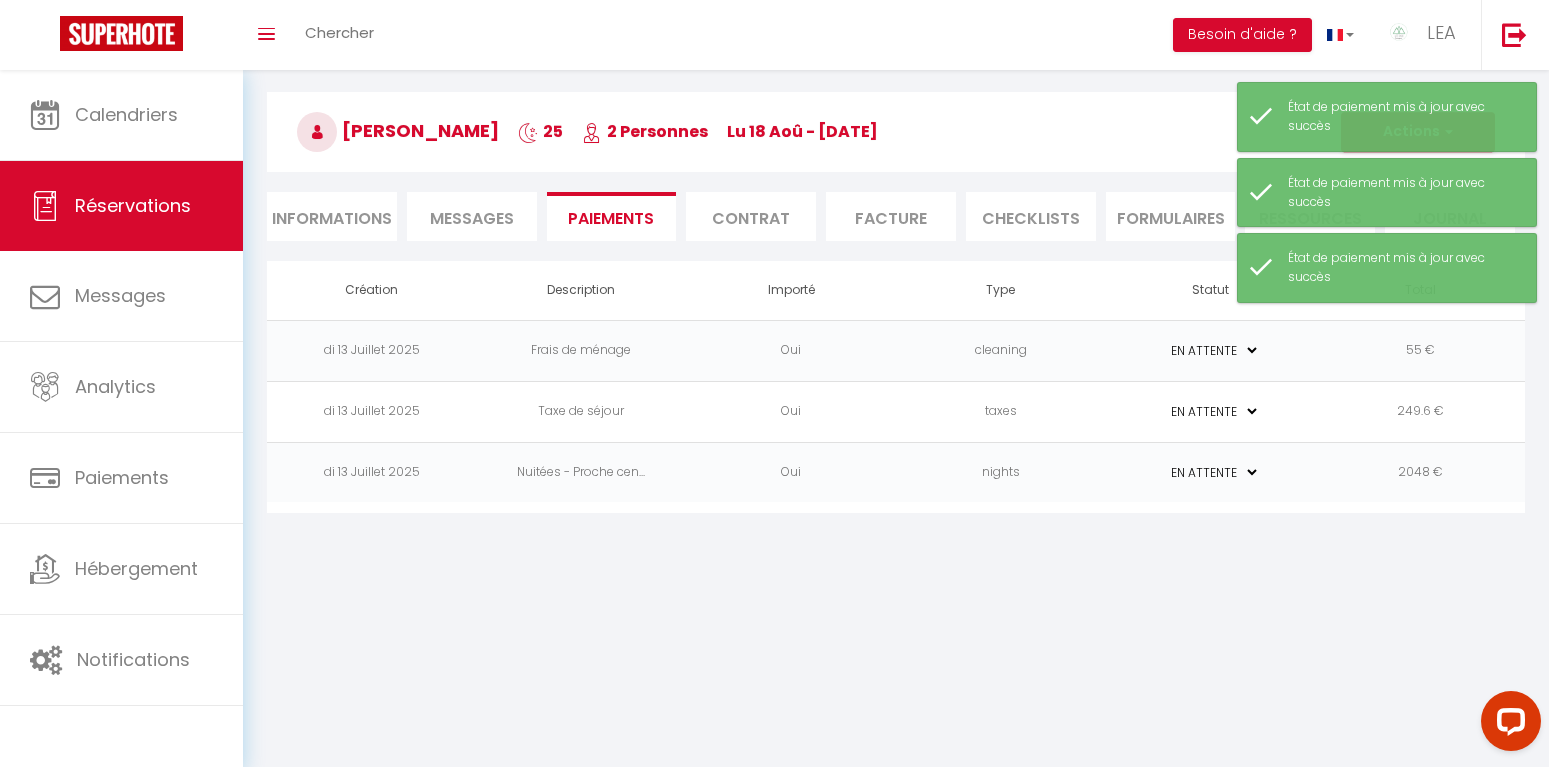 click on "Coaching SuperHote ce soir à 18h00, pour participer:  [URL][DOMAIN_NAME][SECURITY_DATA]   ×     Toggle navigation       Toggle Search     Toggle menubar     Chercher   BUTTON
Besoin d'aide ?
LEA   Paramètres        Équipe     Résultat de la recherche   Aucun résultat     Calendriers     Réservations     Messages     Analytics      Paiements     Hébergement     Notifications                 Résultat de la recherche   Id   Appart   Voyageur    Checkin   Checkout   Nuits   Pers.   Plateforme   Statut     Résultat de la recherche   Aucun résultat            Retourner vers    [PERSON_NAME]   25    2 Personnes
lu 18 Aoû - [DATE]
Actions
Enregistrer   Dupliquer   Supprimer
Actions
Enregistrer   Aperçu et éditer   Envoyer la facture   Copier le lien" at bounding box center [774, 383] 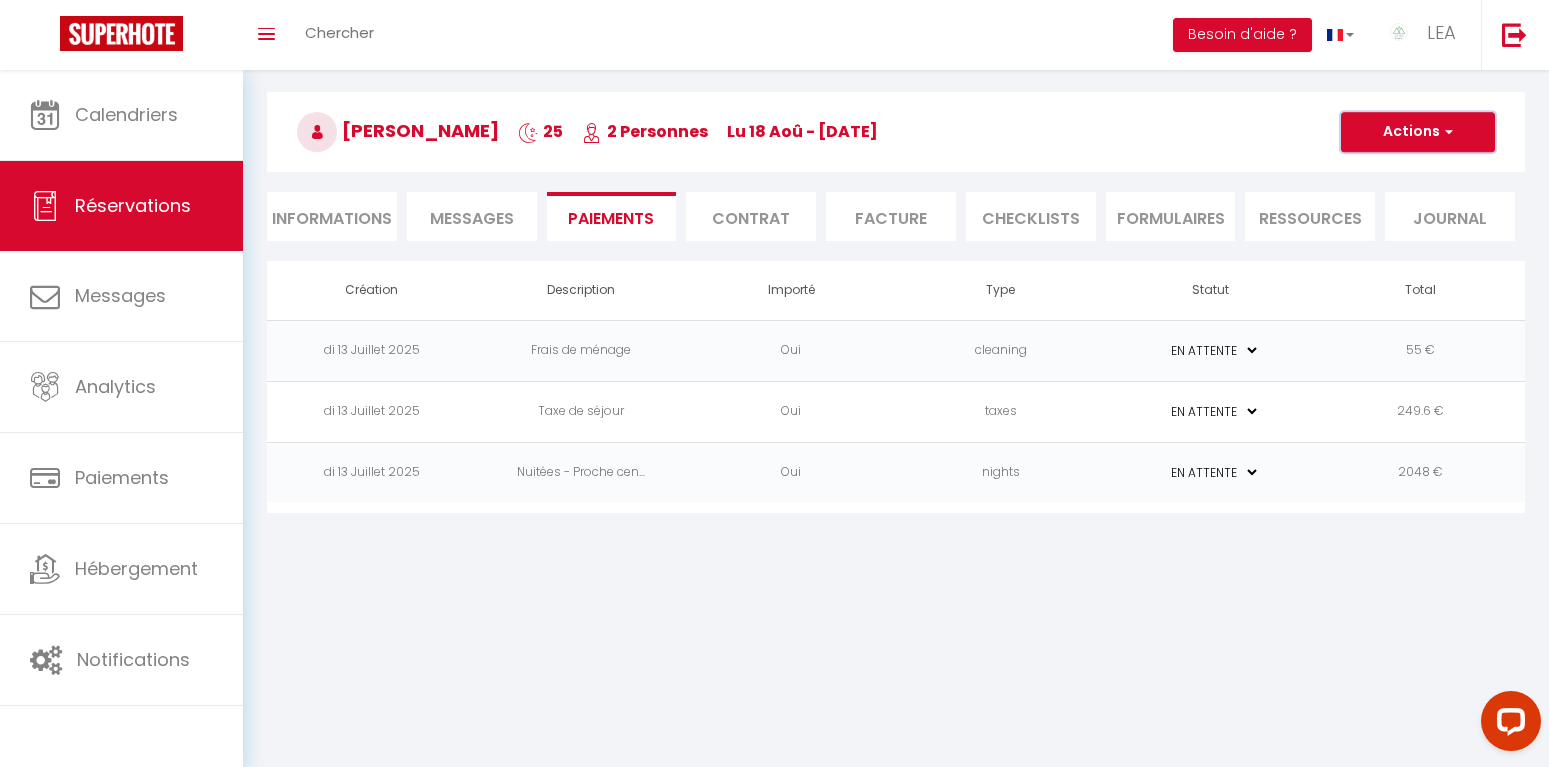click on "Actions" at bounding box center (1418, 132) 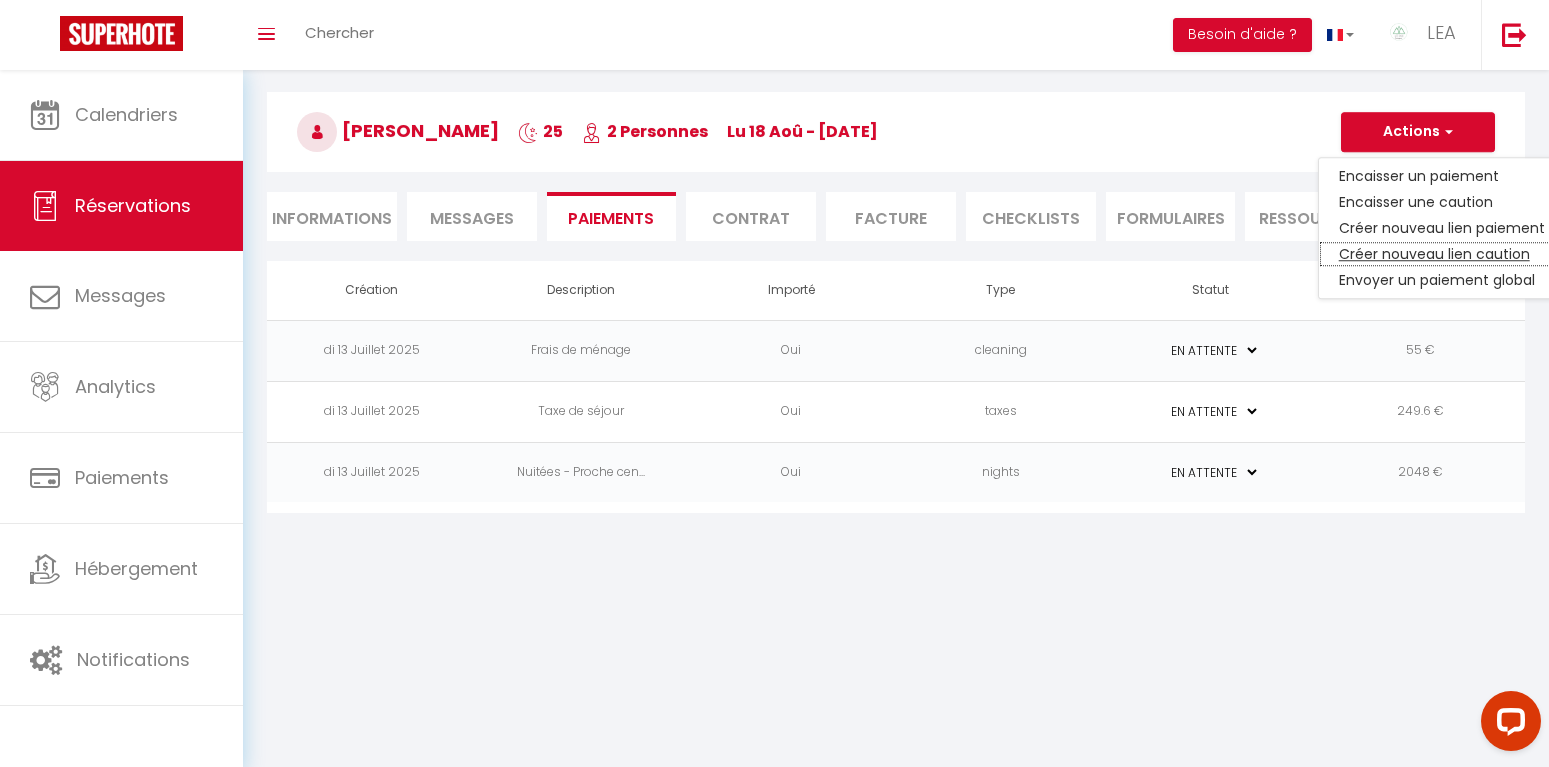 click on "Créer nouveau lien caution" at bounding box center [1442, 254] 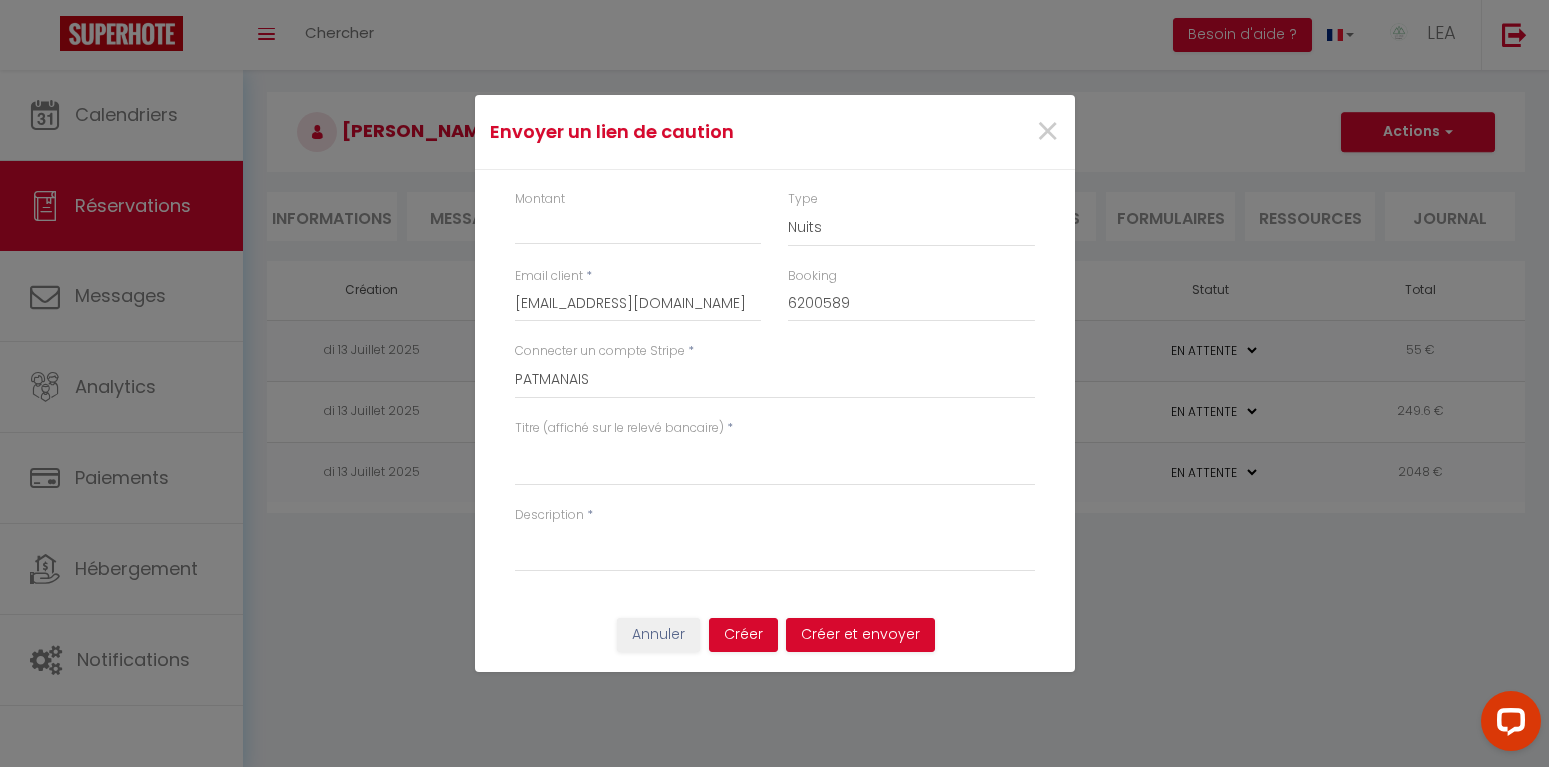 click on "Montant" at bounding box center (540, 199) 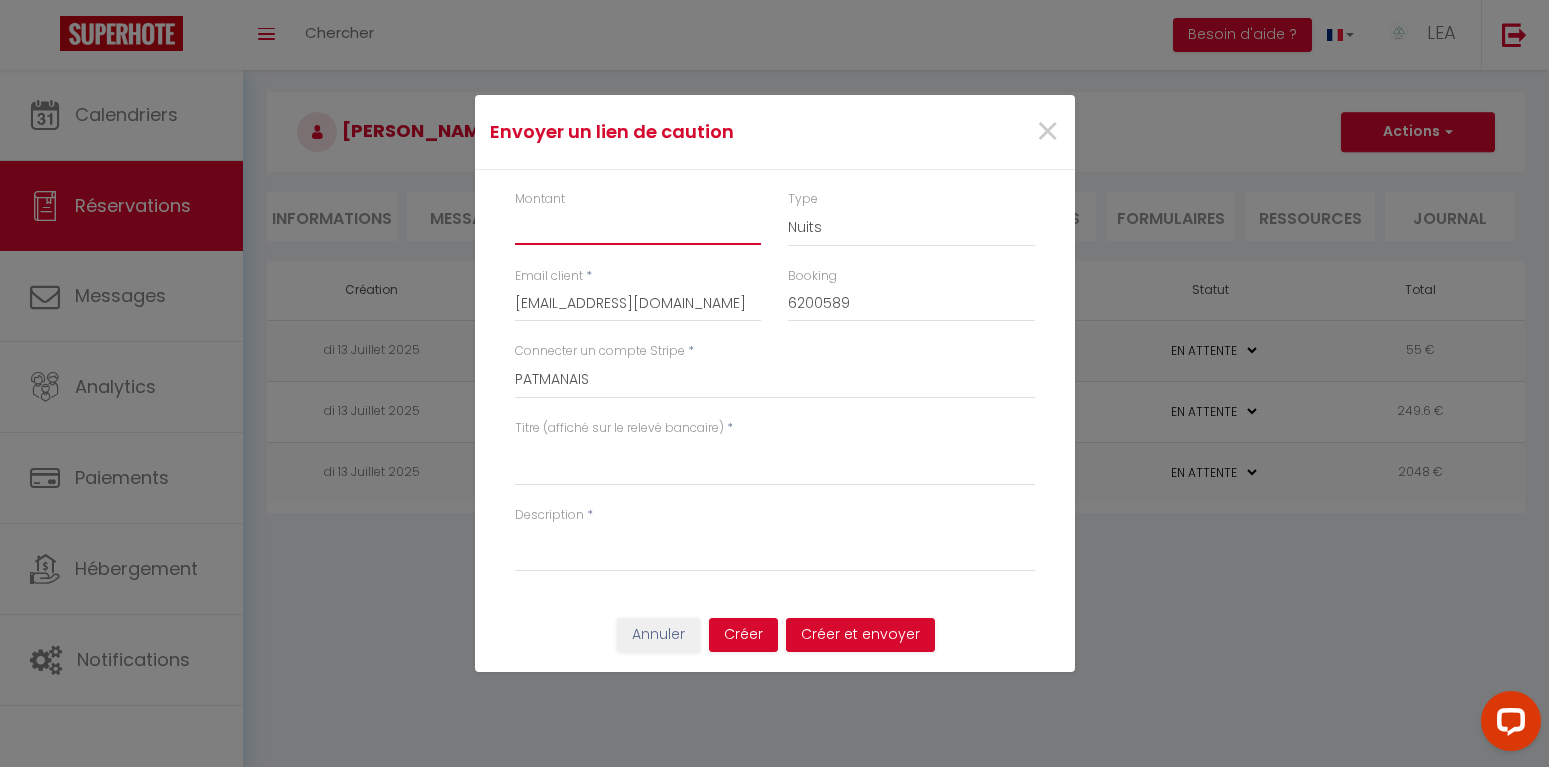 click on "Montant" at bounding box center [638, 227] 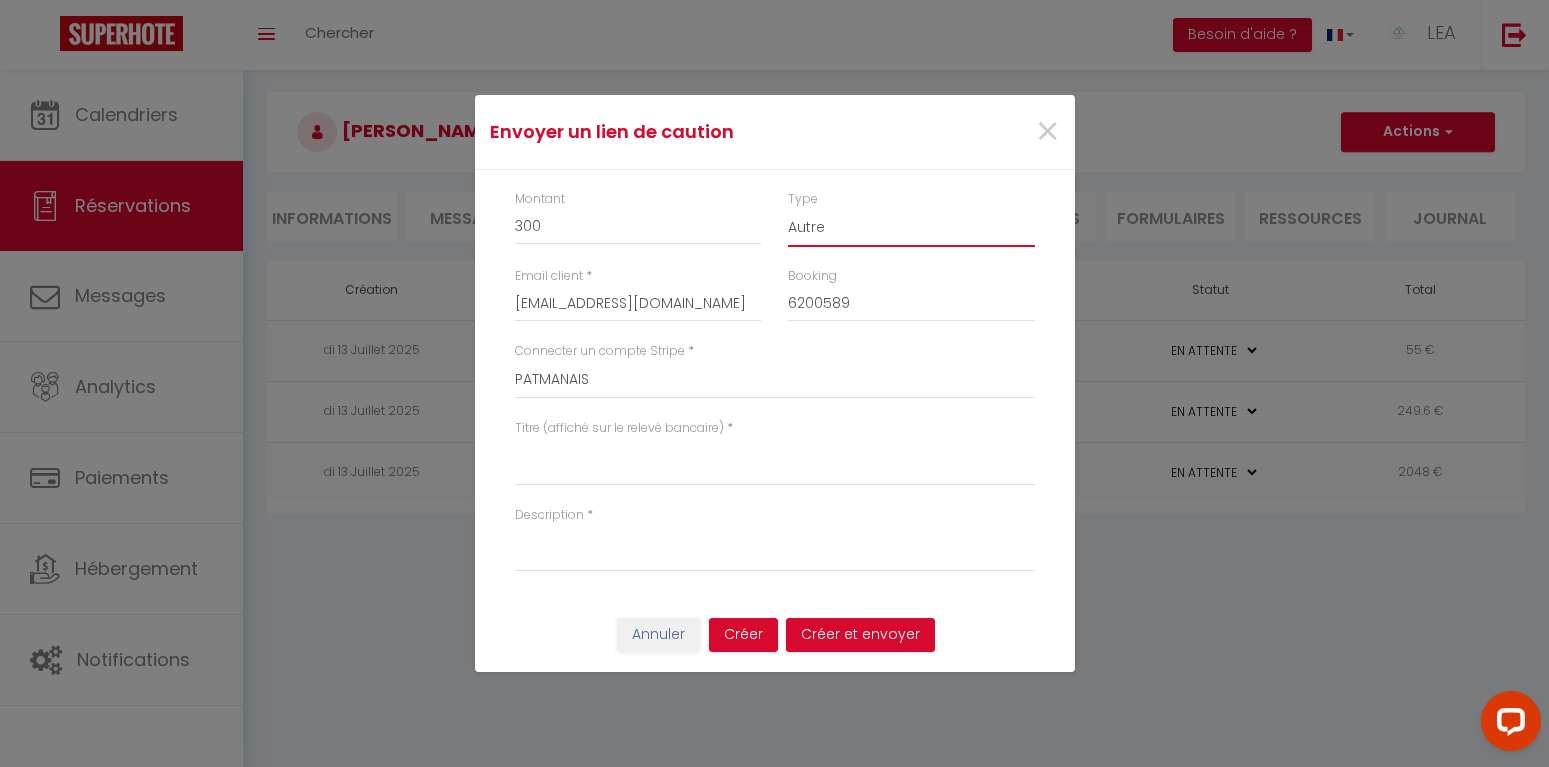 click on "Autre" at bounding box center [0, 0] 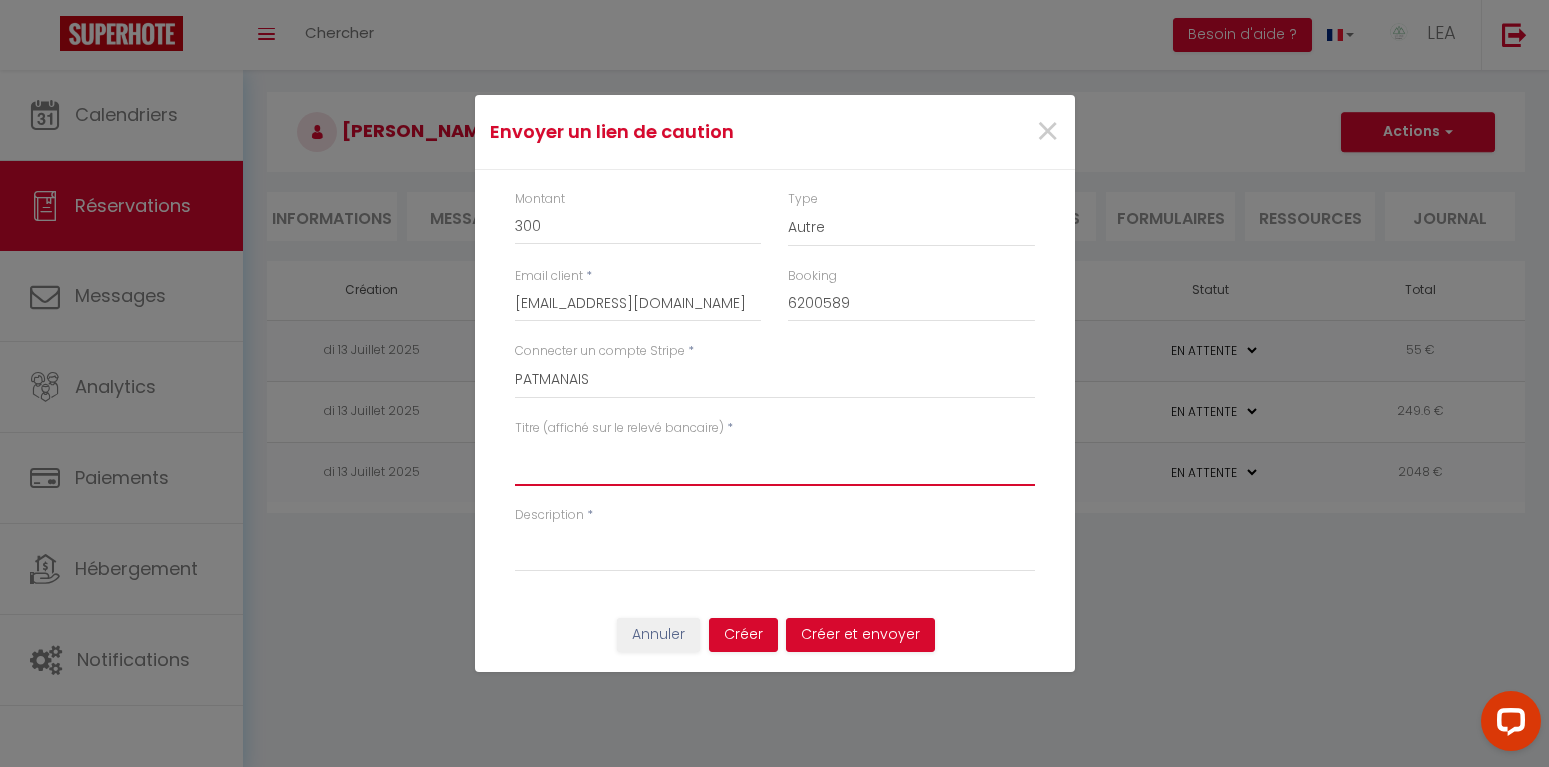 click on "Titre (affiché sur le relevé bancaire)" at bounding box center (775, 462) 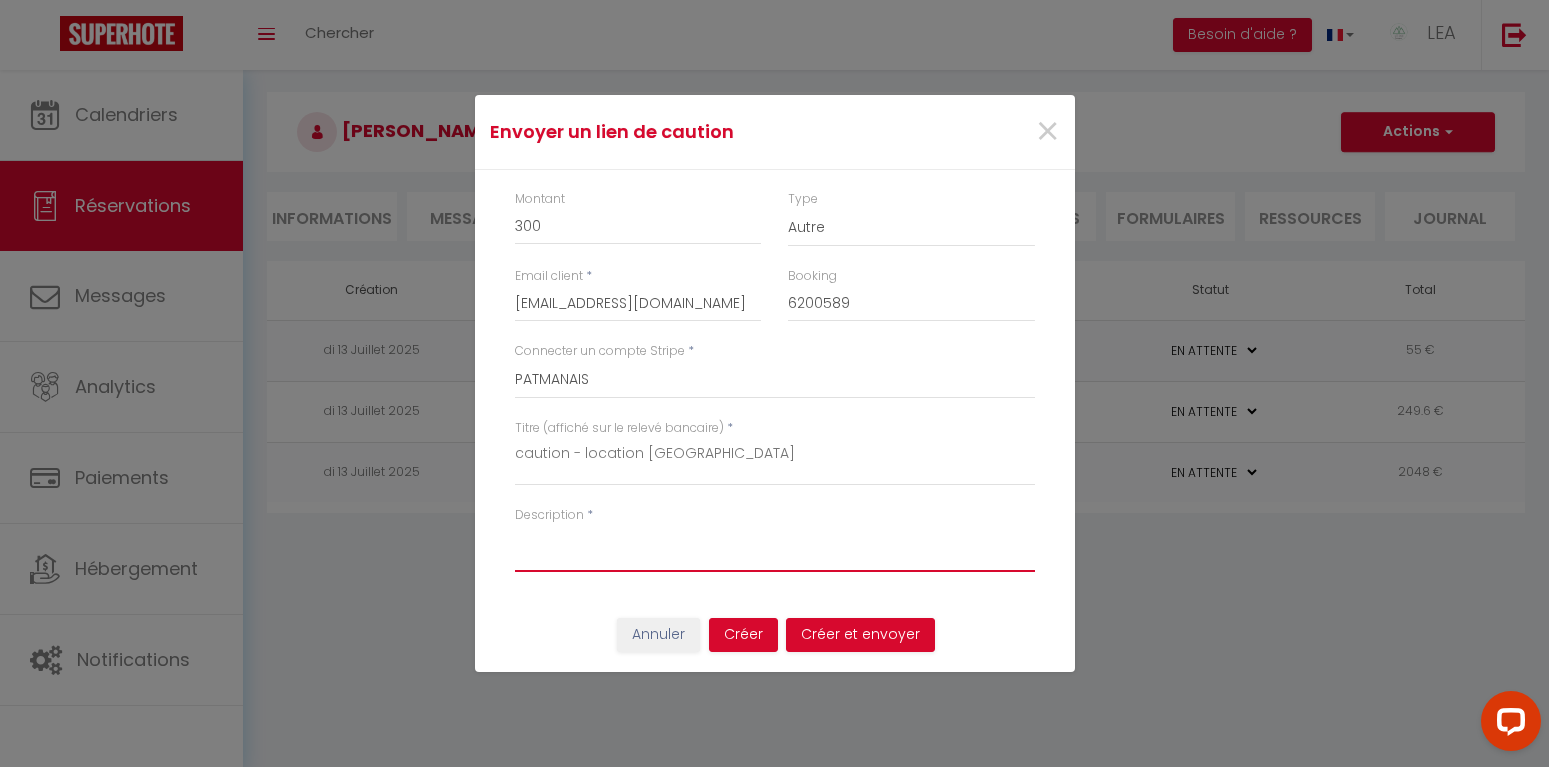 click on "Description" at bounding box center (775, 548) 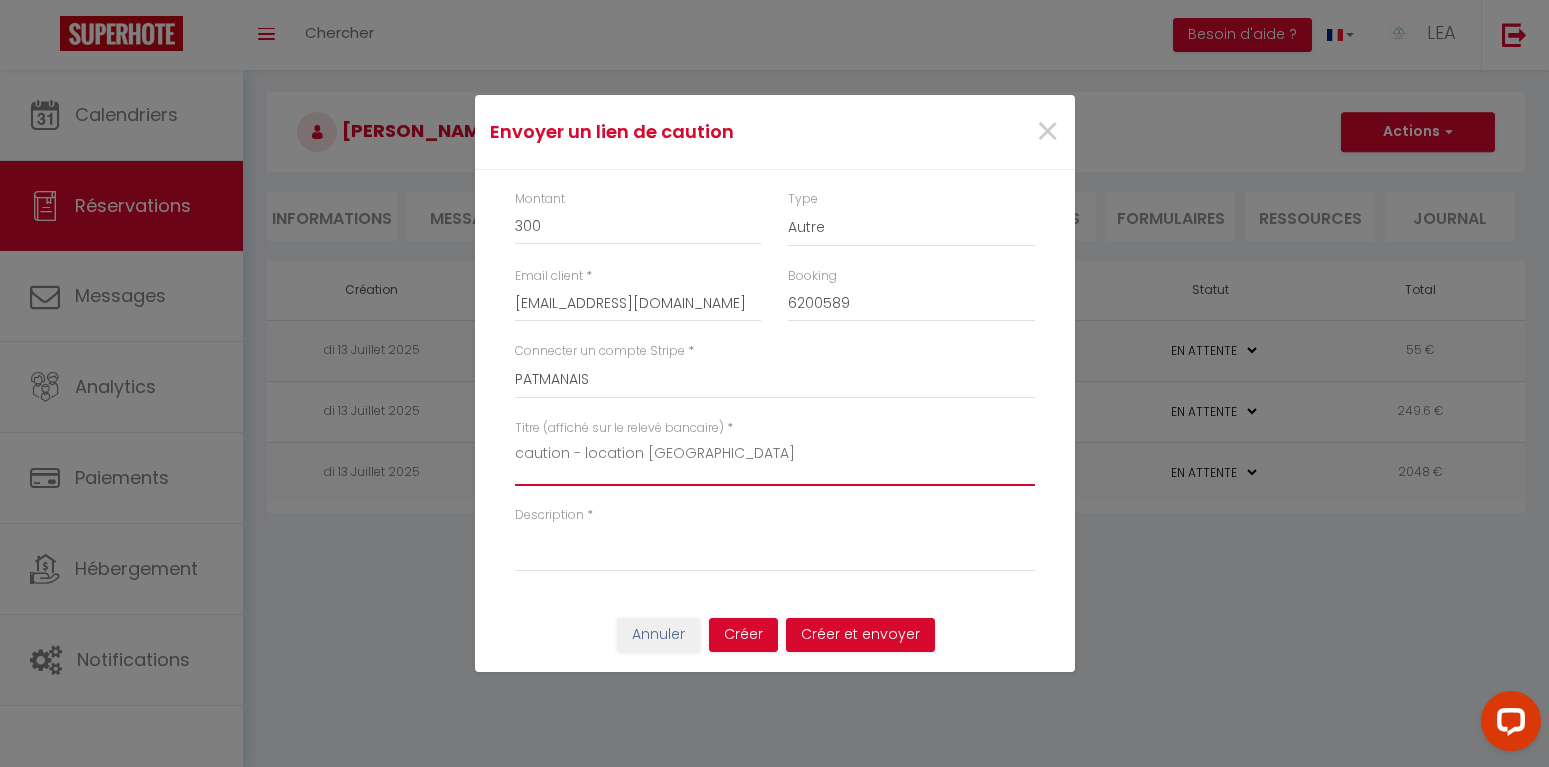 click on "caution - location [GEOGRAPHIC_DATA]" at bounding box center [775, 462] 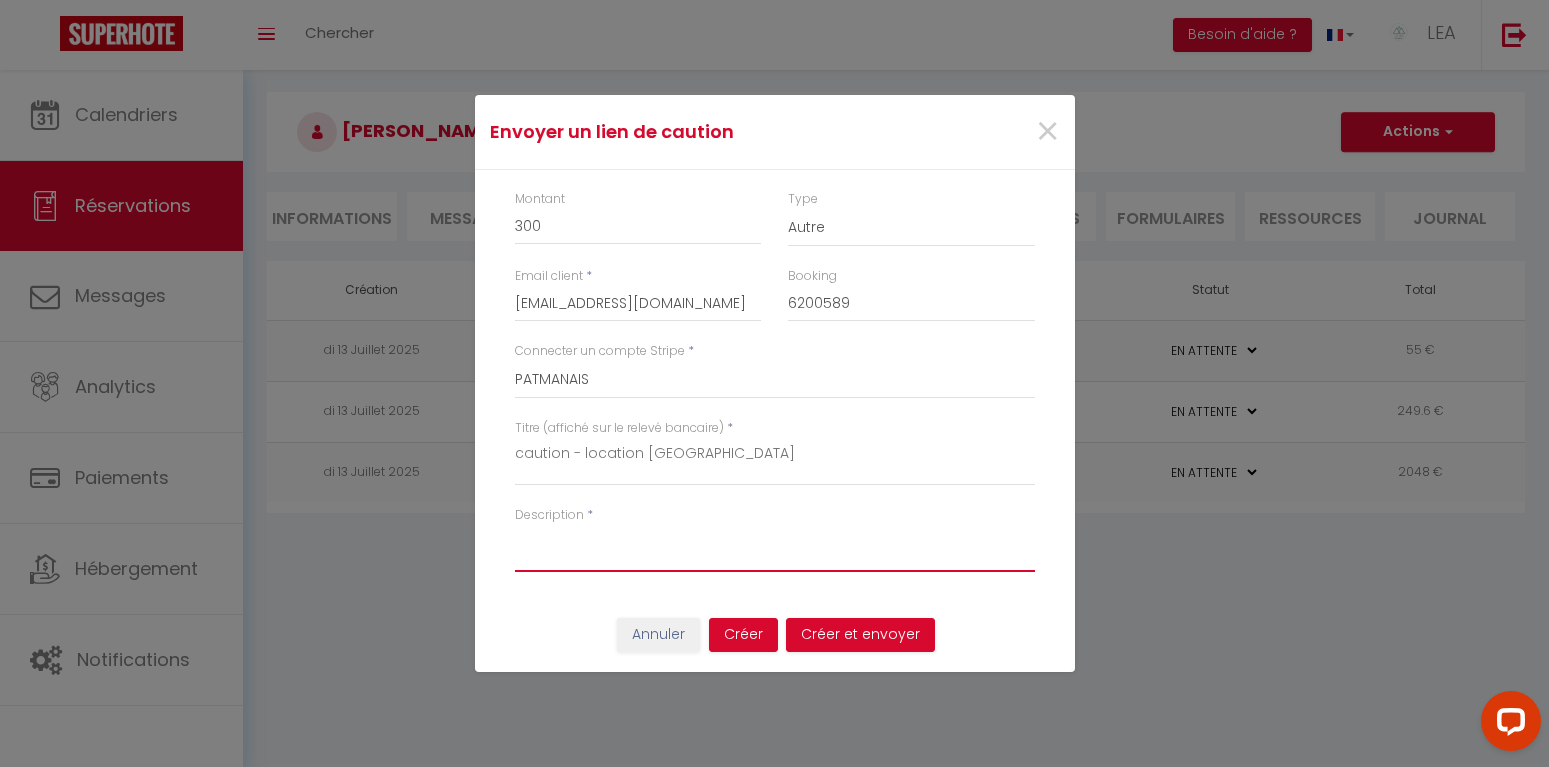 paste on "caution - location [GEOGRAPHIC_DATA]" 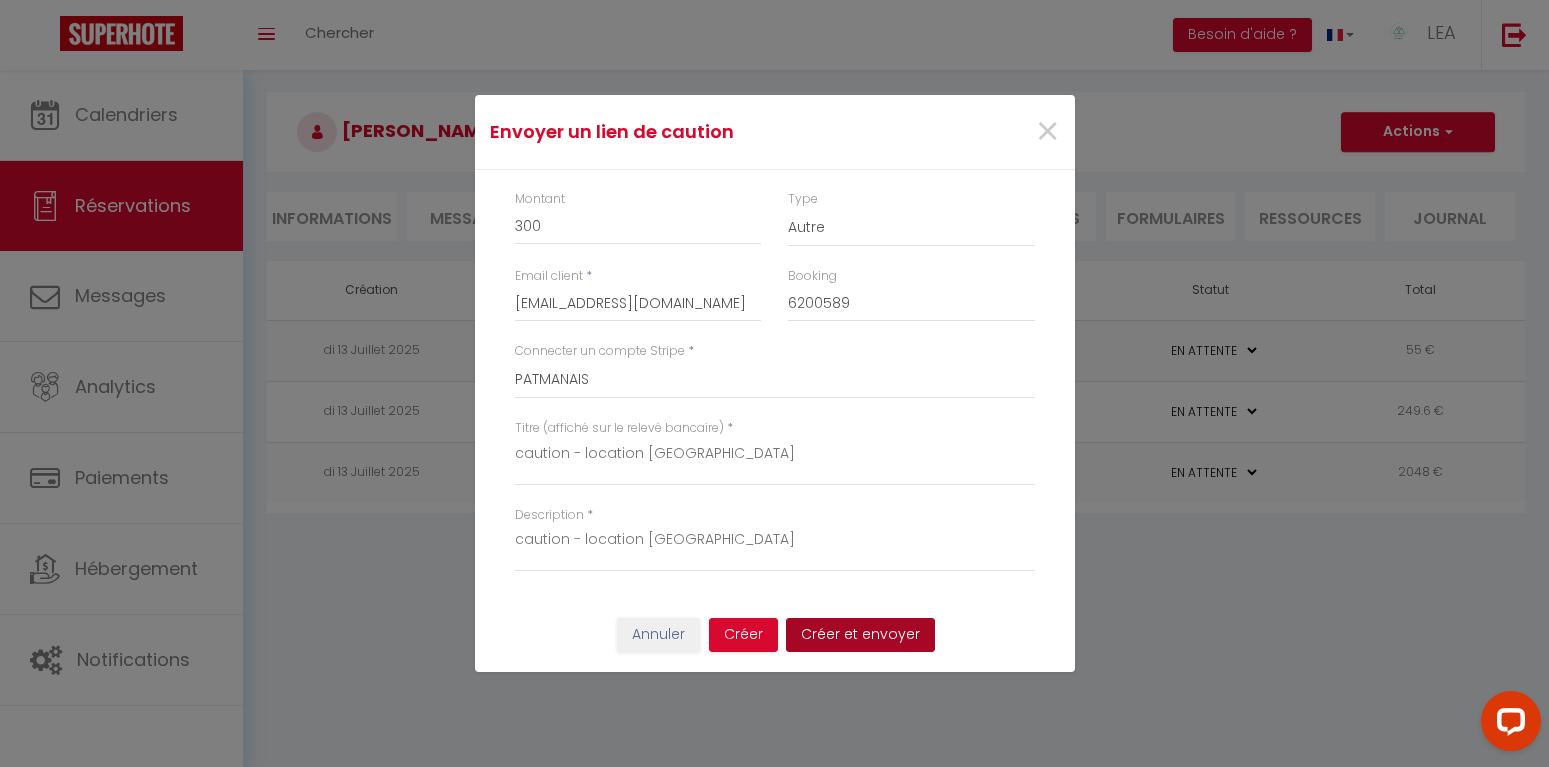 click on "Créer et envoyer" at bounding box center [860, 635] 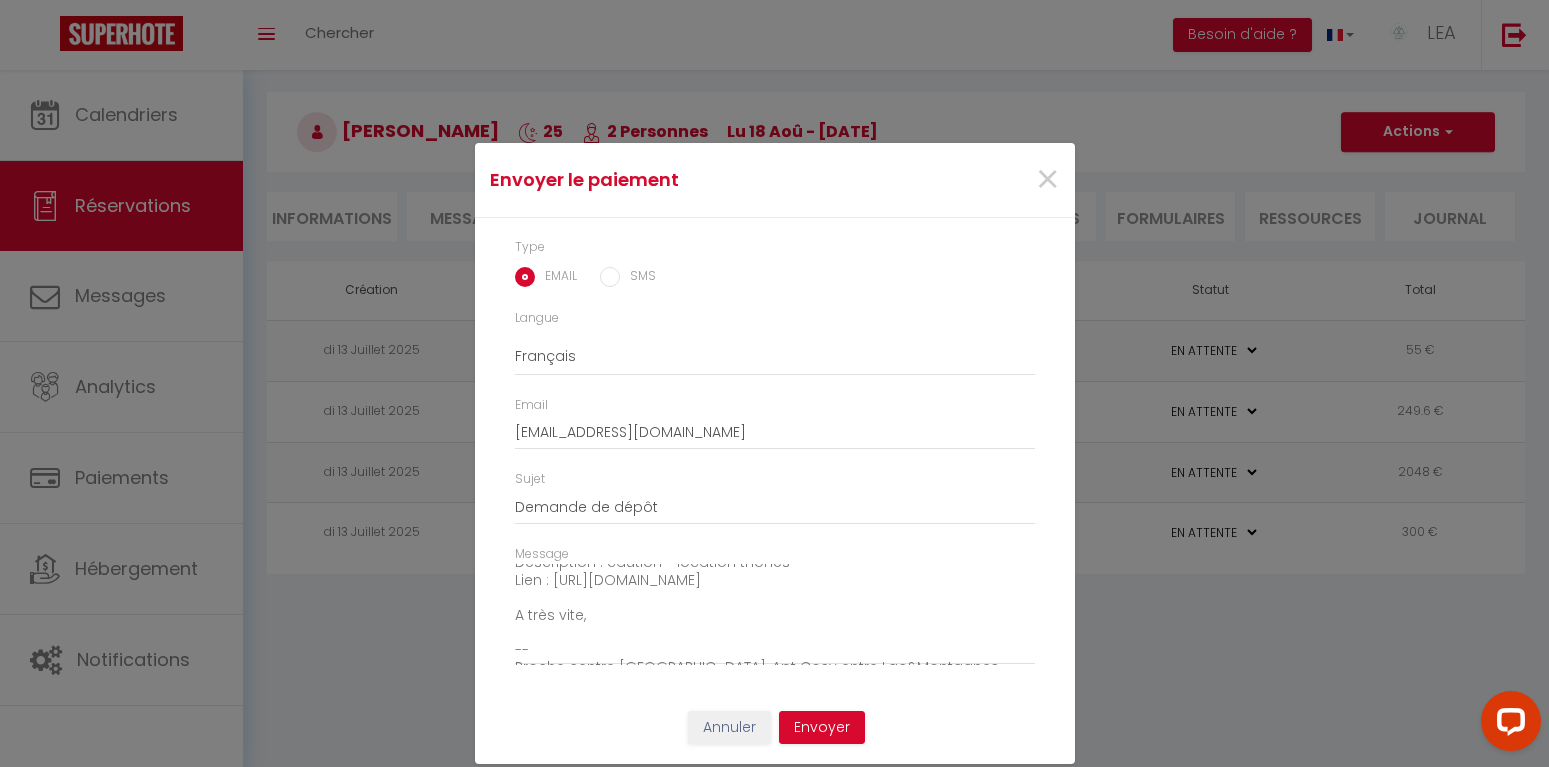 scroll, scrollTop: 0, scrollLeft: 0, axis: both 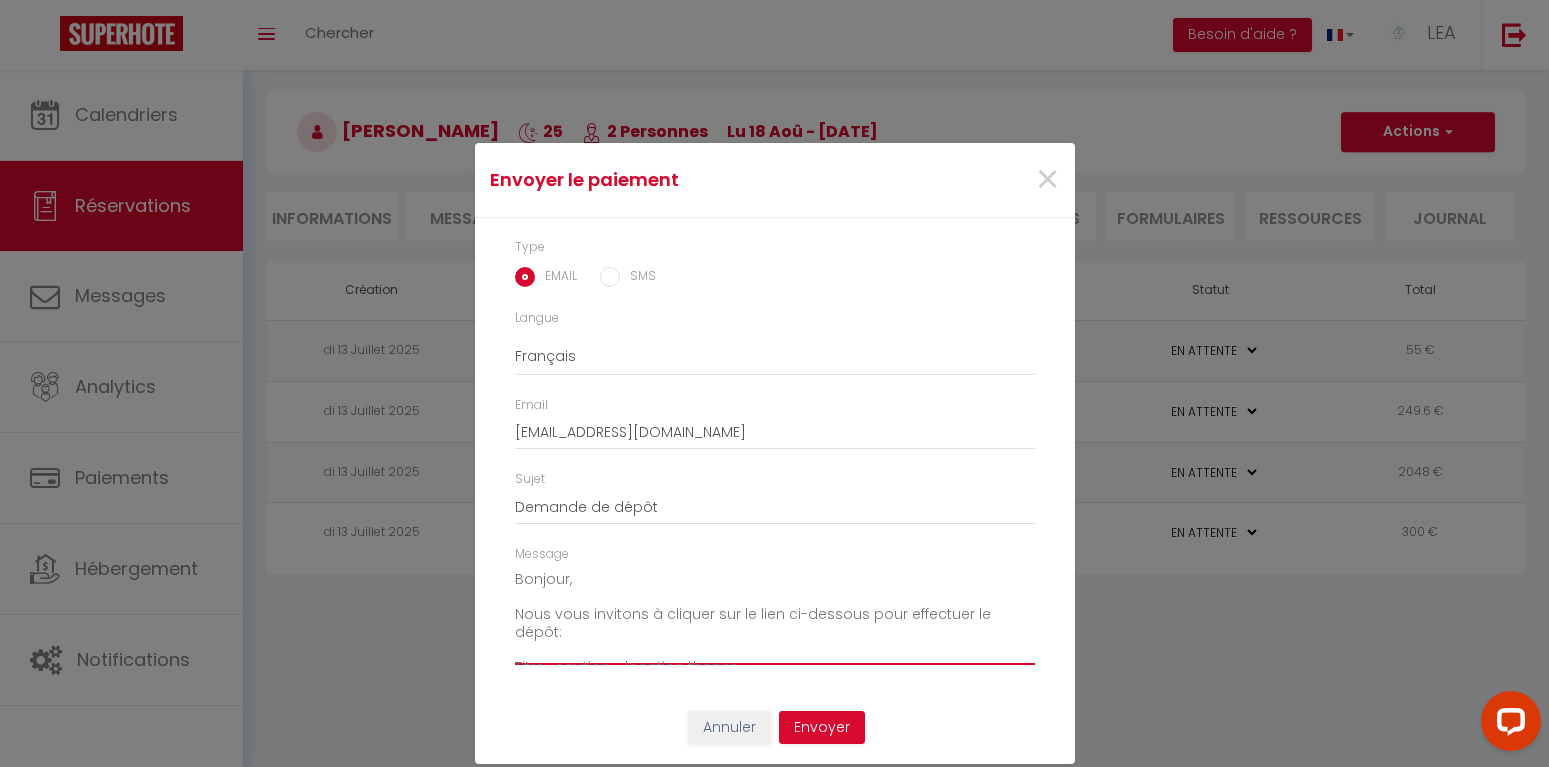 click on "Bonjour,
Nous vous invitons à cliquer sur le lien ci-dessous pour effectuer le dépôt:
Titre : caution - location thones
Description : caution - location thones
Lien : [URL][DOMAIN_NAME]
A très vite,
--
Proche centre [GEOGRAPHIC_DATA], Apt Cosy entre Lac&Montagnes" at bounding box center (775, 614) 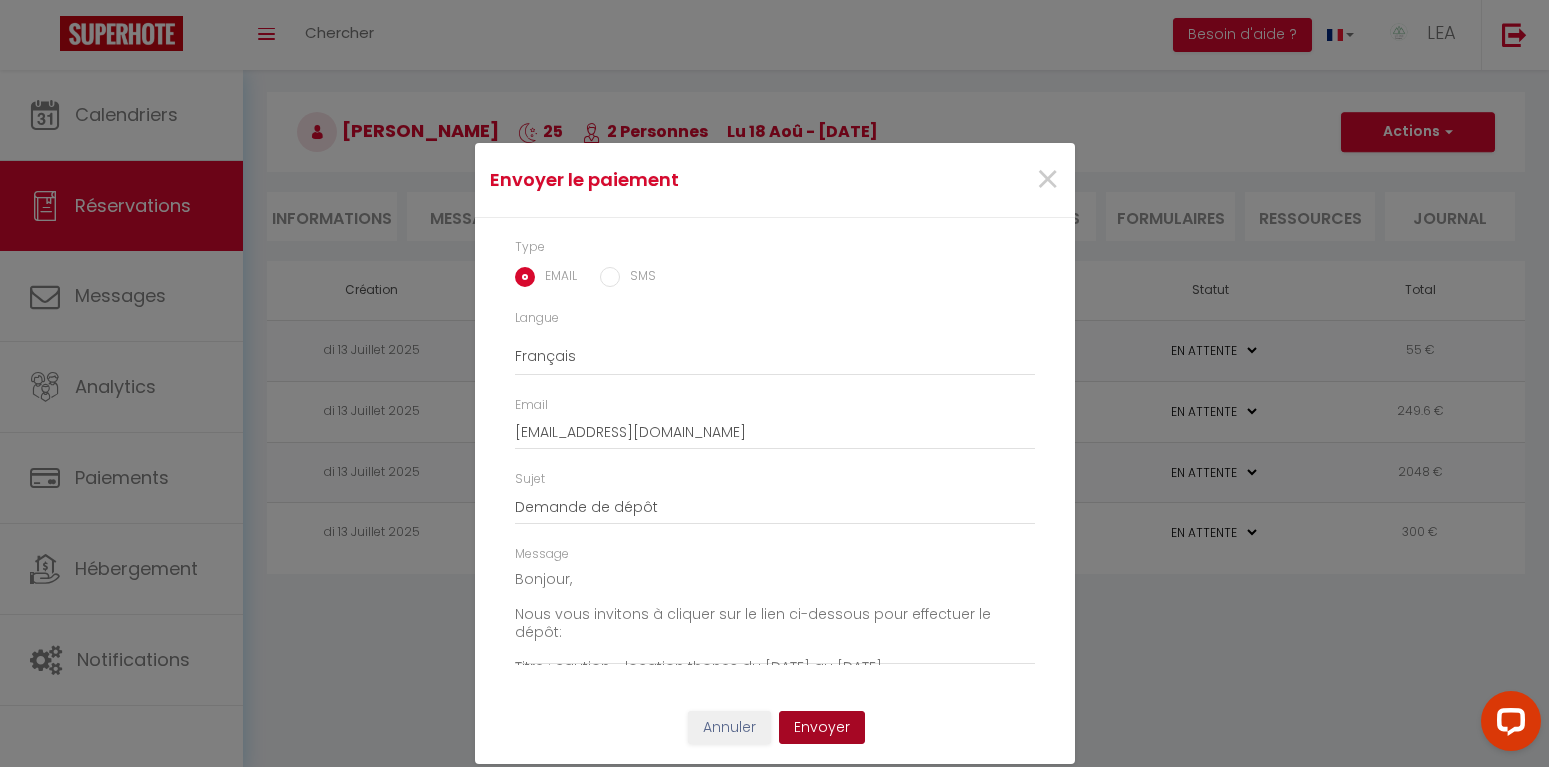 click on "Envoyer" at bounding box center (822, 728) 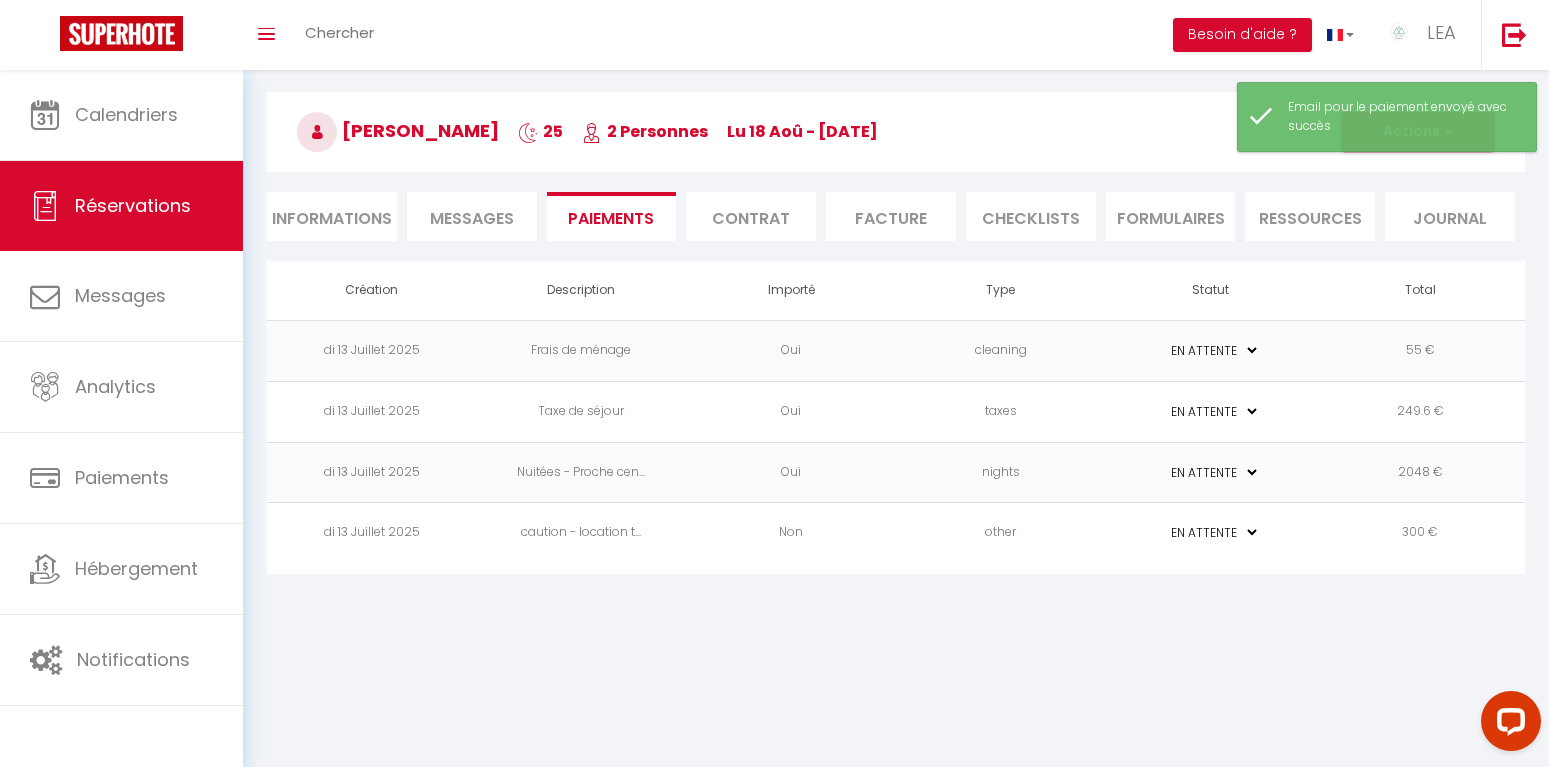 click on "Contrat" at bounding box center [751, 216] 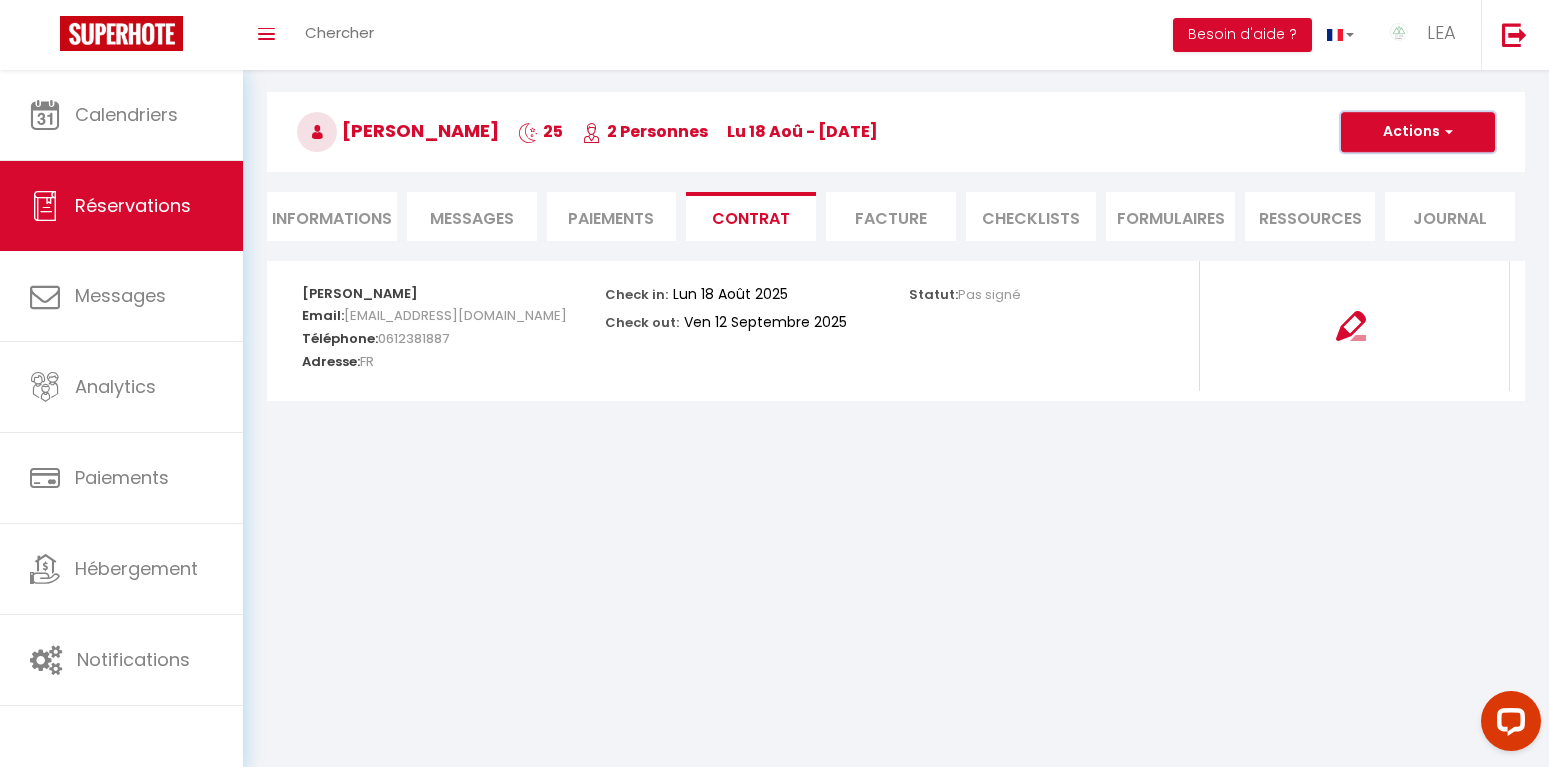 click on "Actions" at bounding box center [1418, 132] 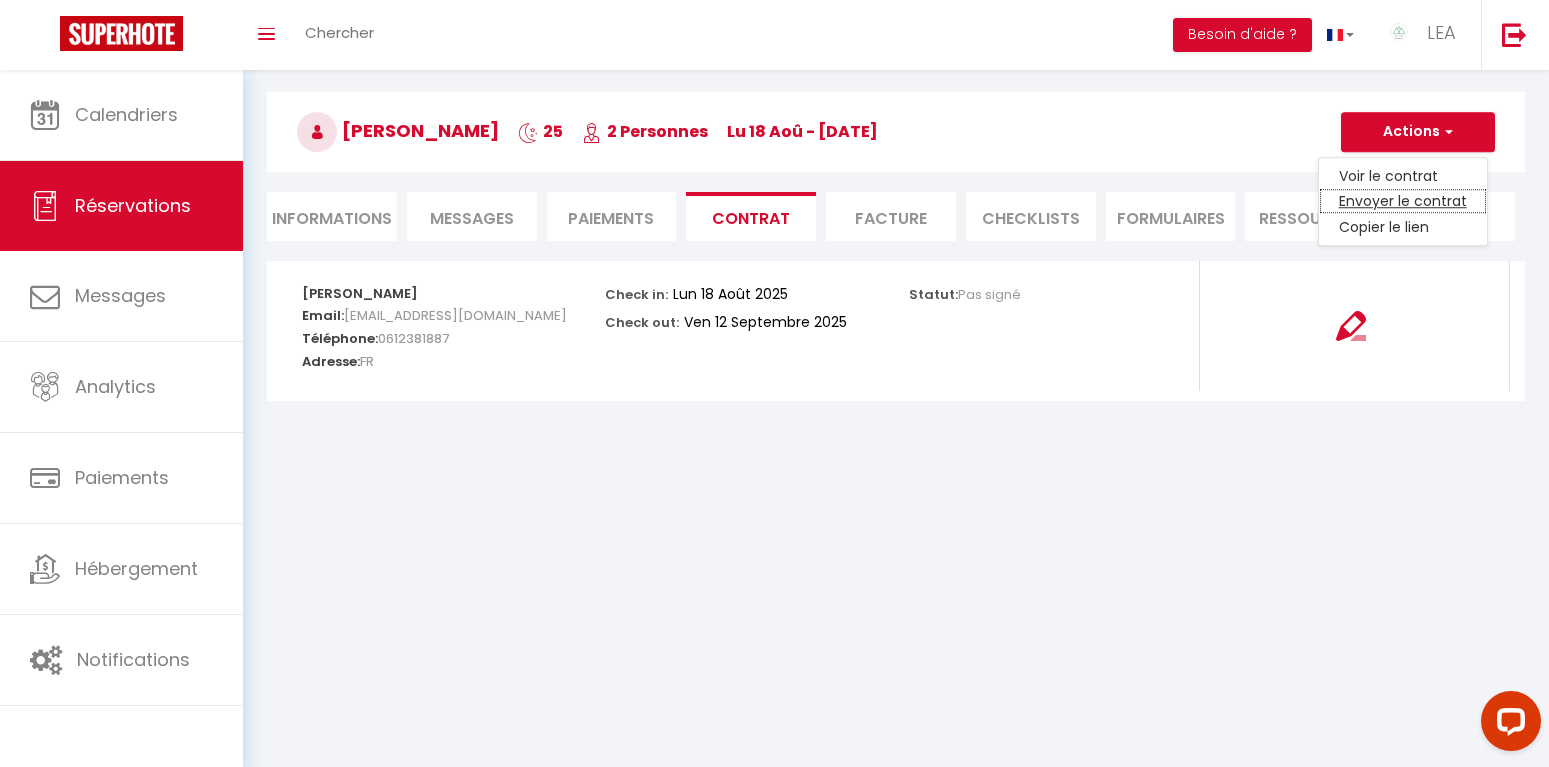 click on "Envoyer le contrat" at bounding box center [1403, 202] 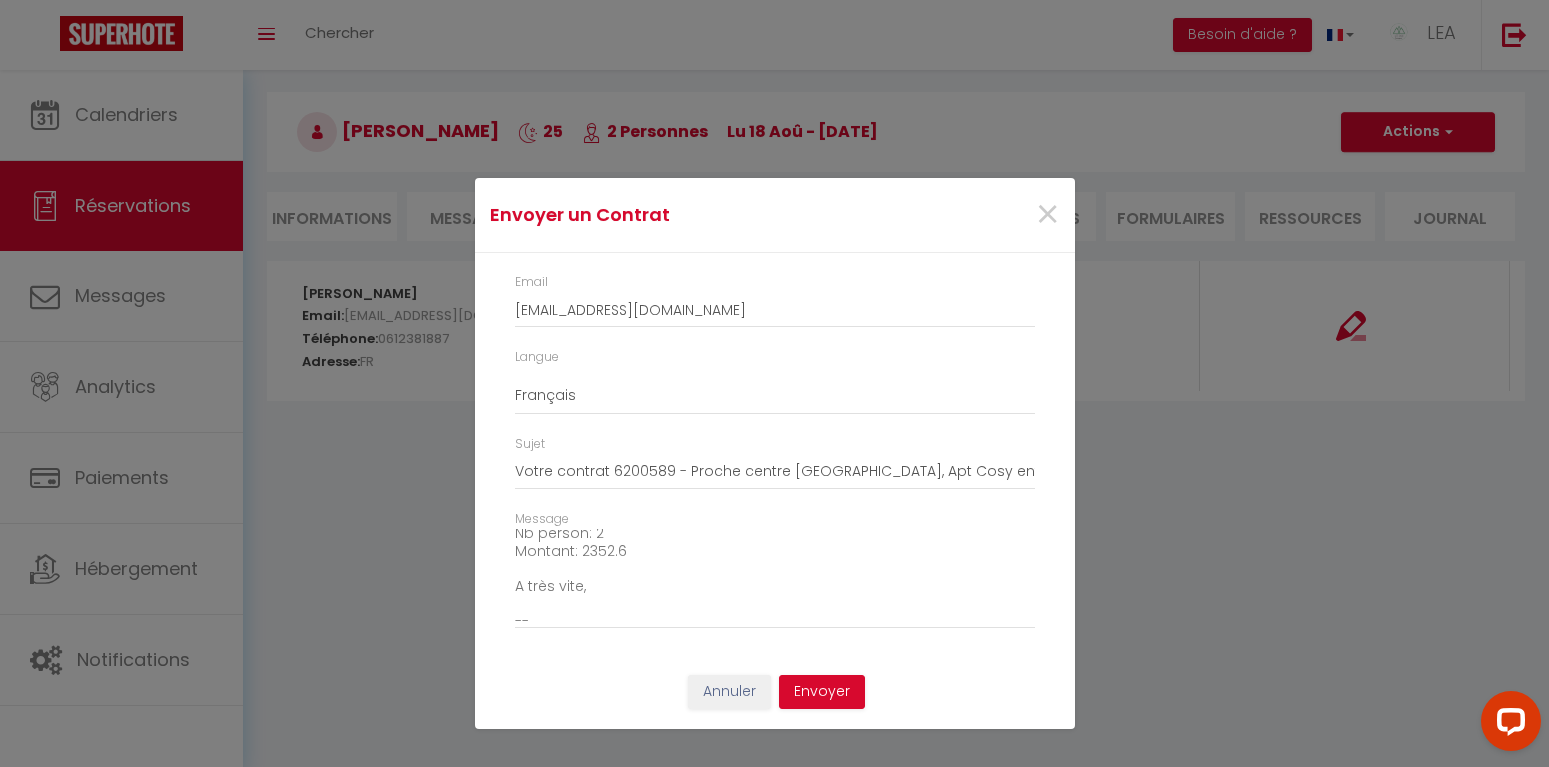 scroll, scrollTop: 228, scrollLeft: 0, axis: vertical 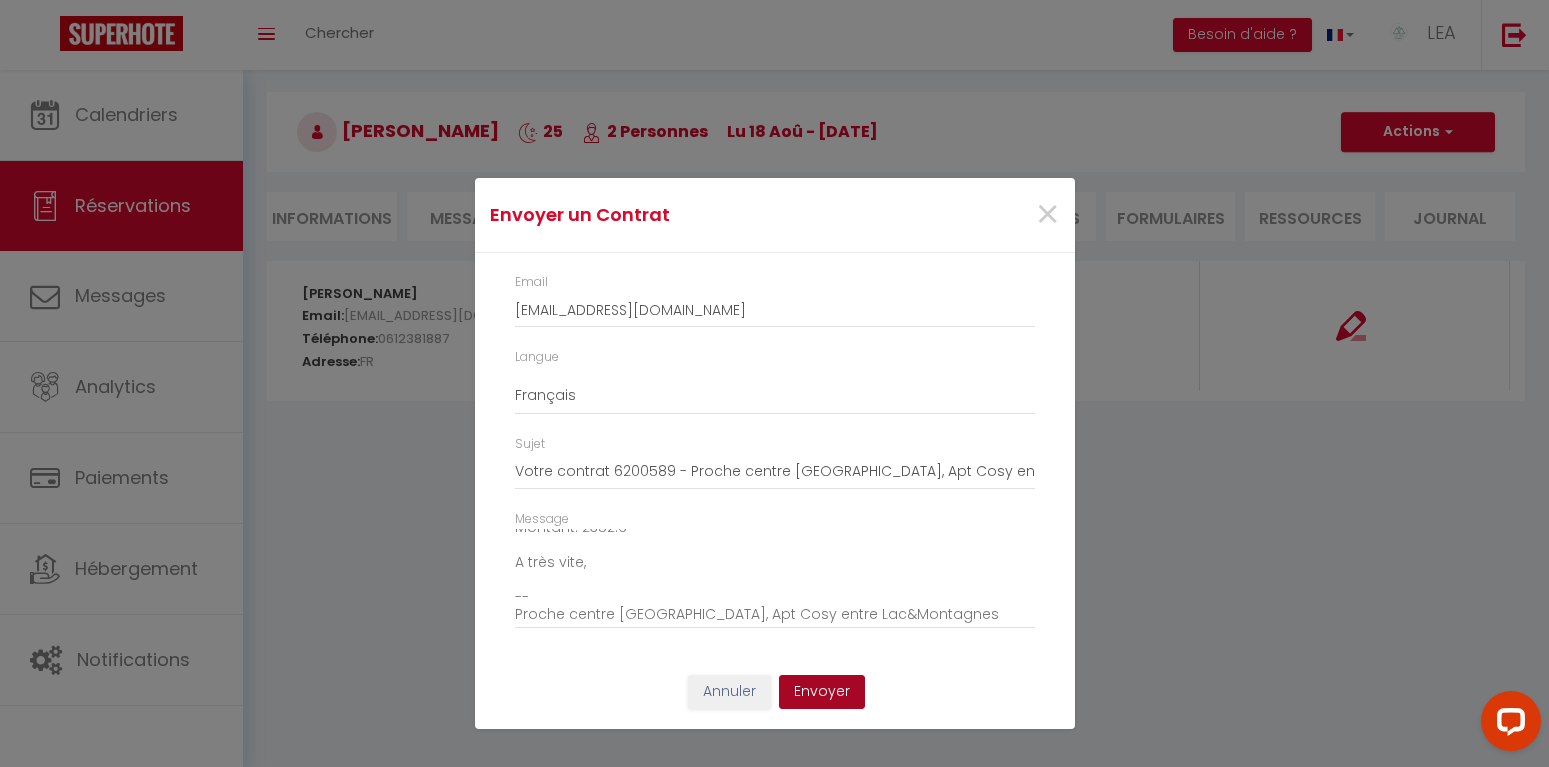 click on "Envoyer" at bounding box center [822, 692] 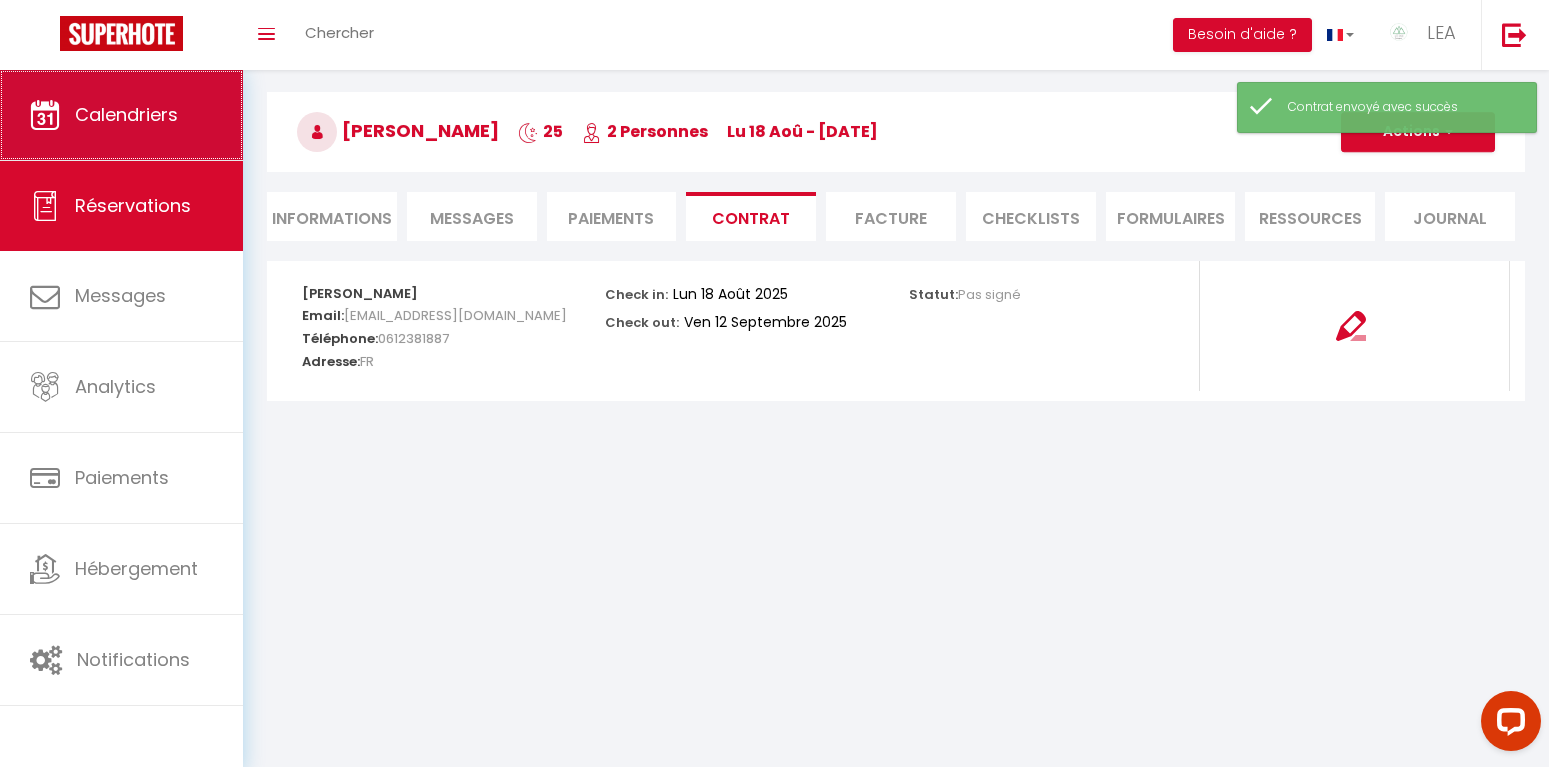 click on "Calendriers" at bounding box center [126, 114] 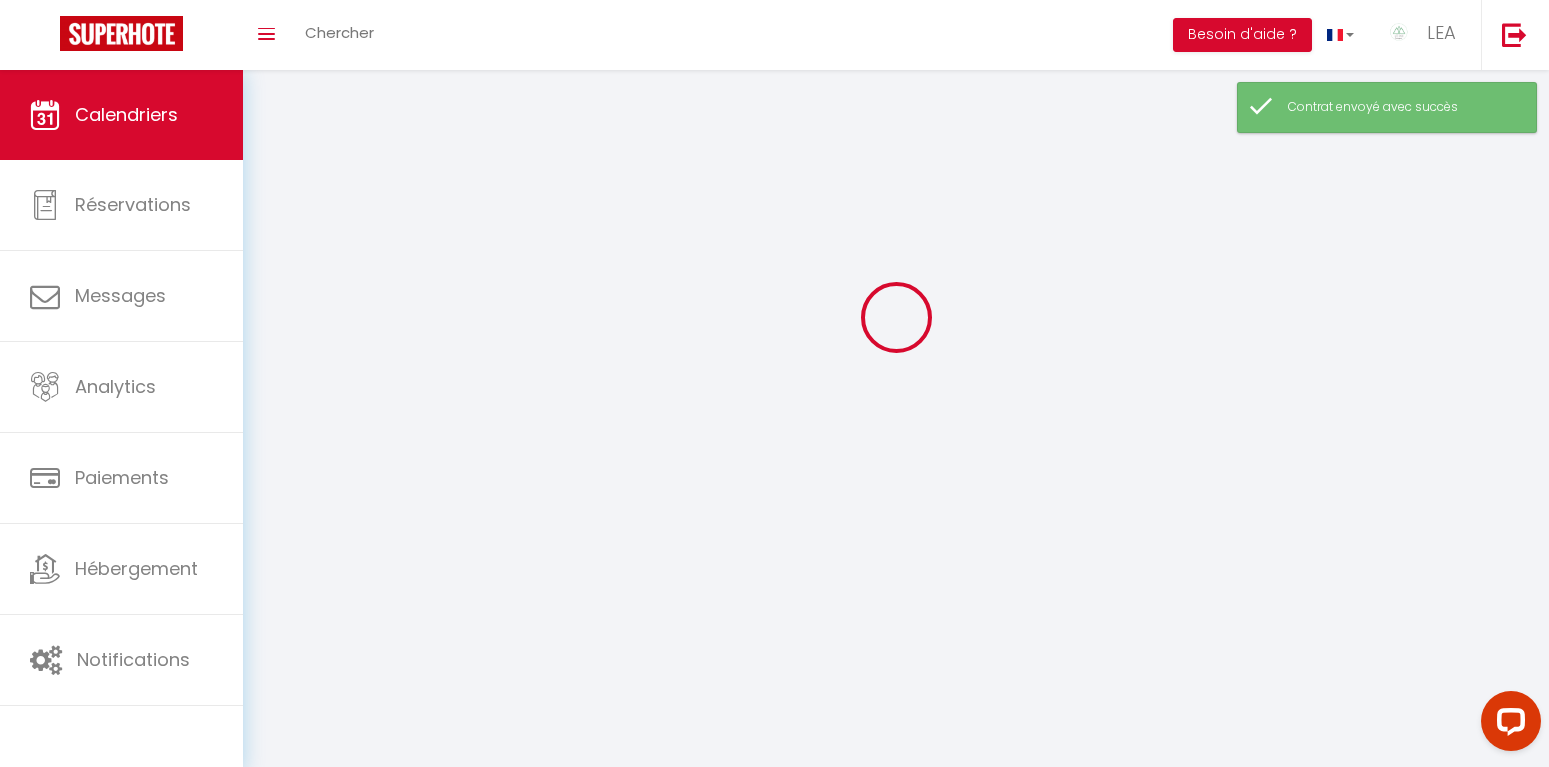 scroll, scrollTop: 0, scrollLeft: 0, axis: both 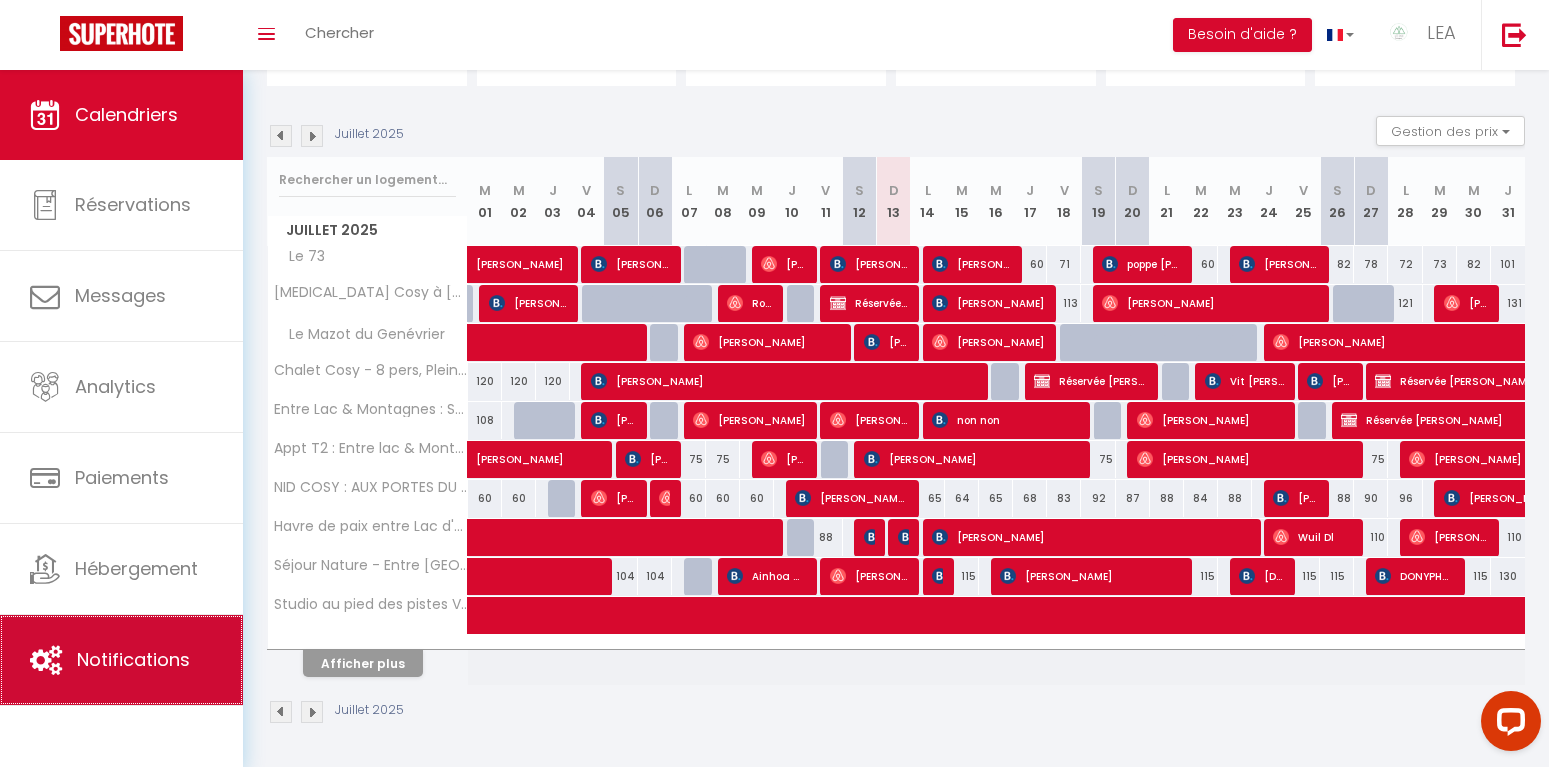 click on "Notifications" at bounding box center (133, 659) 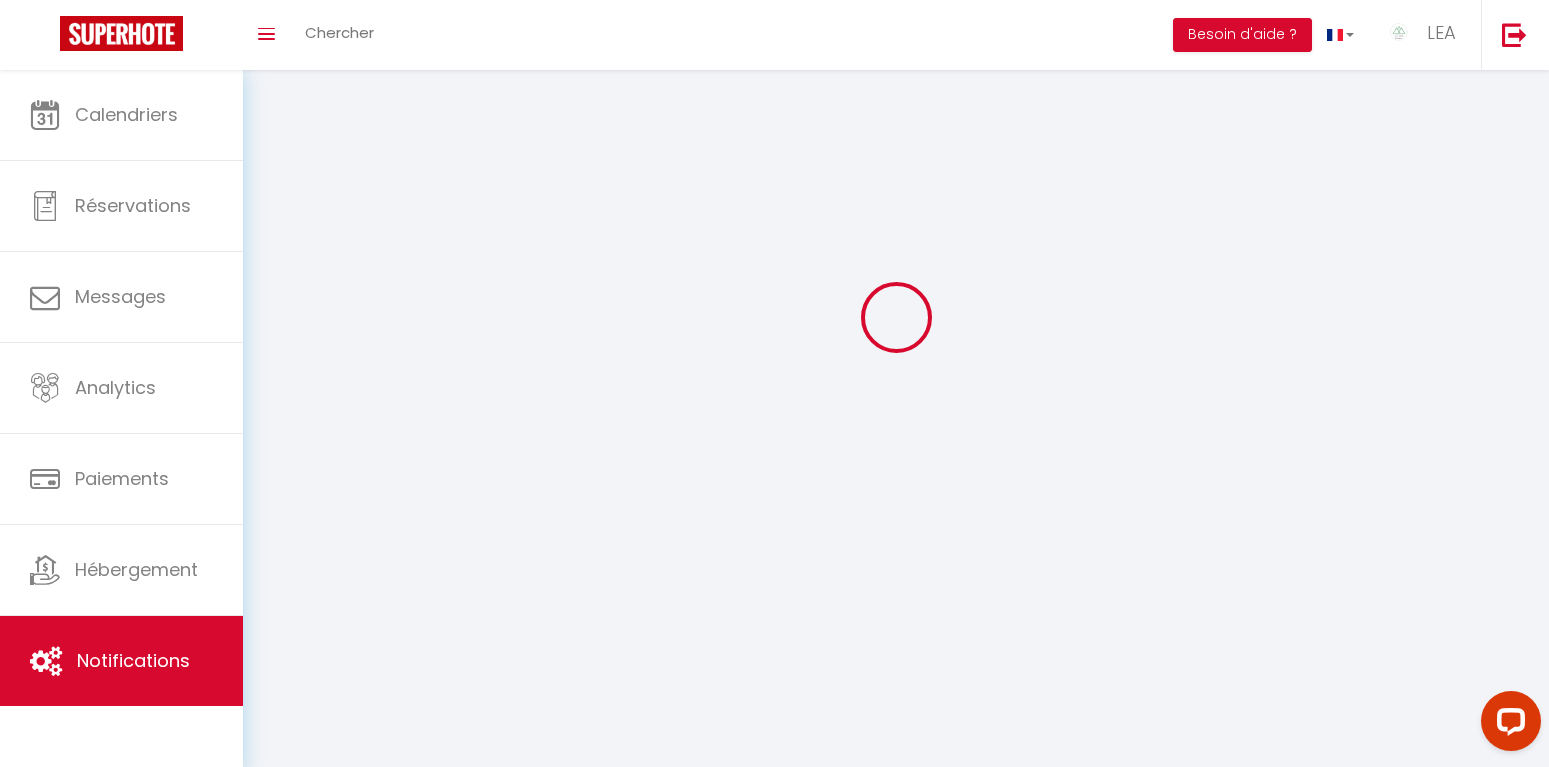 scroll, scrollTop: 0, scrollLeft: 0, axis: both 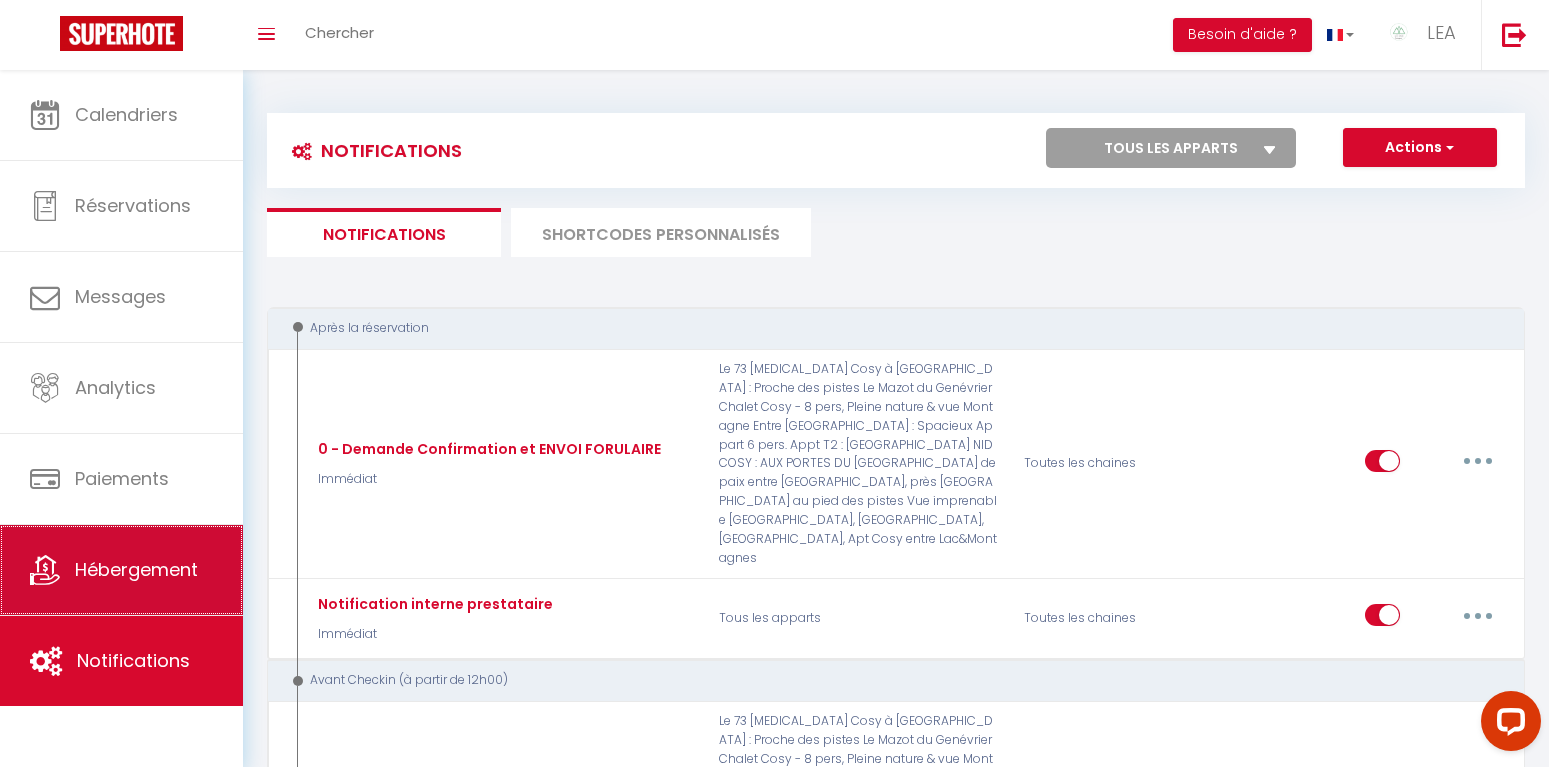 click on "Hébergement" at bounding box center (136, 569) 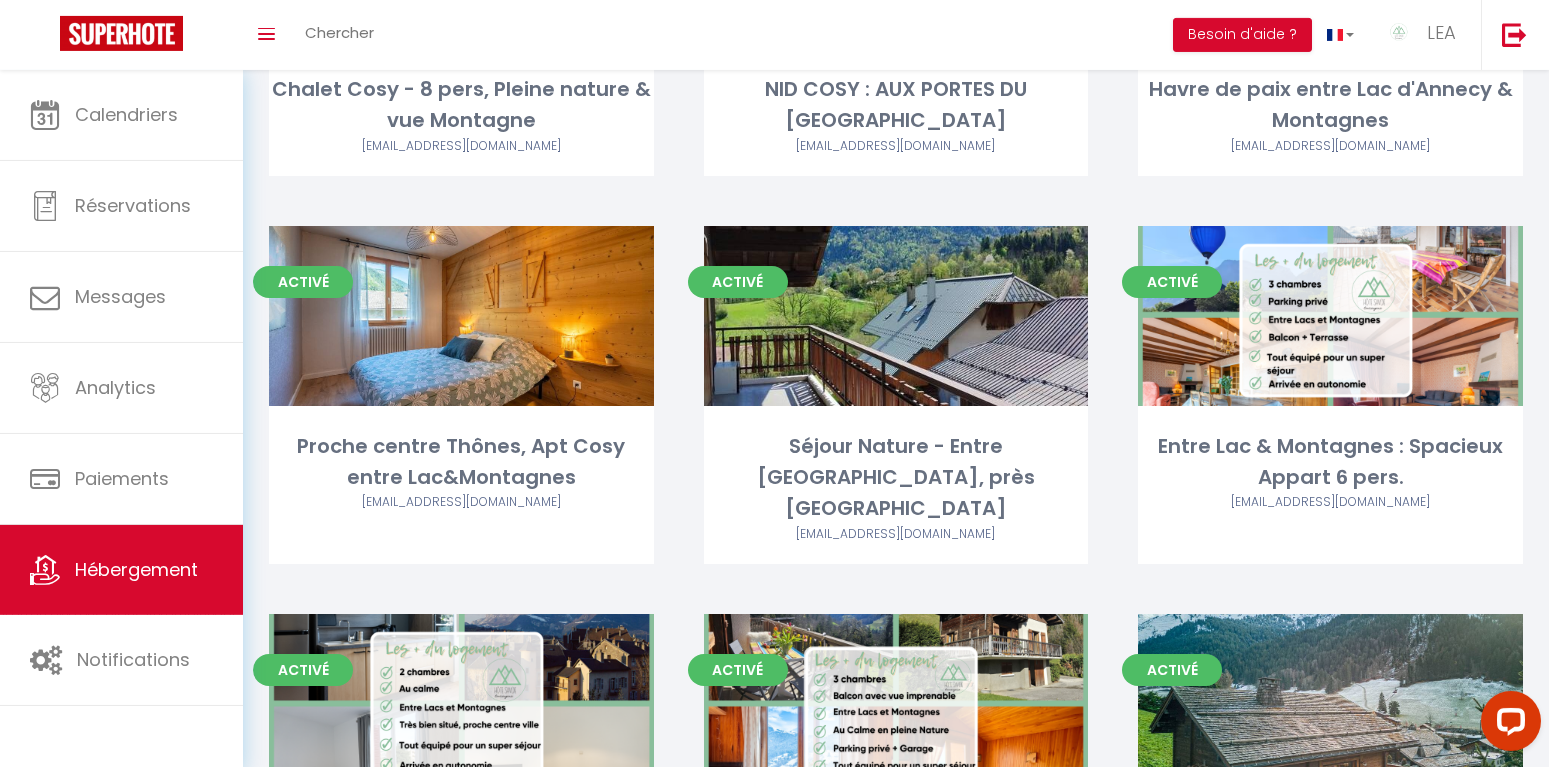 scroll, scrollTop: 615, scrollLeft: 0, axis: vertical 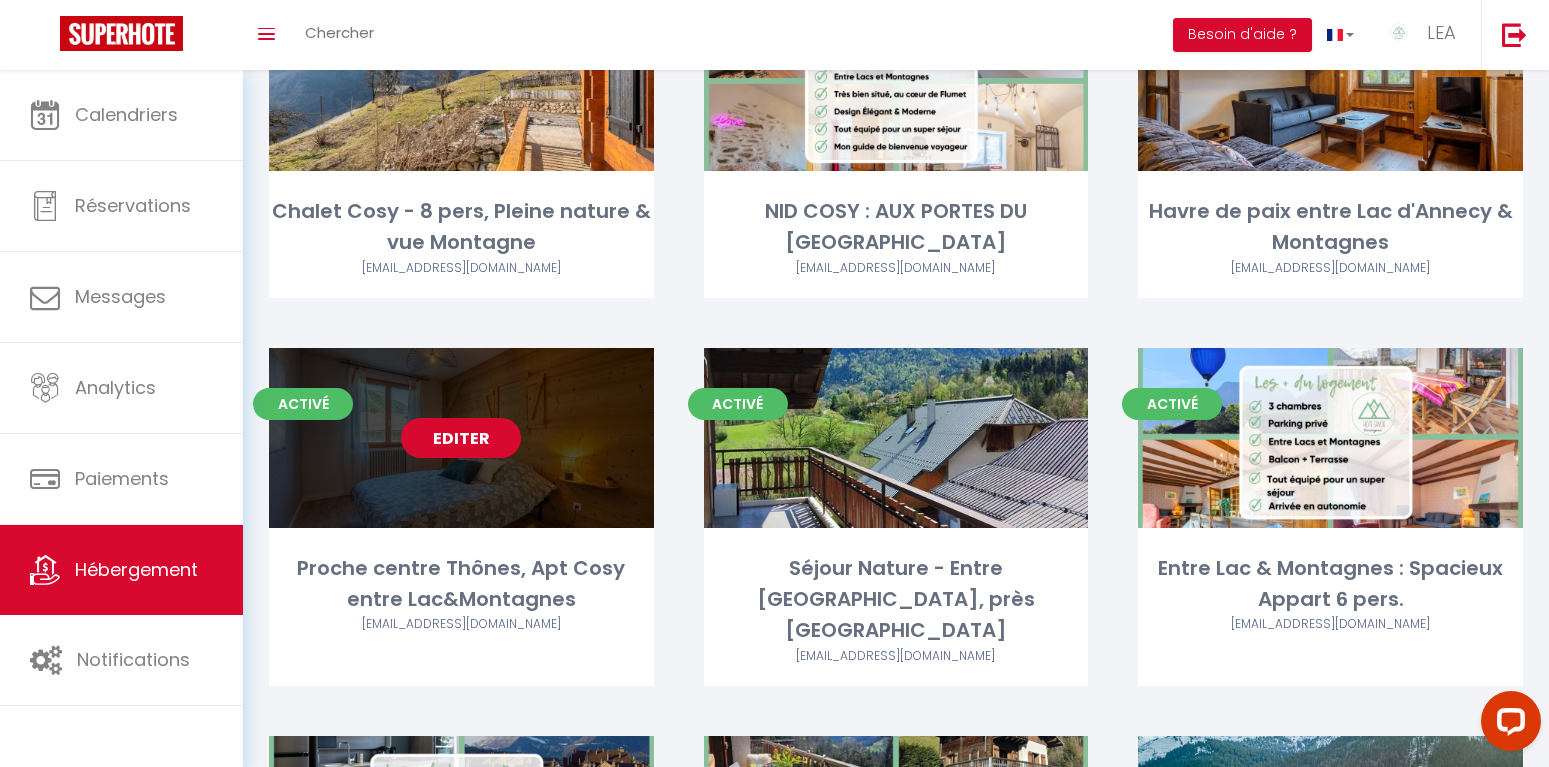 click on "Editer" at bounding box center [461, 438] 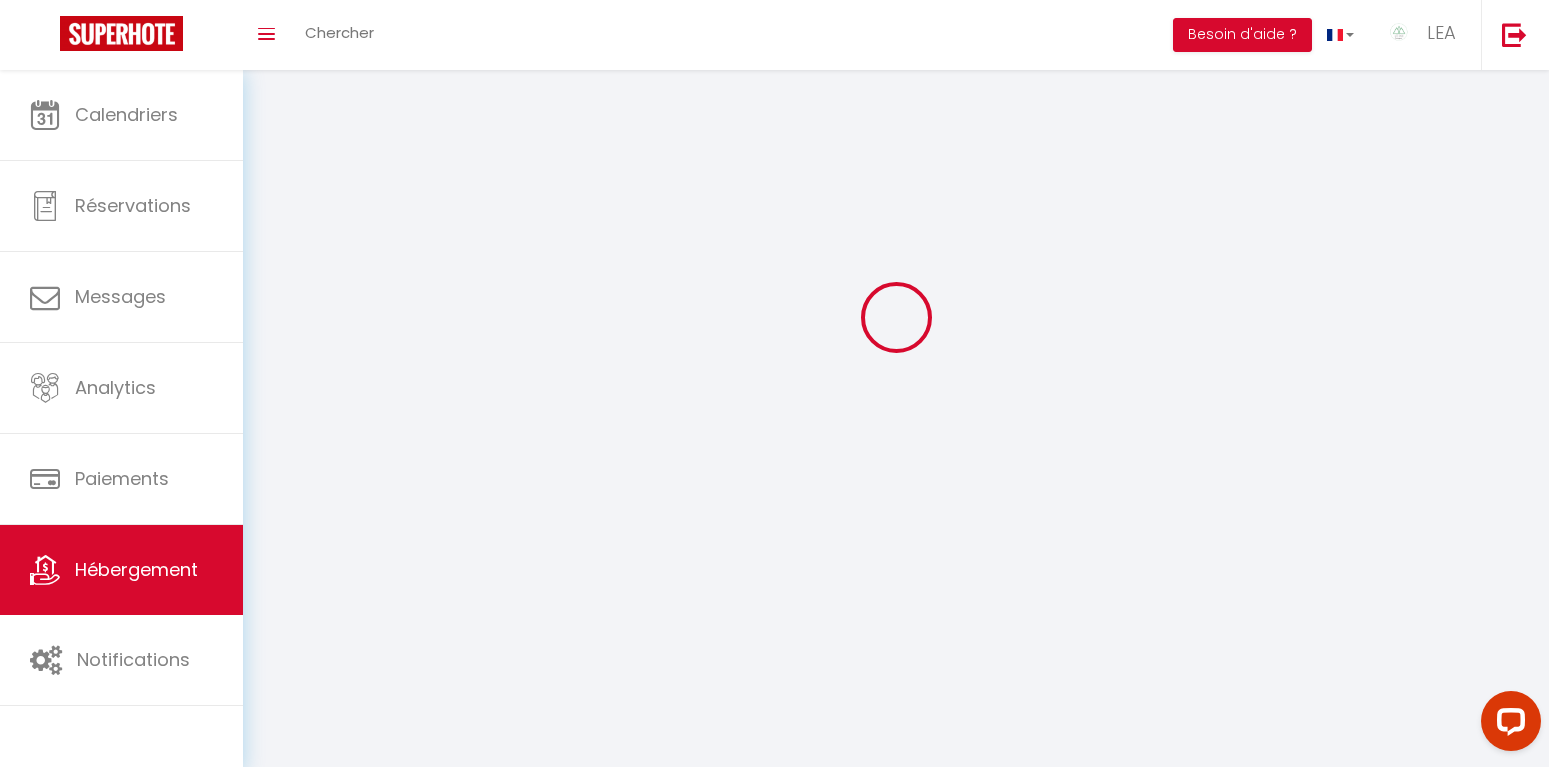 scroll, scrollTop: 0, scrollLeft: 0, axis: both 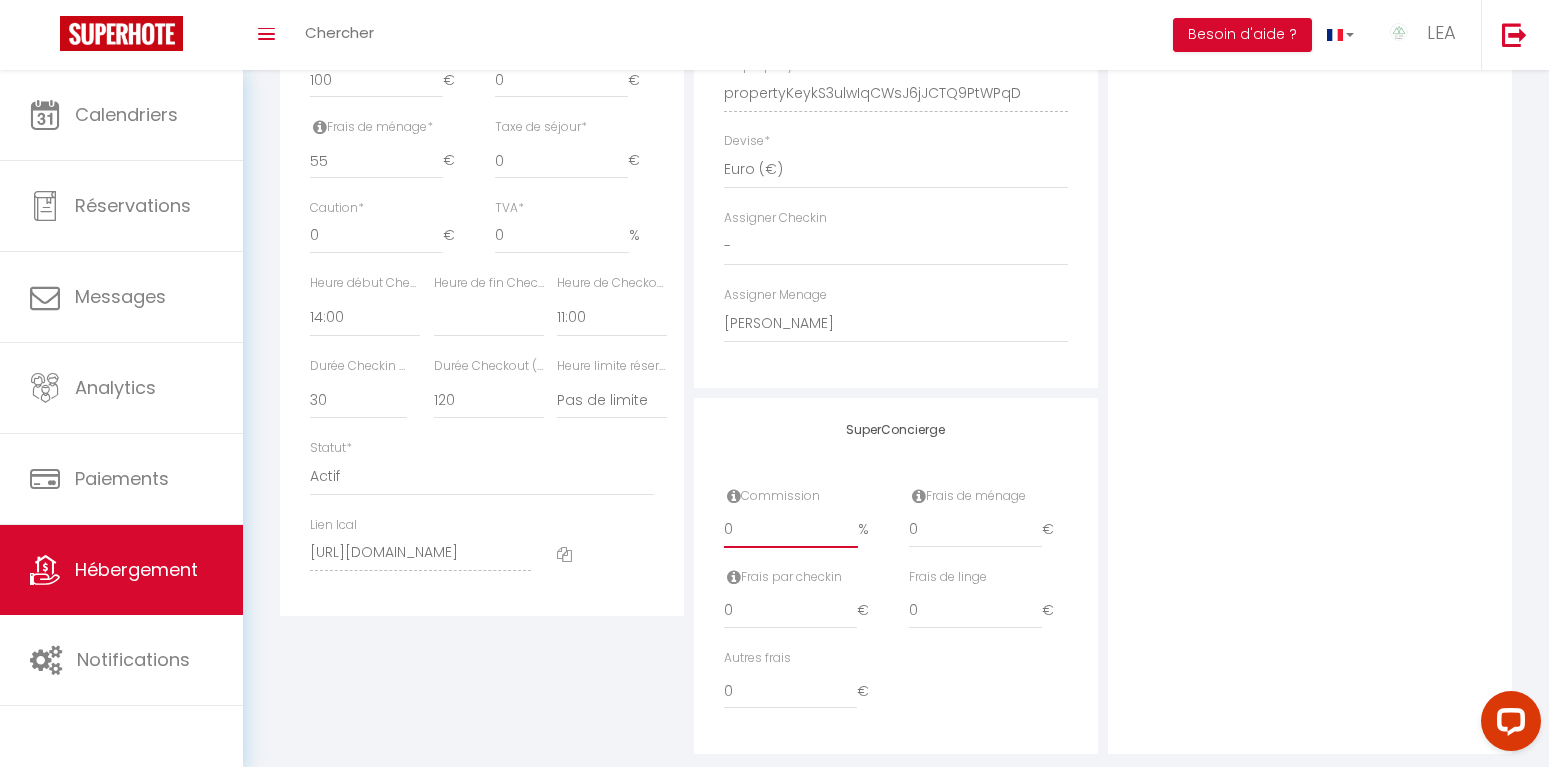 click on "0" at bounding box center (791, 530) 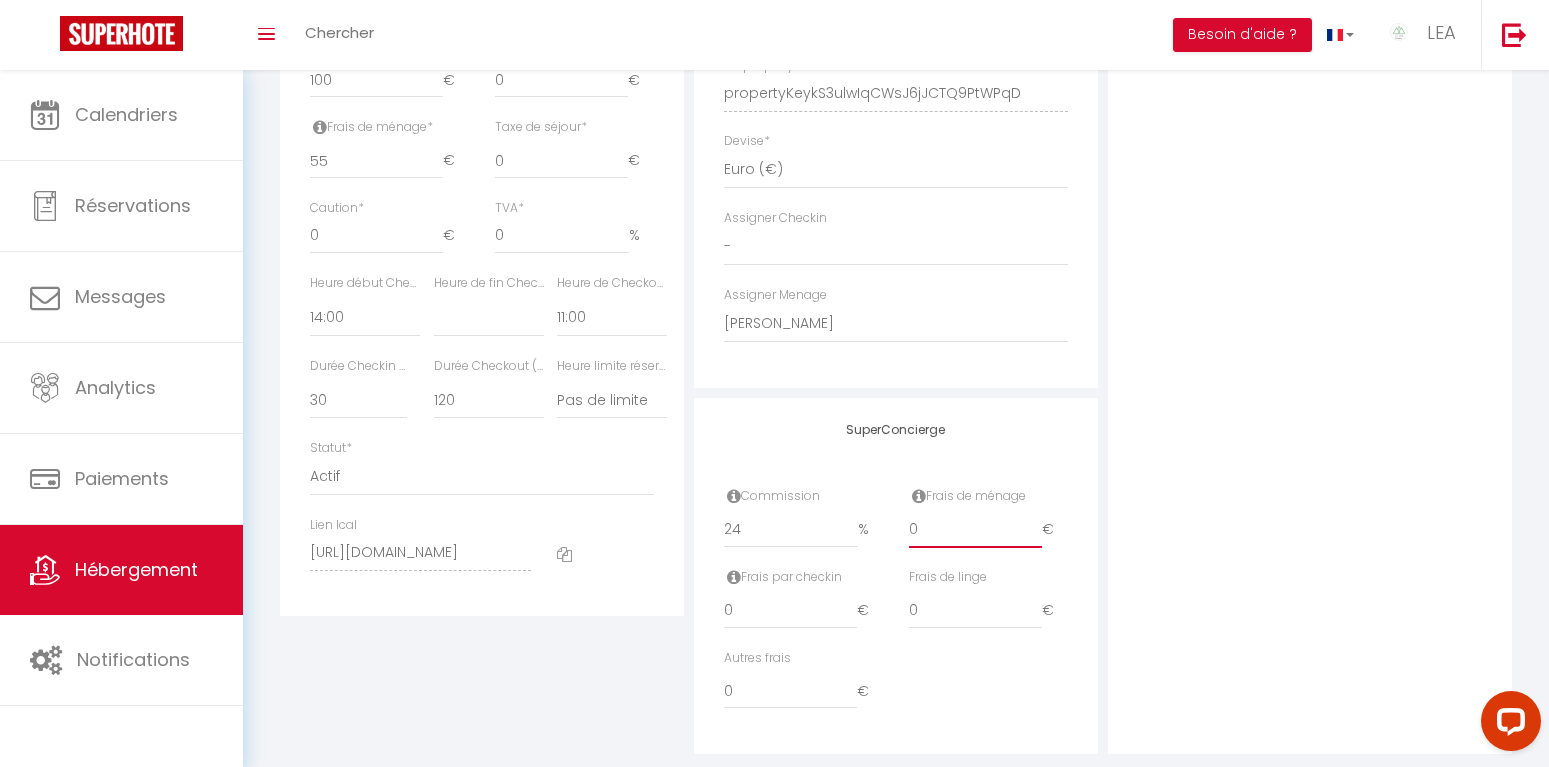drag, startPoint x: 939, startPoint y: 532, endPoint x: 901, endPoint y: 532, distance: 38 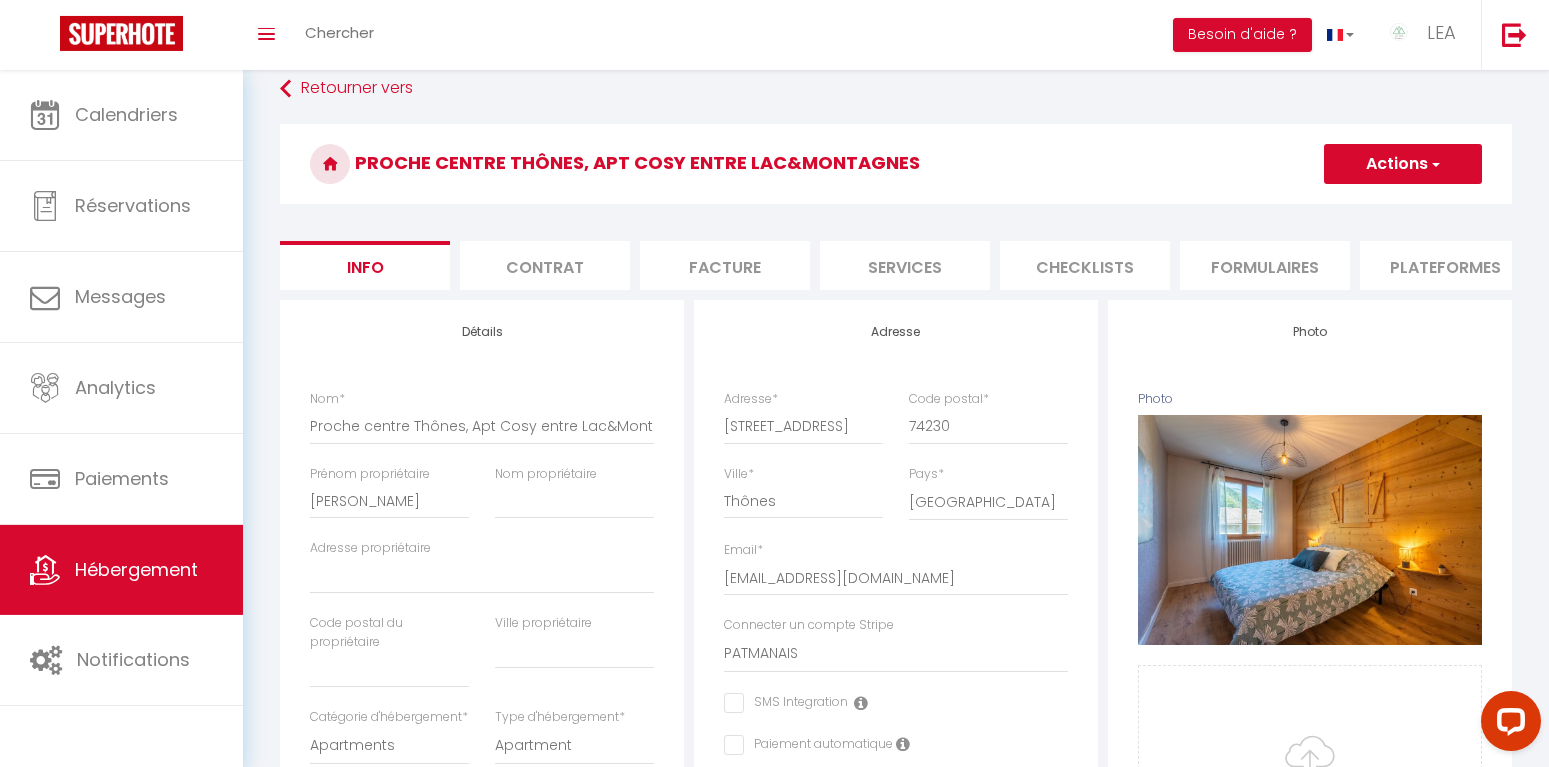 scroll, scrollTop: 0, scrollLeft: 0, axis: both 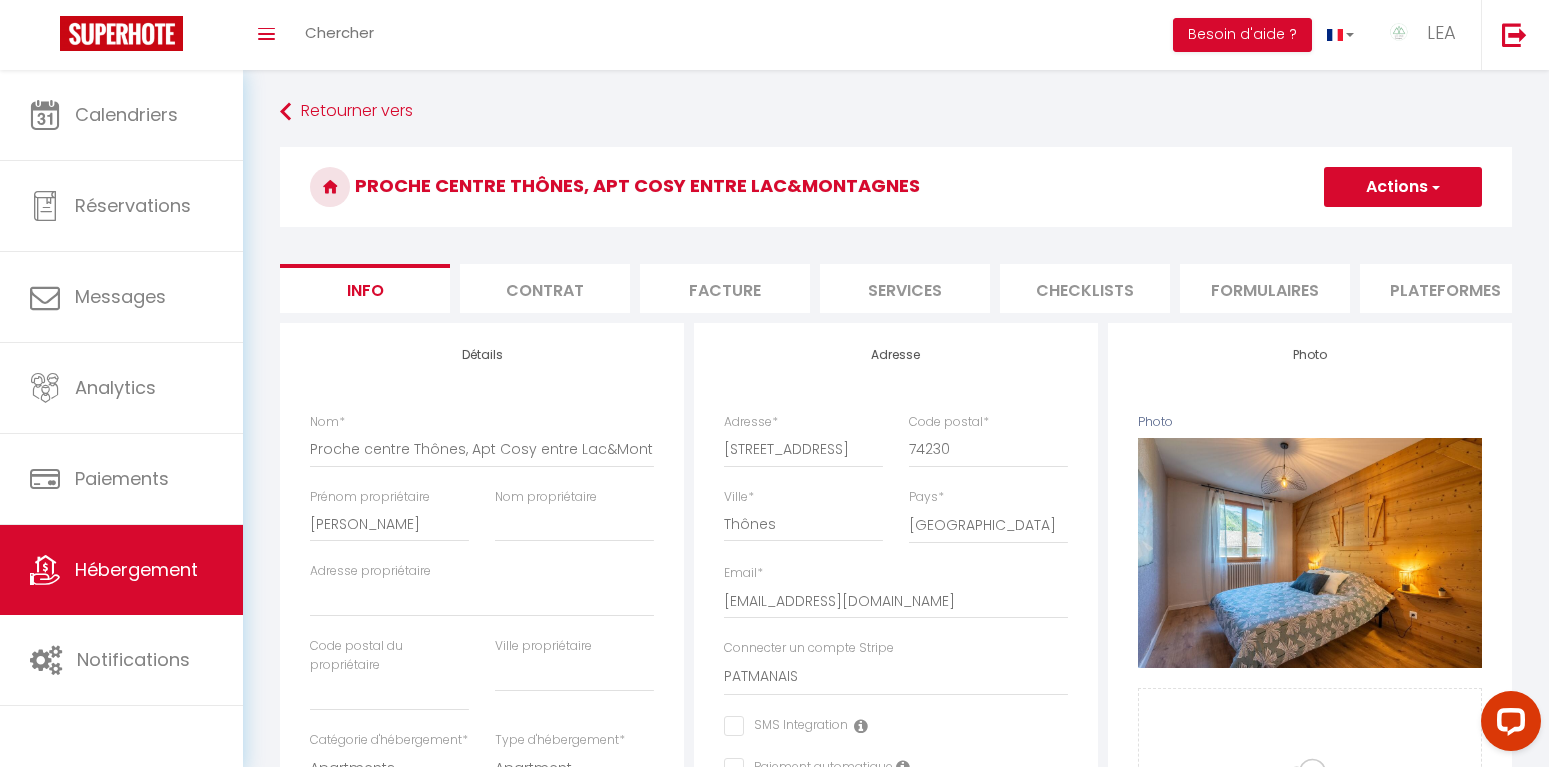 click on "Actions" at bounding box center (1403, 187) 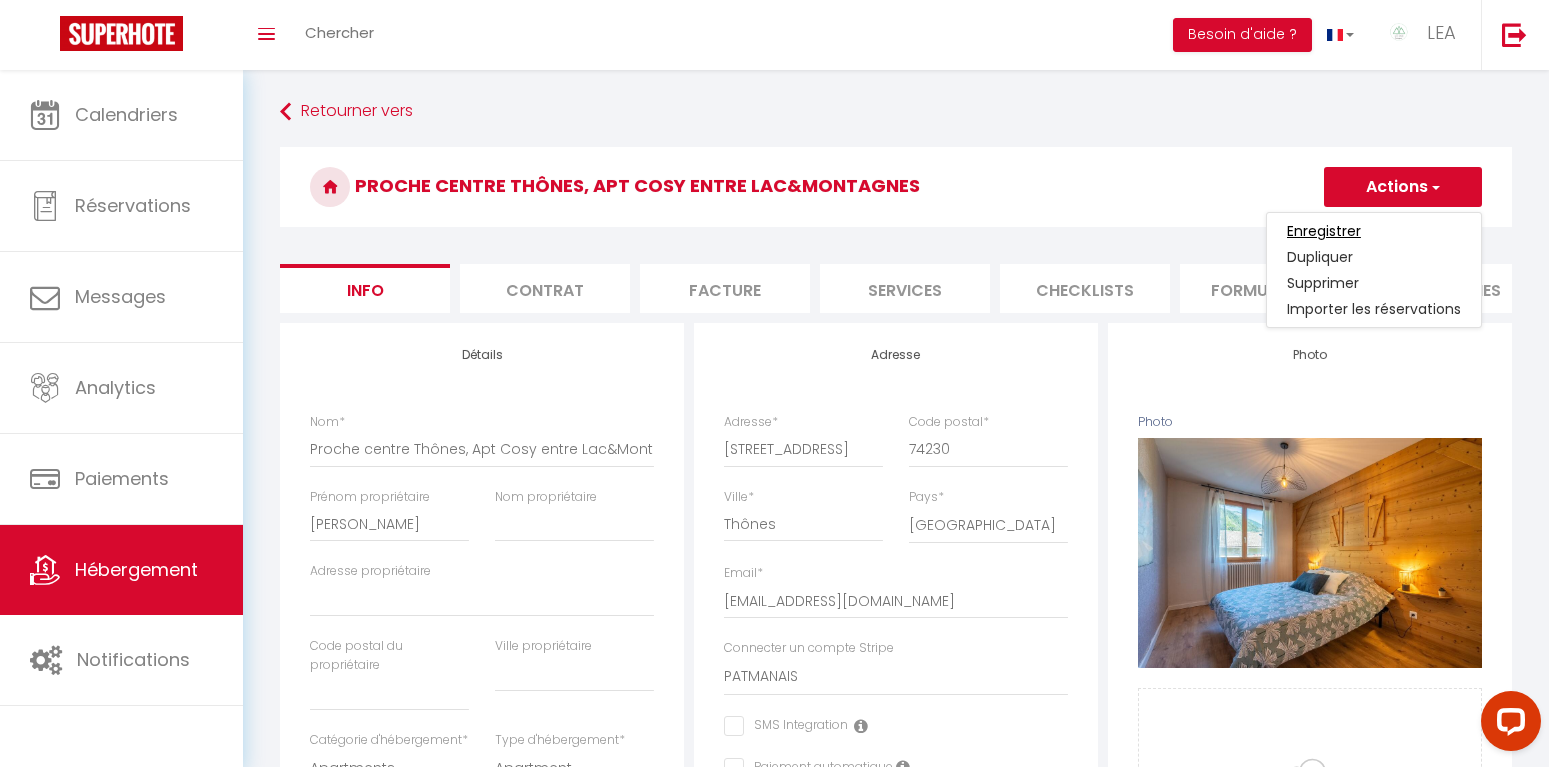 click on "Enregistrer" at bounding box center (1324, 231) 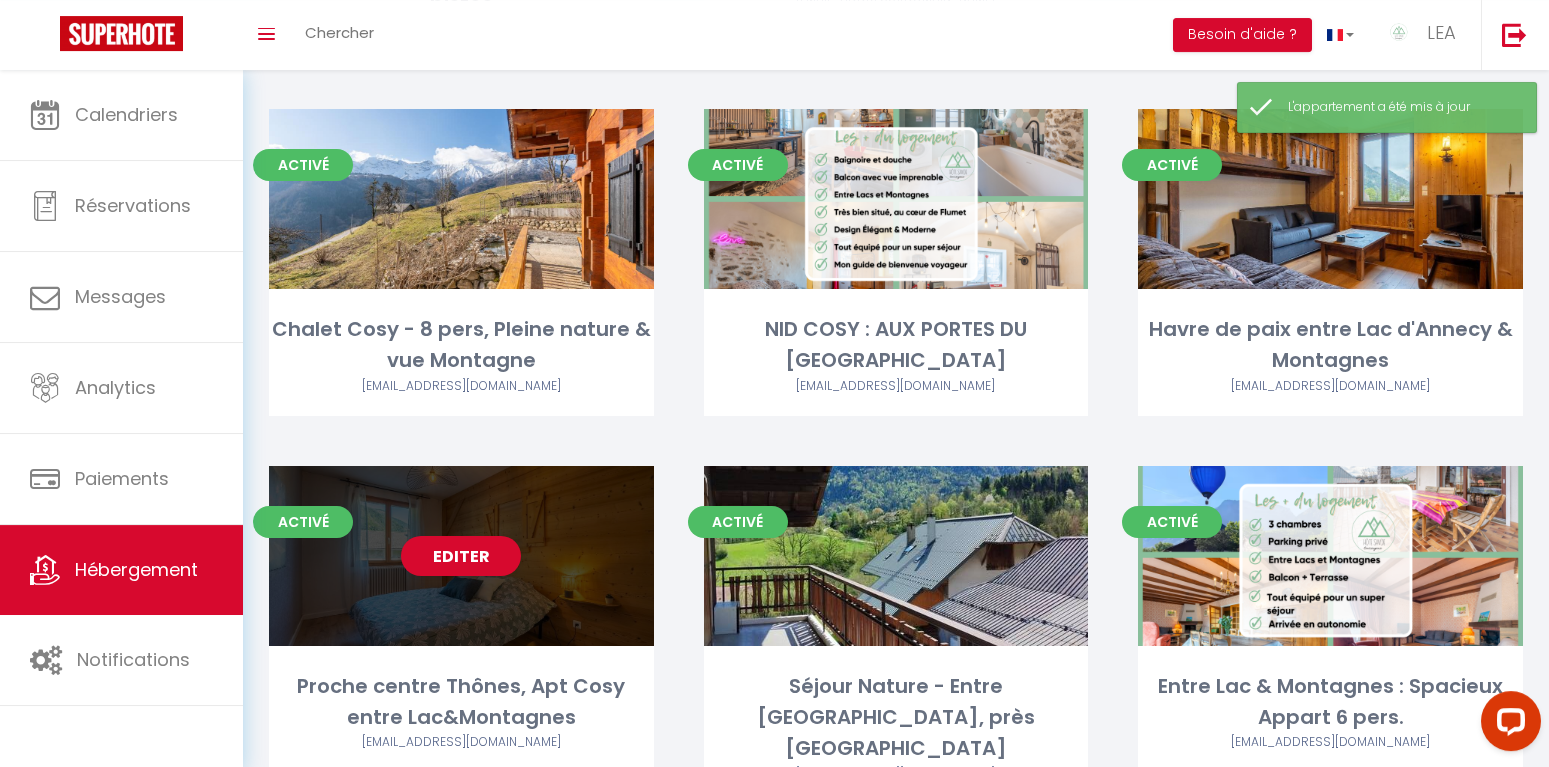 scroll, scrollTop: 510, scrollLeft: 0, axis: vertical 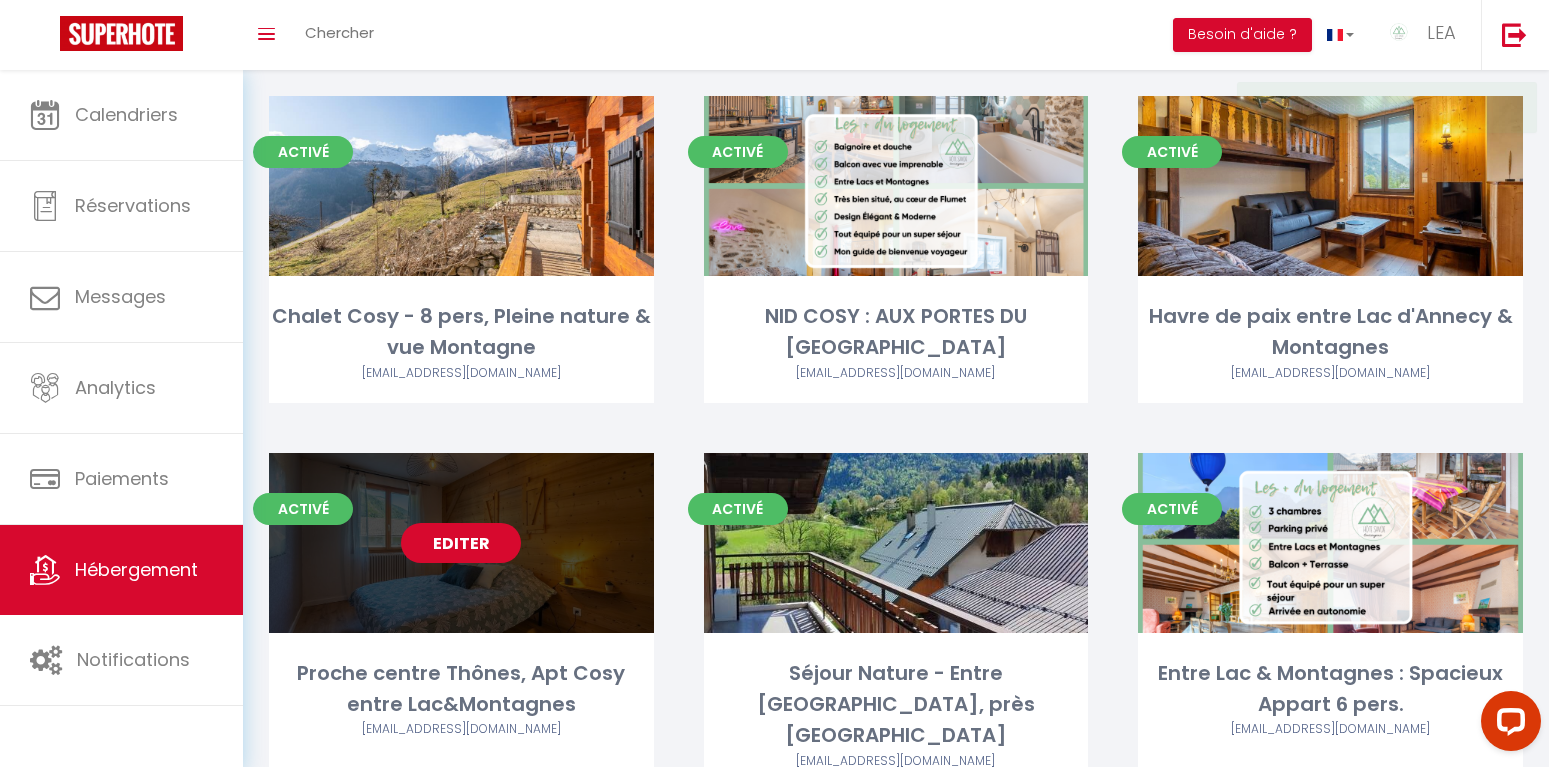 click on "Editer" at bounding box center [461, 543] 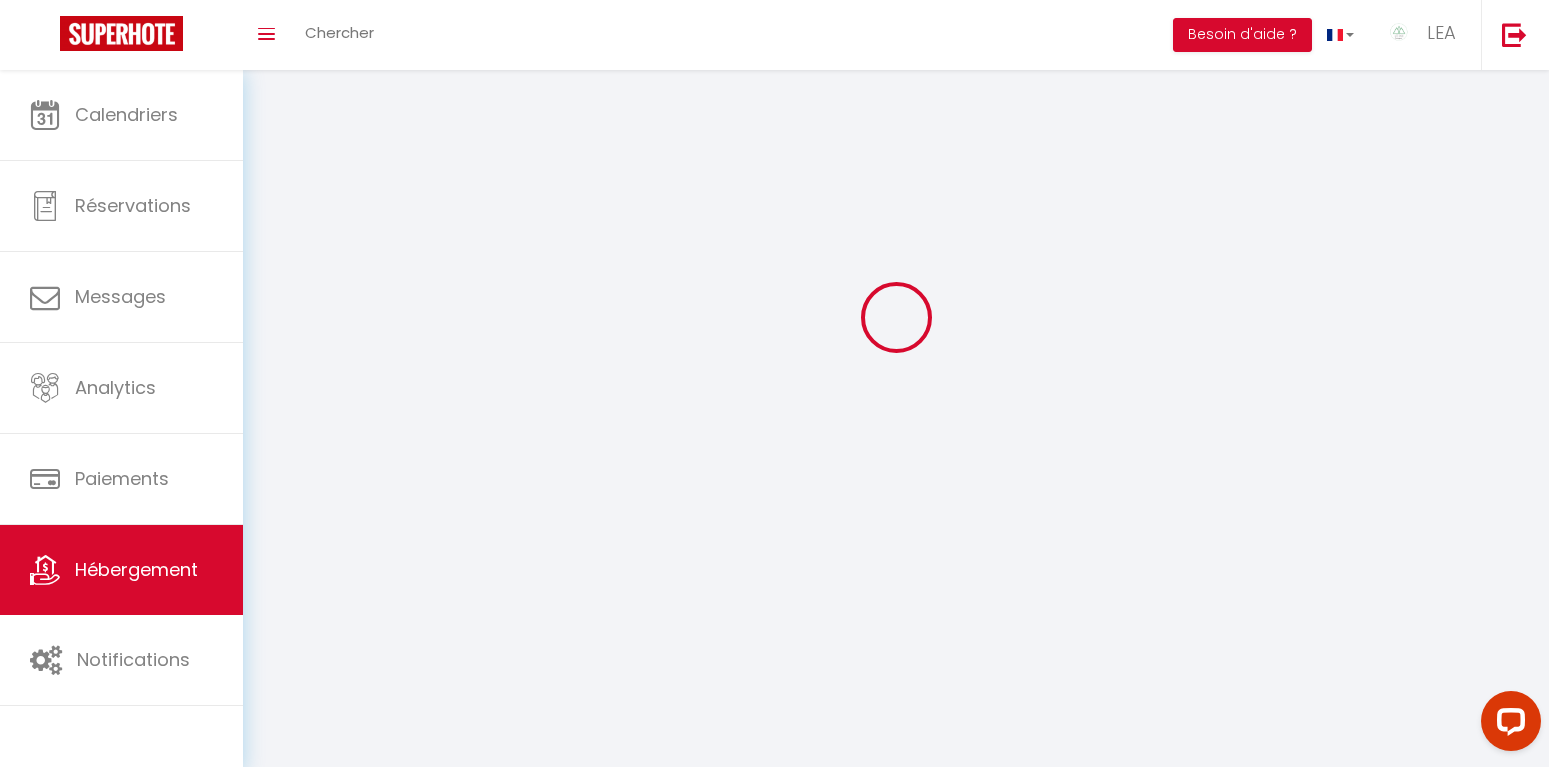 scroll, scrollTop: 0, scrollLeft: 0, axis: both 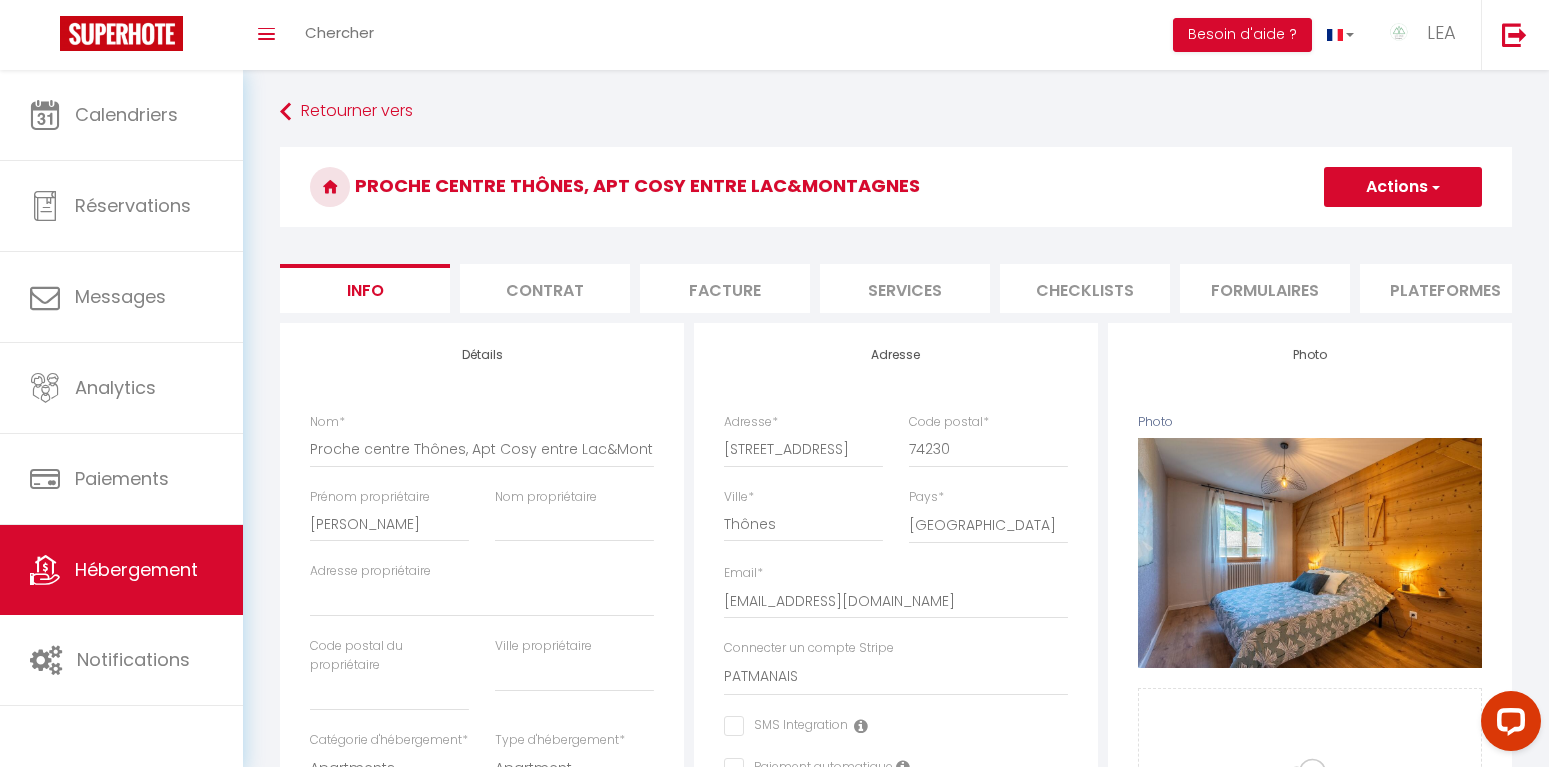 click on "Contrat" at bounding box center [545, 288] 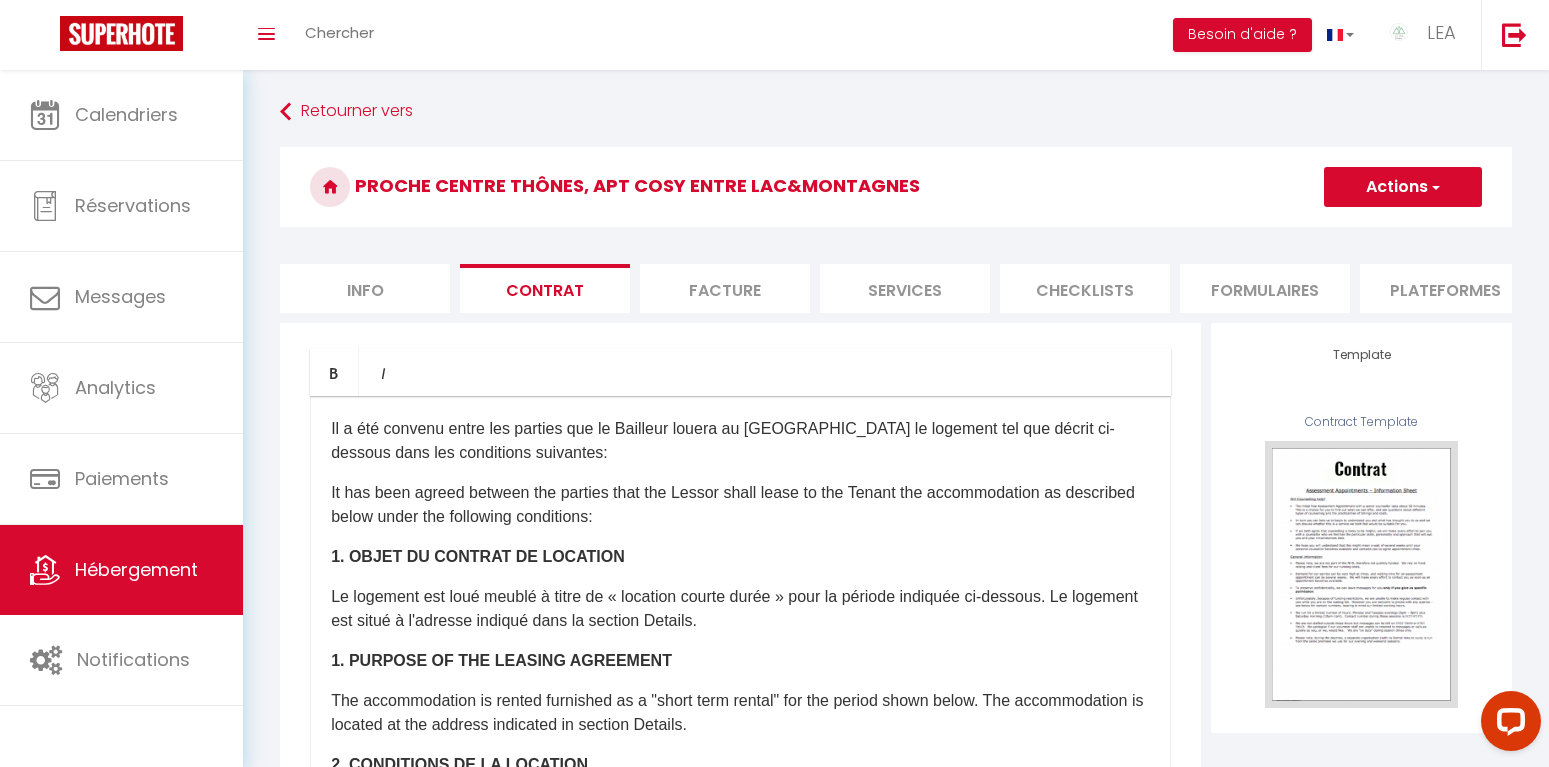 click on "Facture" at bounding box center (725, 288) 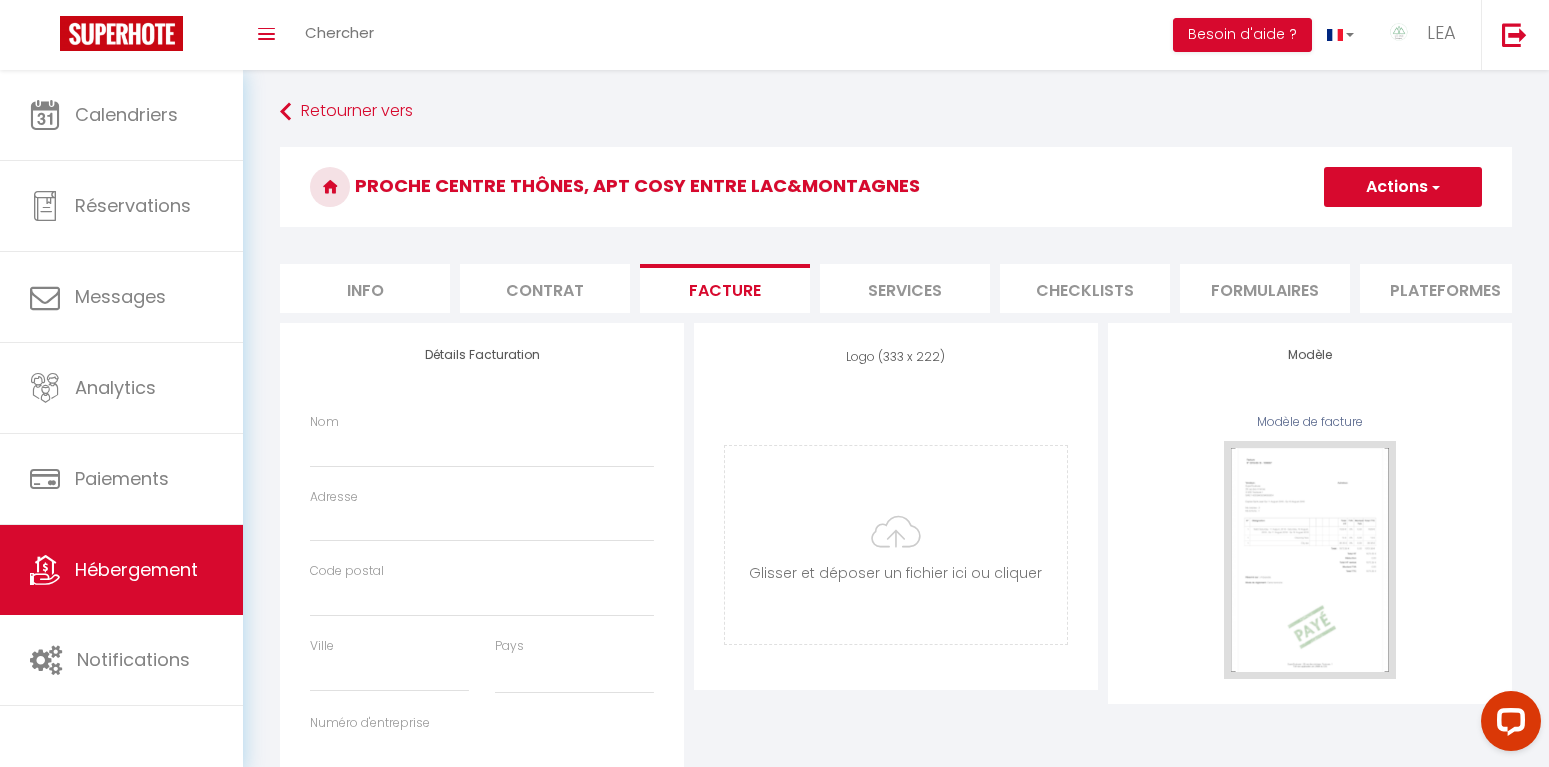 click on "Services" at bounding box center (905, 288) 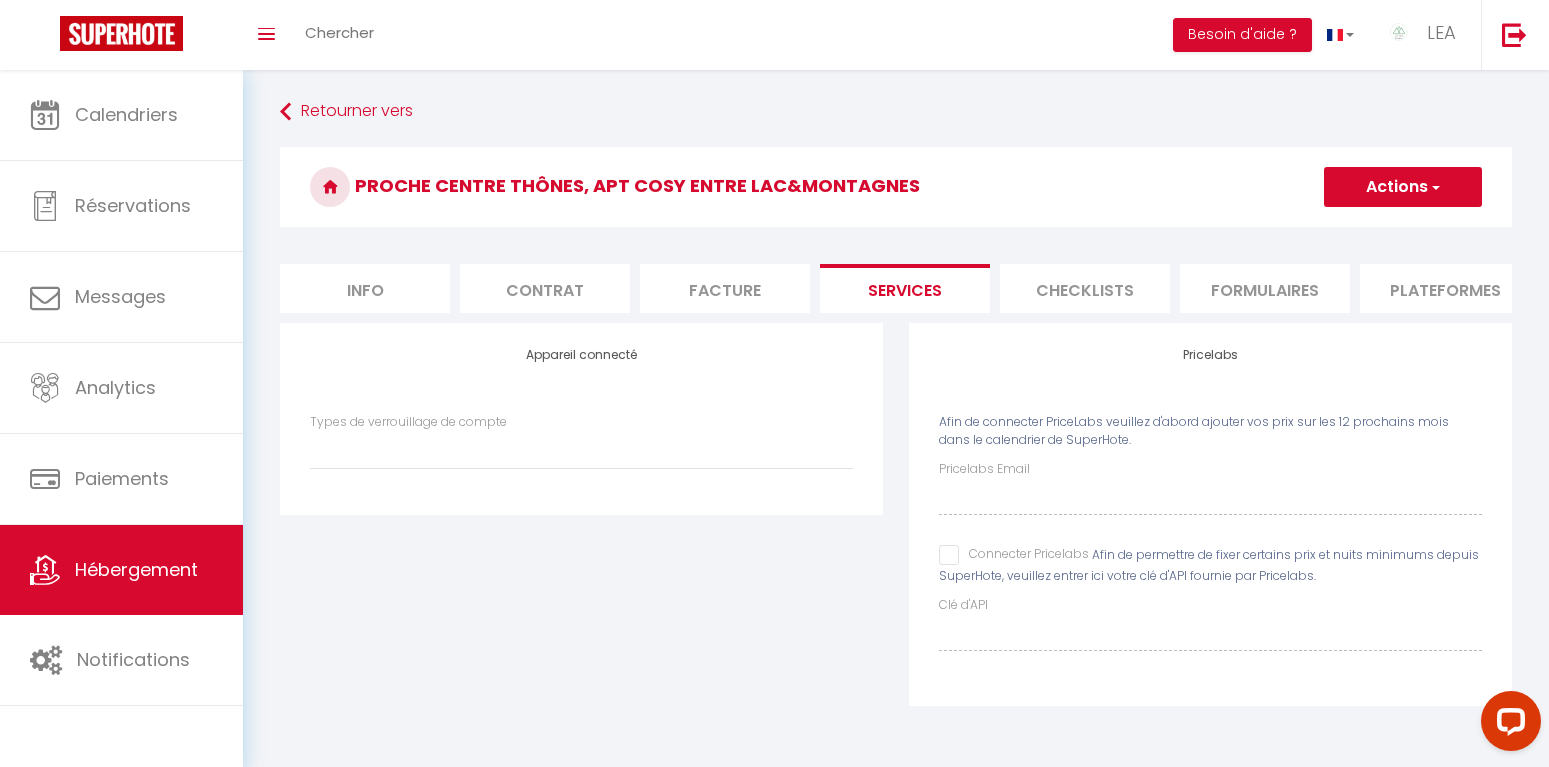 click on "Connecter Pricelabs" at bounding box center (1014, 555) 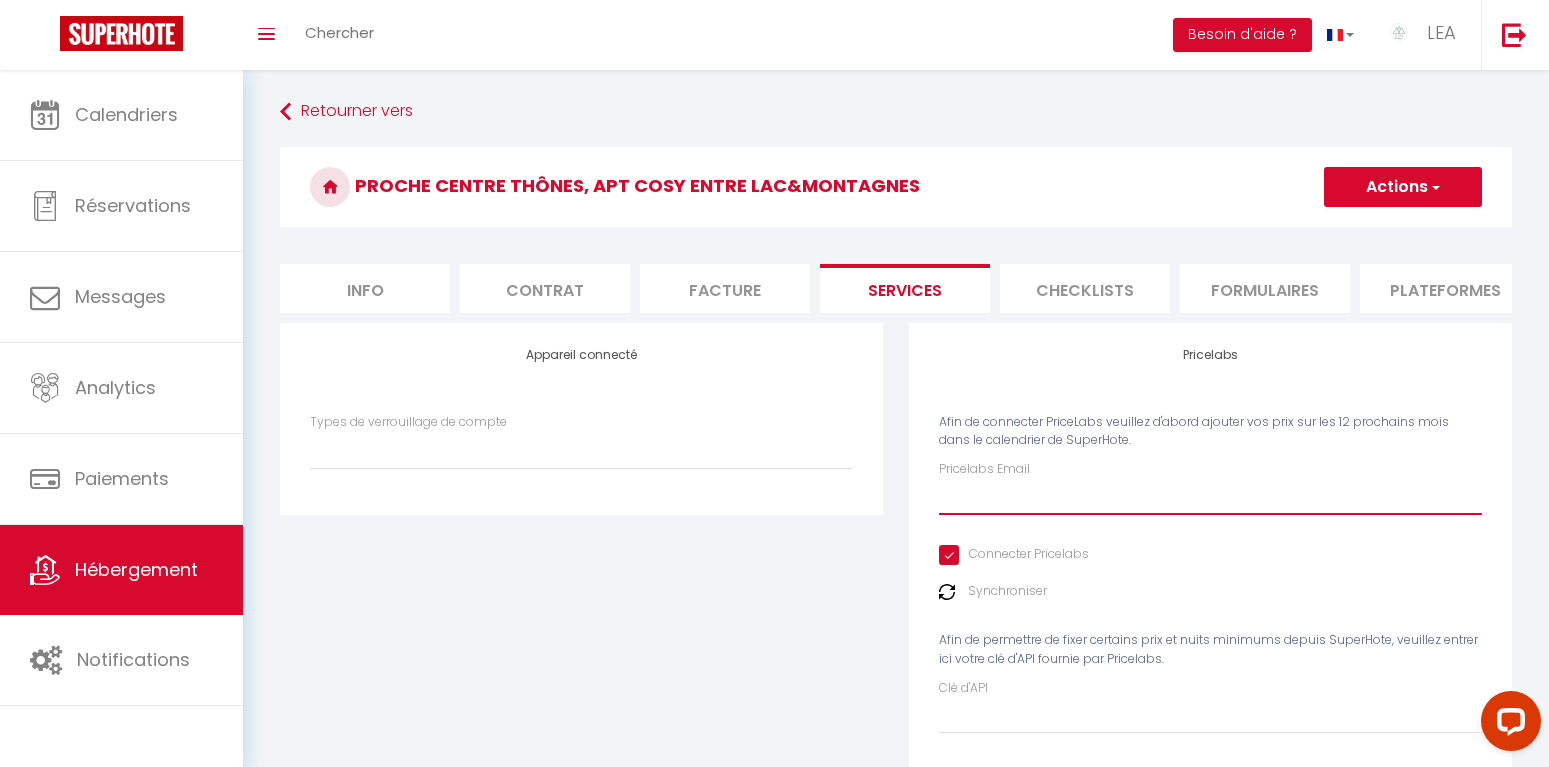 click on "Pricelabs Email" at bounding box center (1210, 497) 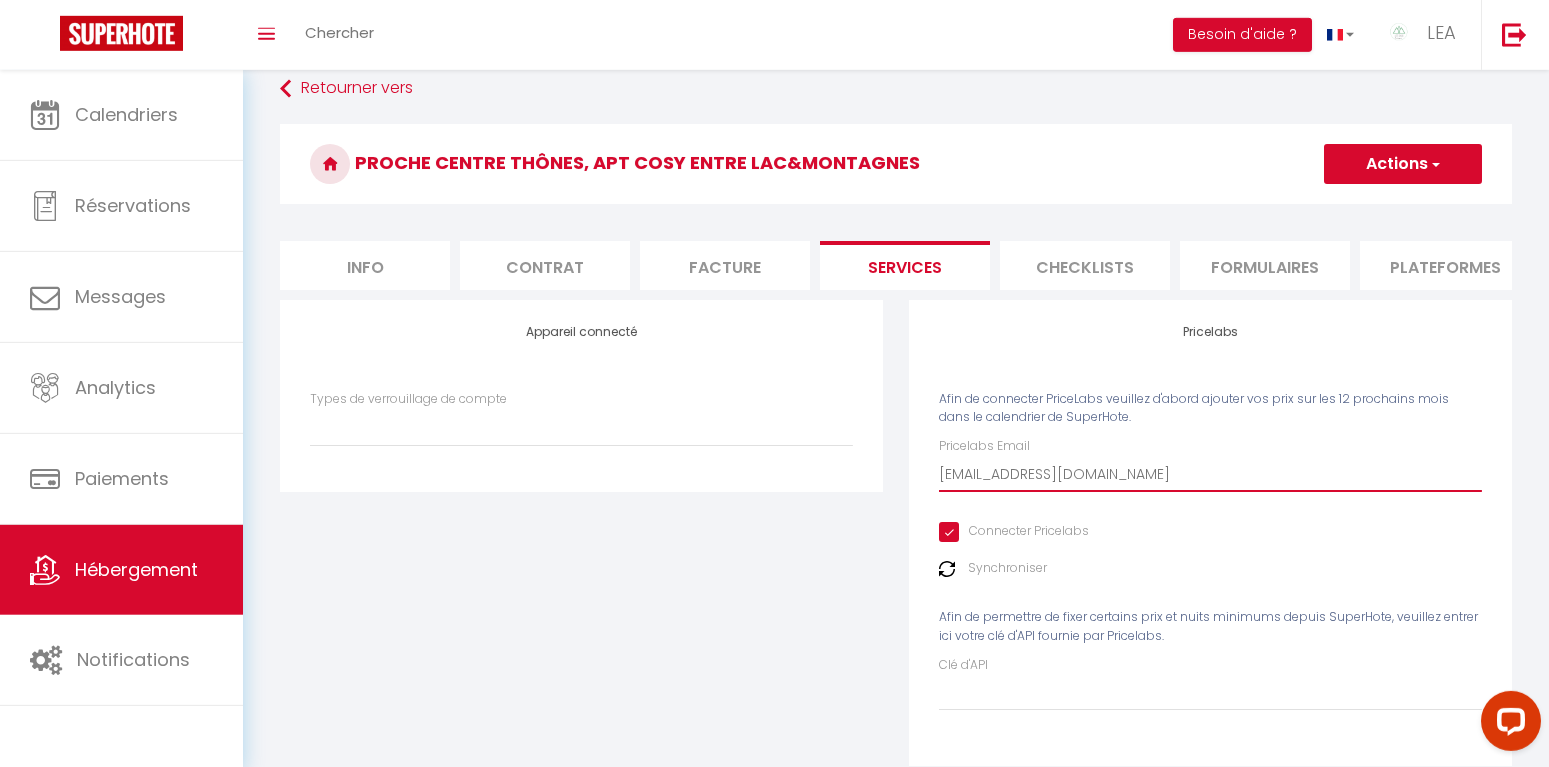 scroll, scrollTop: 0, scrollLeft: 0, axis: both 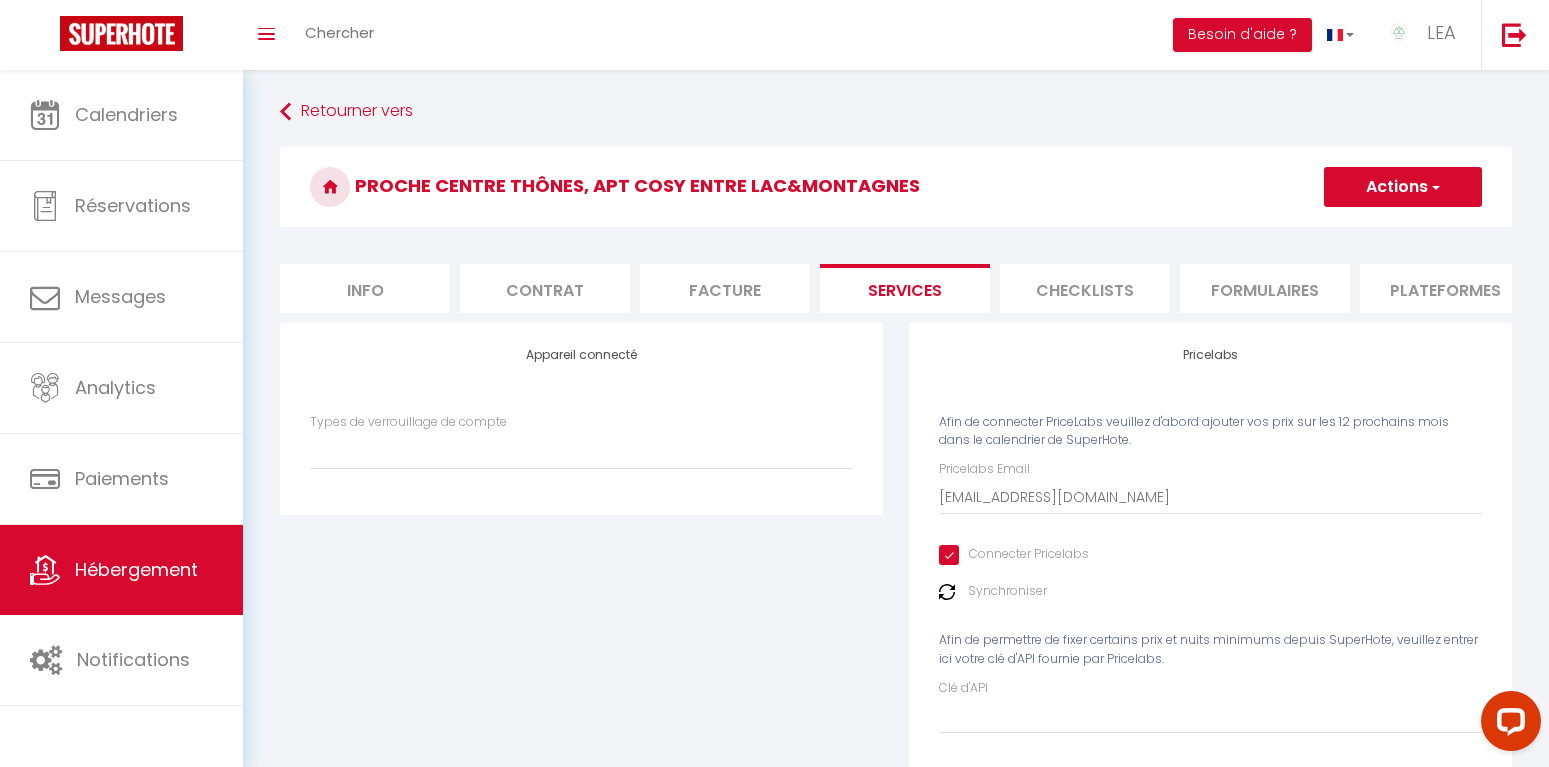 click on "Actions" at bounding box center [1403, 187] 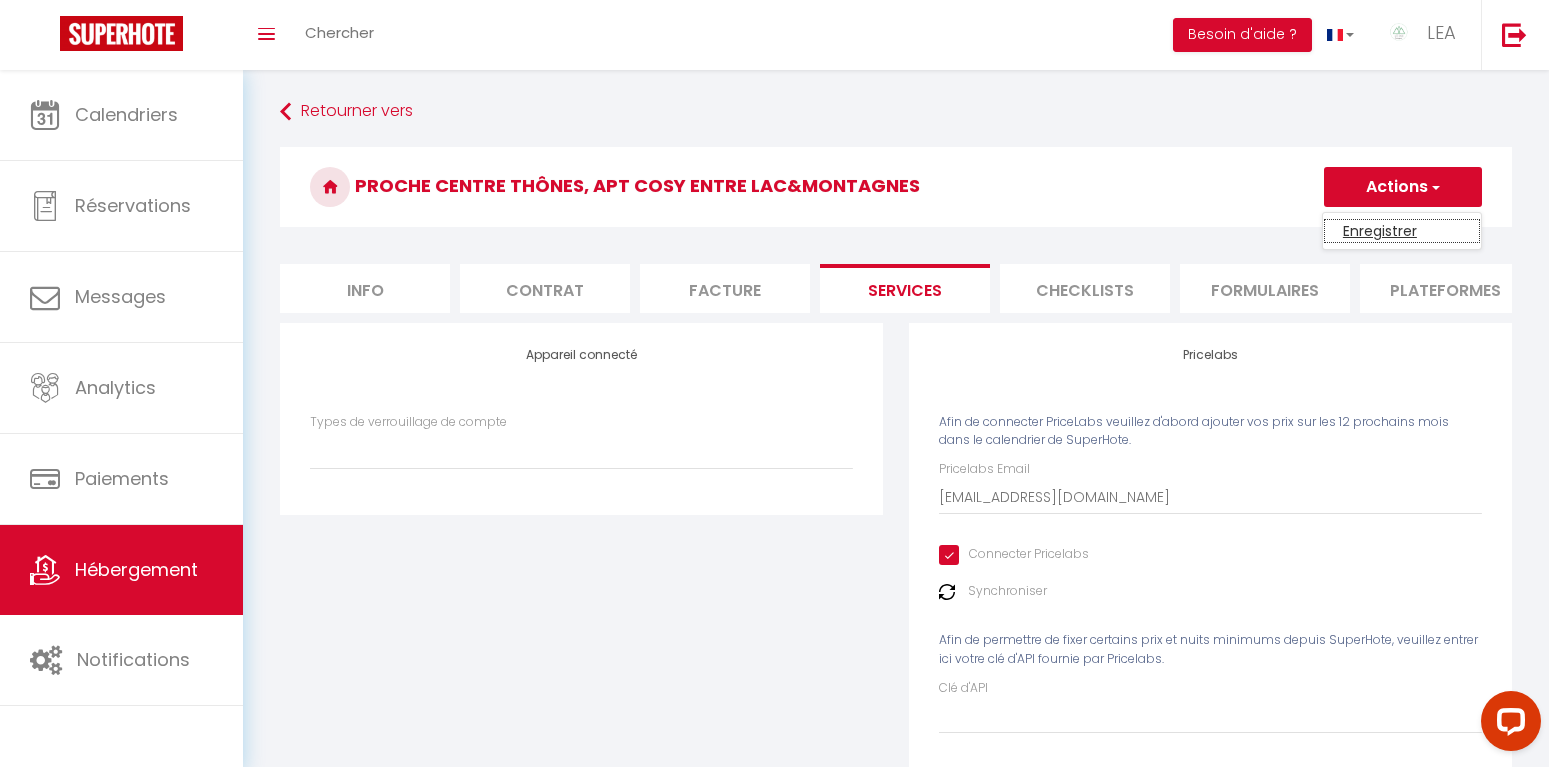 click on "Enregistrer" at bounding box center (1402, 231) 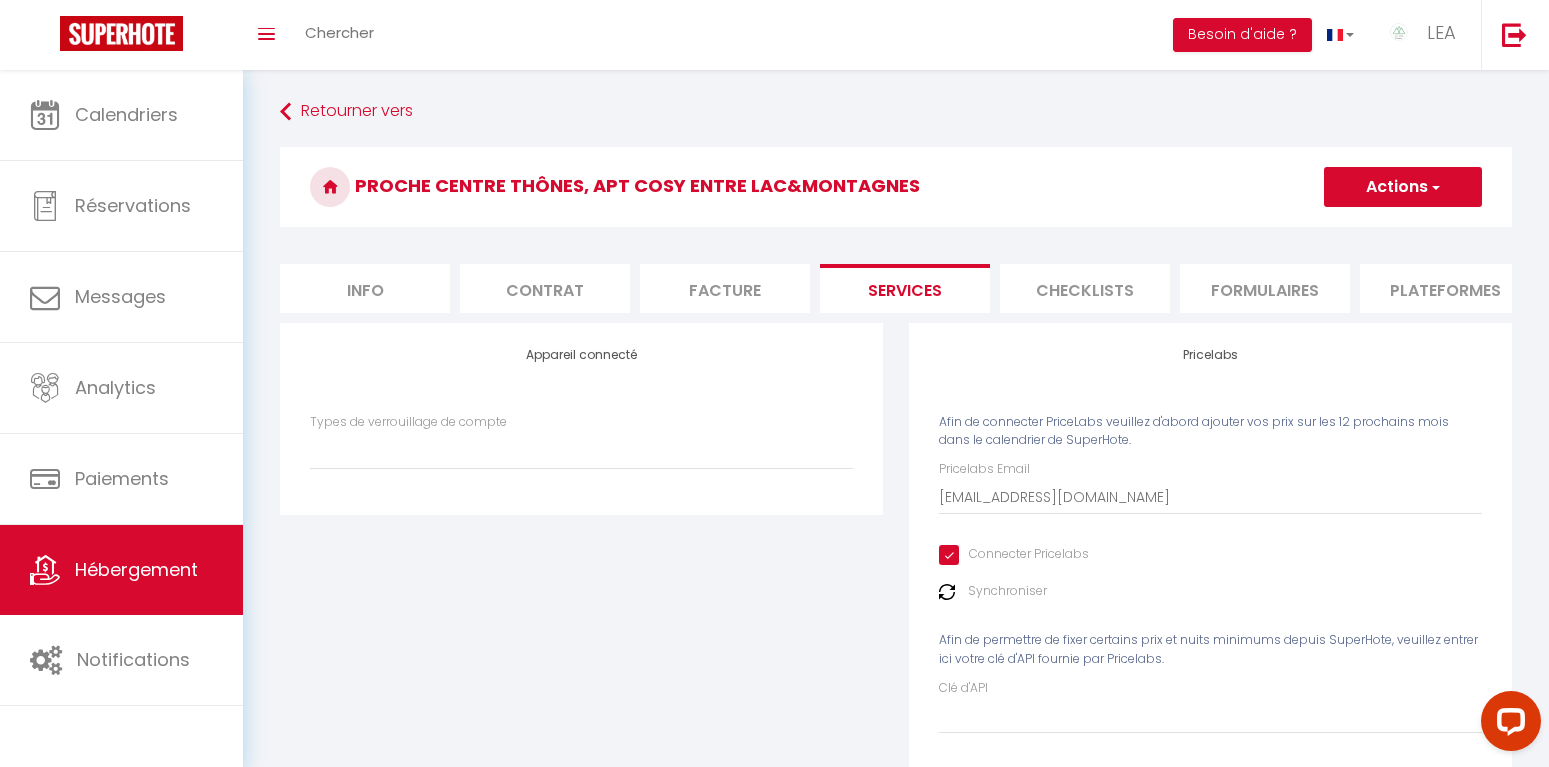 click on "Checklists" at bounding box center [1085, 288] 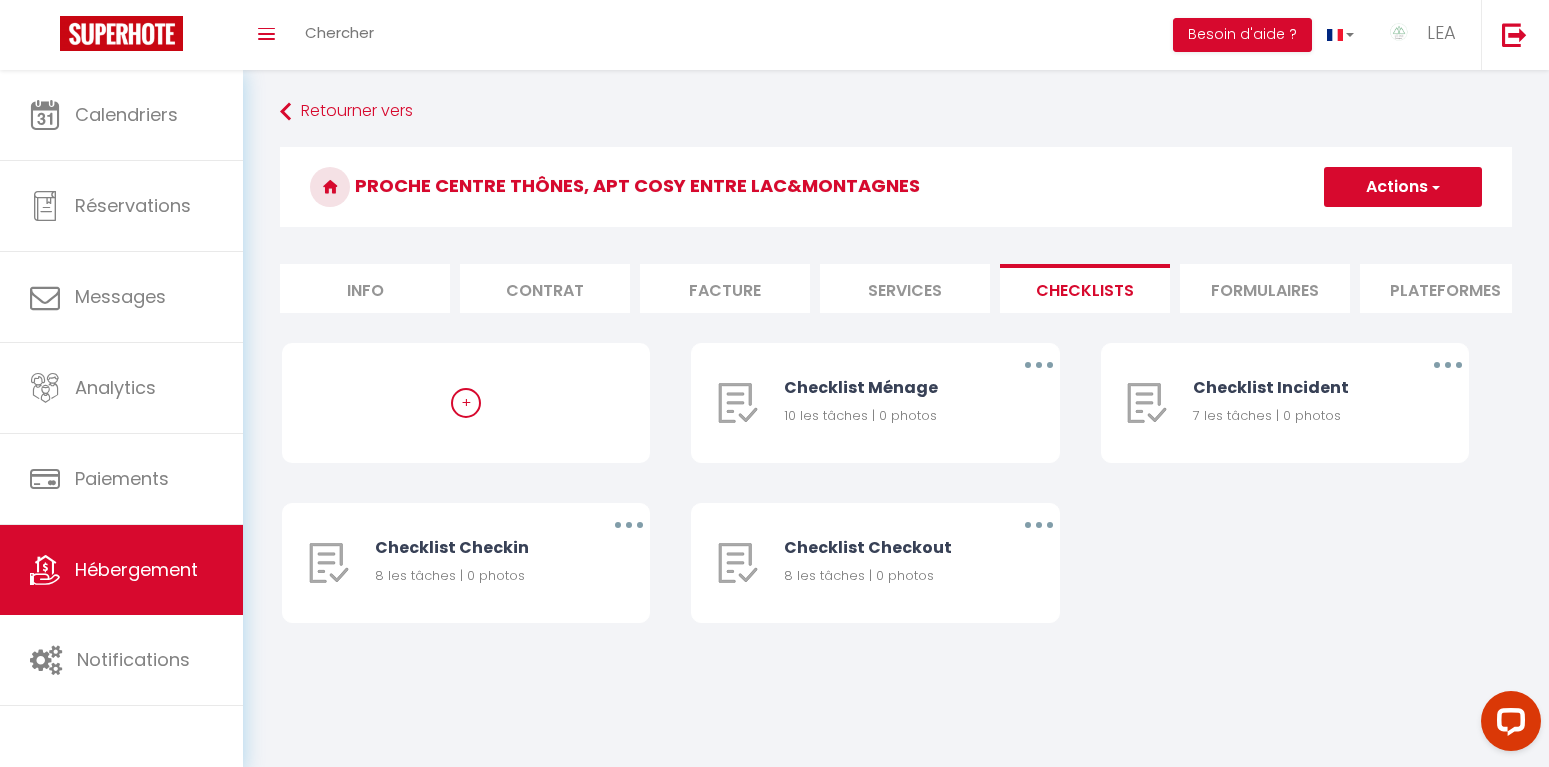 click on "Services" at bounding box center [905, 288] 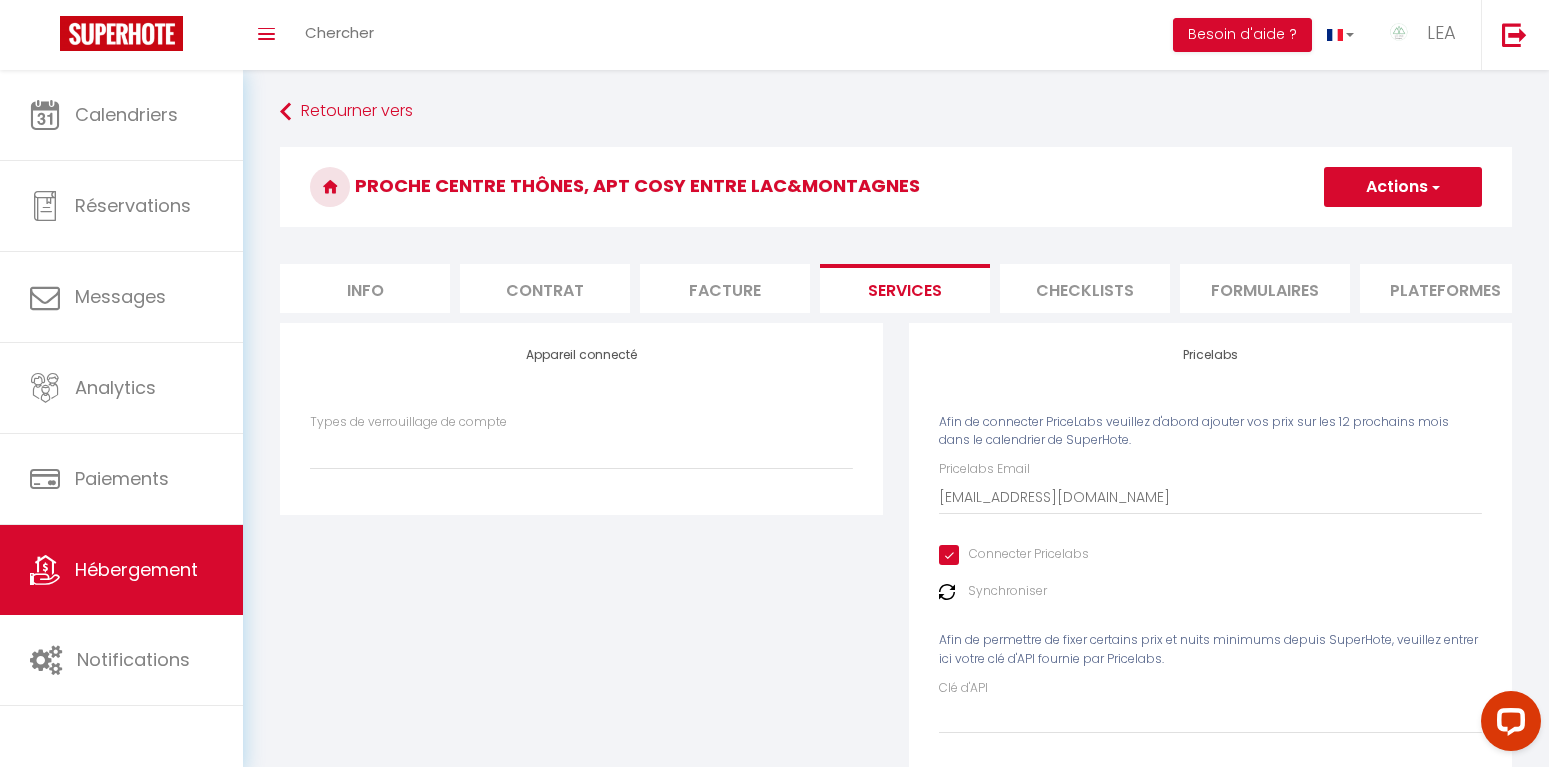 click on "Formulaires" at bounding box center [1265, 288] 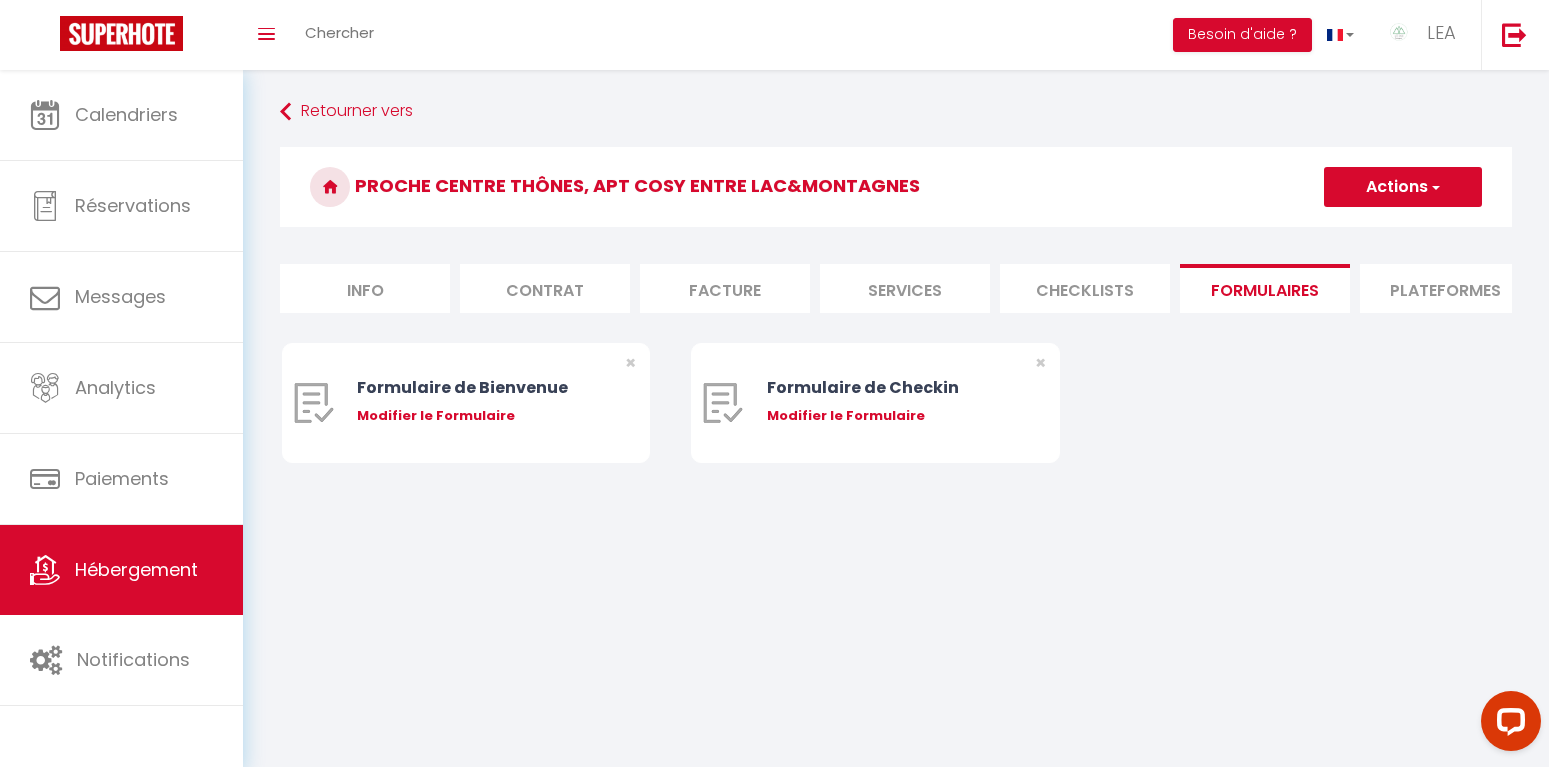 click on "Plateformes" at bounding box center (1445, 288) 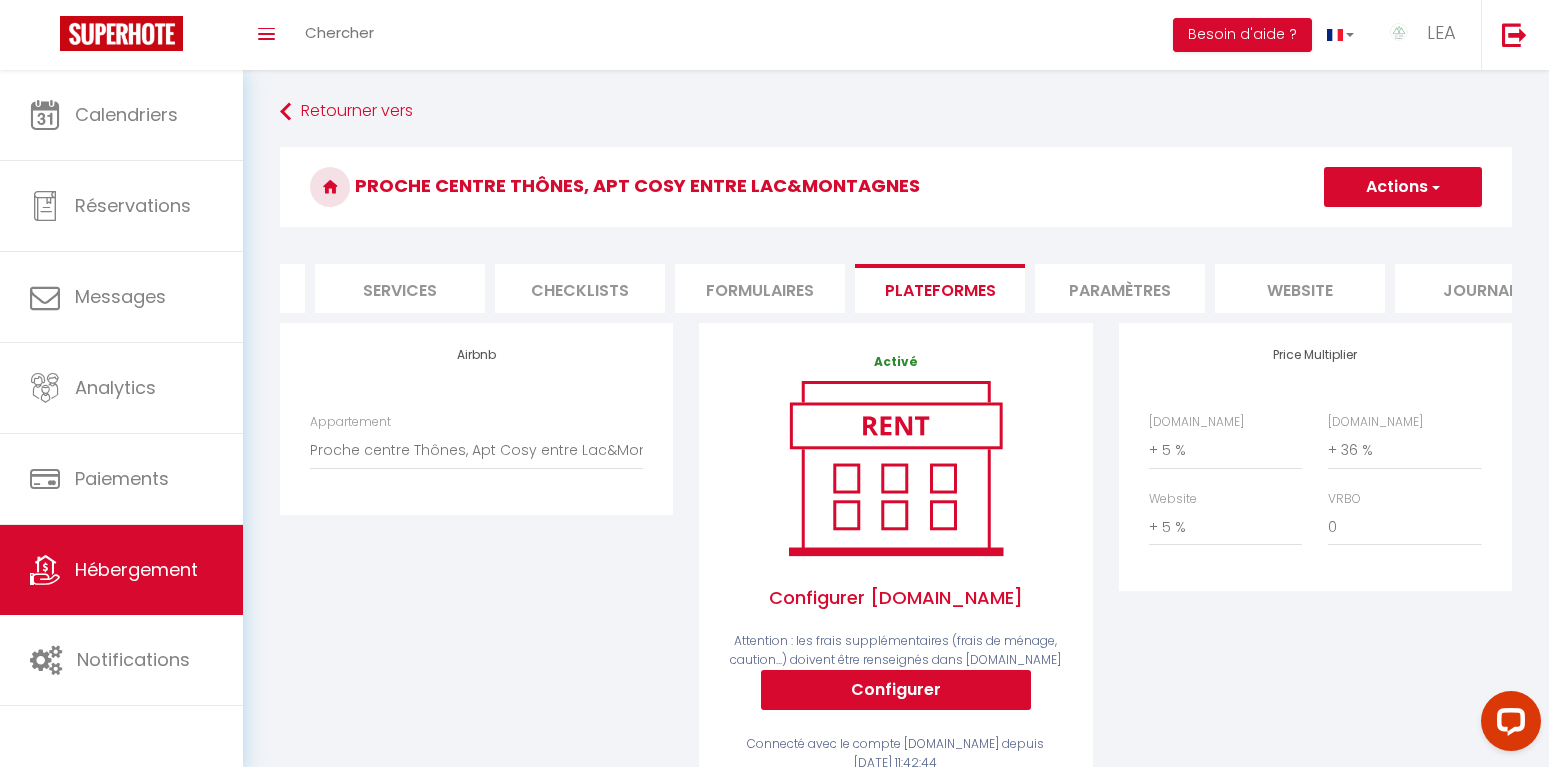 scroll, scrollTop: 0, scrollLeft: 568, axis: horizontal 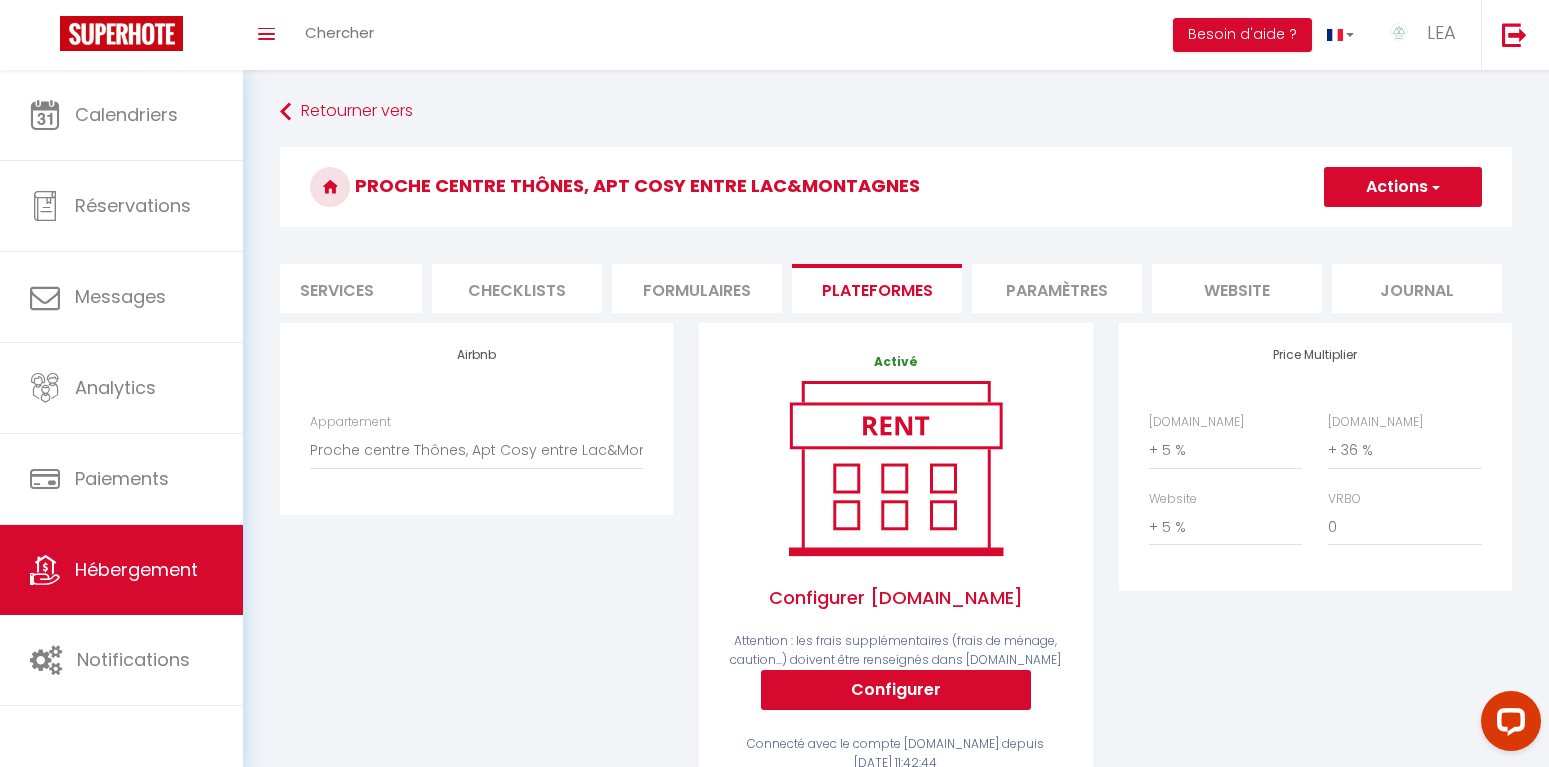 click on "Paramètres" at bounding box center (1057, 288) 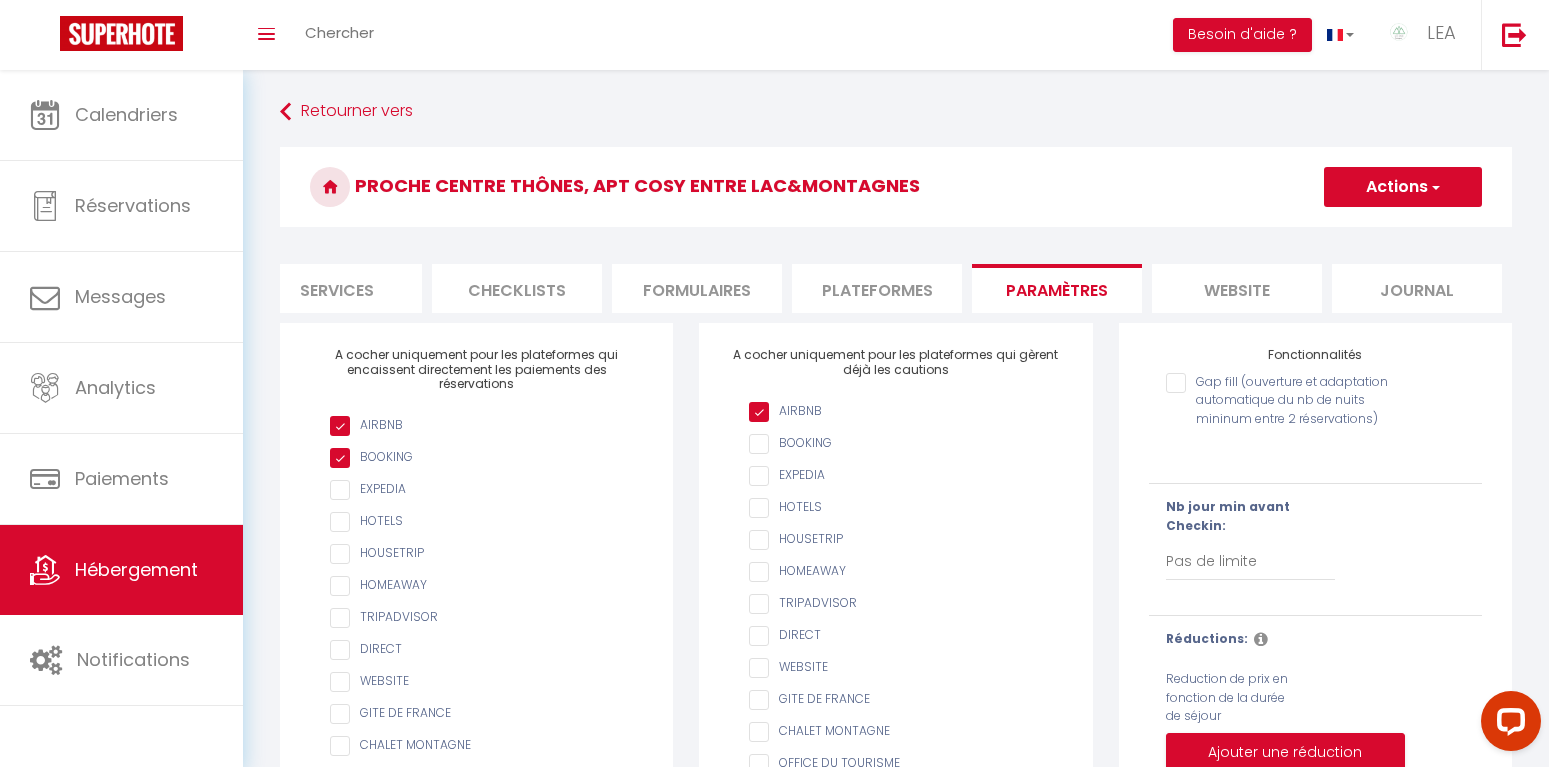 click on "website" at bounding box center (1237, 288) 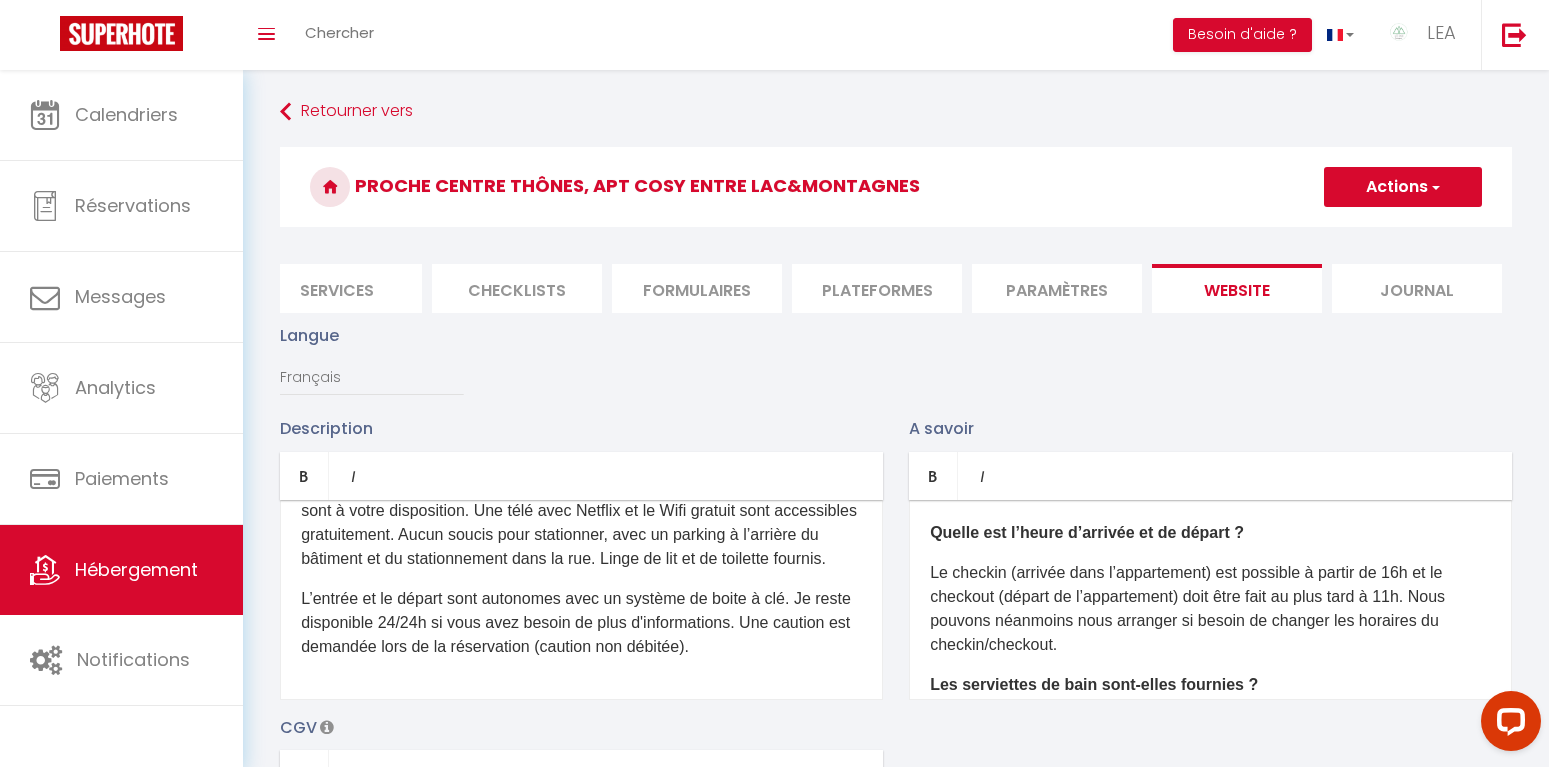scroll, scrollTop: 254, scrollLeft: 0, axis: vertical 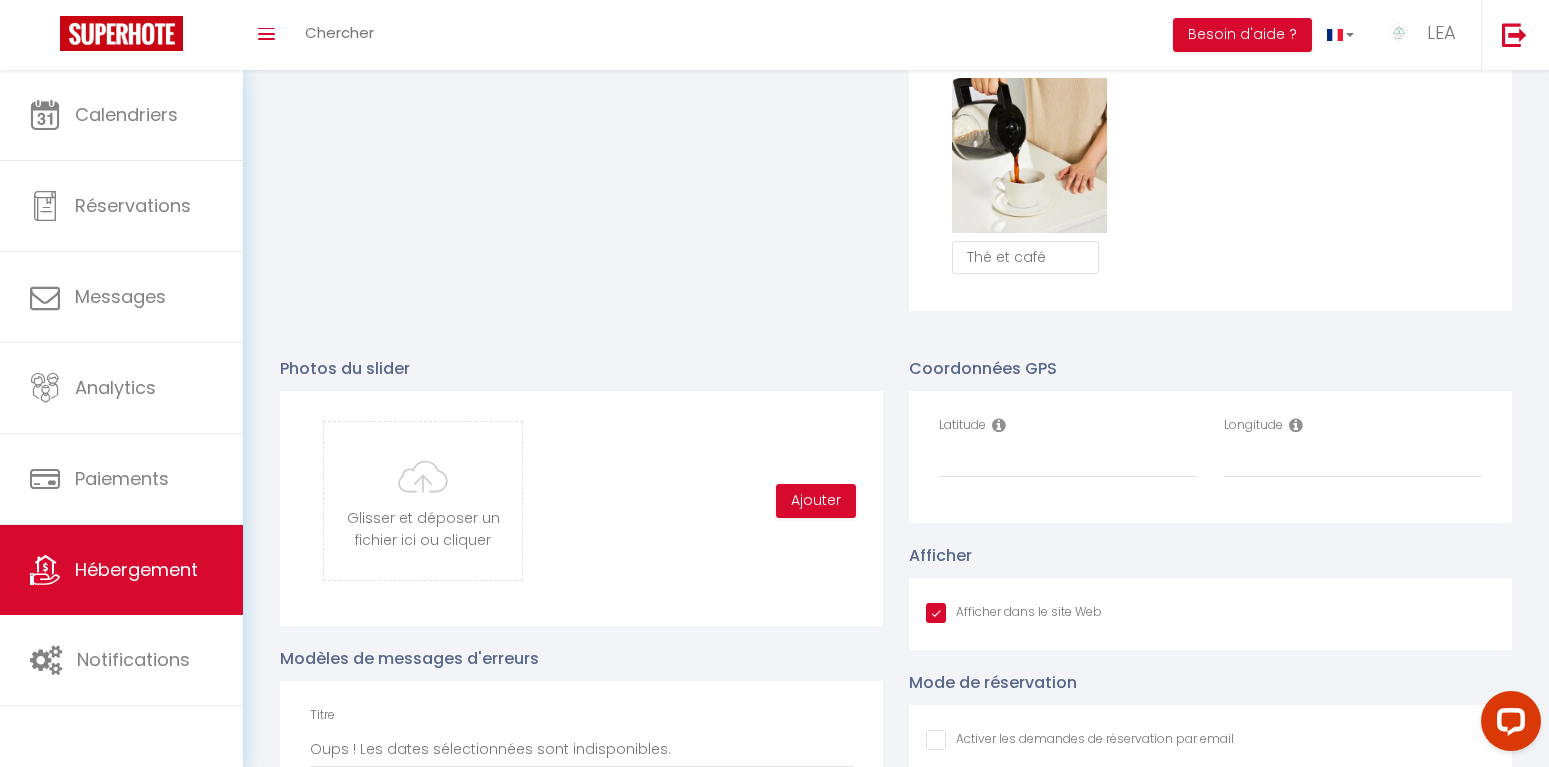 click on "Afficher dans le site Web" at bounding box center (1014, 613) 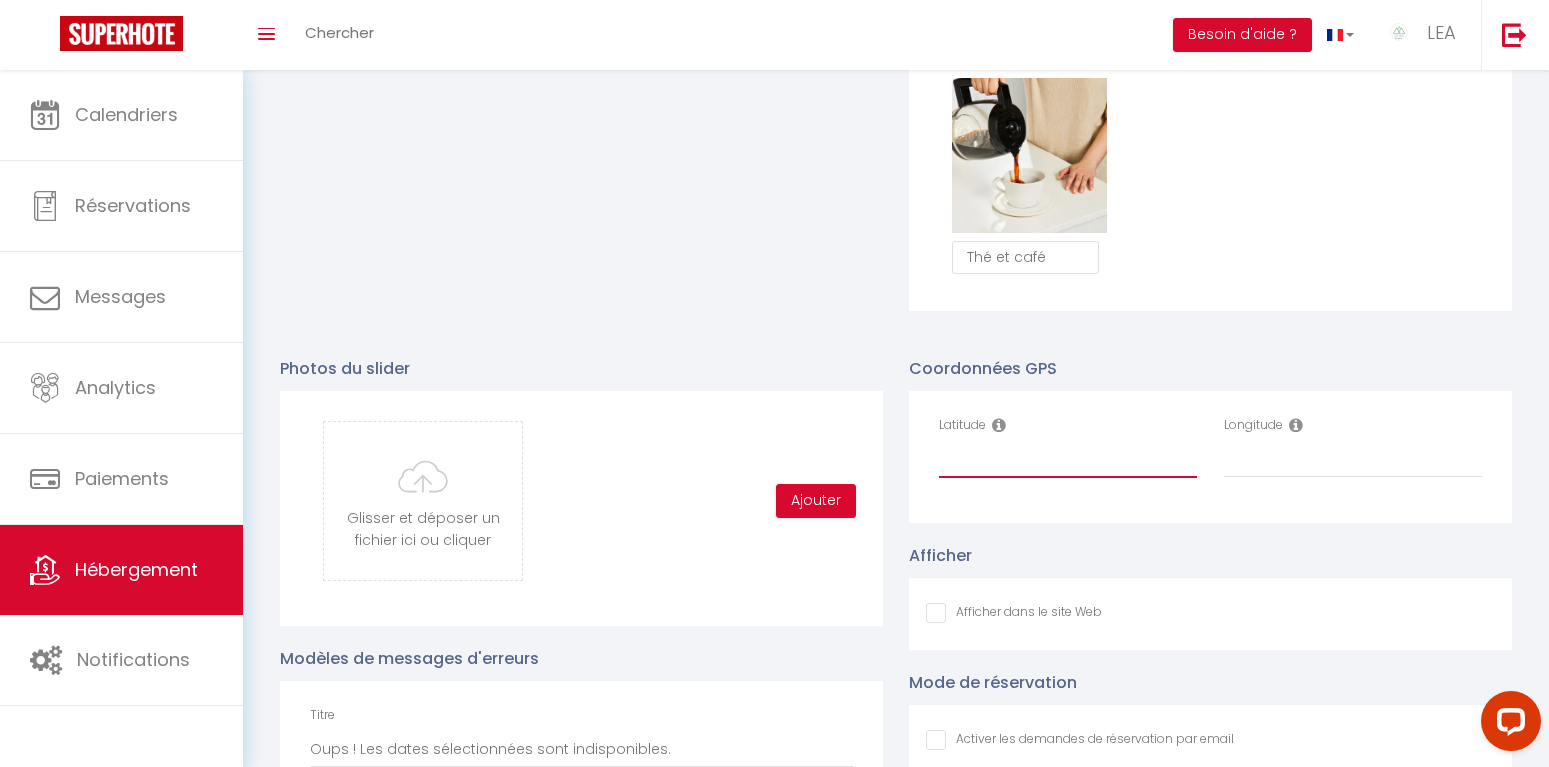 paste on "45.874081" 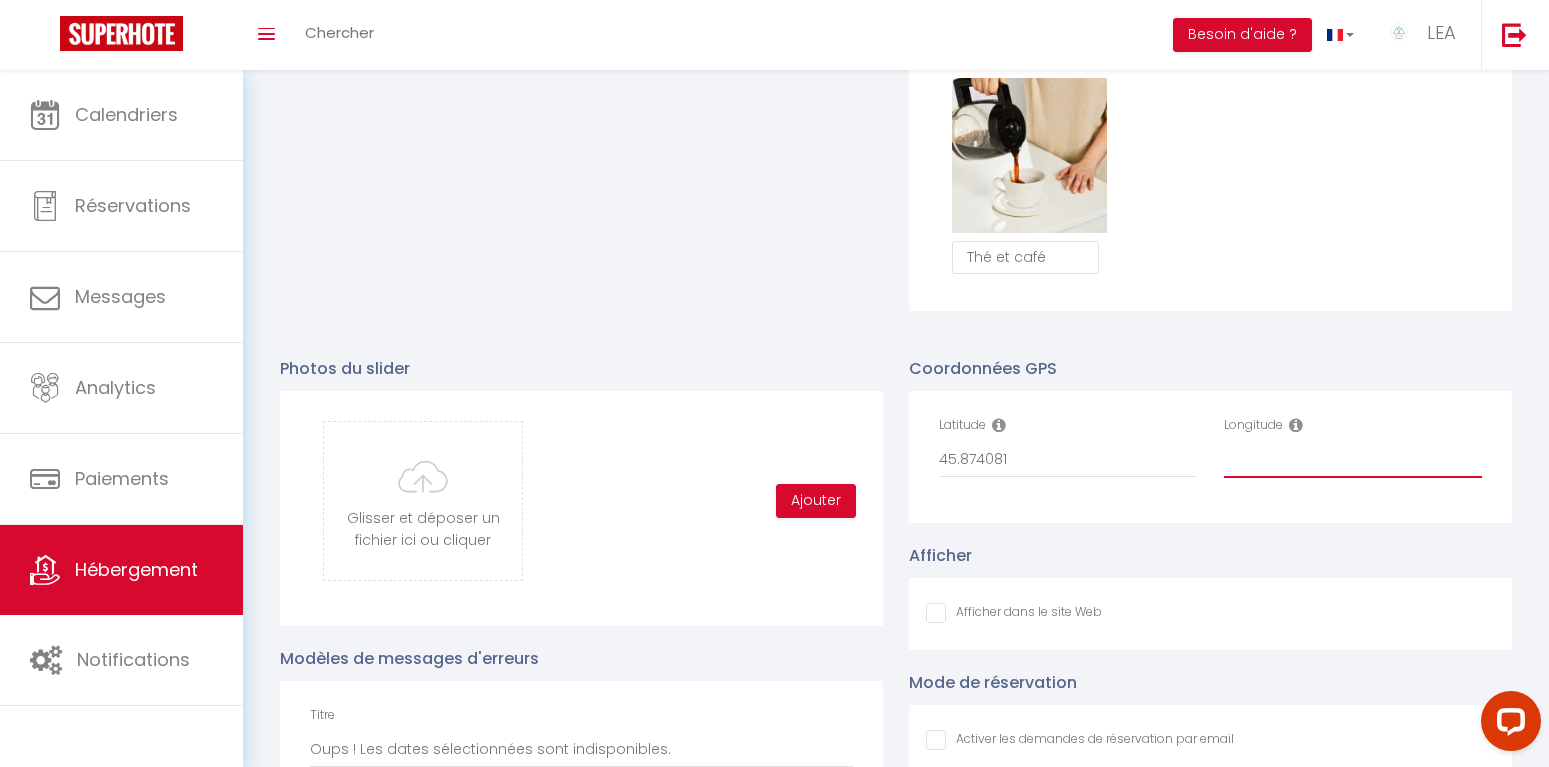 click on "Longitude" at bounding box center [1353, 460] 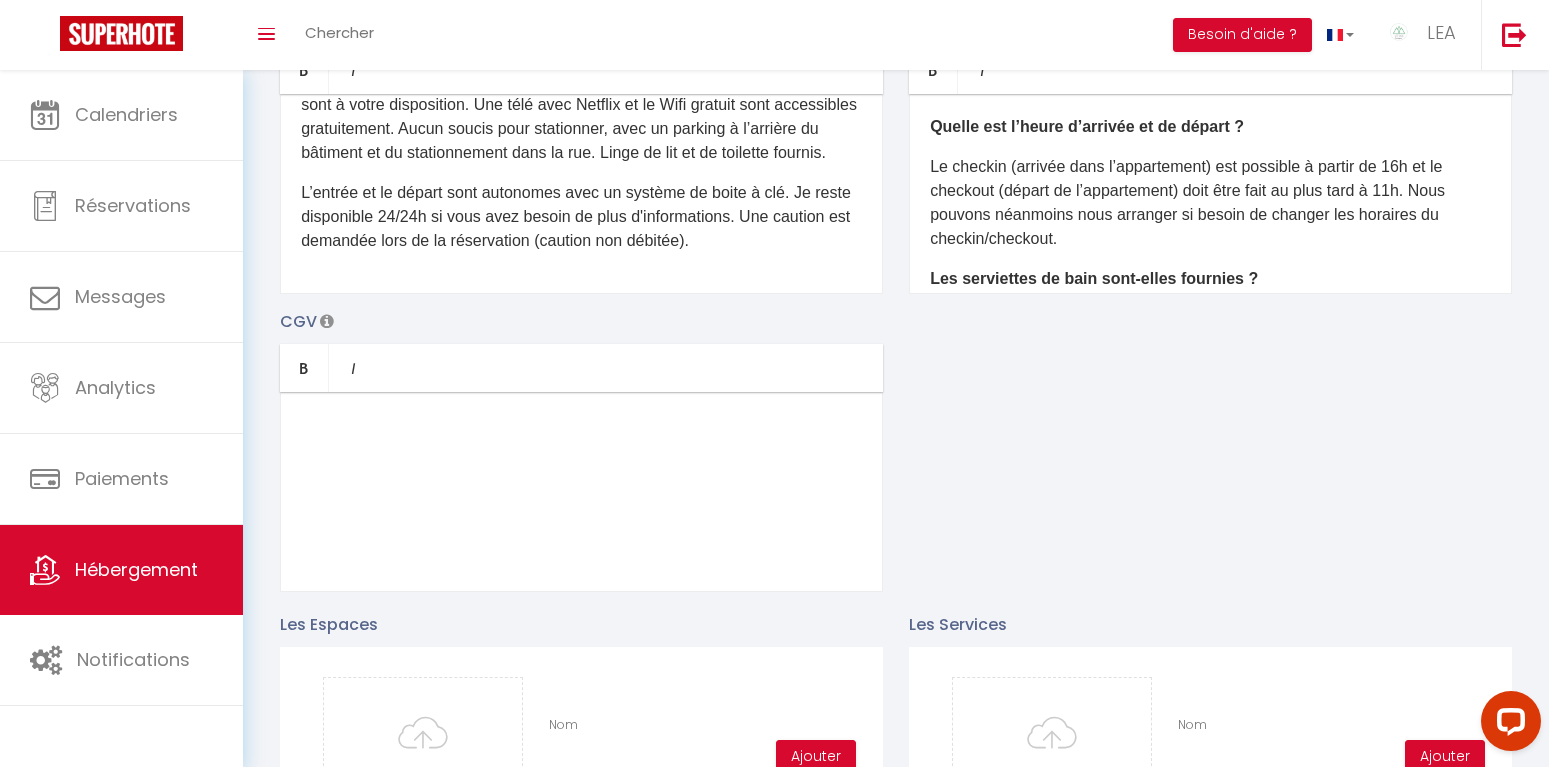 scroll, scrollTop: 0, scrollLeft: 0, axis: both 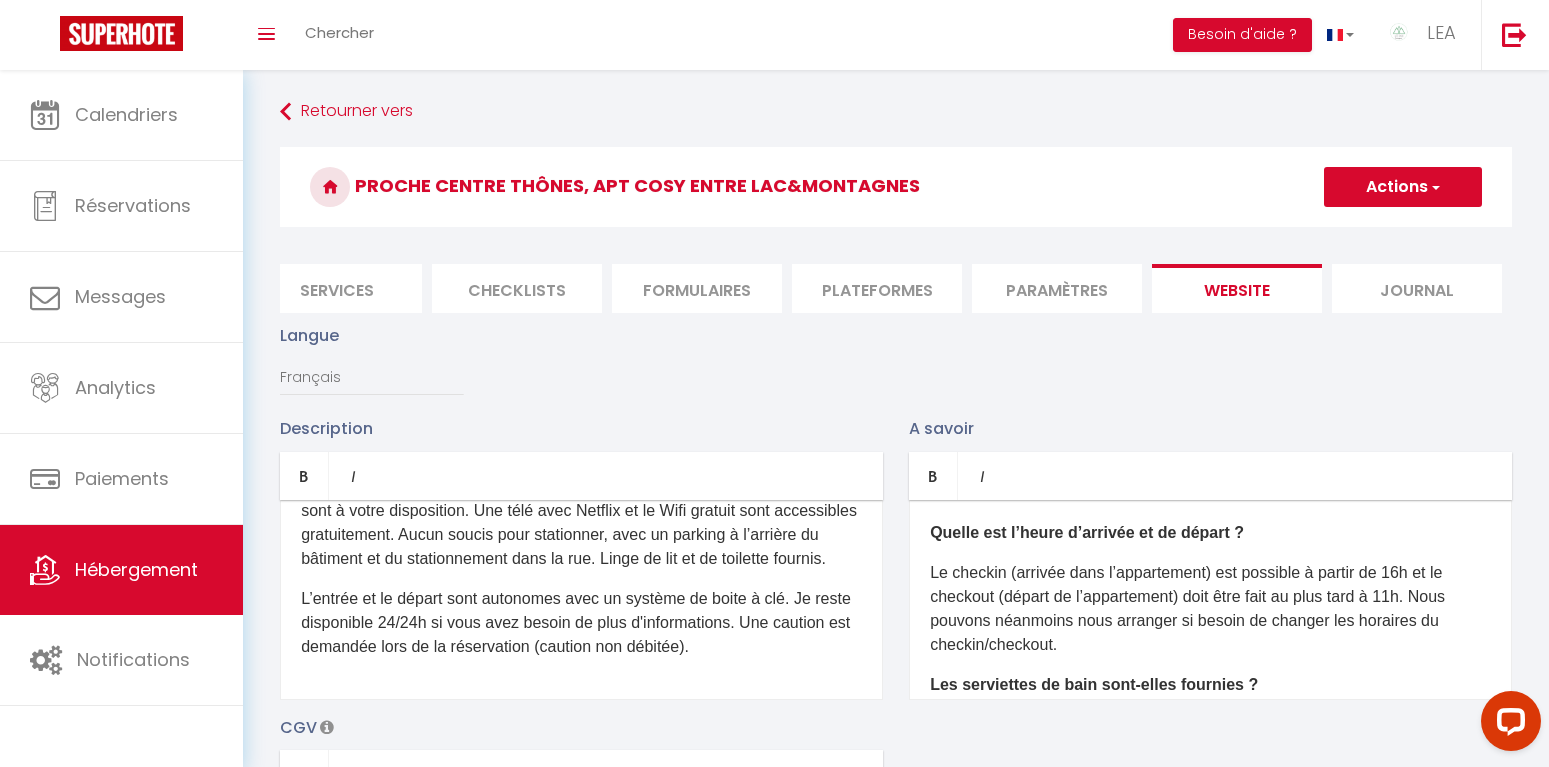 click on "Actions" at bounding box center (1403, 187) 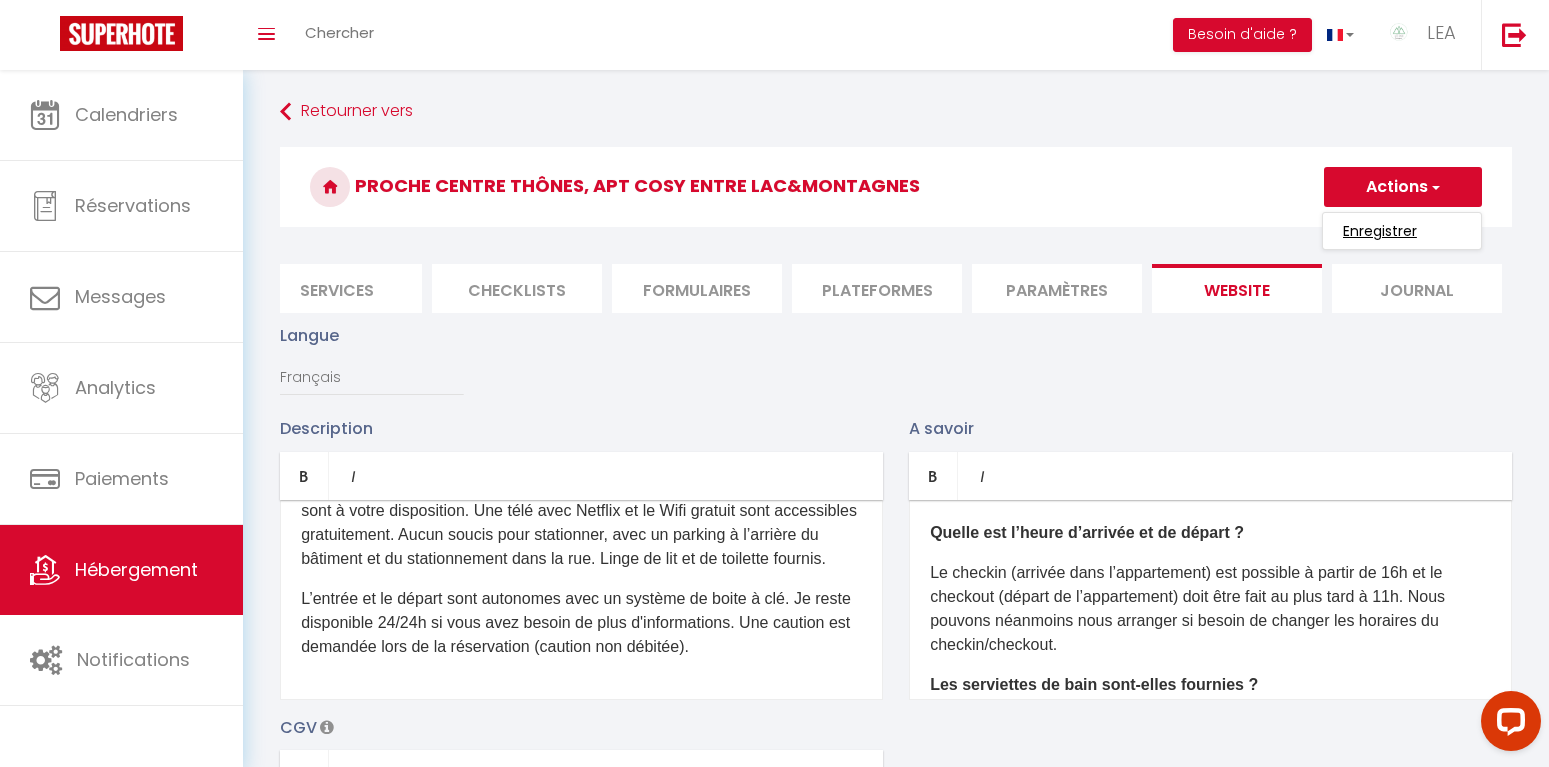 click on "Enregistrer" at bounding box center [1380, 231] 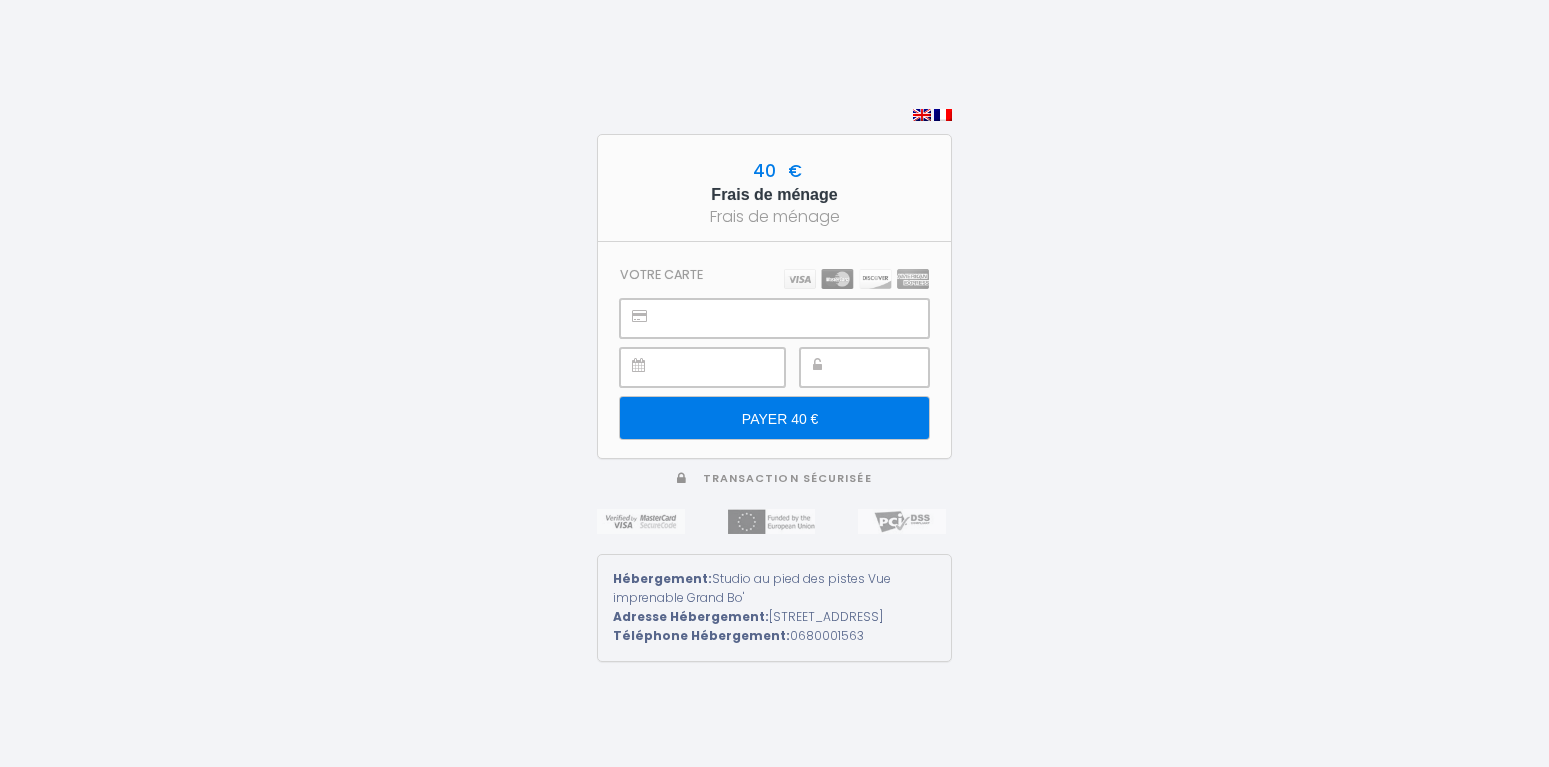 scroll, scrollTop: 0, scrollLeft: 0, axis: both 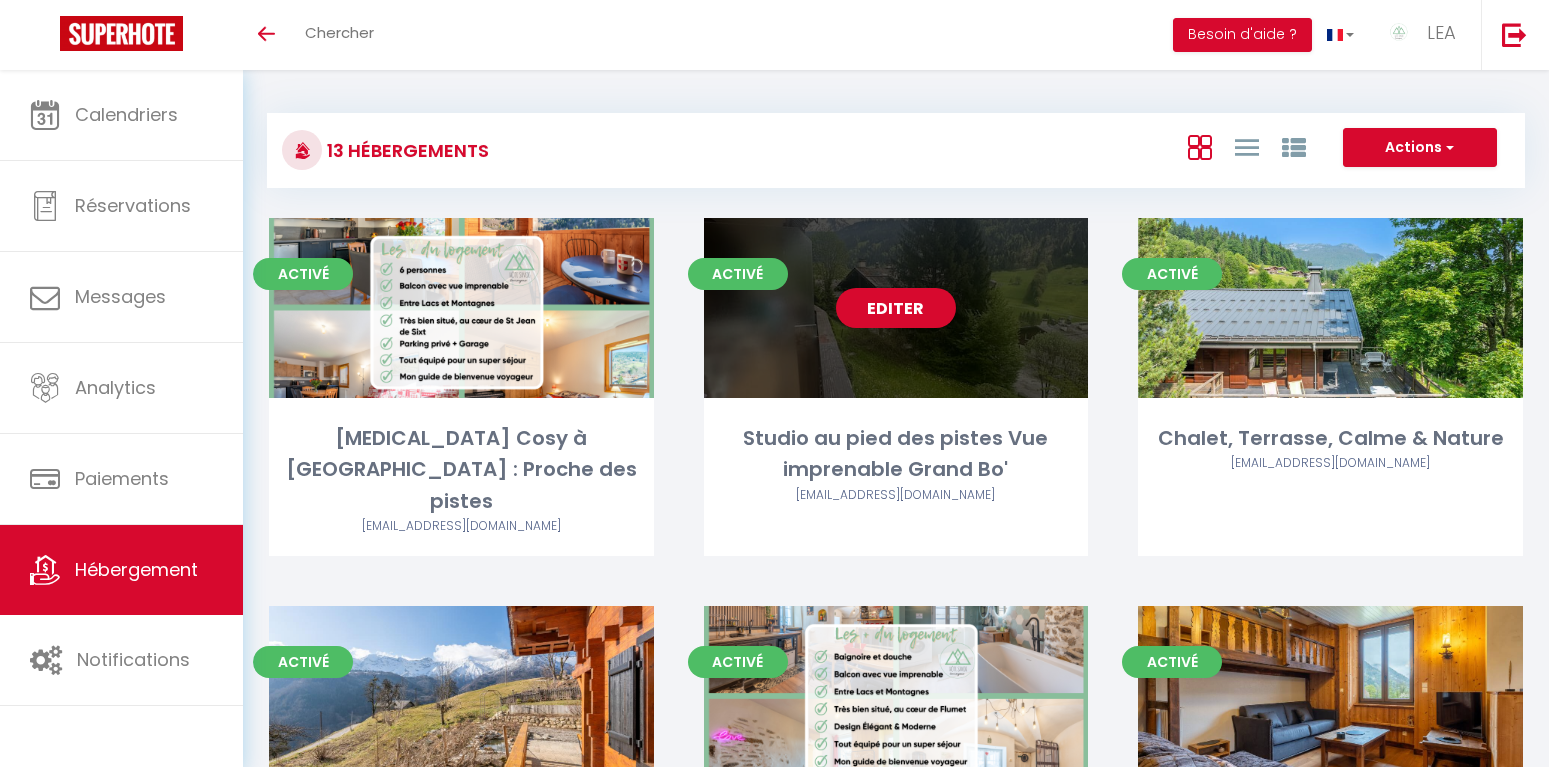 click on "Editer" at bounding box center [896, 308] 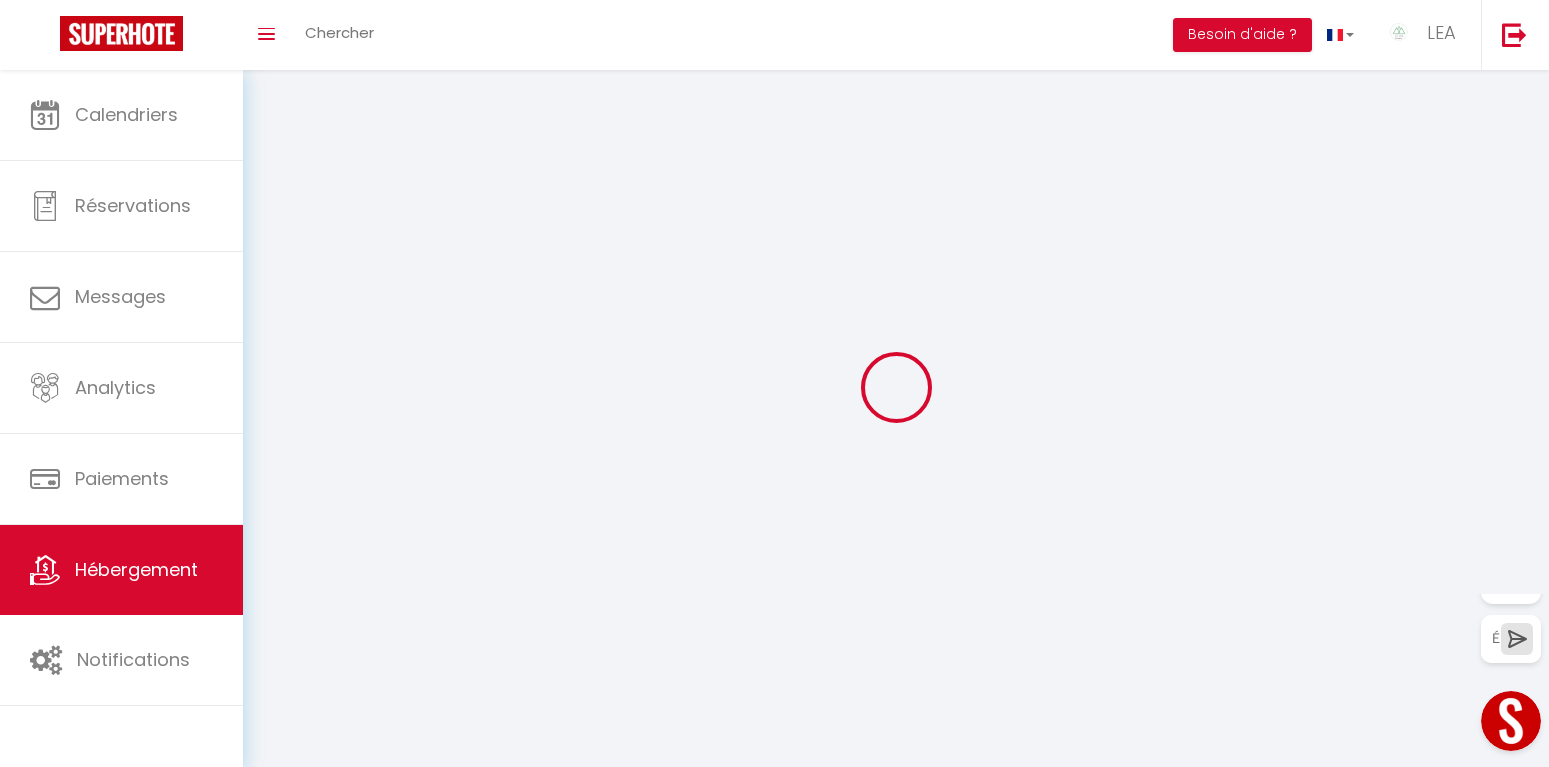 scroll, scrollTop: 0, scrollLeft: 0, axis: both 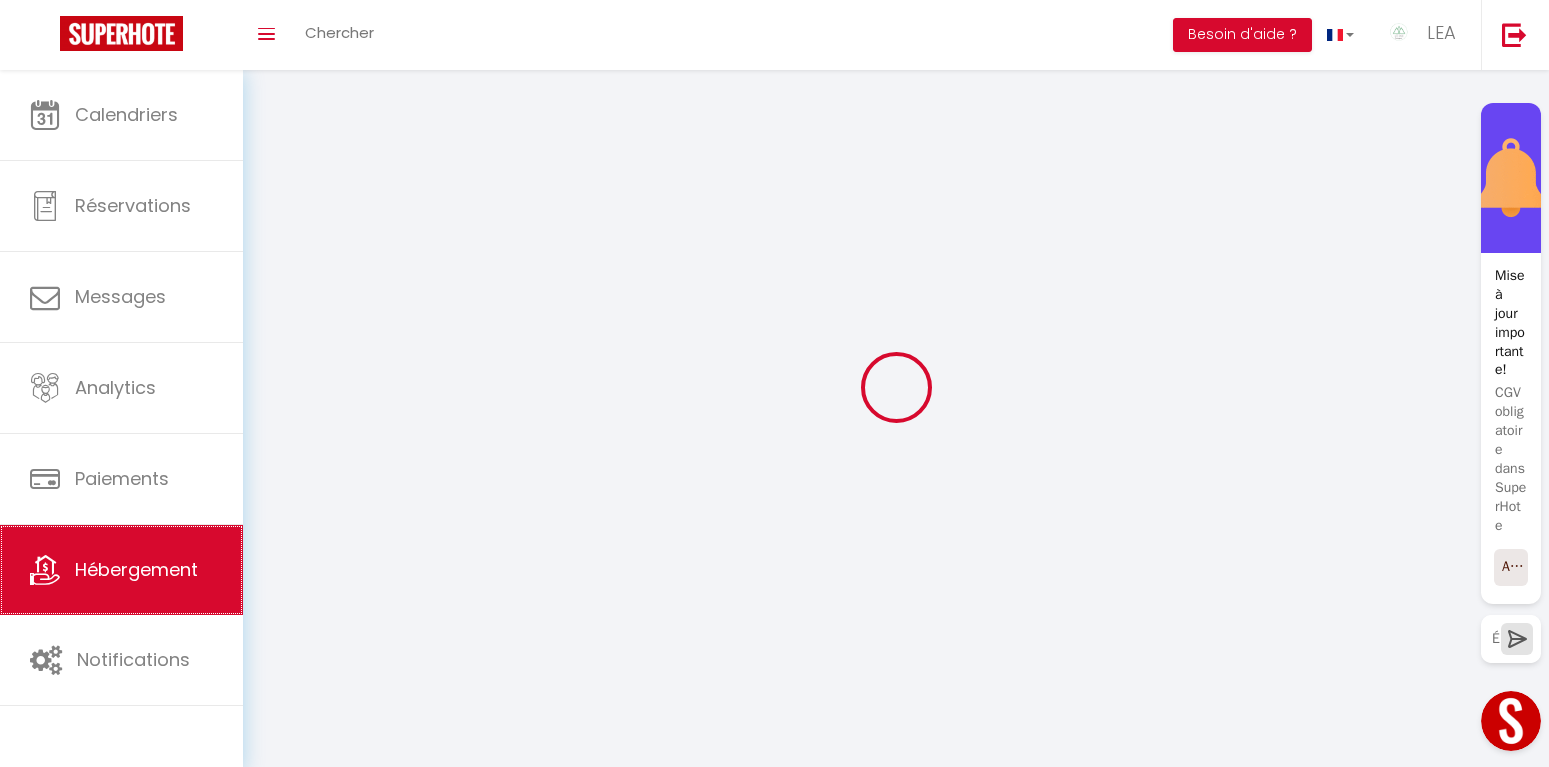 click on "Hébergement" at bounding box center [136, 569] 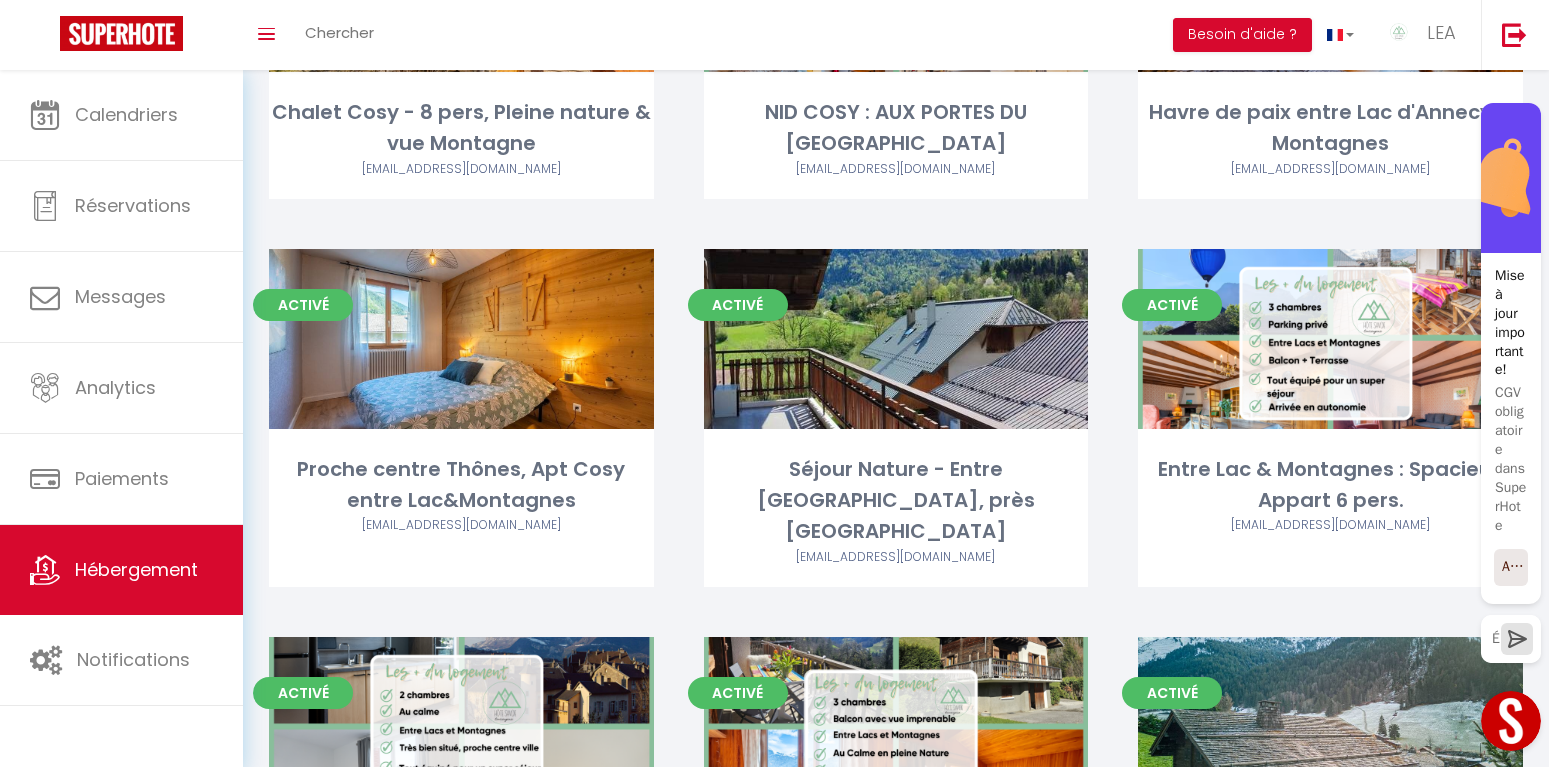 scroll, scrollTop: 612, scrollLeft: 0, axis: vertical 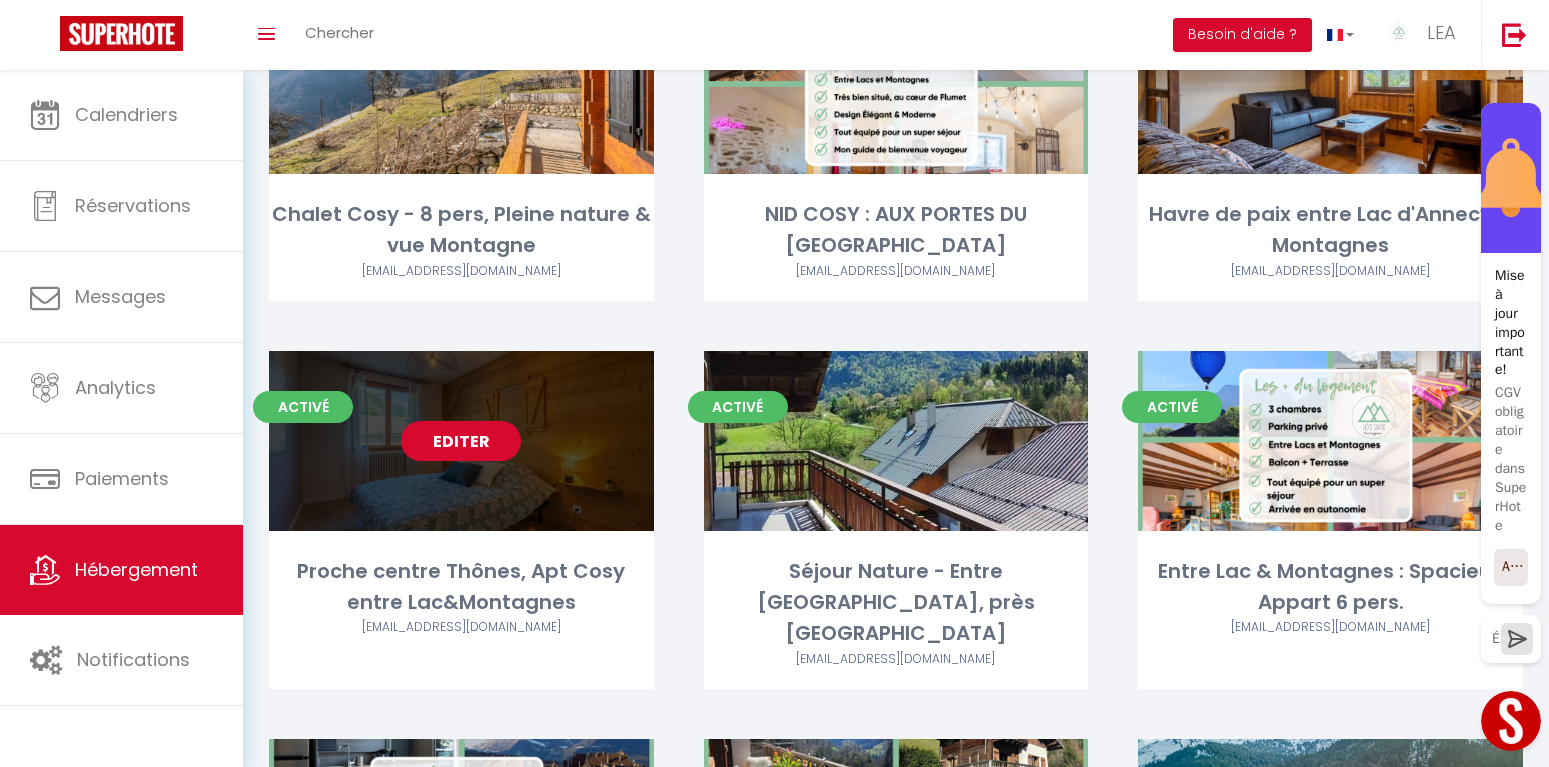 click on "Editer" at bounding box center (461, 441) 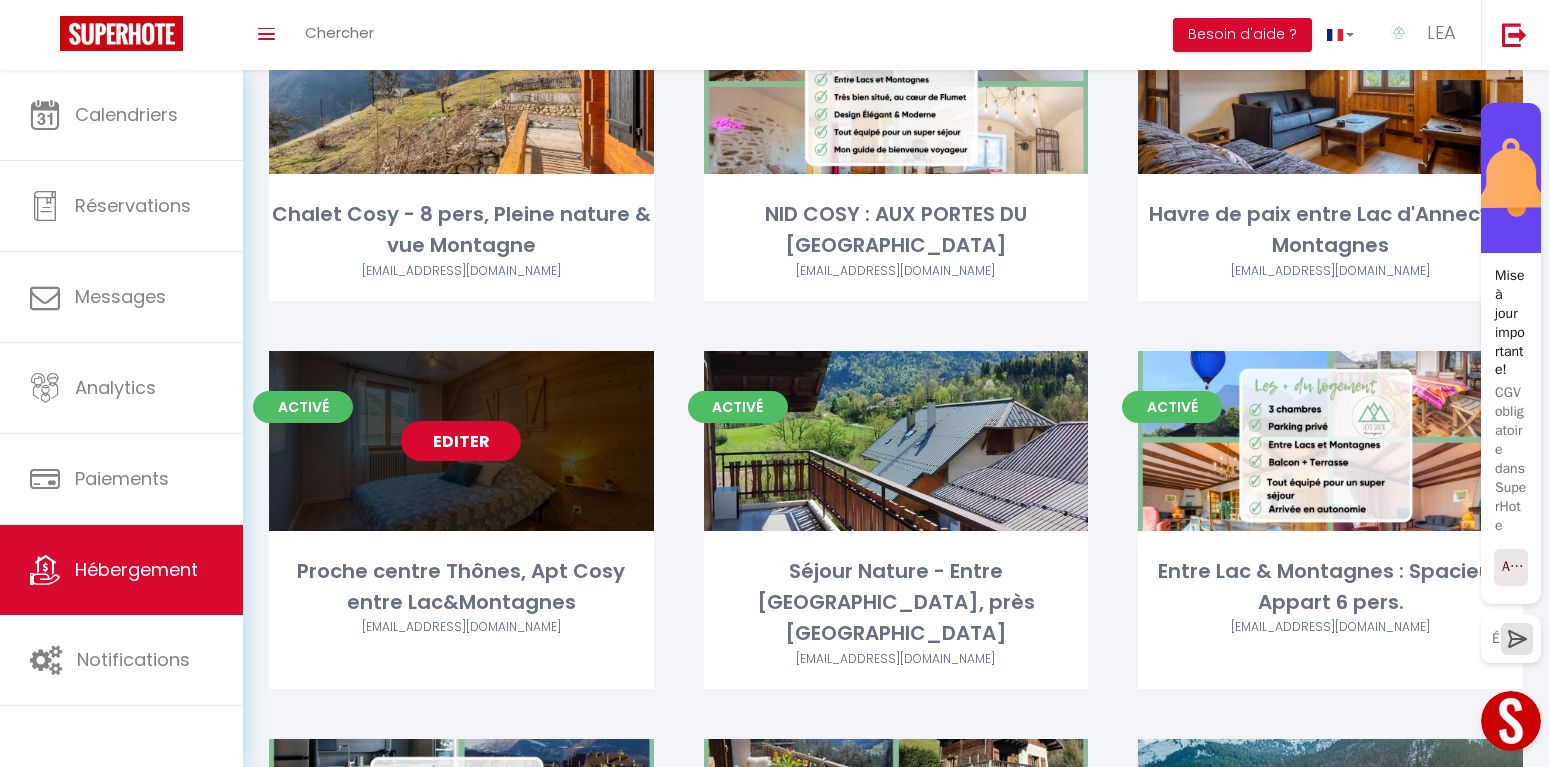 click on "Editer" at bounding box center (461, 441) 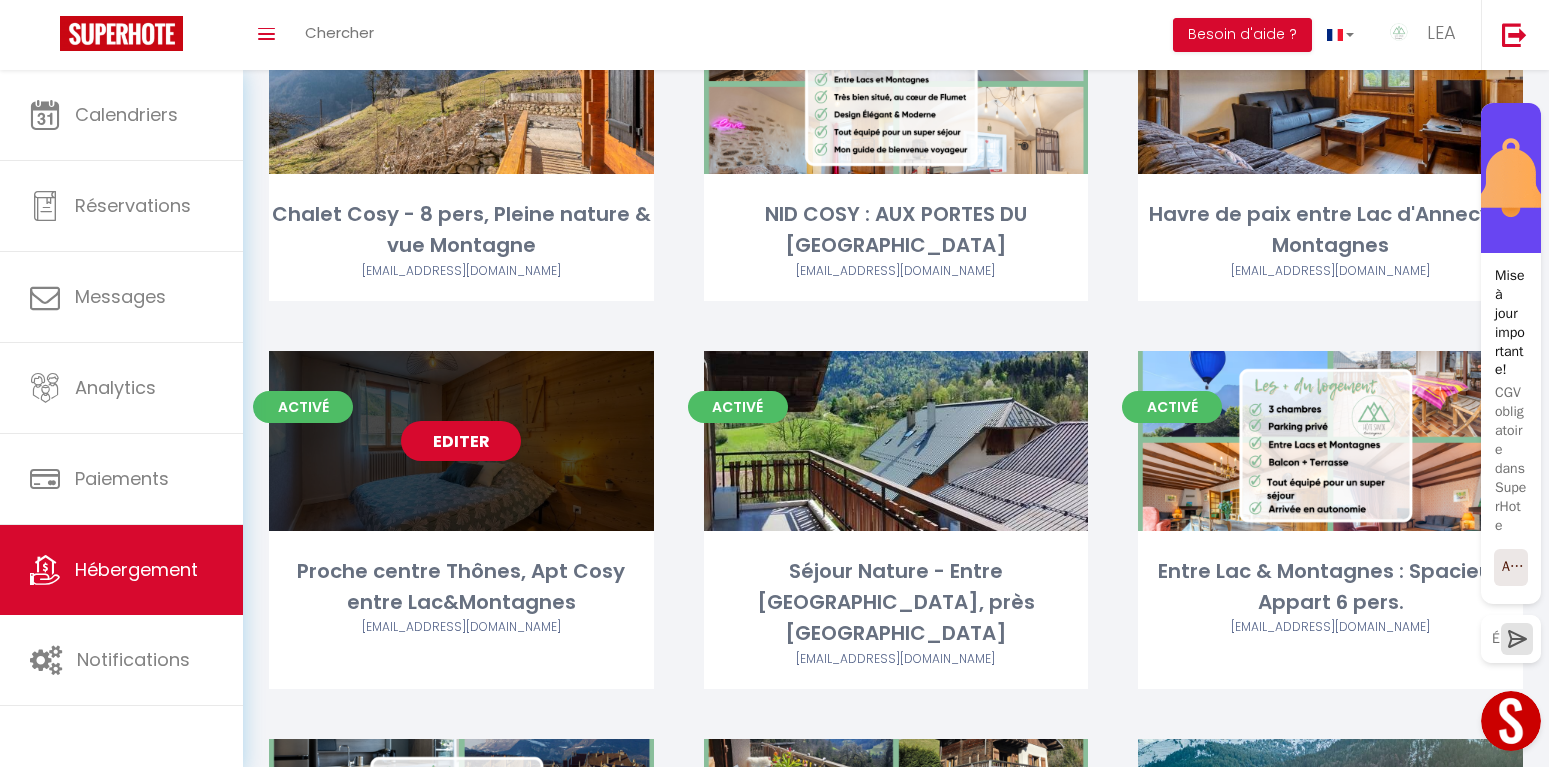 click on "Proche centre Thônes, Apt Cosy entre Lac&Montagnes" at bounding box center (461, 587) 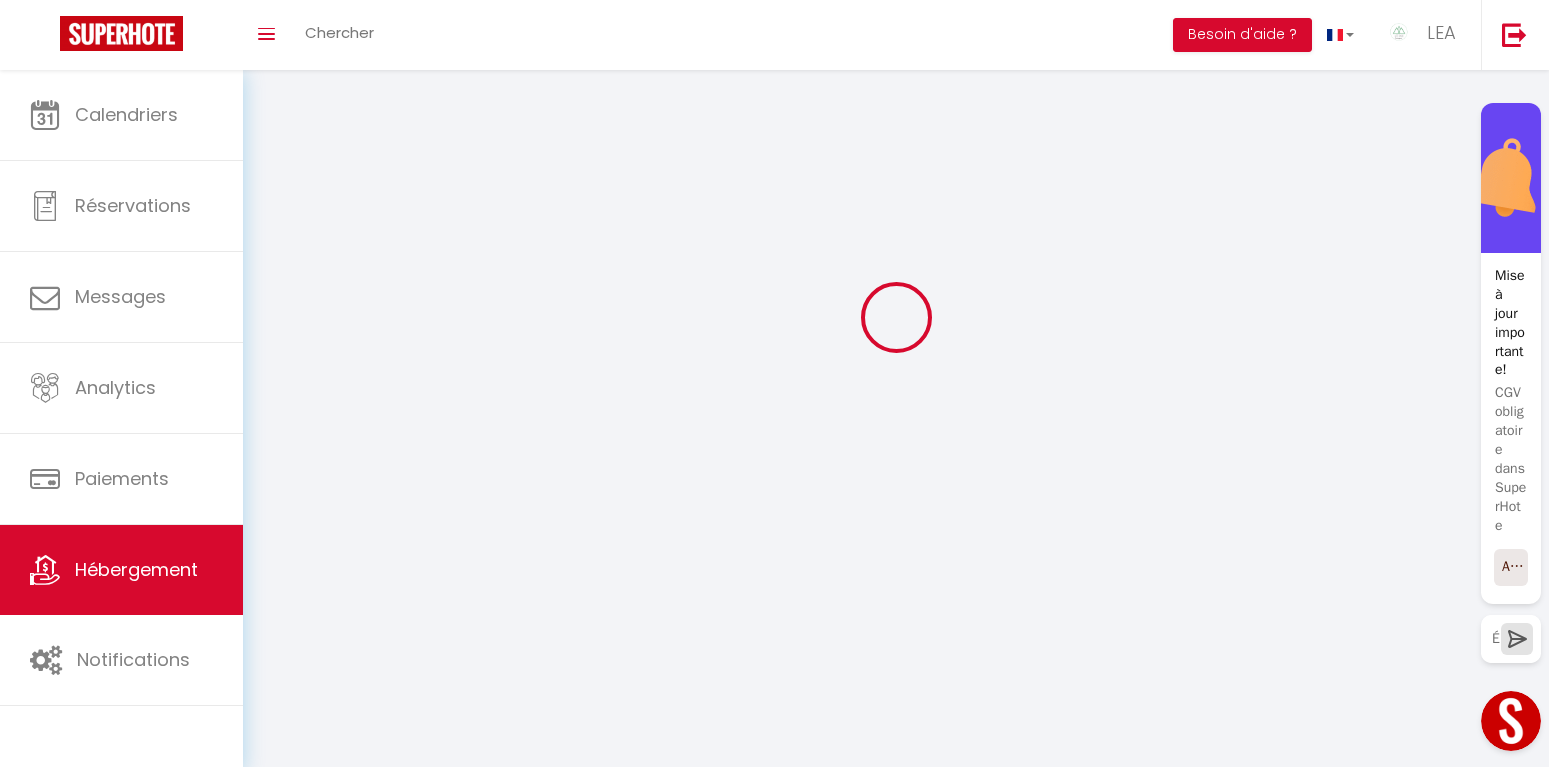 scroll, scrollTop: 0, scrollLeft: 0, axis: both 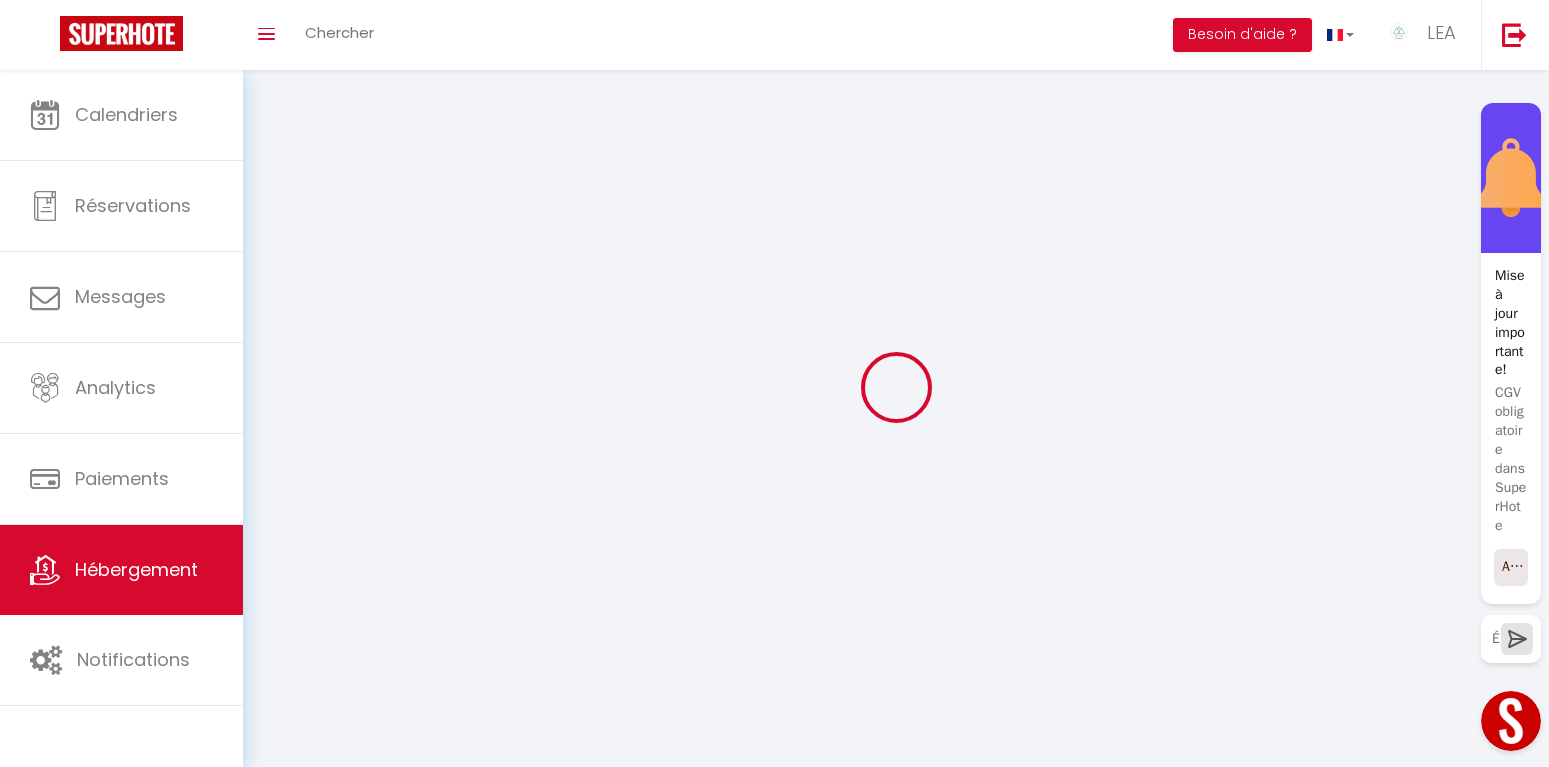 select on "14:00" 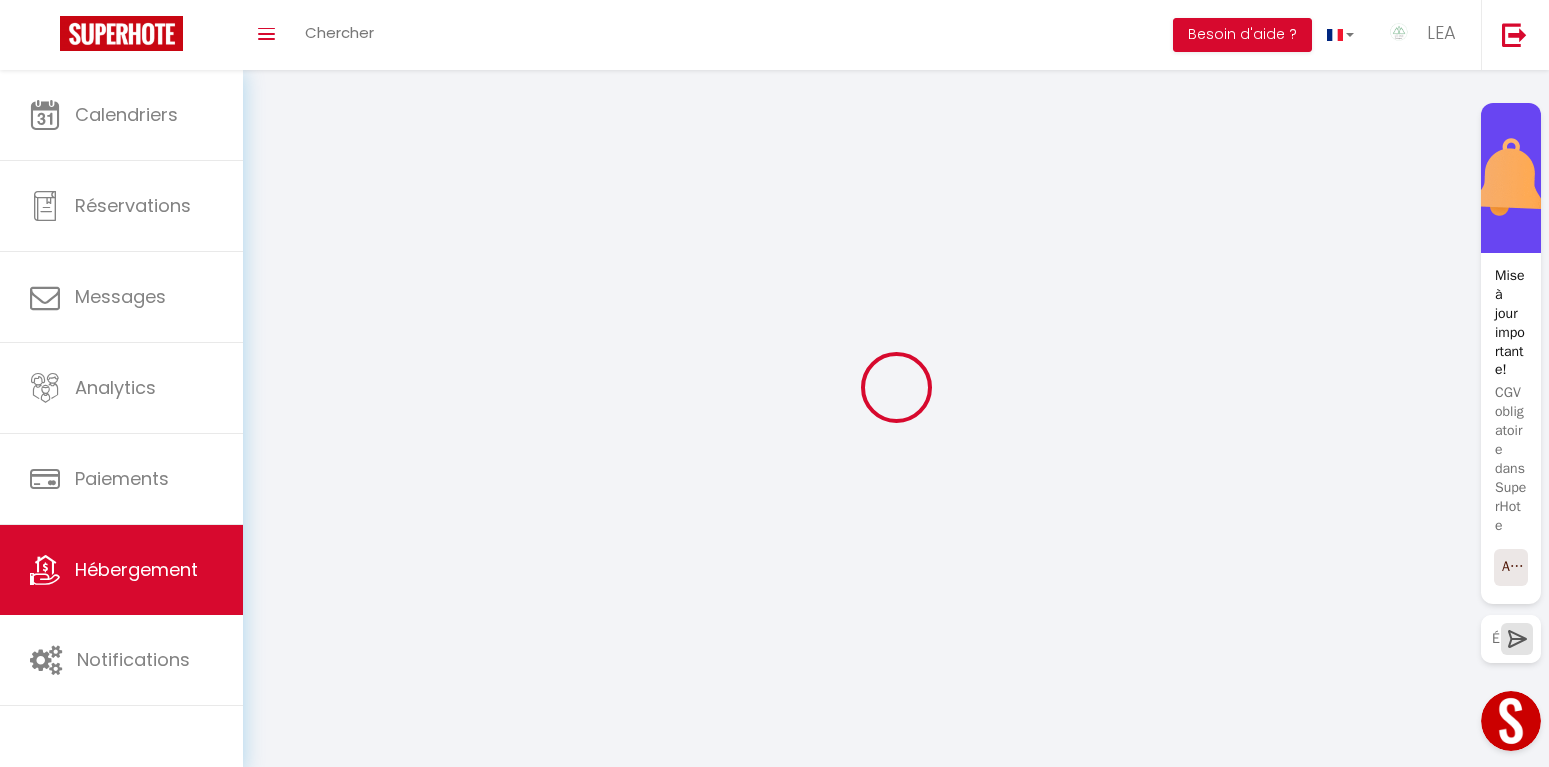 select 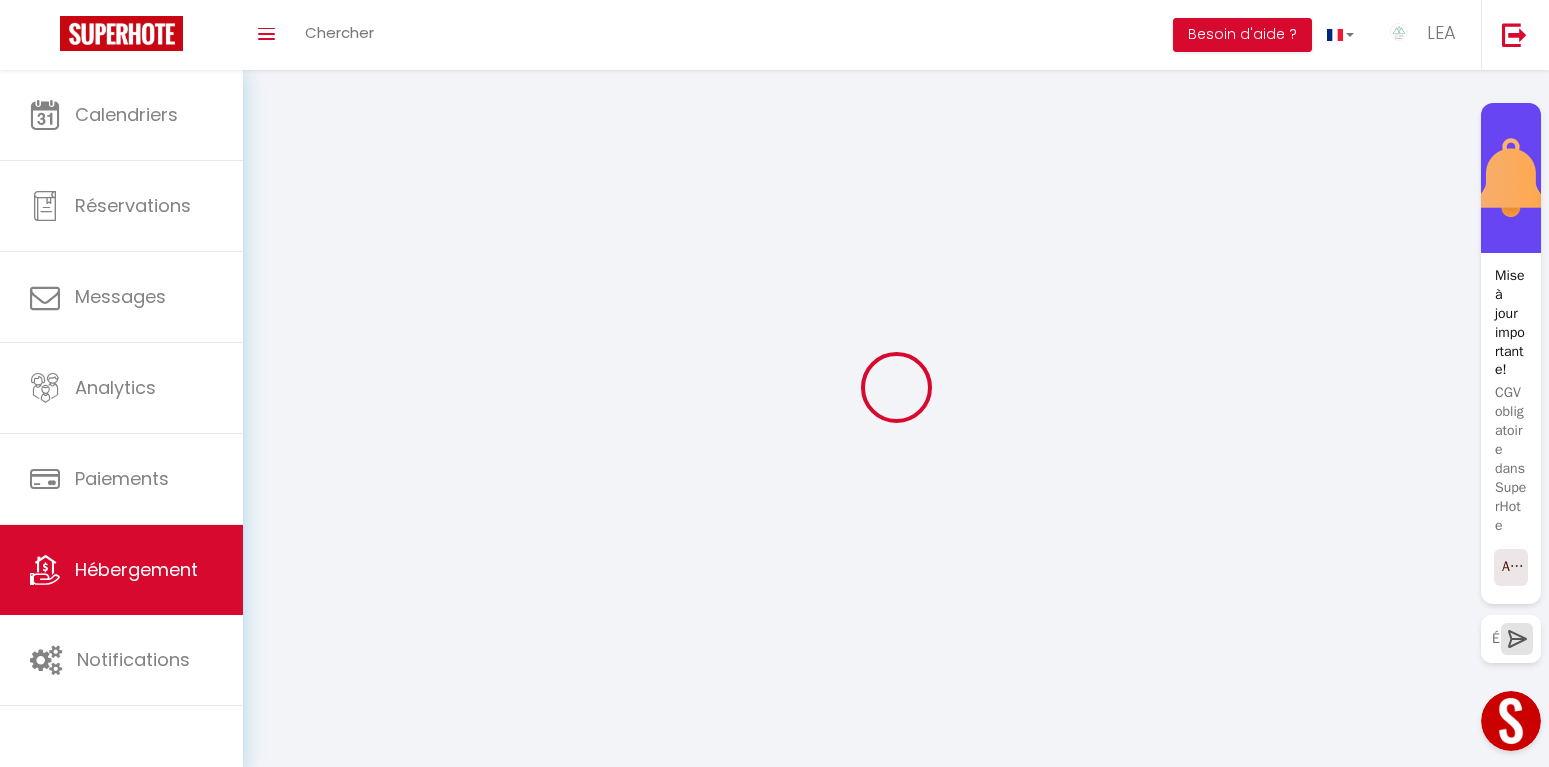 select on "11:00" 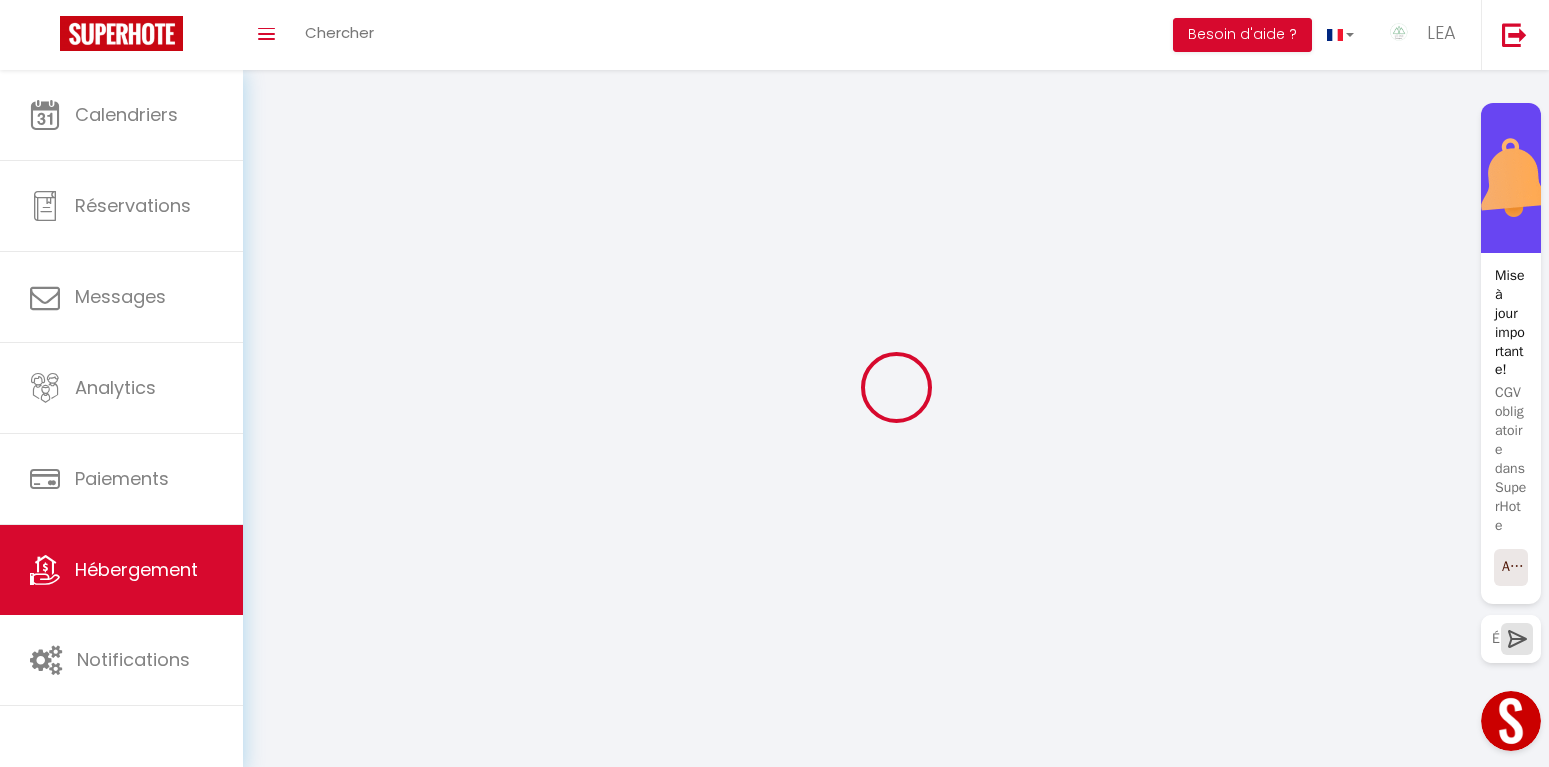 select on "120" 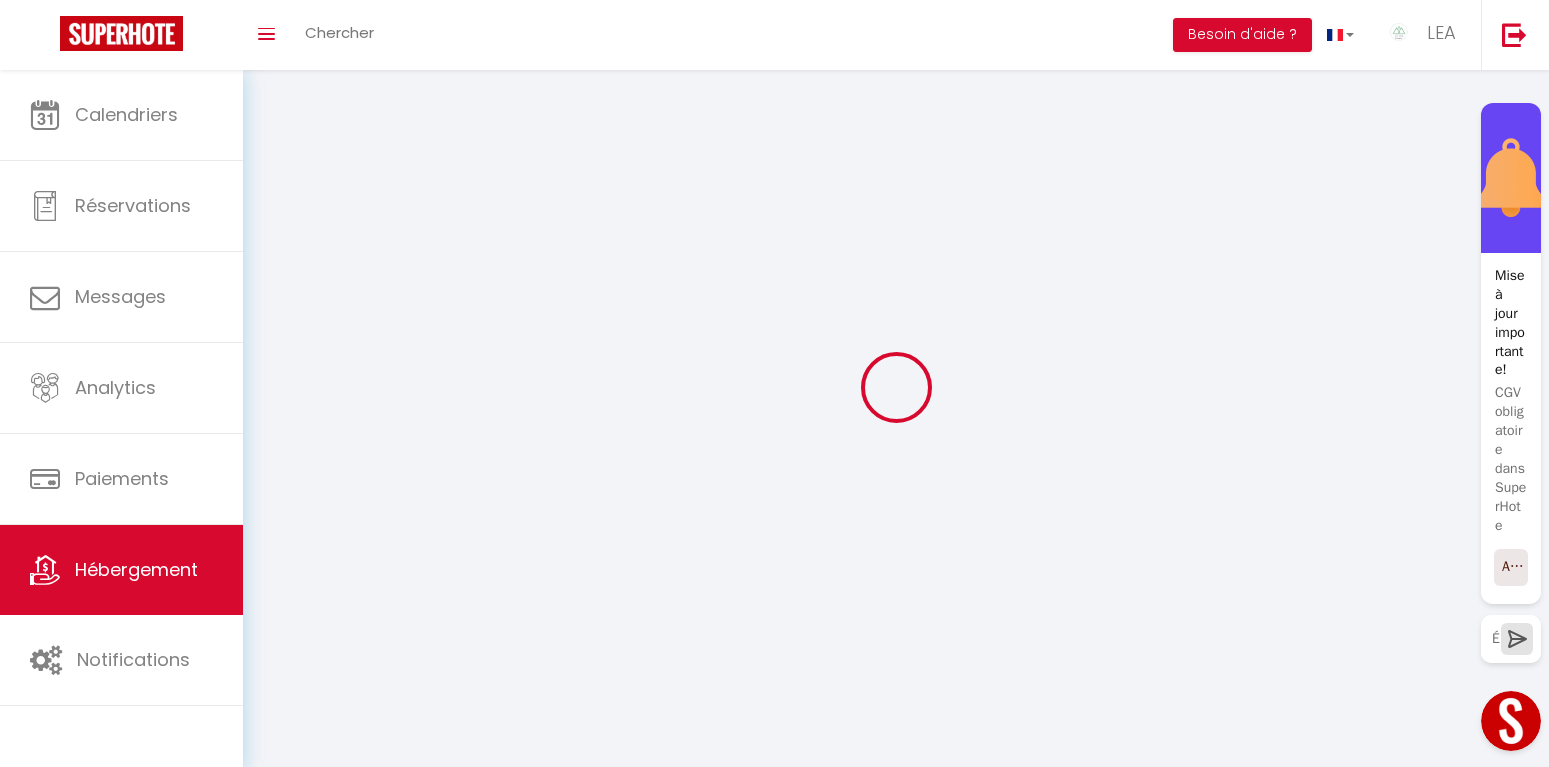 checkbox on "false" 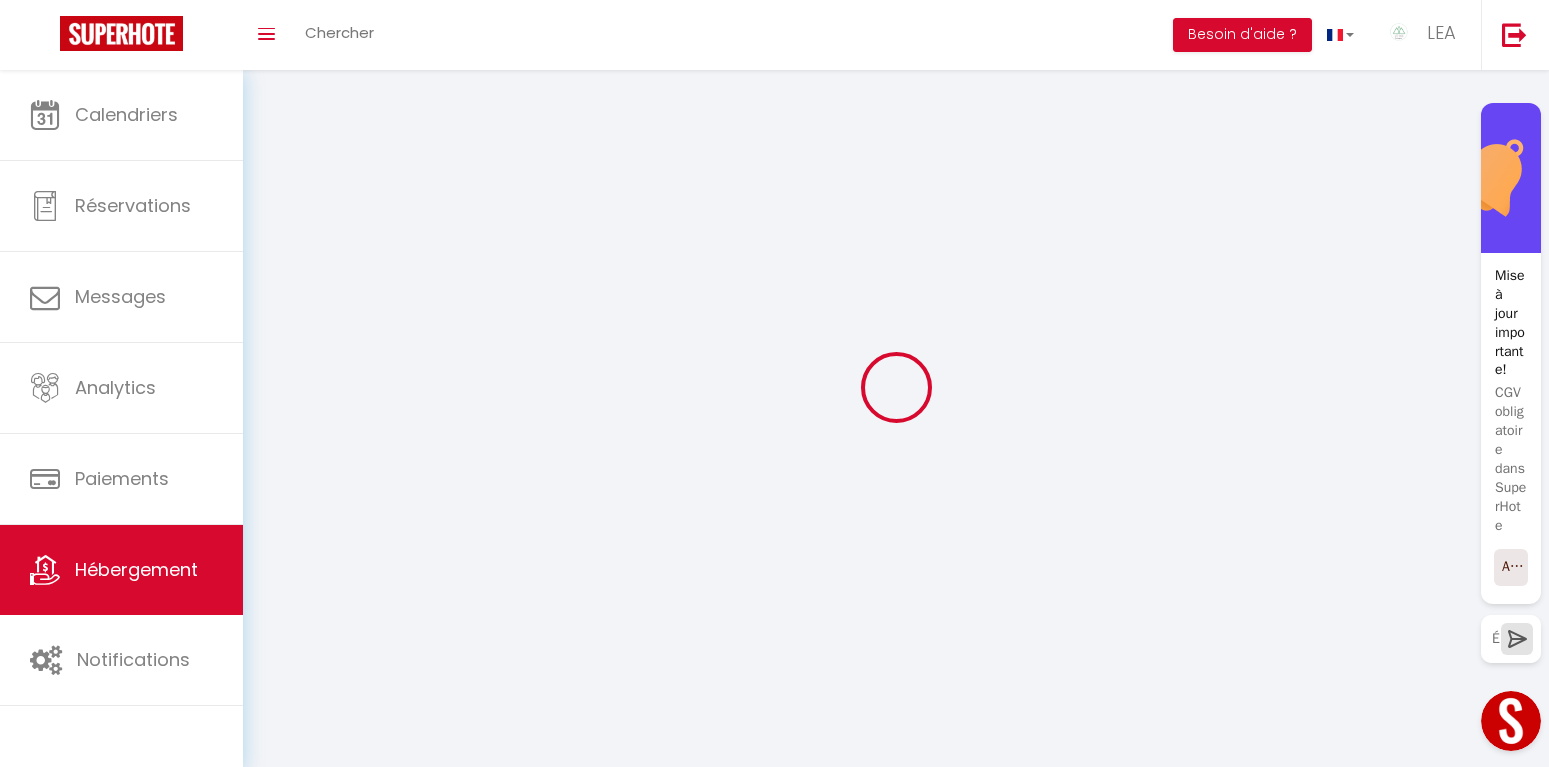 checkbox on "false" 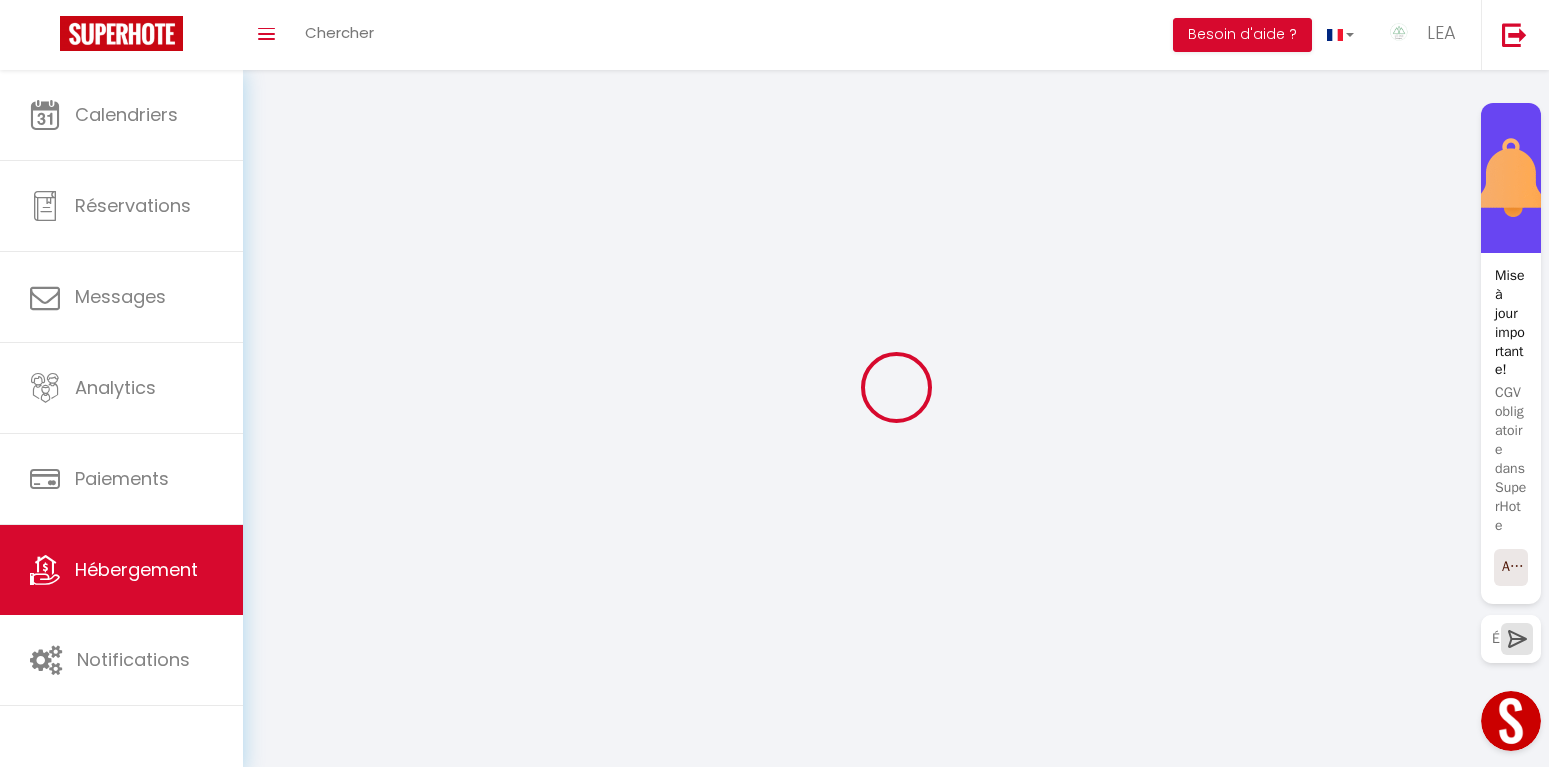checkbox on "false" 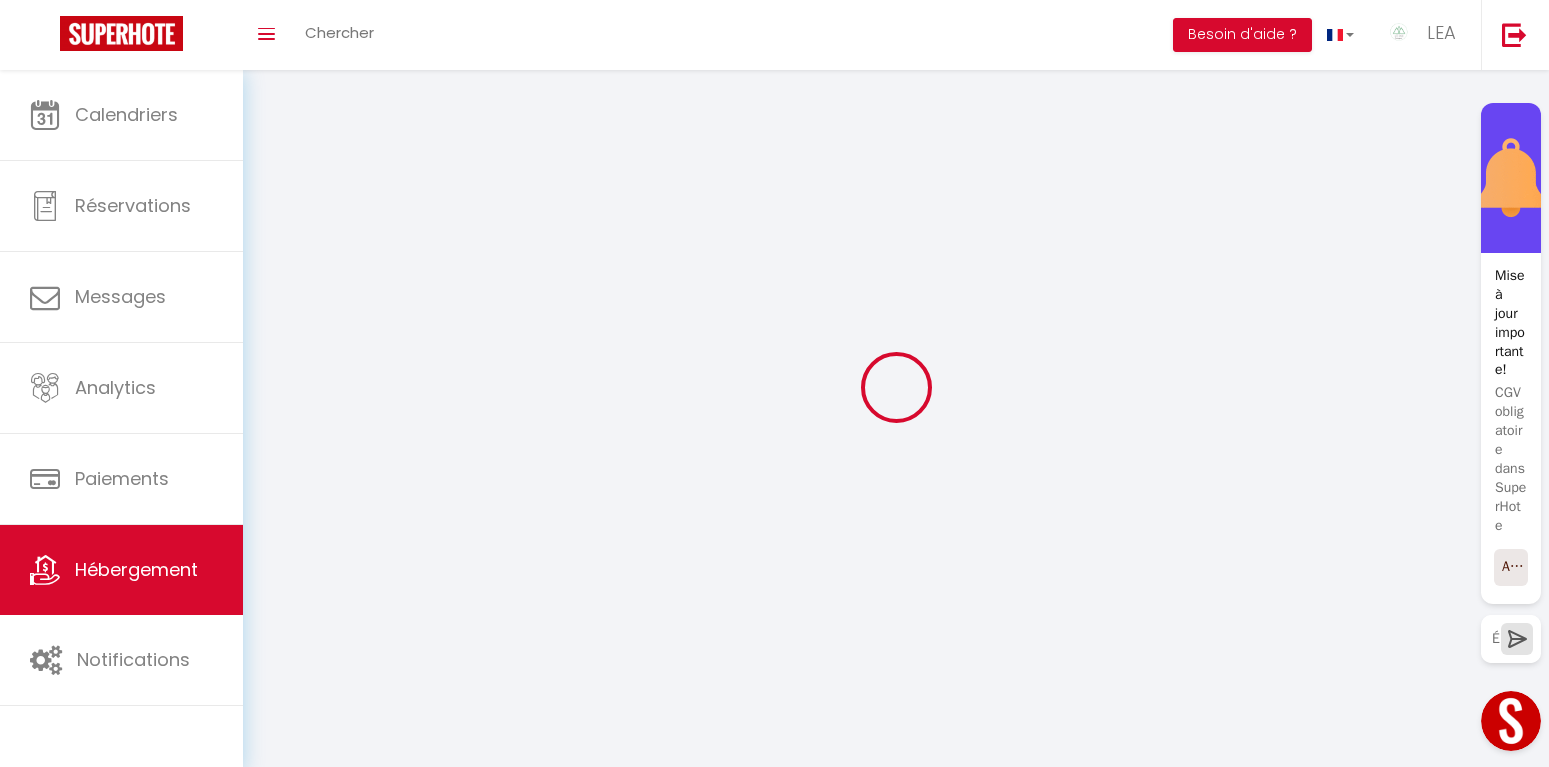 checkbox on "false" 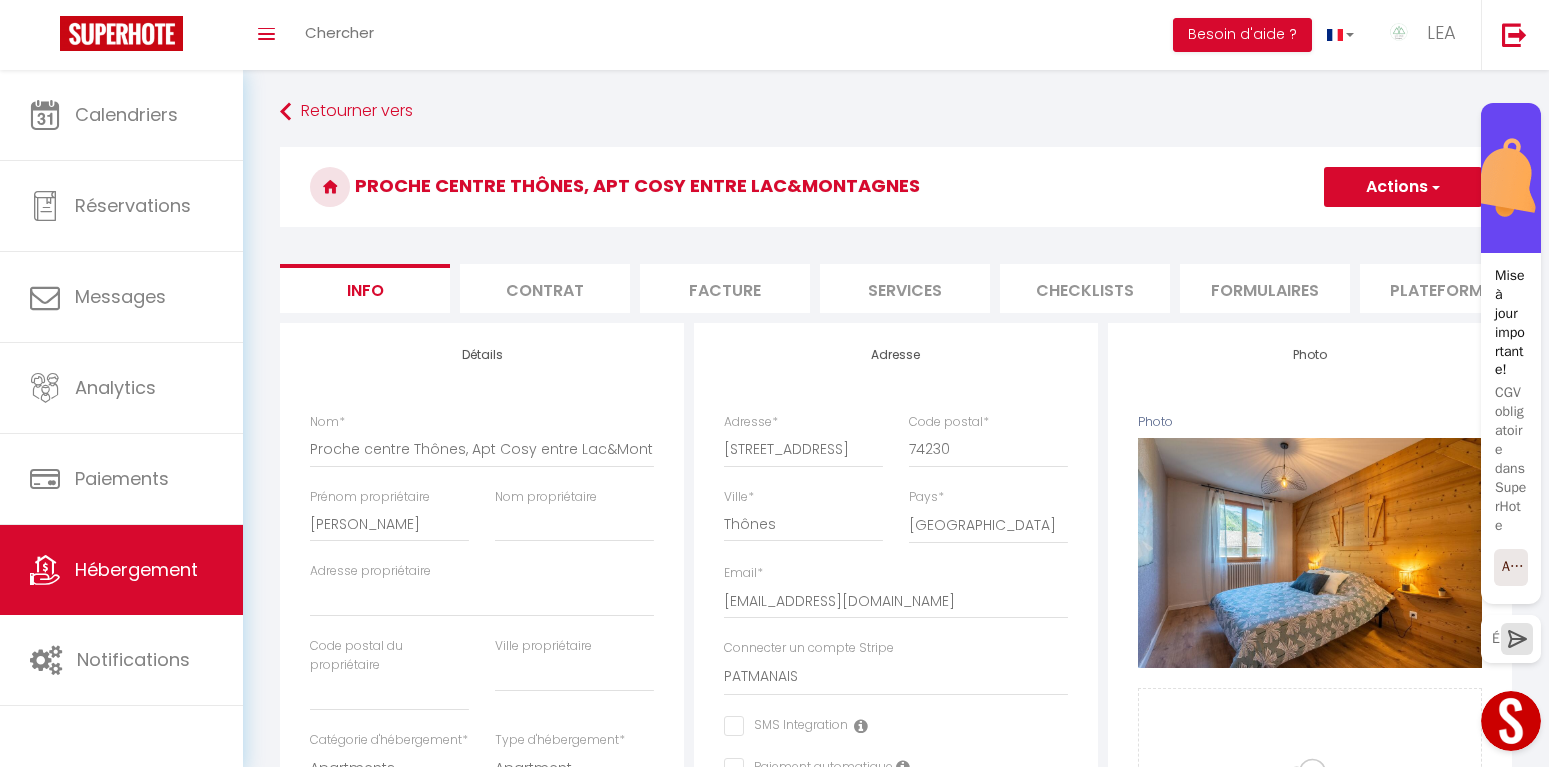 select 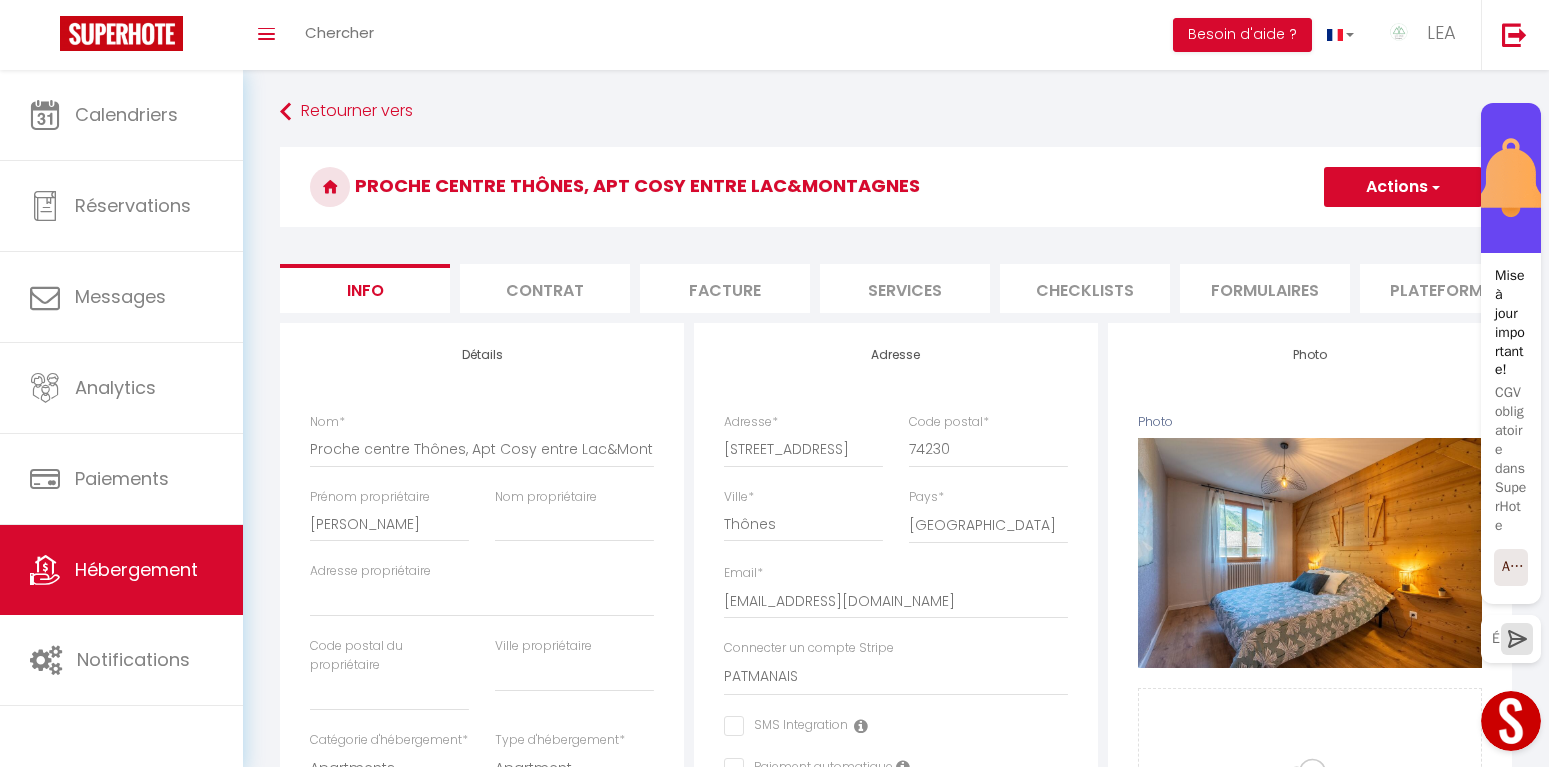 checkbox on "false" 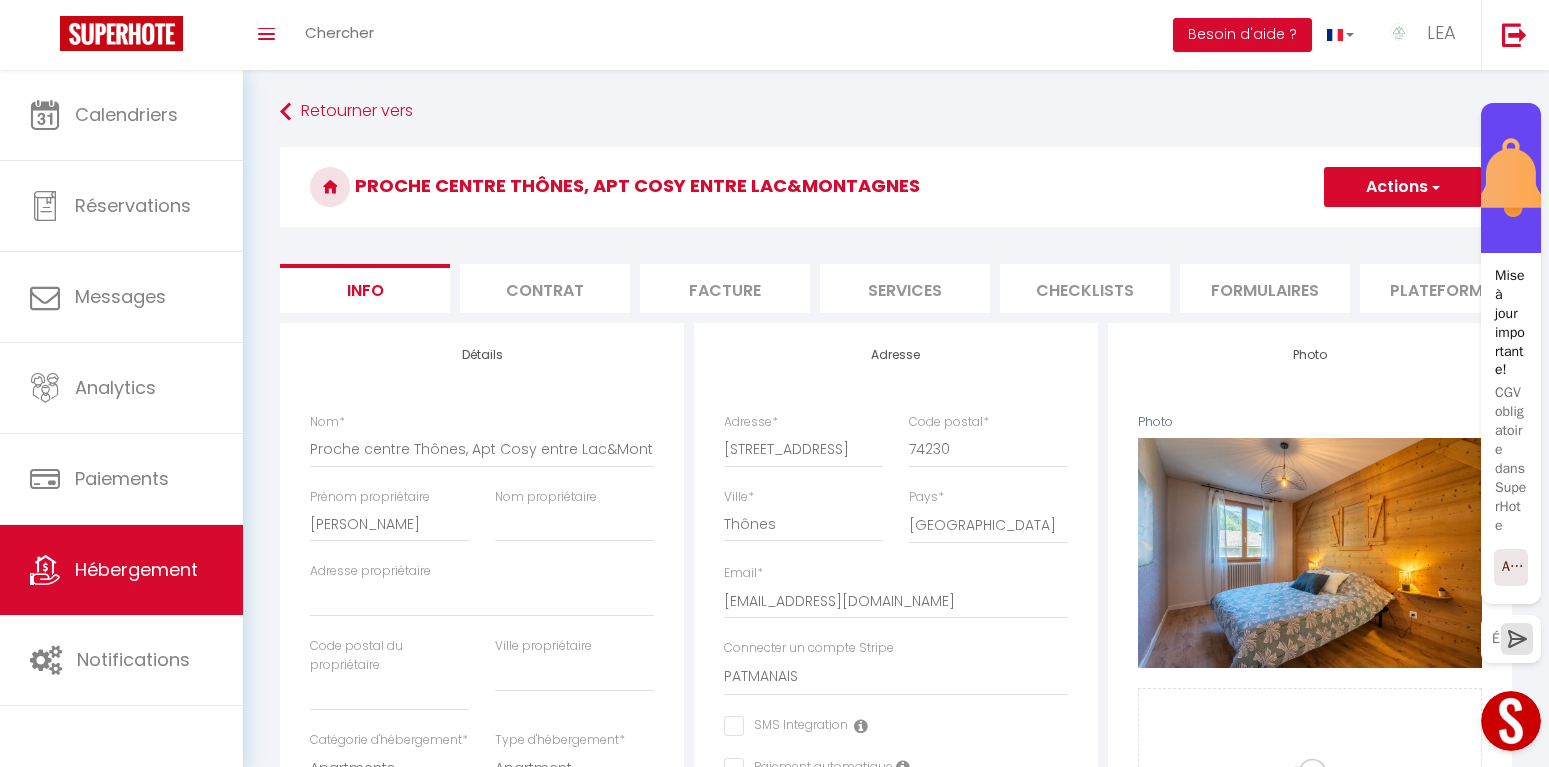 checkbox on "false" 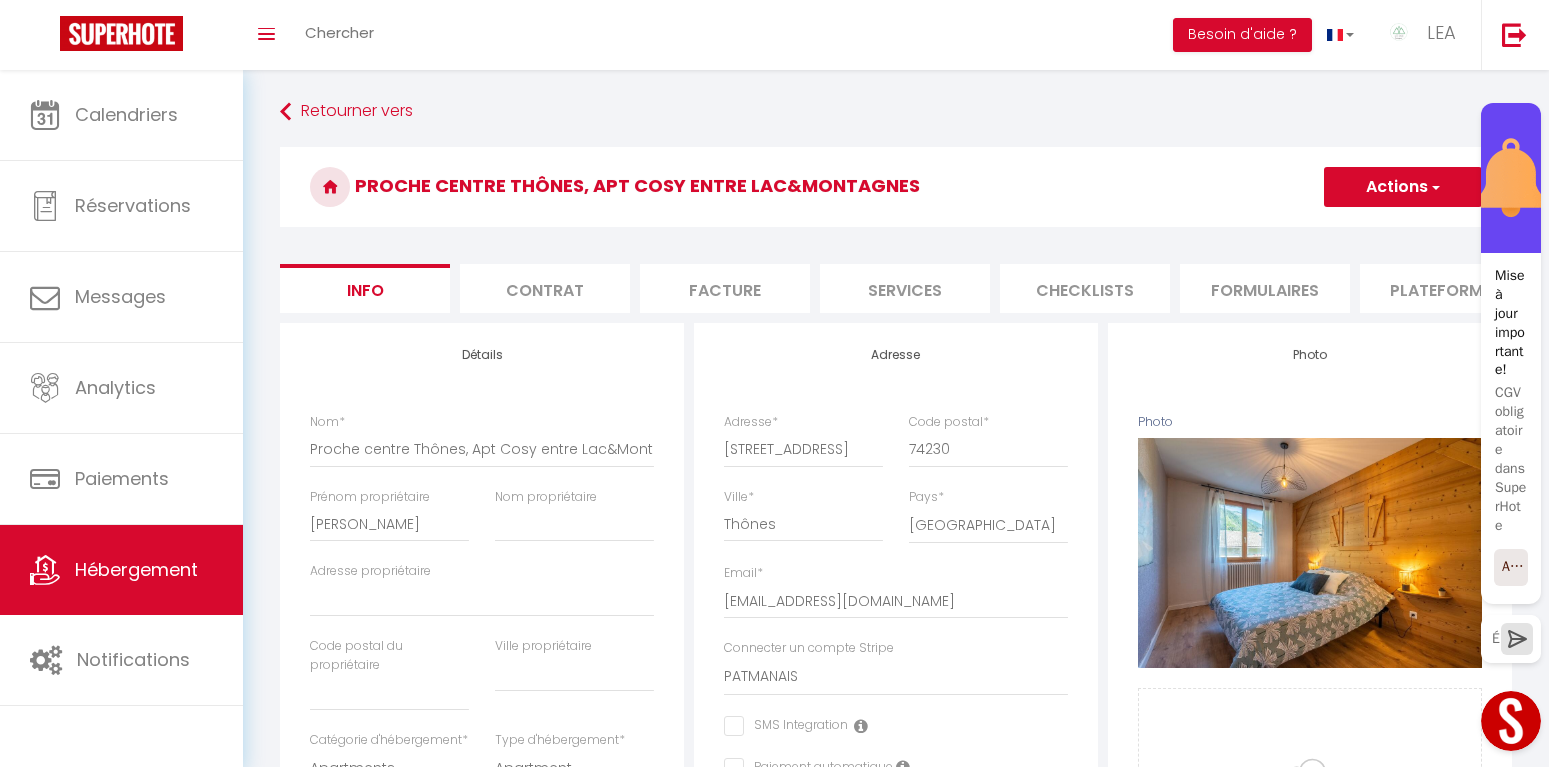 checkbox on "false" 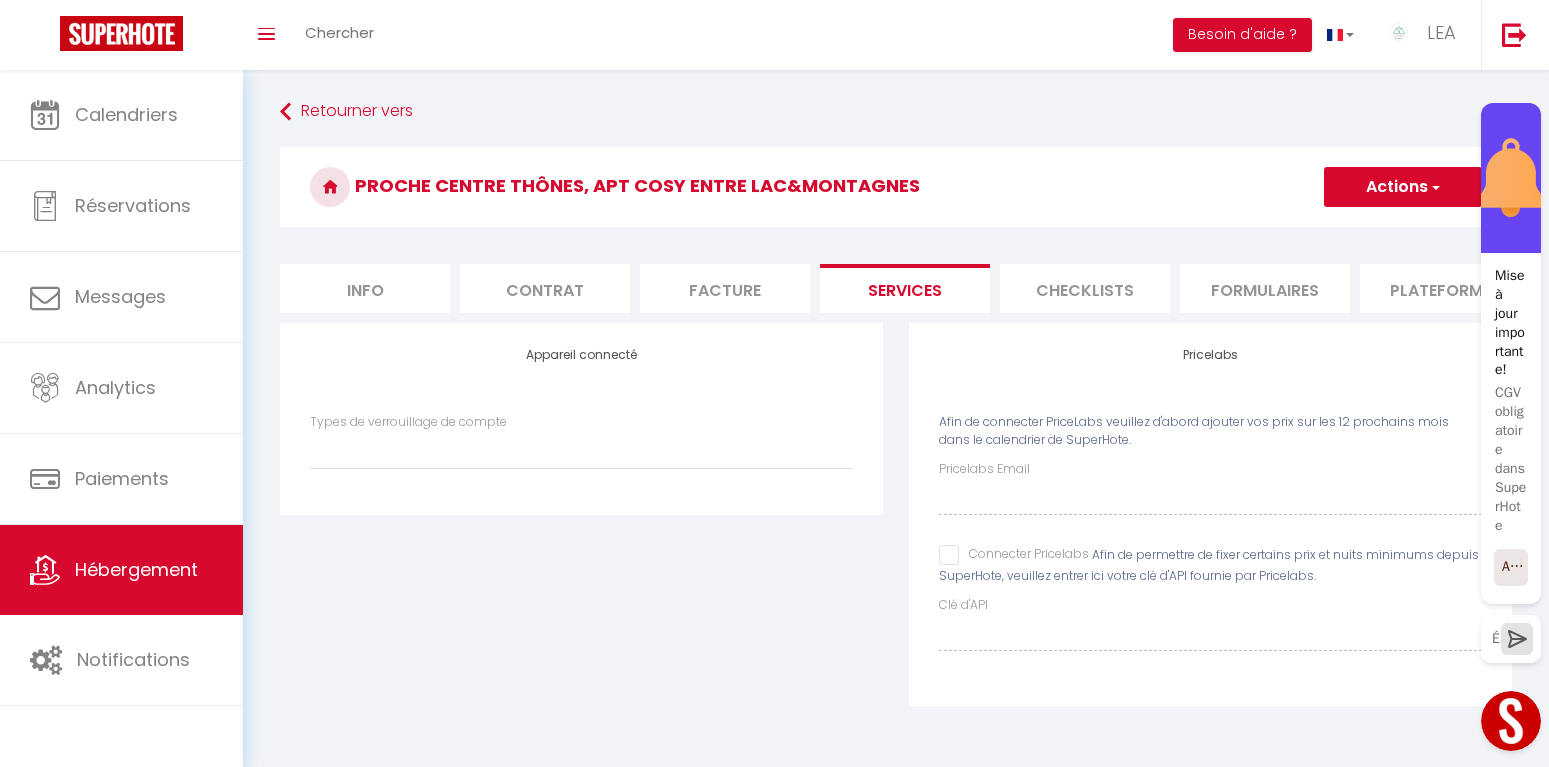 select 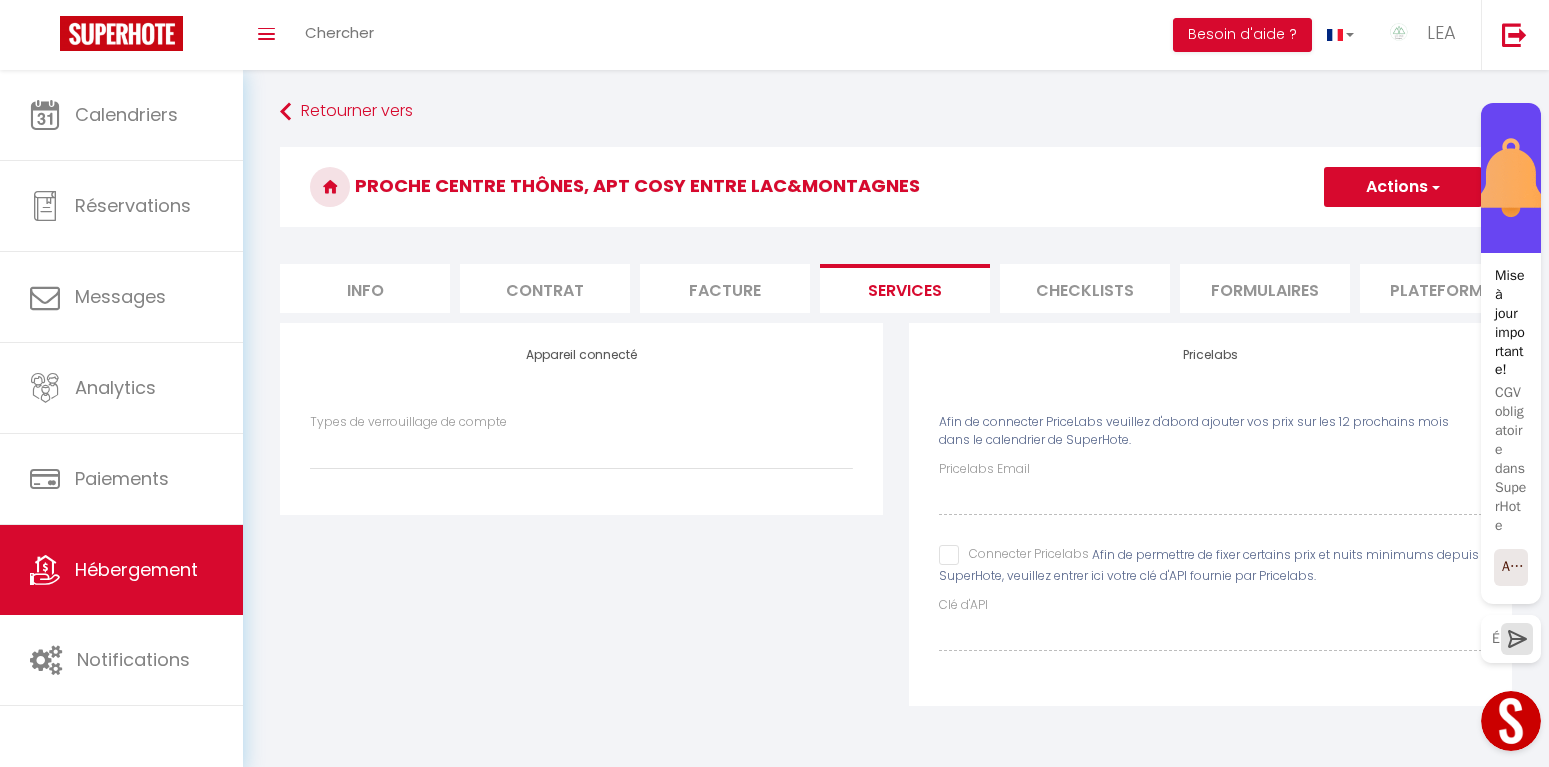 click on "Connecter Pricelabs" at bounding box center (1014, 555) 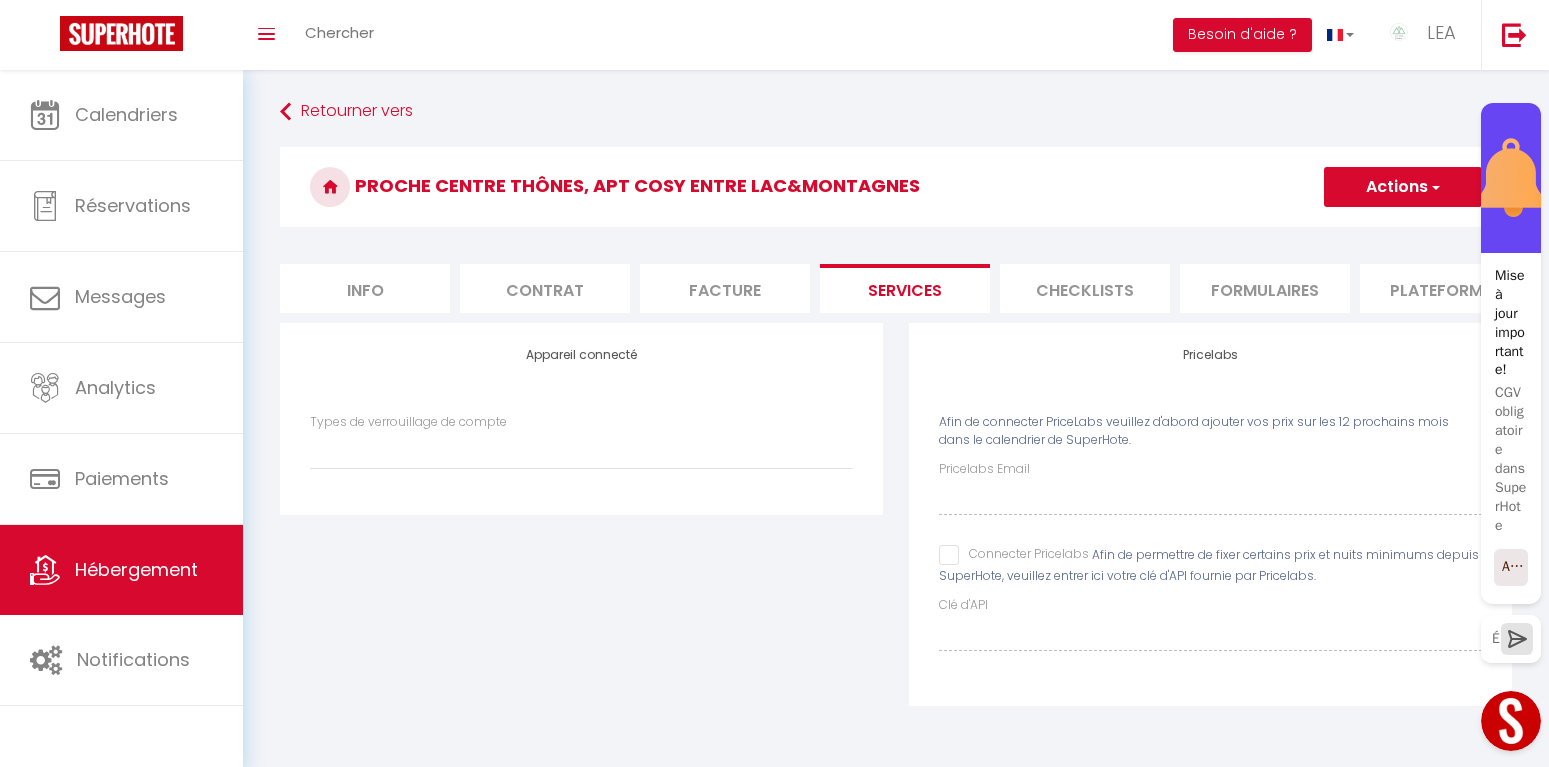 checkbox on "true" 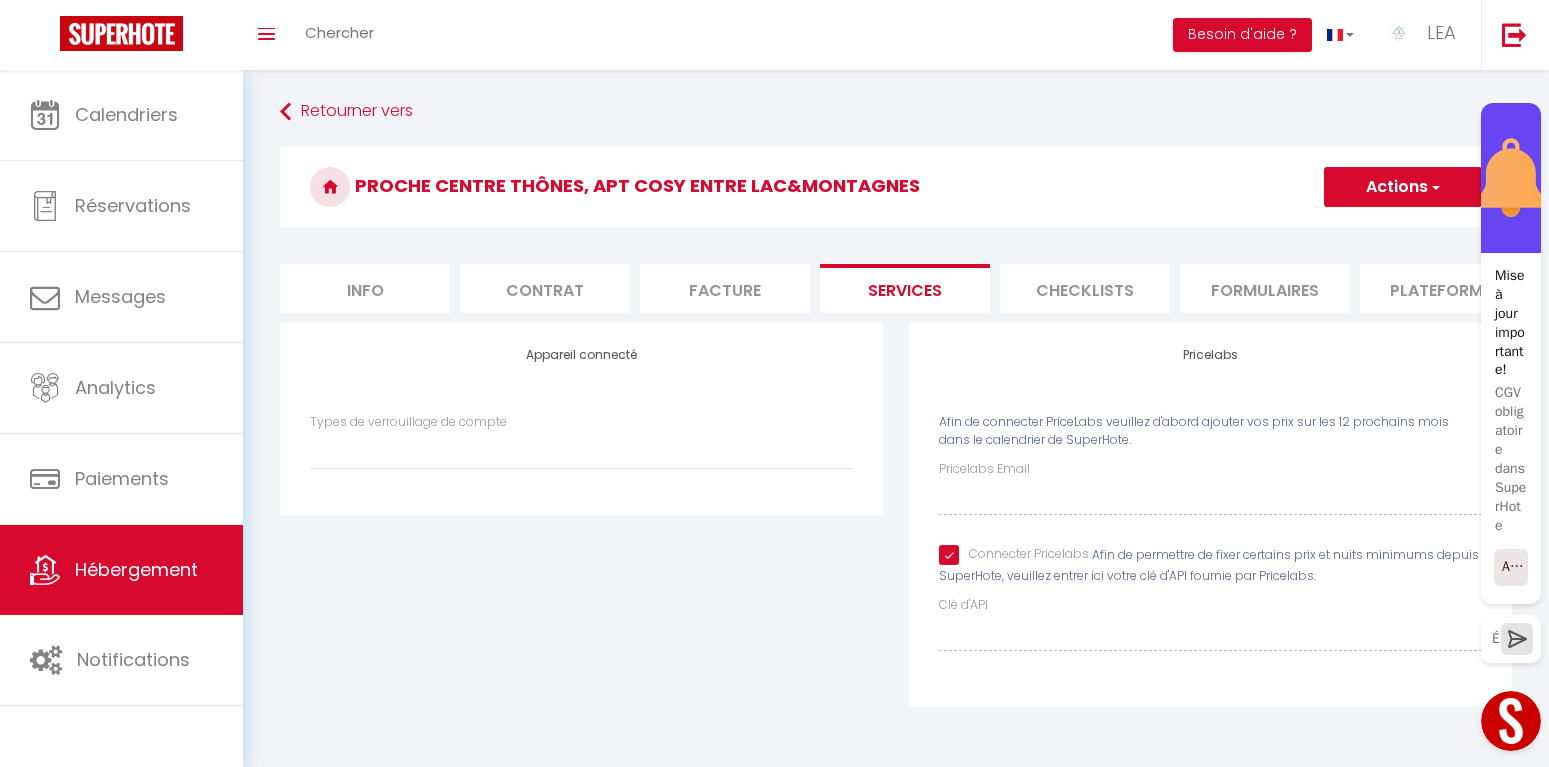 select 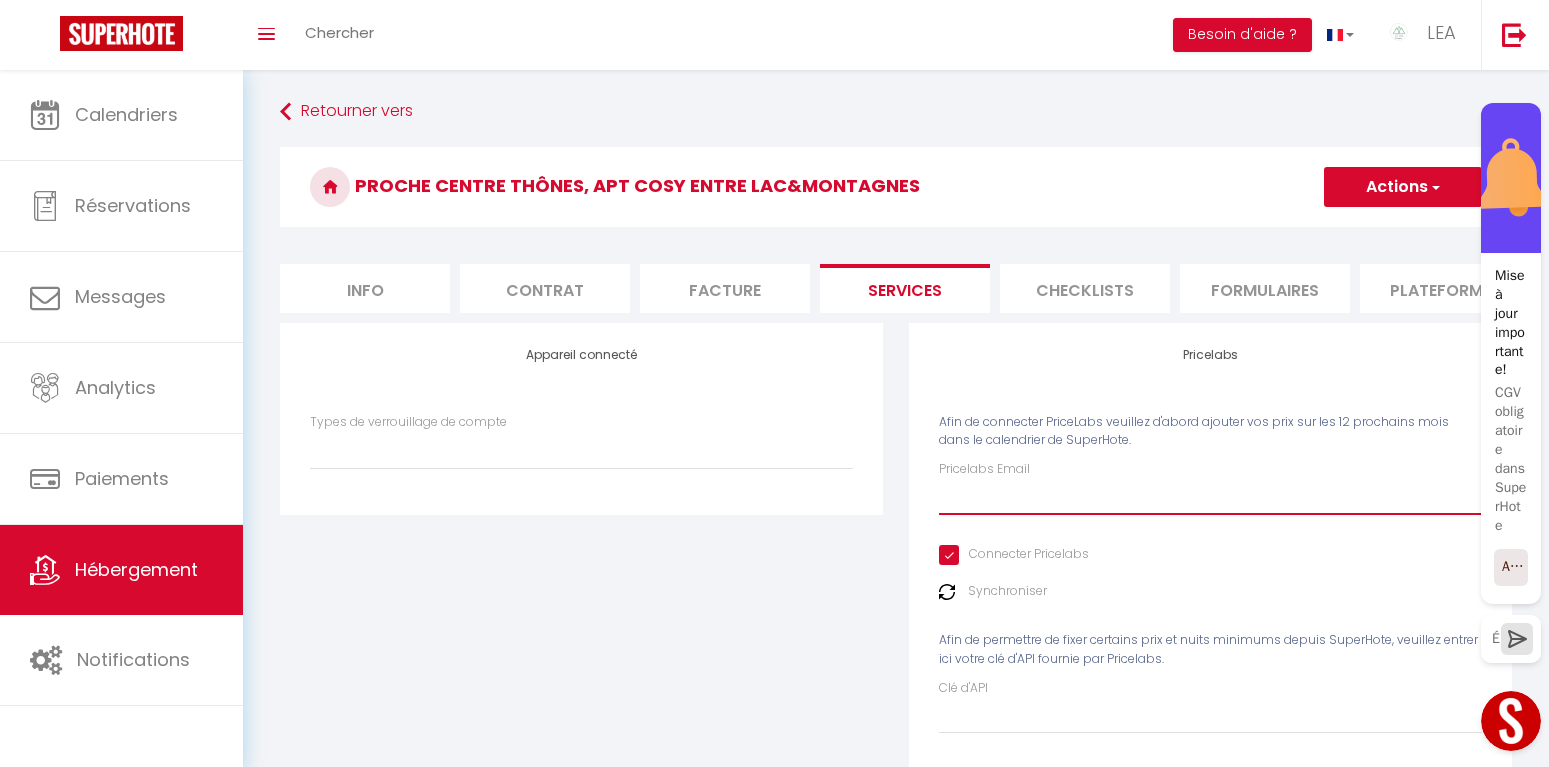 click on "Pricelabs Email" at bounding box center [1210, 497] 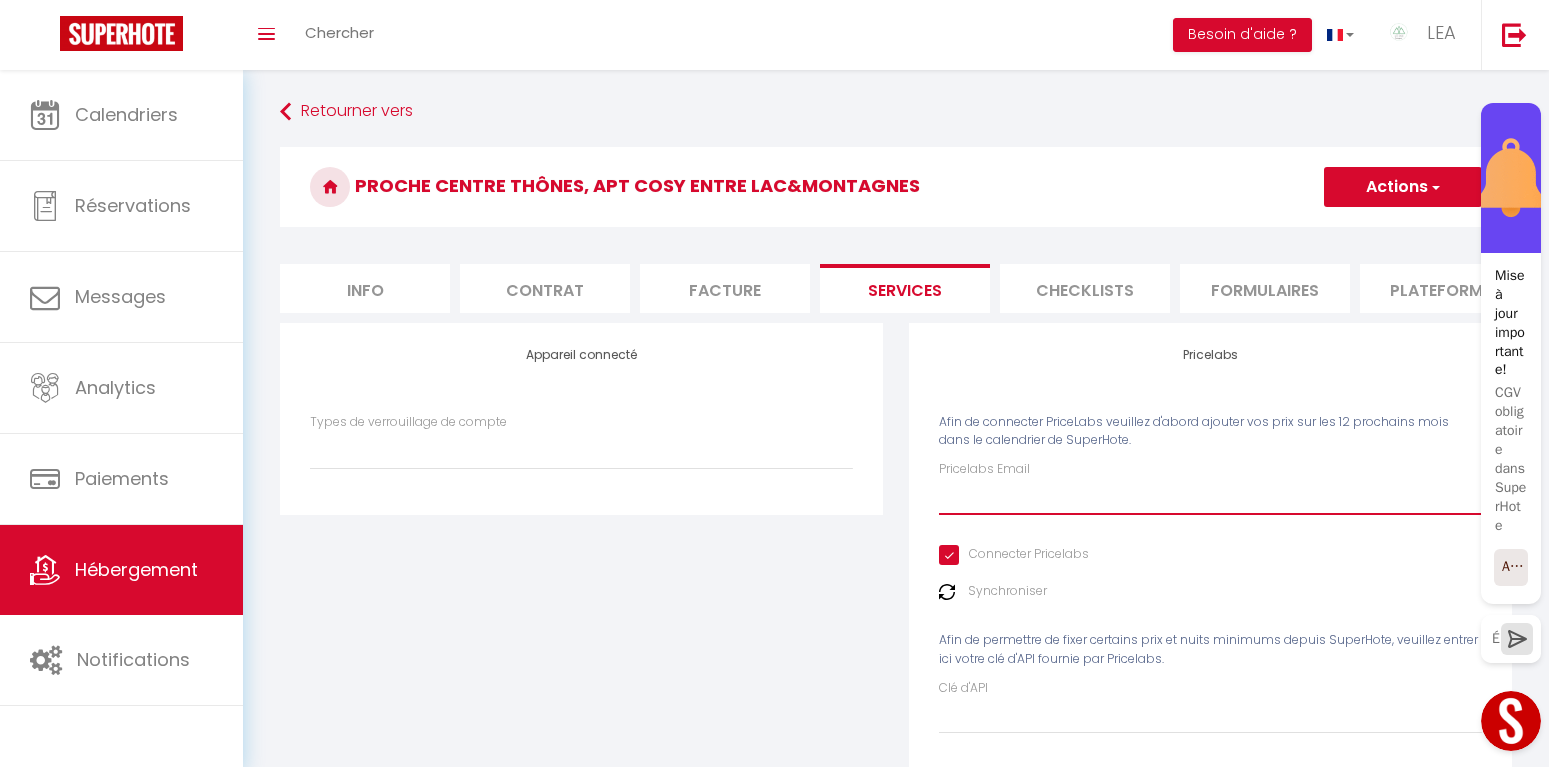 type on "h" 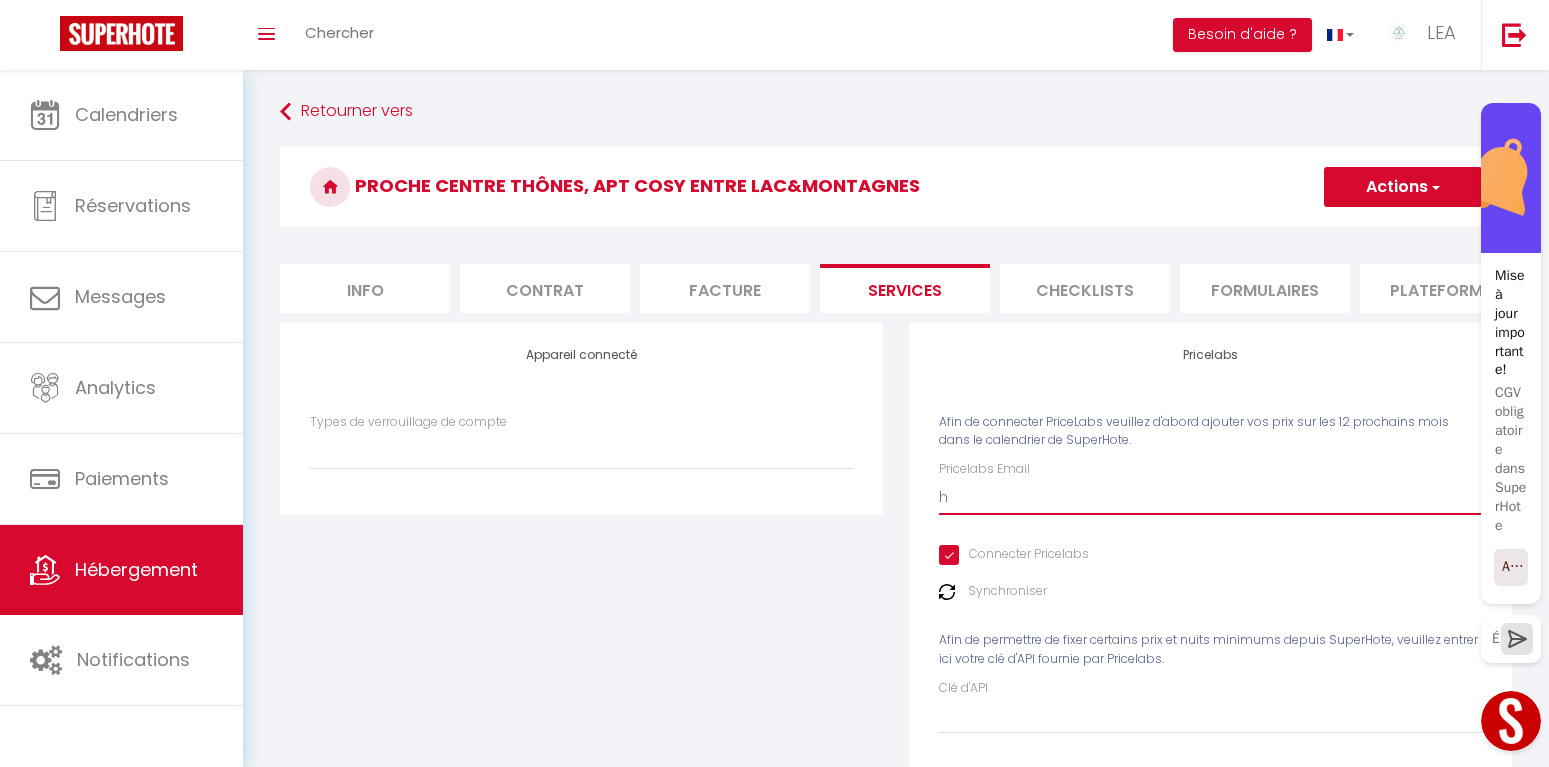 select 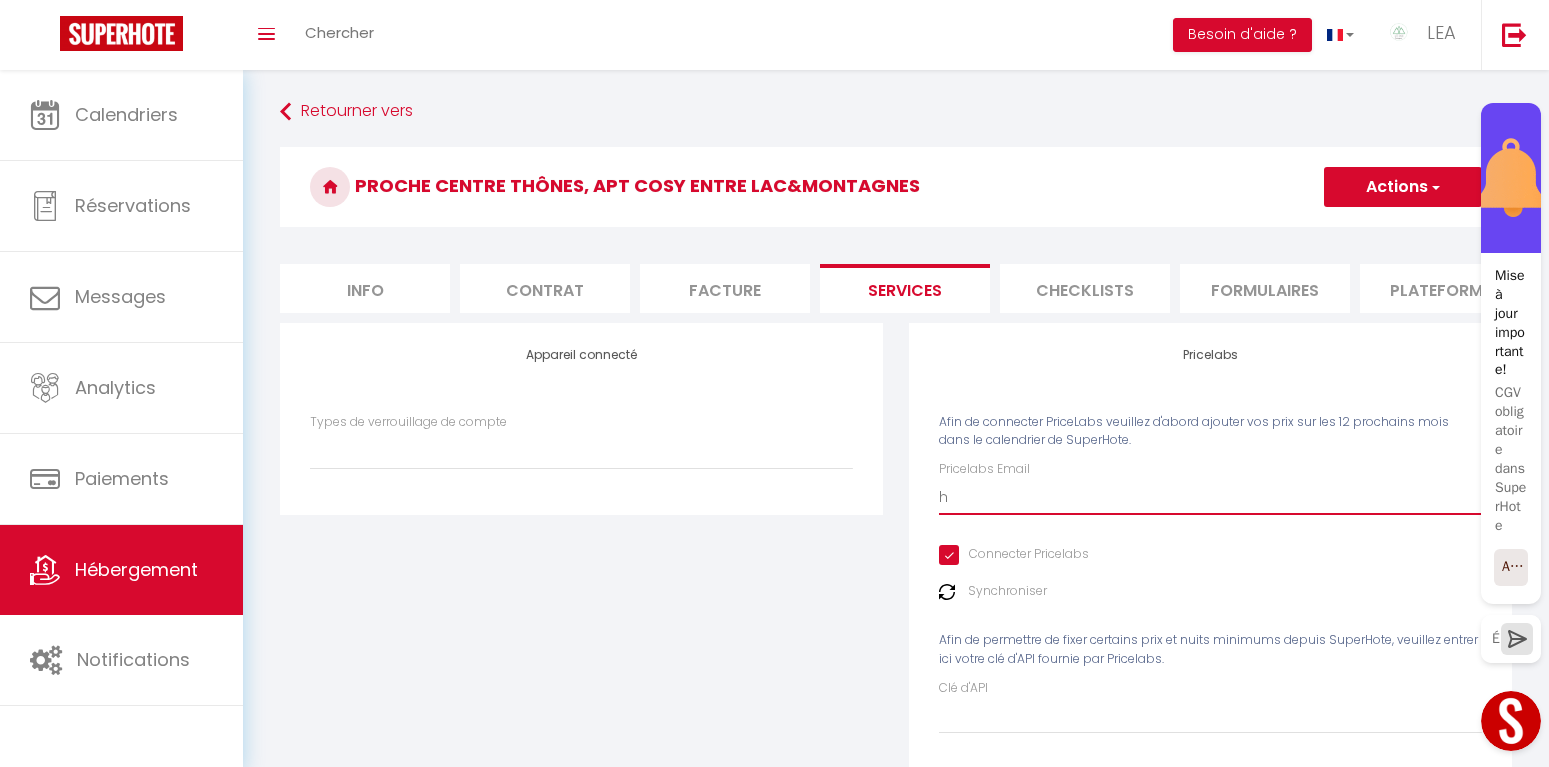 type on "ho" 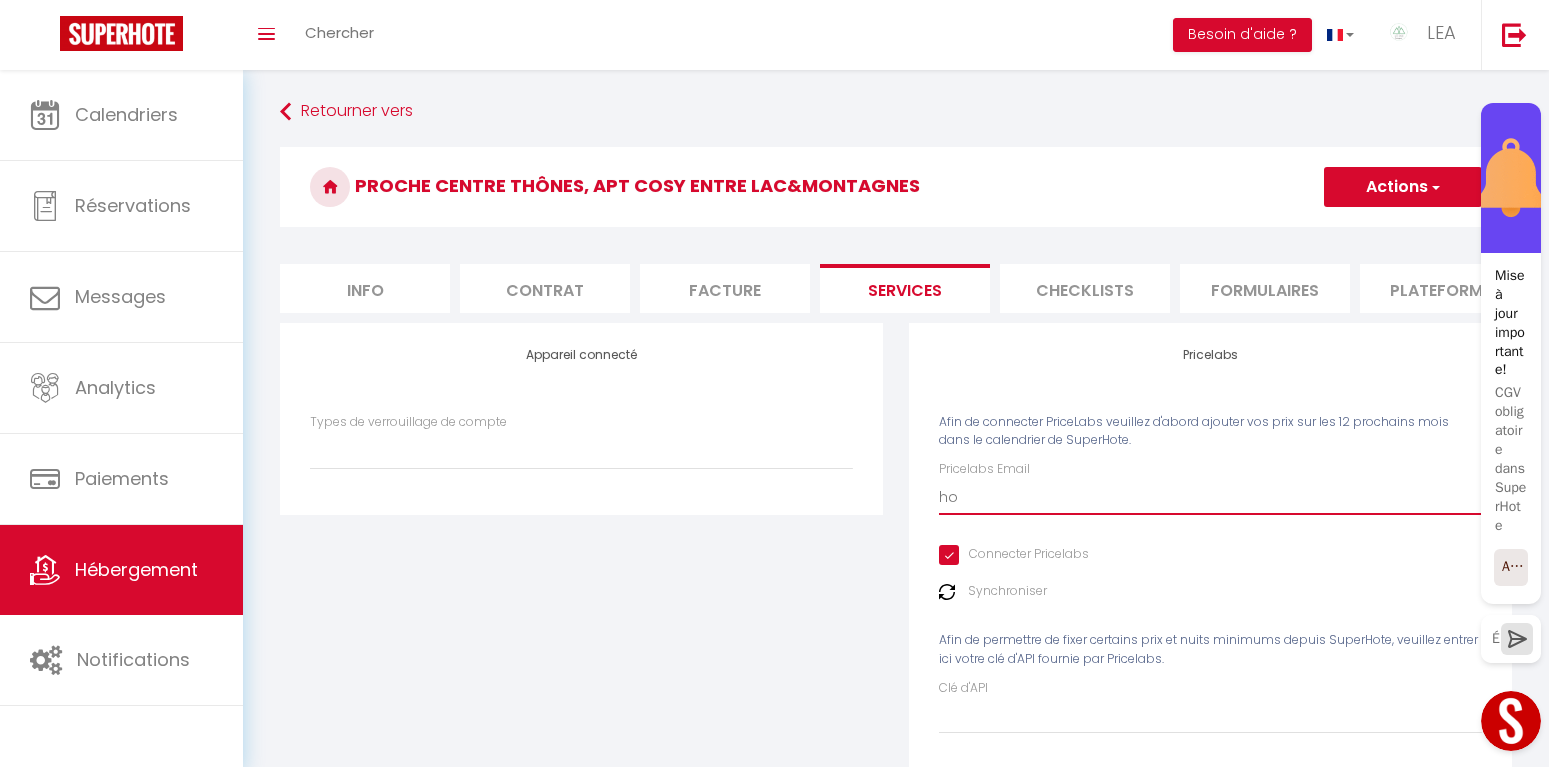 select 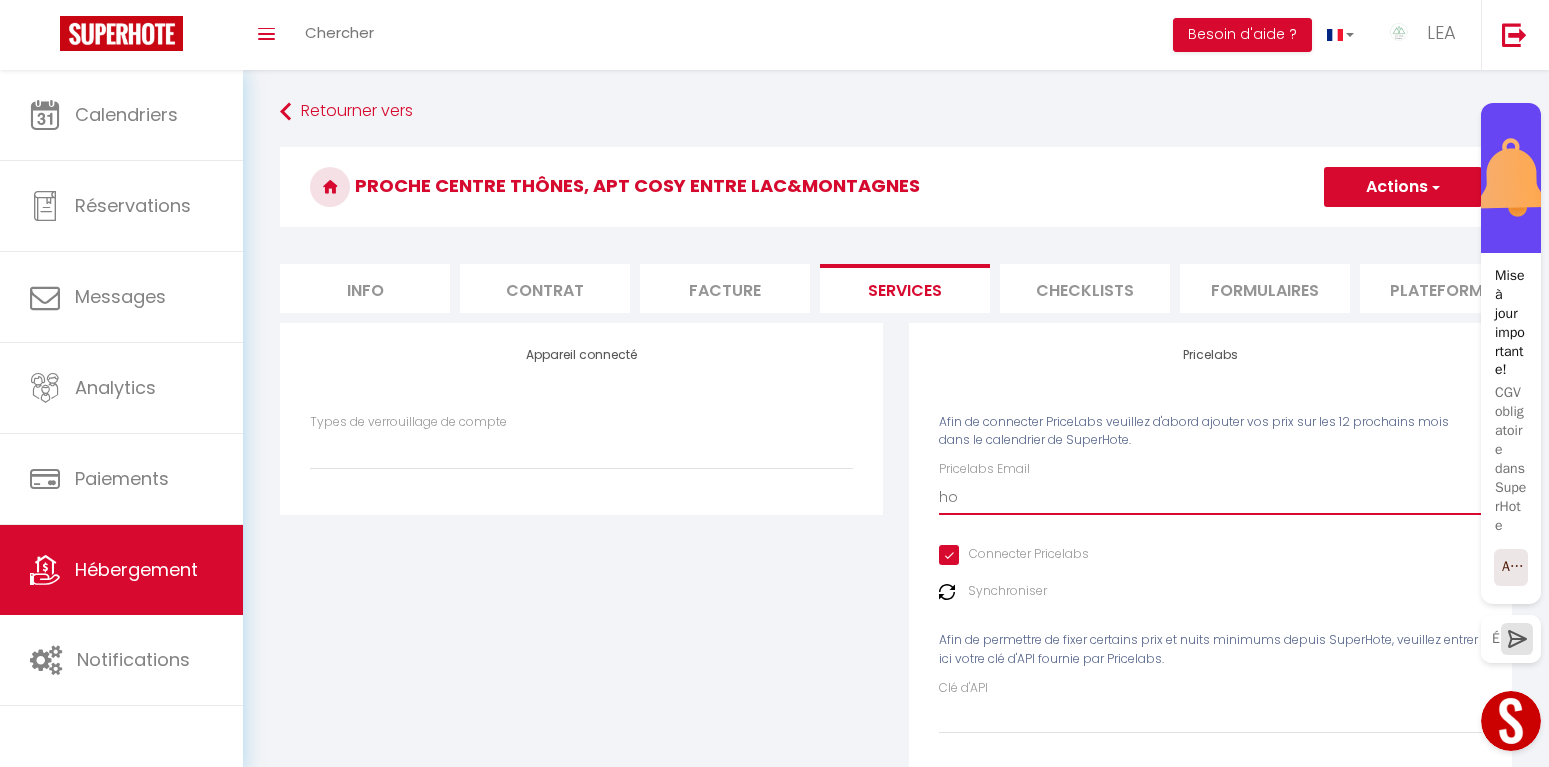 type on "hot" 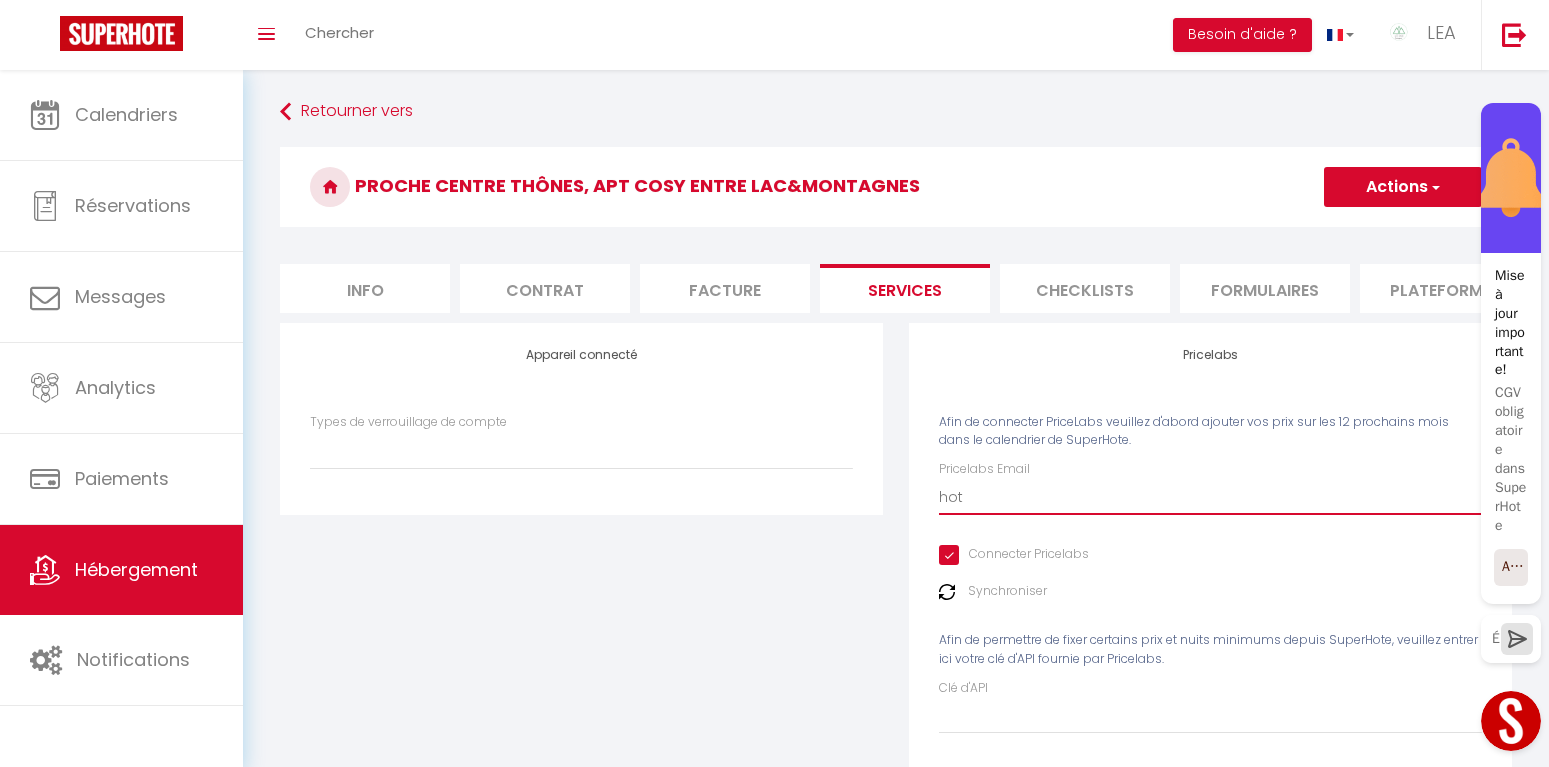 select 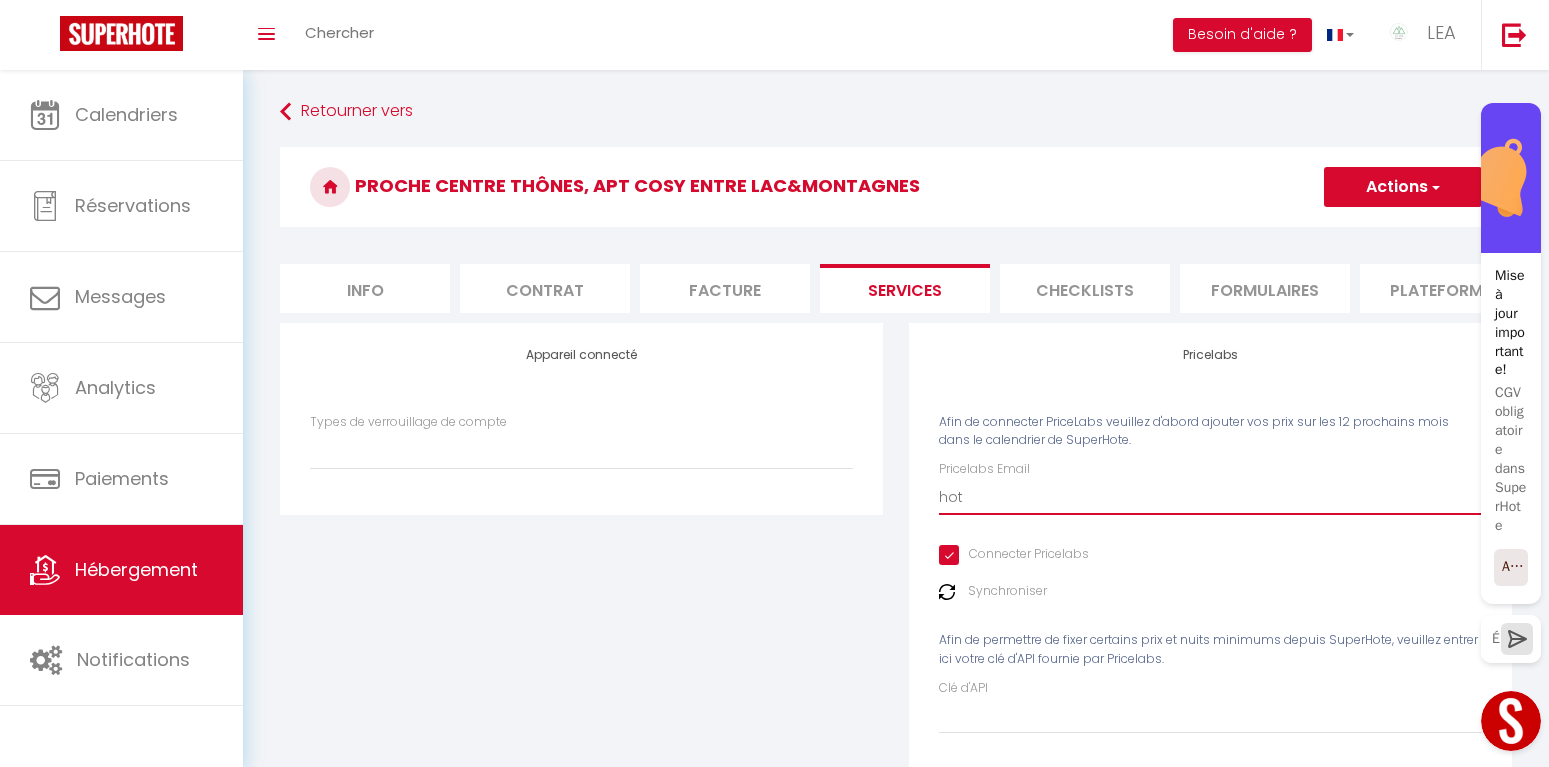 type on "hote" 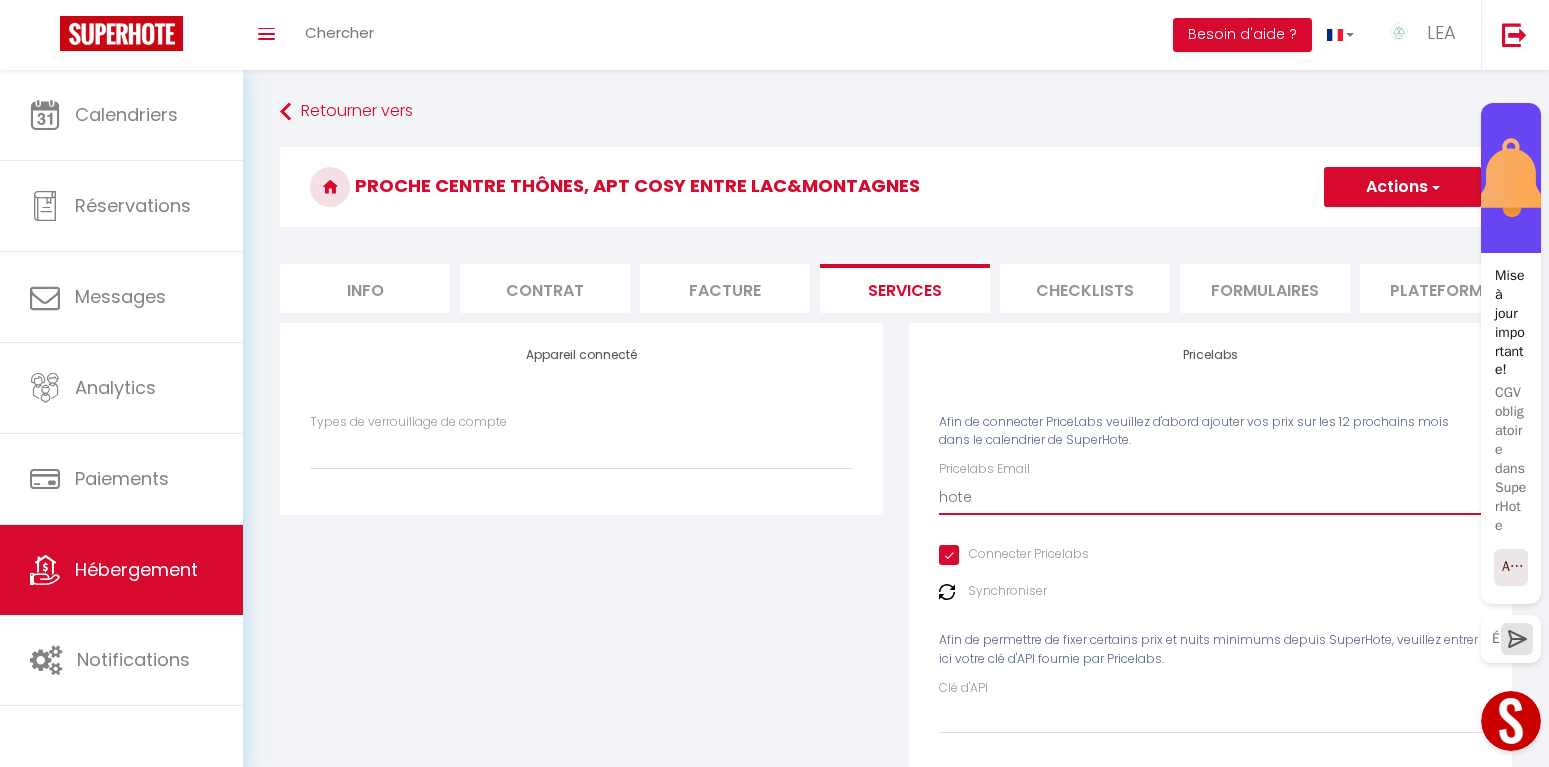 select 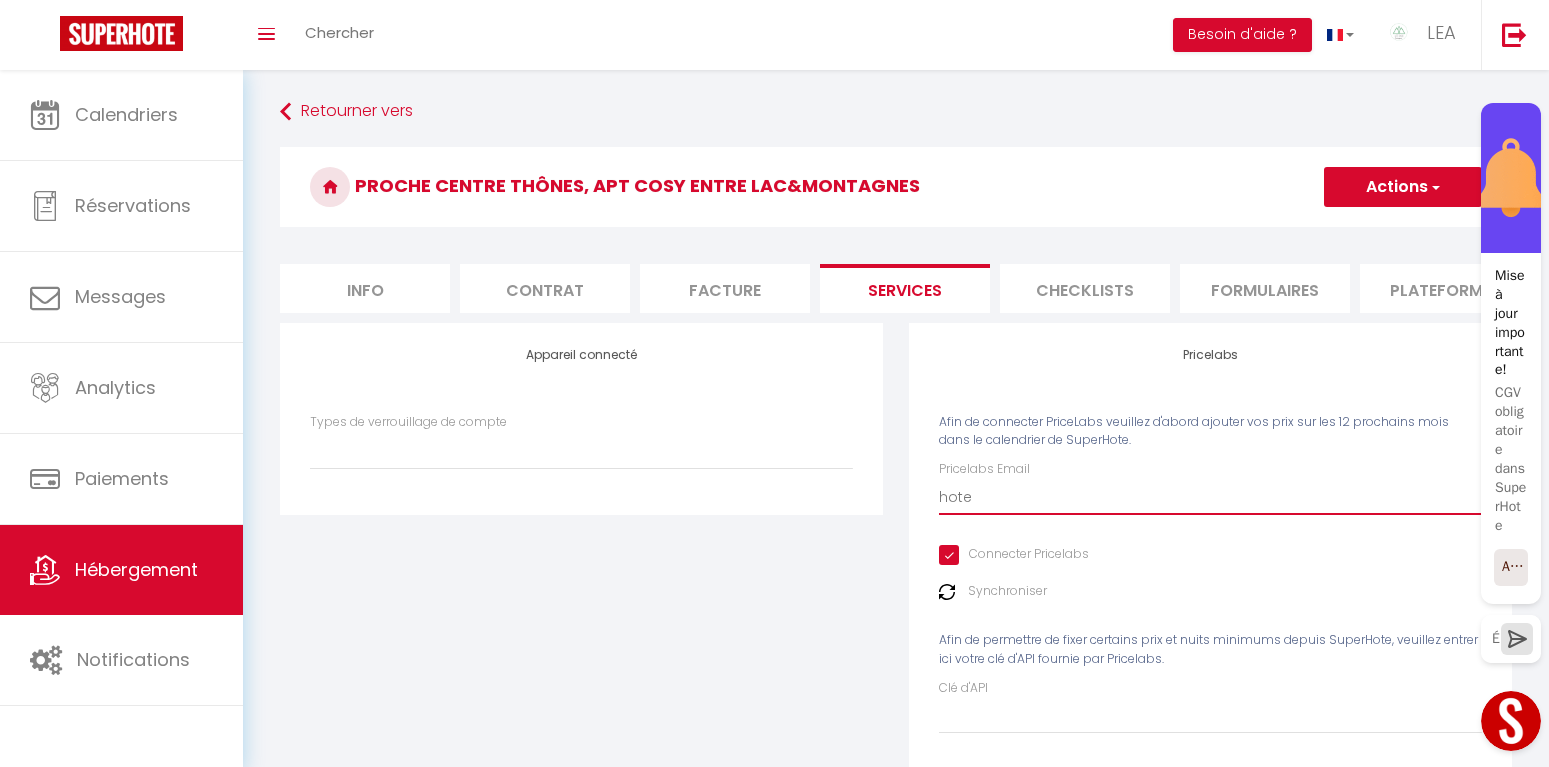 type on "hotes" 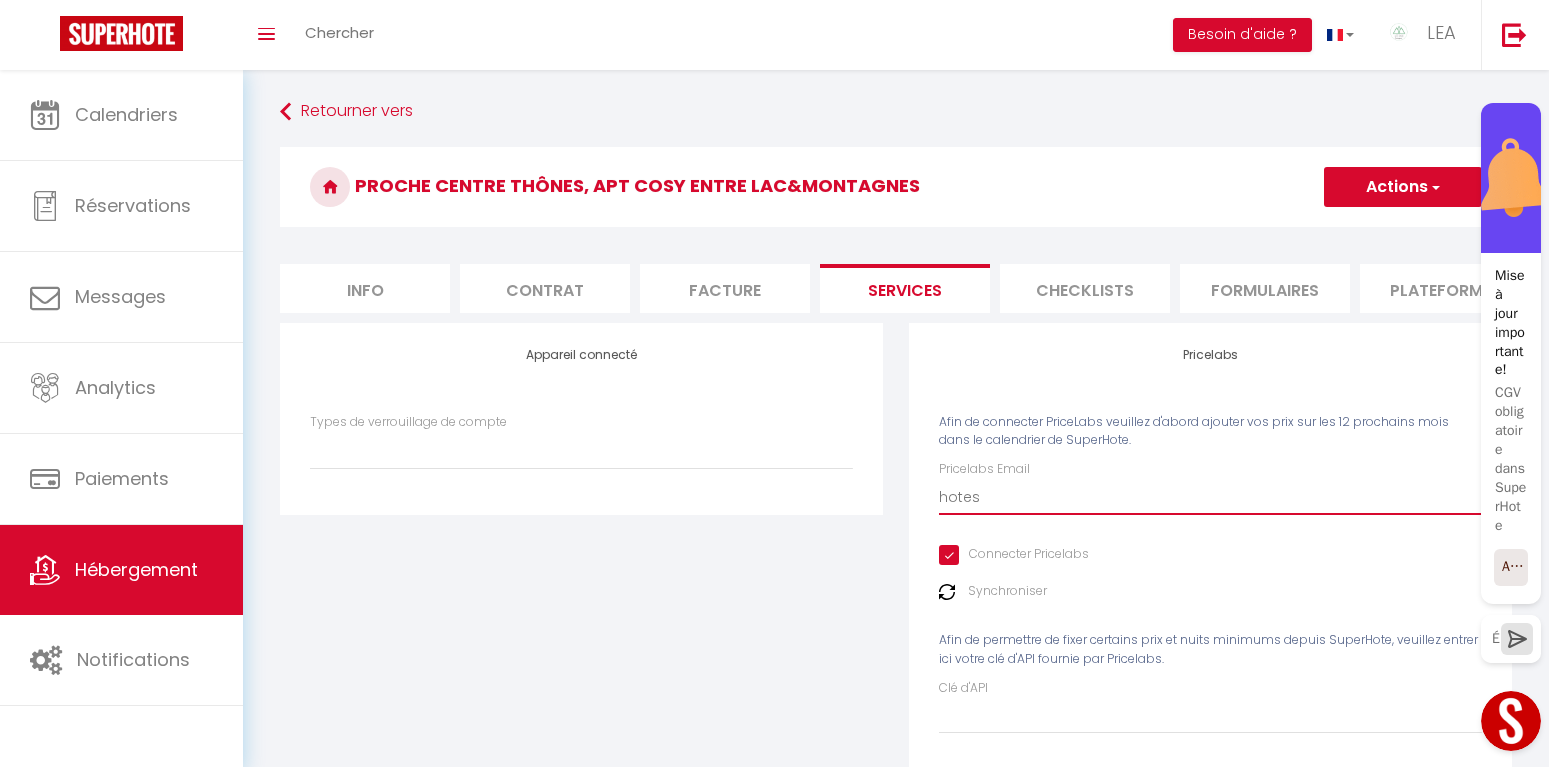 select 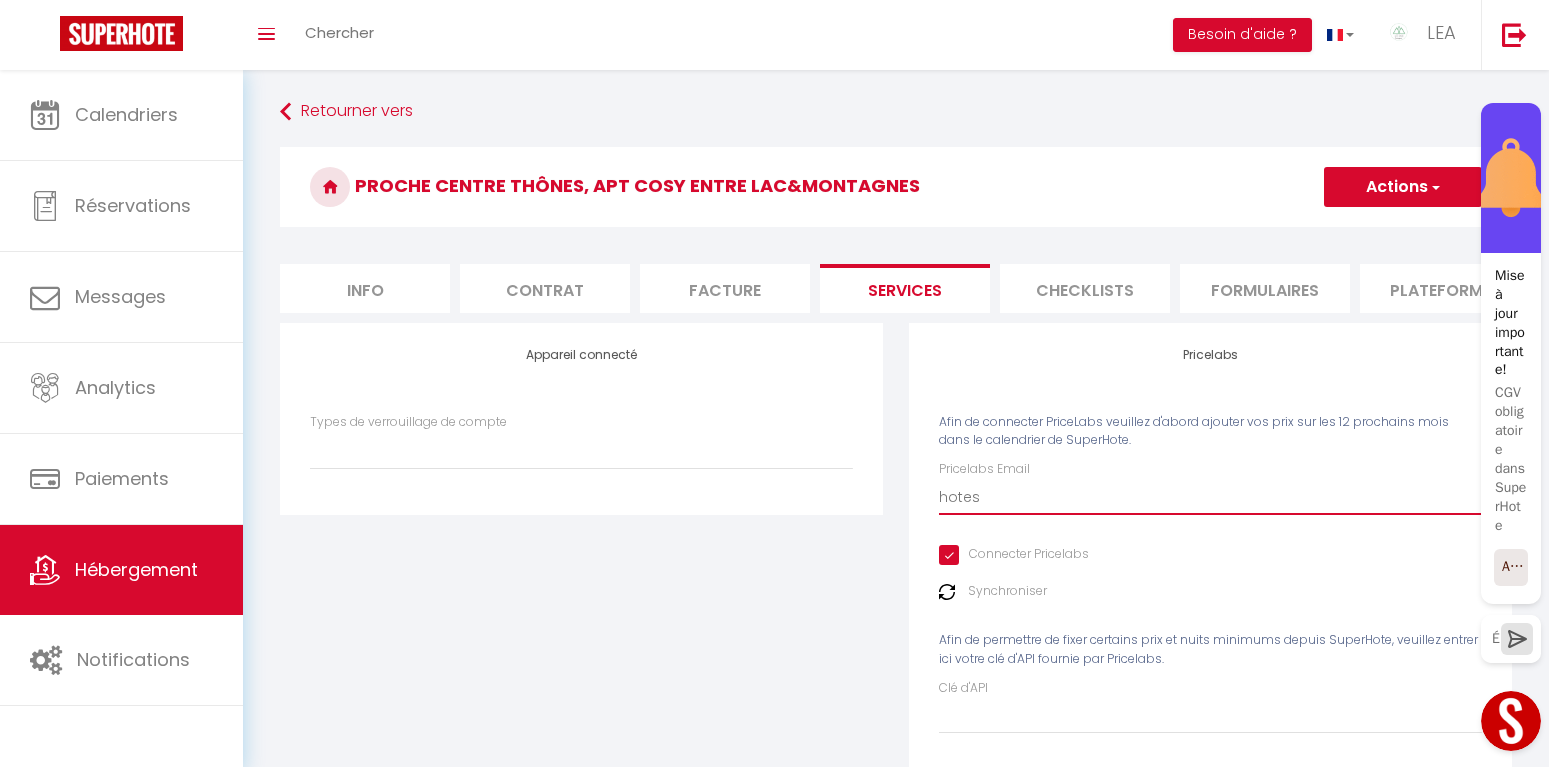 type on "hotesa" 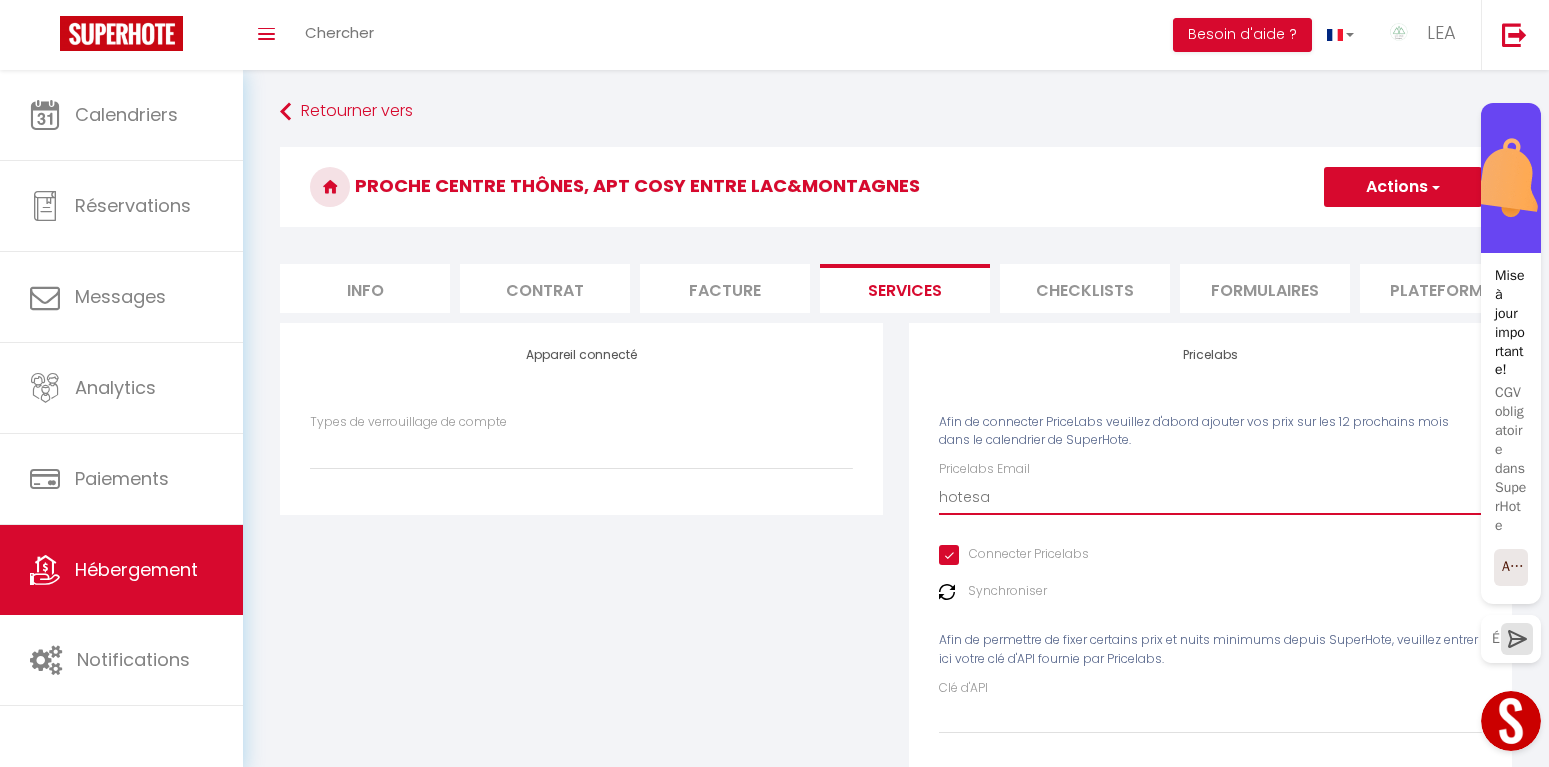 select 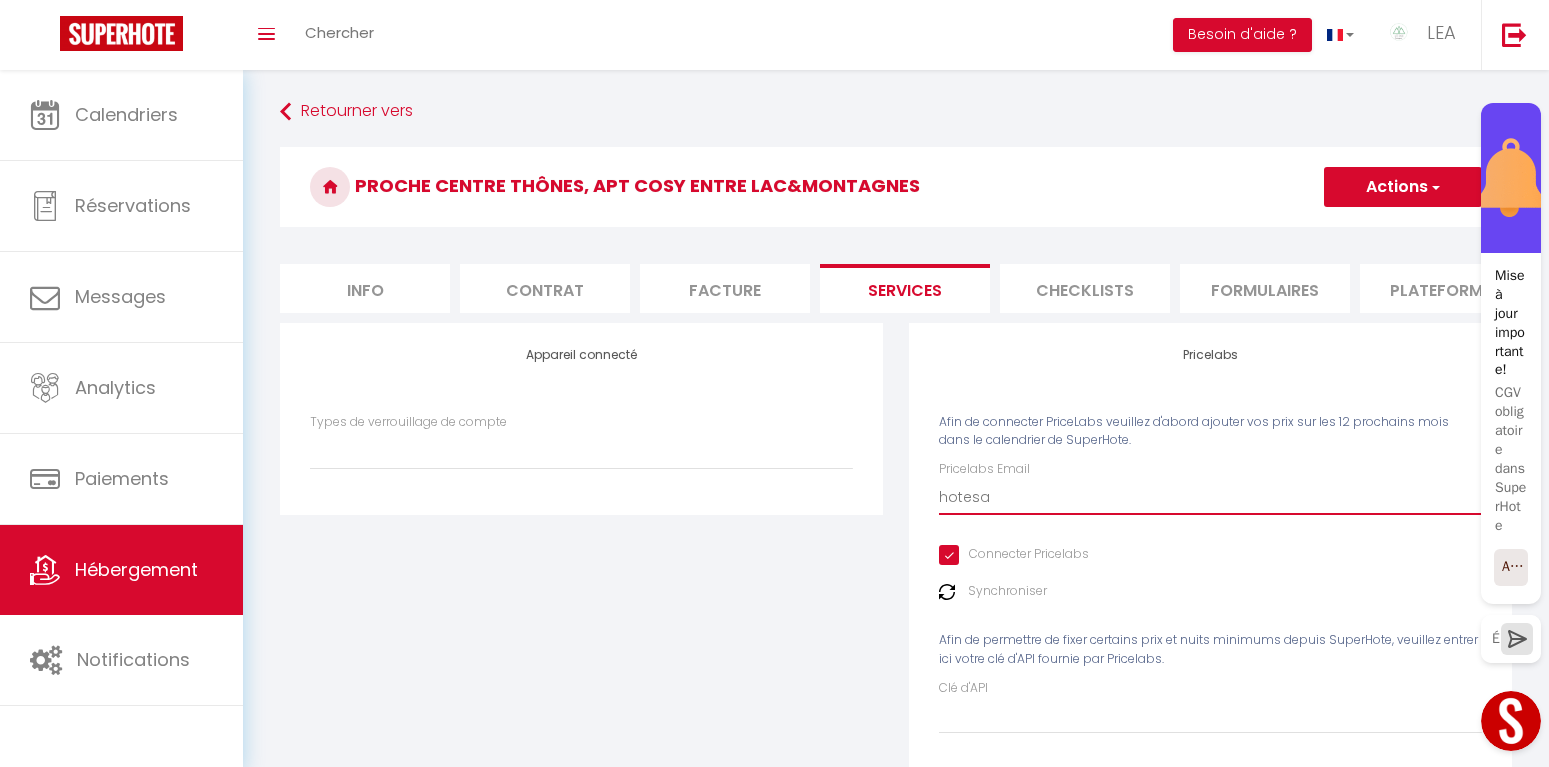 type on "hotesav" 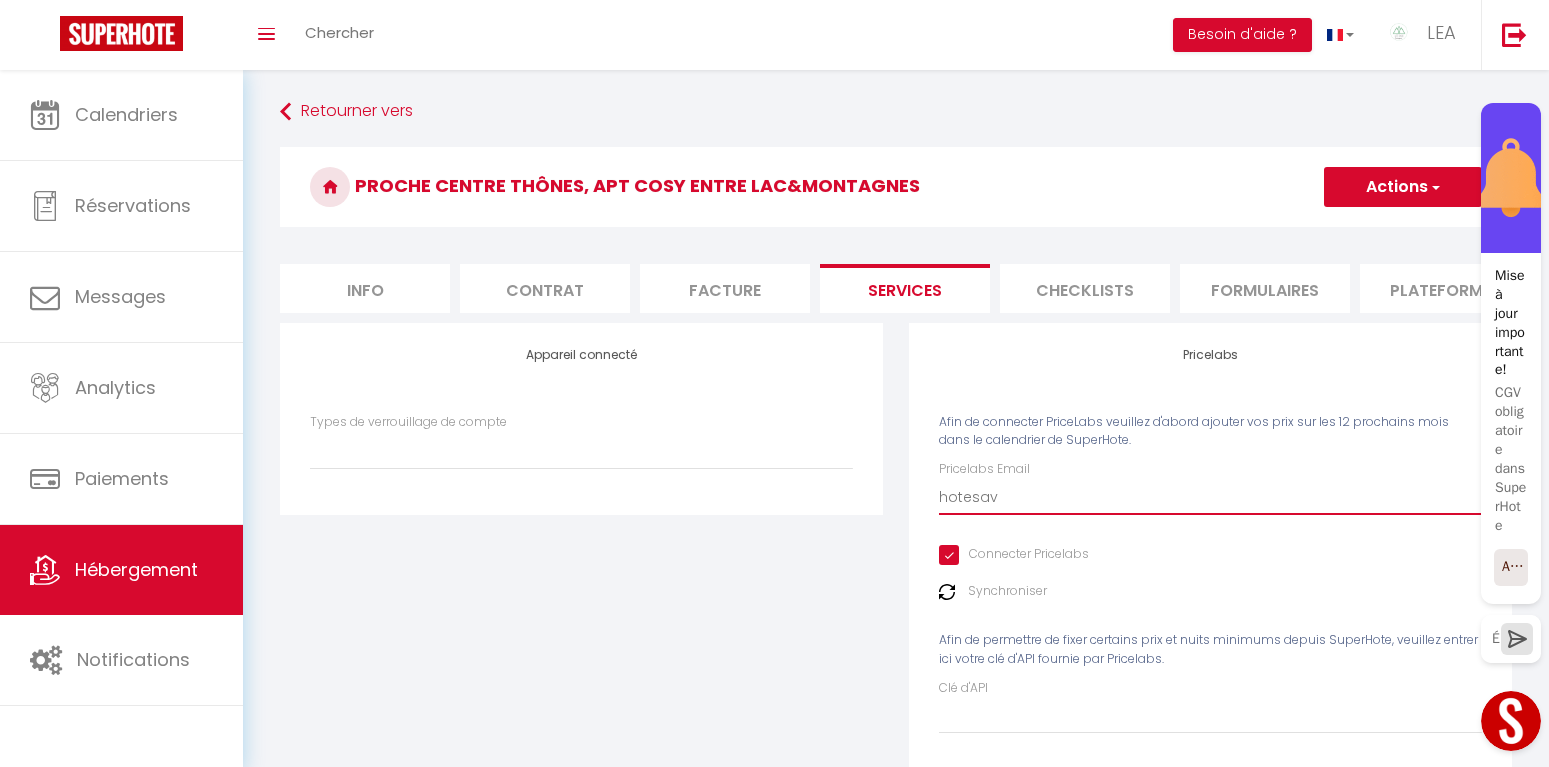select 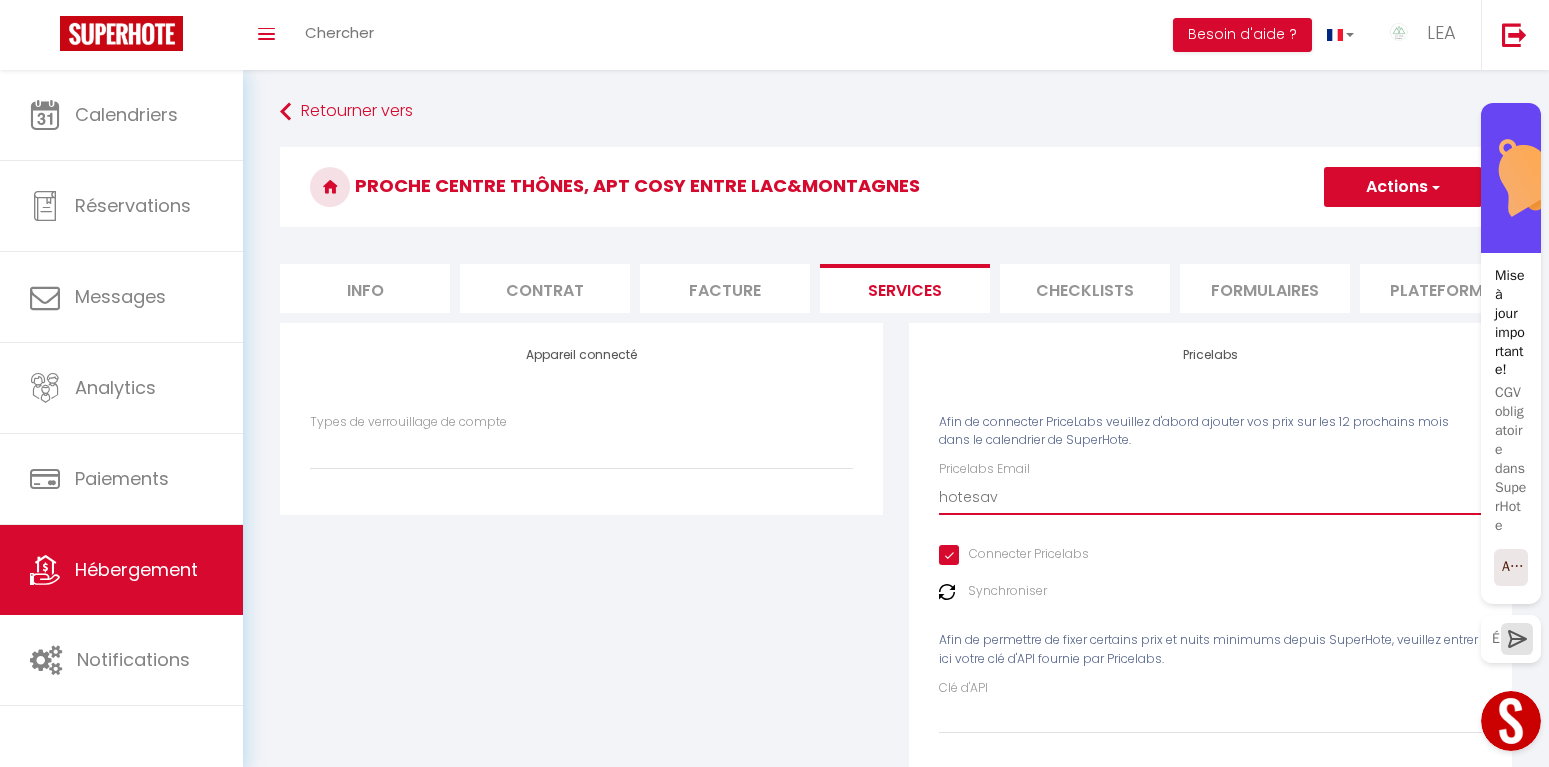 type on "hotesavo" 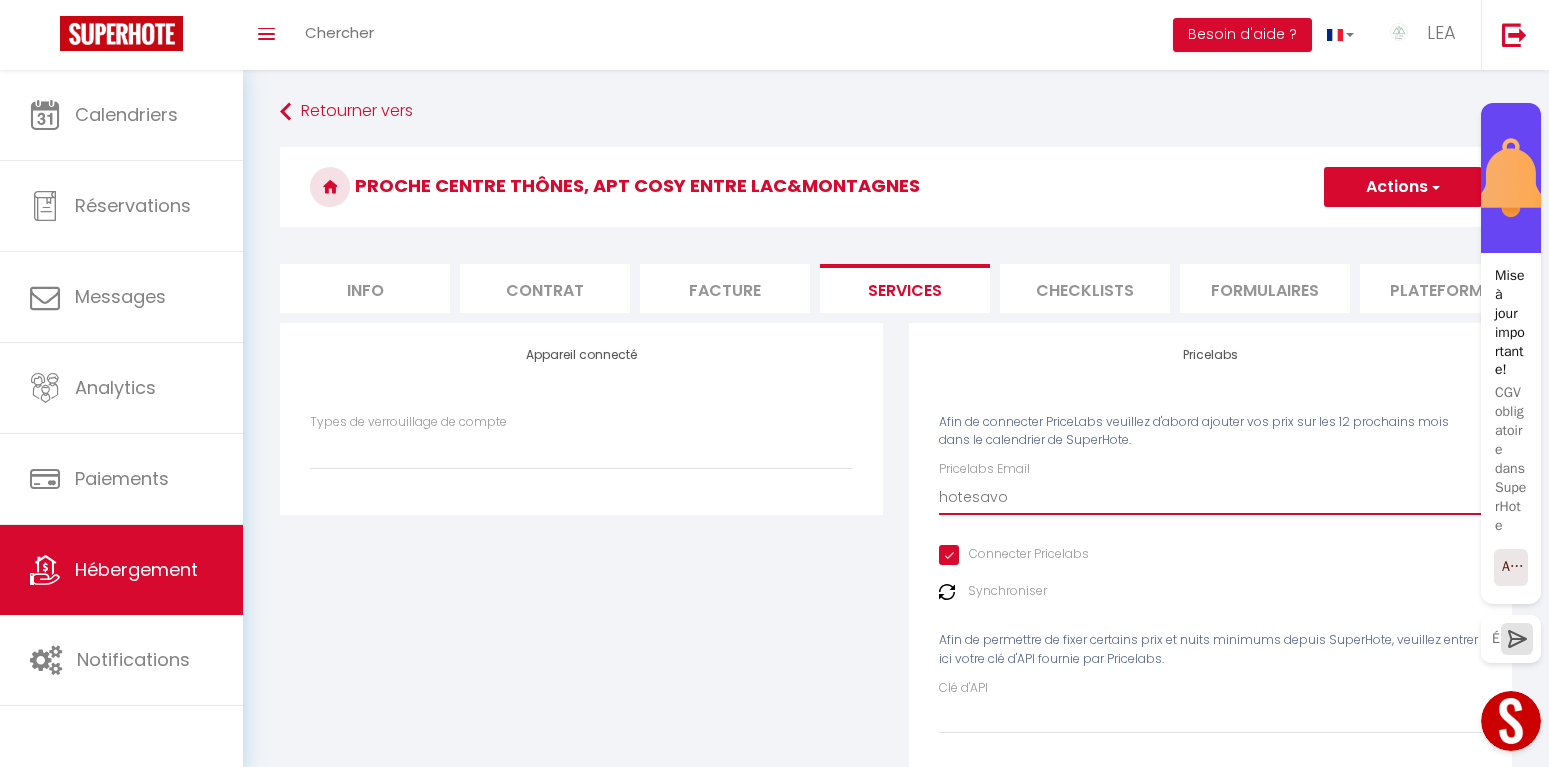 select 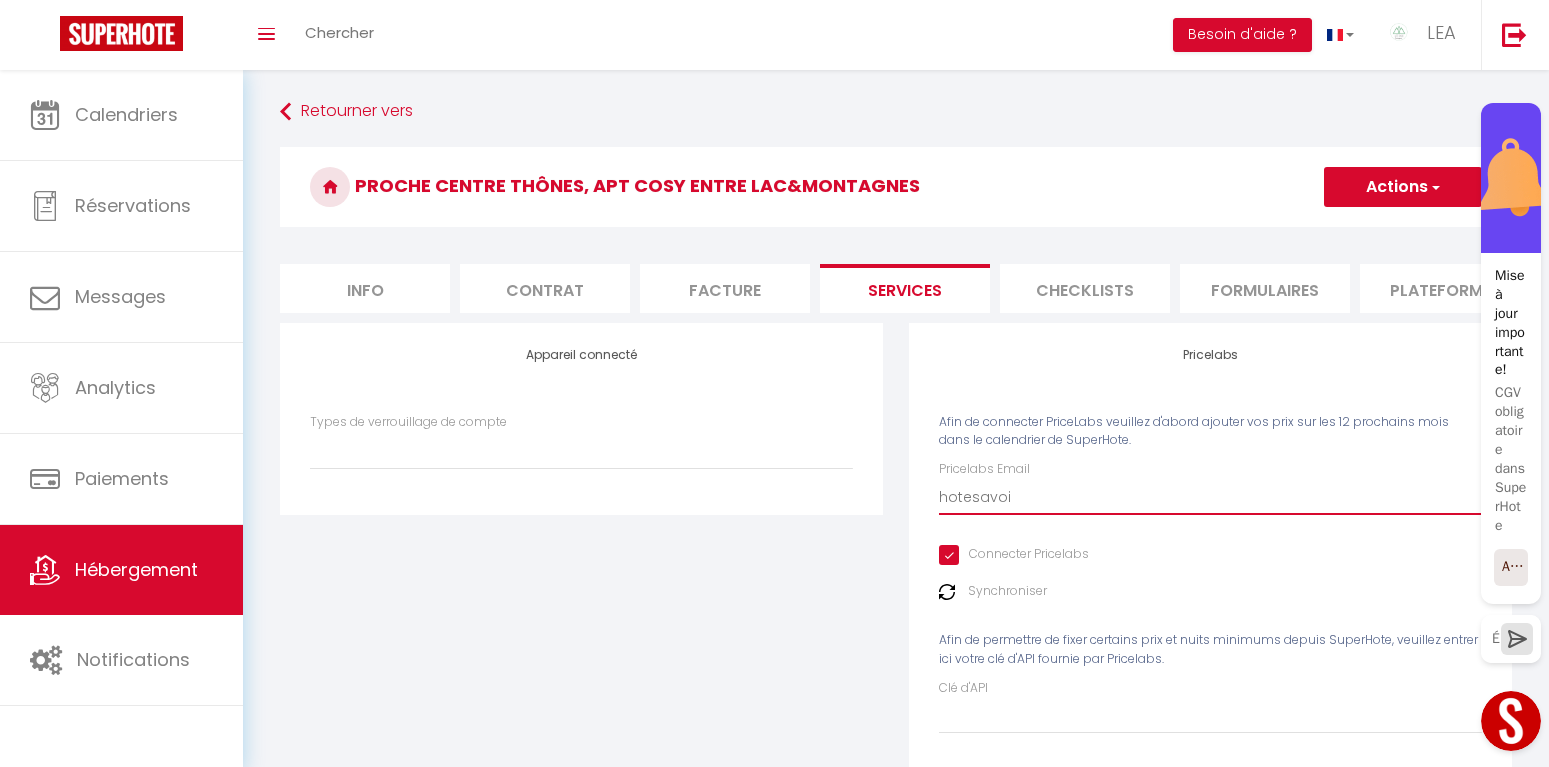 select 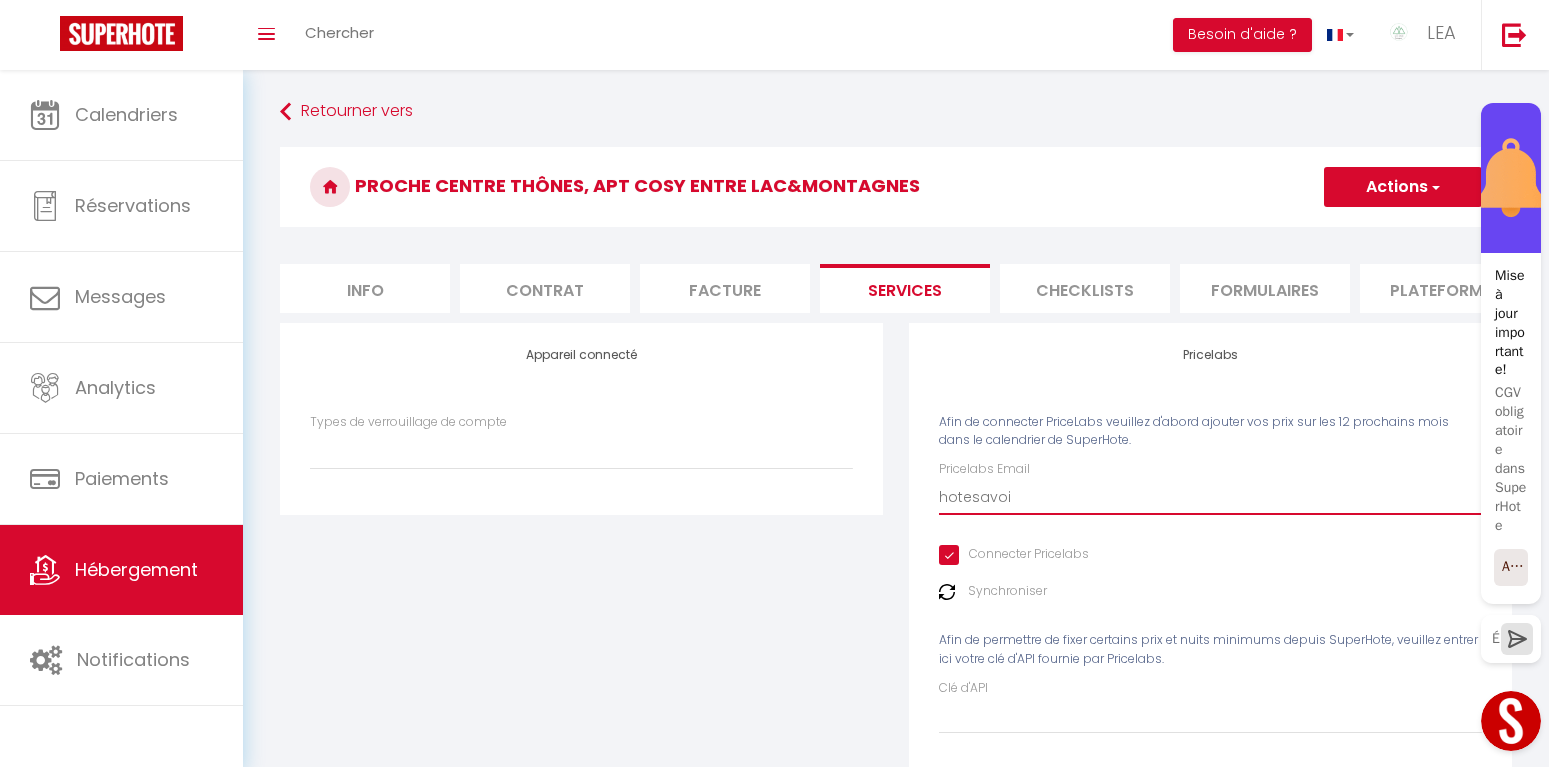 type on "hotesavoir" 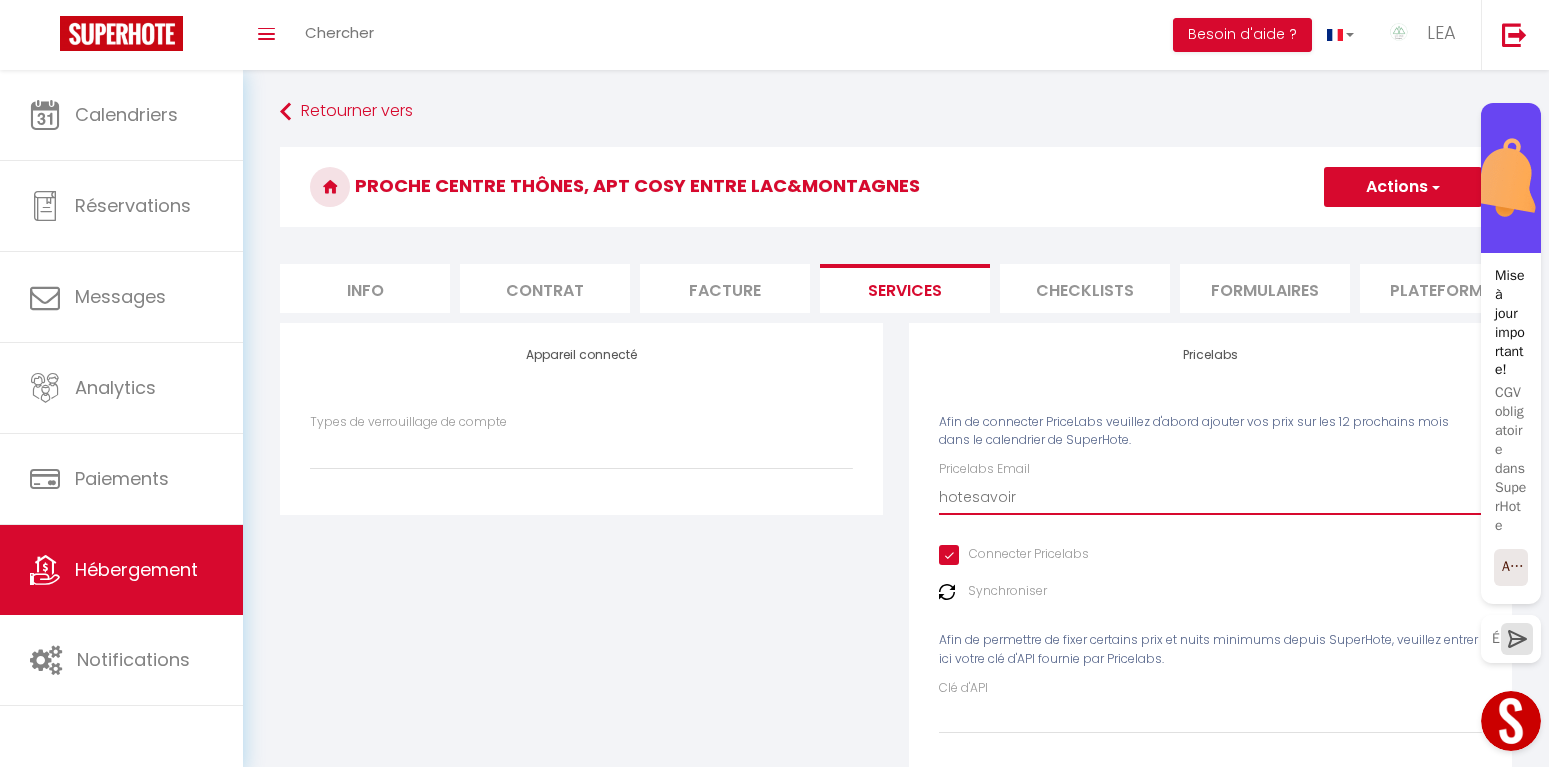 select 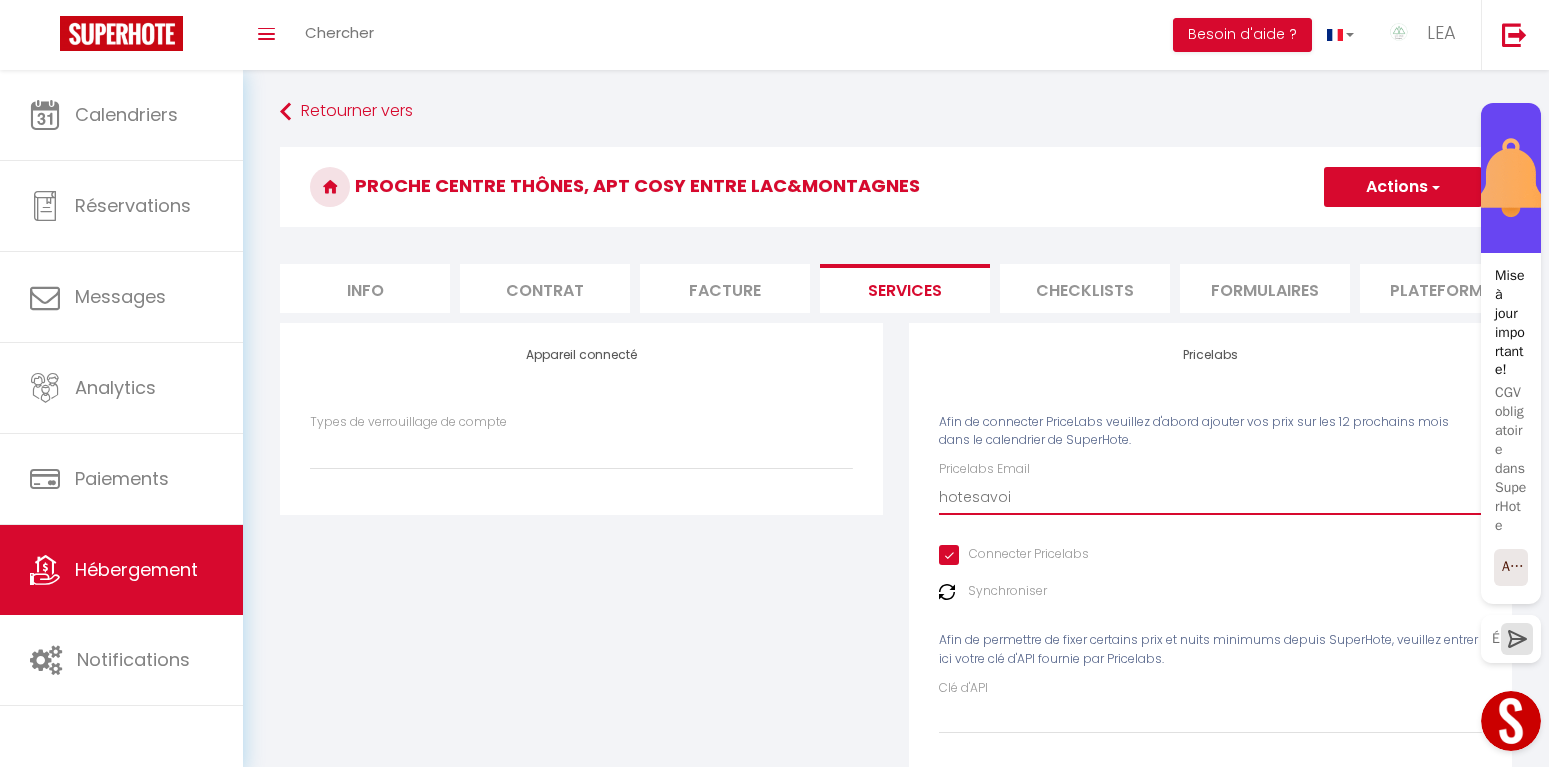 type on "hotesavoie" 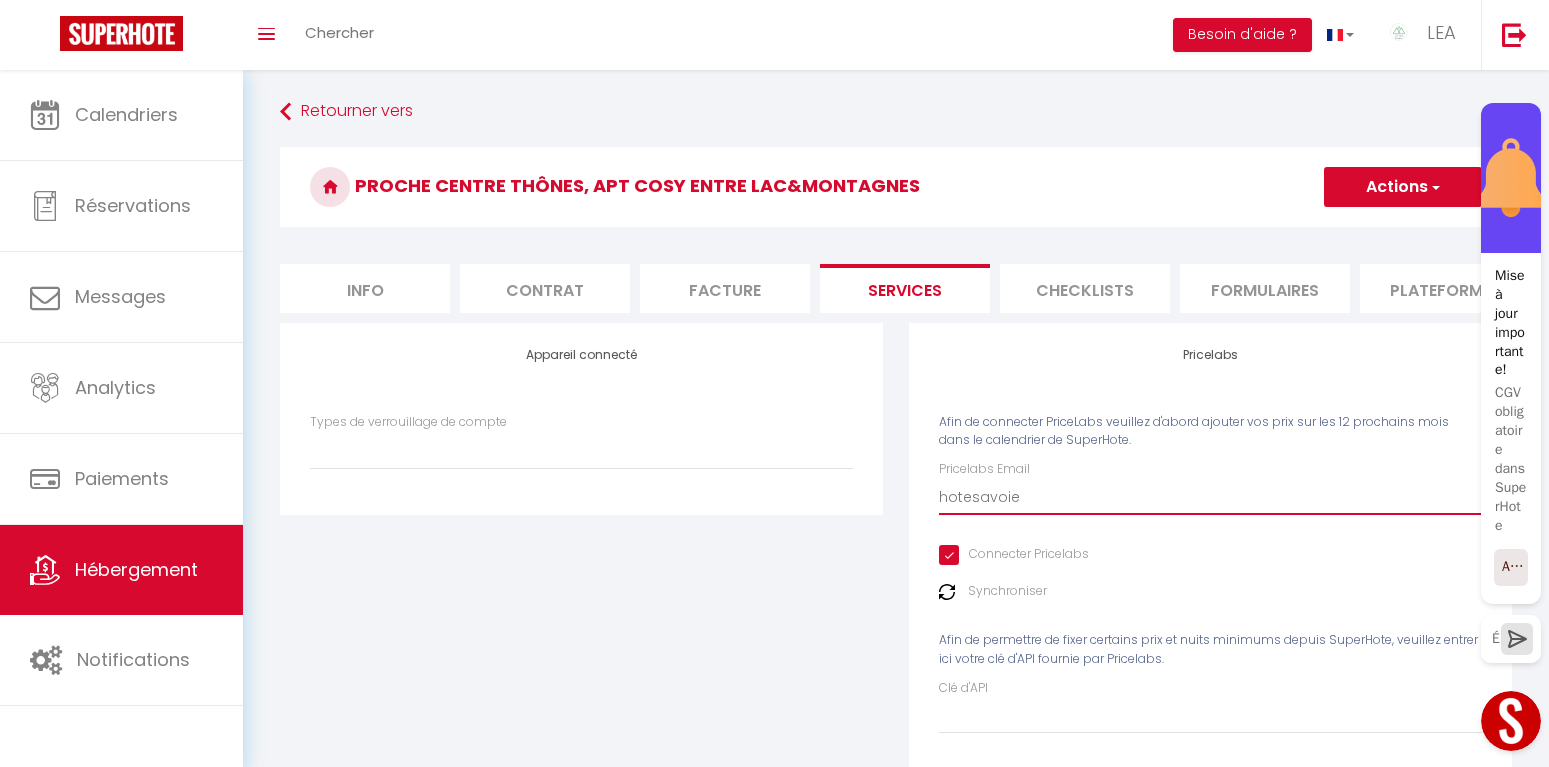 select 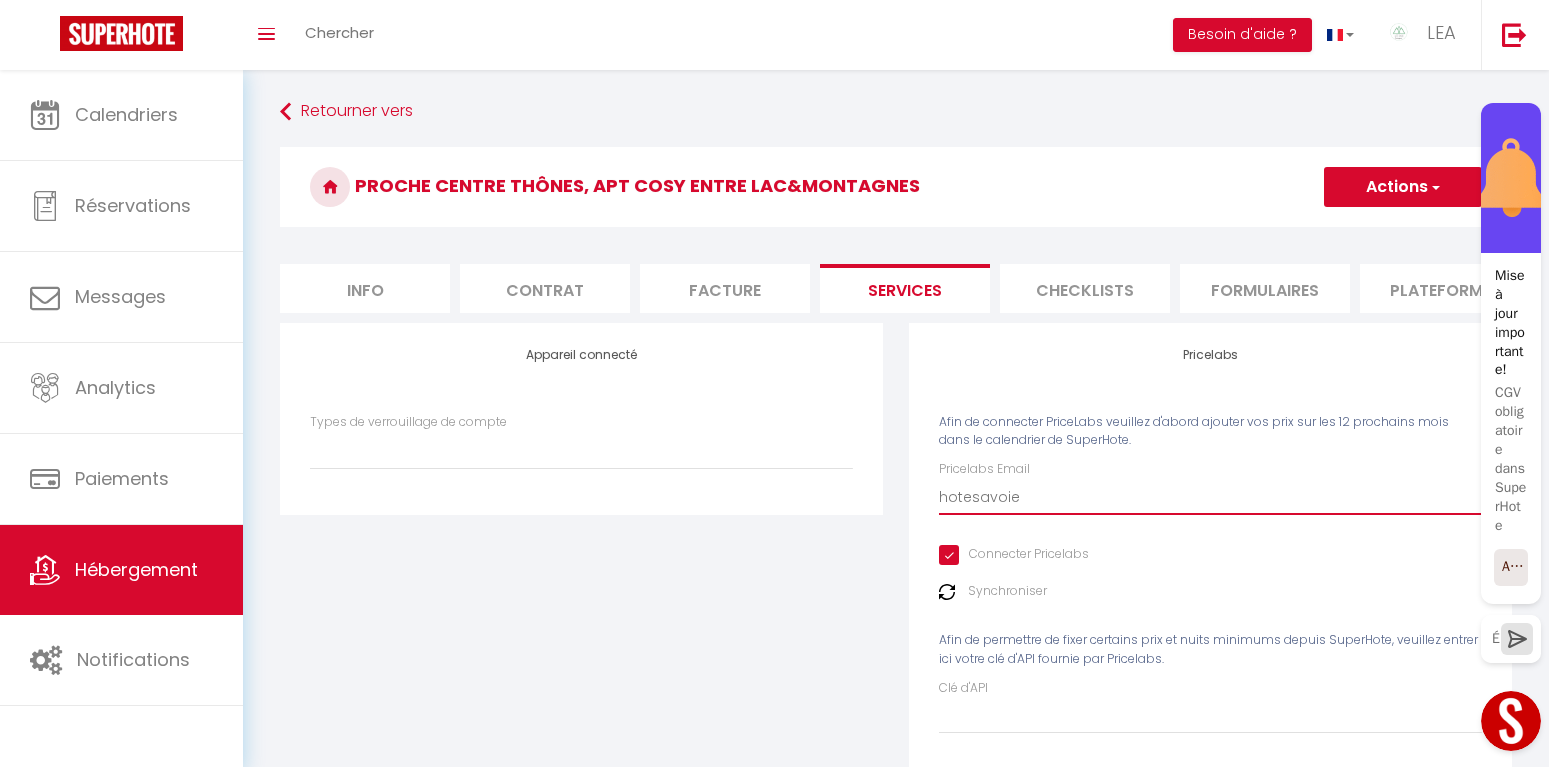 type on "hotesavoiec" 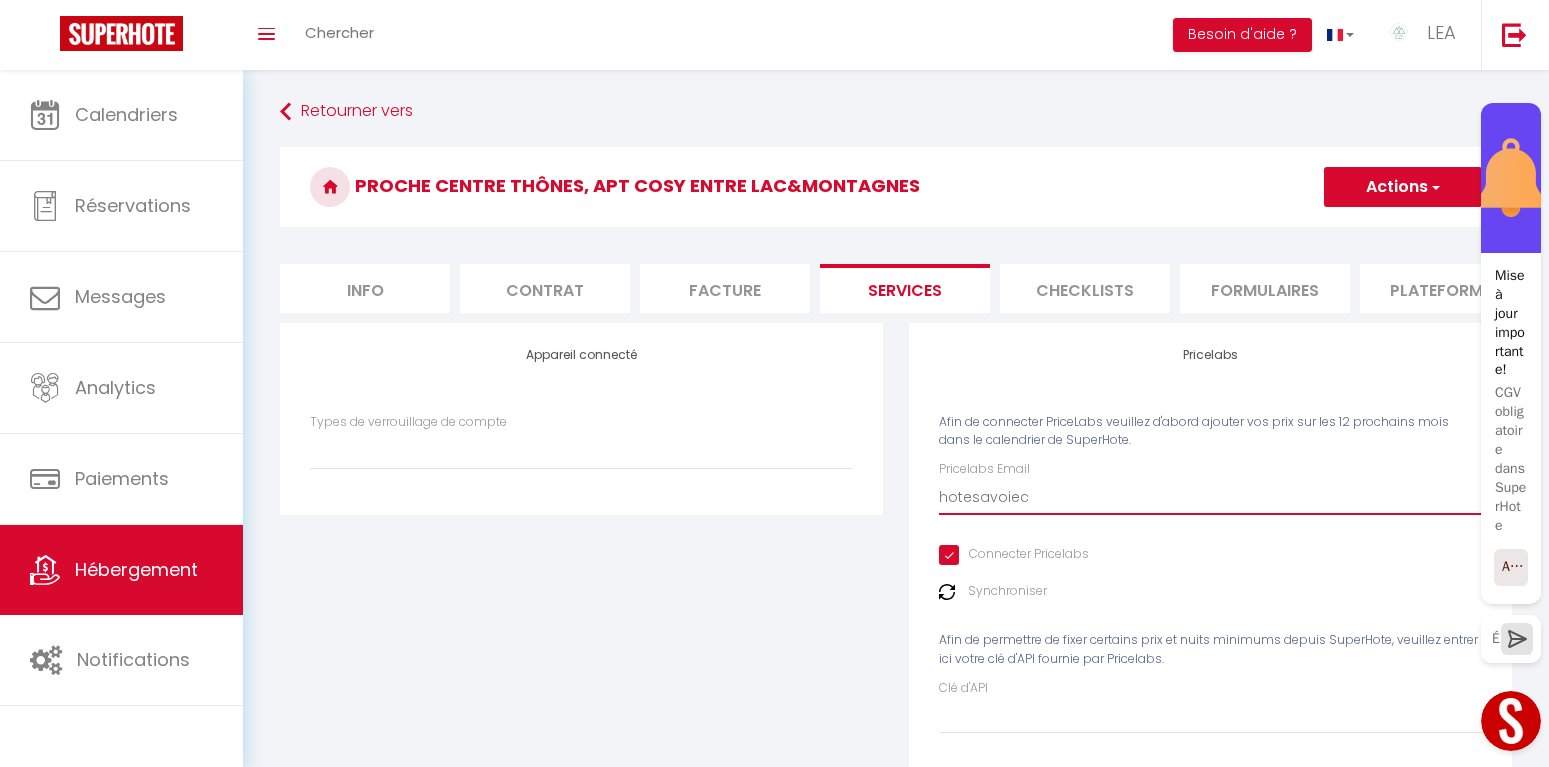 select 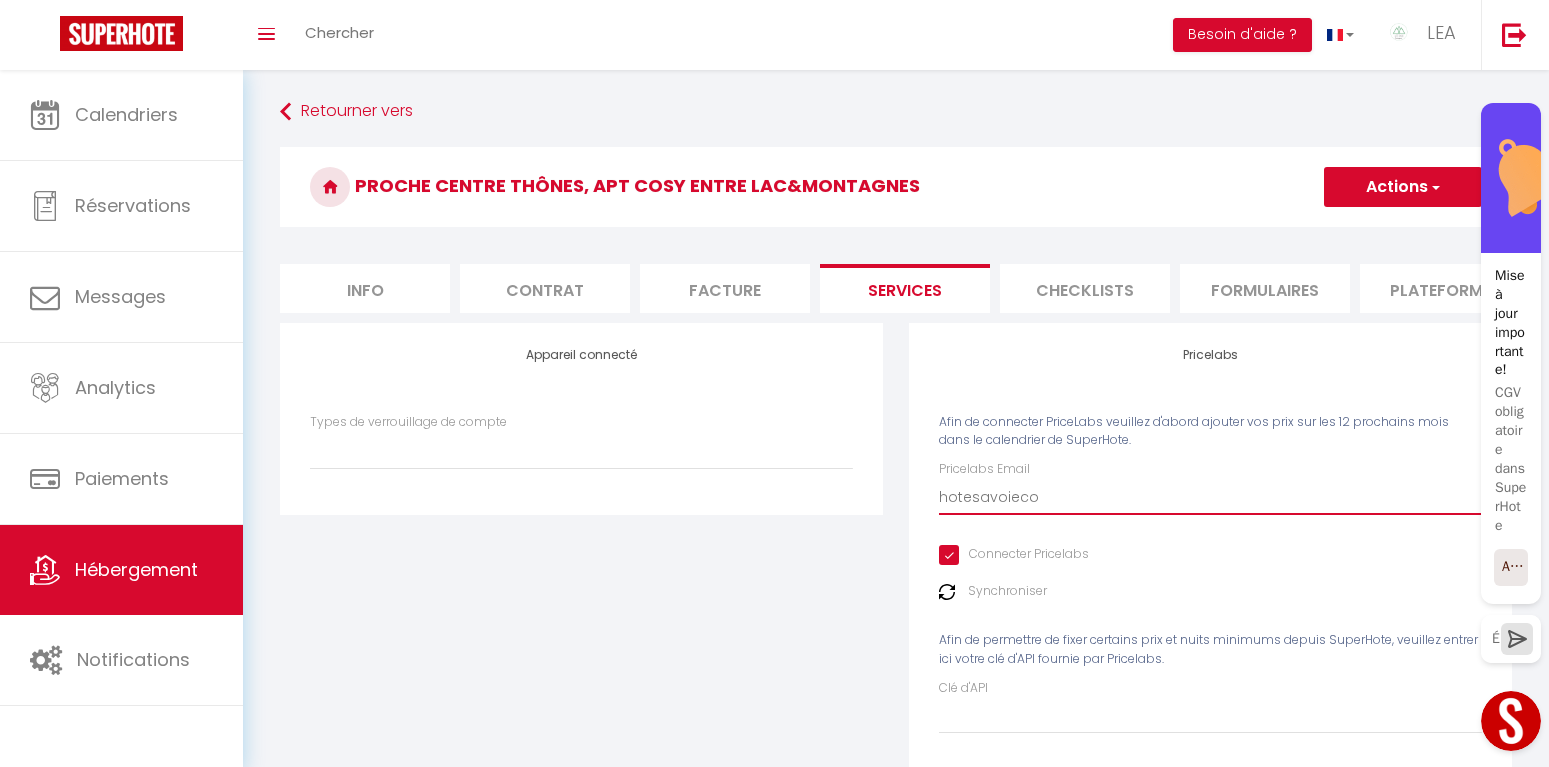 type on "hotesavoiecon" 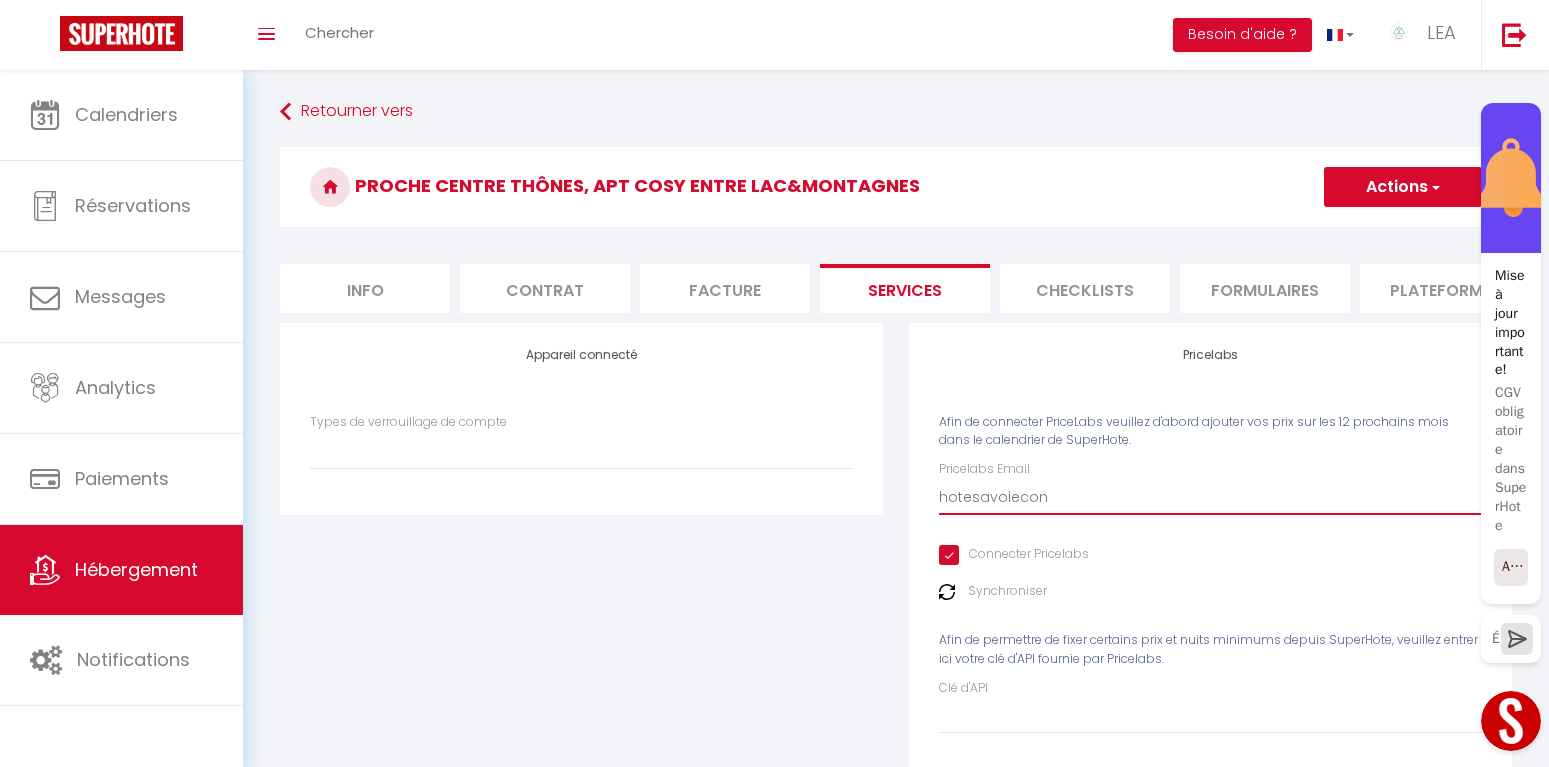 select 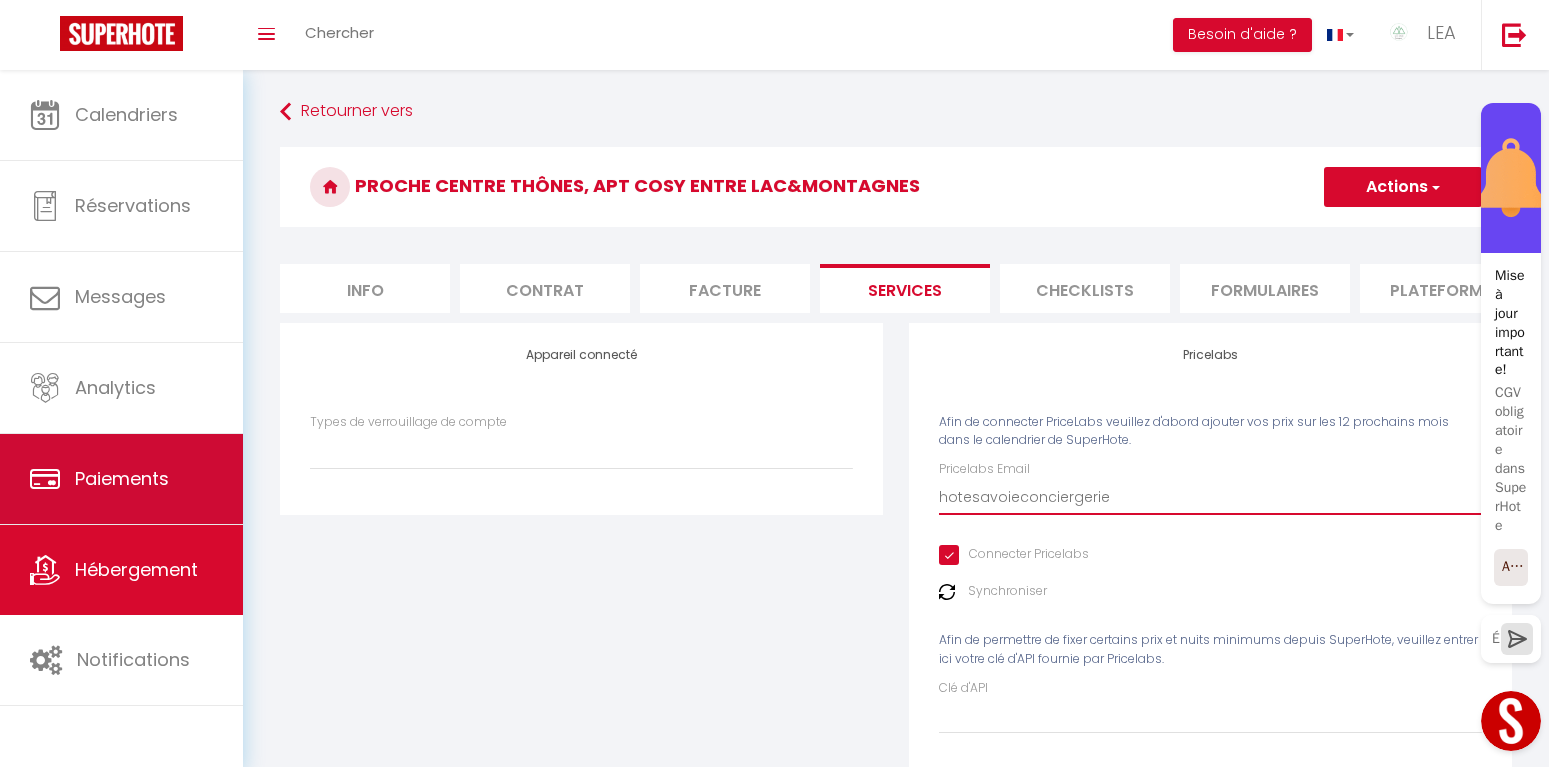 type on "hotesavoieconciergeriec" 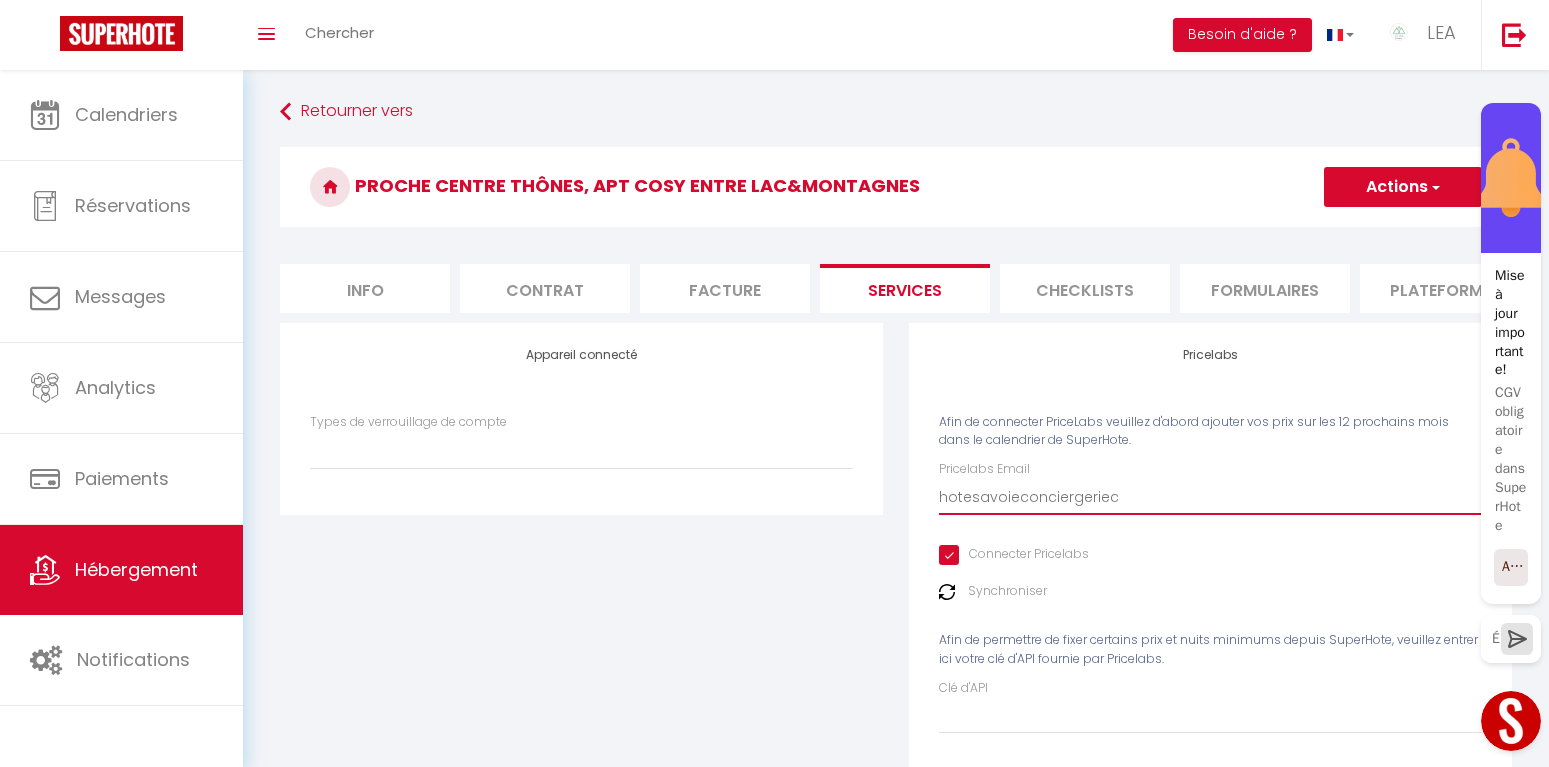 select 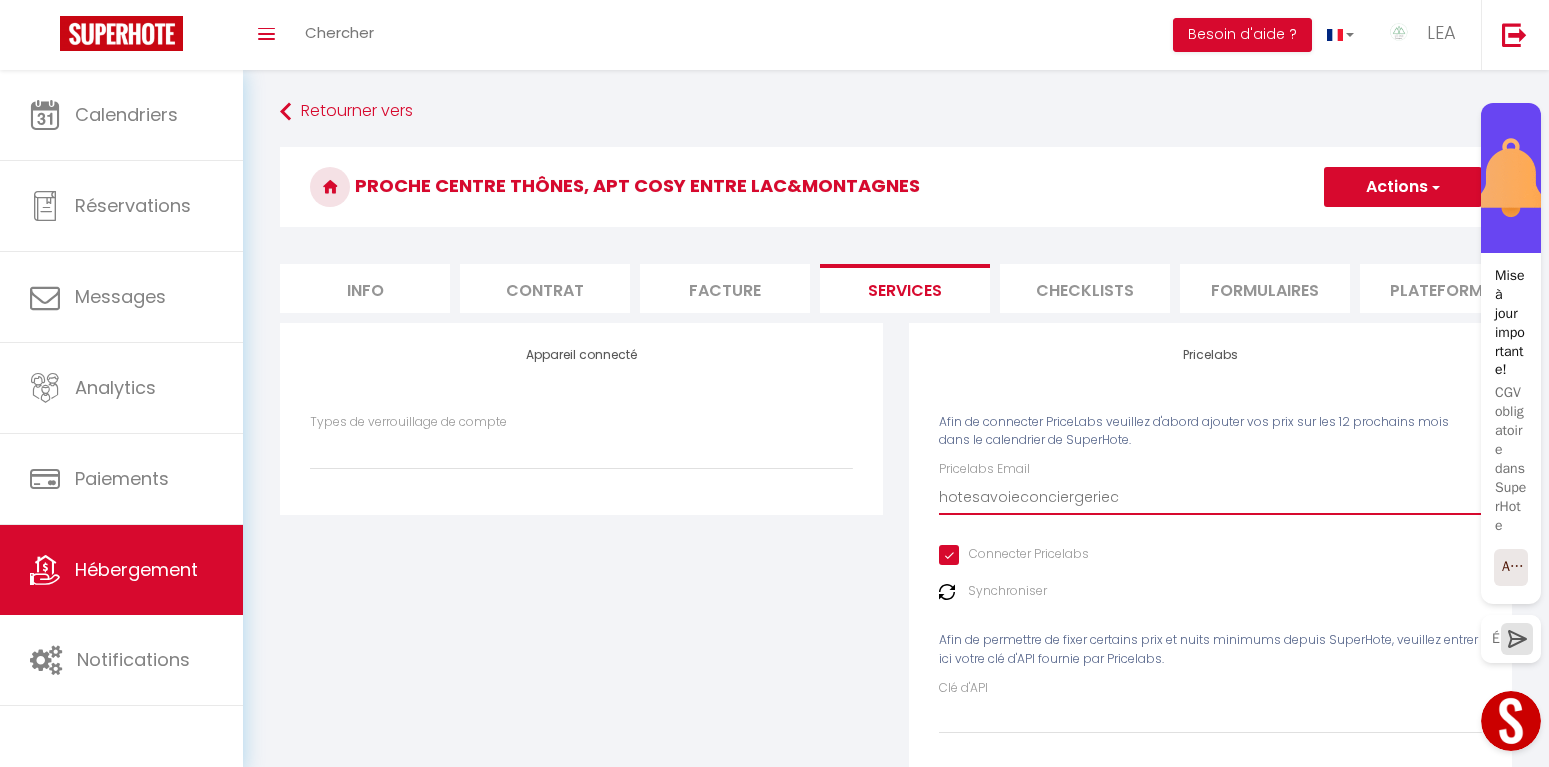 type on "hotesavoieconciergerie" 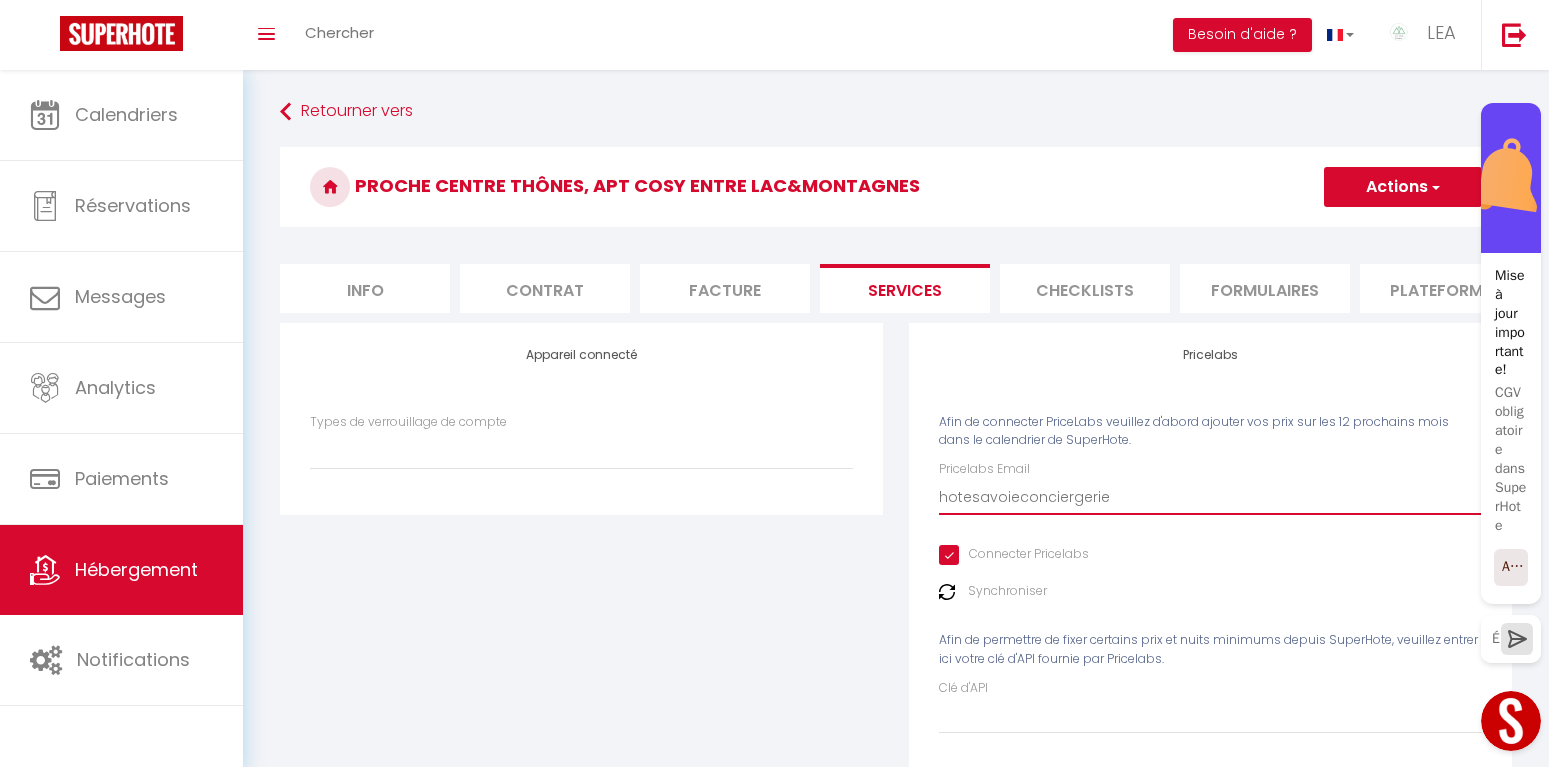 select 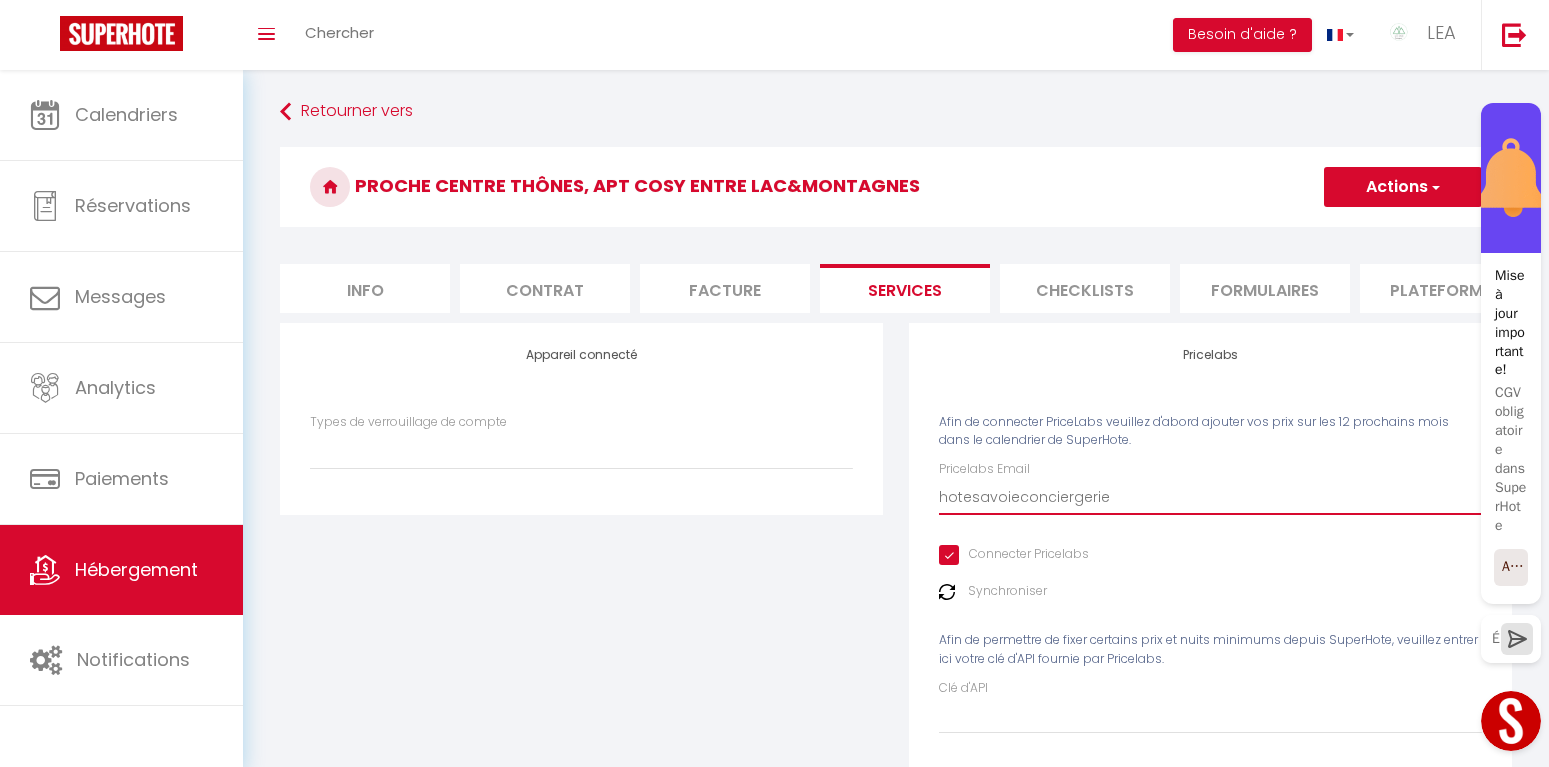 type on "hotesavoieconciergerie@" 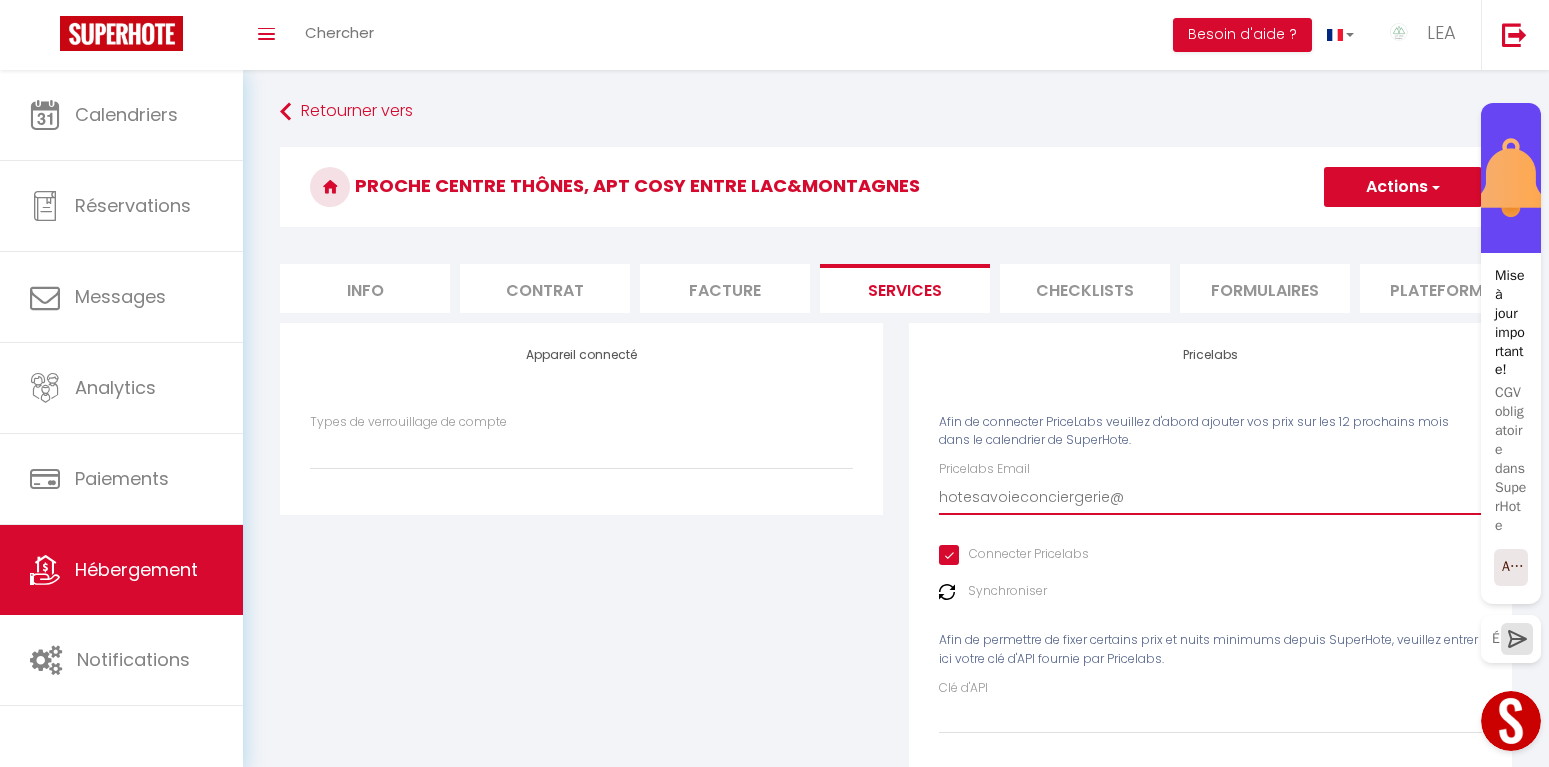 select 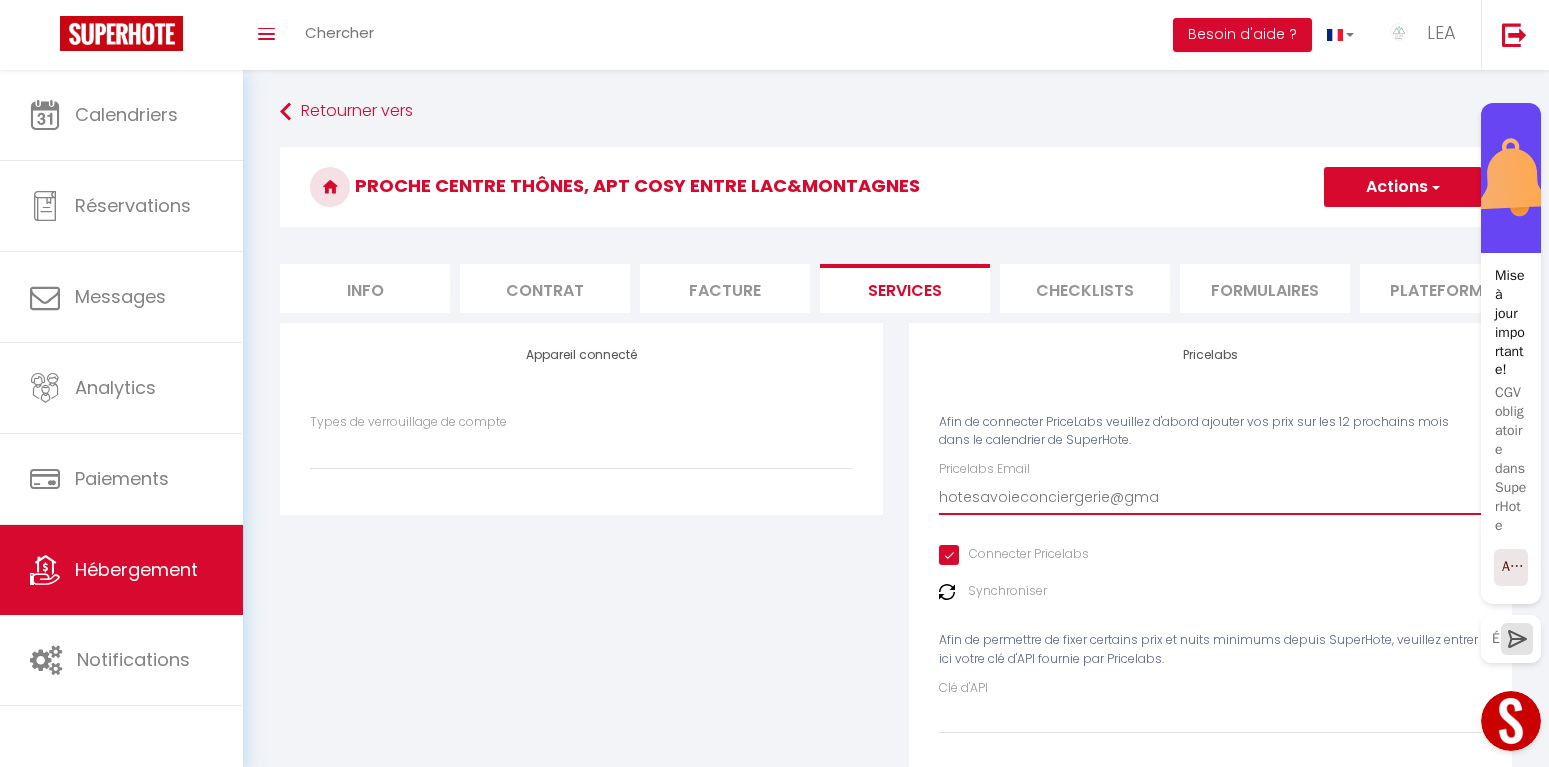 type on "hotesavoieconciergerie@gmai" 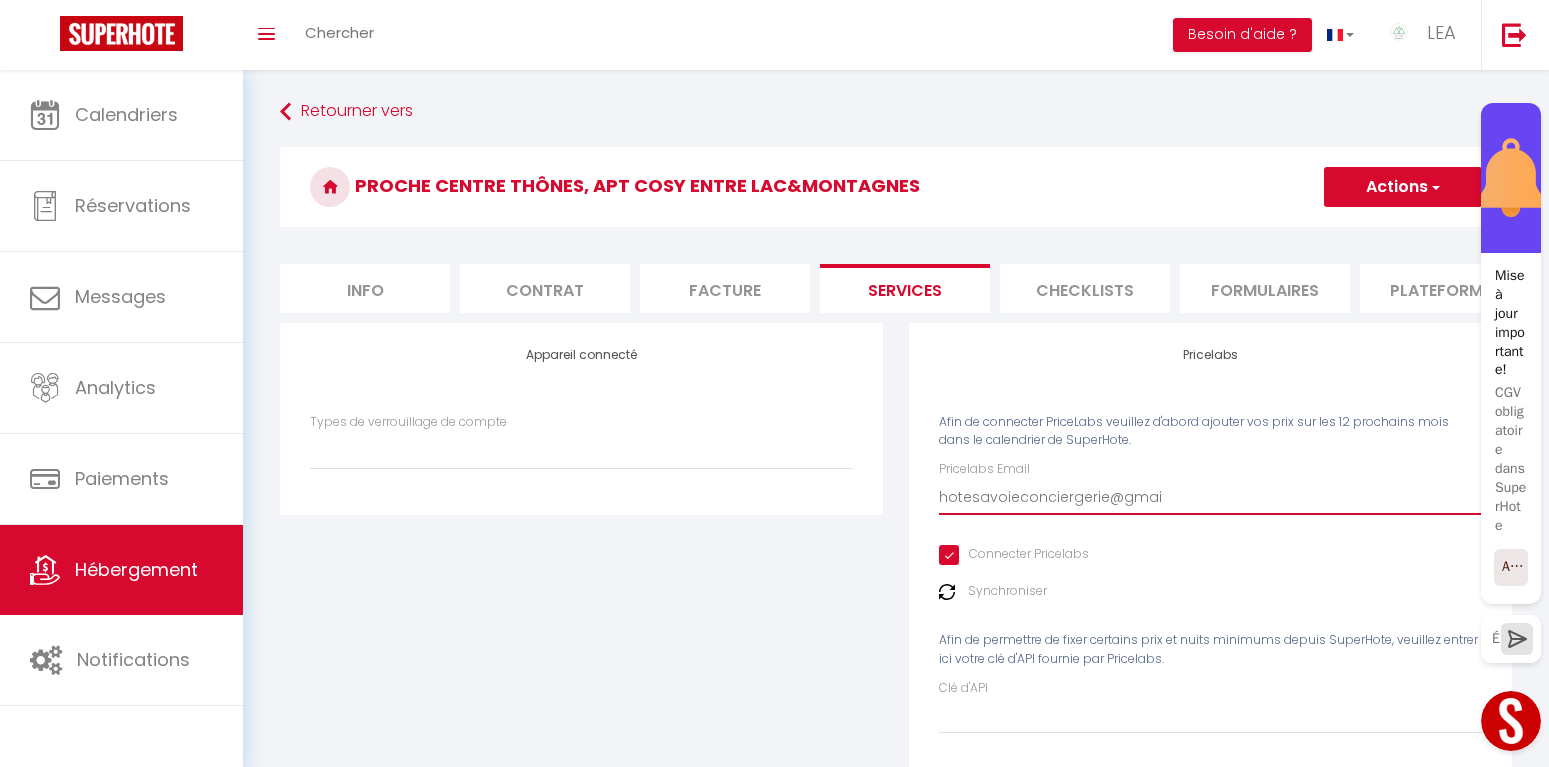 select 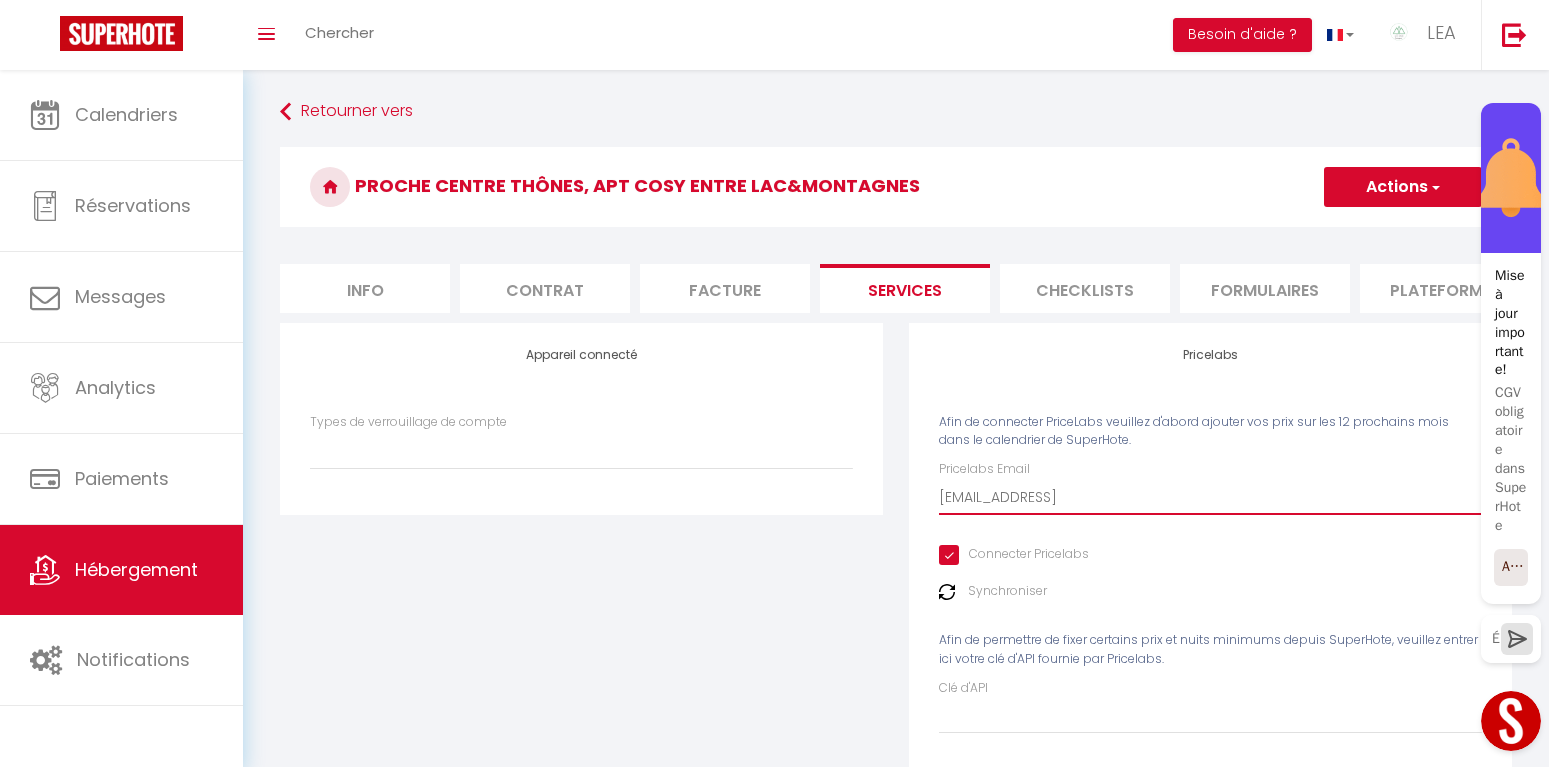 type on "[EMAIL_ADDRESS]." 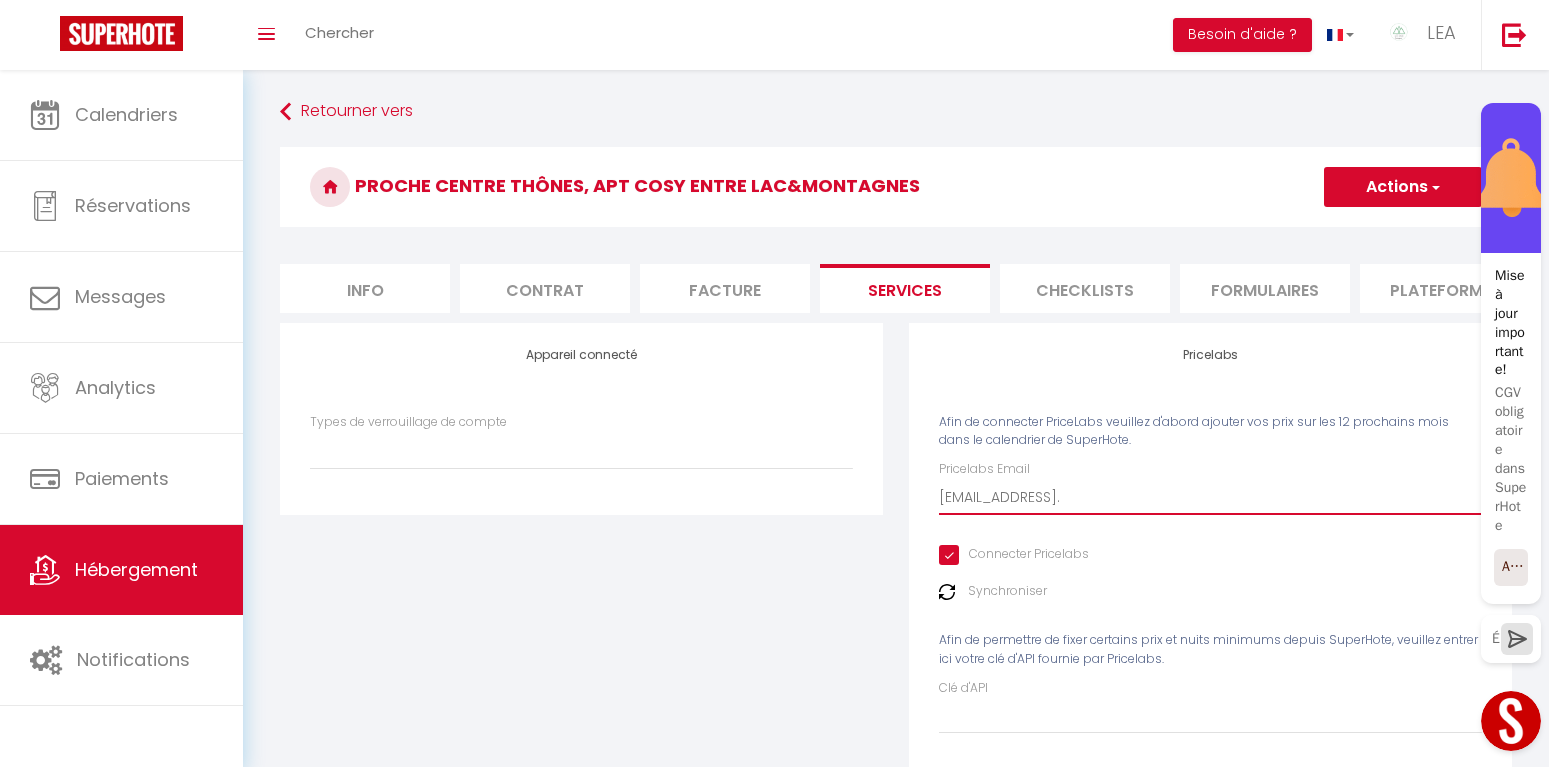 select 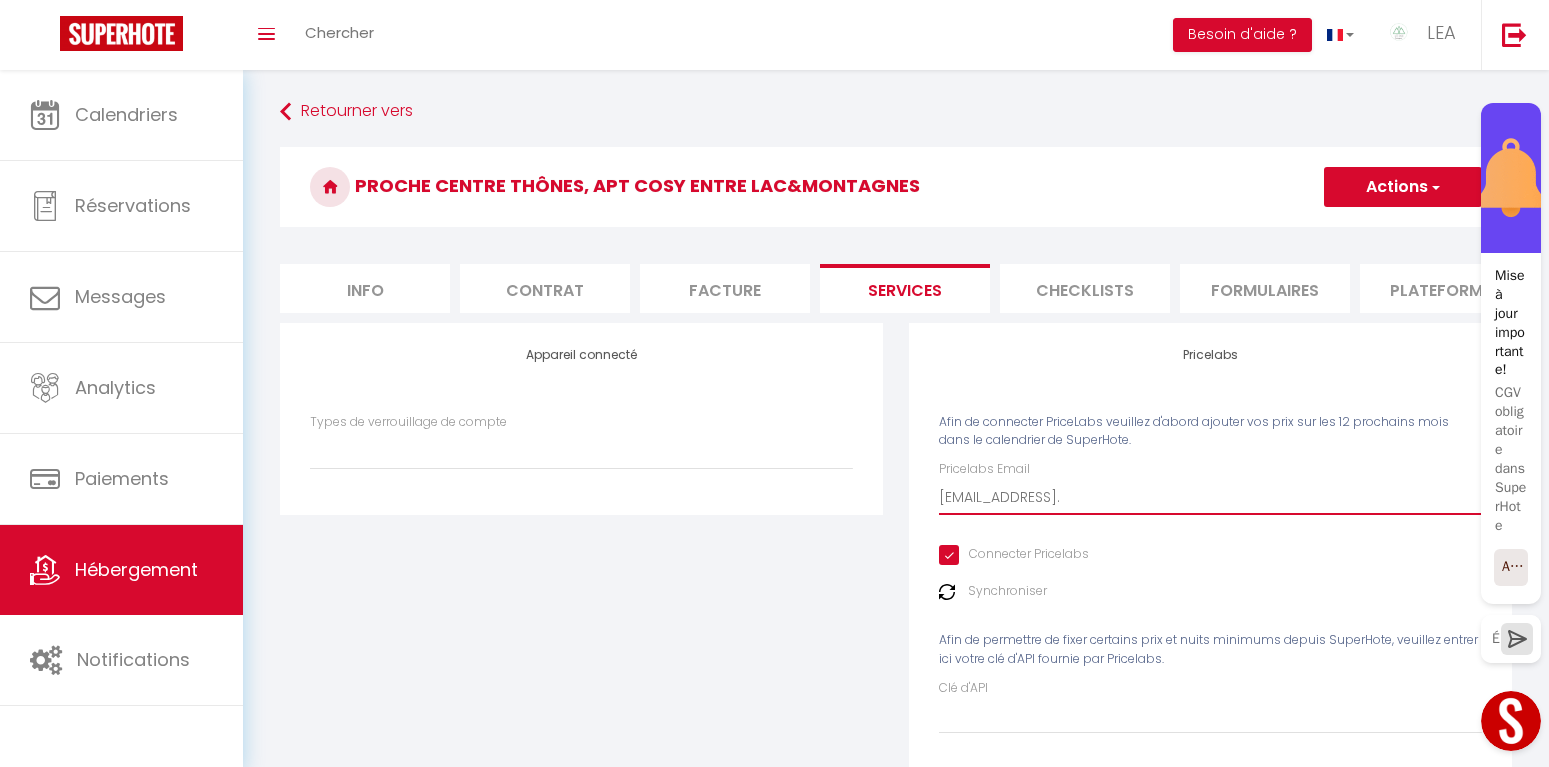 type on "hotesavoieconciergerie@gmail.c" 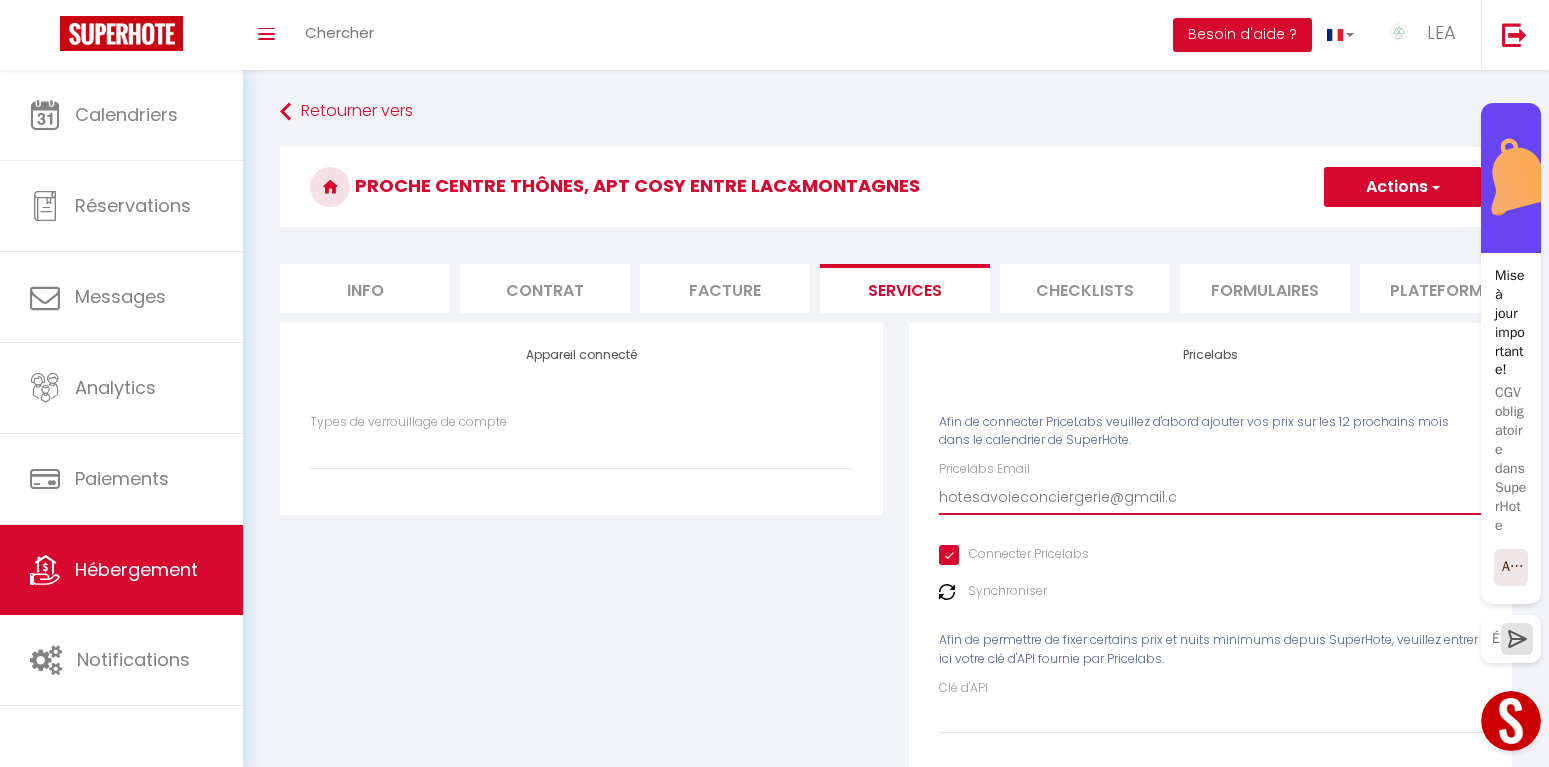 select 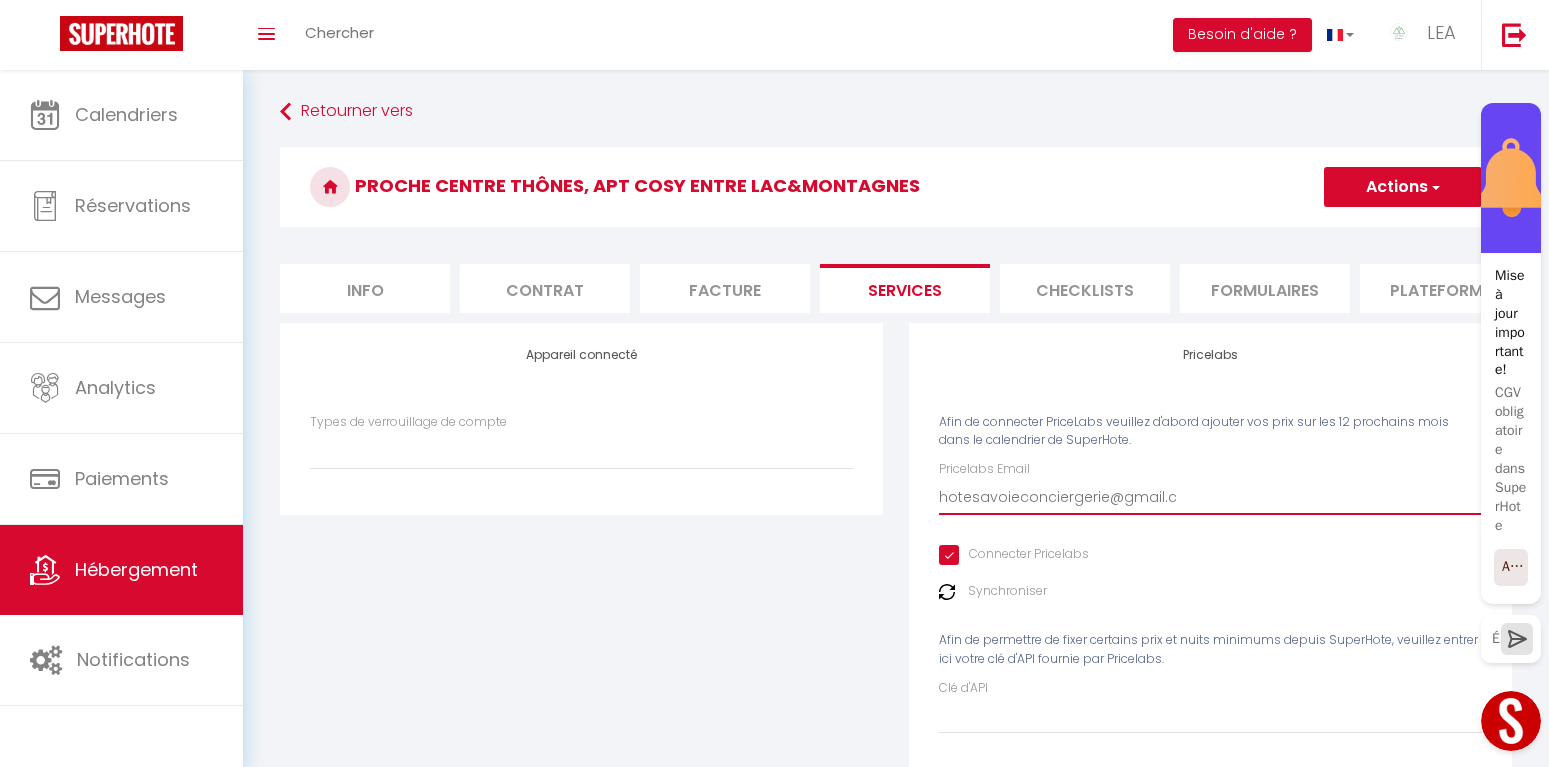 type on "[EMAIL_ADDRESS][DOMAIN_NAME]" 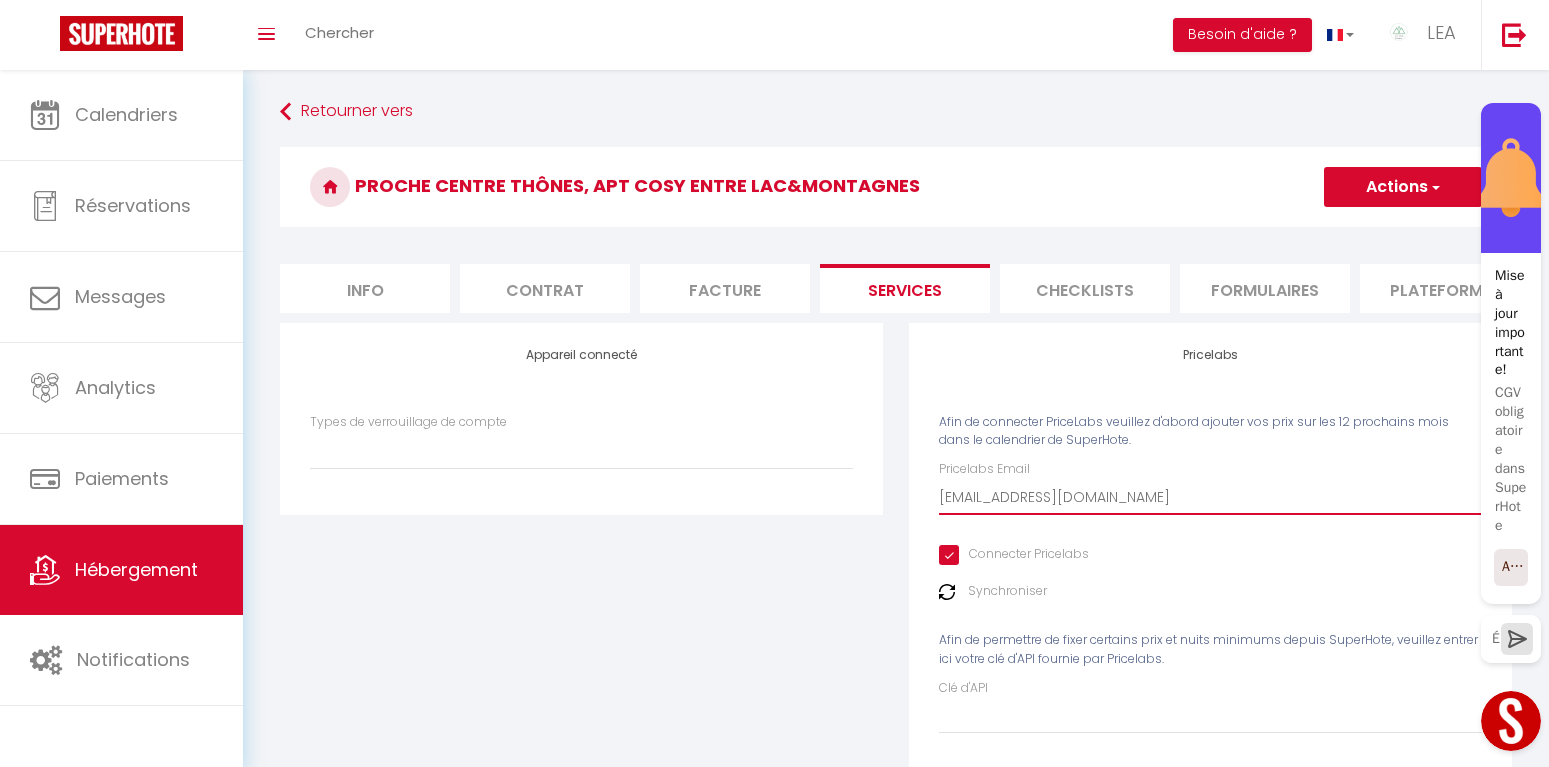 select 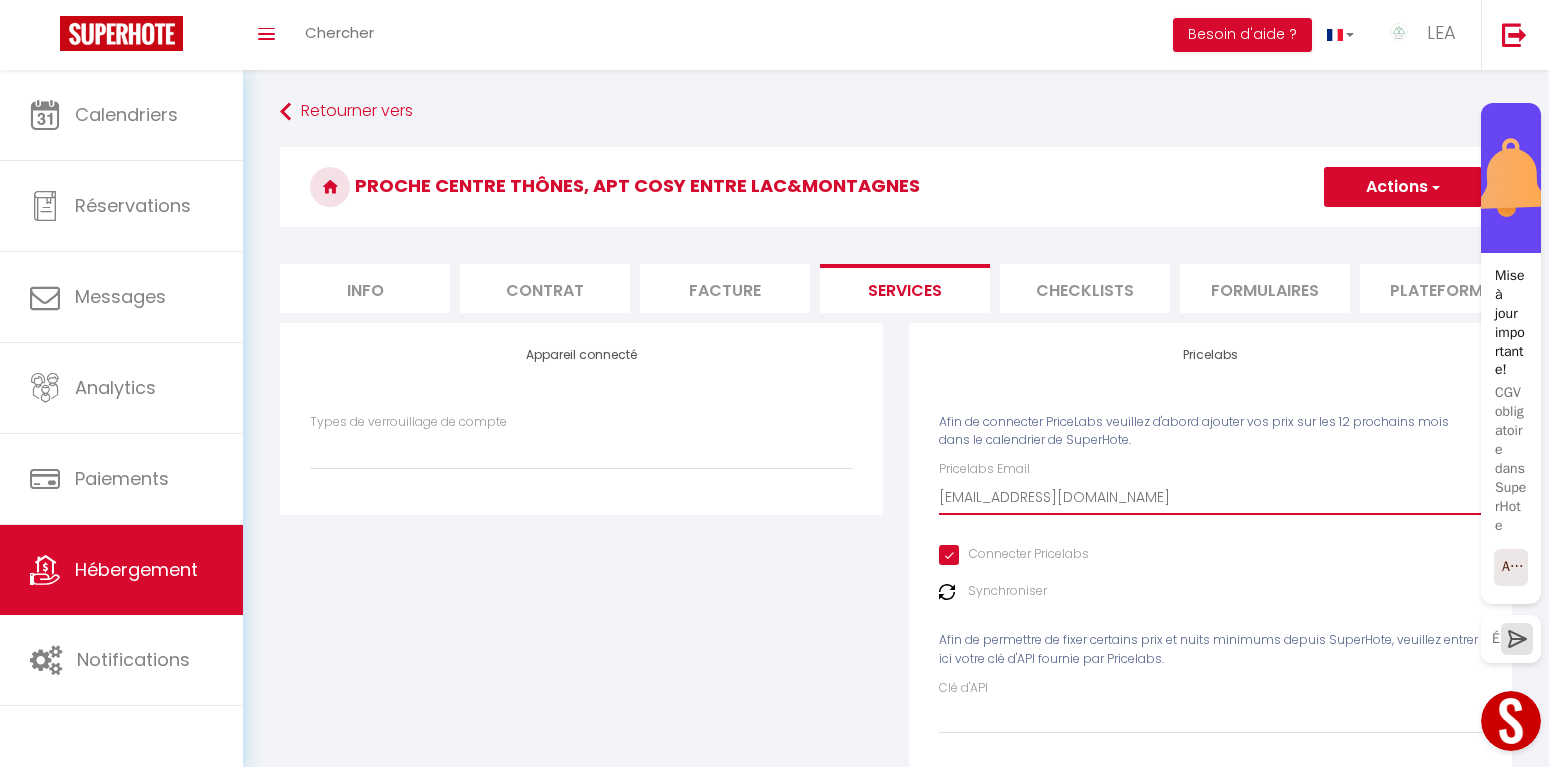 type on "[EMAIL_ADDRESS][DOMAIN_NAME]" 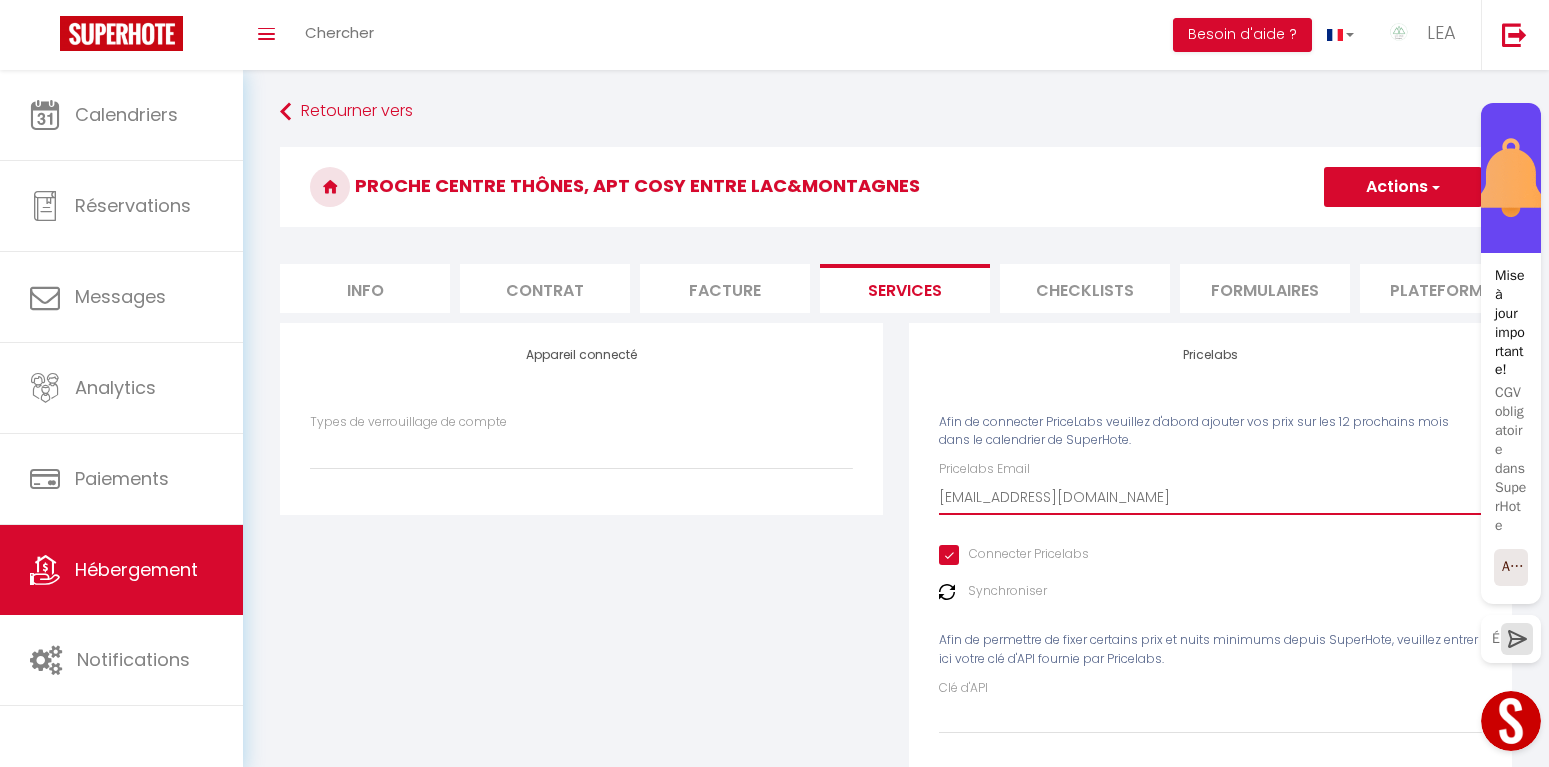 select 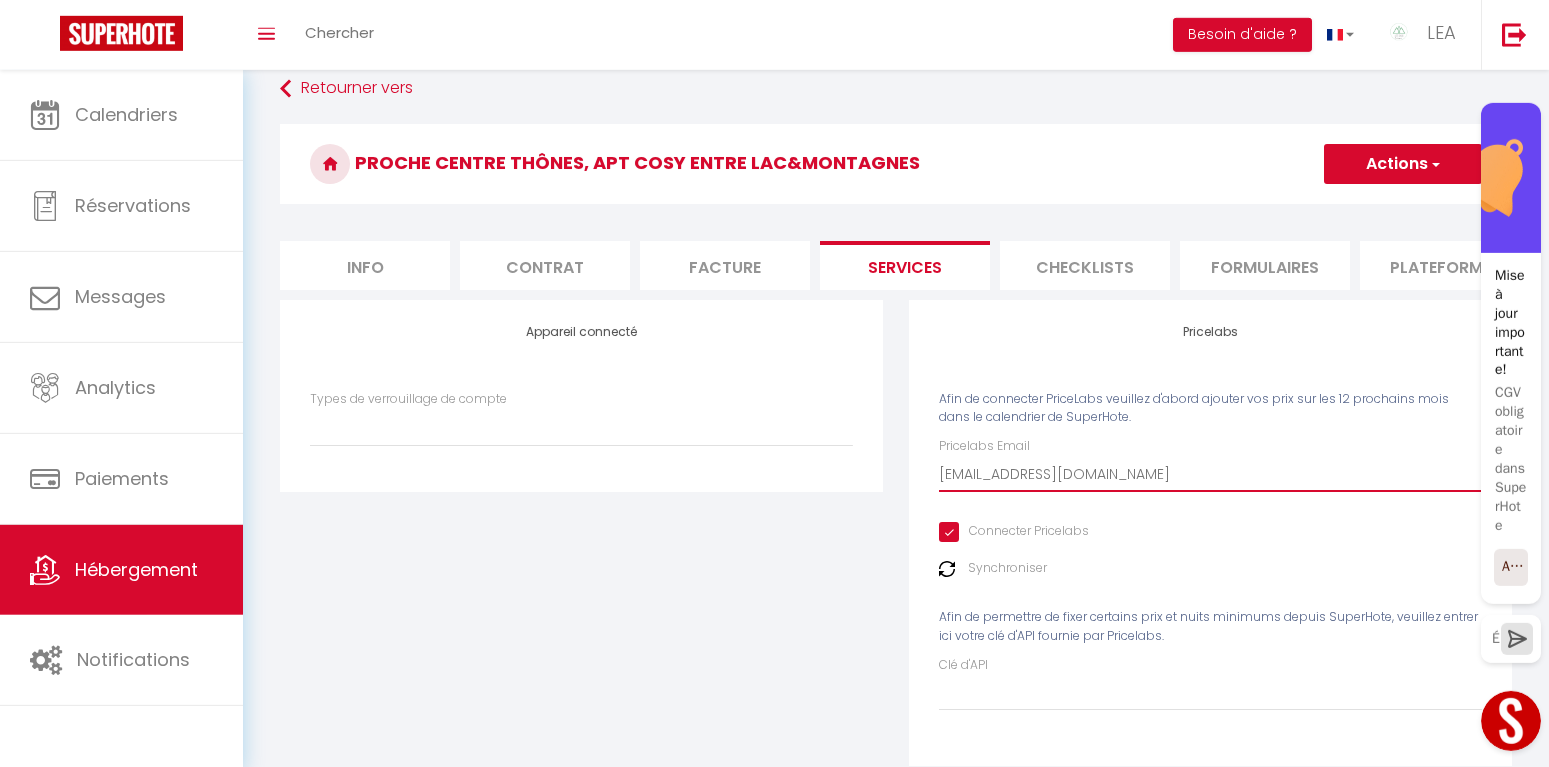 scroll, scrollTop: 0, scrollLeft: 0, axis: both 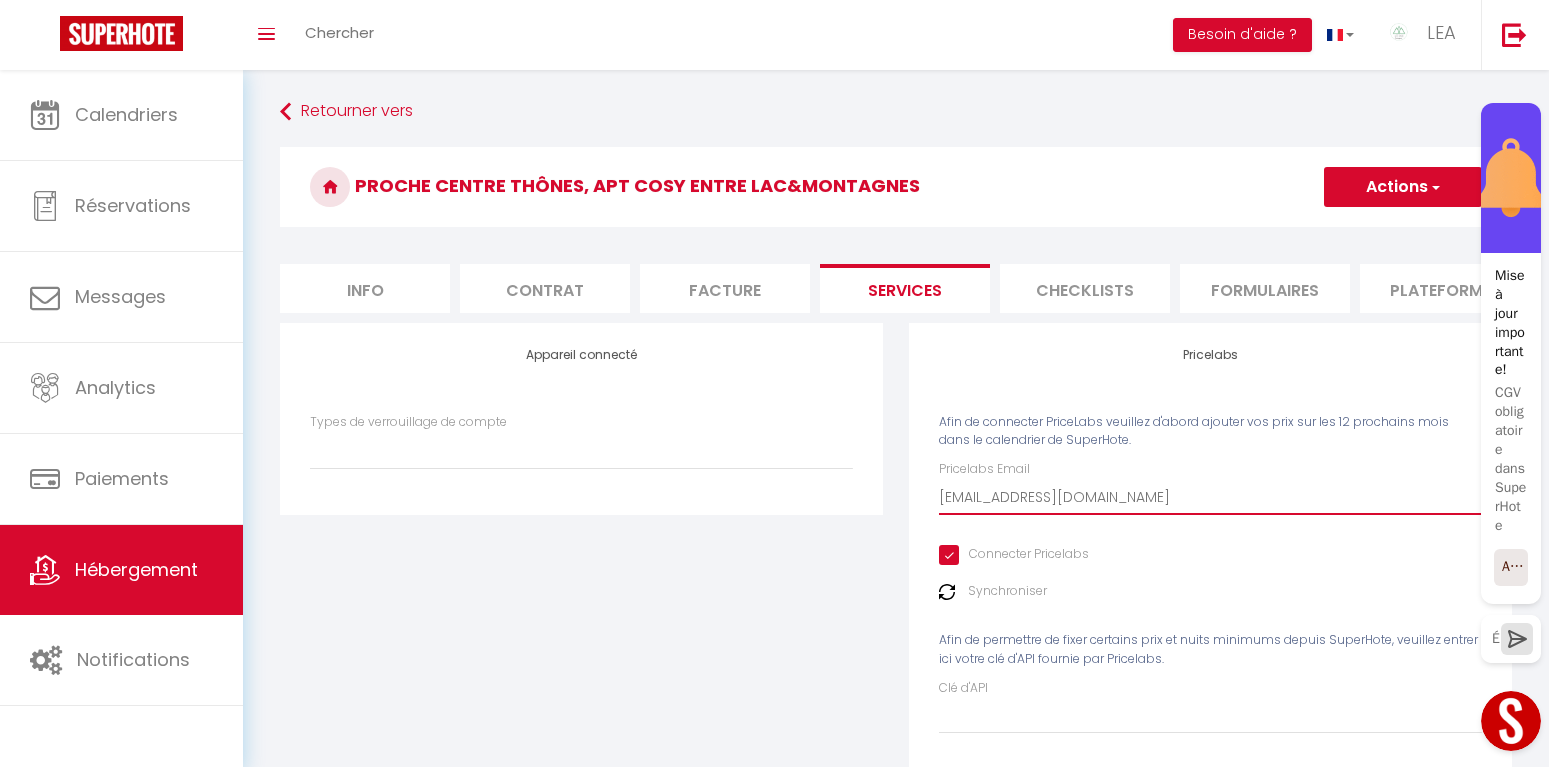 type on "[EMAIL_ADDRESS][DOMAIN_NAME]" 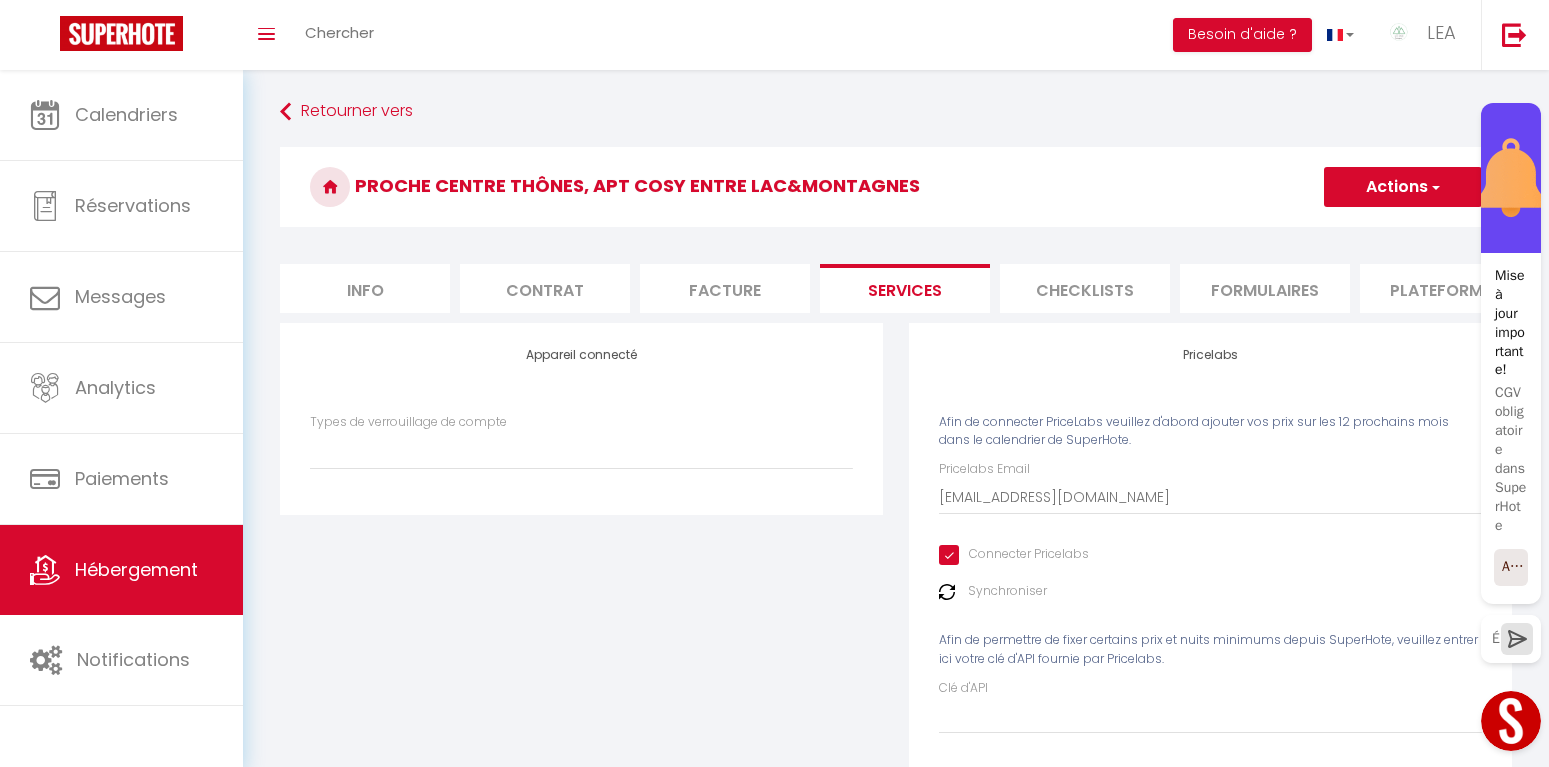 click on "Actions" at bounding box center (1403, 187) 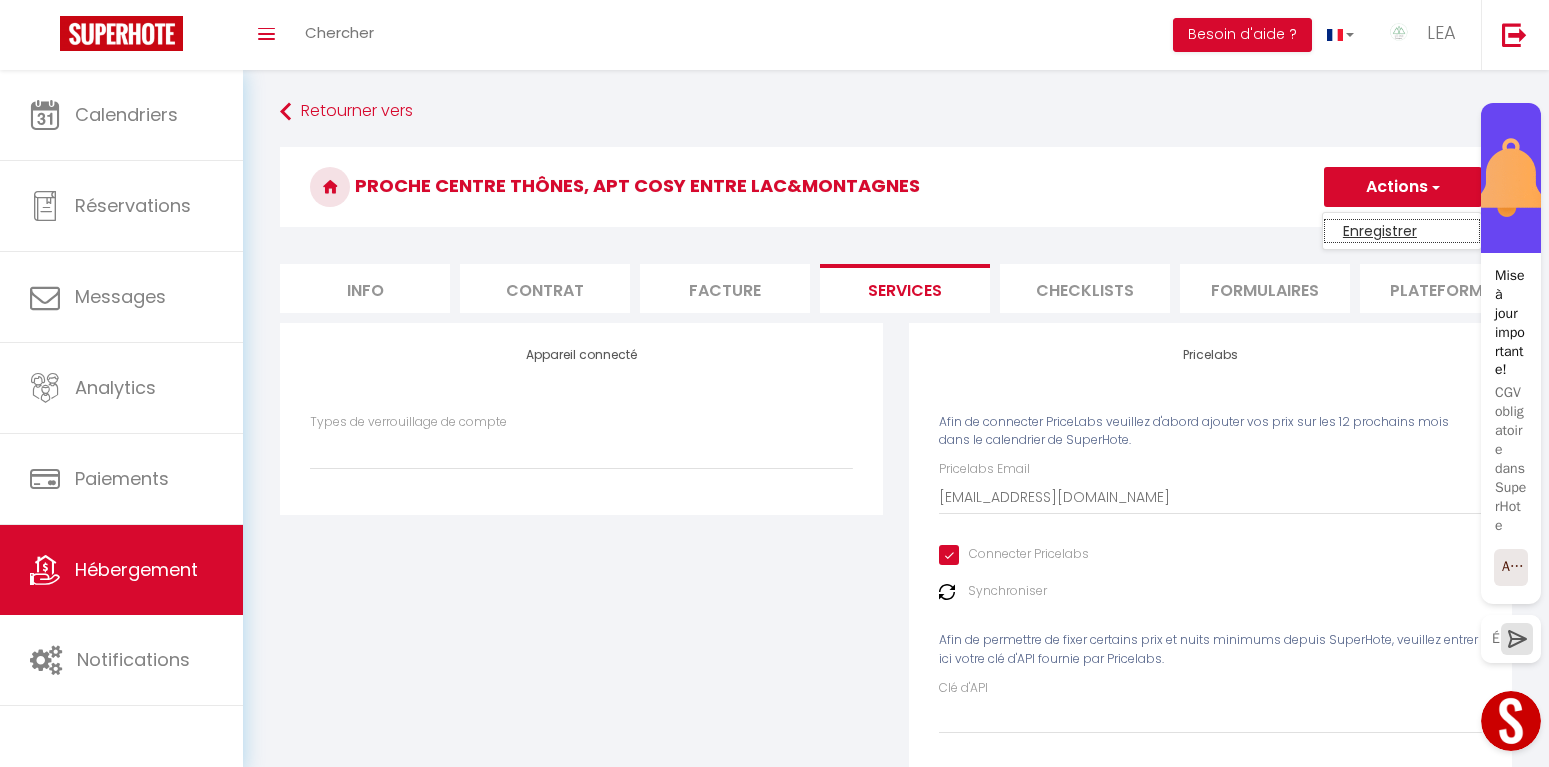click on "Enregistrer" at bounding box center [1402, 231] 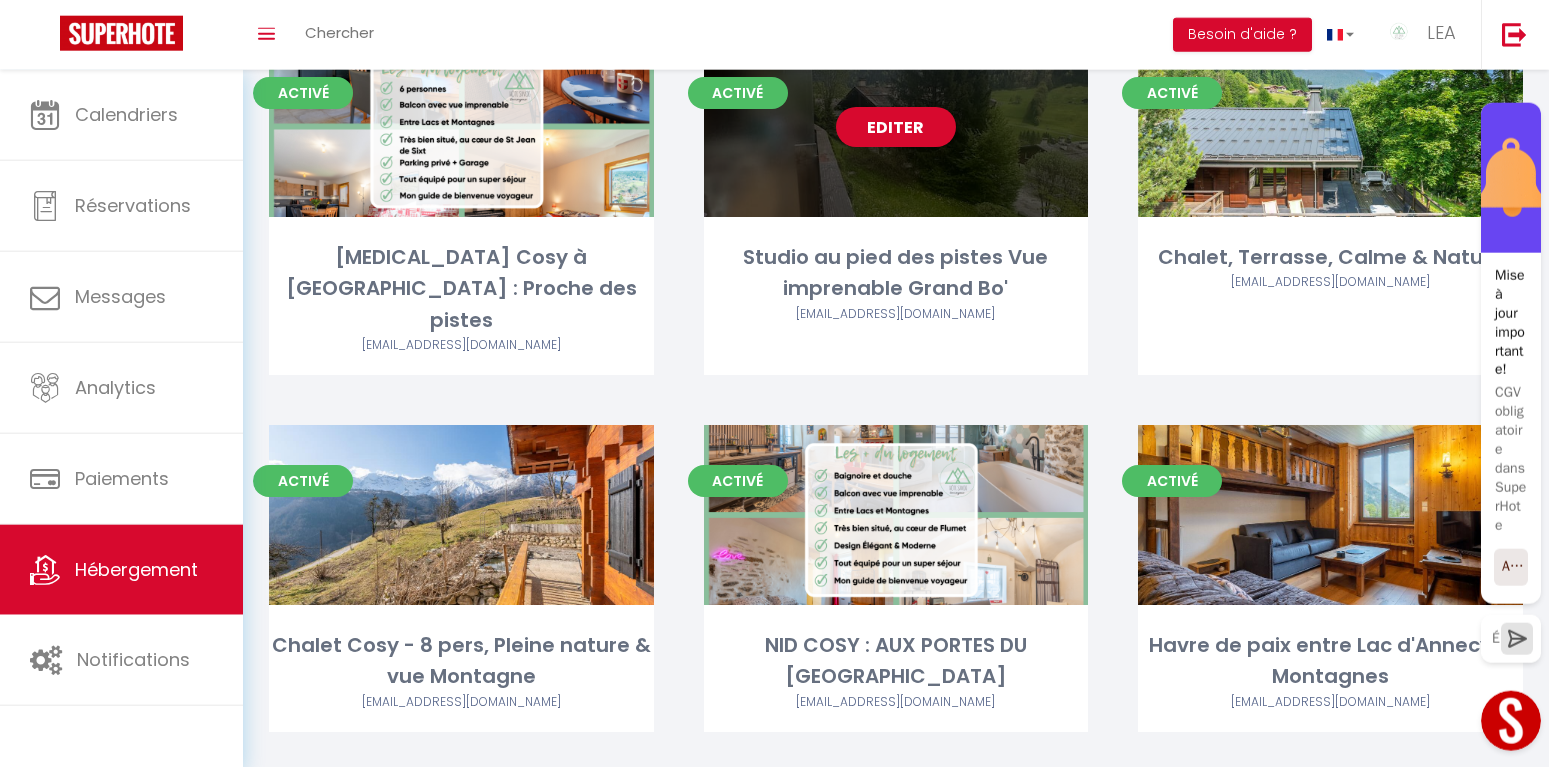 scroll, scrollTop: 204, scrollLeft: 0, axis: vertical 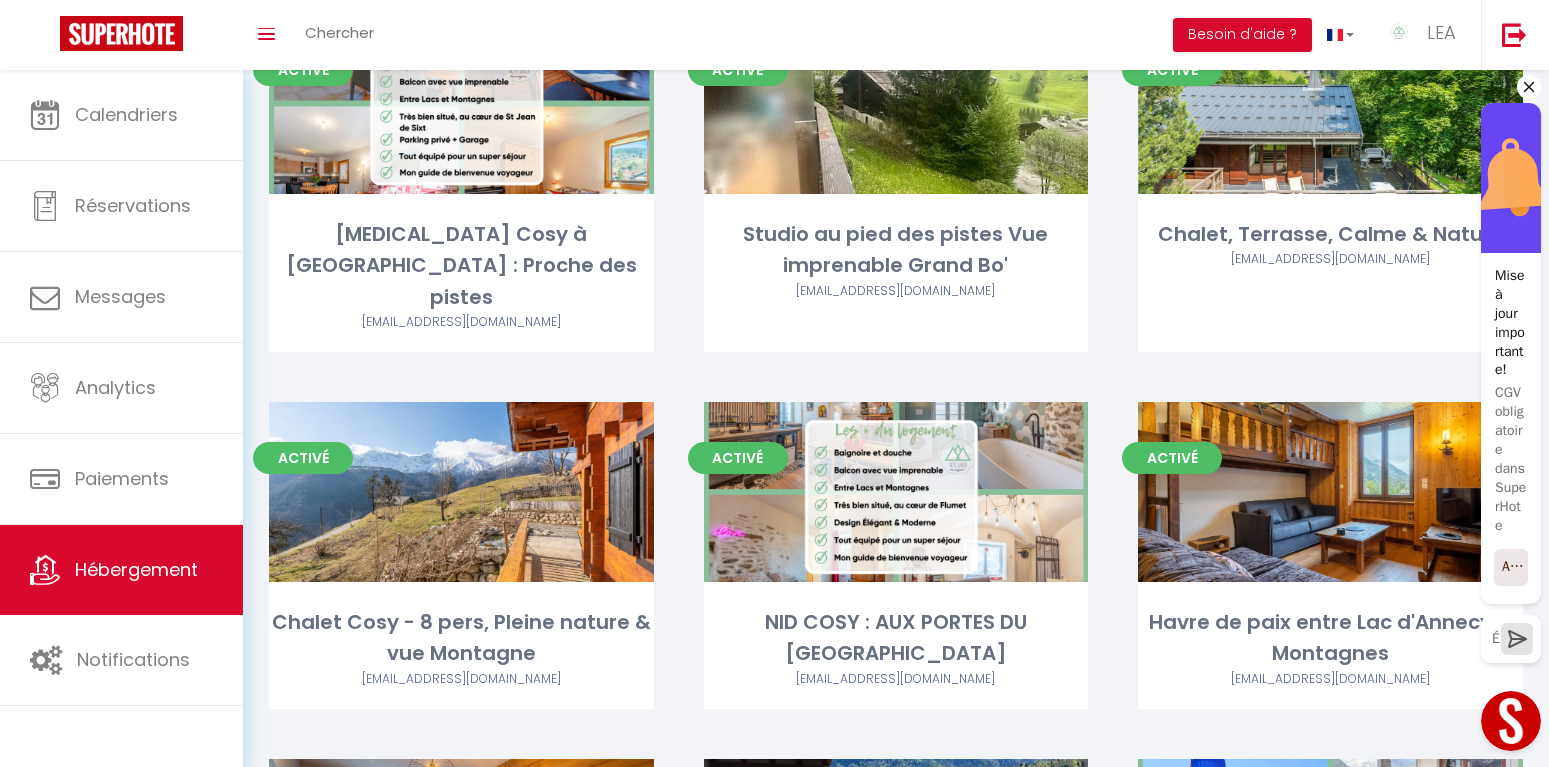 click 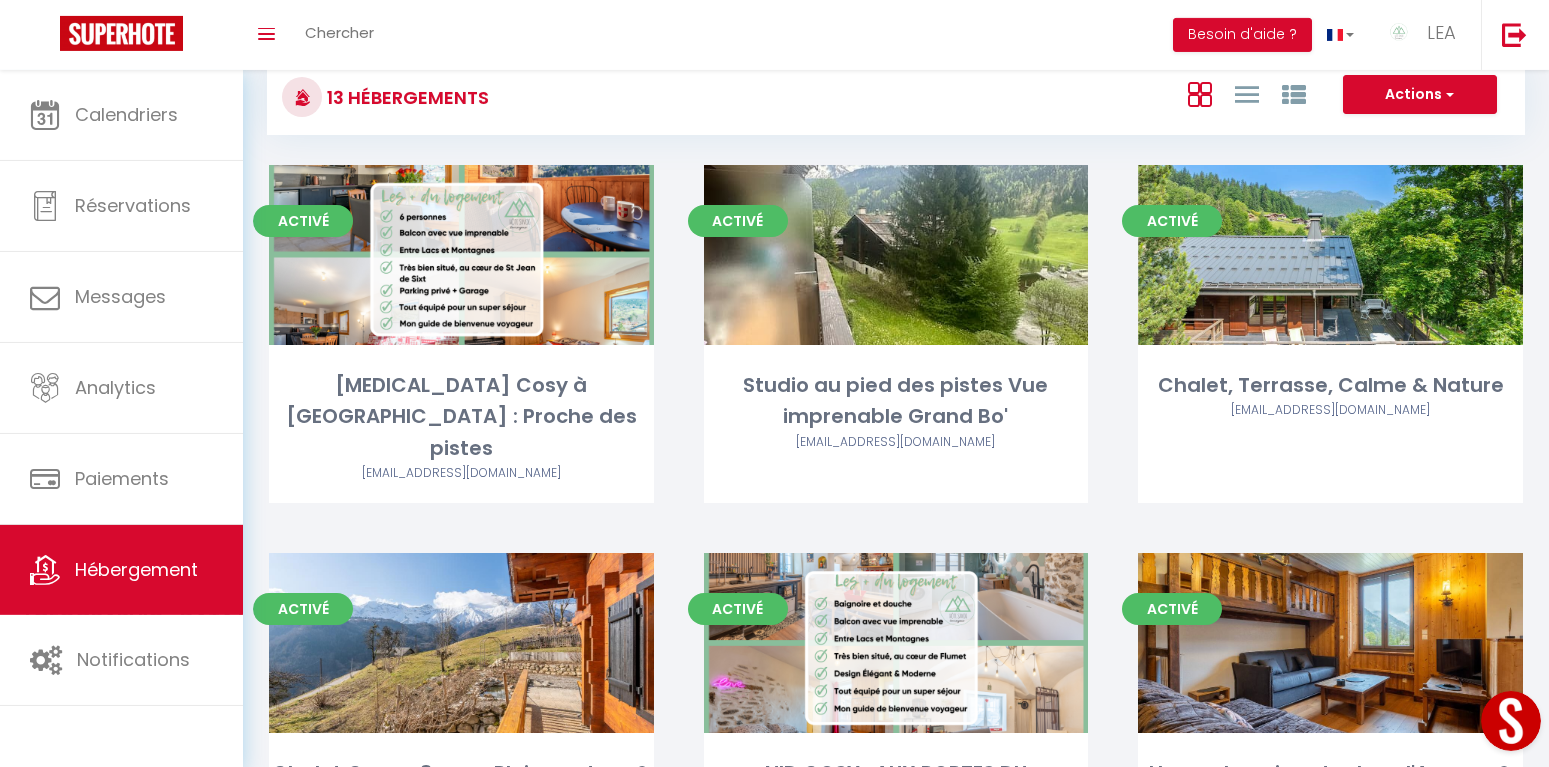 scroll, scrollTop: 0, scrollLeft: 0, axis: both 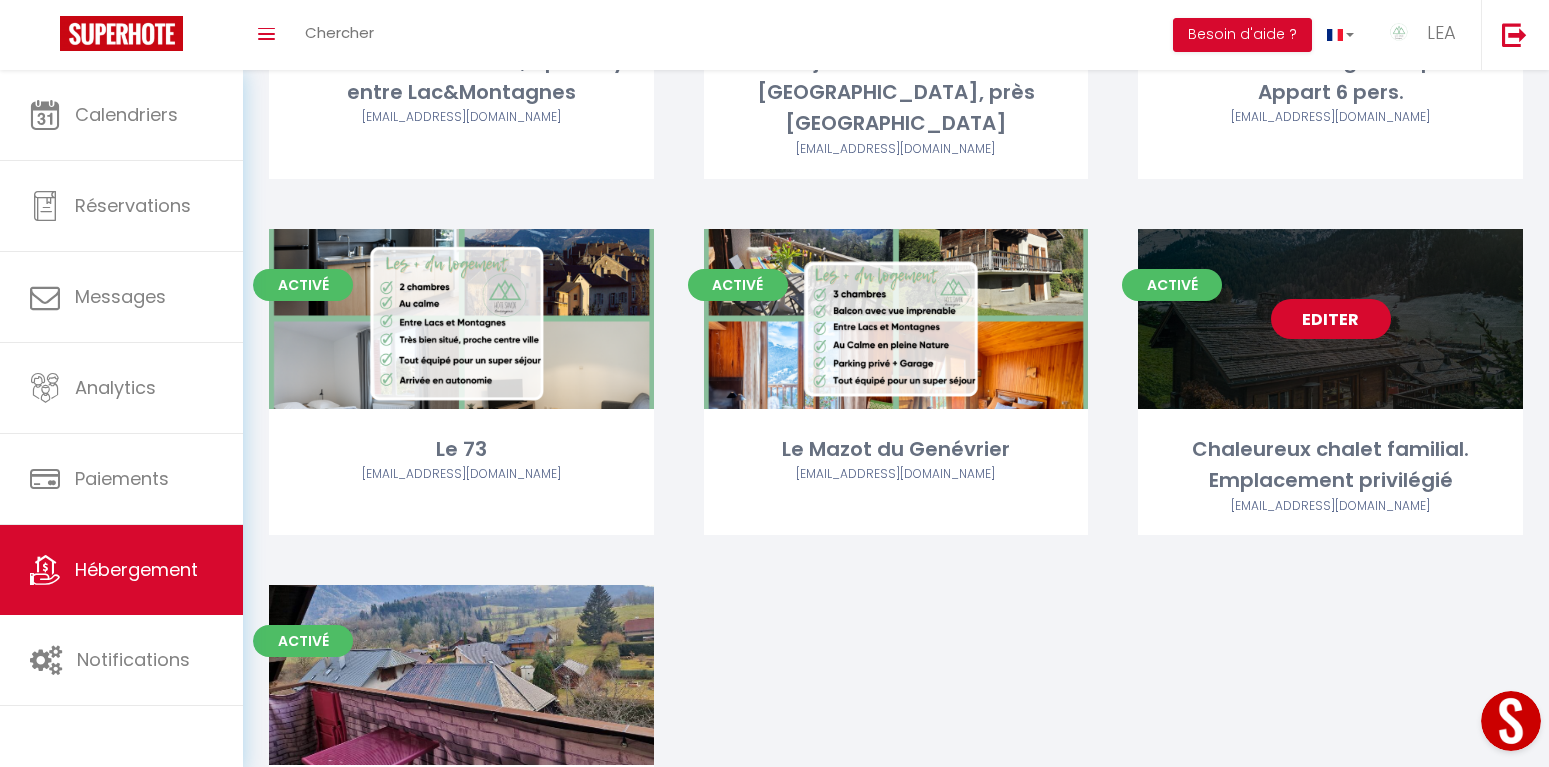 click on "Editer" at bounding box center [1331, 319] 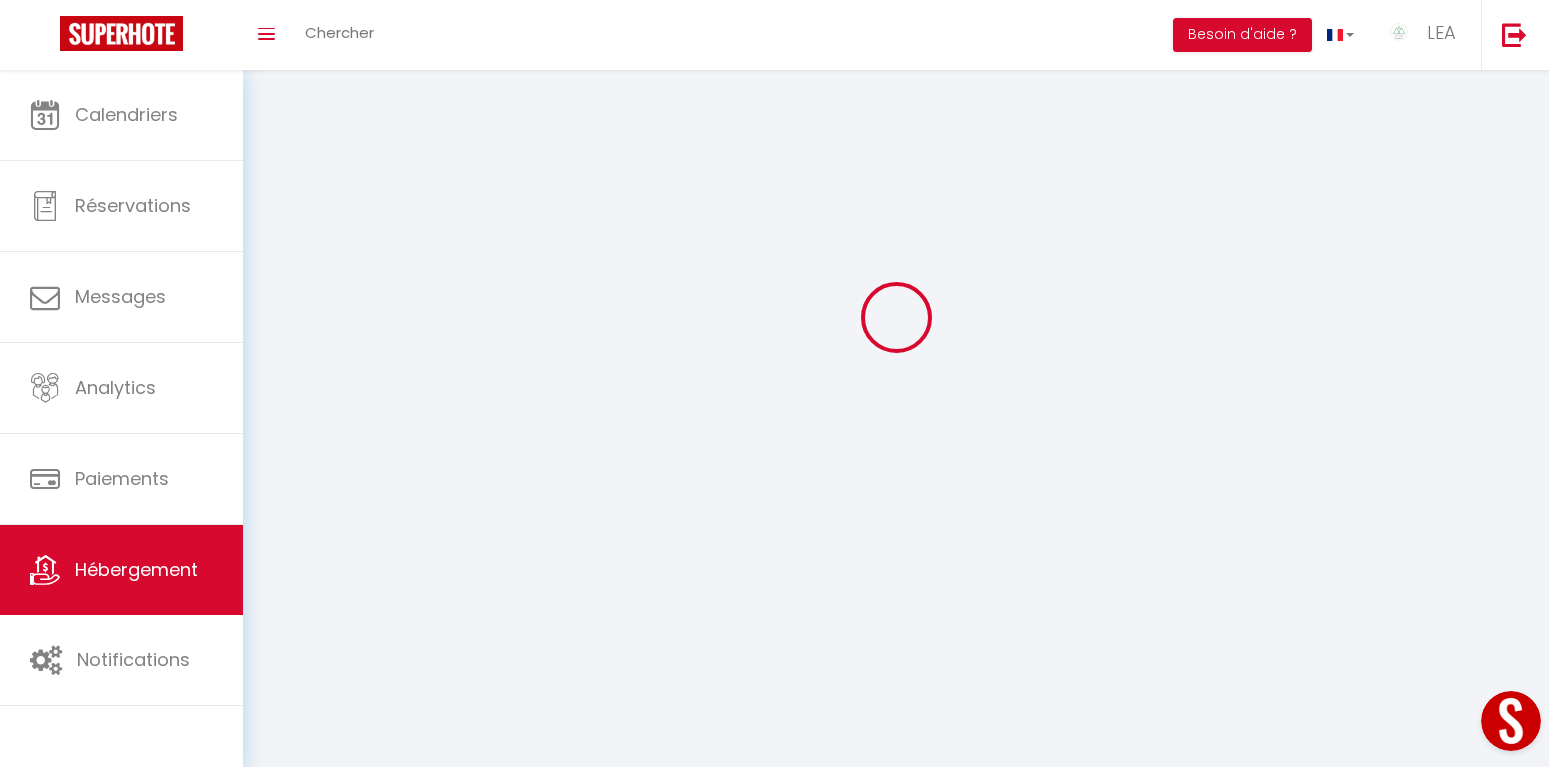 scroll, scrollTop: 0, scrollLeft: 0, axis: both 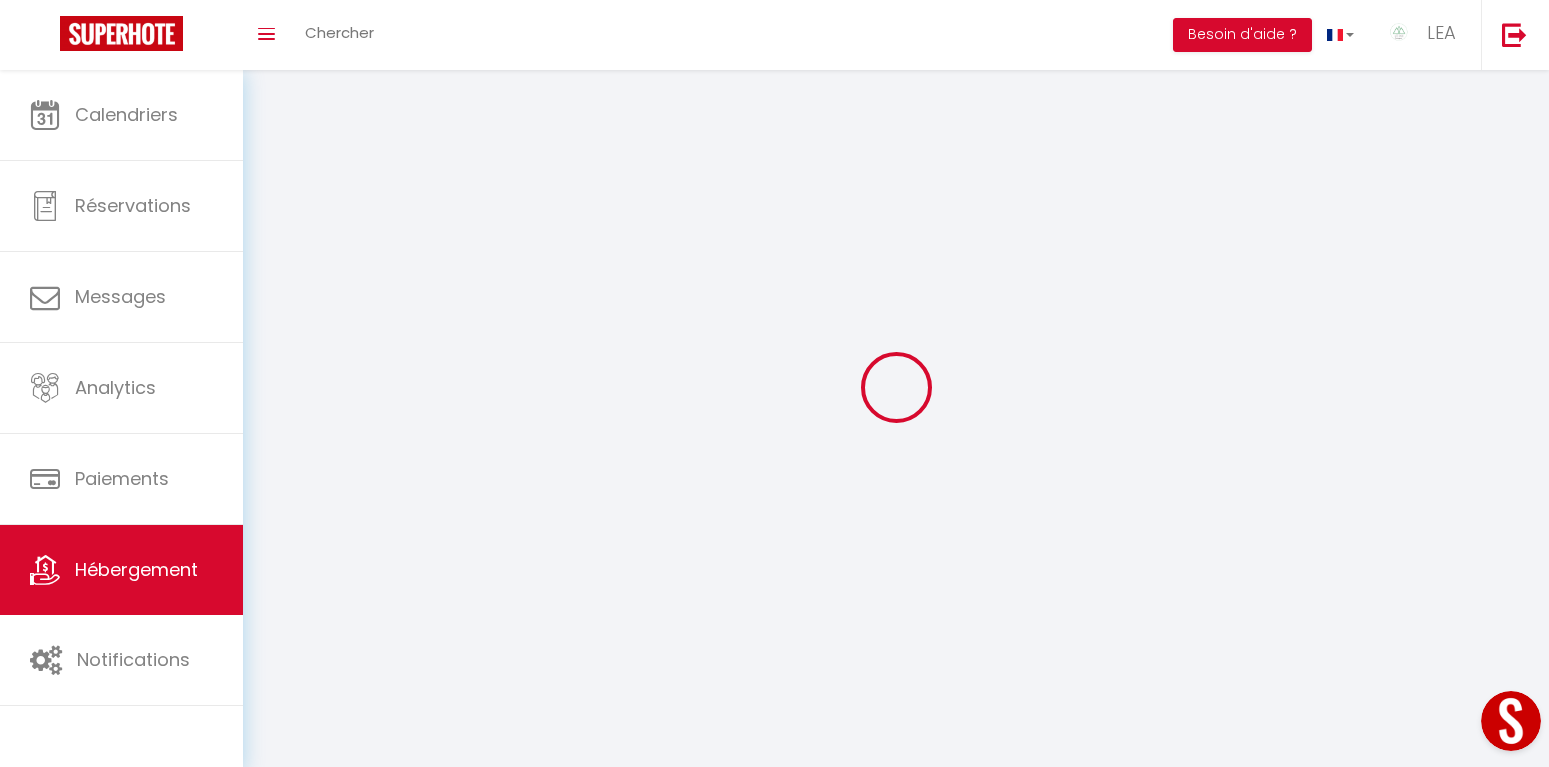 select 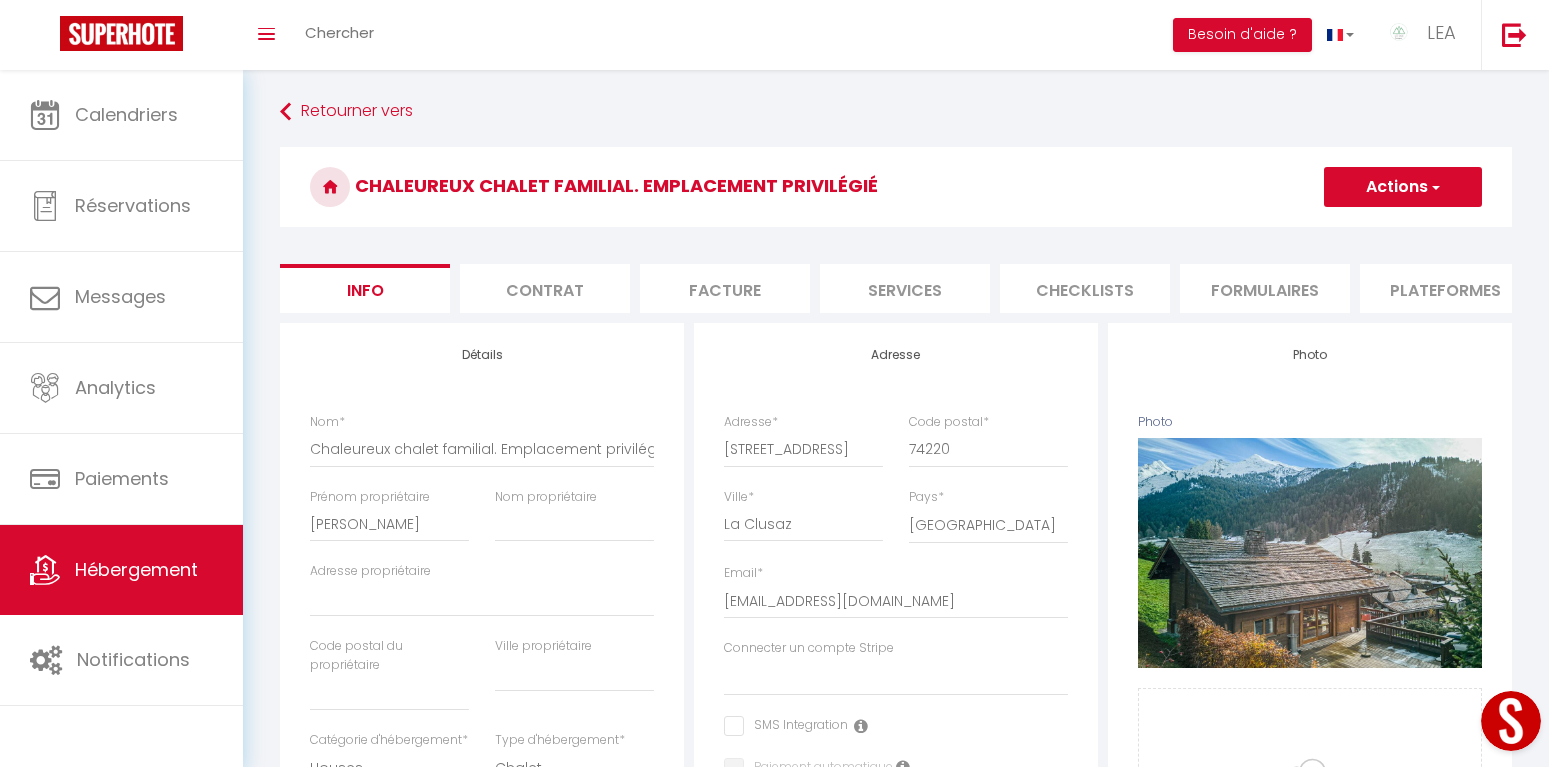select 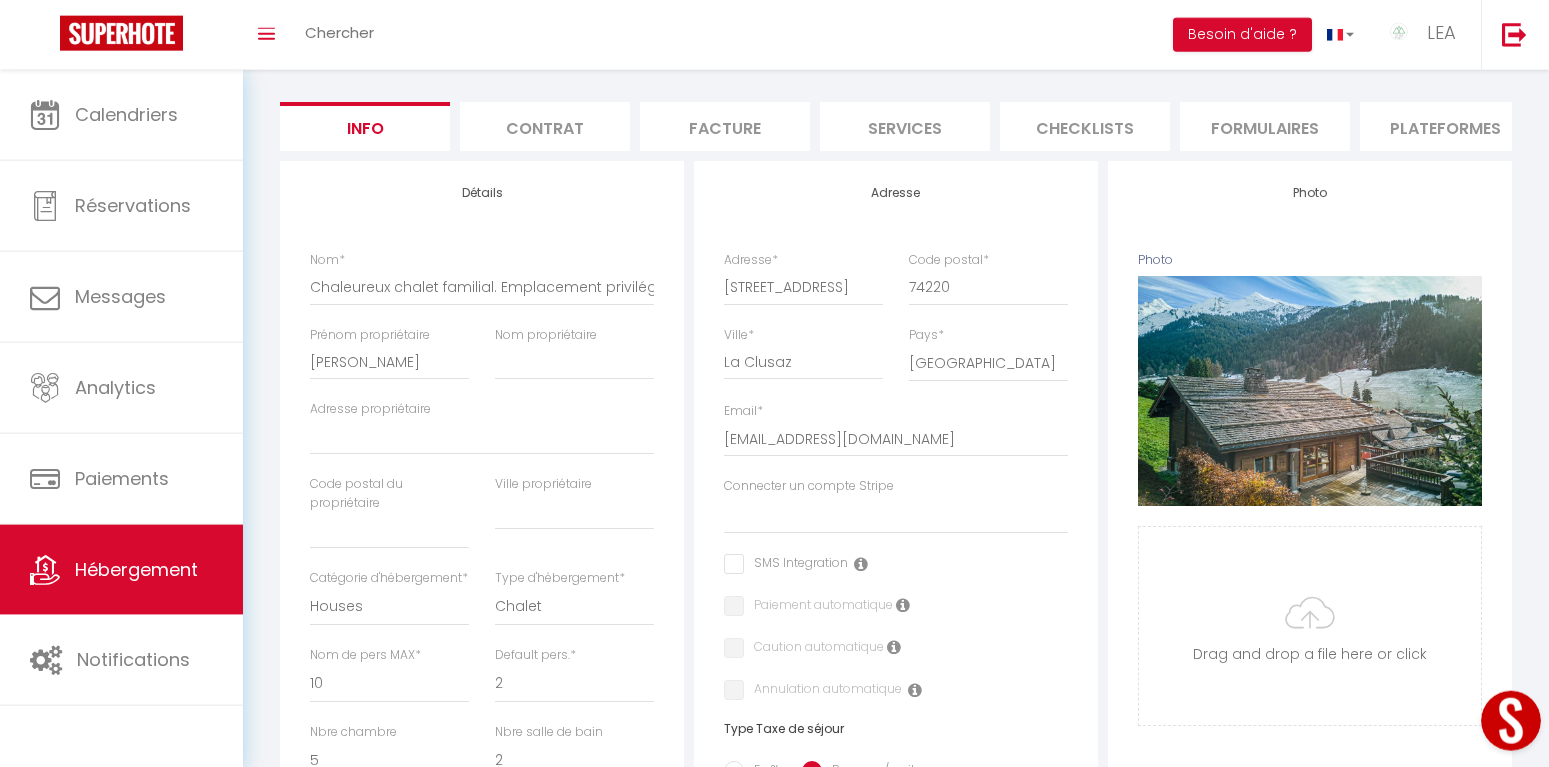 scroll, scrollTop: 204, scrollLeft: 0, axis: vertical 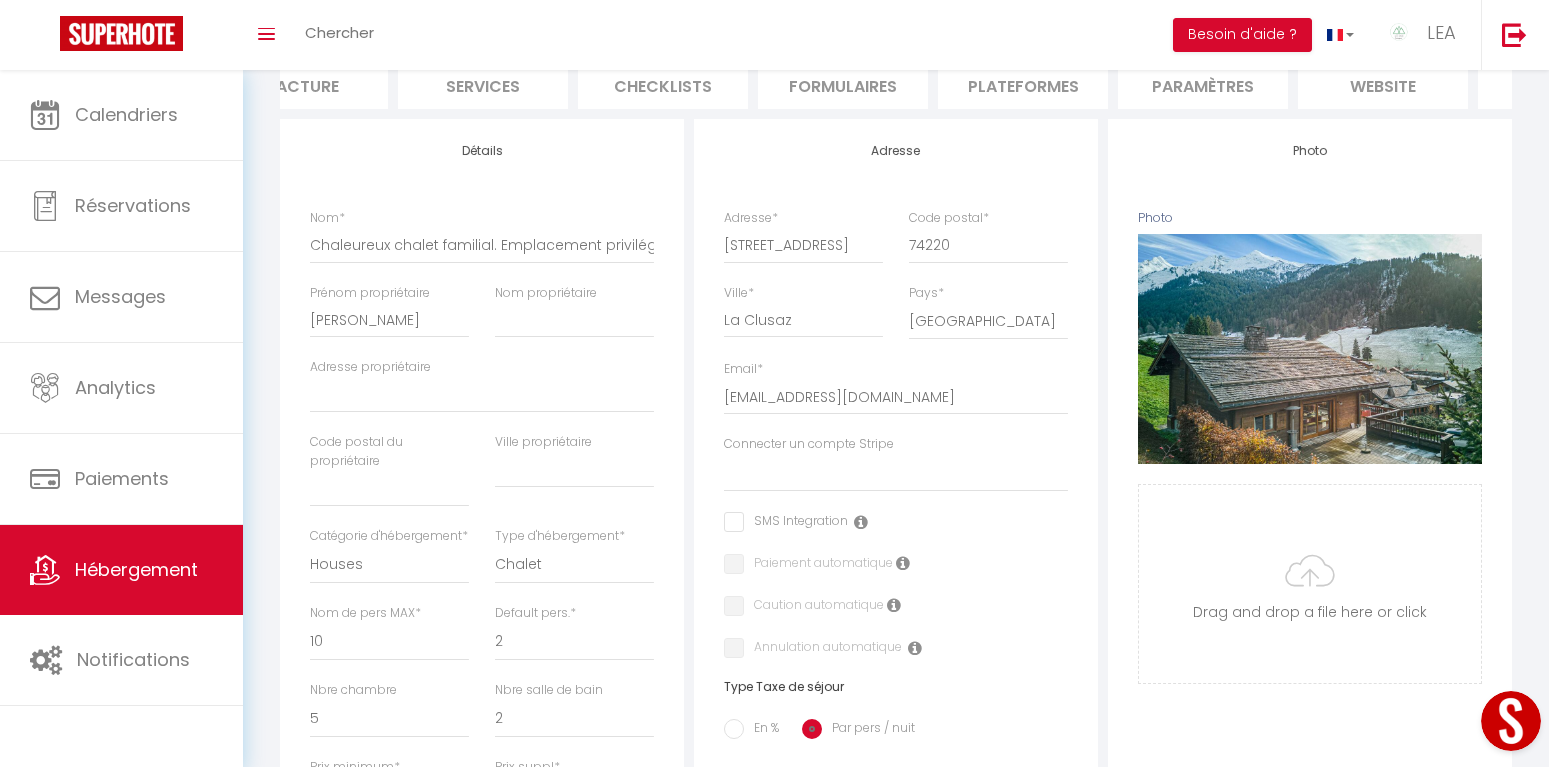 click on "website" at bounding box center (1383, 84) 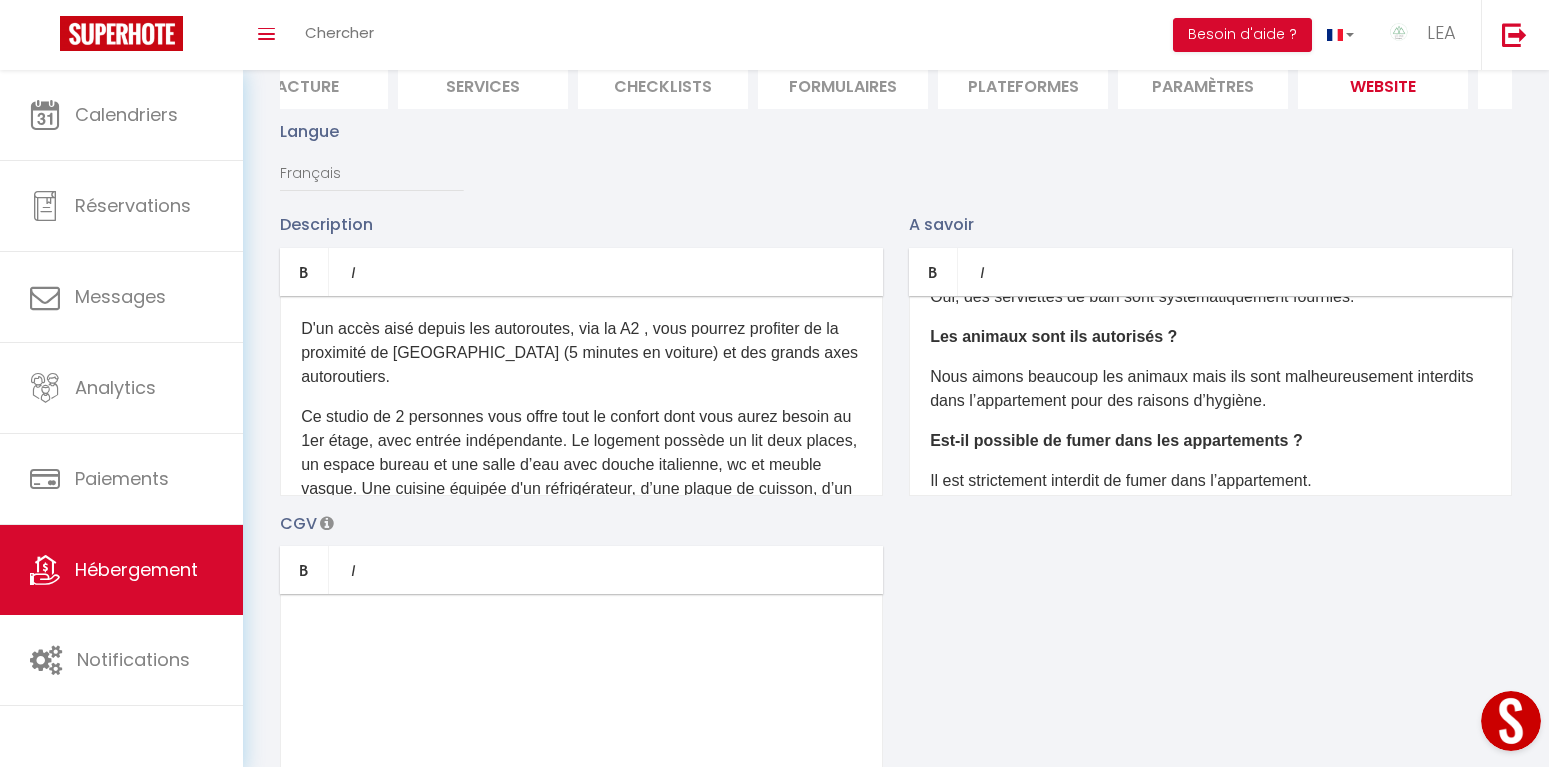 scroll, scrollTop: 228, scrollLeft: 0, axis: vertical 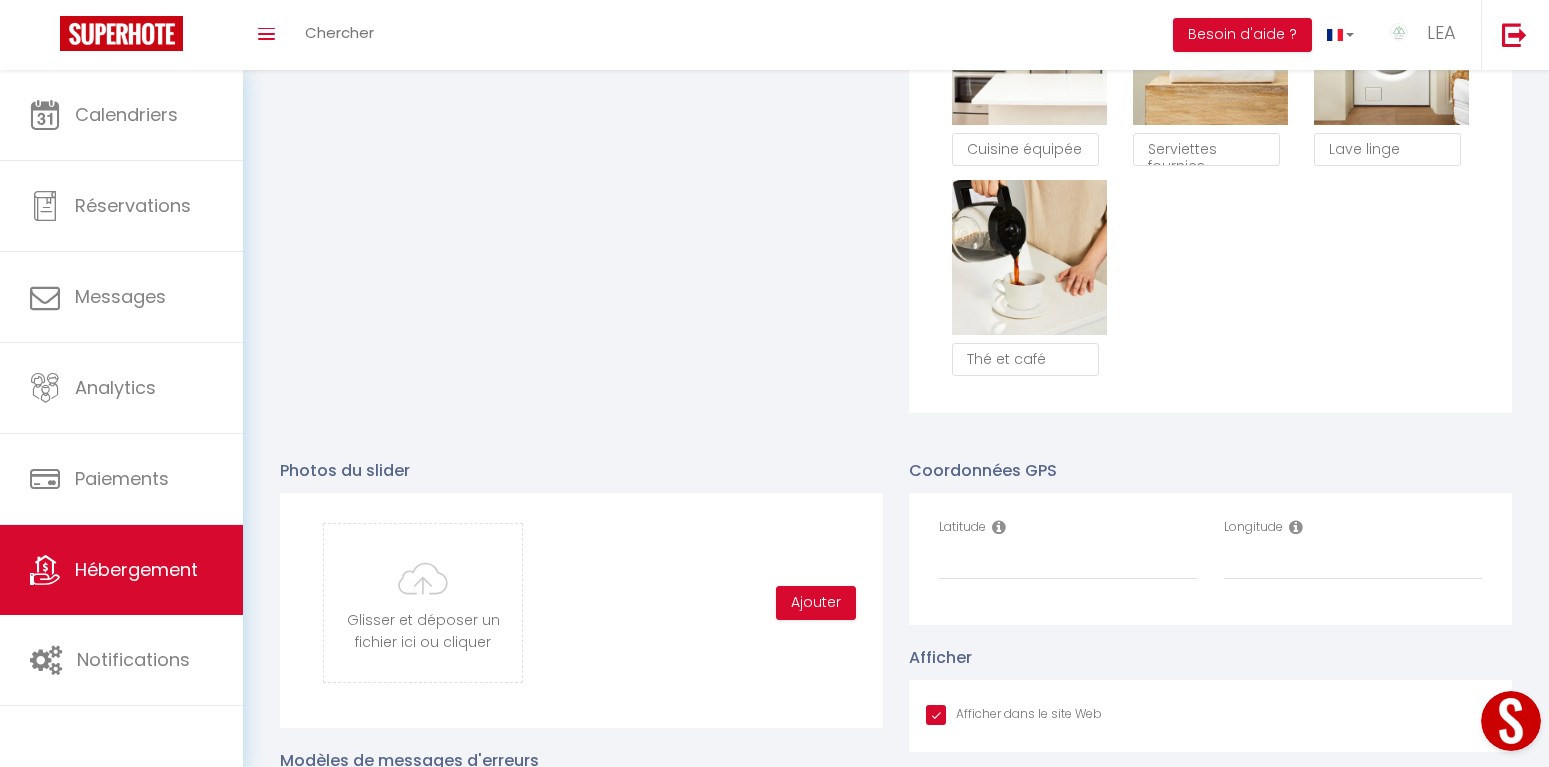 click on "Afficher dans le site Web" at bounding box center [1014, 715] 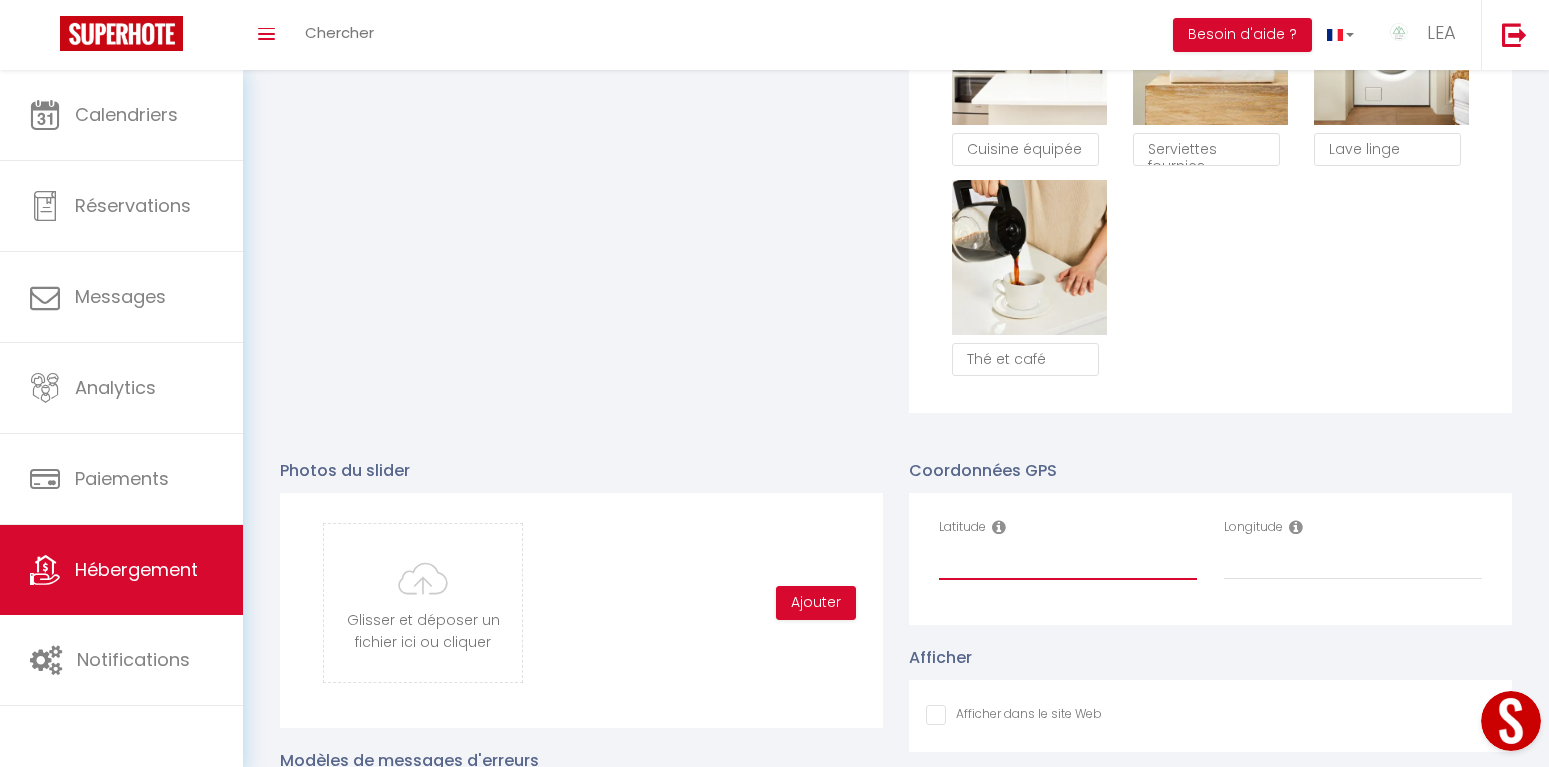 paste on "45.906708" 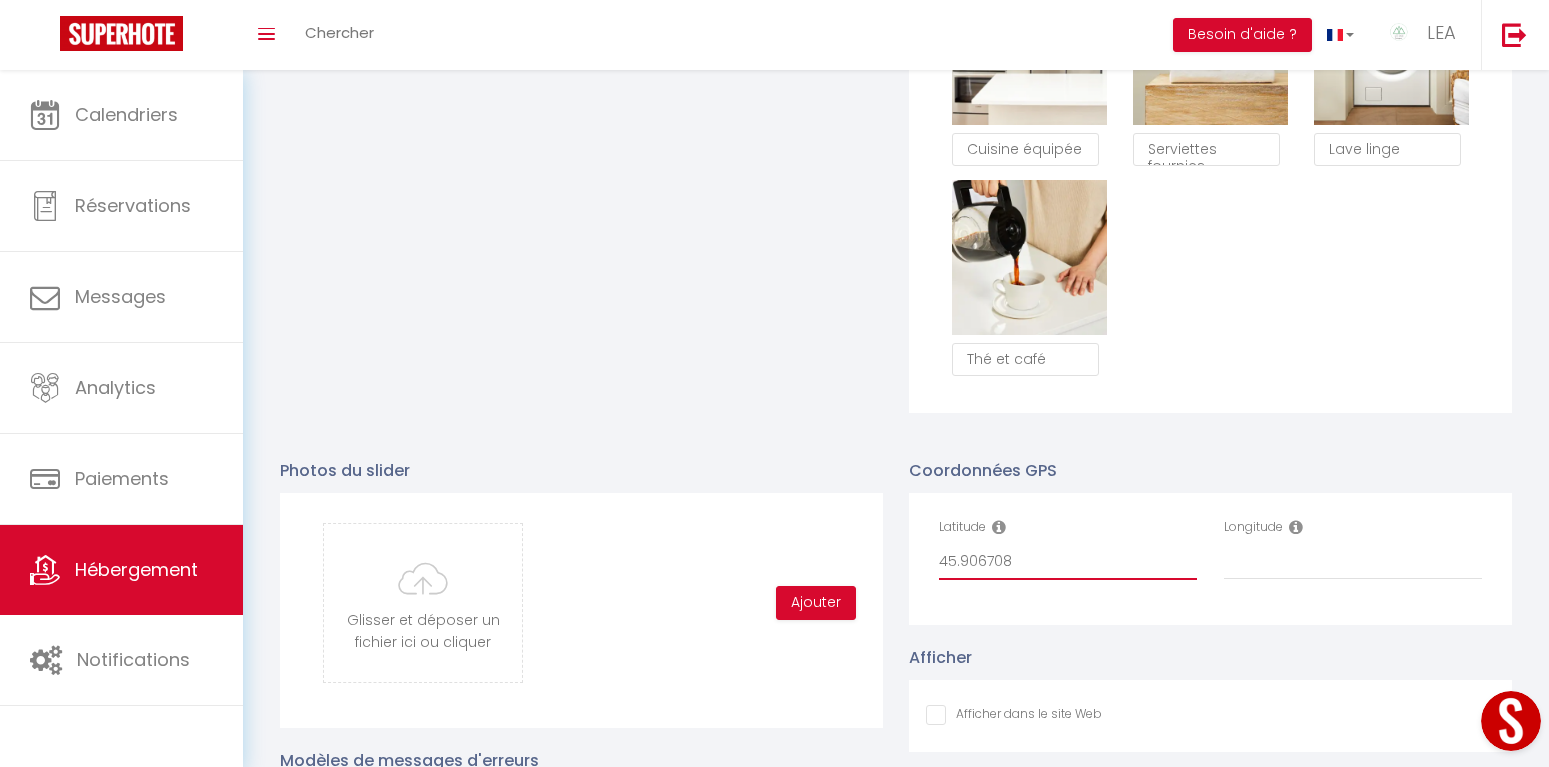 type on "45.906708" 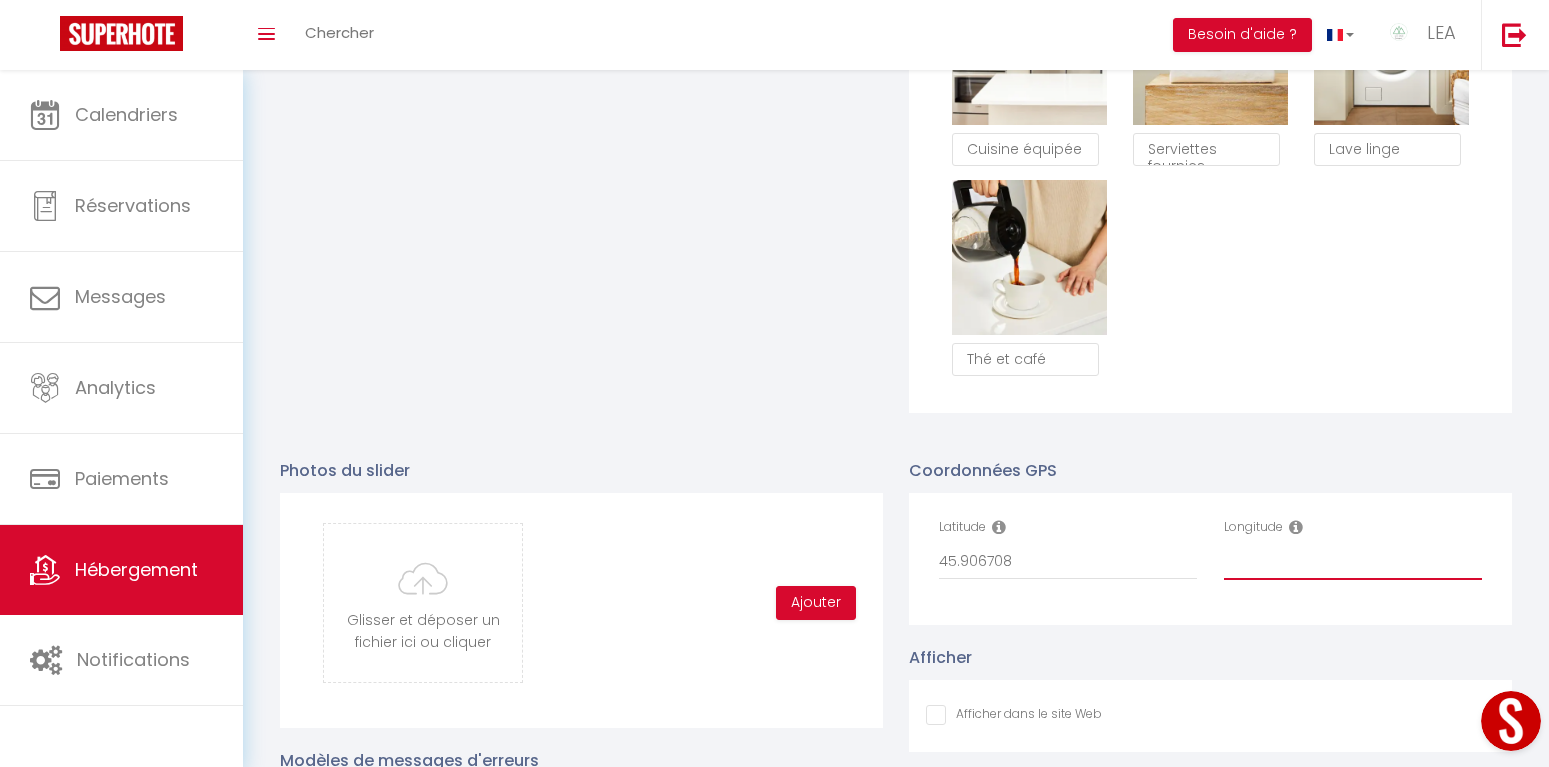 paste on "6.436049" 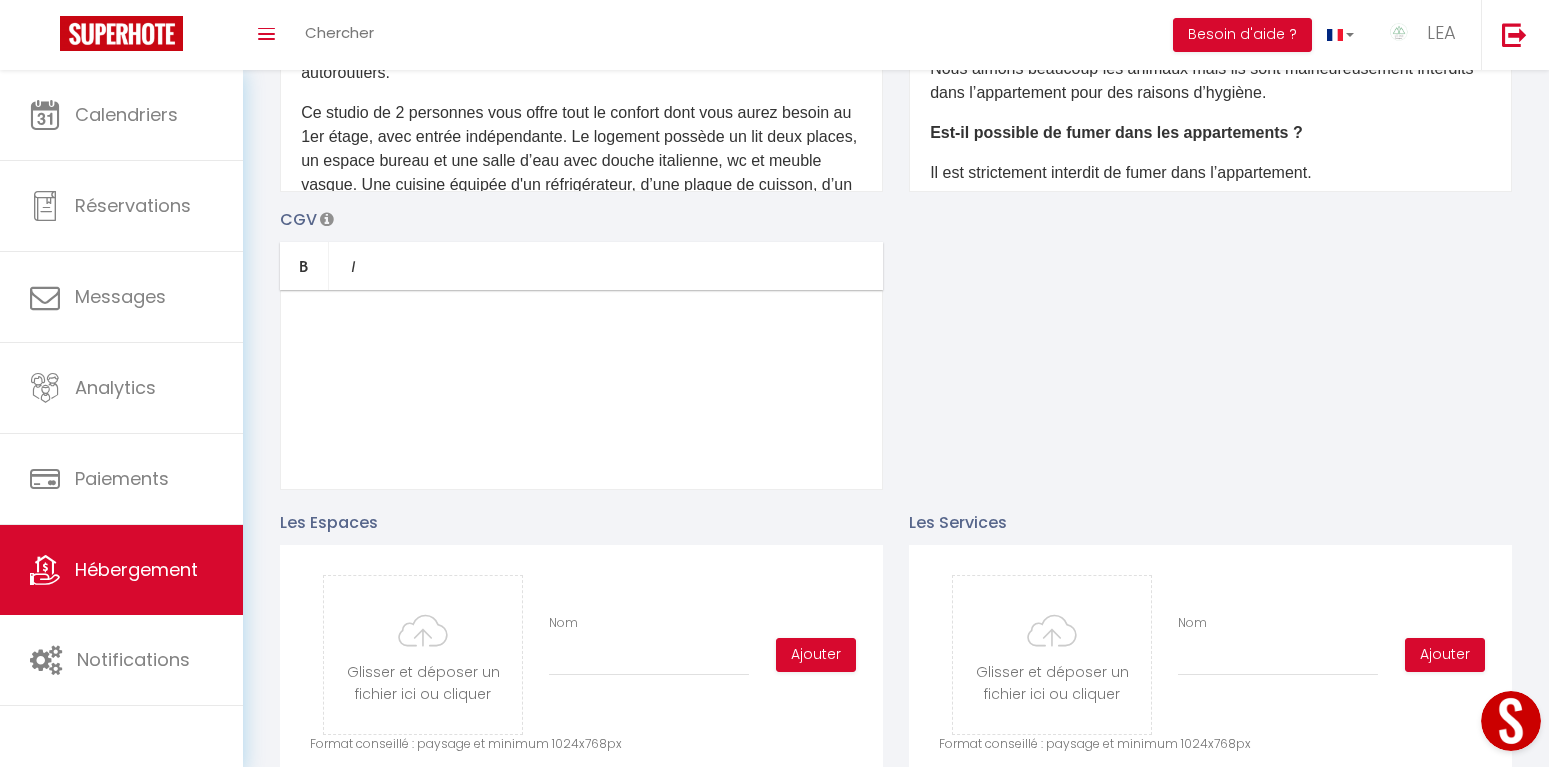 scroll, scrollTop: 0, scrollLeft: 0, axis: both 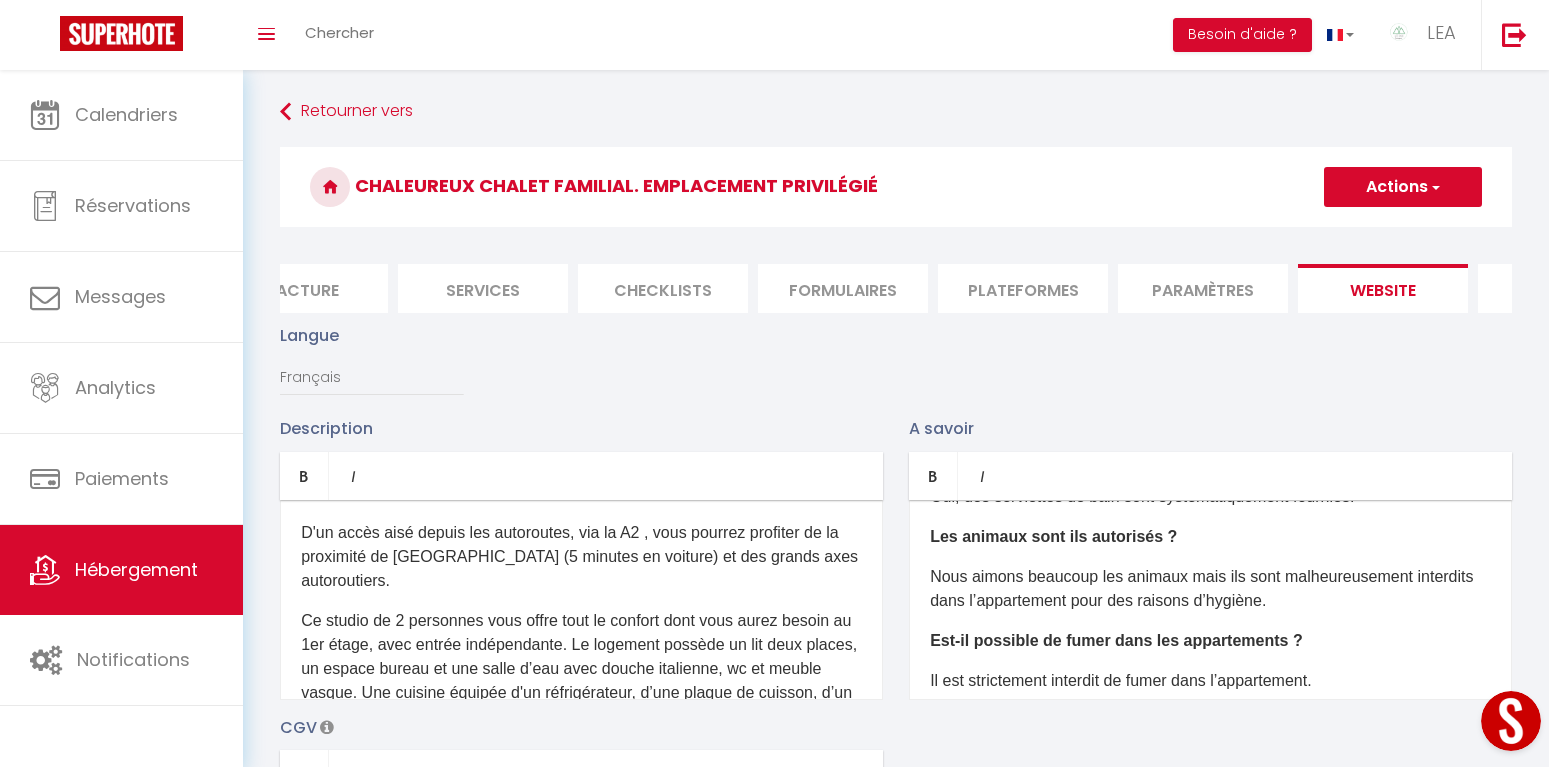 type on "6.436049" 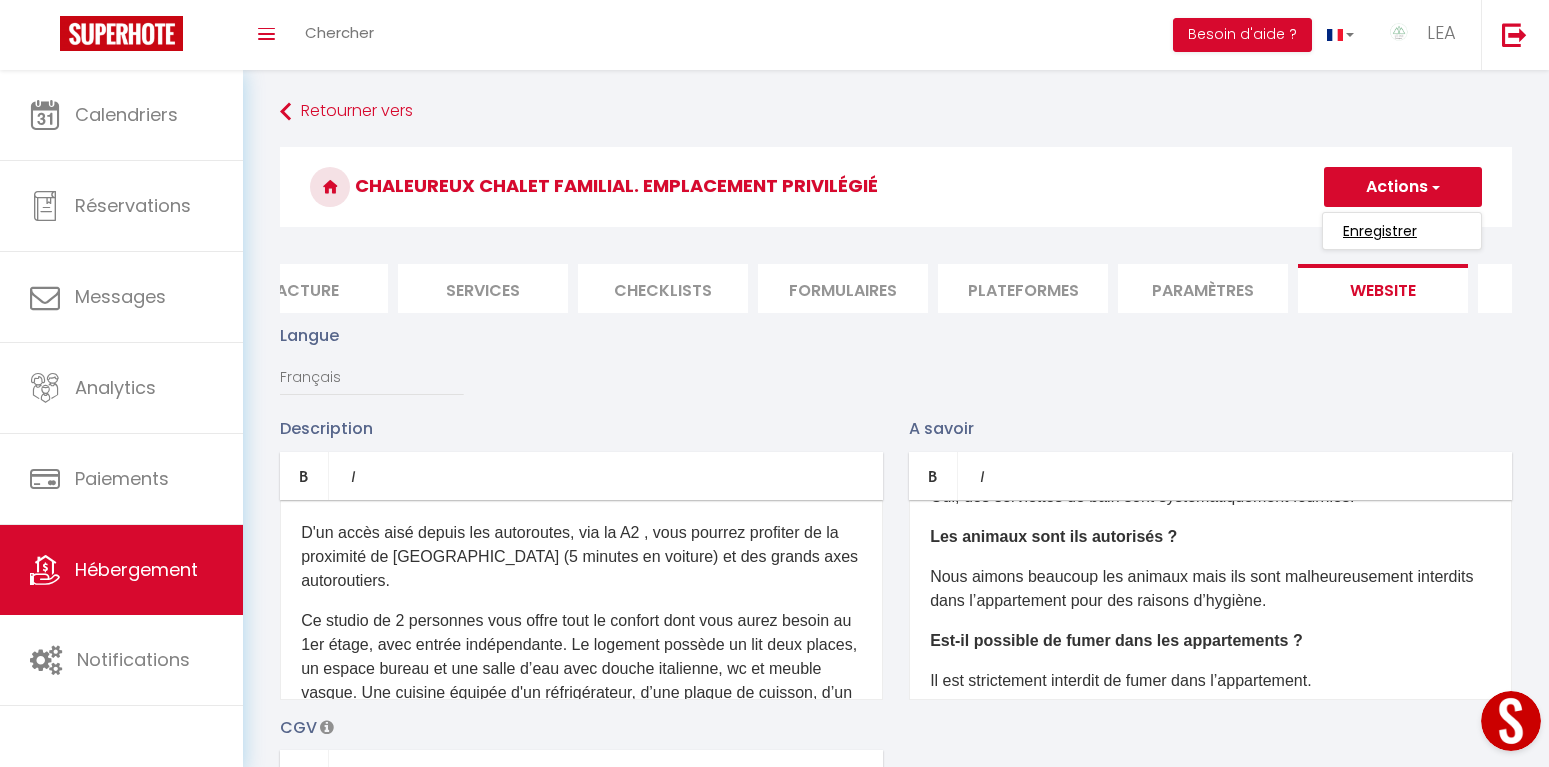 click on "Enregistrer" at bounding box center (1380, 231) 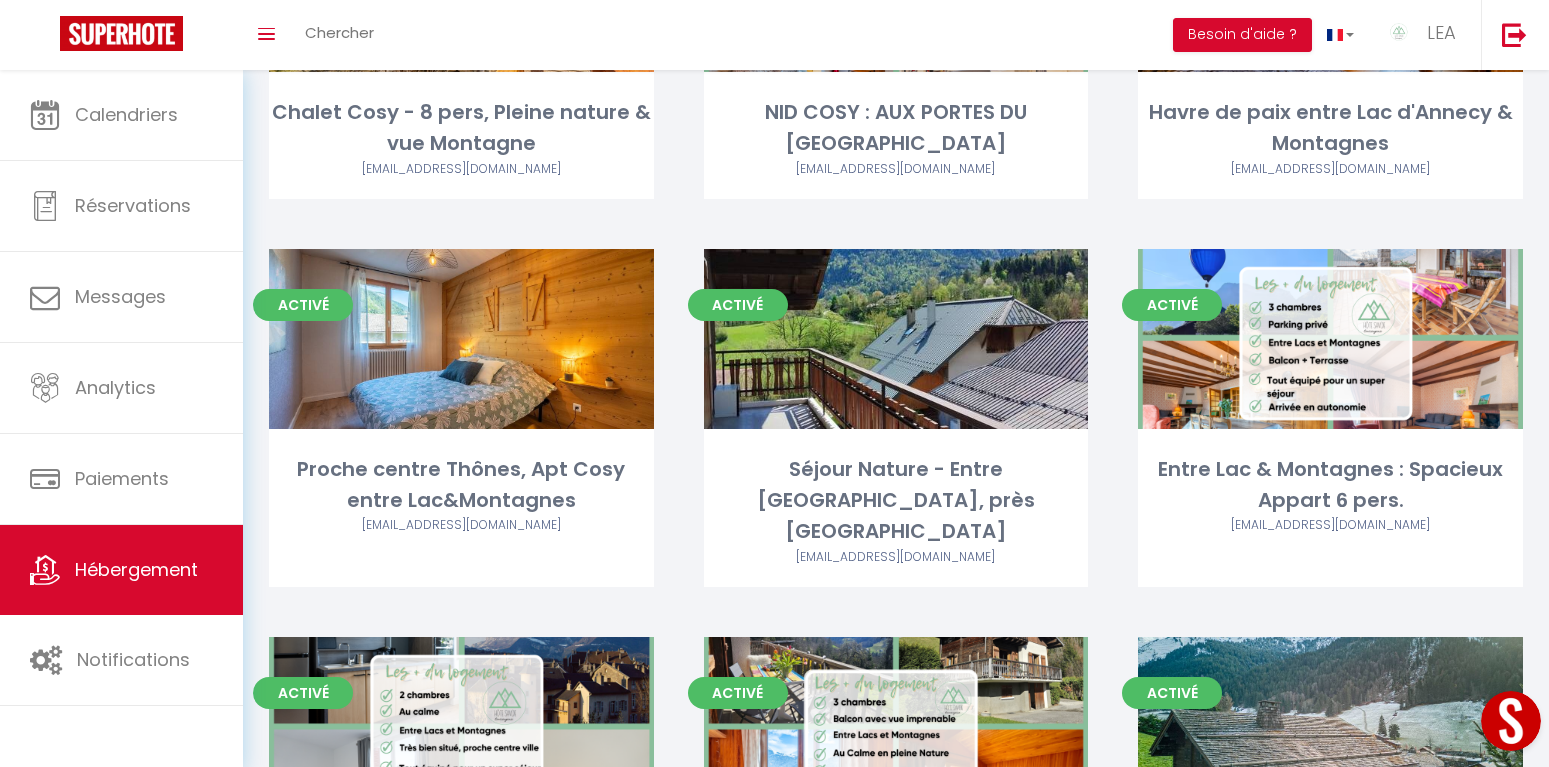 scroll, scrollTop: 1227, scrollLeft: 0, axis: vertical 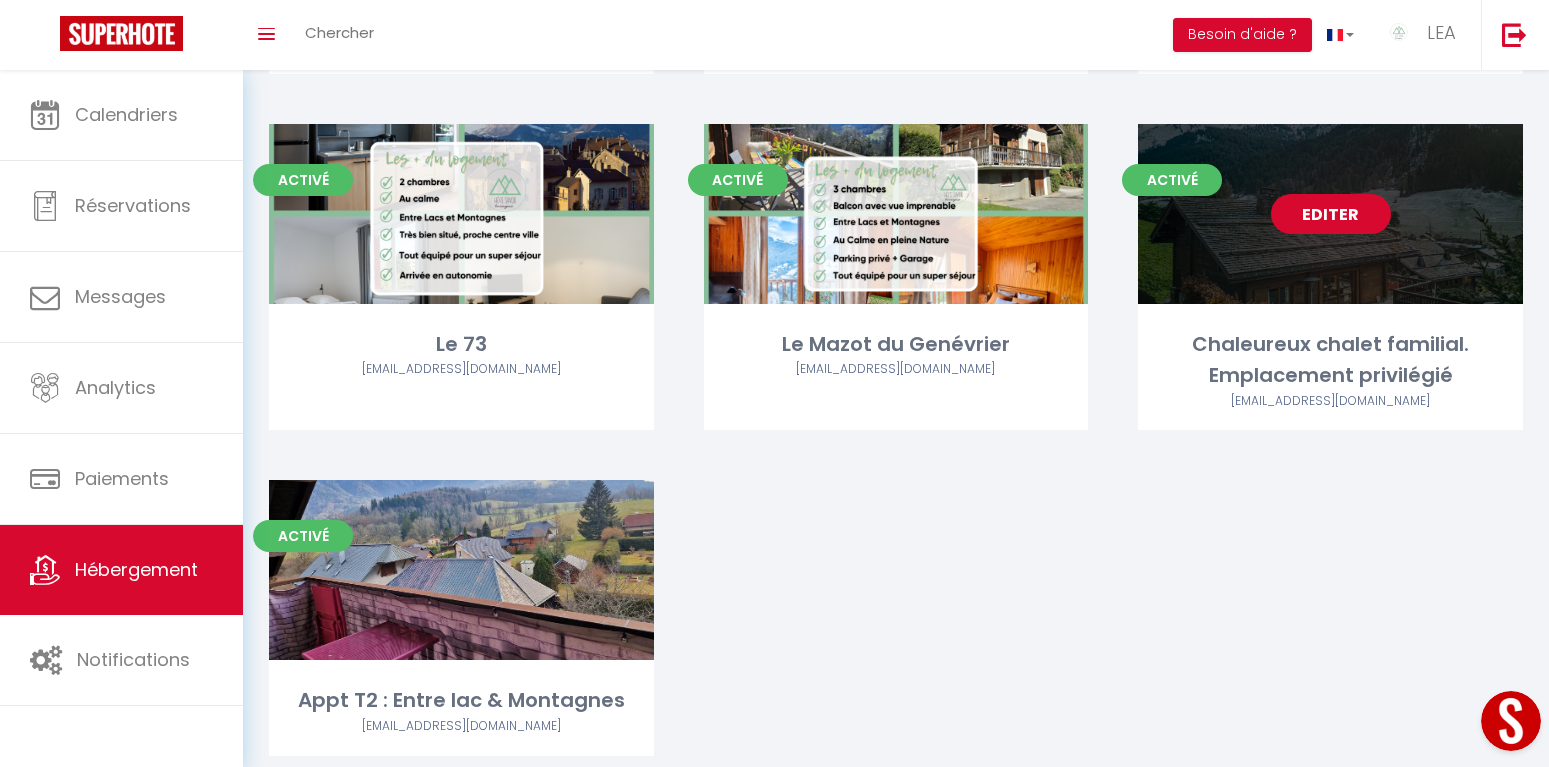 click on "Editer" at bounding box center [1331, 214] 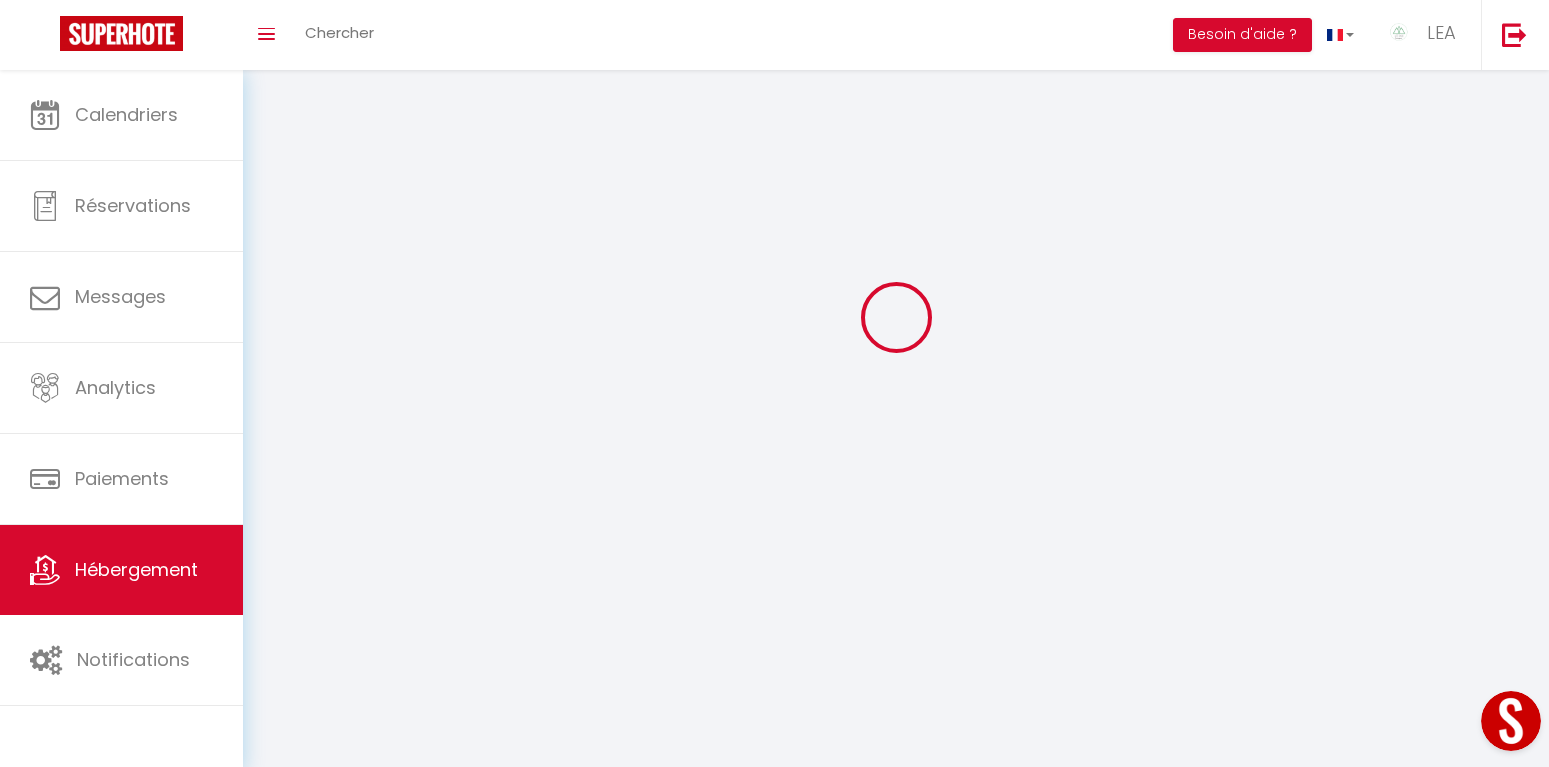 scroll, scrollTop: 0, scrollLeft: 0, axis: both 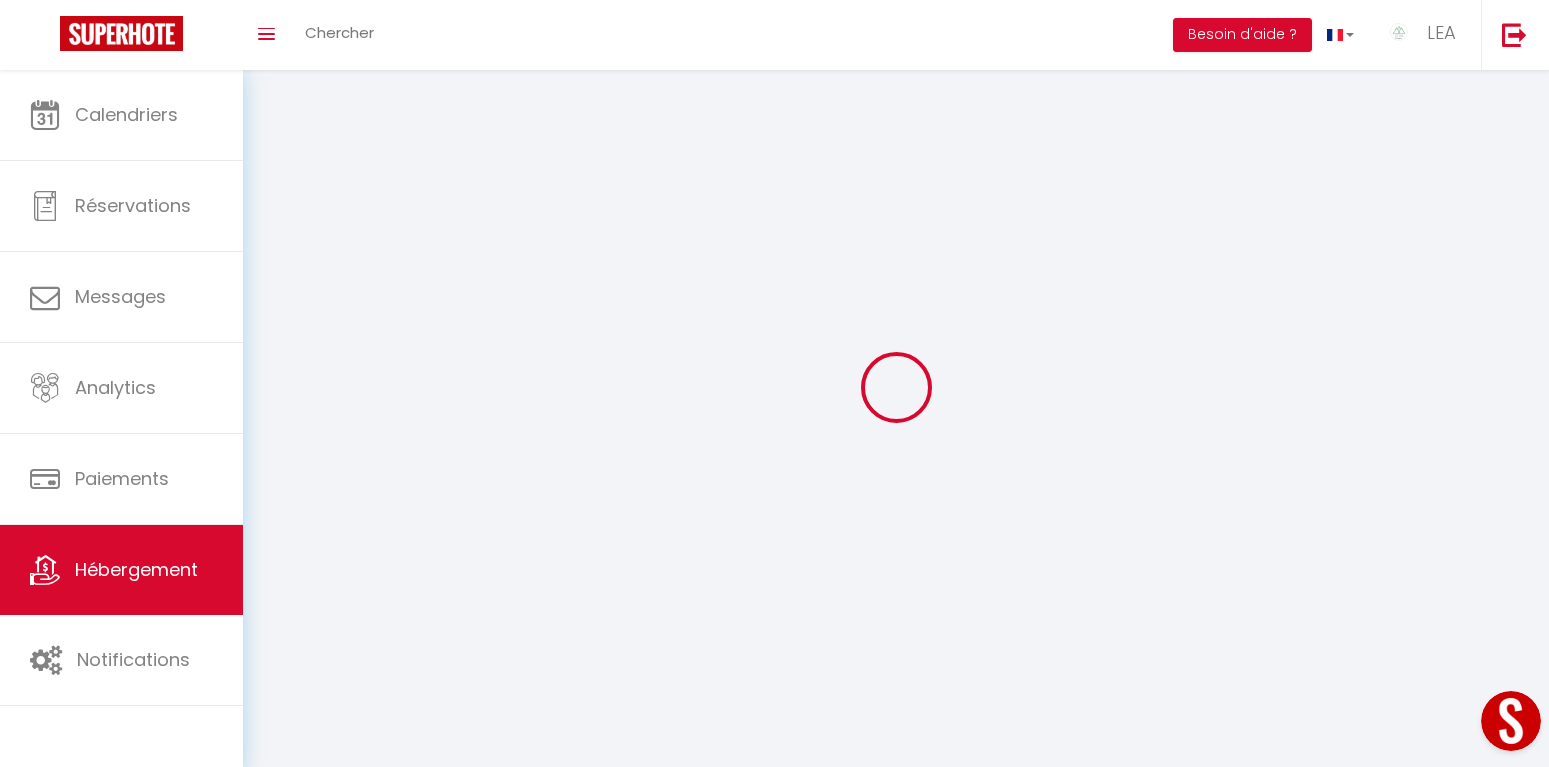type on "Chaleureux chalet familial. Emplacement privilégié" 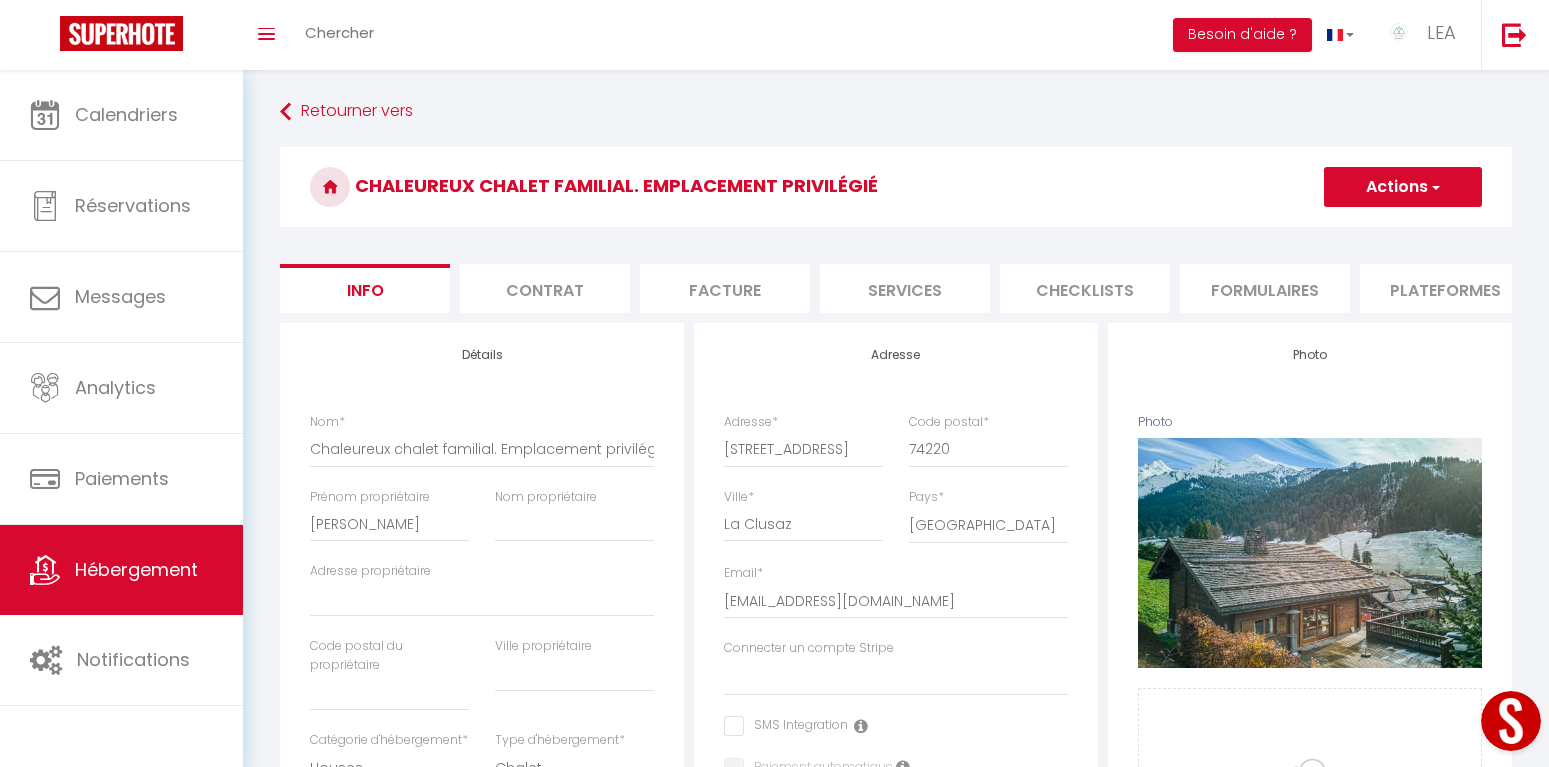 click on "Services" at bounding box center (905, 288) 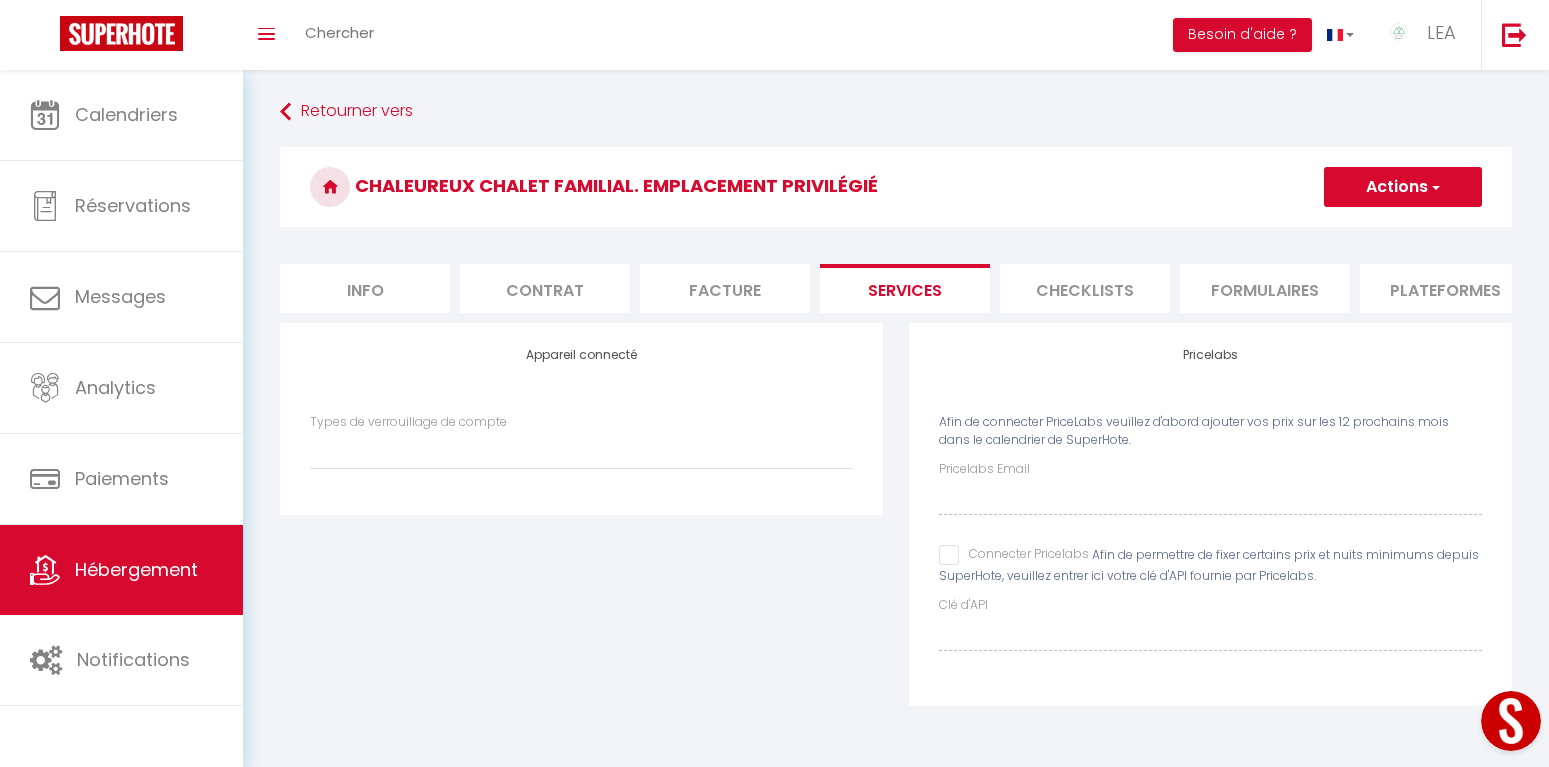 click on "Connecter Pricelabs" at bounding box center (1014, 555) 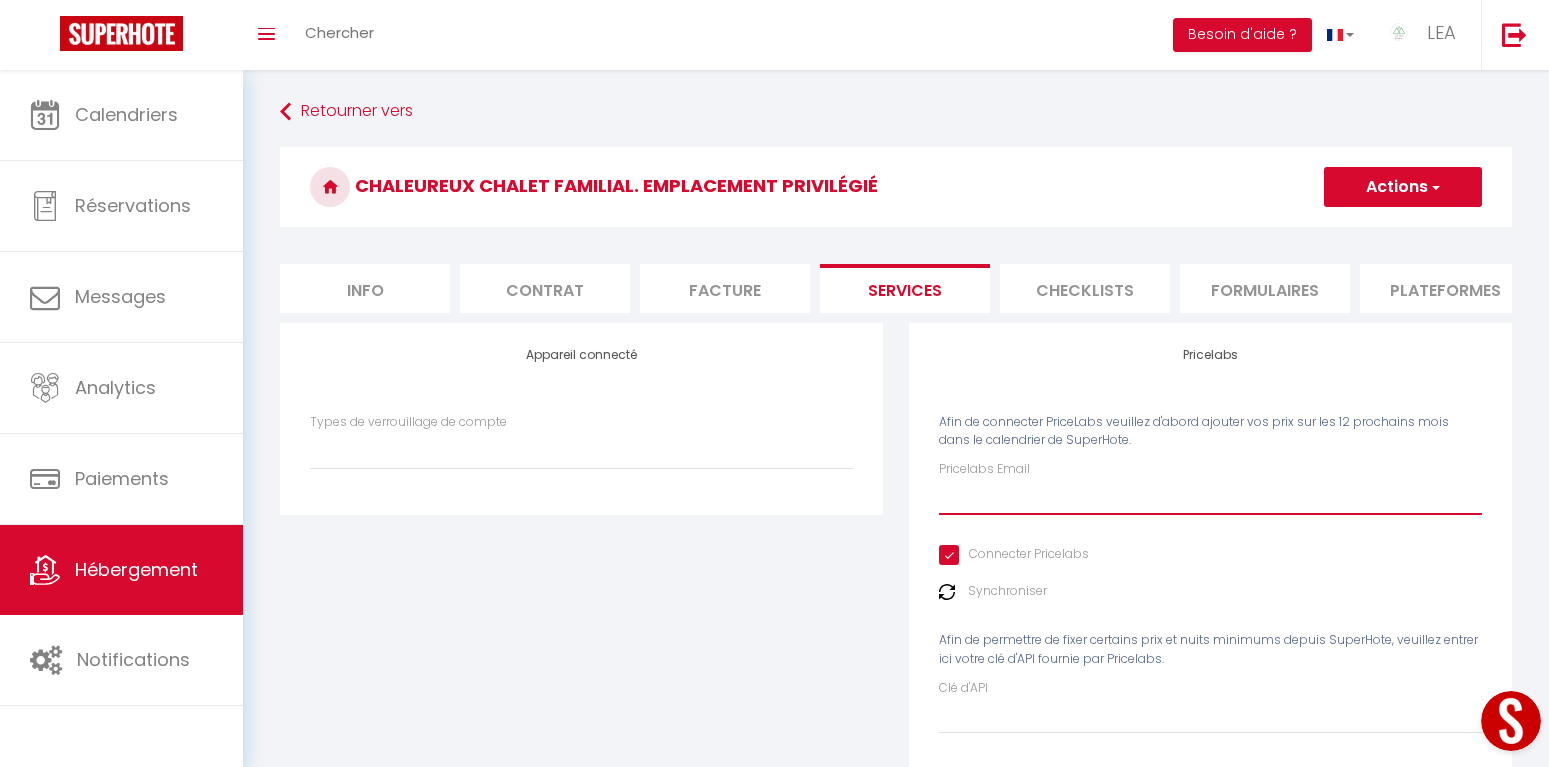 click on "Pricelabs Email" at bounding box center (1210, 497) 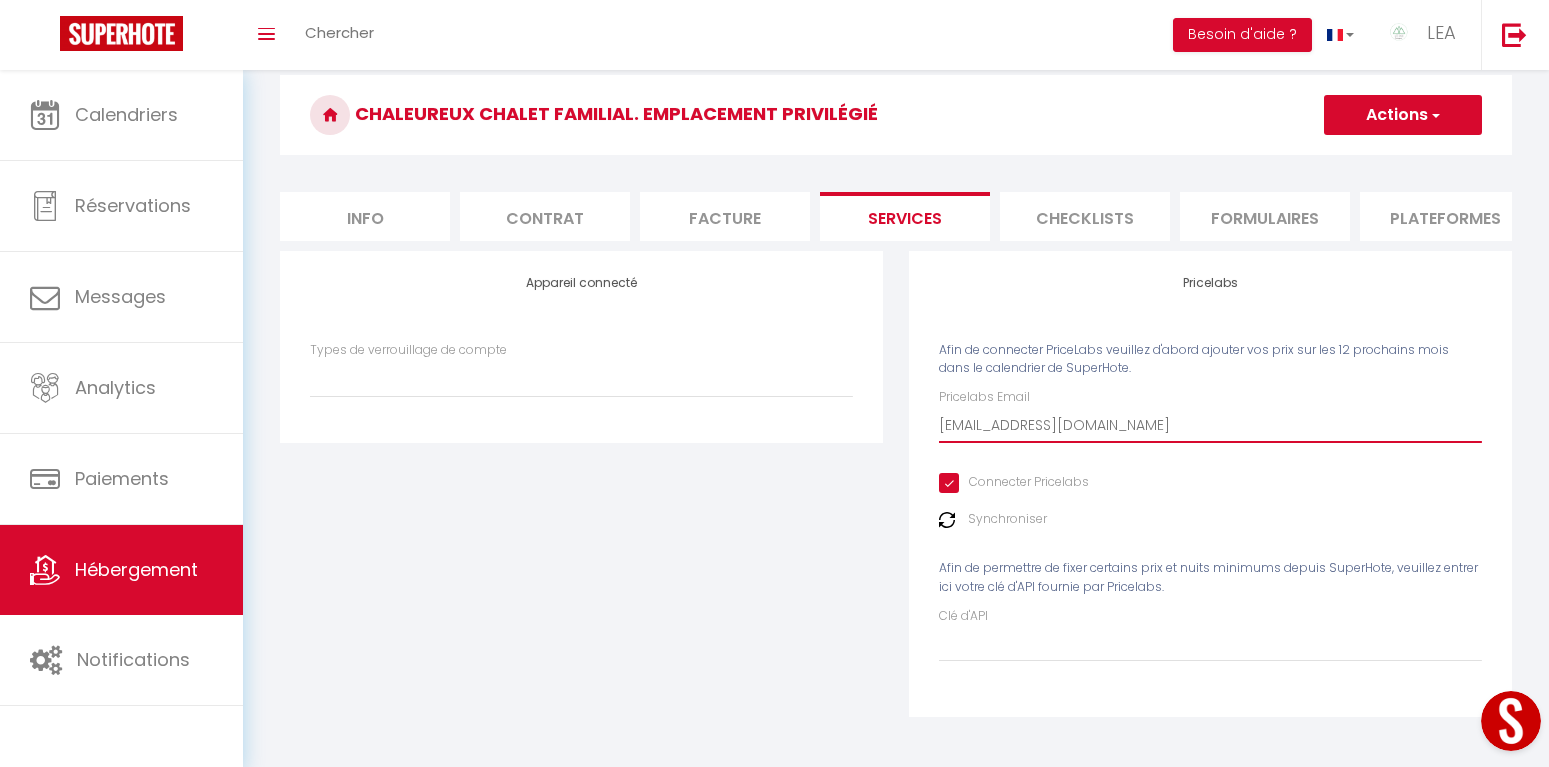 scroll, scrollTop: 0, scrollLeft: 0, axis: both 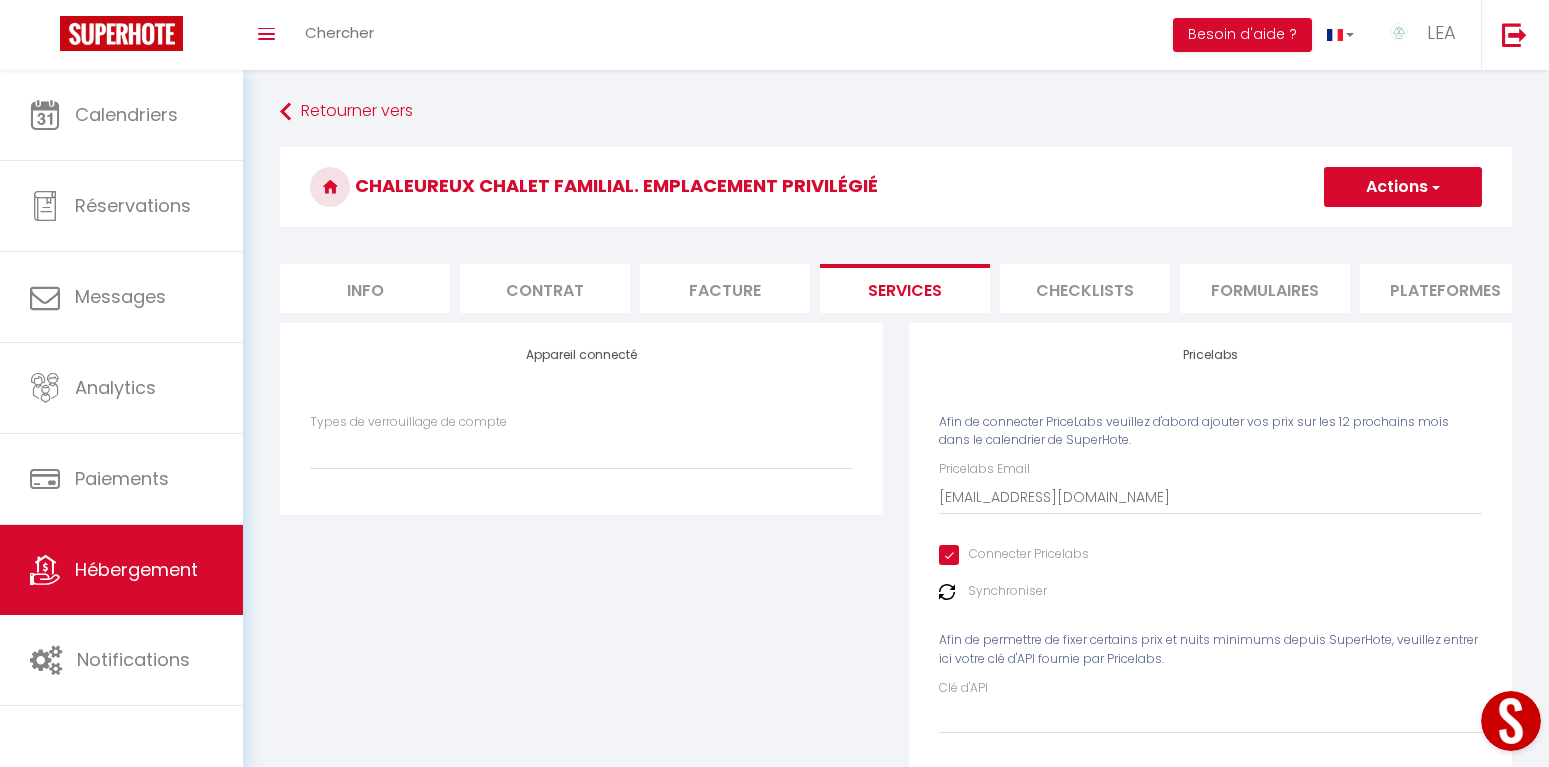 click on "Actions" at bounding box center (1403, 187) 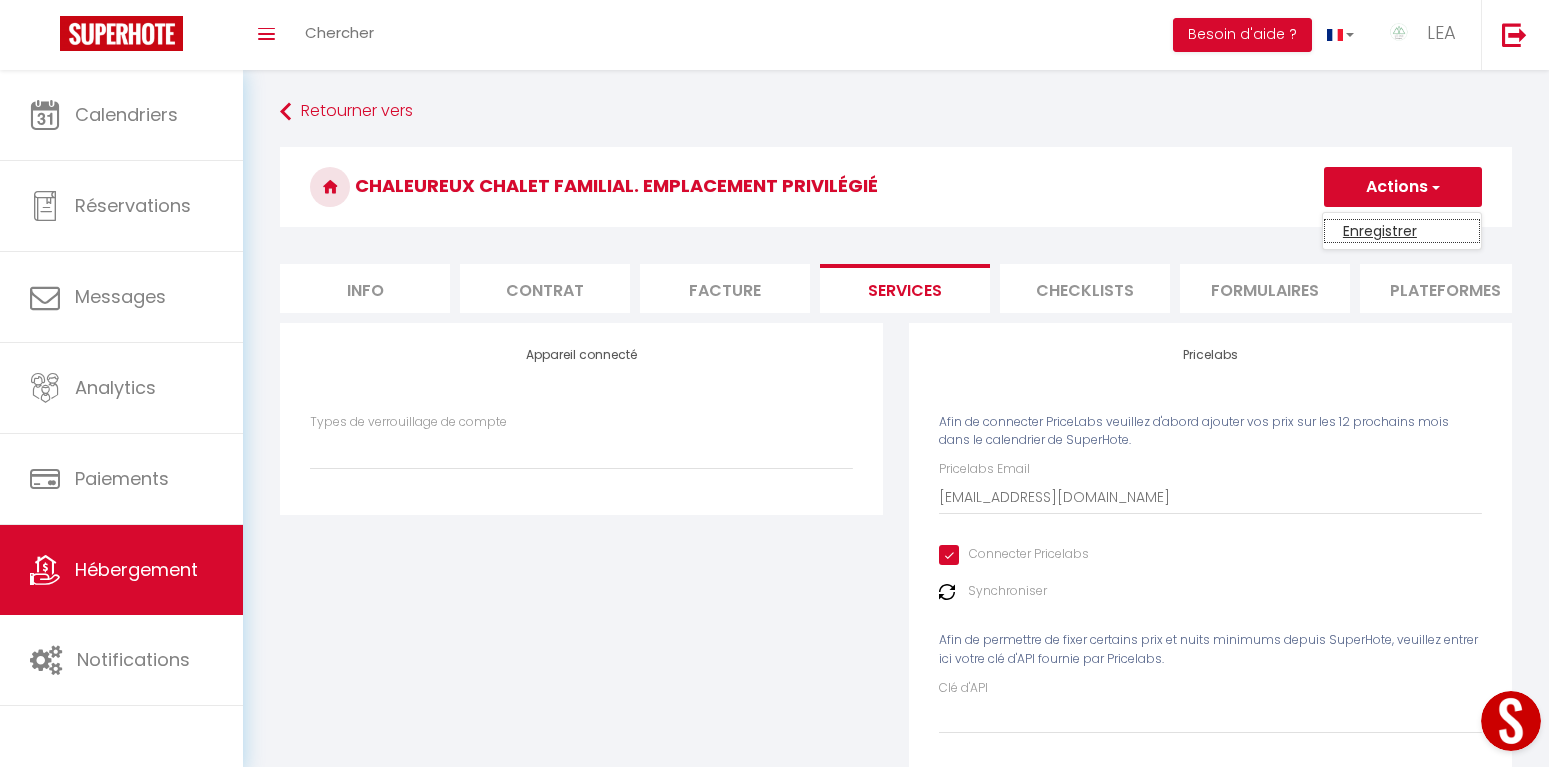 click on "Enregistrer" at bounding box center [1402, 231] 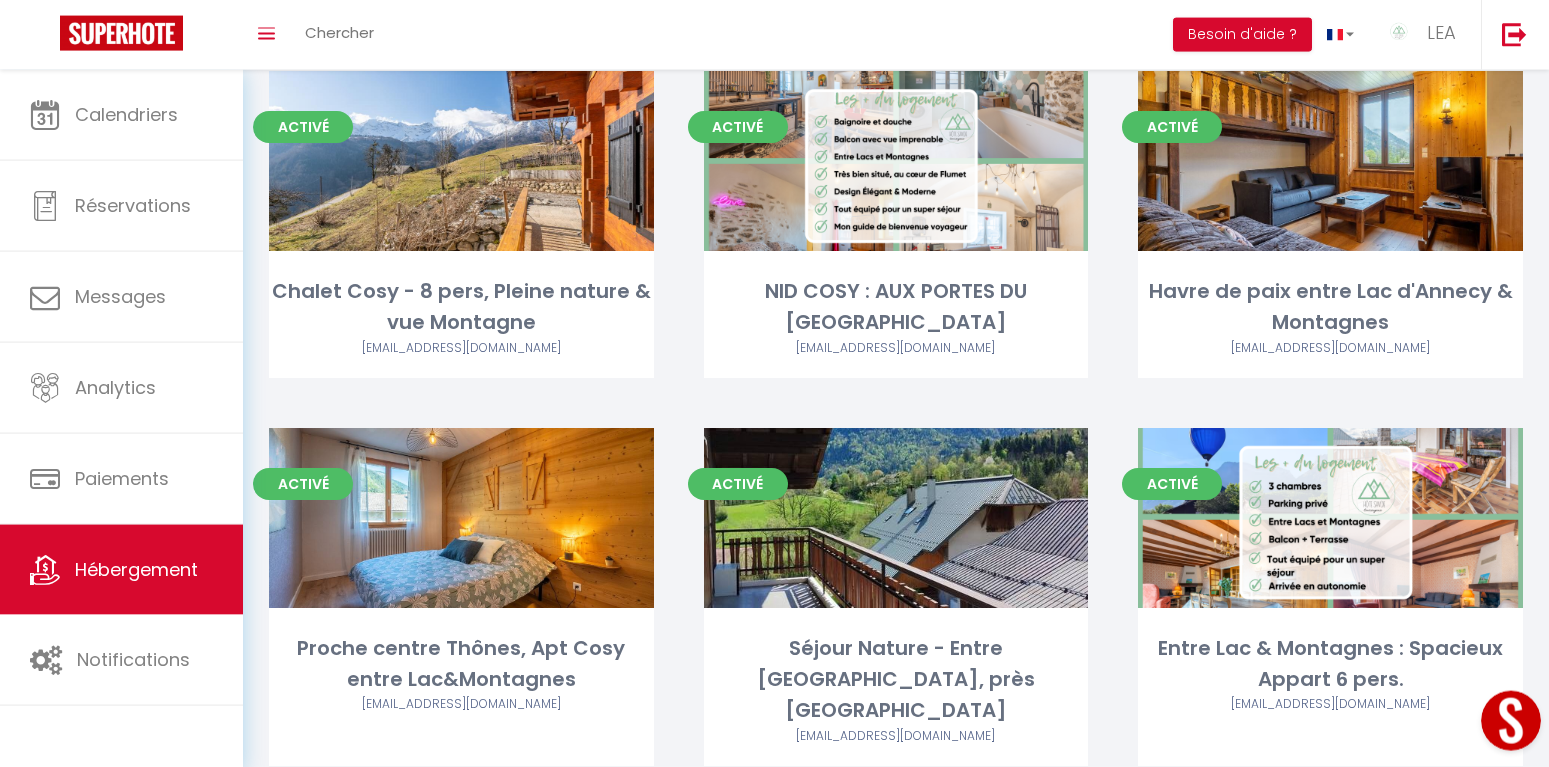 scroll, scrollTop: 1122, scrollLeft: 0, axis: vertical 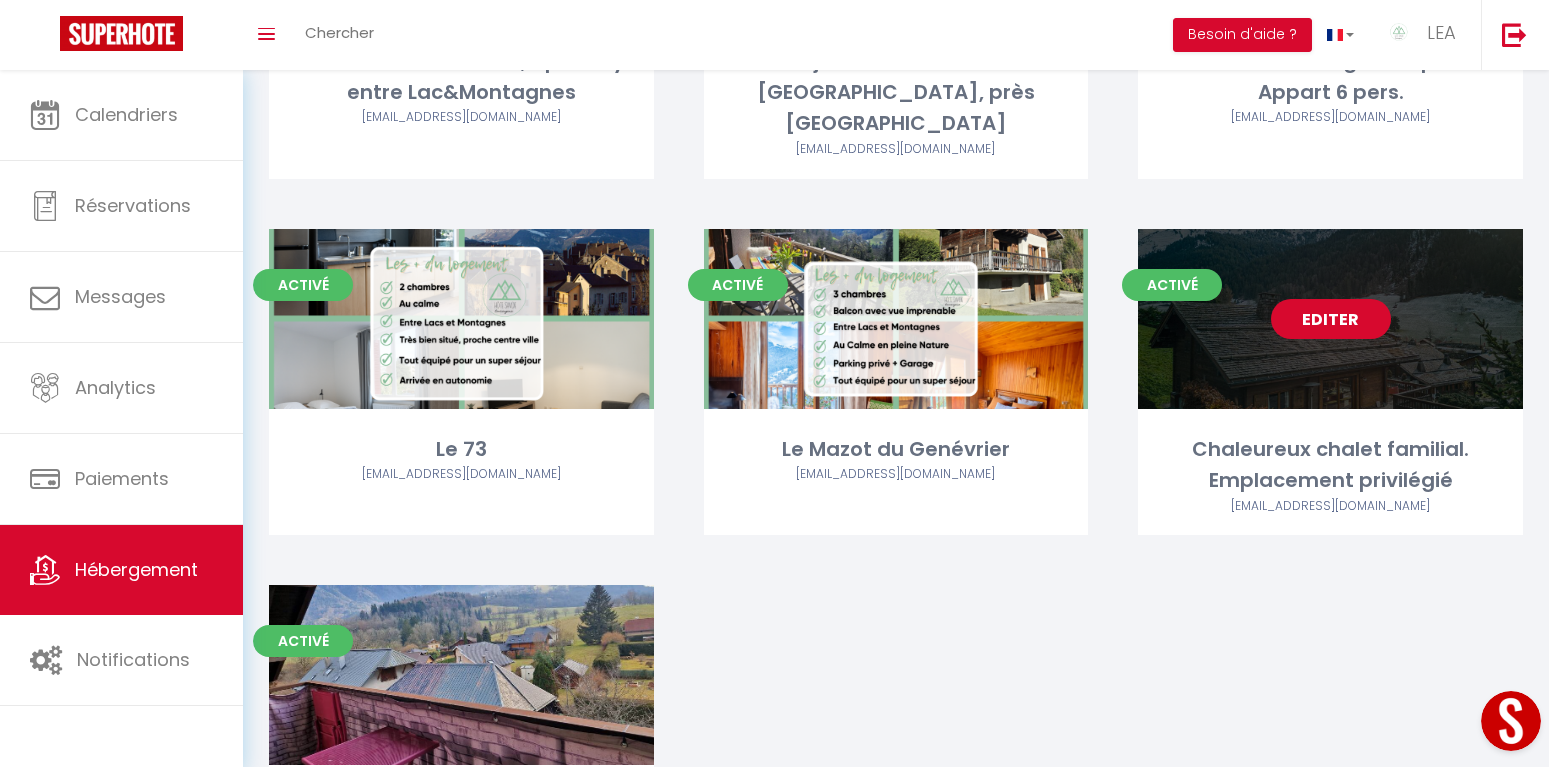 click on "Editer" at bounding box center [1331, 319] 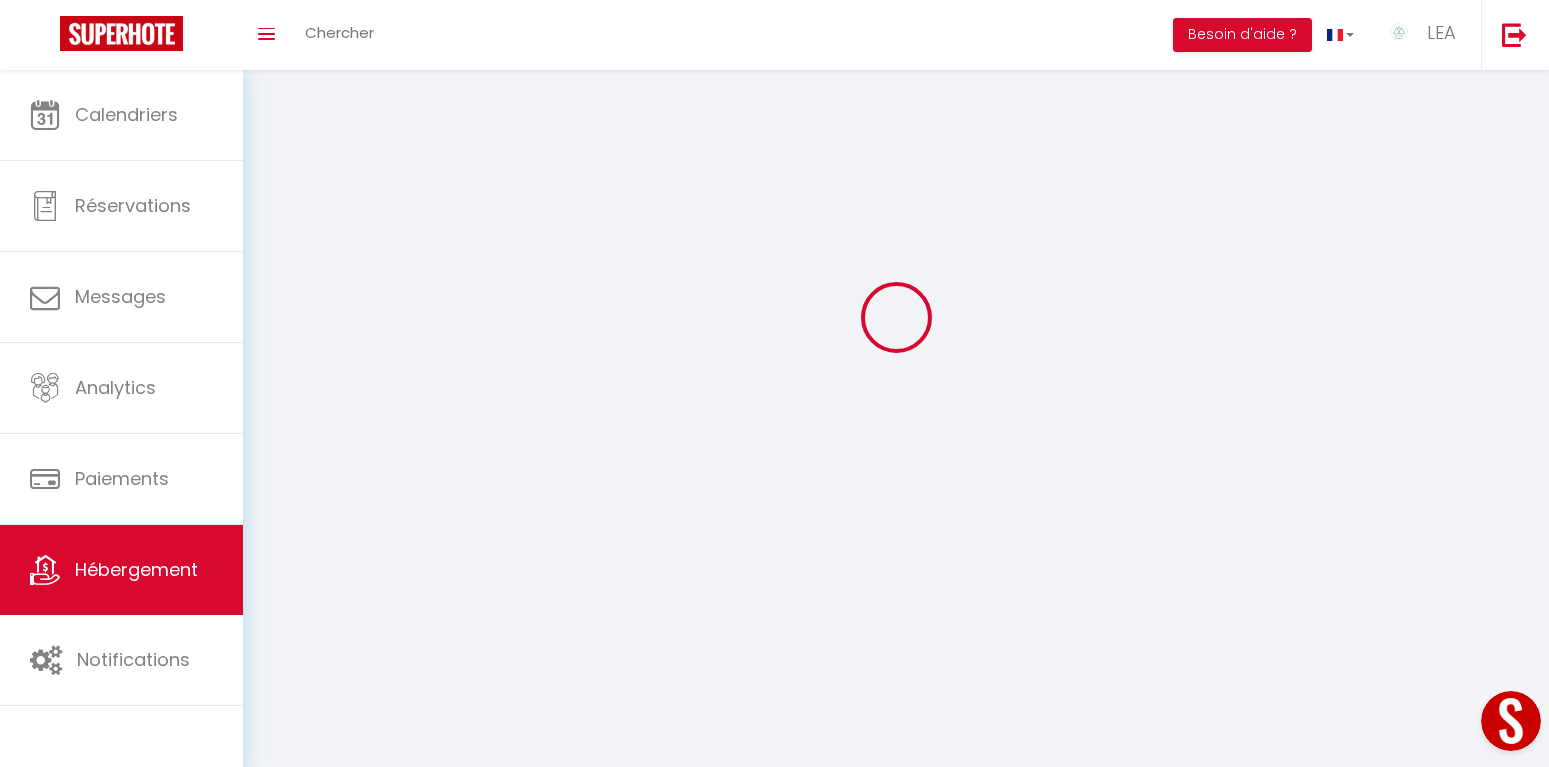 scroll, scrollTop: 0, scrollLeft: 0, axis: both 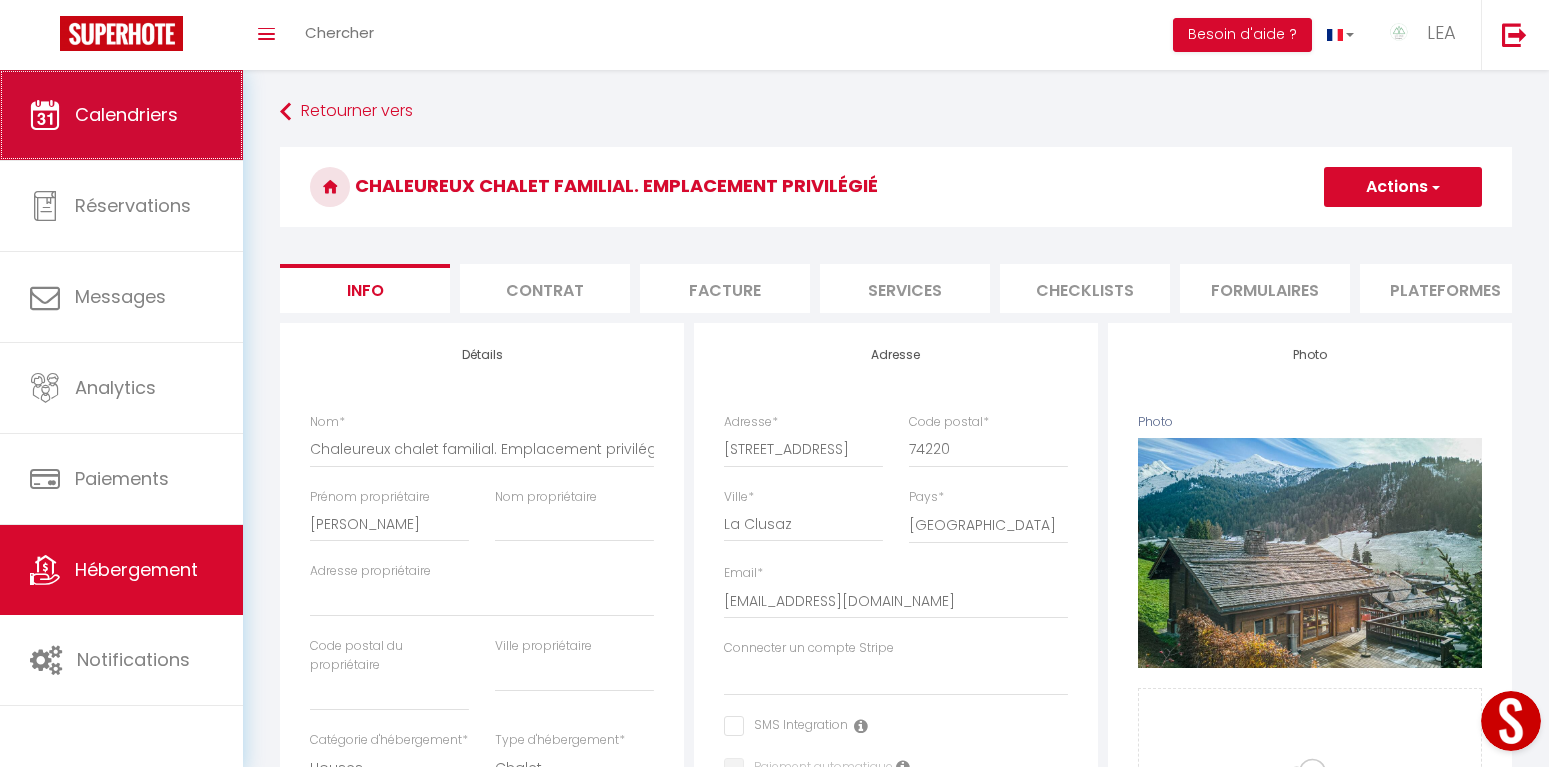 click on "Calendriers" at bounding box center [126, 114] 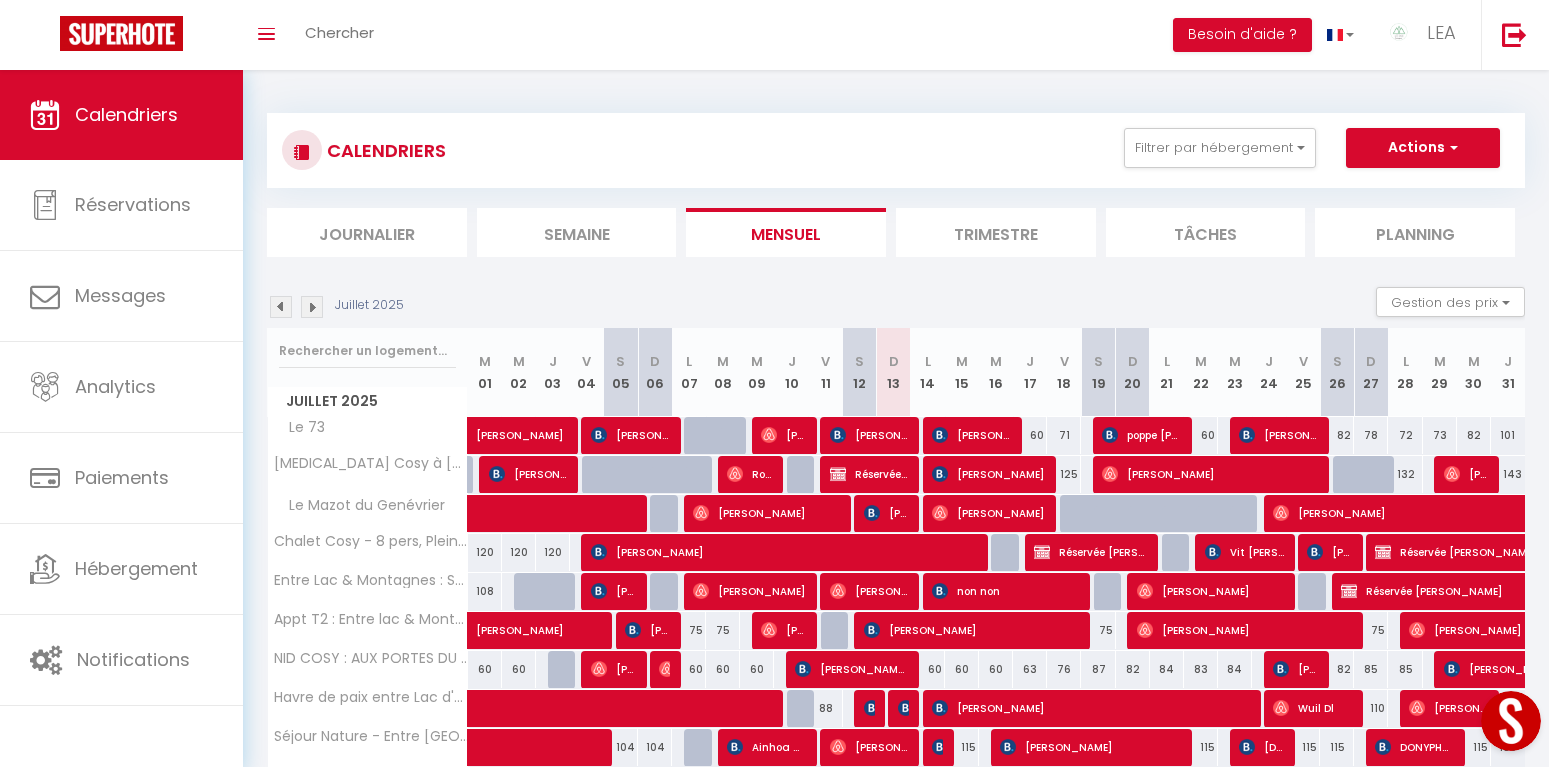 scroll, scrollTop: 171, scrollLeft: 0, axis: vertical 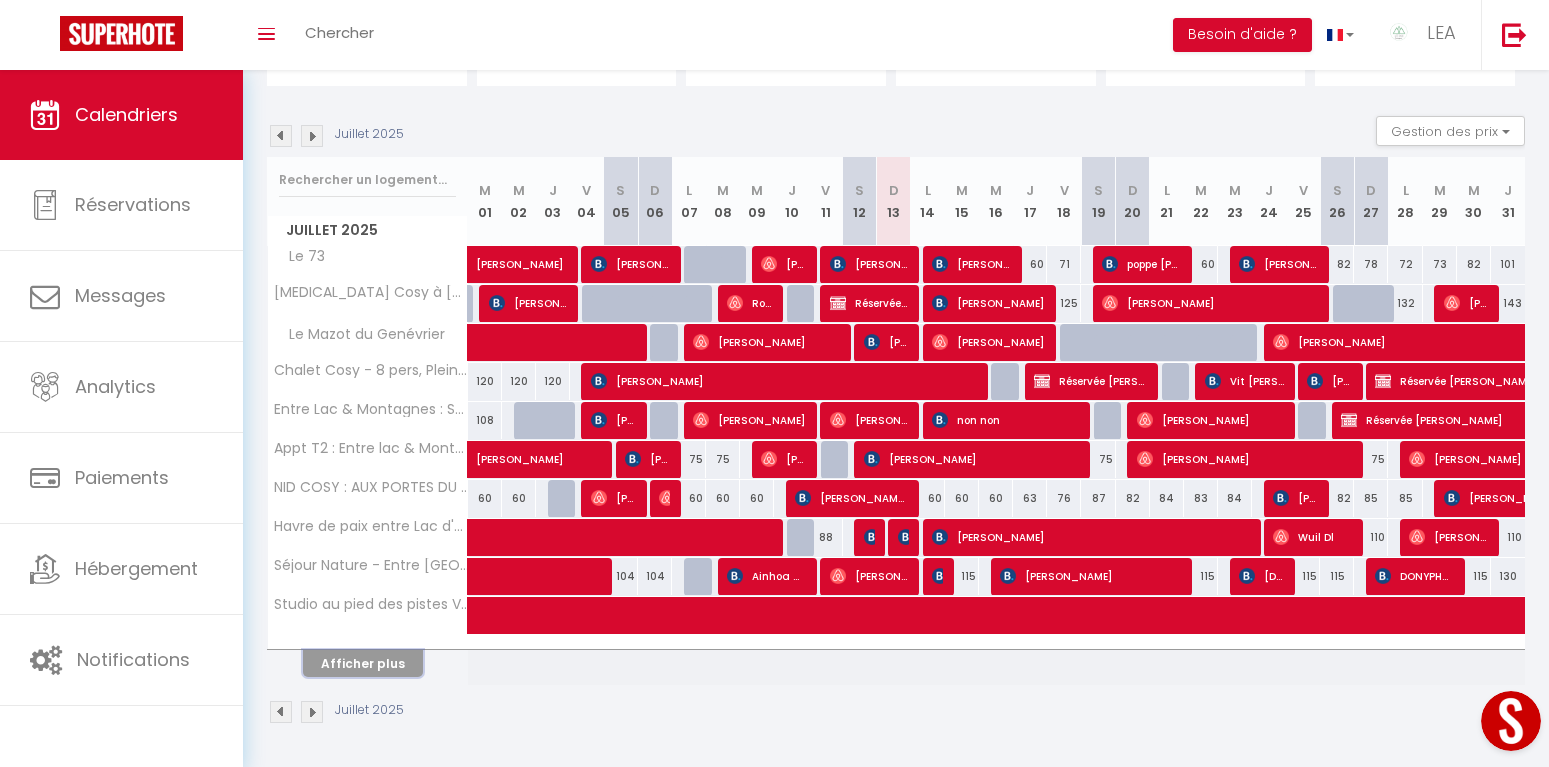 click on "Afficher plus" at bounding box center (363, 663) 